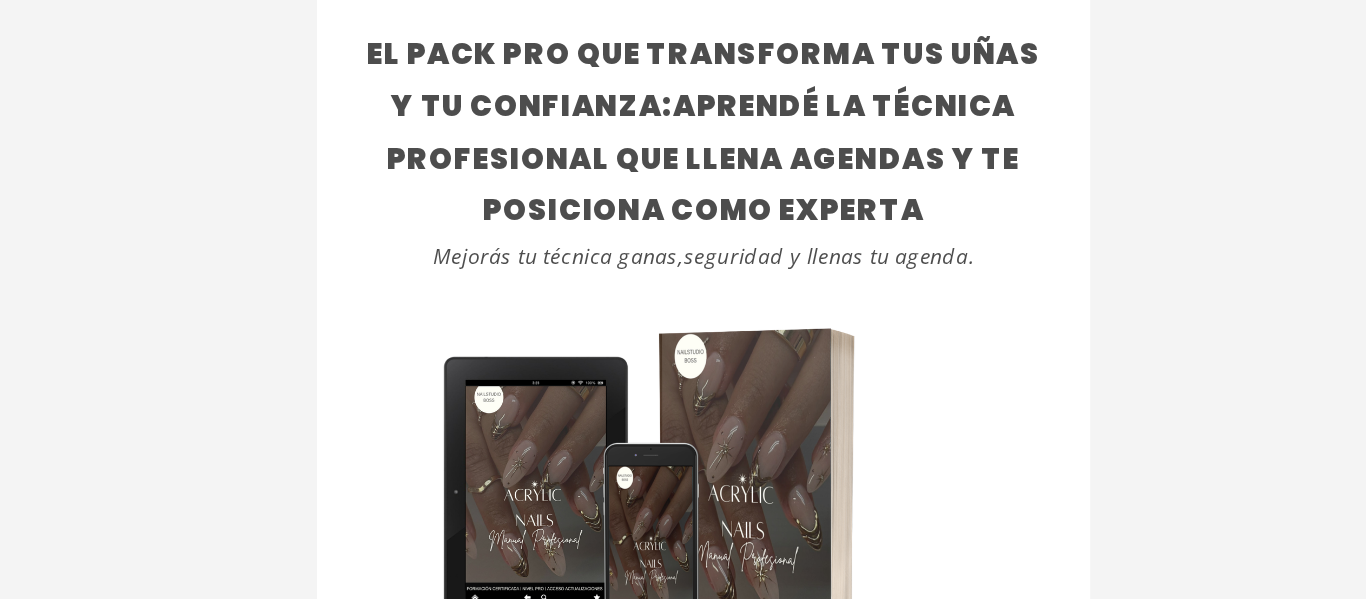 scroll, scrollTop: 3366, scrollLeft: 0, axis: vertical 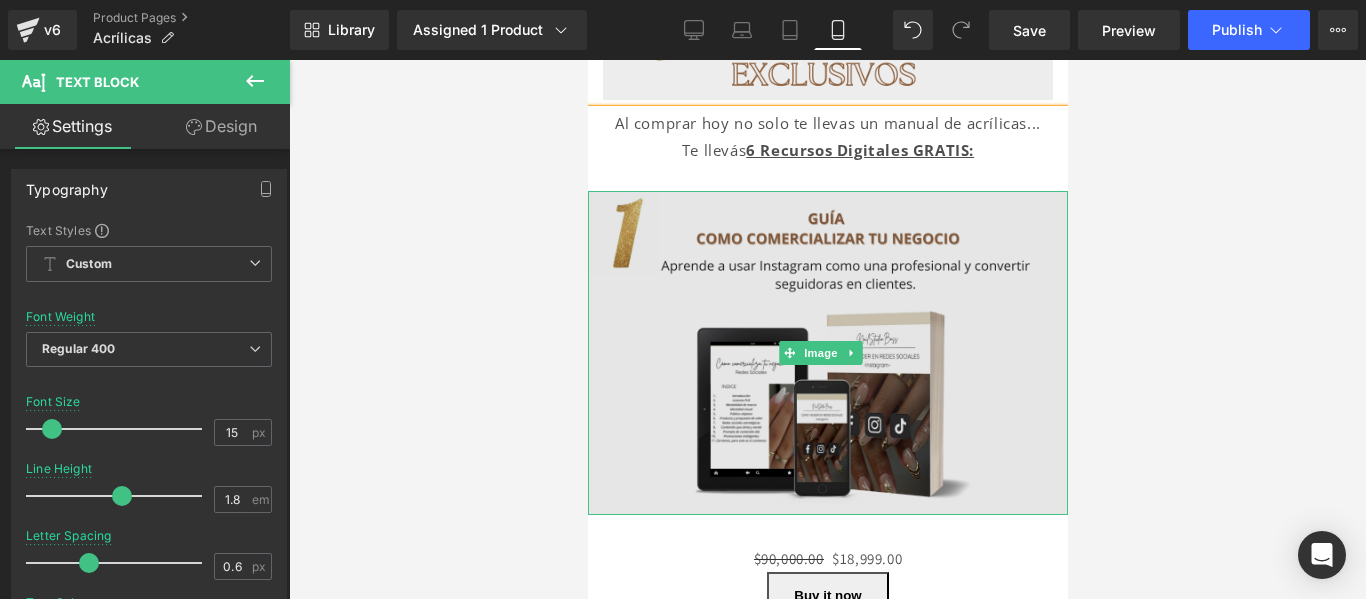 click at bounding box center (827, 353) 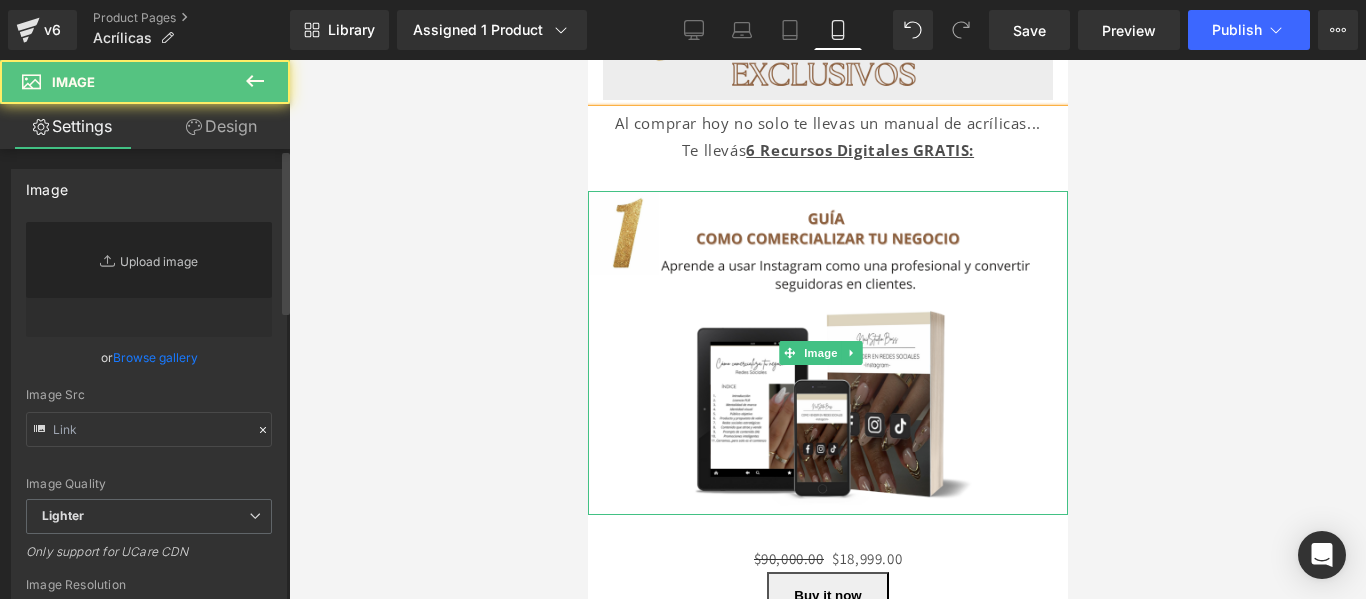 type on "https://i.postimg.cc/fyLLbDt7/Indice-manual-acrilicas.png" 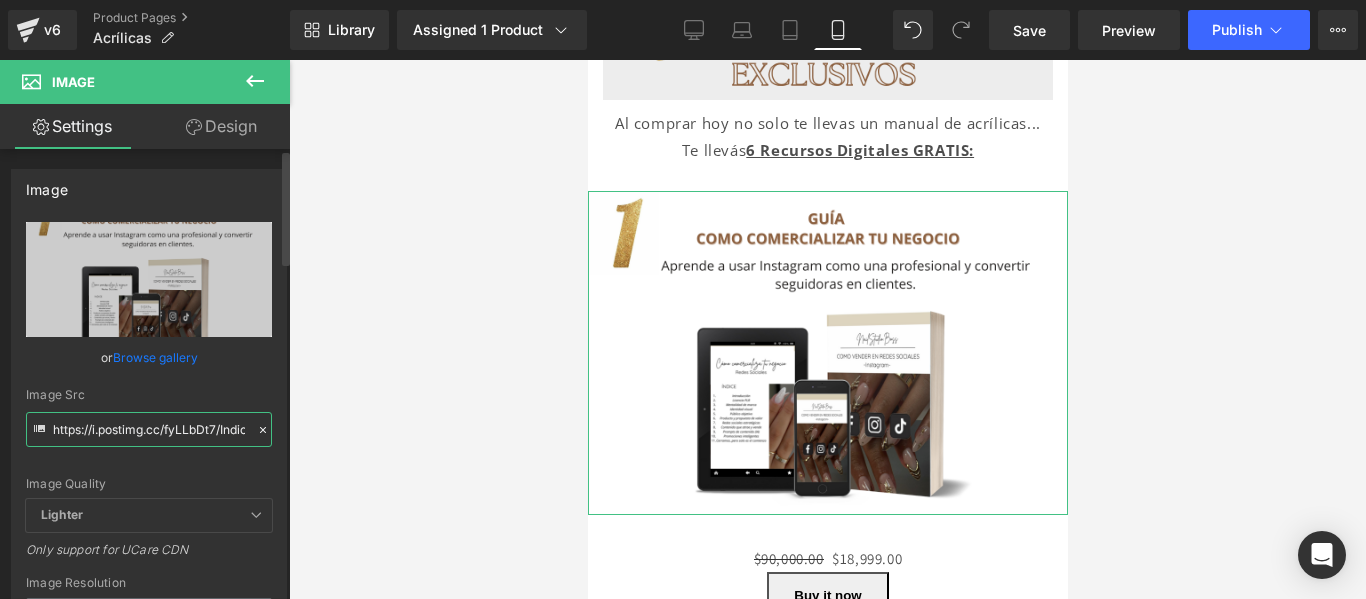 click on "https://i.postimg.cc/fyLLbDt7/Indice-manual-acrilicas.png" at bounding box center [149, 429] 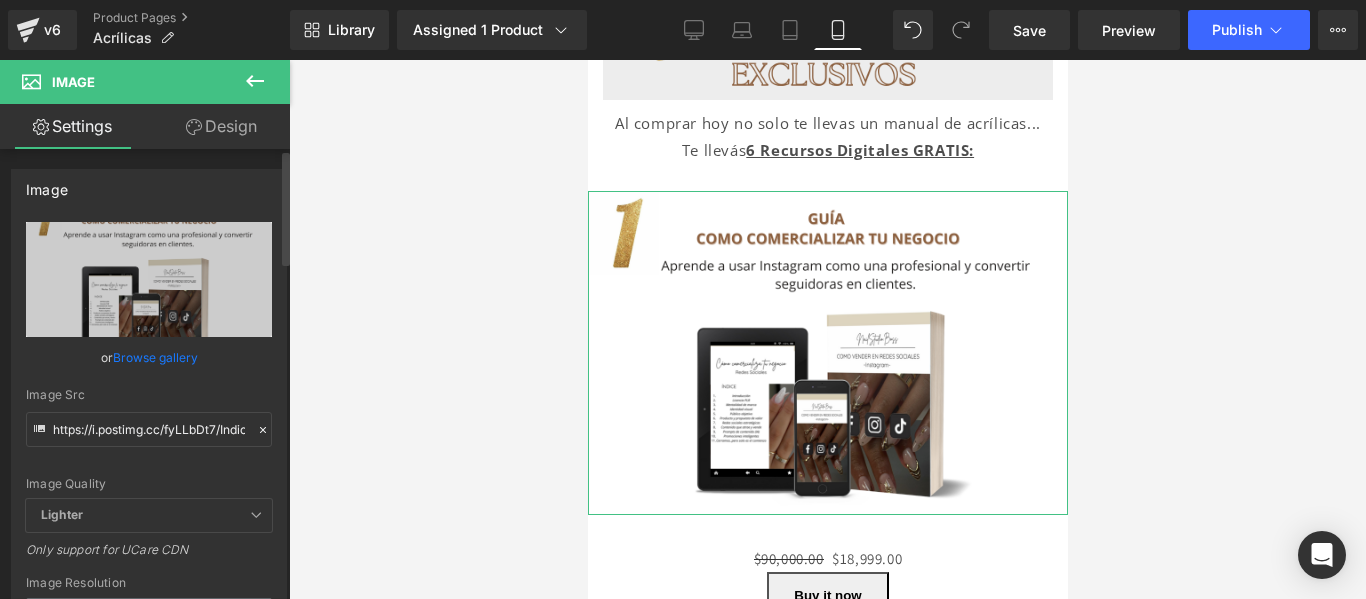 click 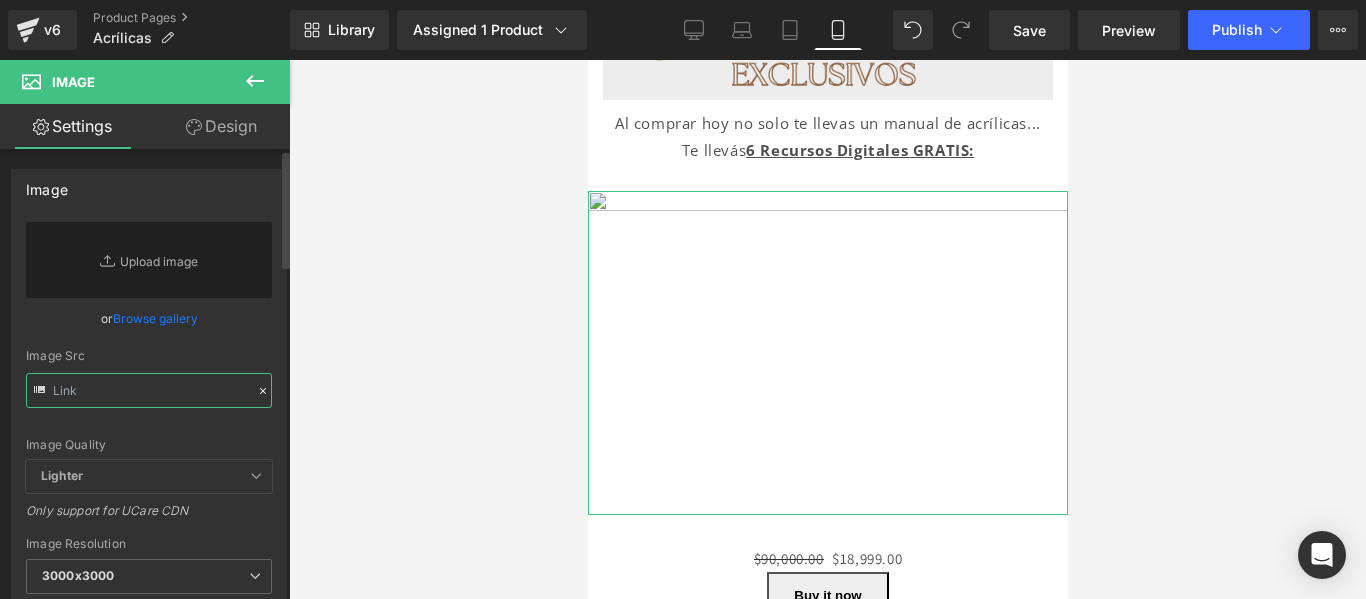 click at bounding box center (149, 390) 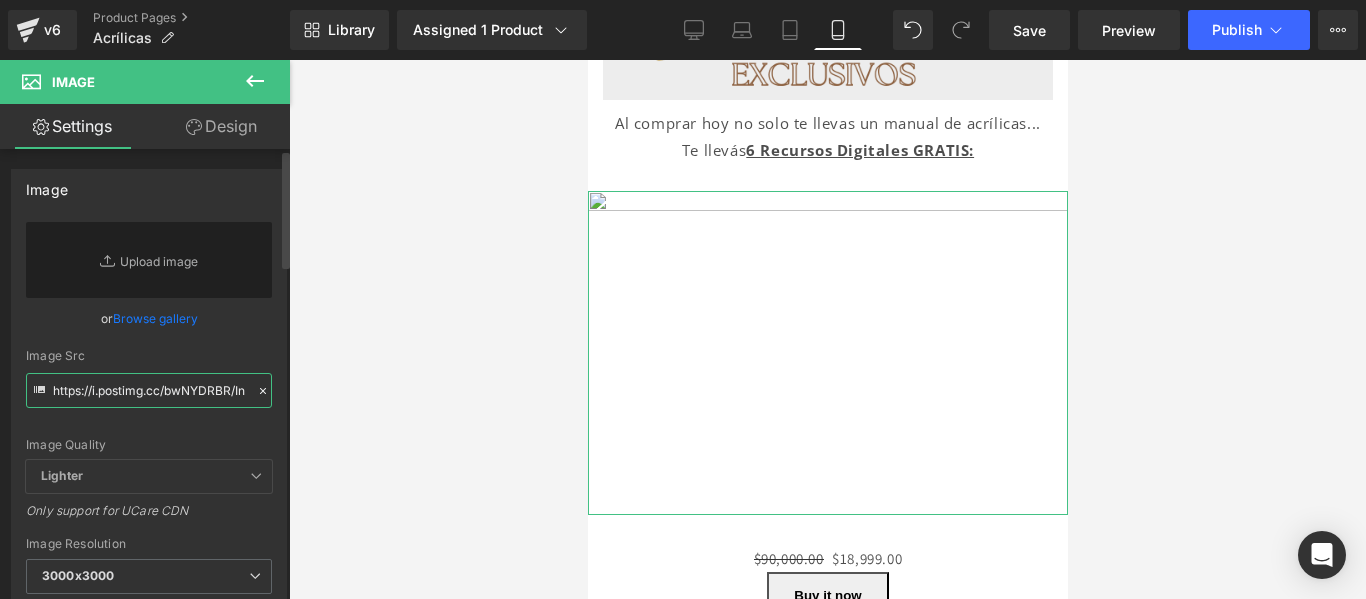 scroll, scrollTop: 0, scrollLeft: 226, axis: horizontal 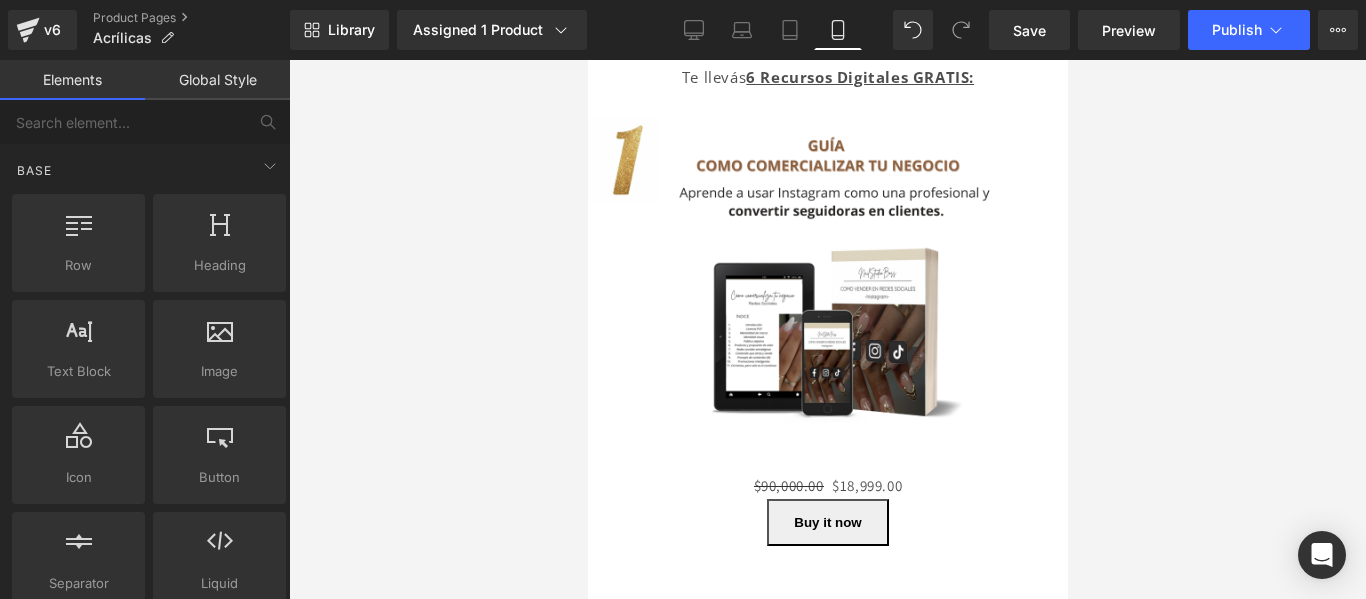 click at bounding box center (827, 329) 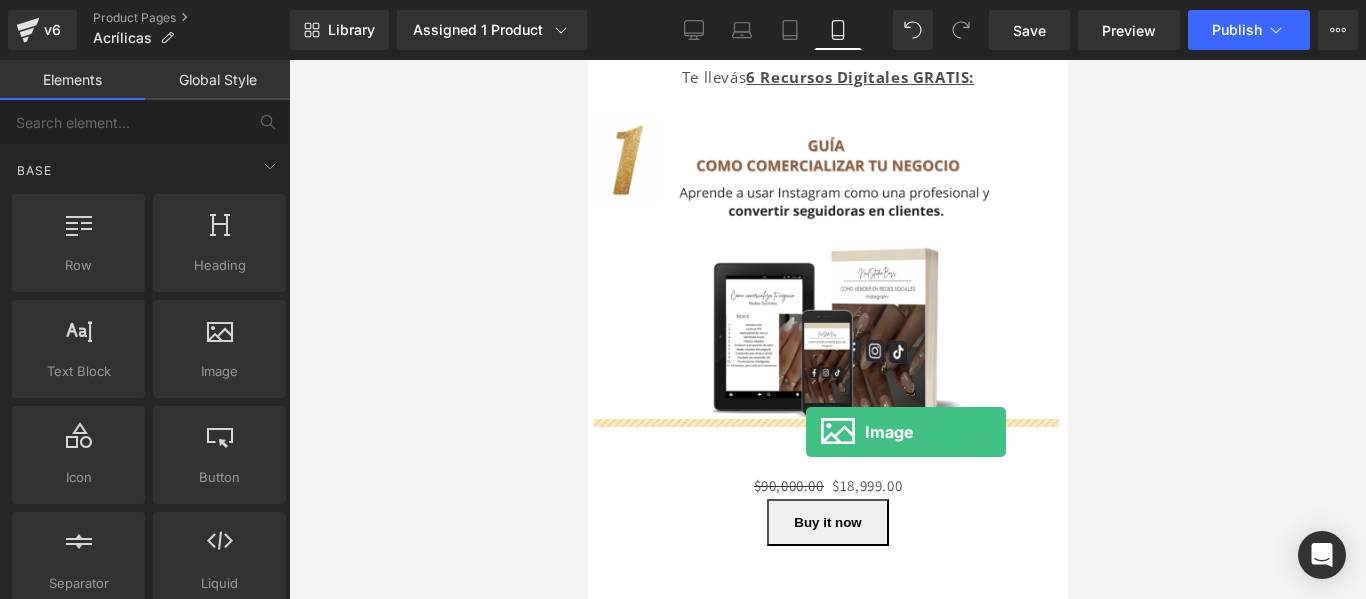 drag, startPoint x: 791, startPoint y: 419, endPoint x: 805, endPoint y: 432, distance: 19.104973 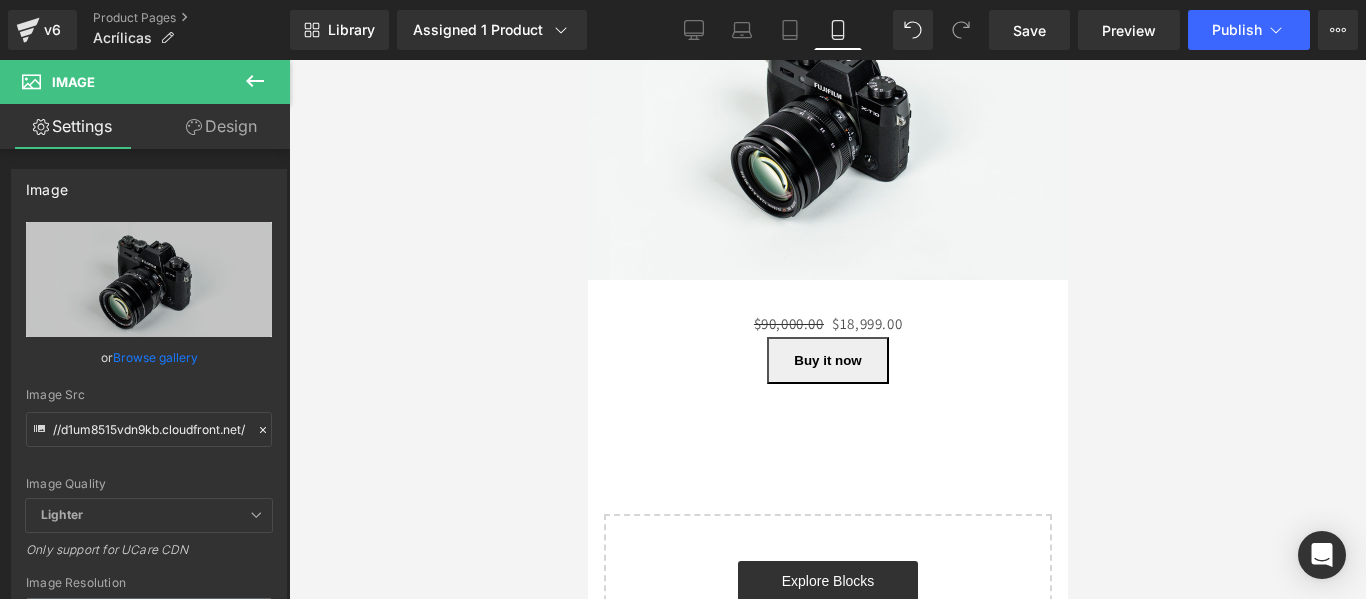 scroll, scrollTop: 3761, scrollLeft: 0, axis: vertical 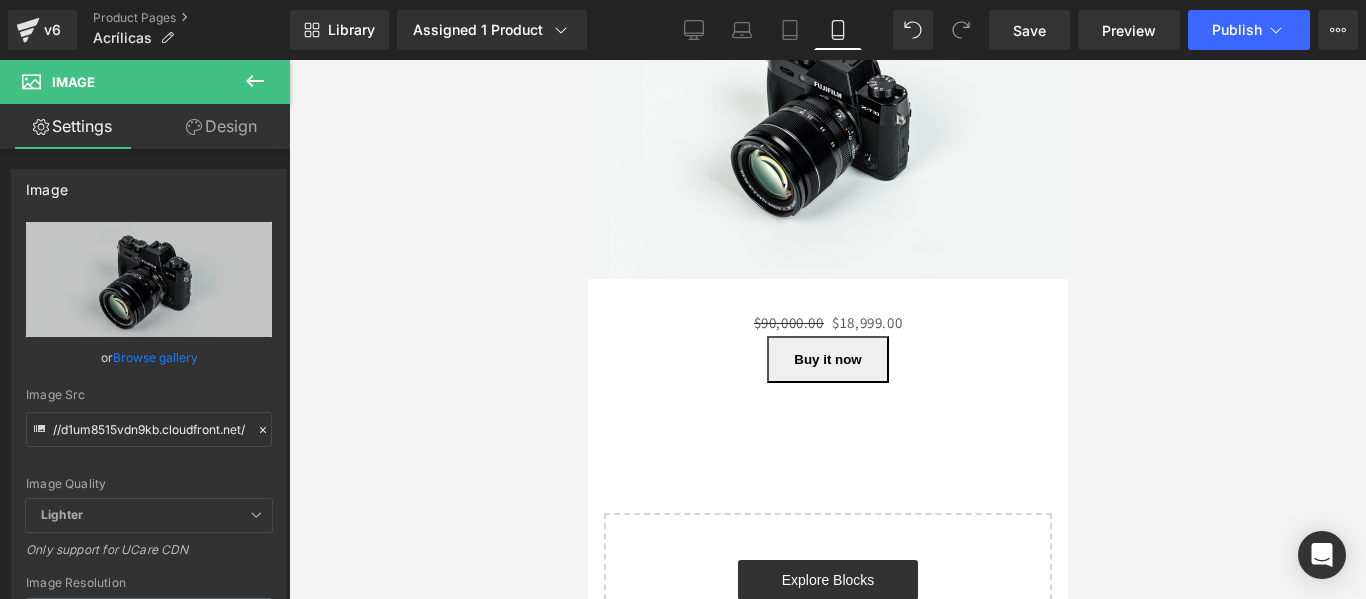 click 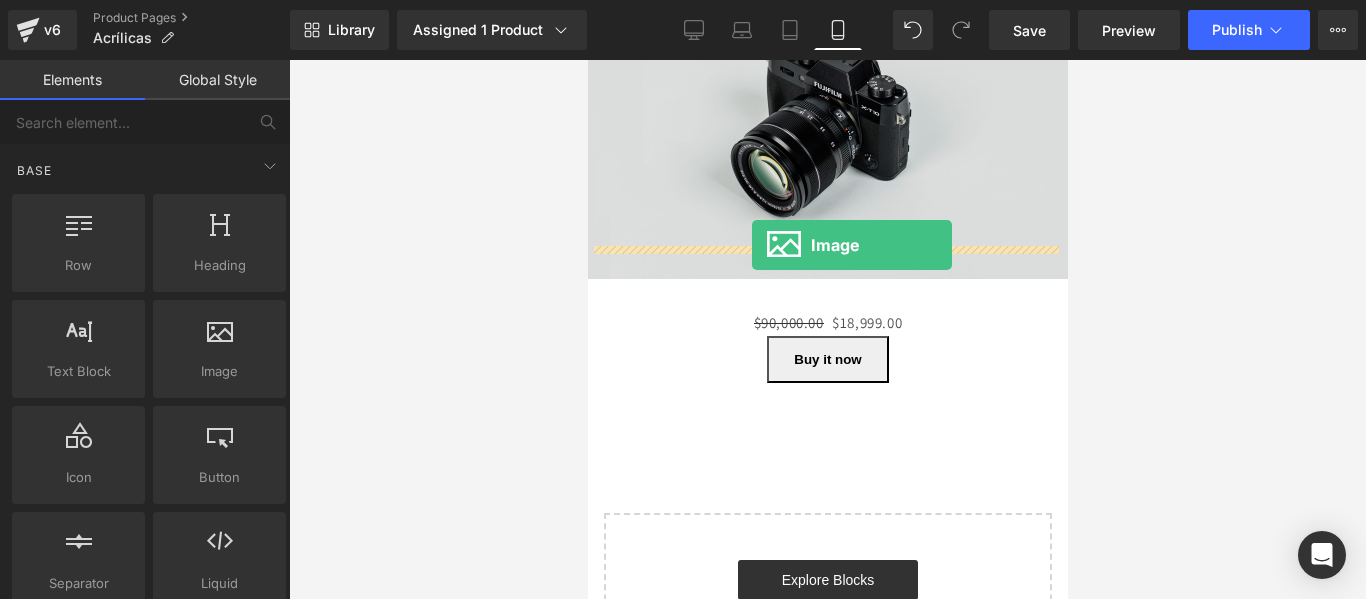 drag, startPoint x: 795, startPoint y: 435, endPoint x: 751, endPoint y: 245, distance: 195.0282 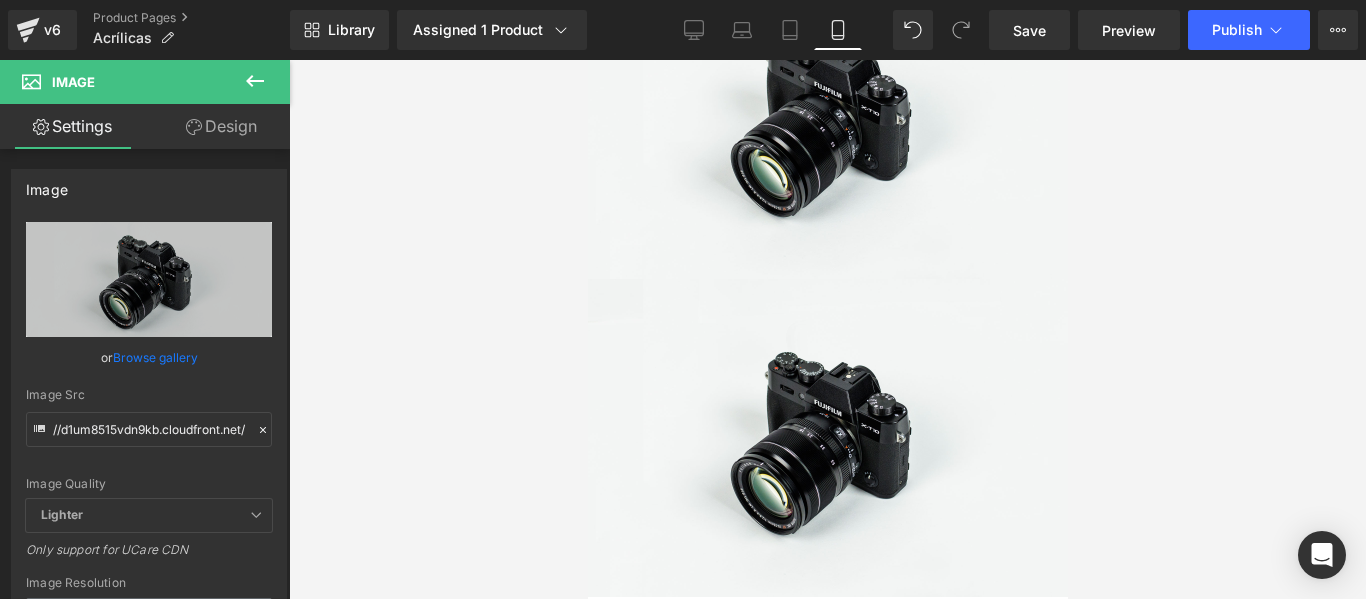 click 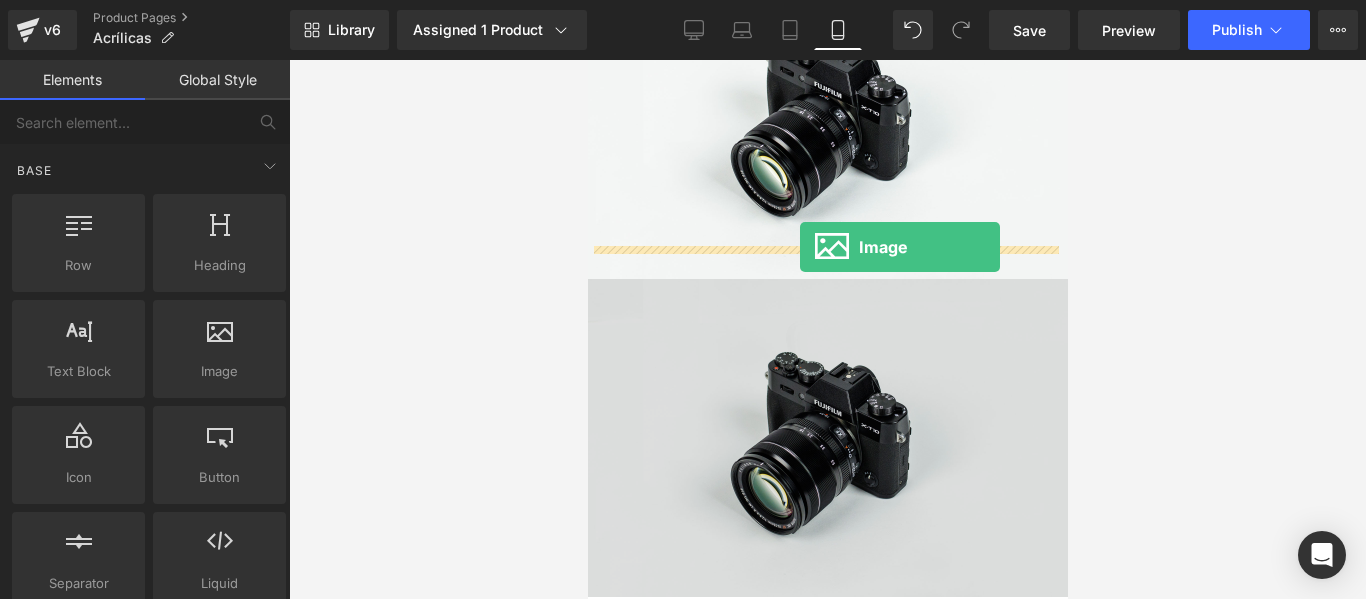 drag, startPoint x: 806, startPoint y: 410, endPoint x: 799, endPoint y: 247, distance: 163.15024 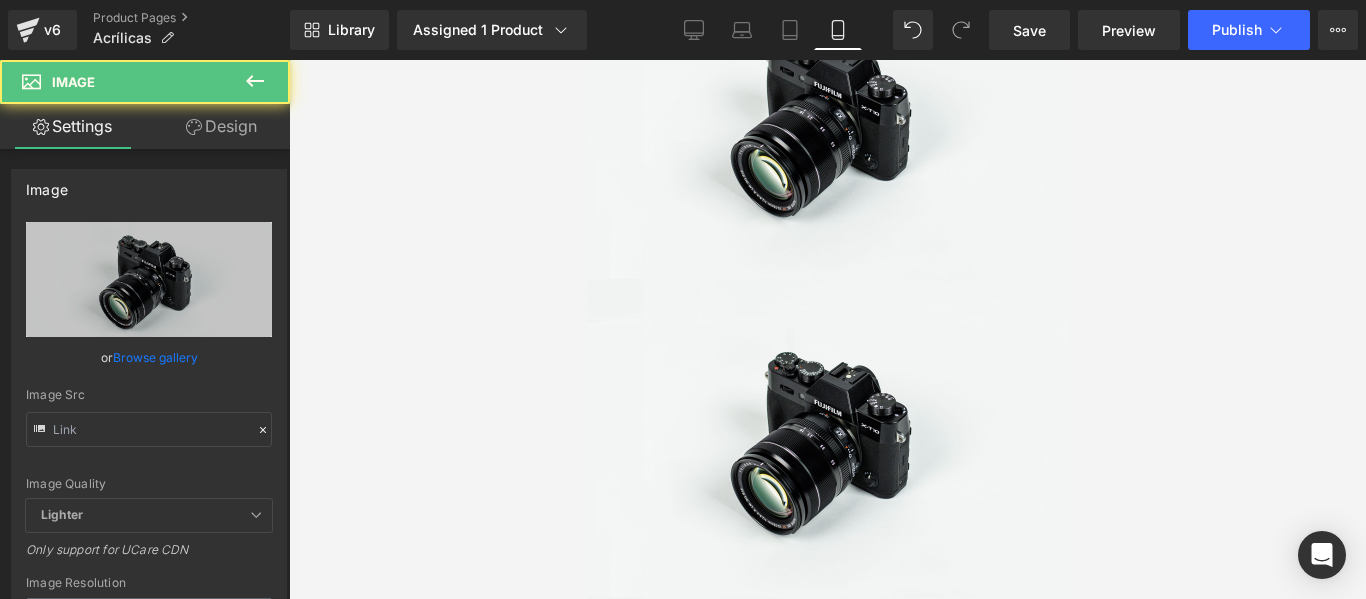 type on "//d1um8515vdn9kb.cloudfront.net/images/parallax.jpg" 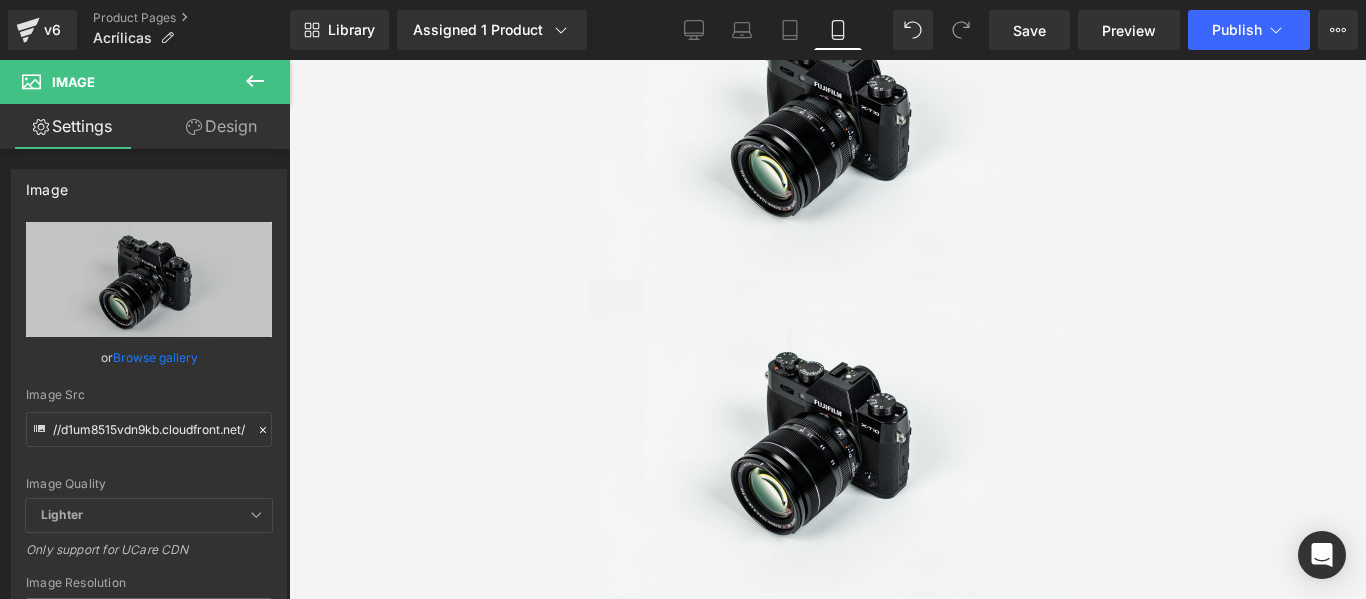 click 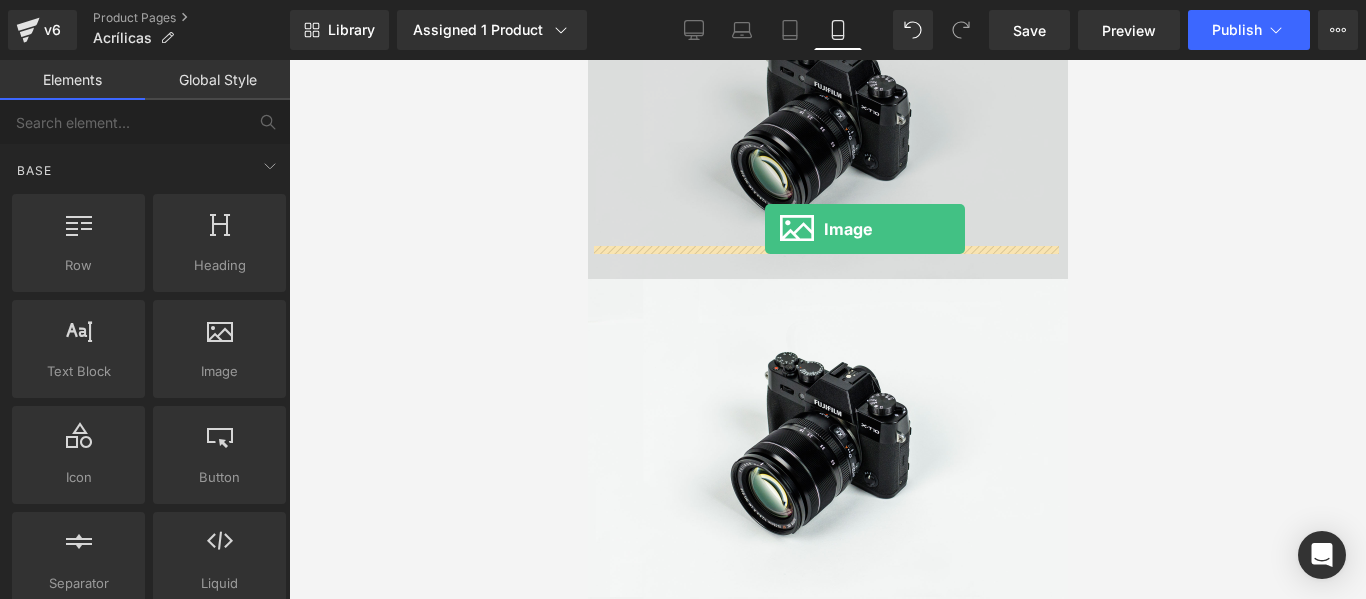 drag, startPoint x: 805, startPoint y: 418, endPoint x: 764, endPoint y: 229, distance: 193.39597 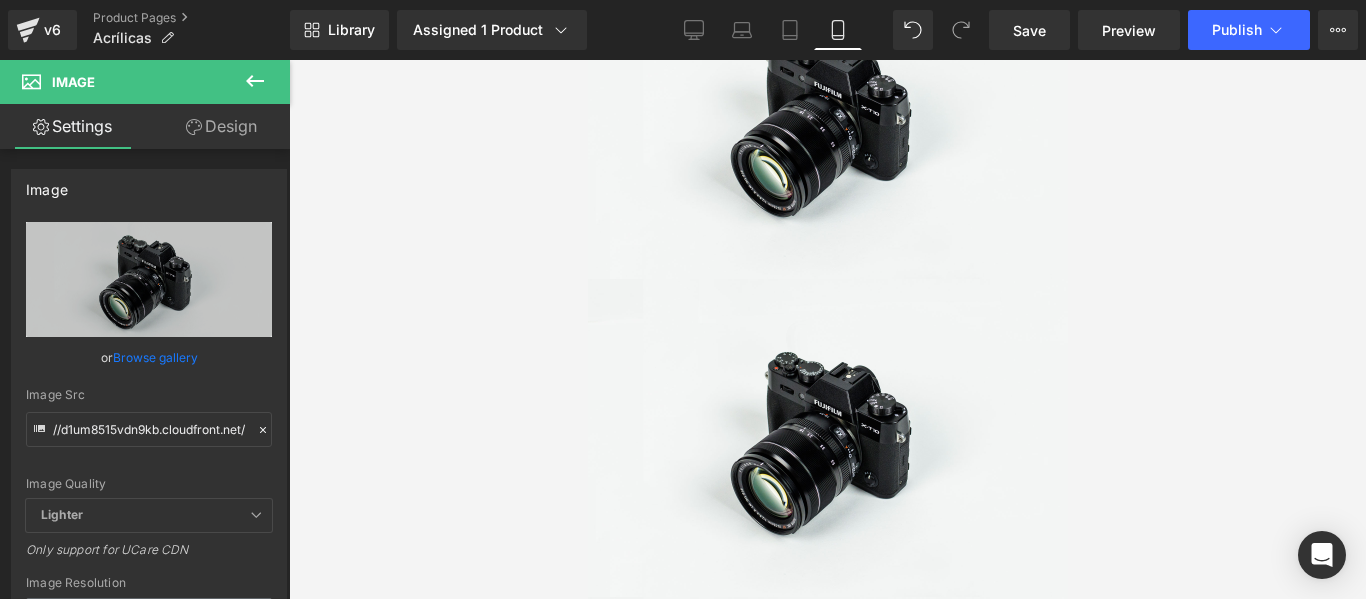 click at bounding box center (255, 82) 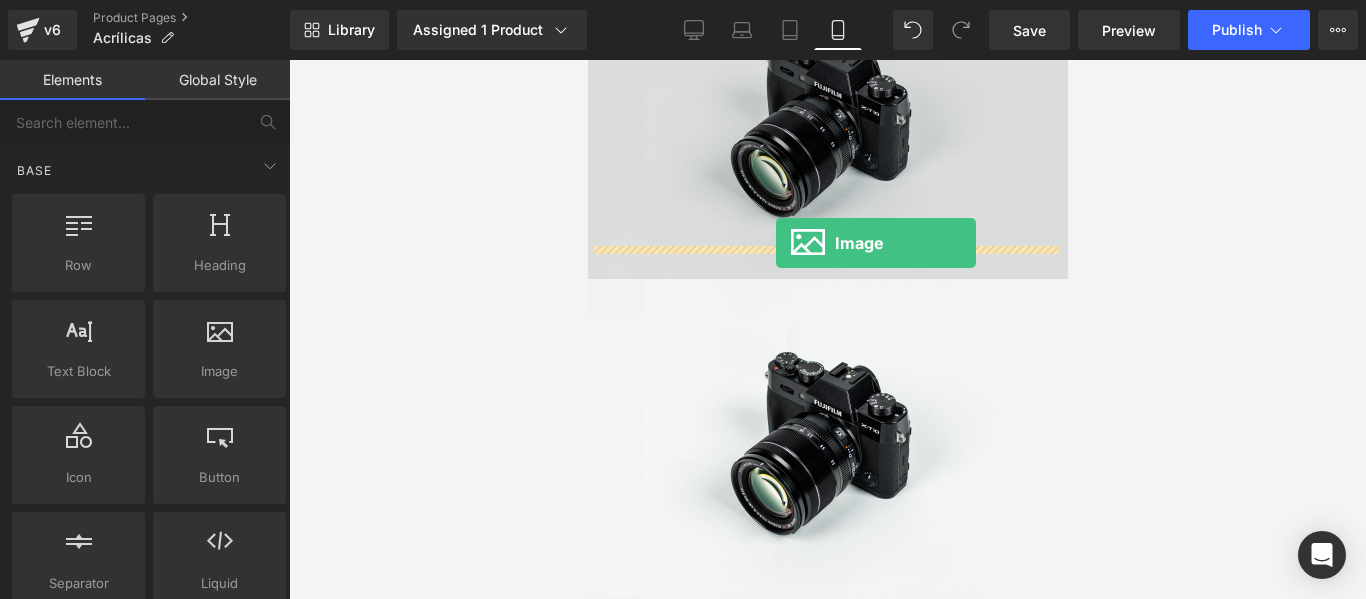 drag, startPoint x: 822, startPoint y: 439, endPoint x: 774, endPoint y: 243, distance: 201.79198 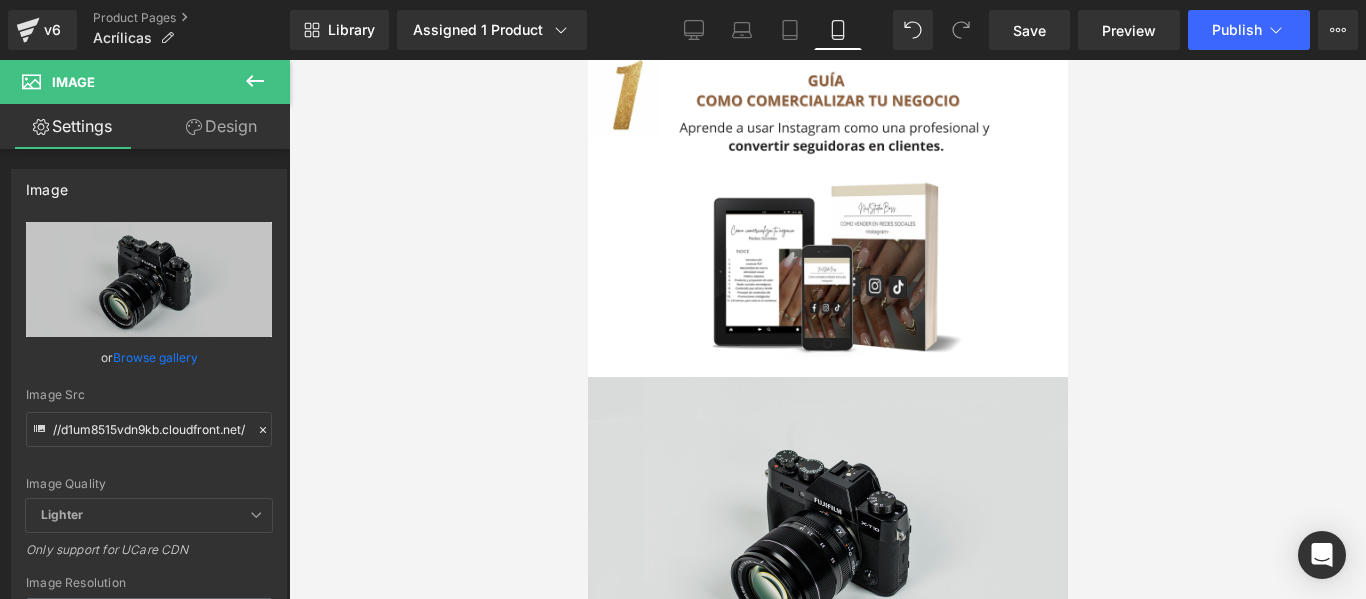 scroll, scrollTop: 3347, scrollLeft: 0, axis: vertical 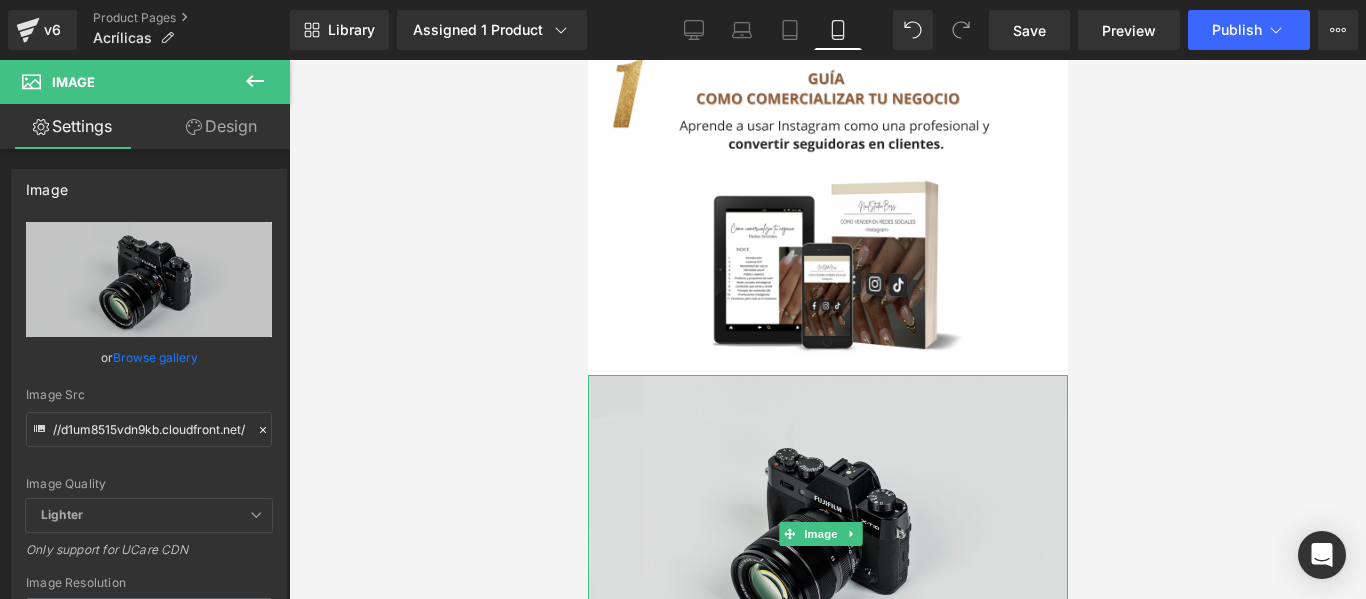 click at bounding box center [827, 534] 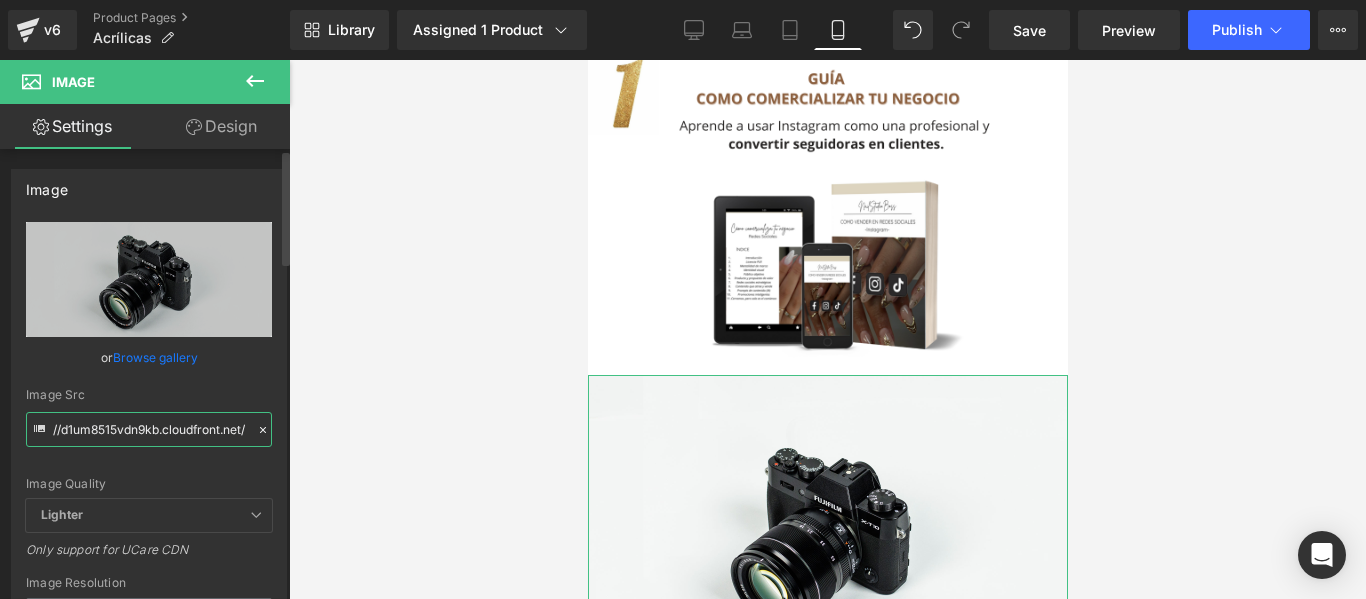 click on "//d1um8515vdn9kb.cloudfront.net/images/parallax.jpg" at bounding box center [149, 429] 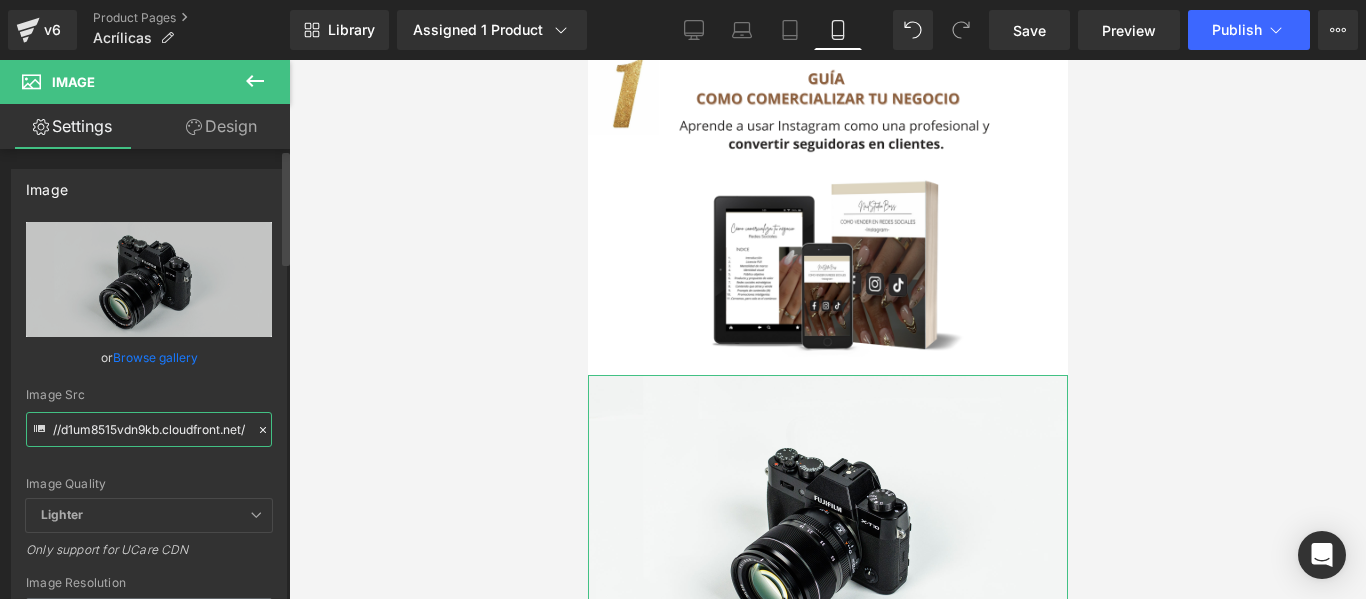 click on "//d1um8515vdn9kb.cloudfront.net/images/parallax.jpg" at bounding box center [149, 429] 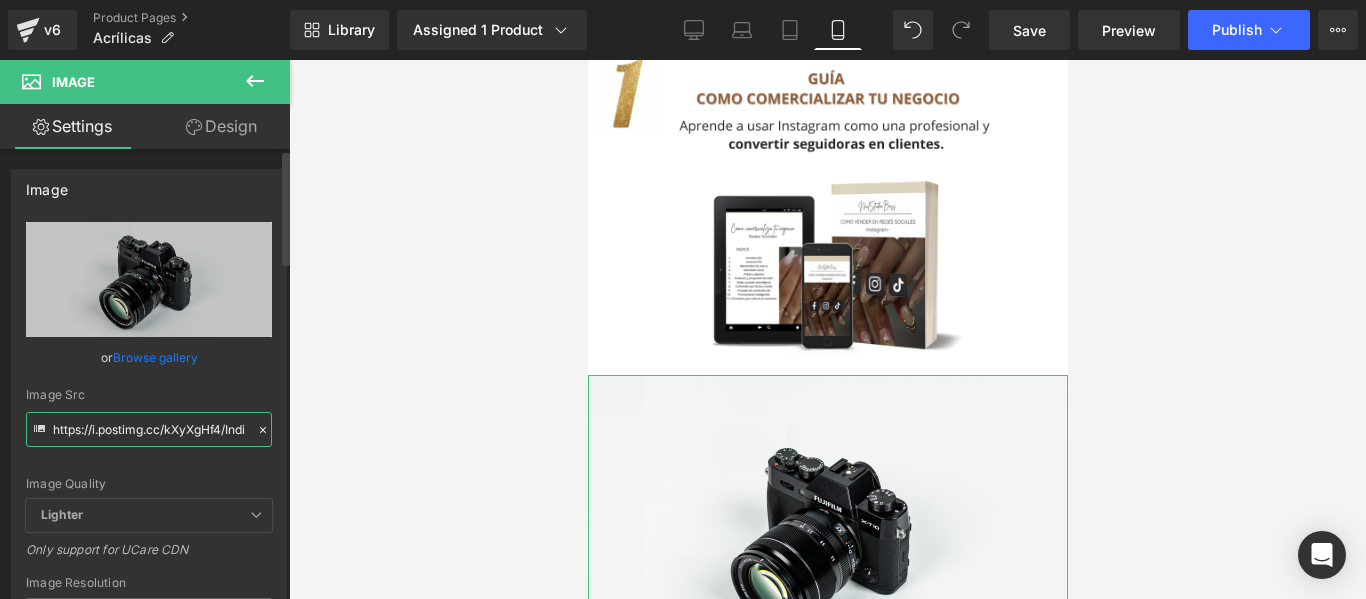 scroll, scrollTop: 0, scrollLeft: 227, axis: horizontal 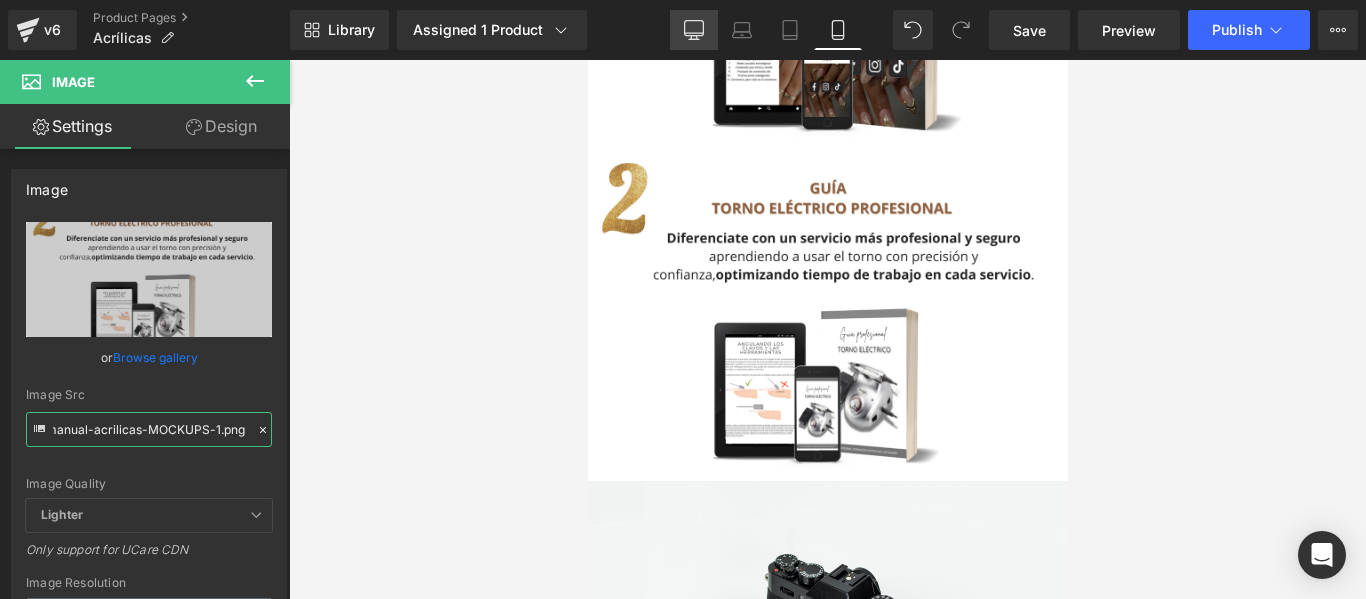 type on "https://i.postimg.cc/kXyXgHf4/Indice-manual-acrilicas-MOCKUPS-1.png" 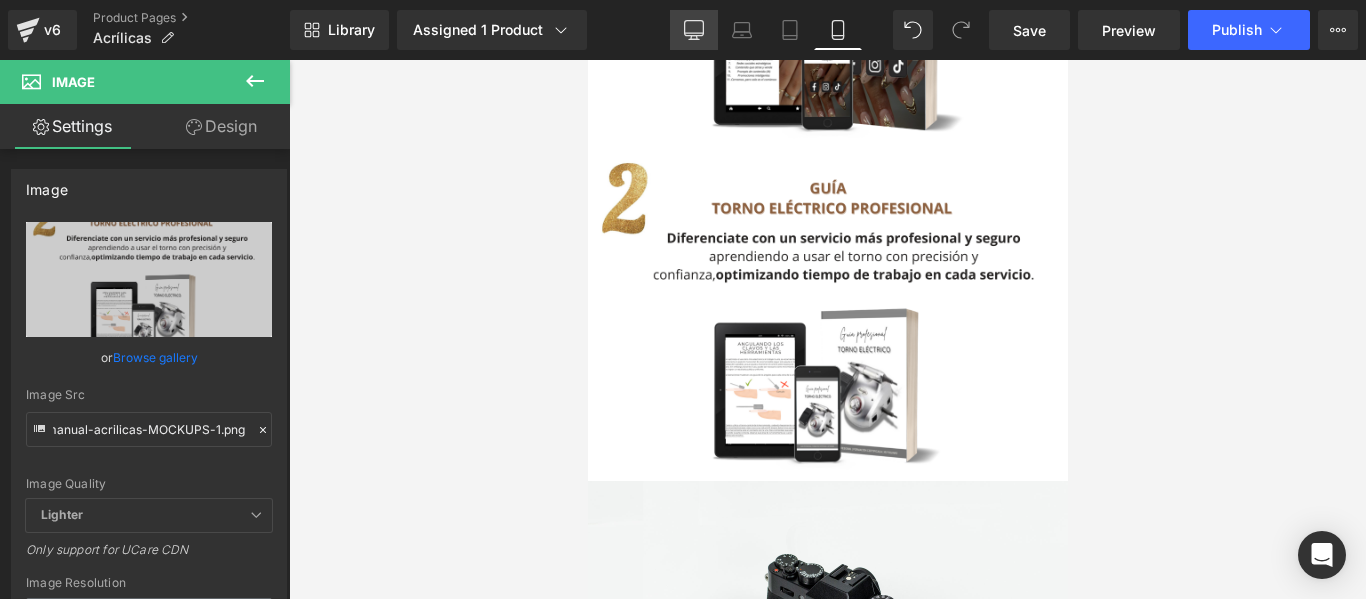 scroll, scrollTop: 0, scrollLeft: 0, axis: both 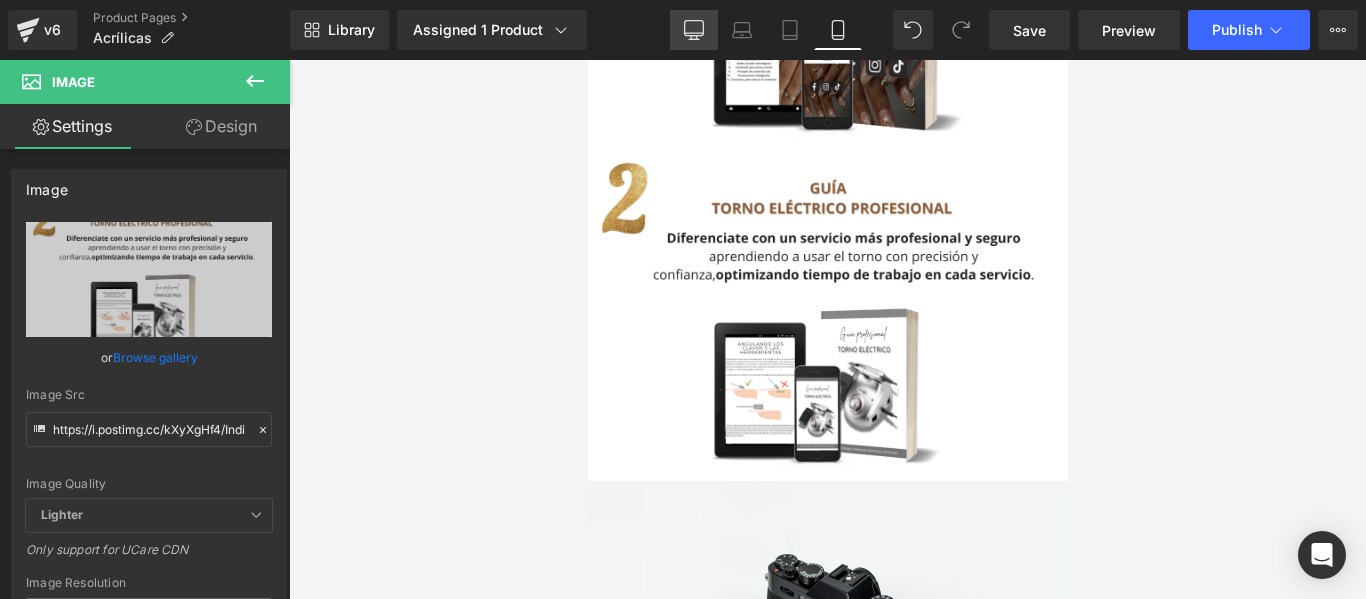 click on "Desktop" at bounding box center [694, 30] 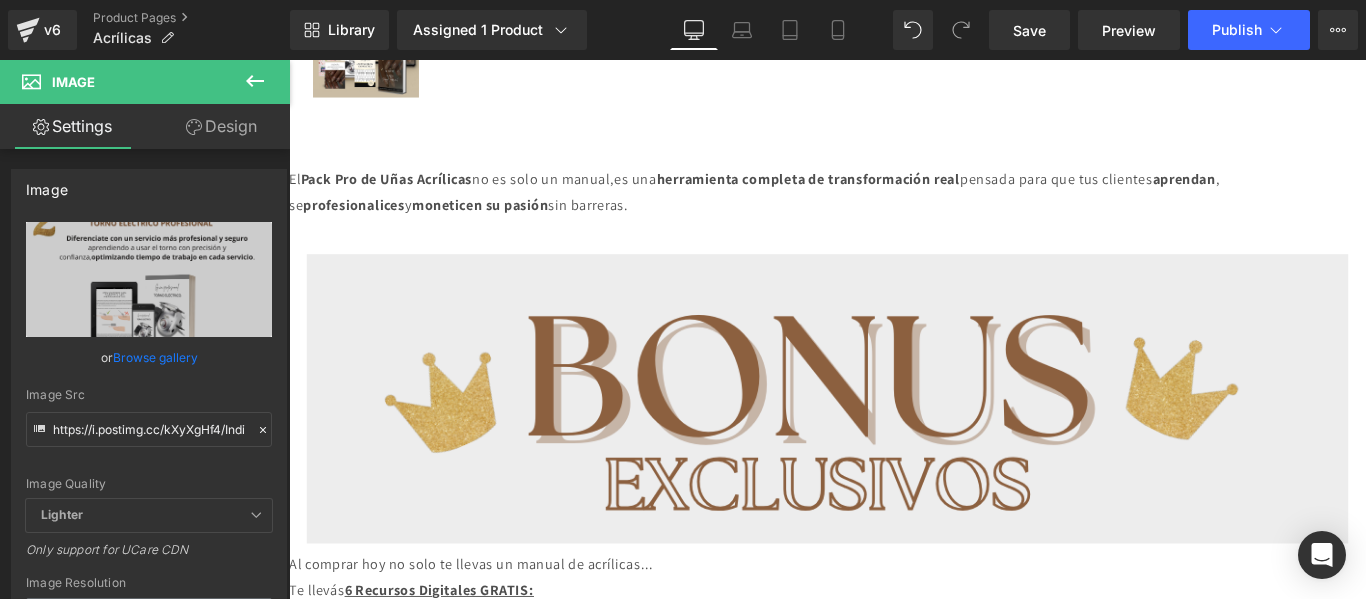 scroll, scrollTop: 4939, scrollLeft: 0, axis: vertical 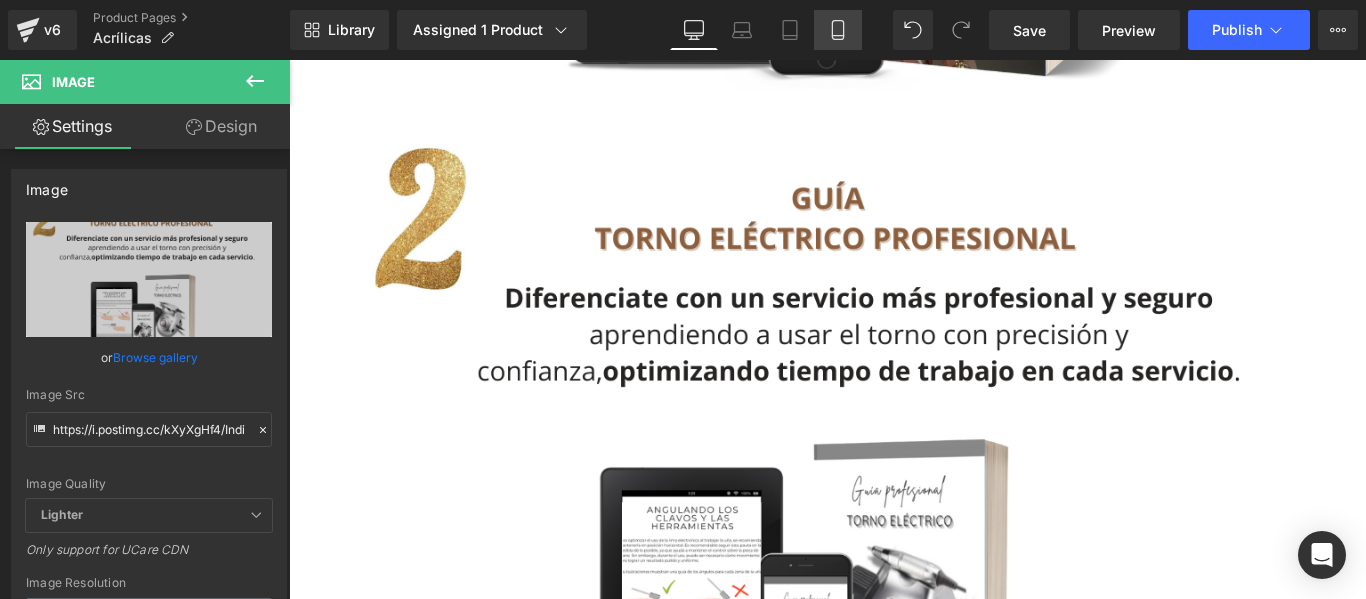 click 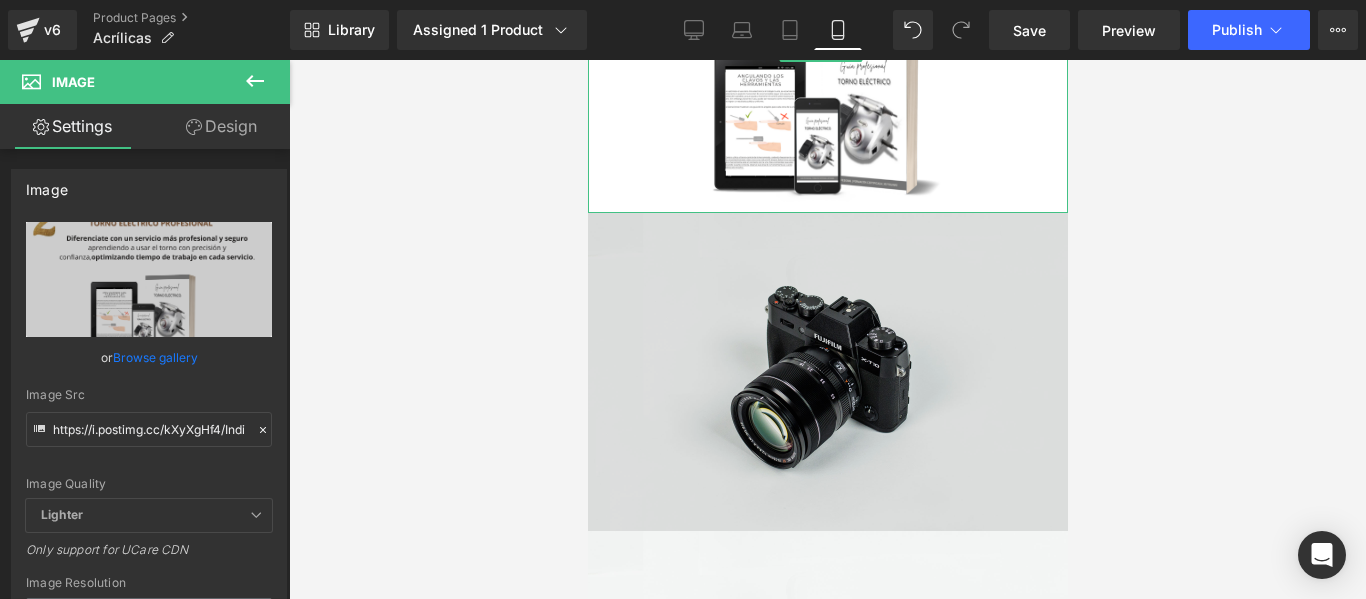 scroll, scrollTop: 3835, scrollLeft: 0, axis: vertical 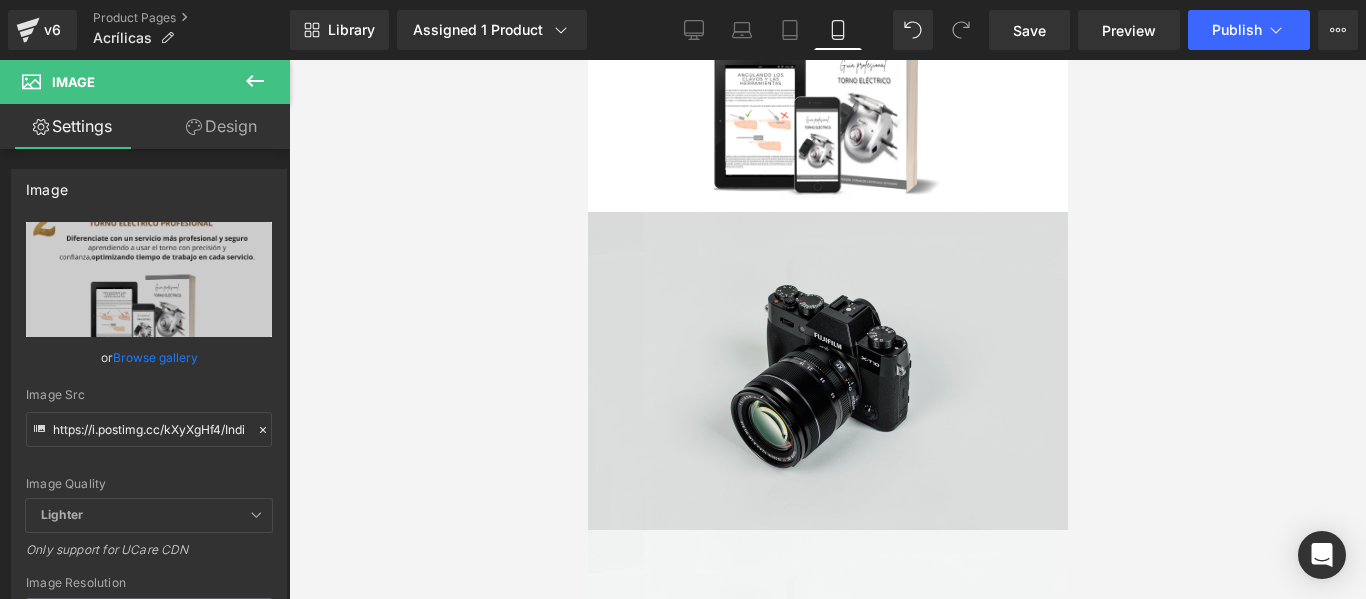 click at bounding box center [827, 371] 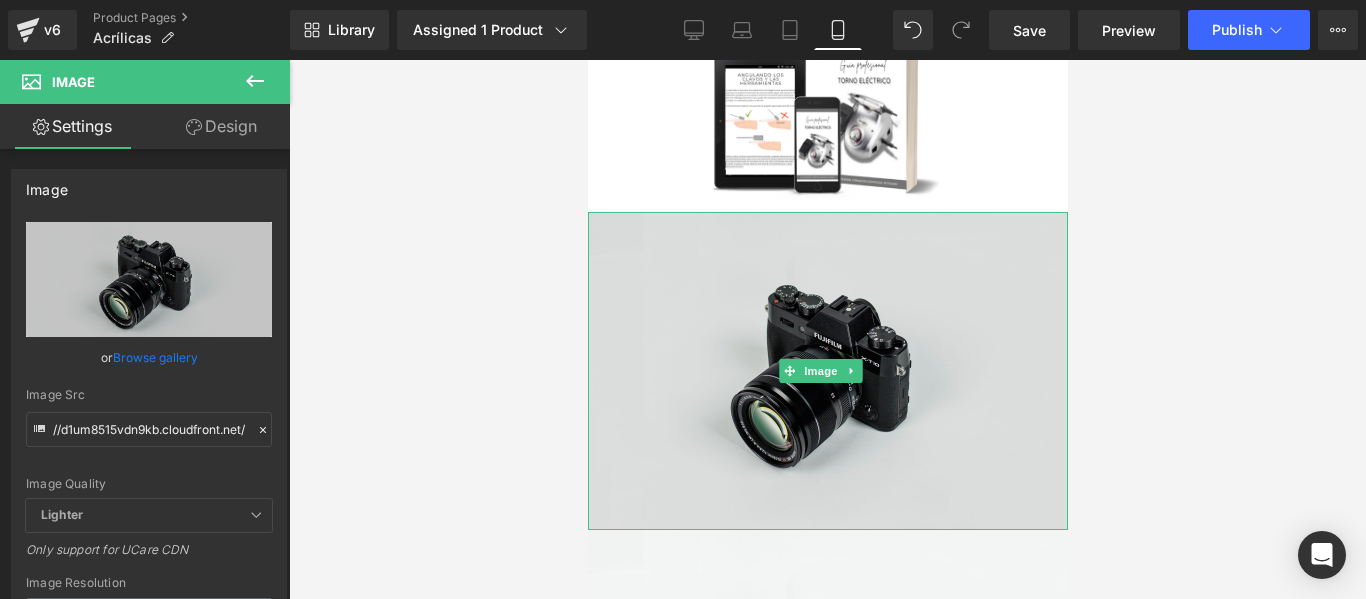 click at bounding box center [827, 371] 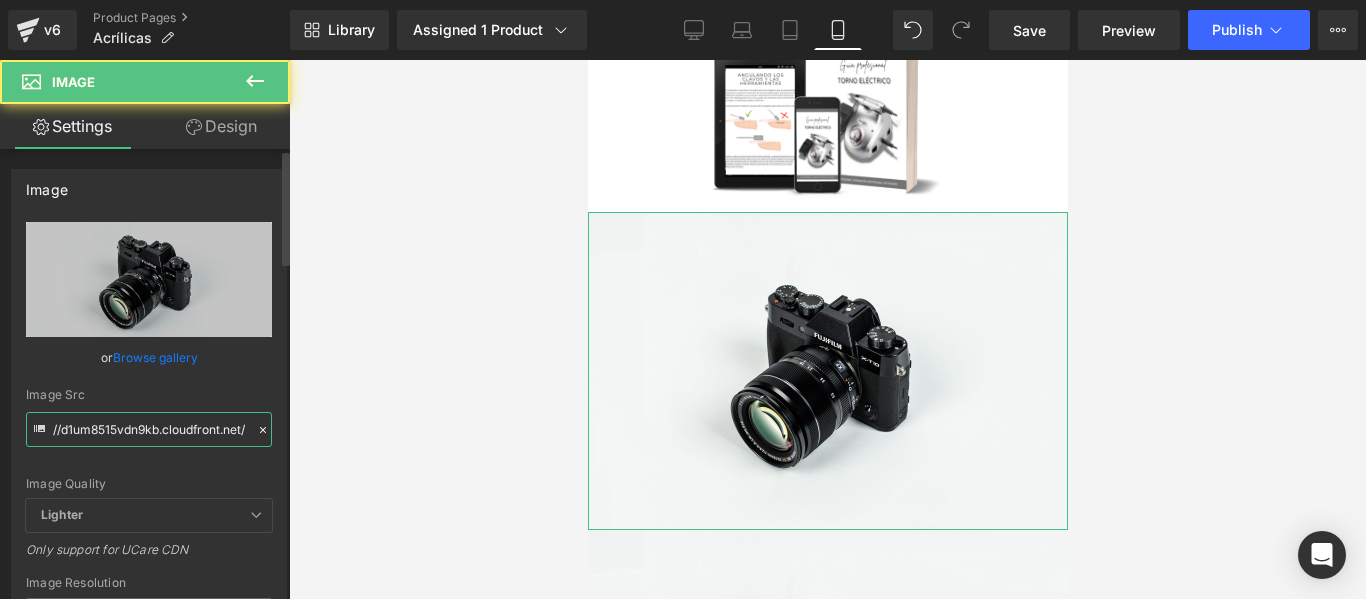 click on "//d1um8515vdn9kb.cloudfront.net/images/parallax.jpg" at bounding box center [149, 429] 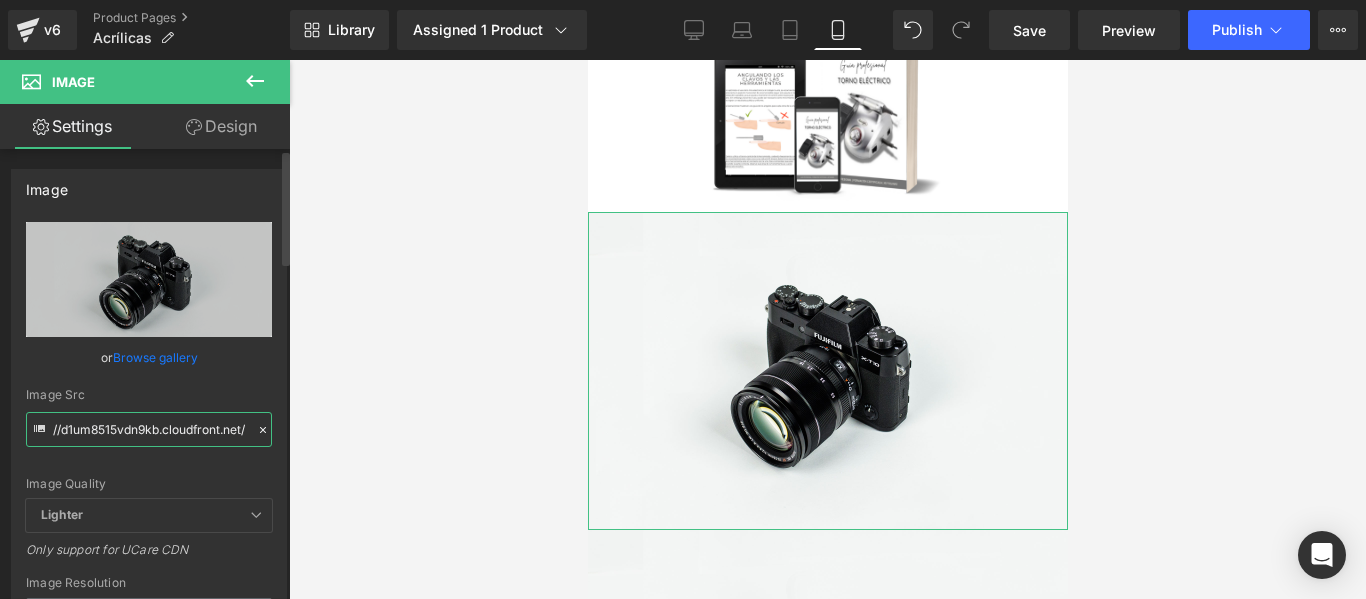 click on "//d1um8515vdn9kb.cloudfront.net/images/parallax.jpg" at bounding box center [149, 429] 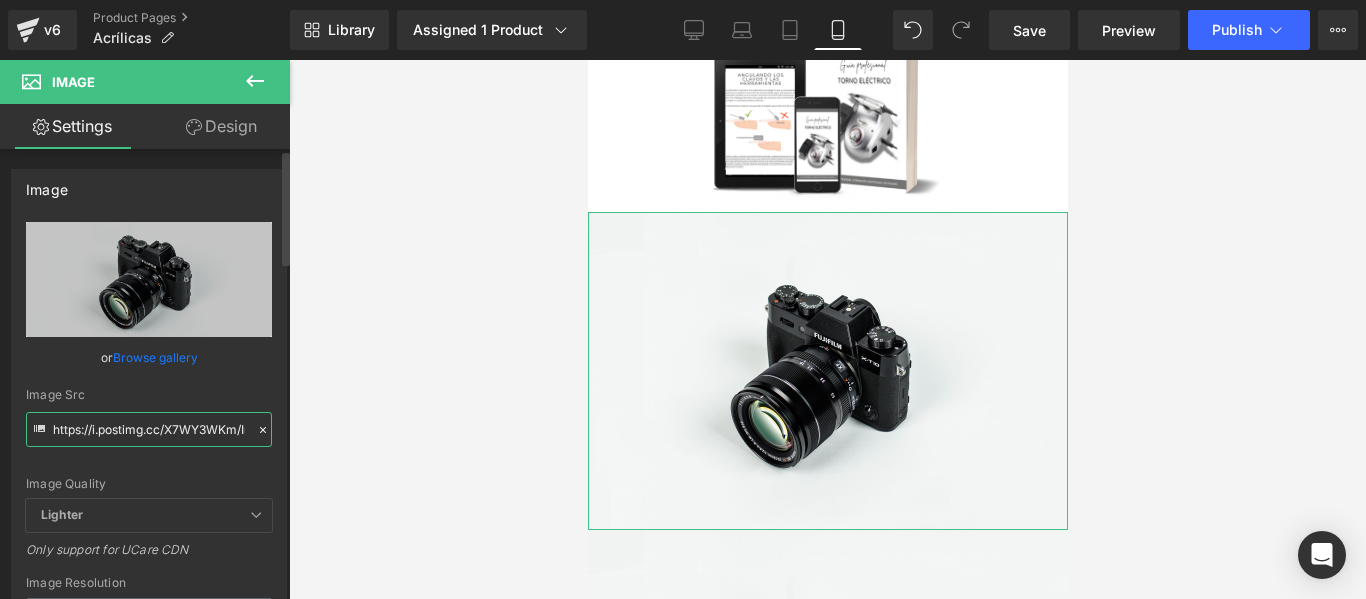 scroll, scrollTop: 0, scrollLeft: 245, axis: horizontal 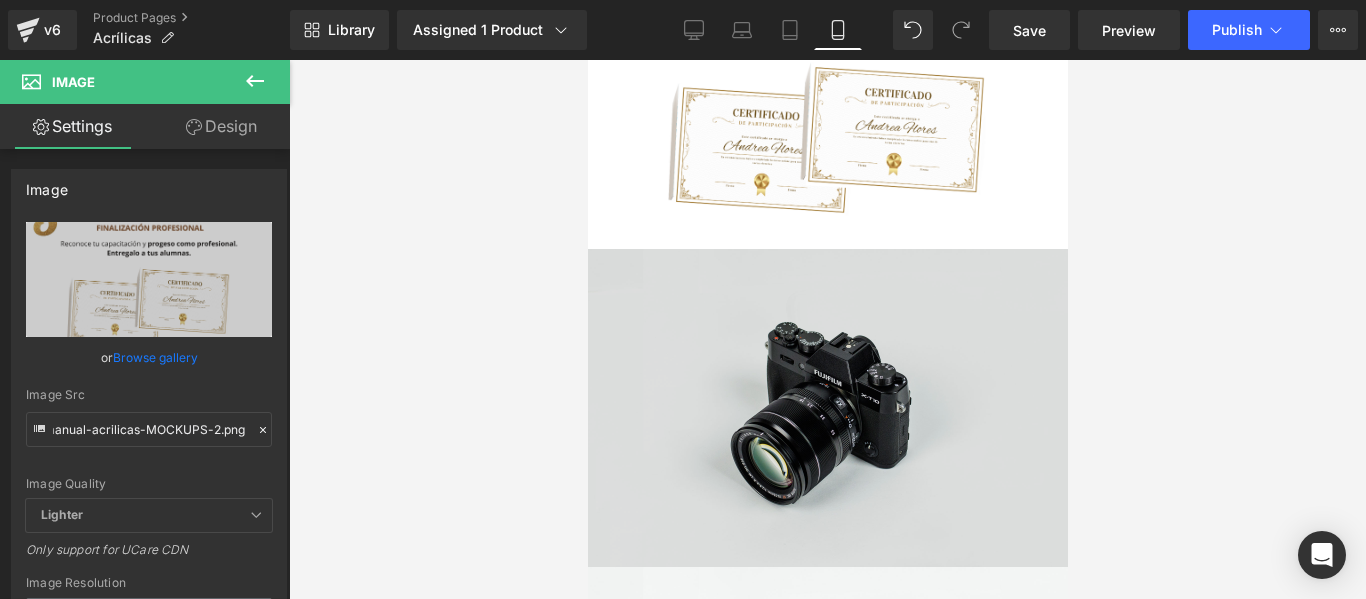 click at bounding box center (827, 408) 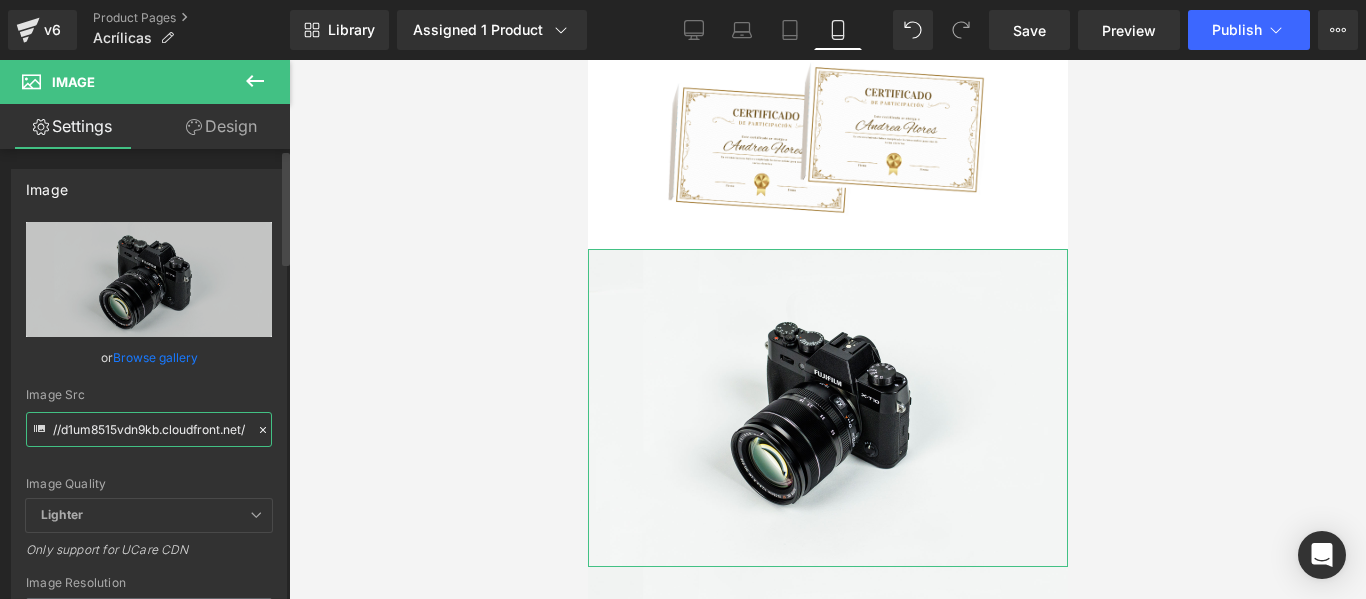 click on "//d1um8515vdn9kb.cloudfront.net/images/parallax.jpg" at bounding box center [149, 429] 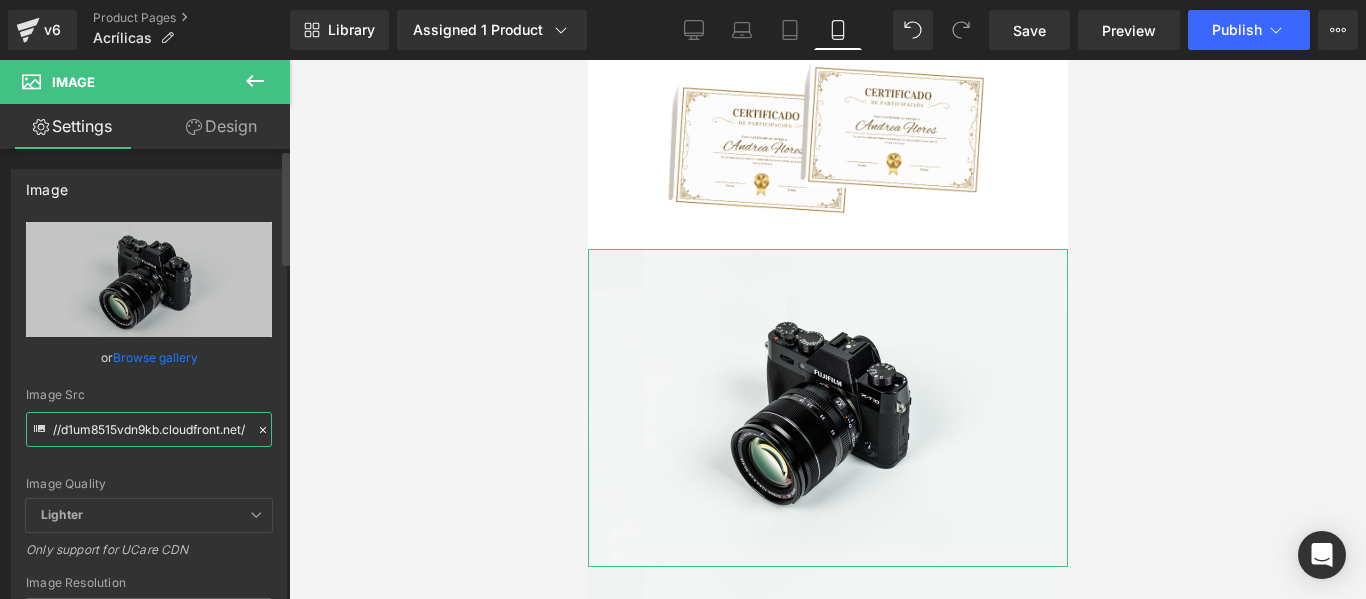 click on "//d1um8515vdn9kb.cloudfront.net/images/parallax.jpg" at bounding box center [149, 429] 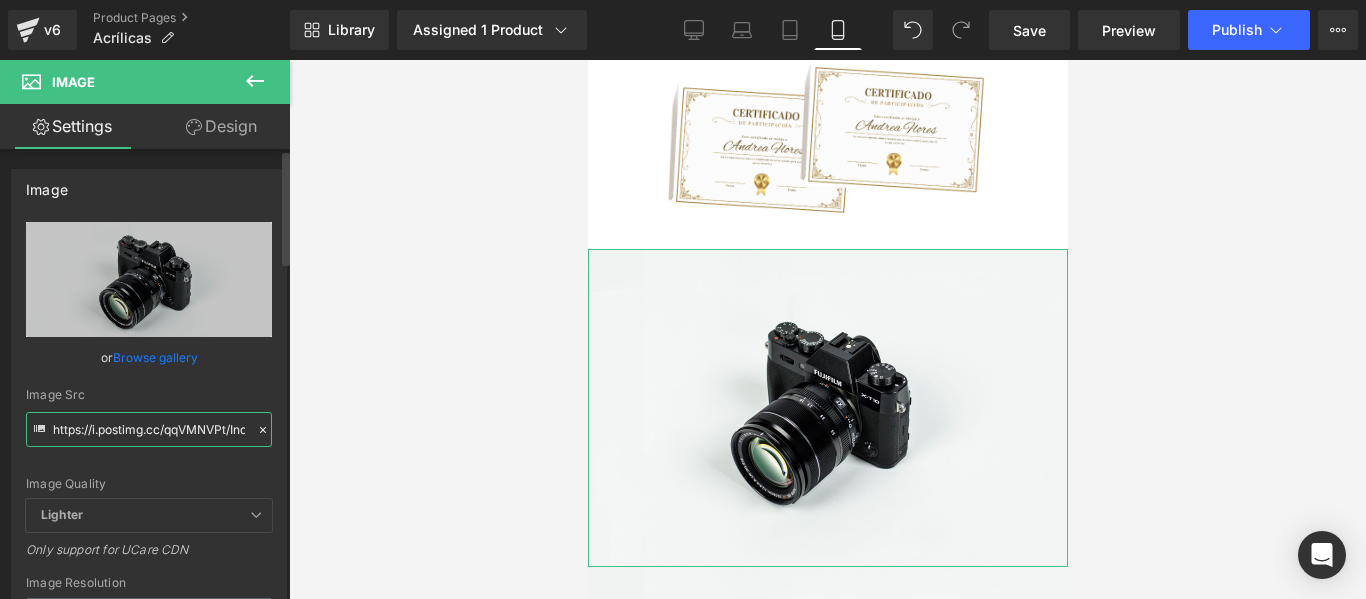 scroll, scrollTop: 0, scrollLeft: 235, axis: horizontal 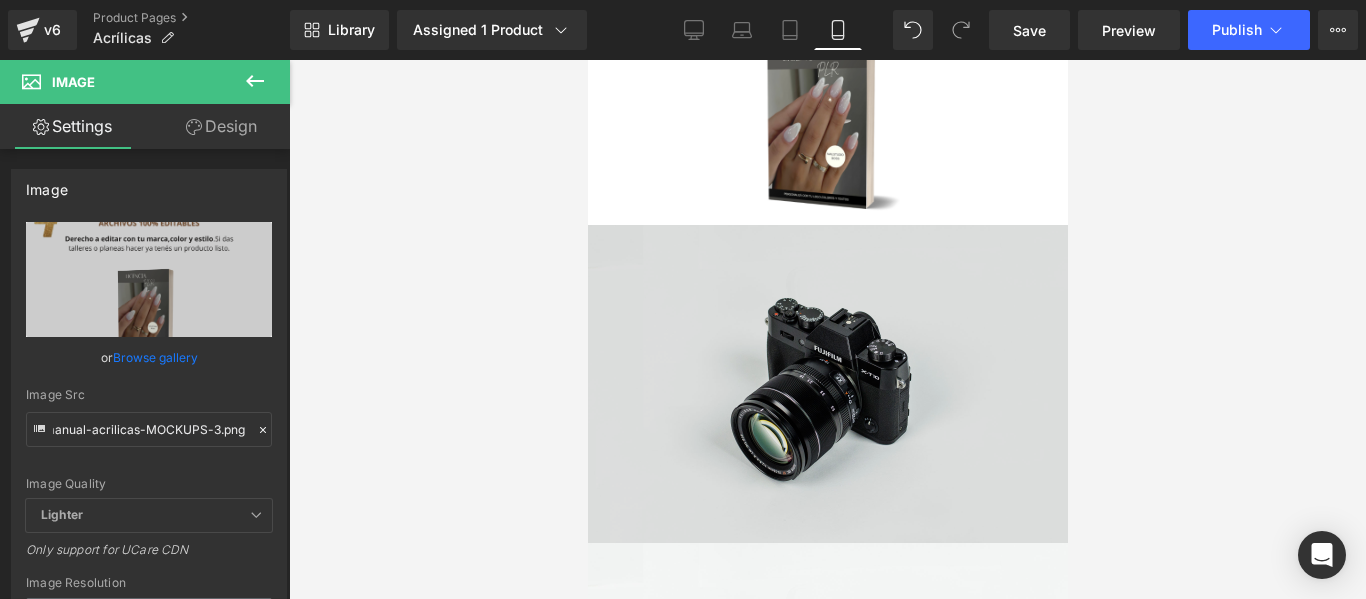 click at bounding box center (827, 384) 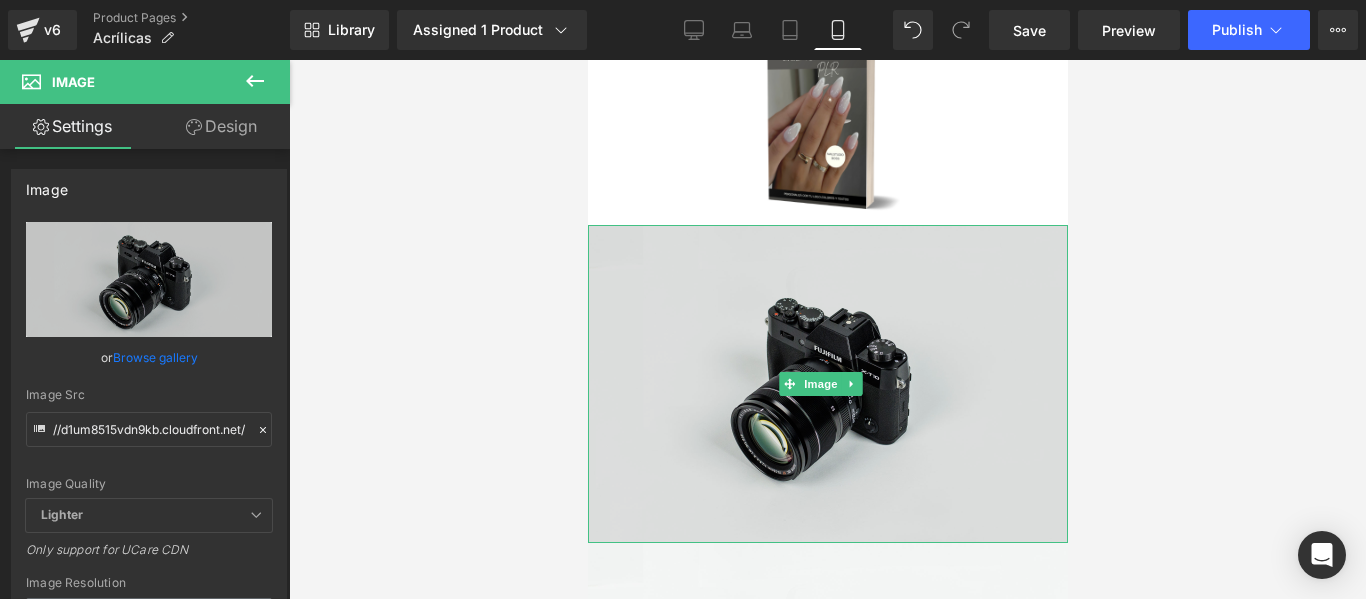 click at bounding box center [827, 384] 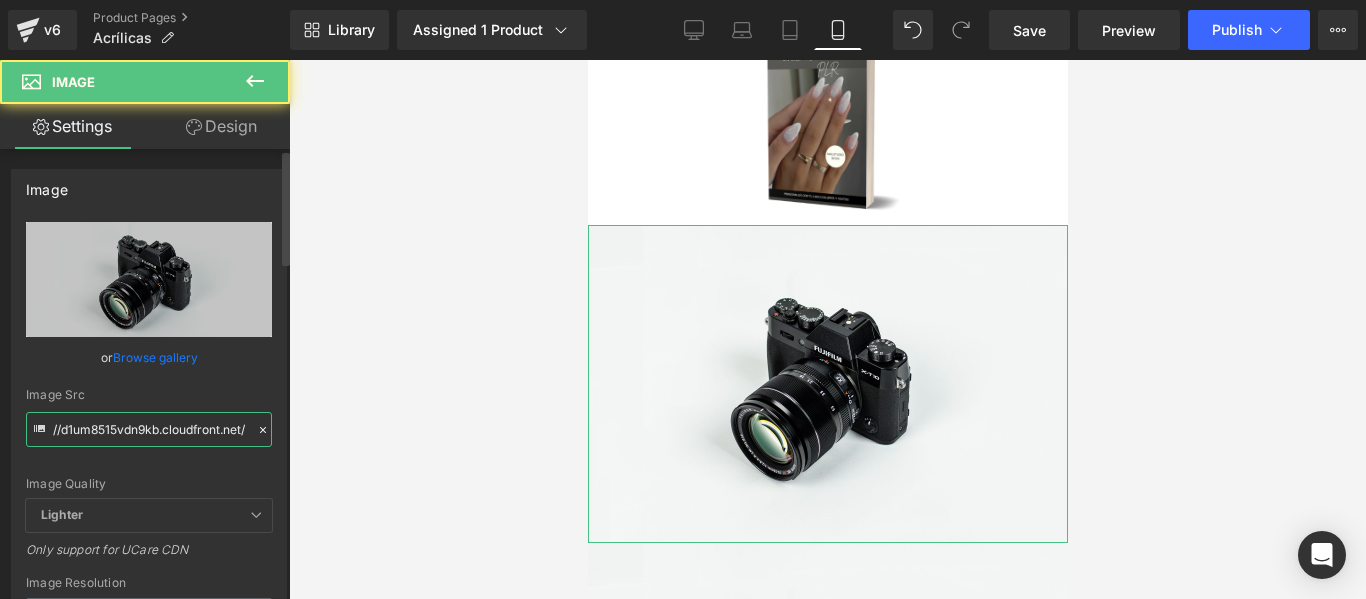 click on "//d1um8515vdn9kb.cloudfront.net/images/parallax.jpg" at bounding box center (149, 429) 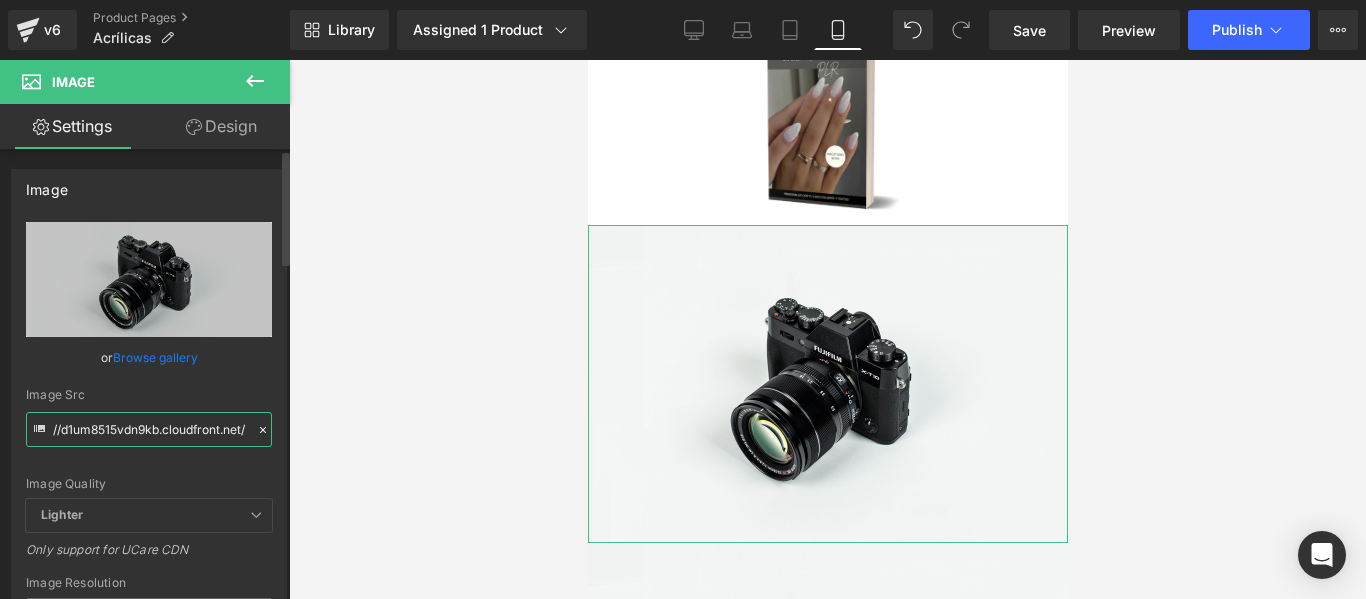 click on "//d1um8515vdn9kb.cloudfront.net/images/parallax.jpg" at bounding box center [149, 429] 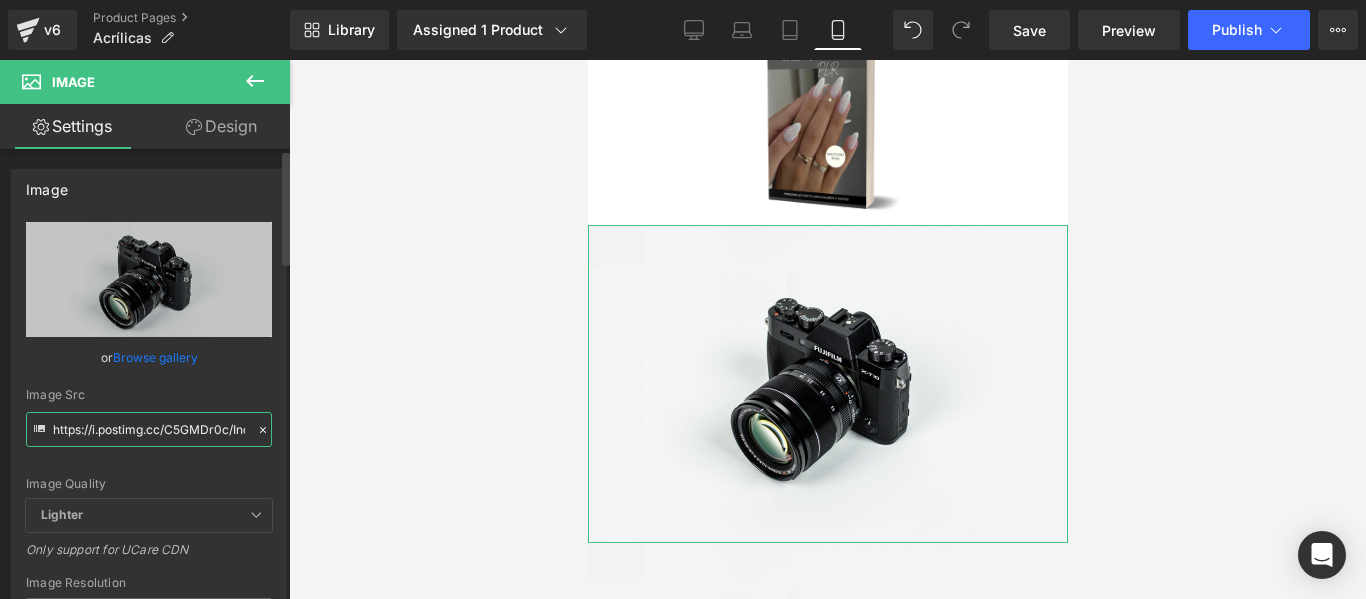 scroll, scrollTop: 0, scrollLeft: 236, axis: horizontal 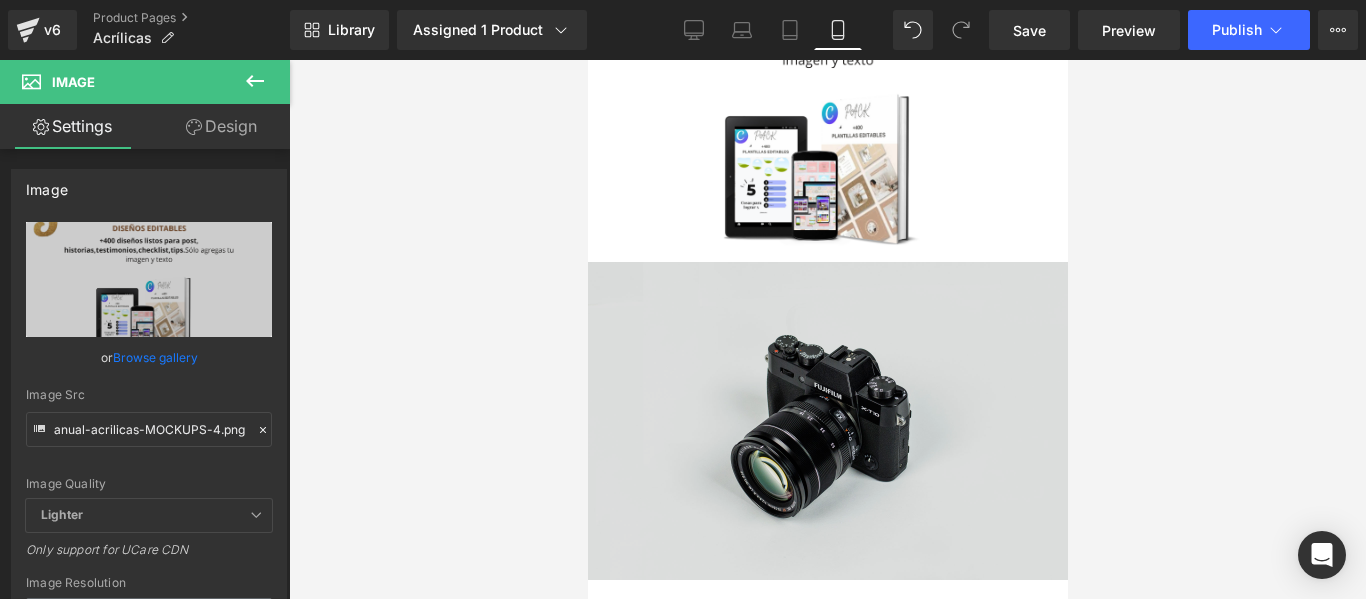 click at bounding box center (827, 421) 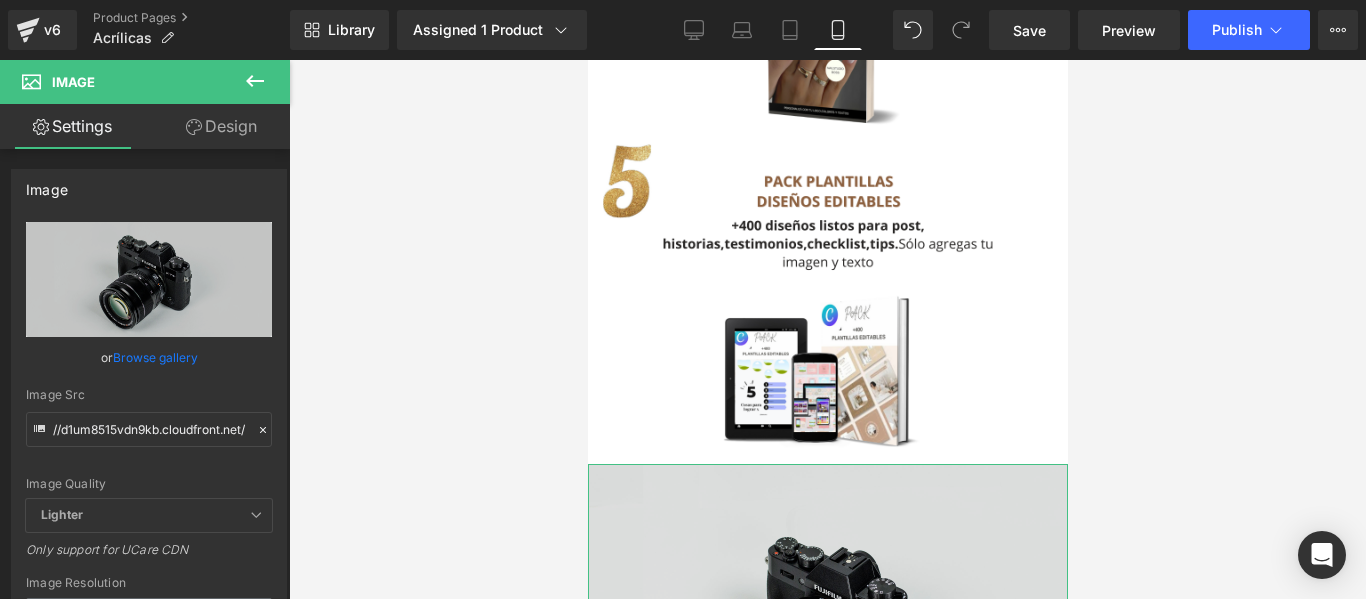 scroll, scrollTop: 4555, scrollLeft: 0, axis: vertical 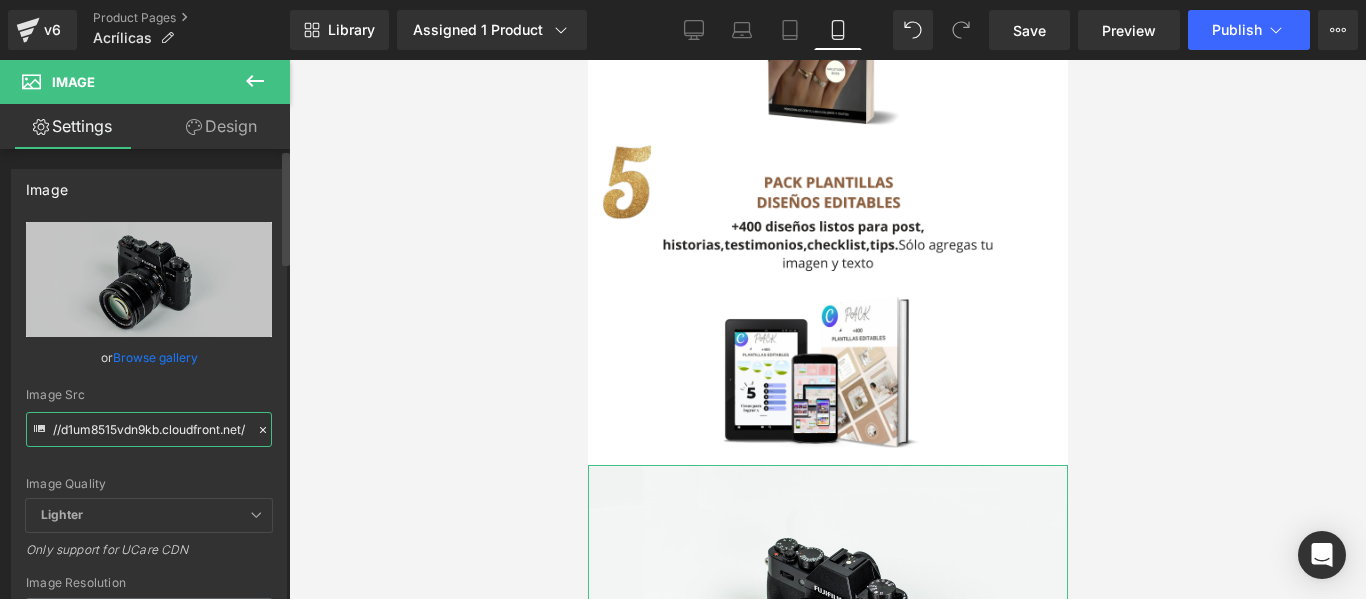 click on "//d1um8515vdn9kb.cloudfront.net/images/parallax.jpg" at bounding box center [149, 429] 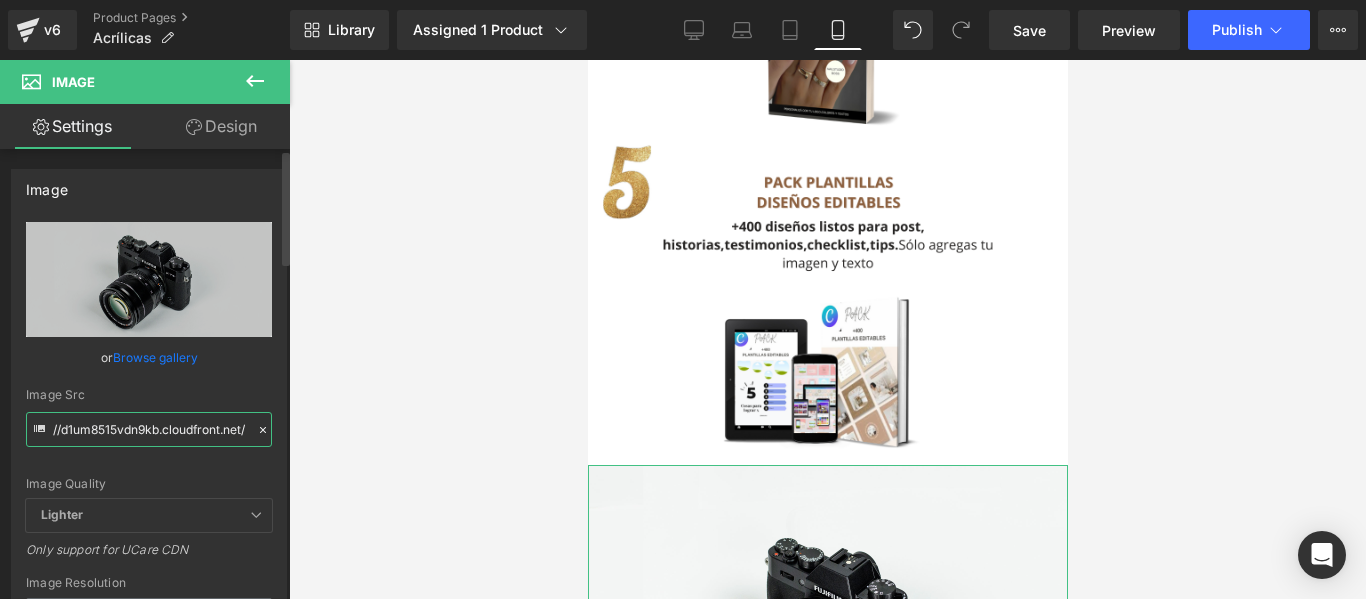 click on "//d1um8515vdn9kb.cloudfront.net/images/parallax.jpg" at bounding box center [149, 429] 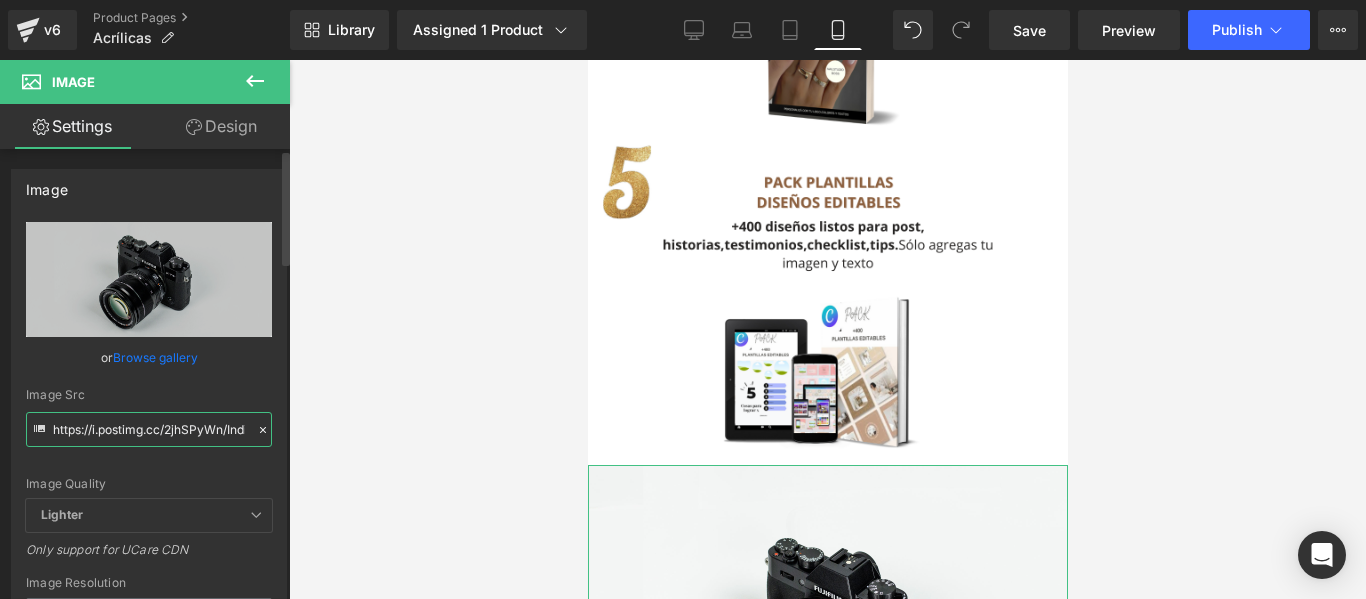 scroll, scrollTop: 0, scrollLeft: 230, axis: horizontal 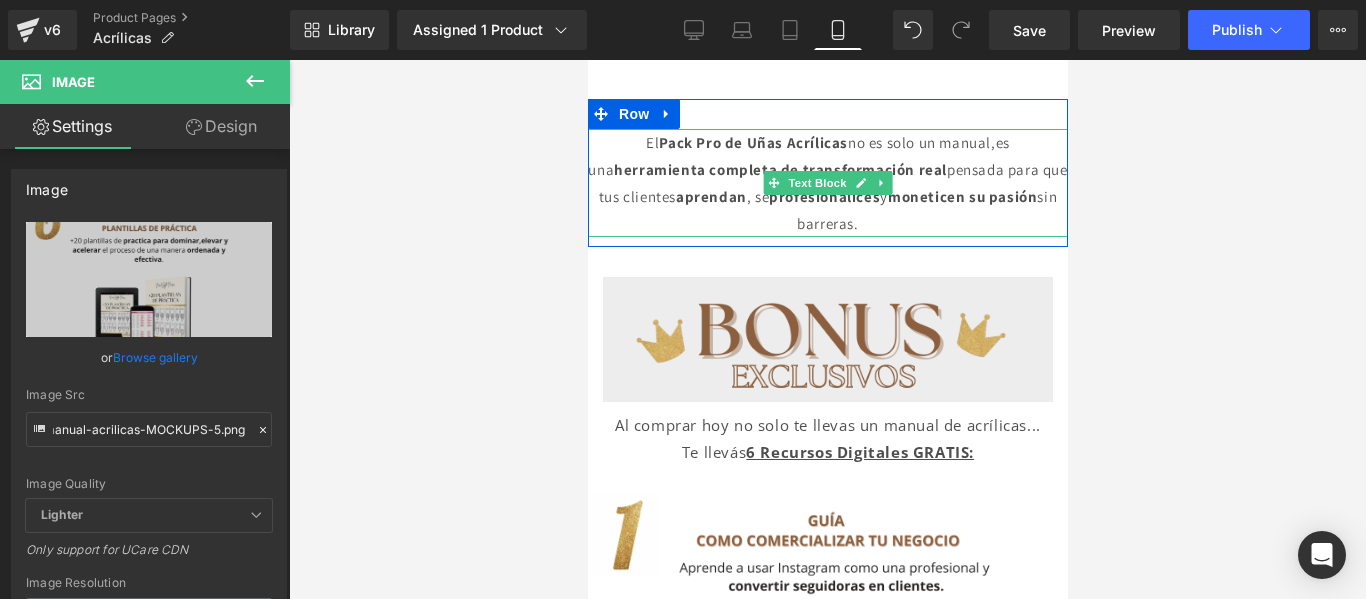 click on "El Pack Pro de Uñas Acrílicas no es solo un manual,es una herramienta completa de transformación real pensada para que tus clientes aprendan , se profesionalicen y moneticen su pasión sin barreras." at bounding box center [827, 183] 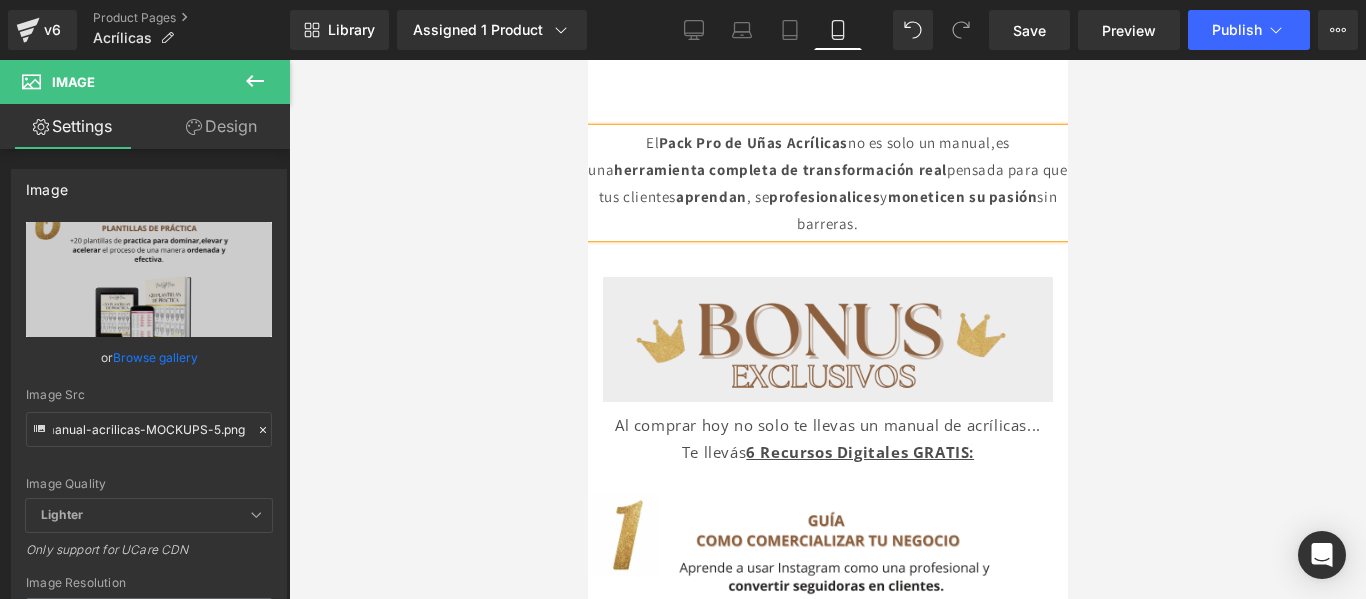 click on "moneticen su pasión" at bounding box center [961, 196] 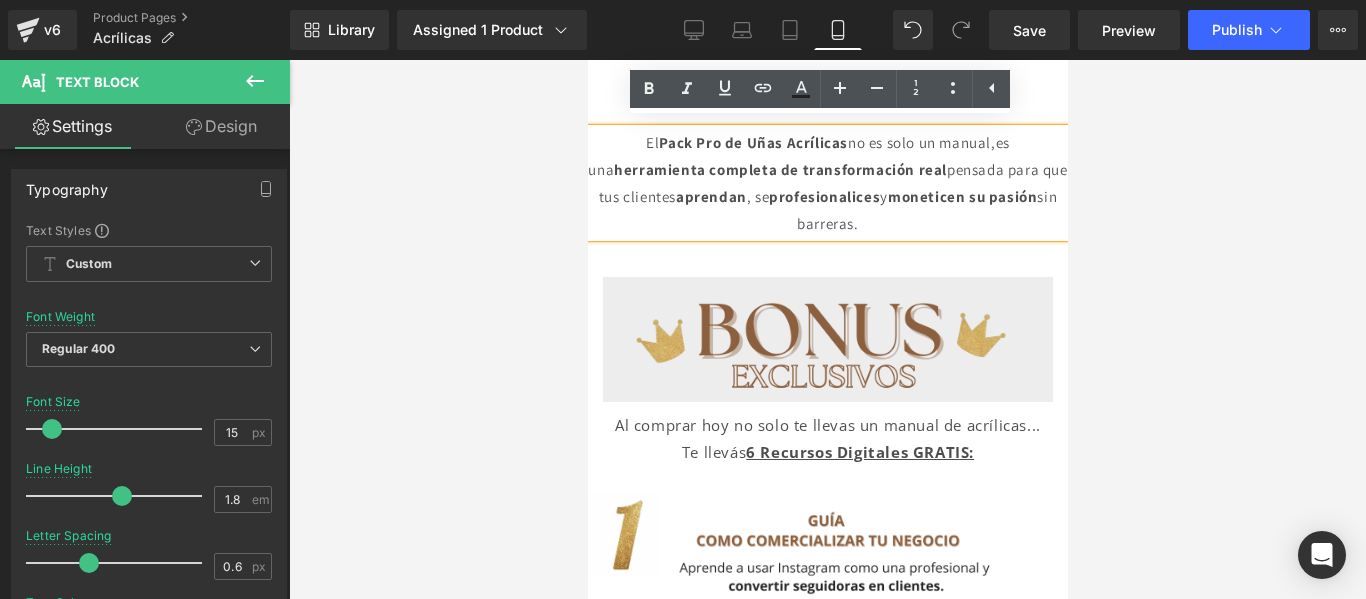 drag, startPoint x: 707, startPoint y: 188, endPoint x: 589, endPoint y: 192, distance: 118.06778 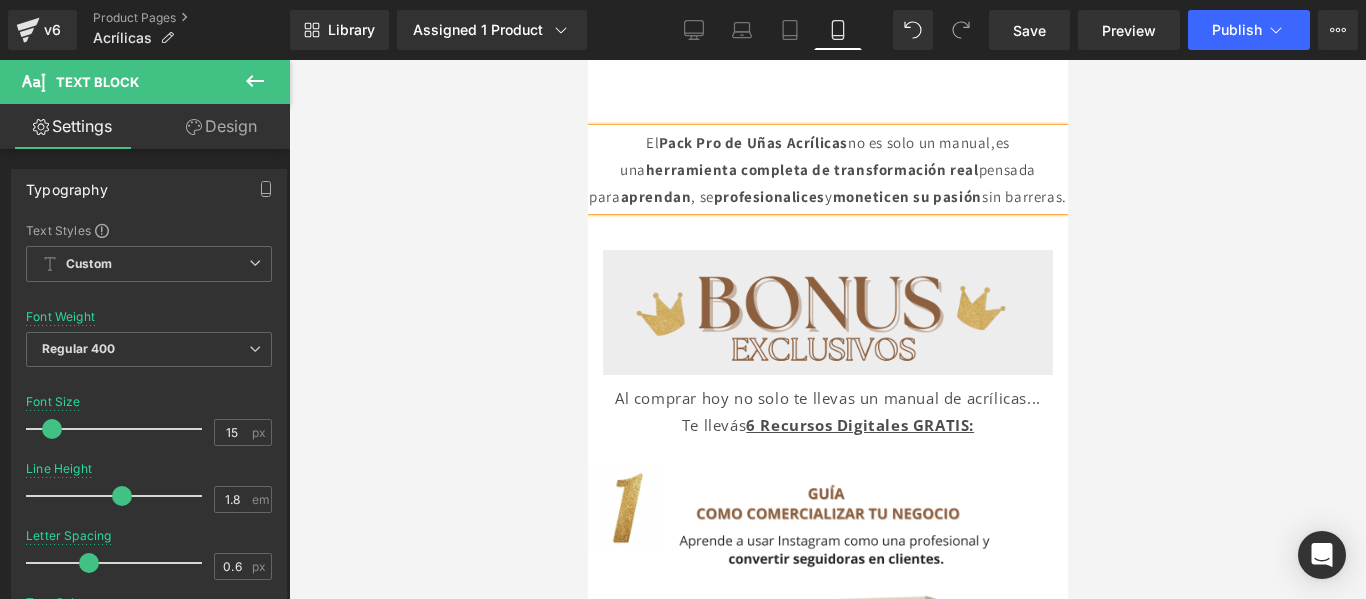 click on "aprendan" at bounding box center [655, 196] 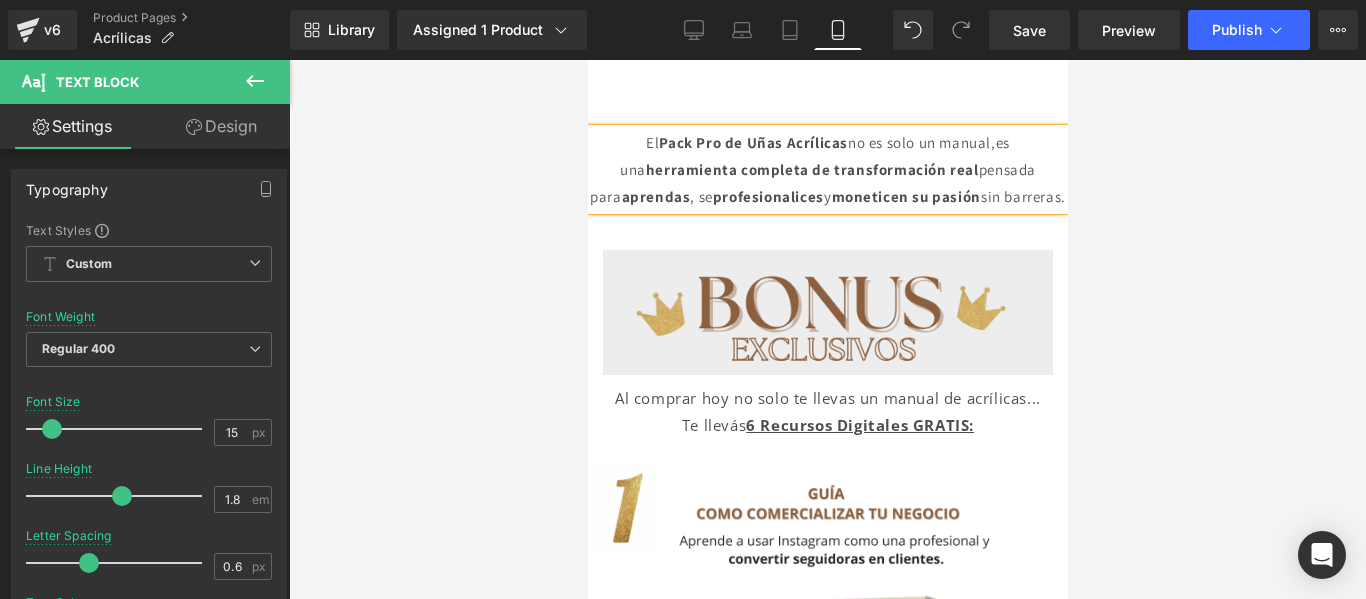 click on "El Pack Pro de Uñas Acrílicas no es solo un manual,es una herramienta completa de transformación real pensada para aprendas , se profesionalicen y moneticen su pasión sin barreras." at bounding box center (826, 169) 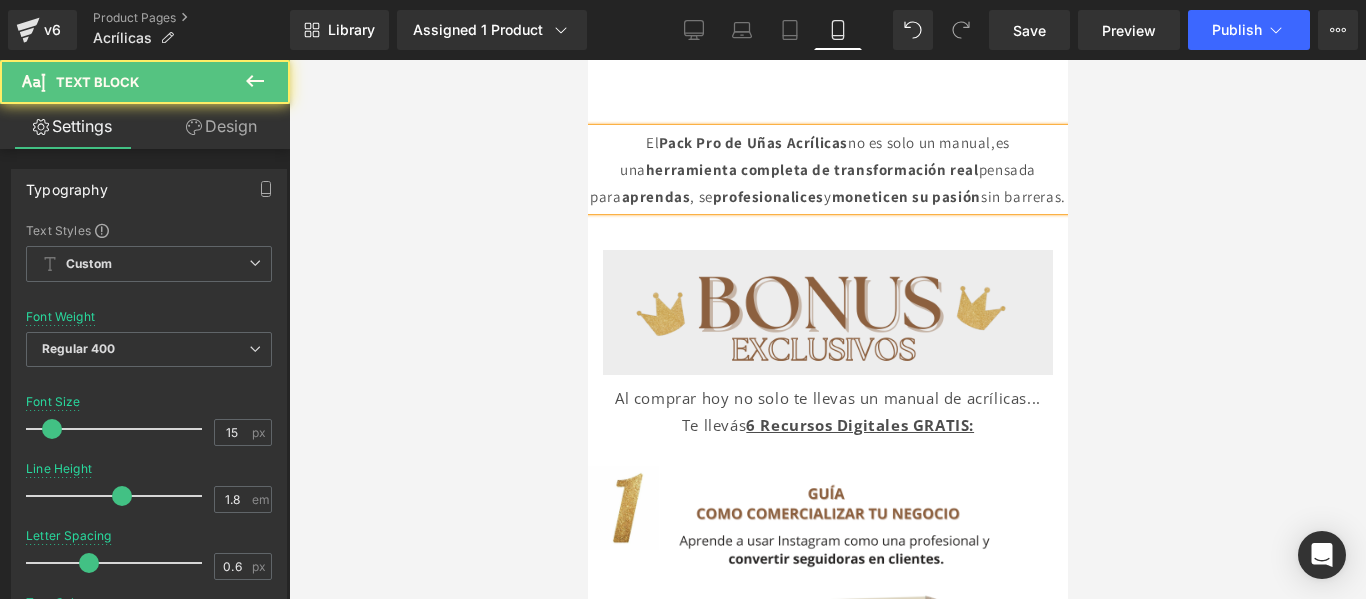 click on "moneticen su pasión" at bounding box center (905, 196) 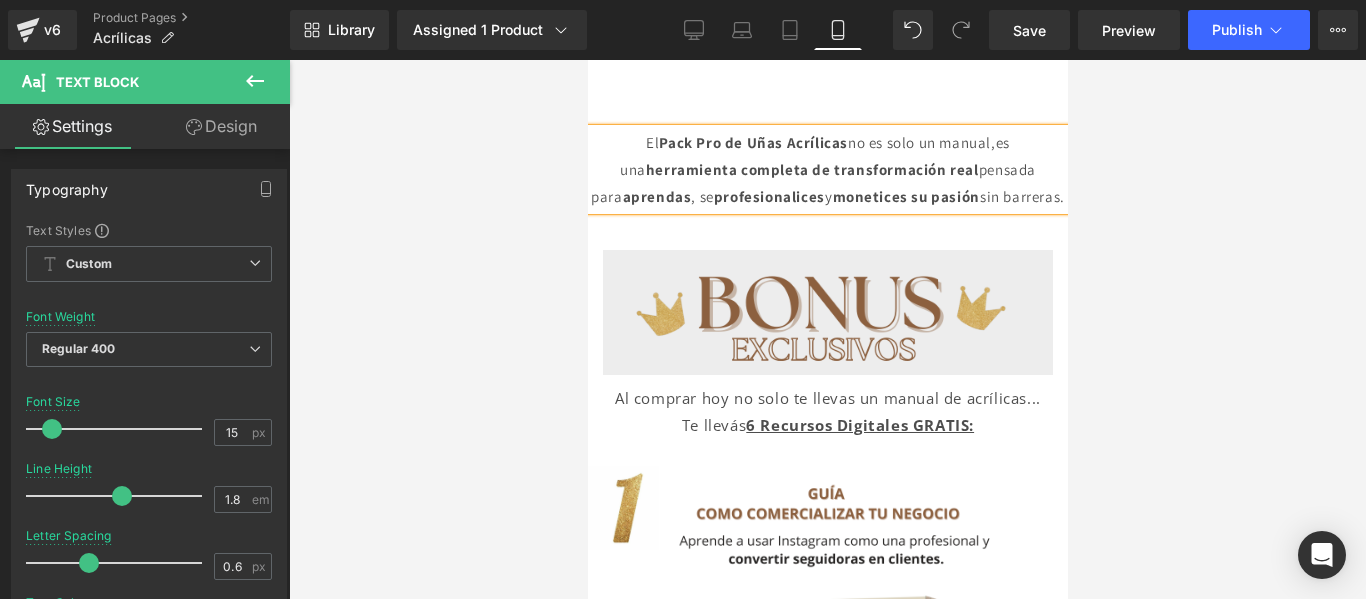 click at bounding box center [827, 329] 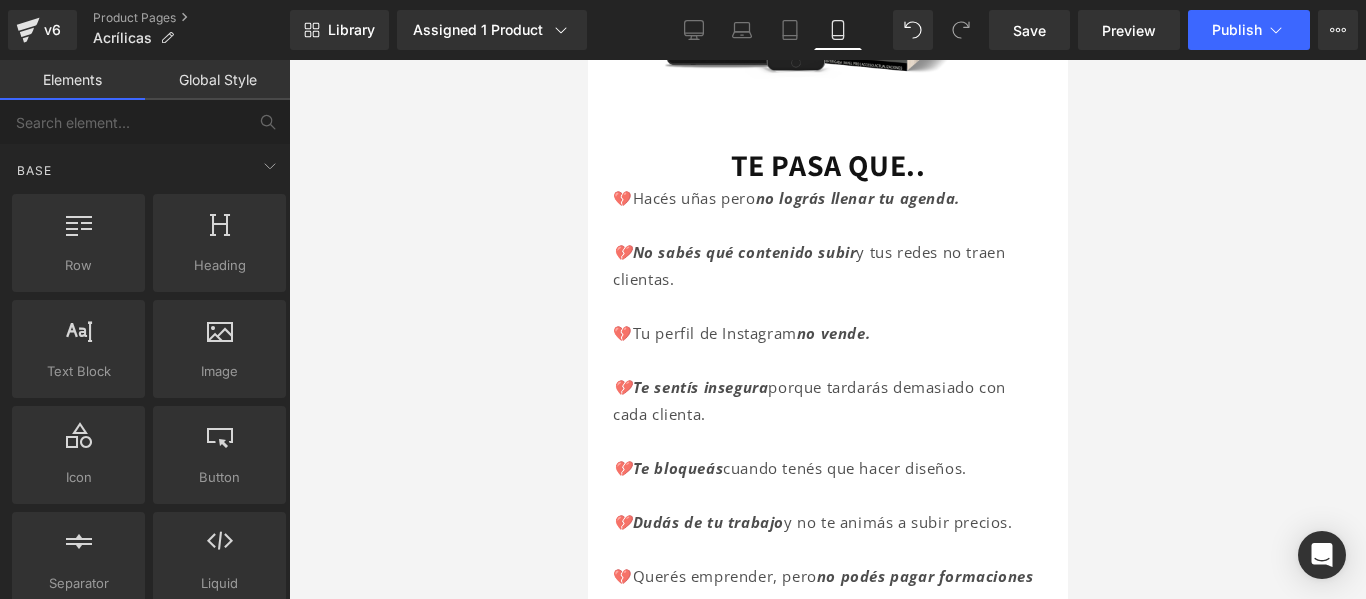 scroll, scrollTop: 433, scrollLeft: 0, axis: vertical 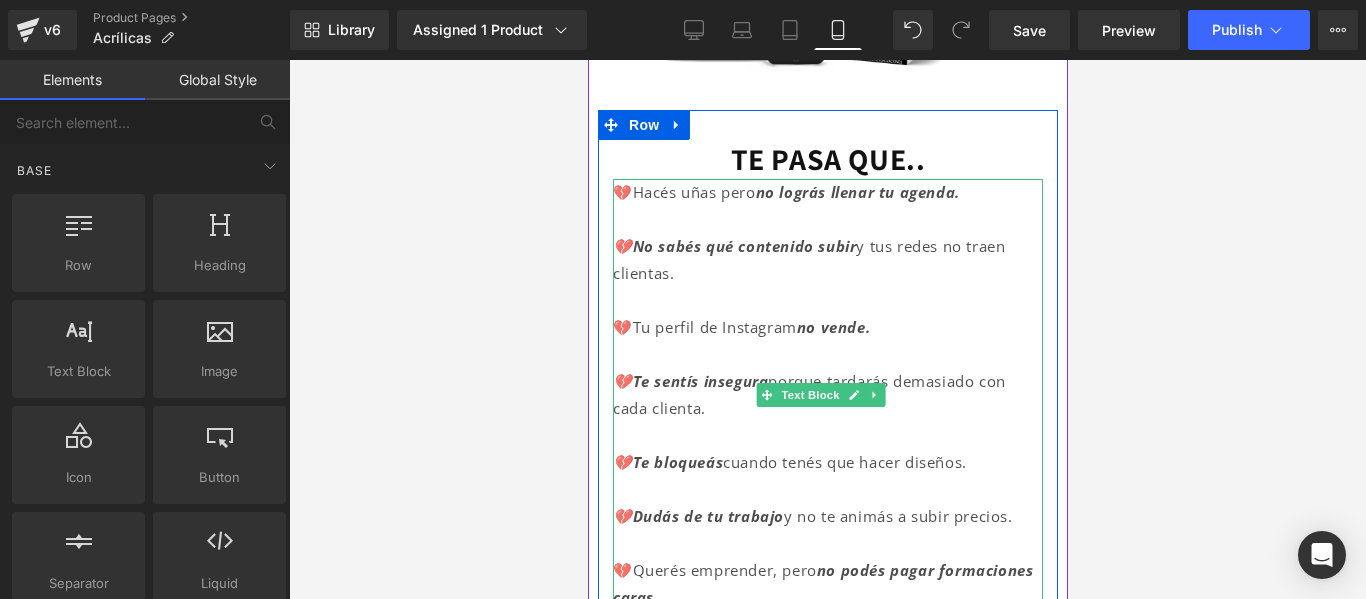 click on "💔Tu perfil de Instagram no vende." at bounding box center [740, 327] 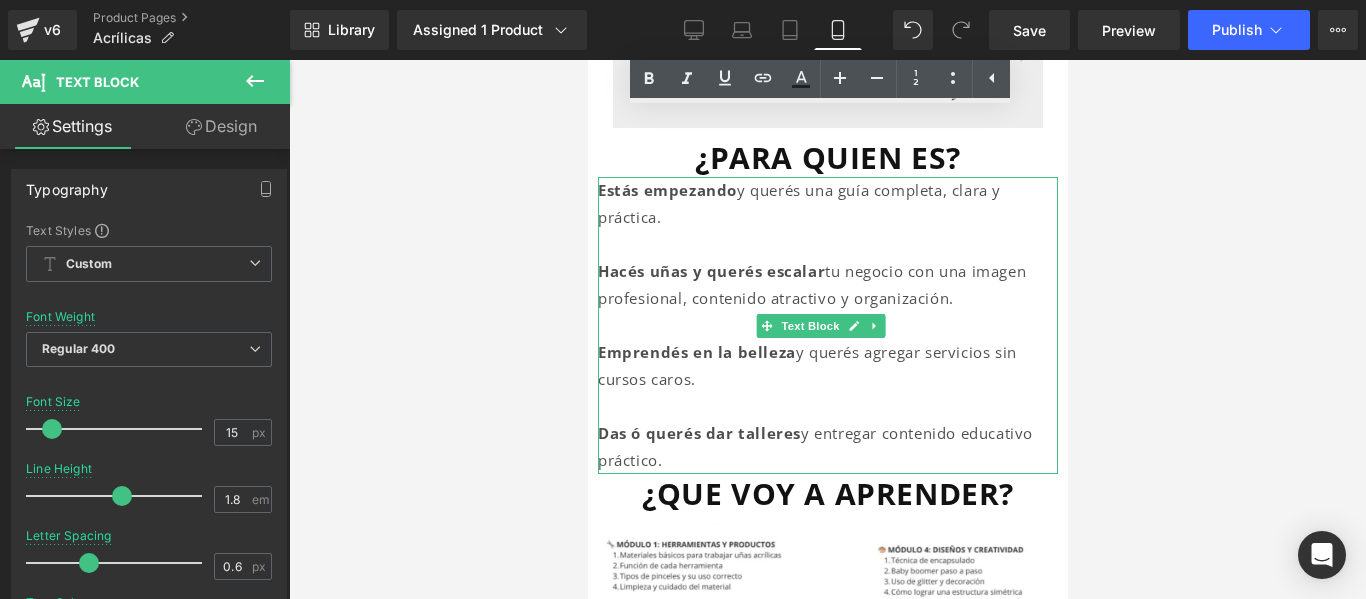 scroll, scrollTop: 1476, scrollLeft: 0, axis: vertical 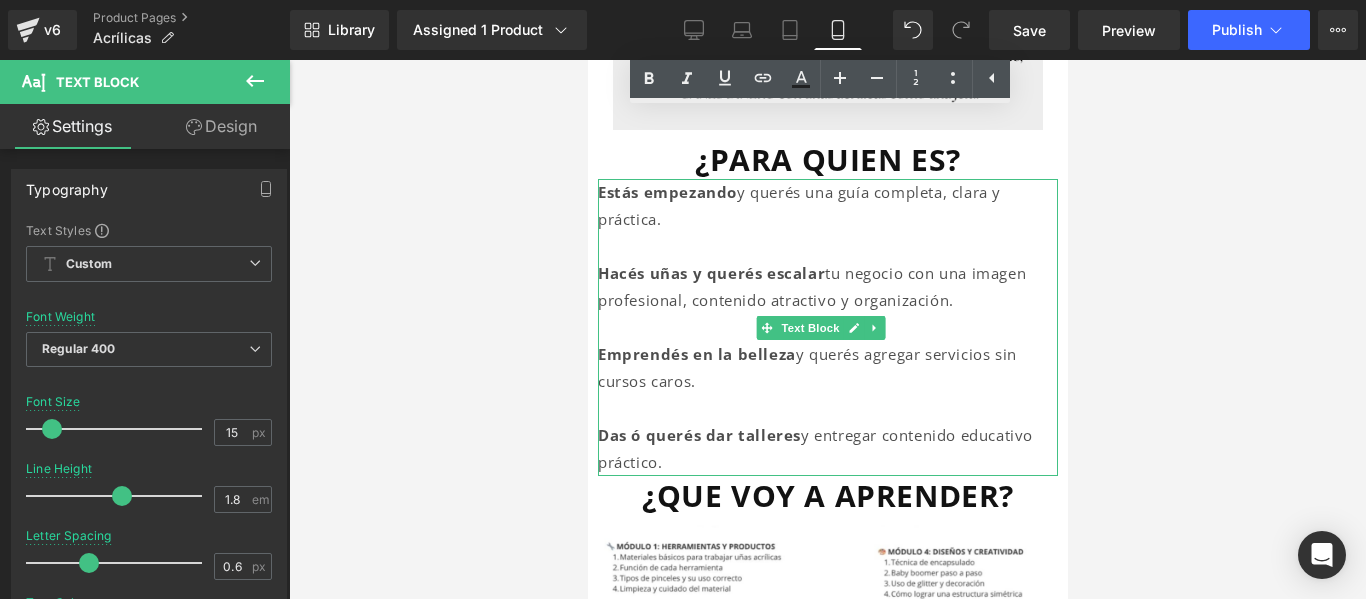 click on "Estás empezando" at bounding box center [666, 192] 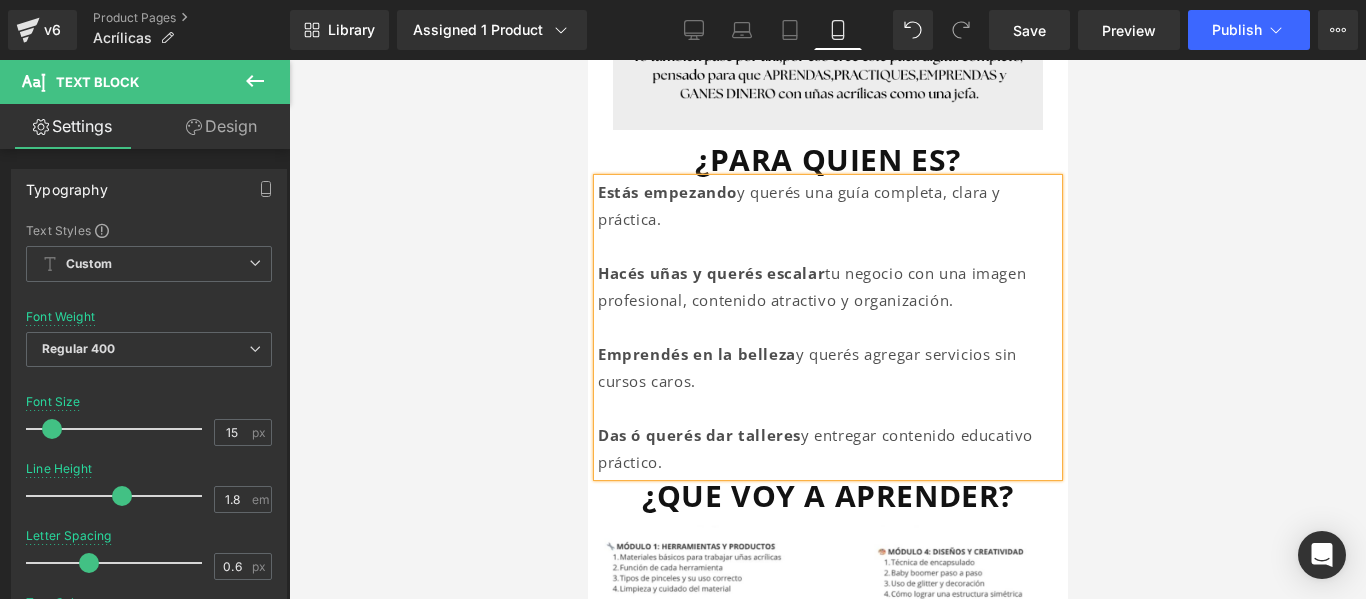 paste 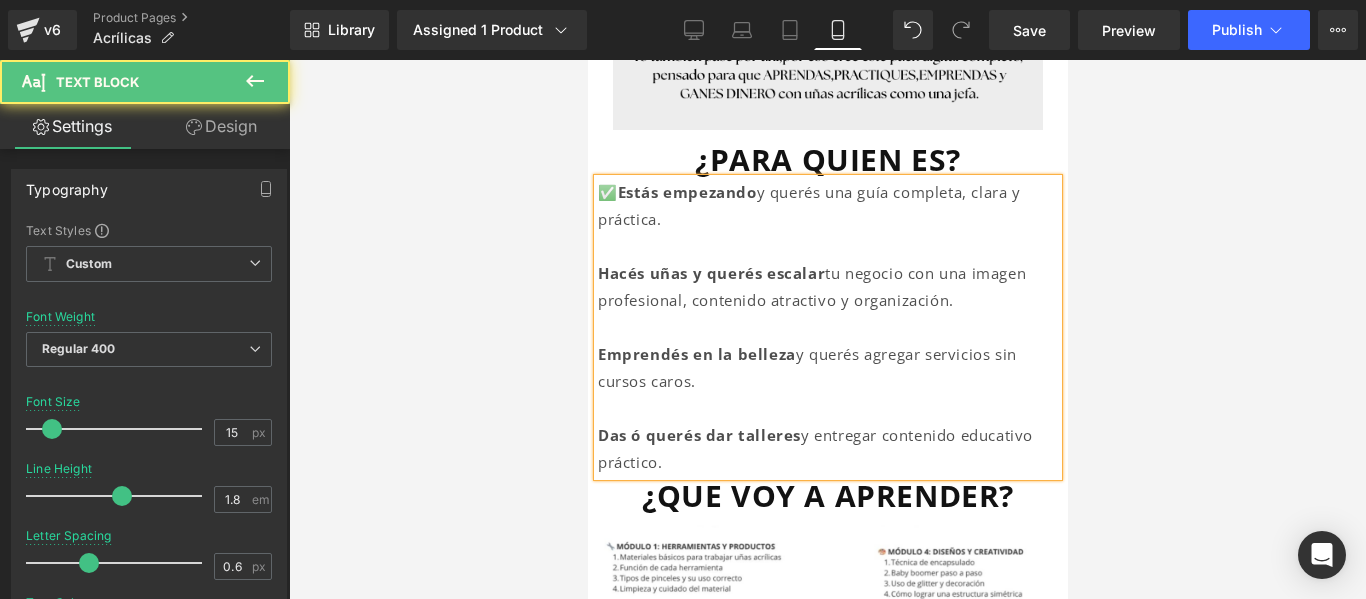 click on "✅Estás empezando y querés una guía completa, clara y práctica. ✅Hacés uñas y querés escalar tu negocio con una imagen profesional, contenido atractivo y organización. ✅Emprendés en la belleza y querés agregar servicios sin cursos caros. ✅Haces/querés dar talleres entregando contenido educativo práctico." at bounding box center (827, 327) 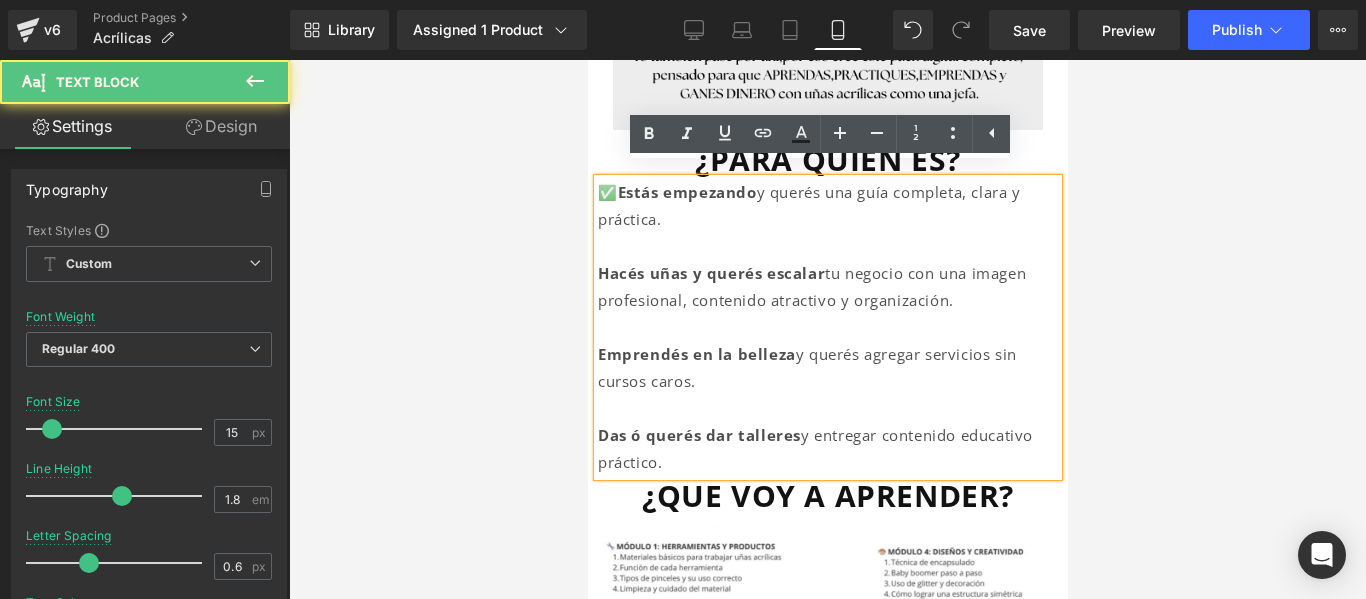 click on "Hacés uñas y querés escalar" at bounding box center (710, 273) 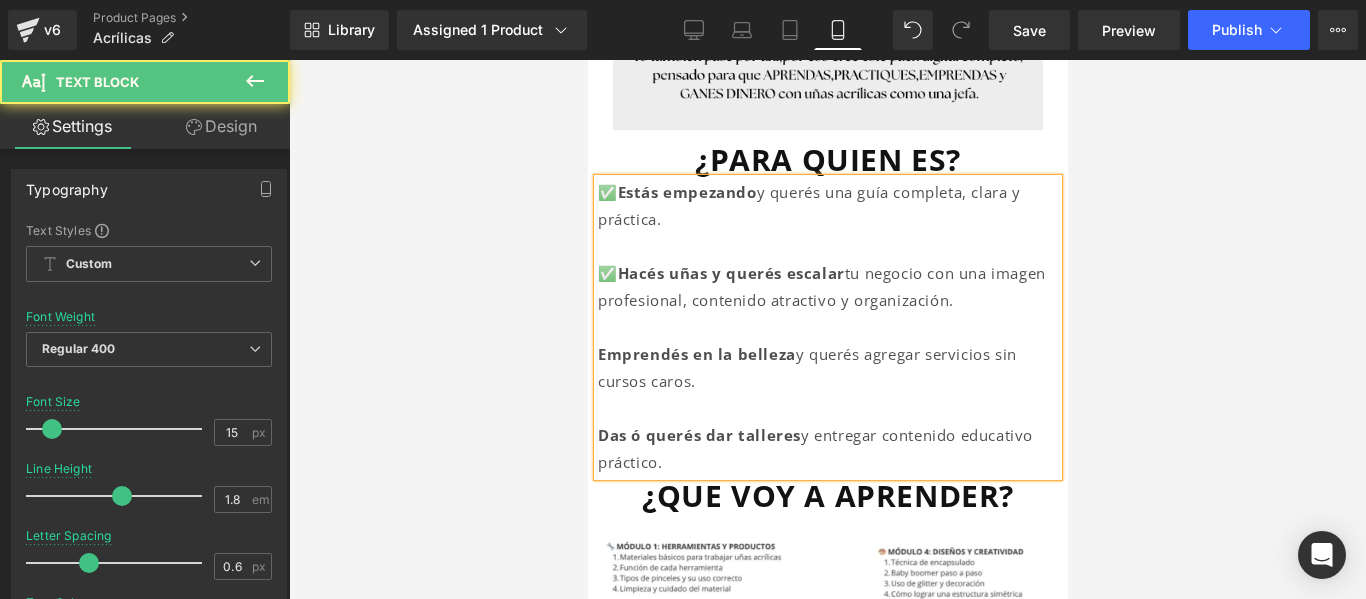 click on "Emprendés en la belleza" at bounding box center (696, 354) 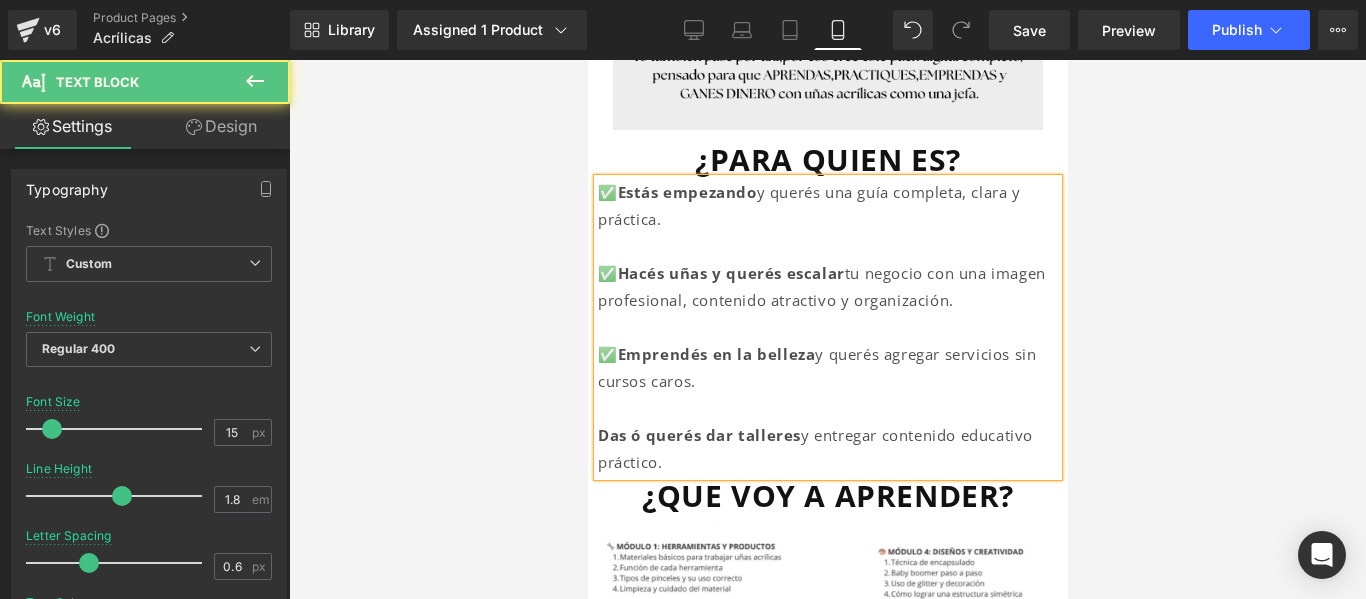 click on "Das ó querés dar talleres" at bounding box center [698, 435] 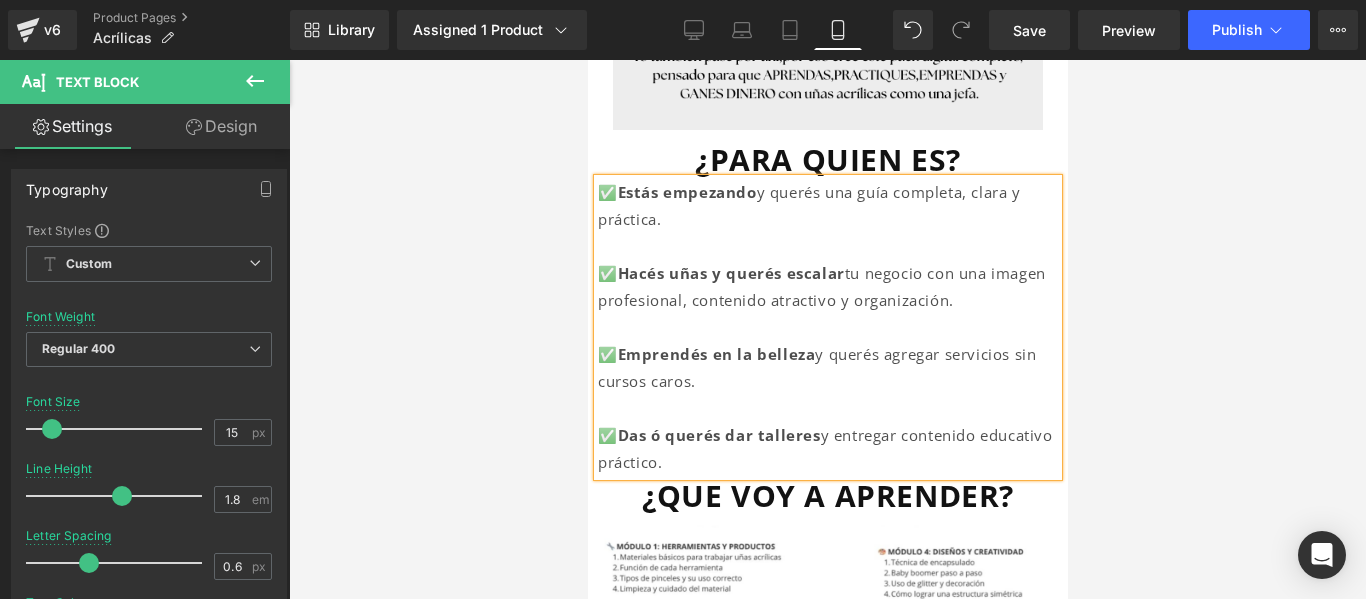 scroll, scrollTop: 1578, scrollLeft: 0, axis: vertical 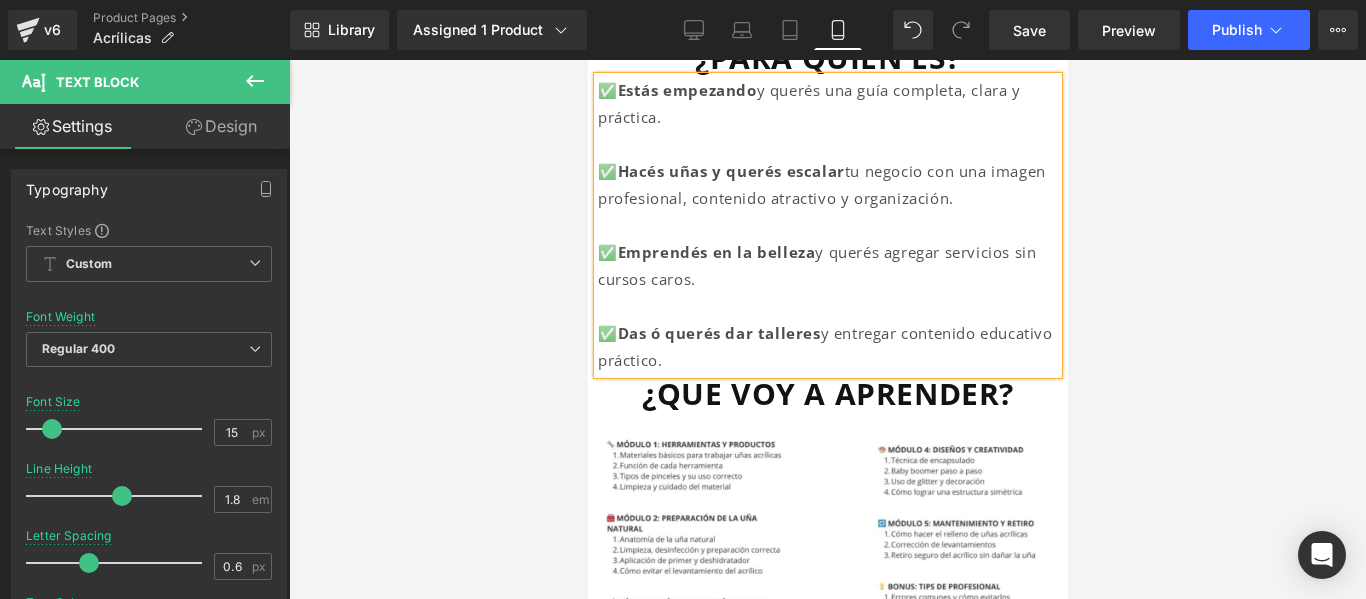 click on "✅Das ó querés dar talleres" at bounding box center [708, 333] 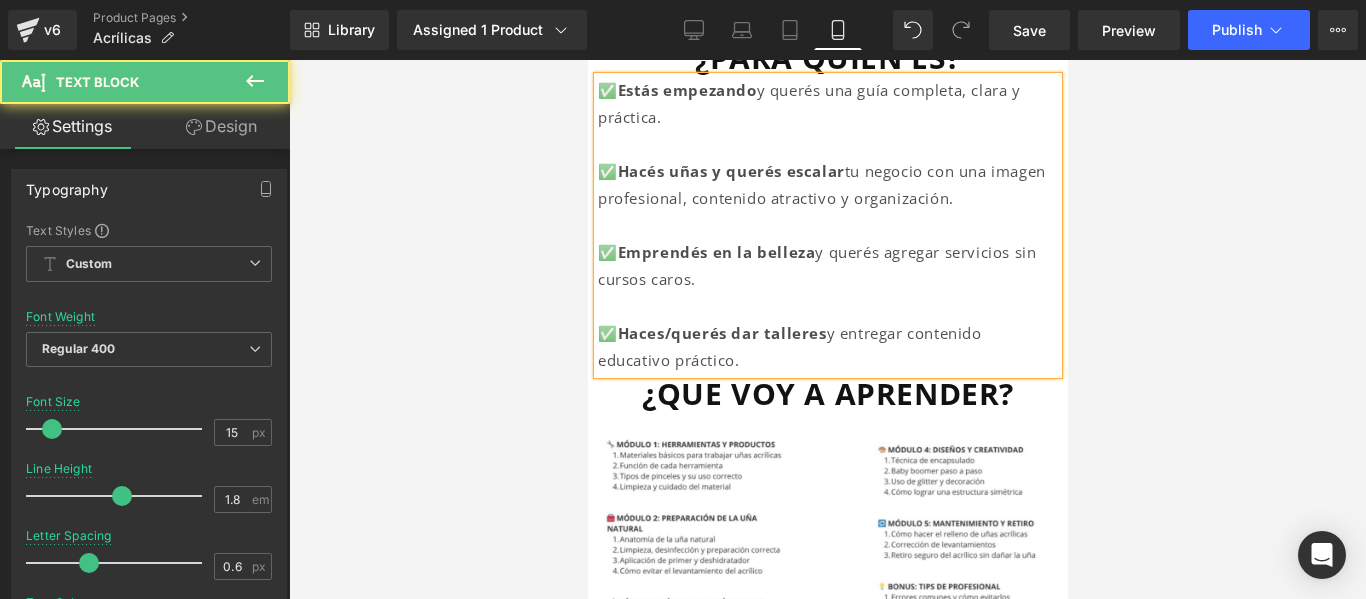 click on "✅Haces/querés dar talleres" at bounding box center (711, 333) 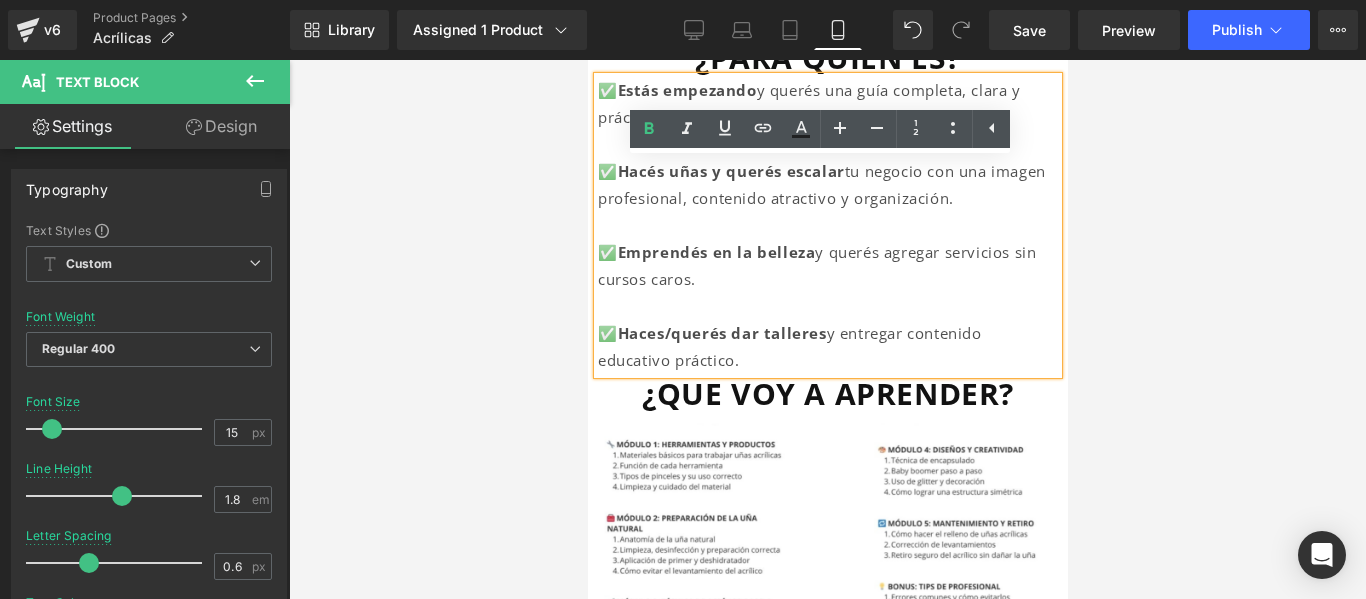 click on "✅Haces/querés dar talleres y entregar contenido educativo práctico." at bounding box center (827, 347) 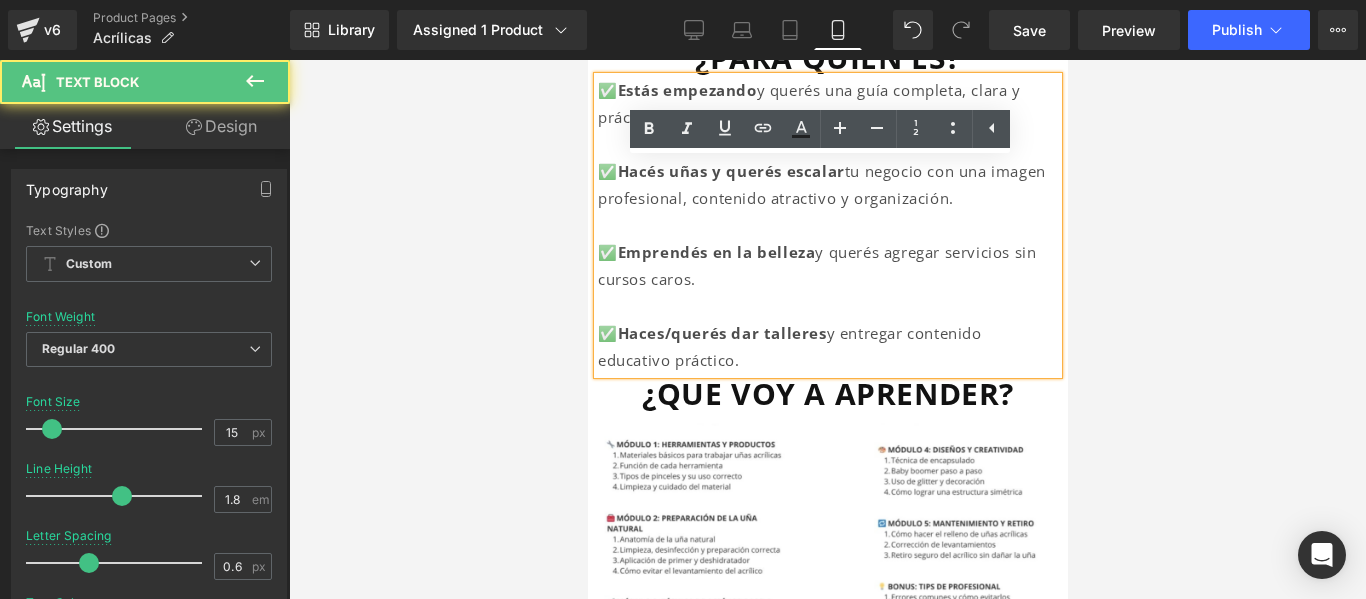 click on "✅Haces/querés dar talleres y entregar contenido educativo práctico." at bounding box center (827, 347) 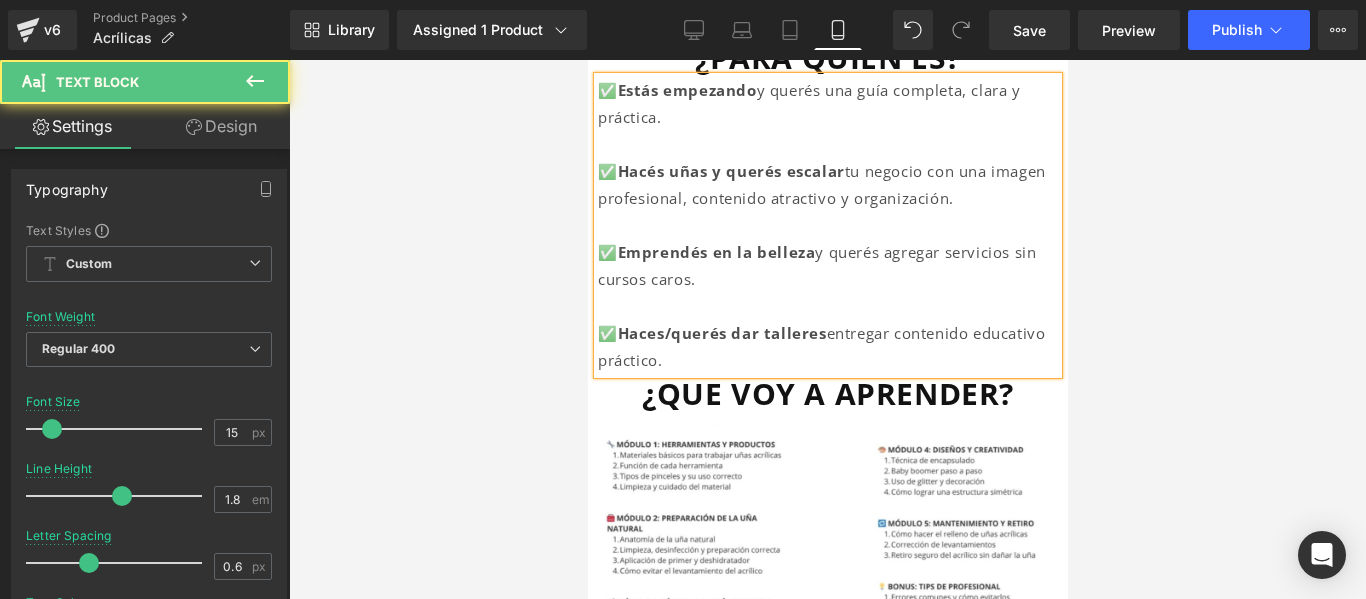 click on "✅Haces/querés dar talleres entregar contenido educativo práctico." at bounding box center [827, 347] 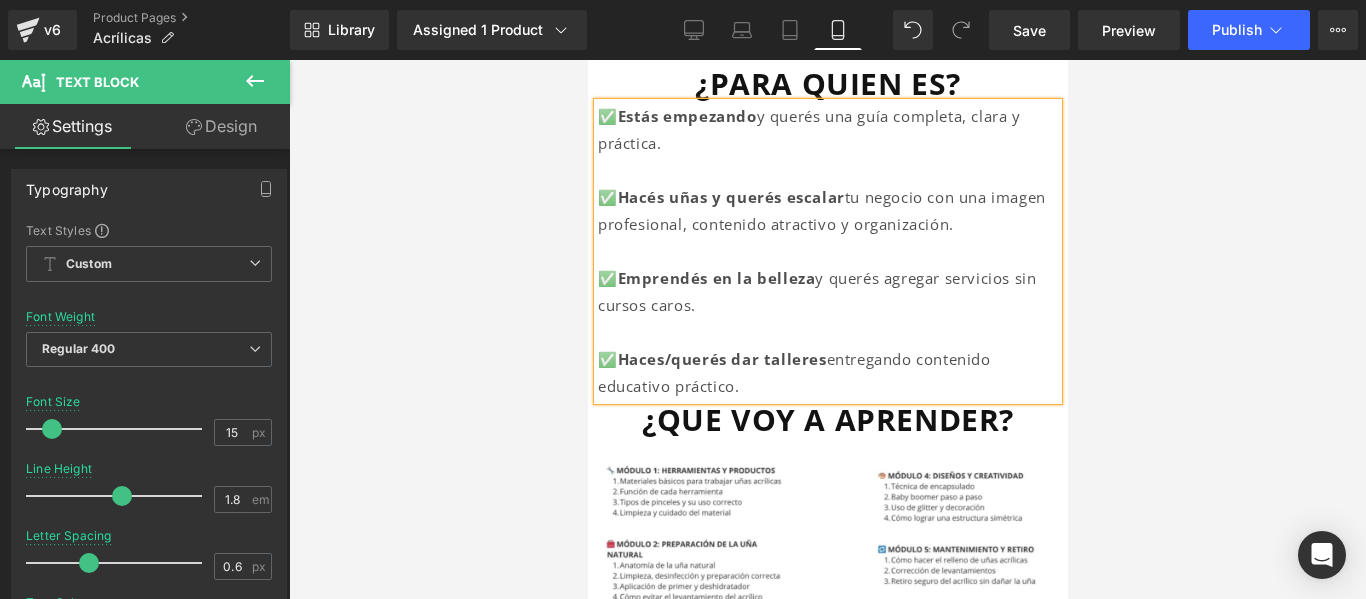 scroll, scrollTop: 1528, scrollLeft: 0, axis: vertical 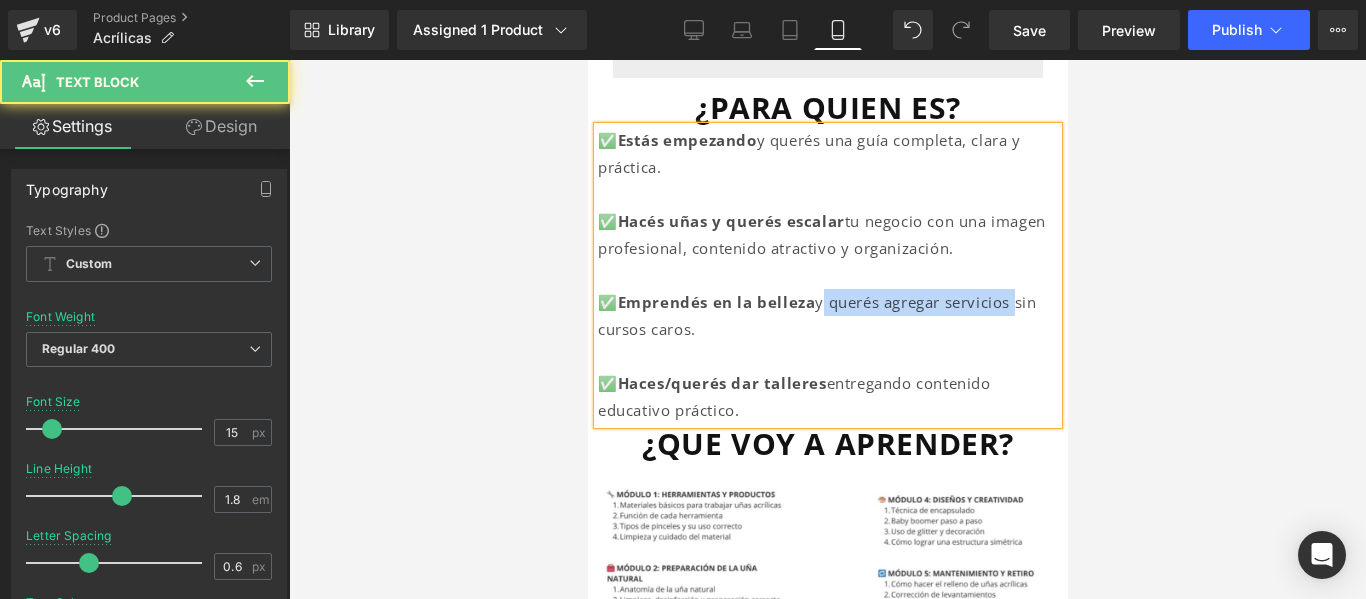 drag, startPoint x: 819, startPoint y: 290, endPoint x: 1013, endPoint y: 295, distance: 194.06442 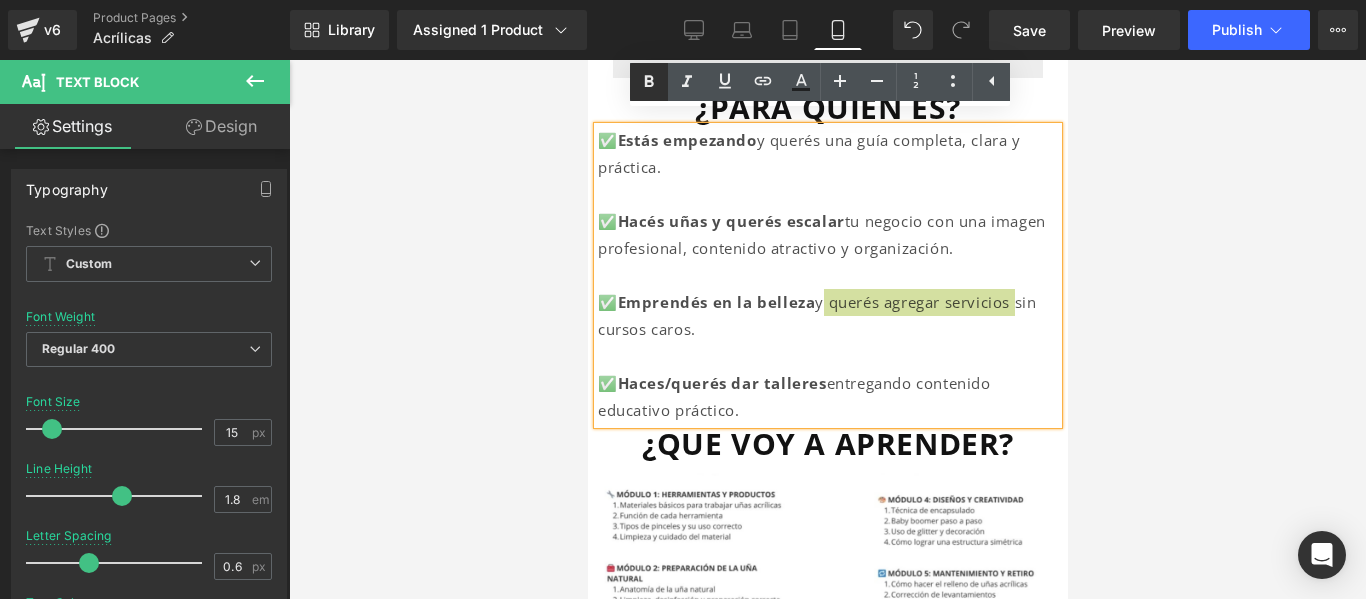 click 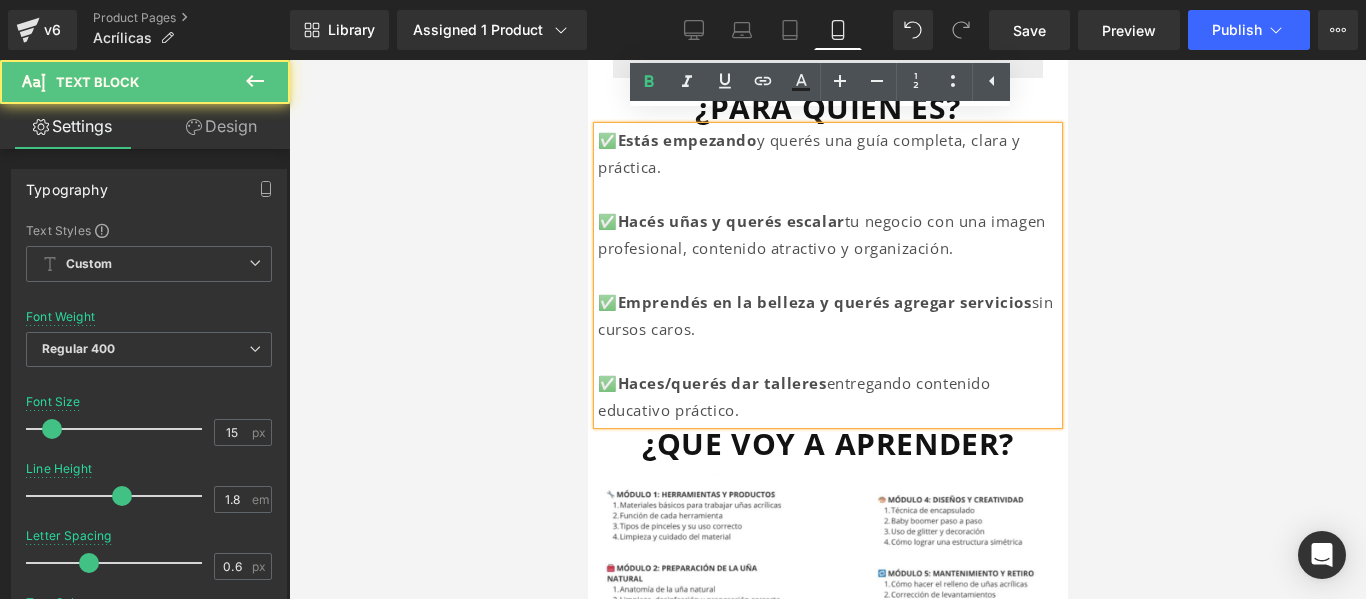 click on "✅Emprendés en la belleza y querés agregar servicios sin cursos caros." at bounding box center (827, 316) 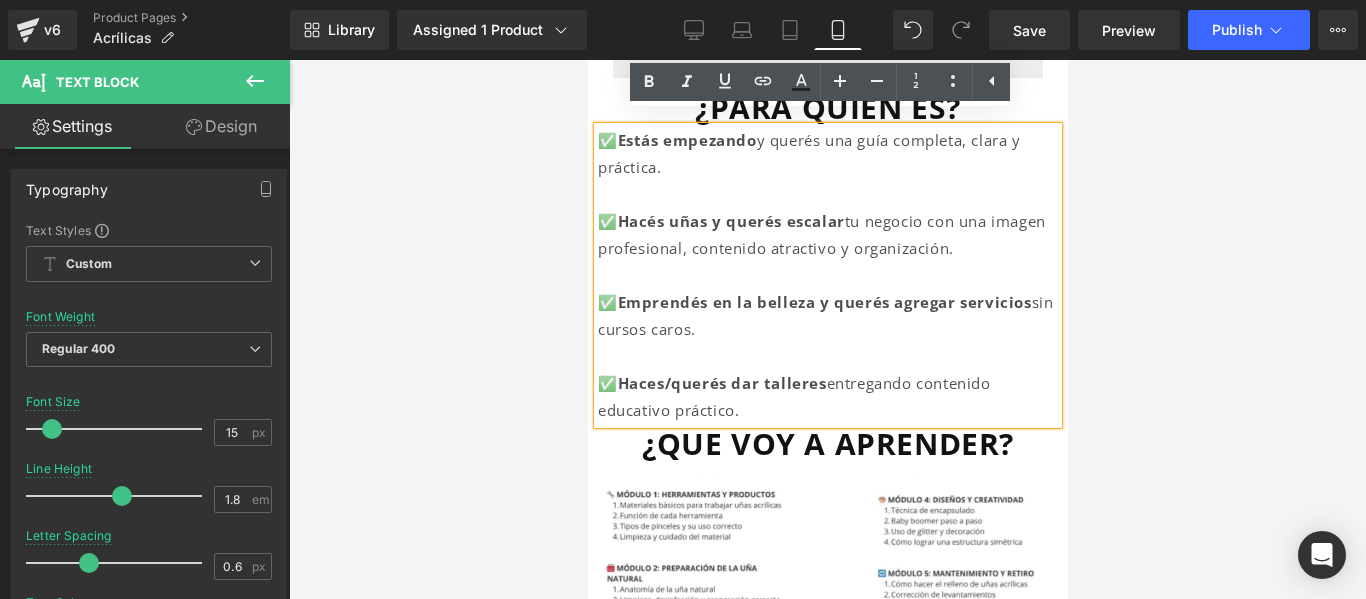 scroll, scrollTop: 1480, scrollLeft: 0, axis: vertical 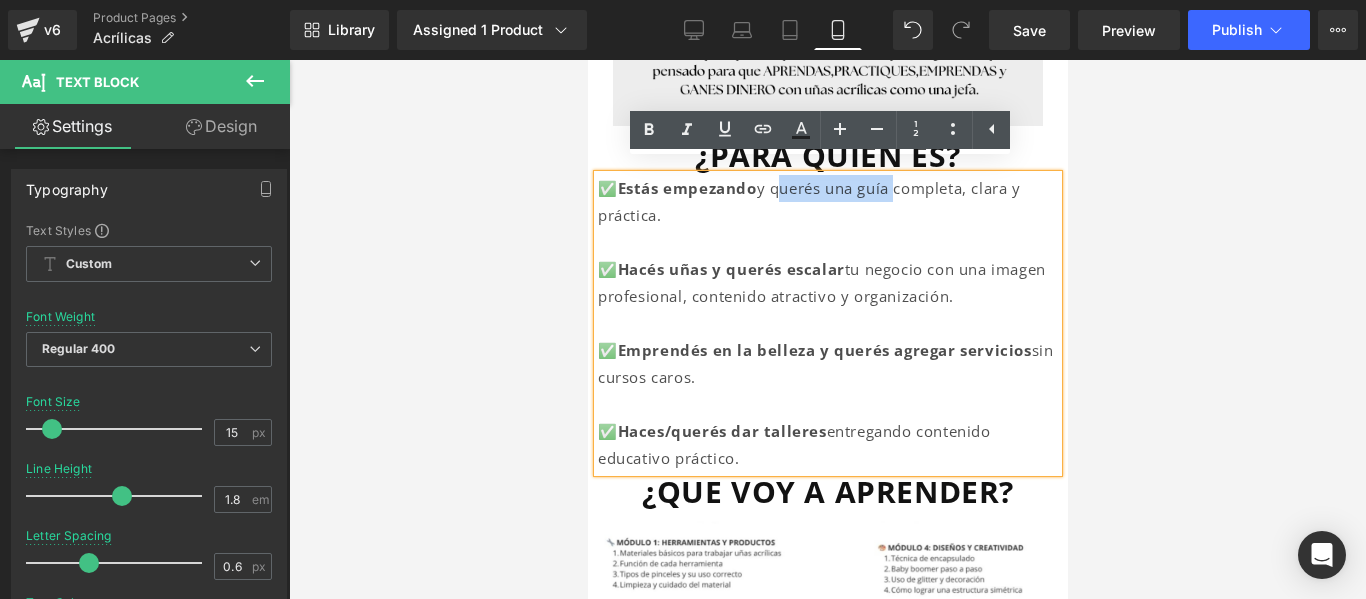 drag, startPoint x: 776, startPoint y: 176, endPoint x: 897, endPoint y: 174, distance: 121.016525 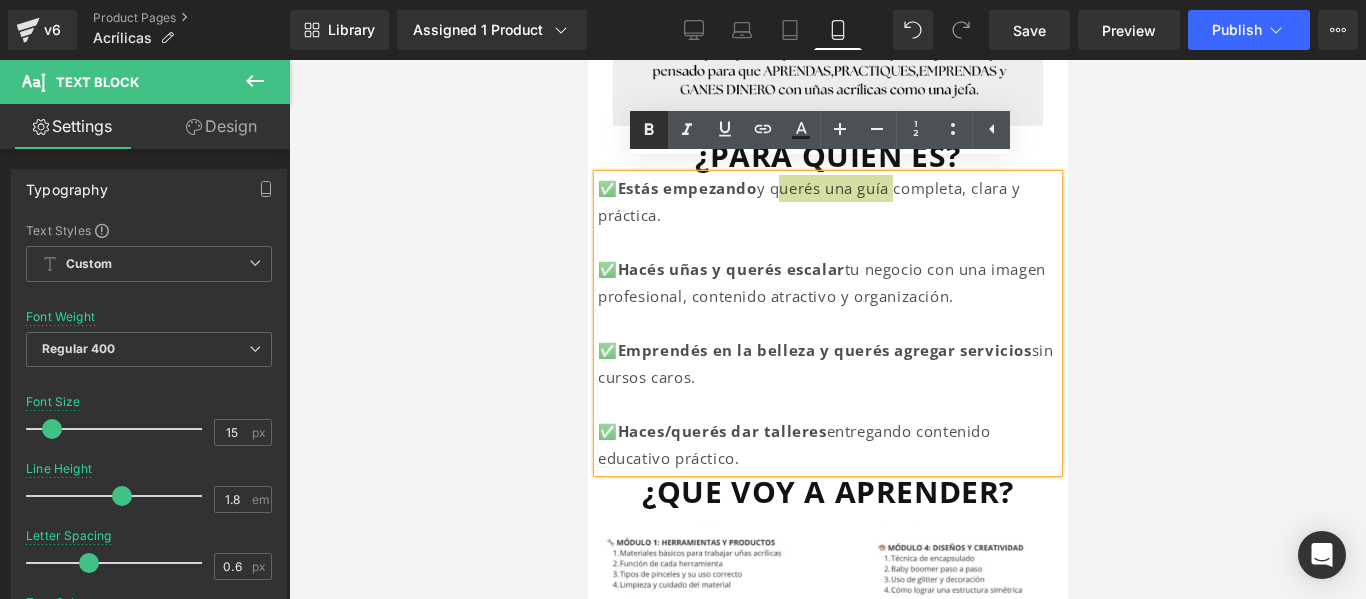 click 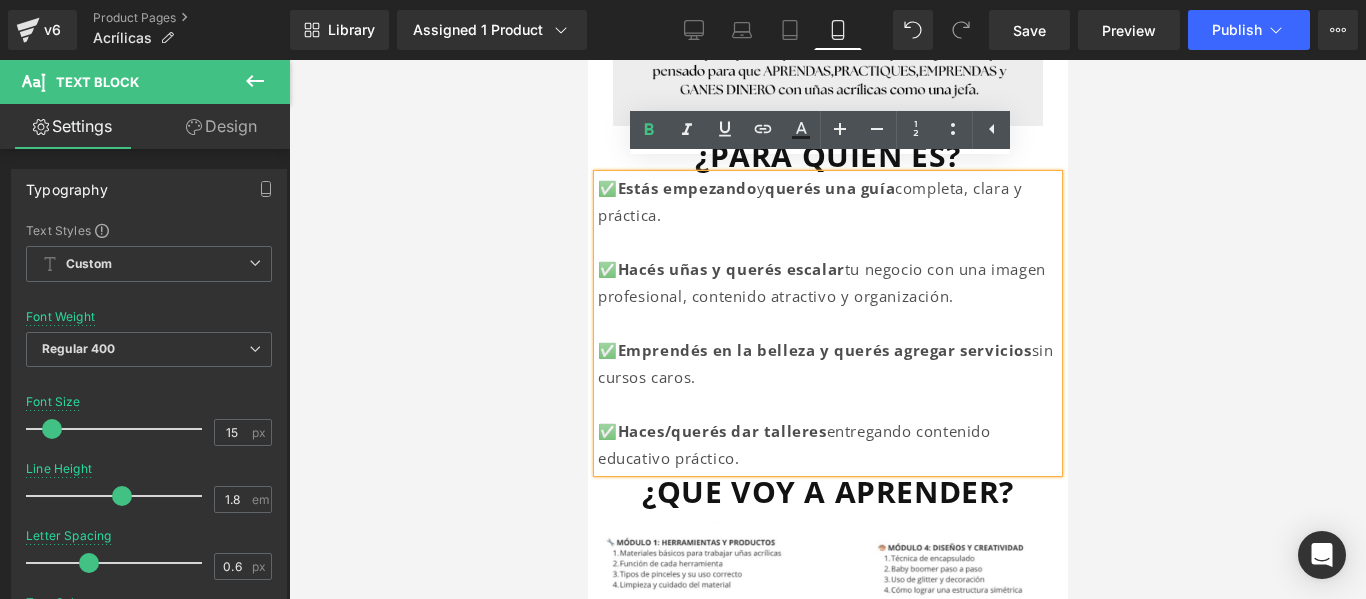 click on "✅Hacés uñas y querés escalar  tu negocio con una imagen profesional, contenido atractivo y organización." at bounding box center (827, 283) 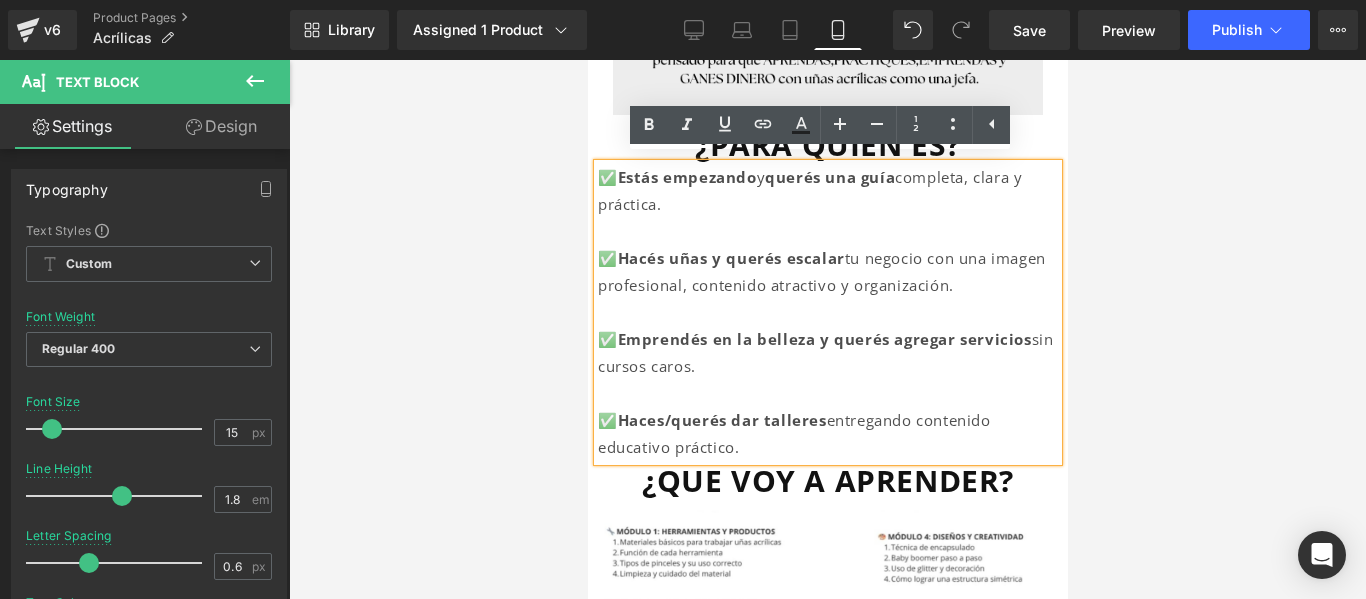scroll, scrollTop: 1492, scrollLeft: 0, axis: vertical 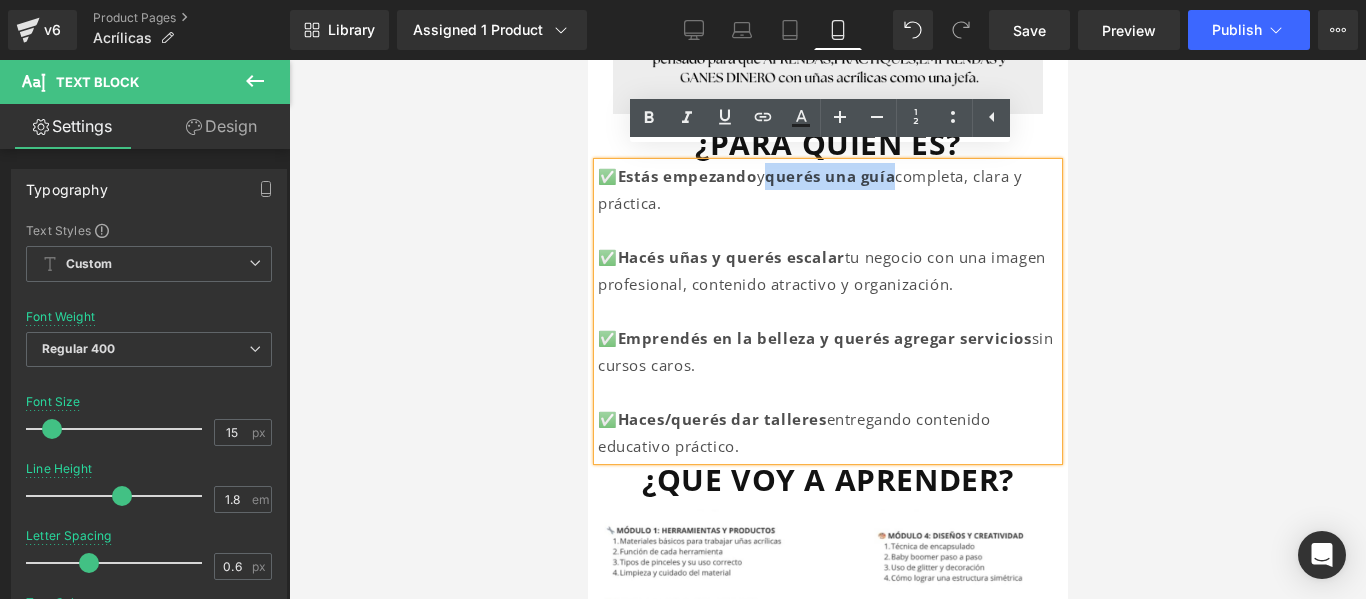 drag, startPoint x: 776, startPoint y: 163, endPoint x: 902, endPoint y: 165, distance: 126.01587 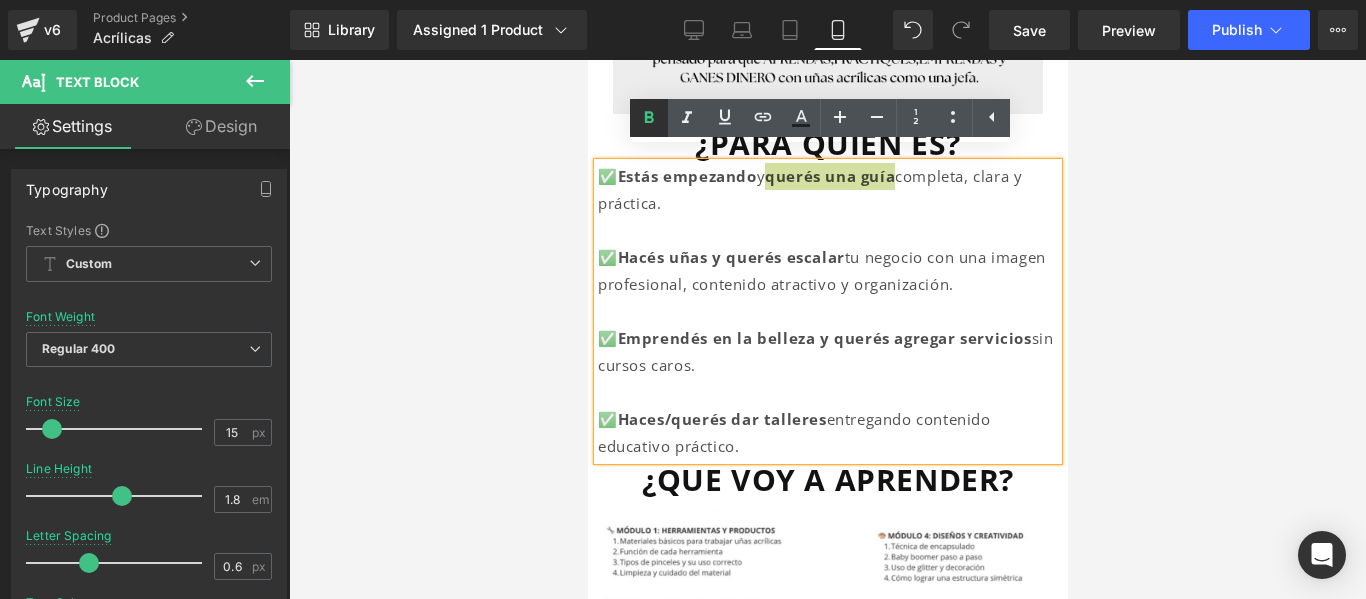 click 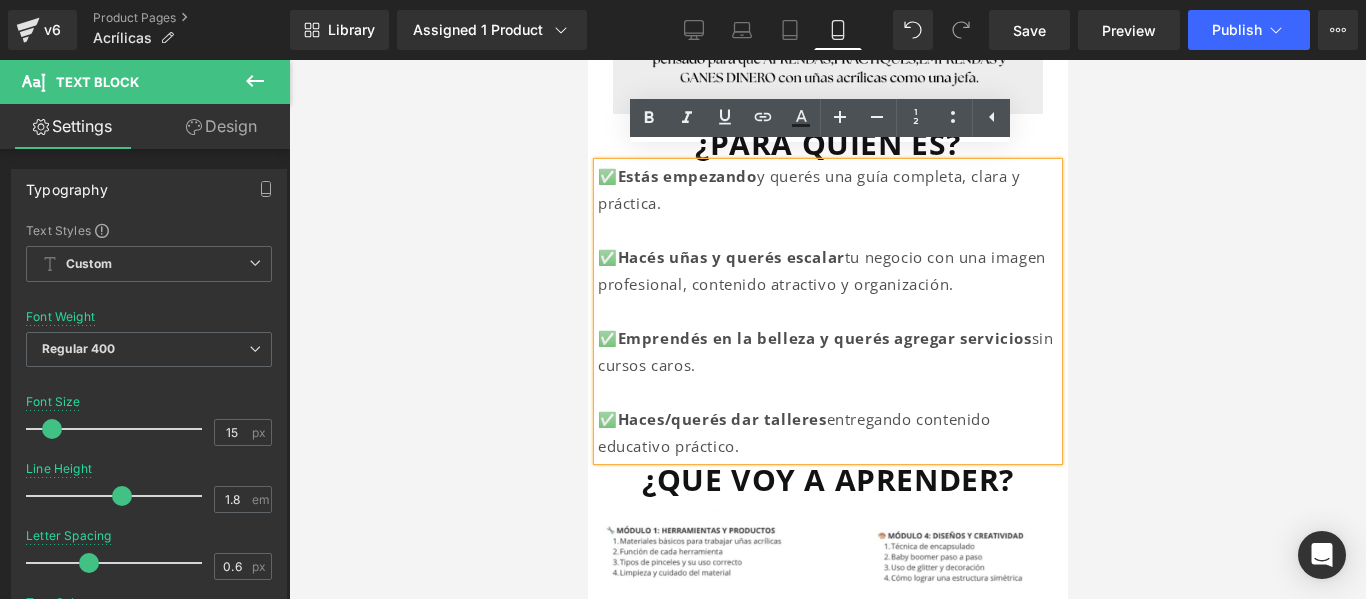 drag, startPoint x: 862, startPoint y: 159, endPoint x: 662, endPoint y: 196, distance: 203.3937 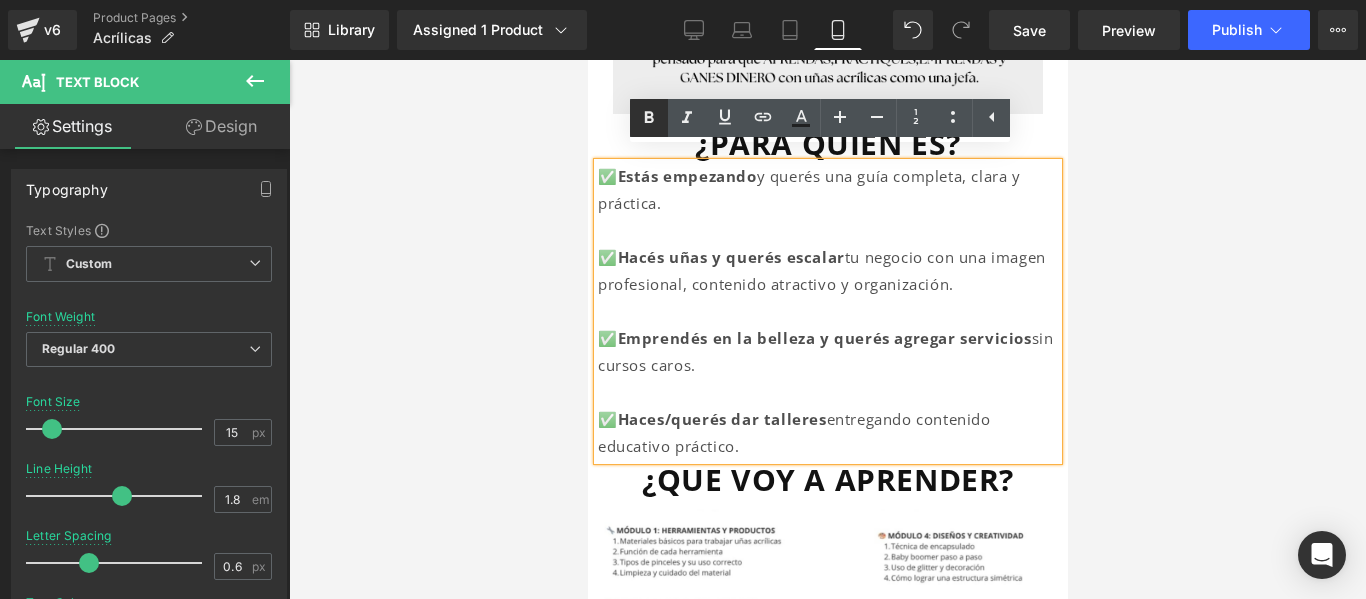 click 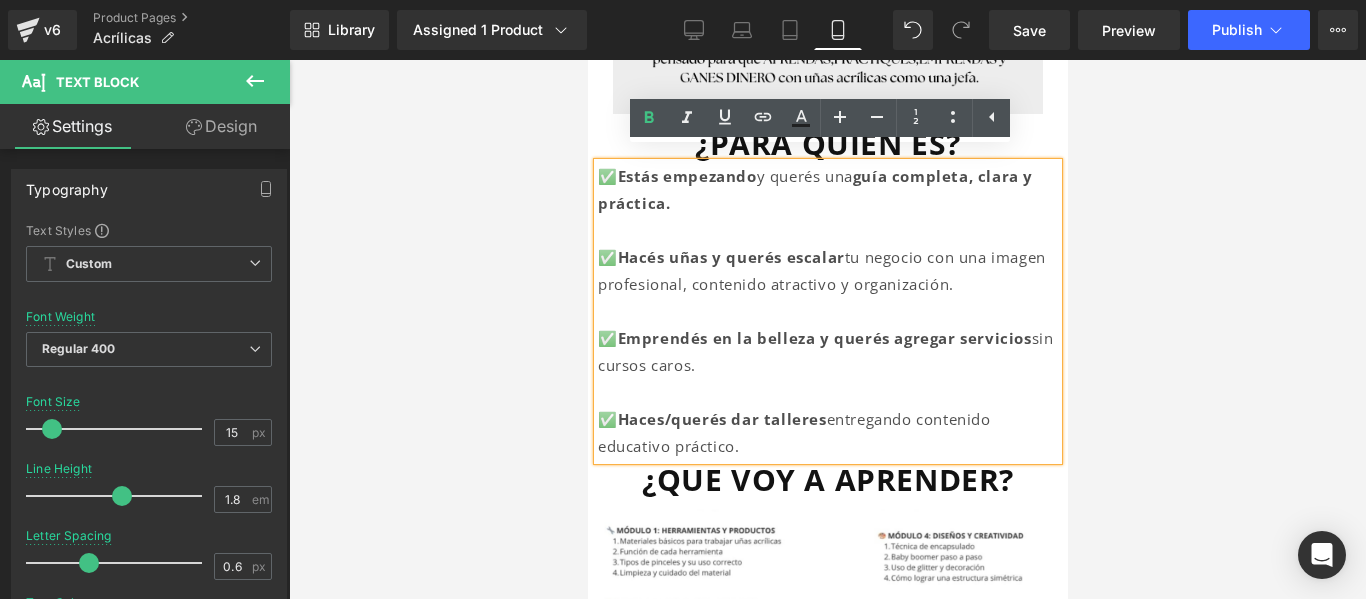 click on "✅Hacés uñas y querés escalar  tu negocio con una imagen profesional, contenido atractivo y organización." at bounding box center [827, 271] 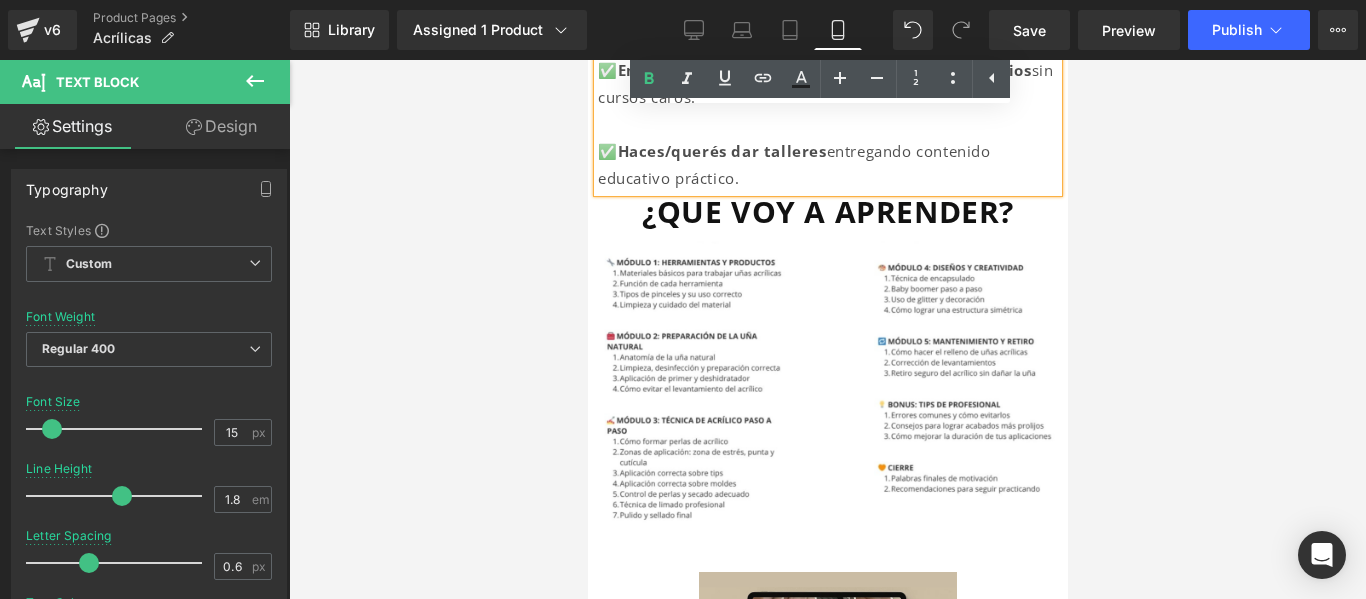 scroll, scrollTop: 1764, scrollLeft: 0, axis: vertical 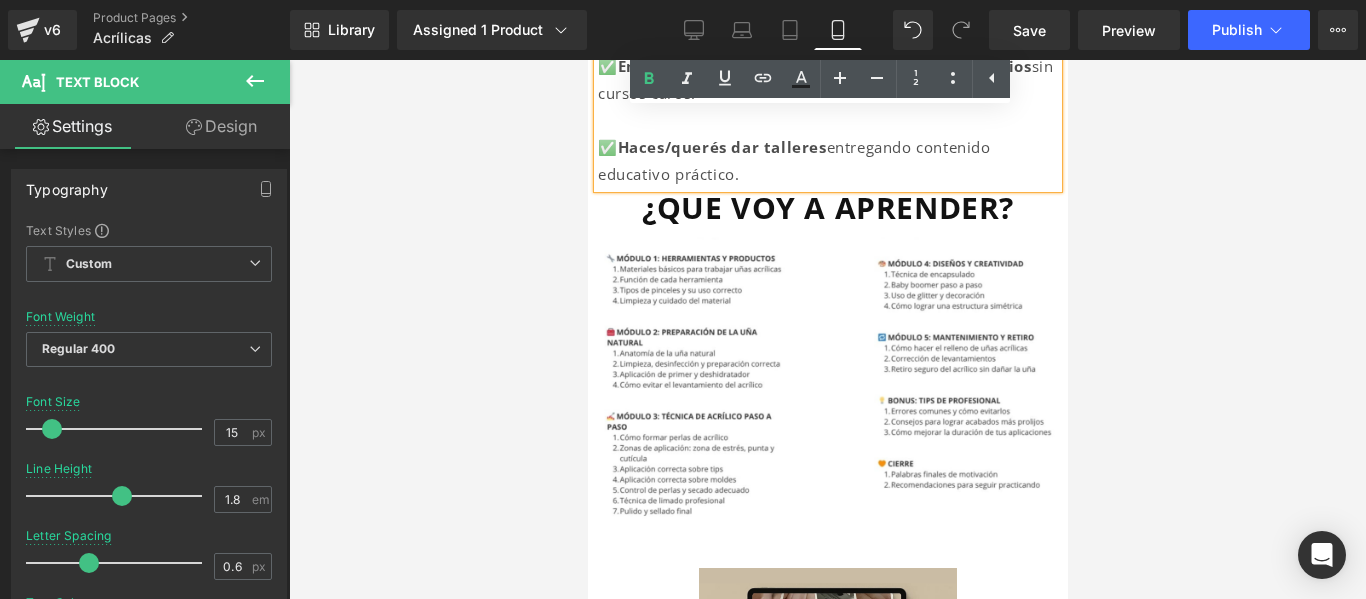click at bounding box center [827, 329] 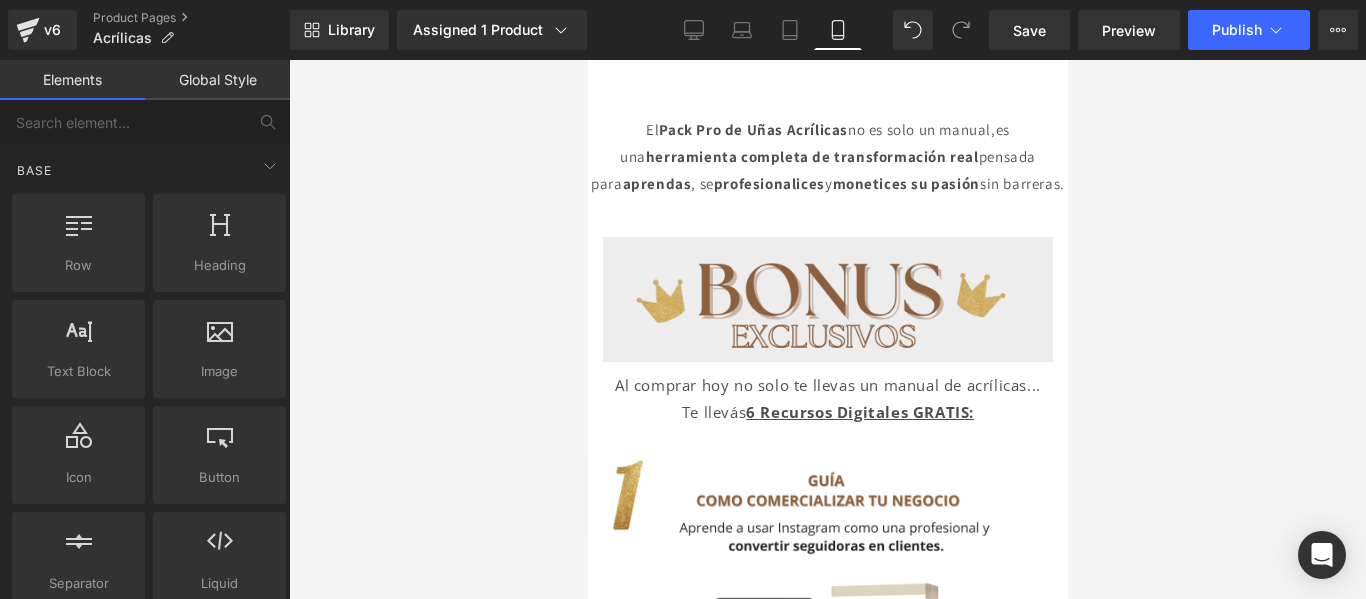 scroll, scrollTop: 2916, scrollLeft: 0, axis: vertical 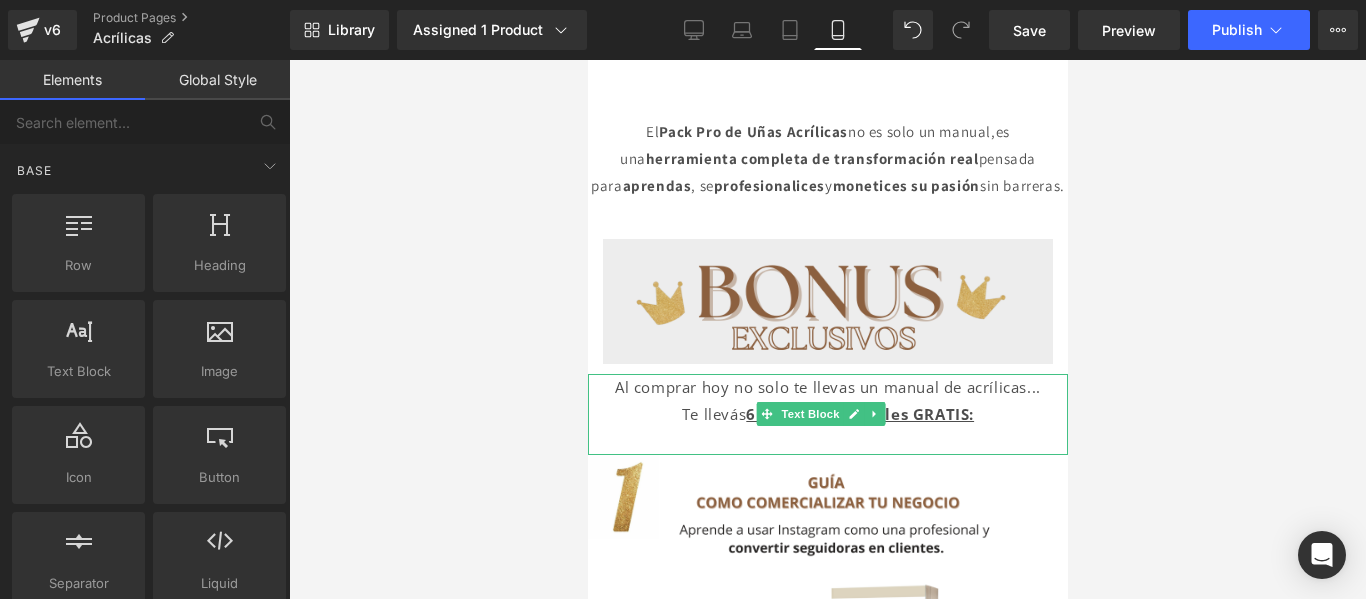 click on "6 Recursos Digitales GRATIS:" at bounding box center (859, 414) 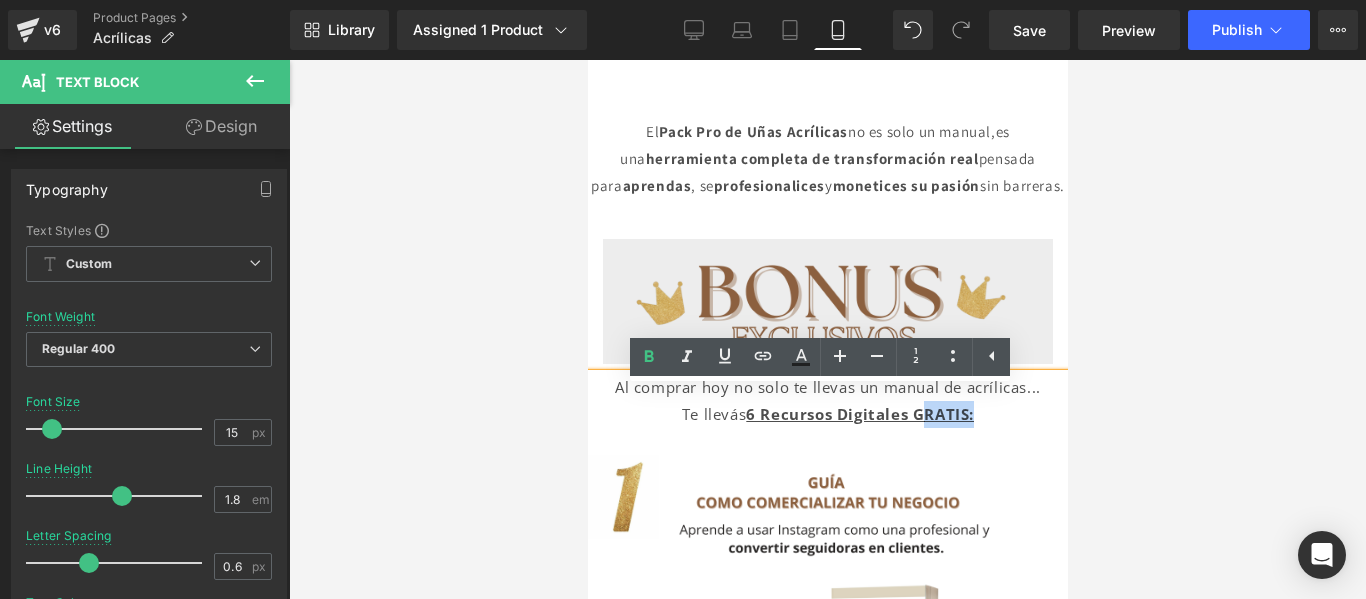 drag, startPoint x: 909, startPoint y: 430, endPoint x: 959, endPoint y: 431, distance: 50.01 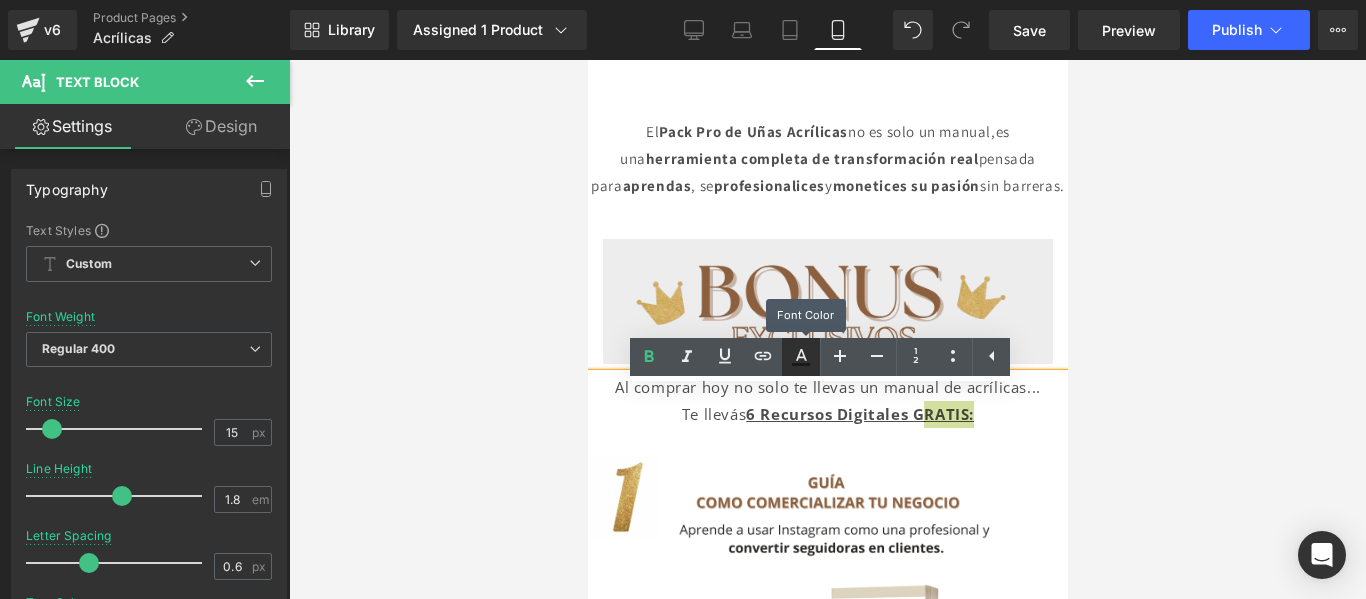 click 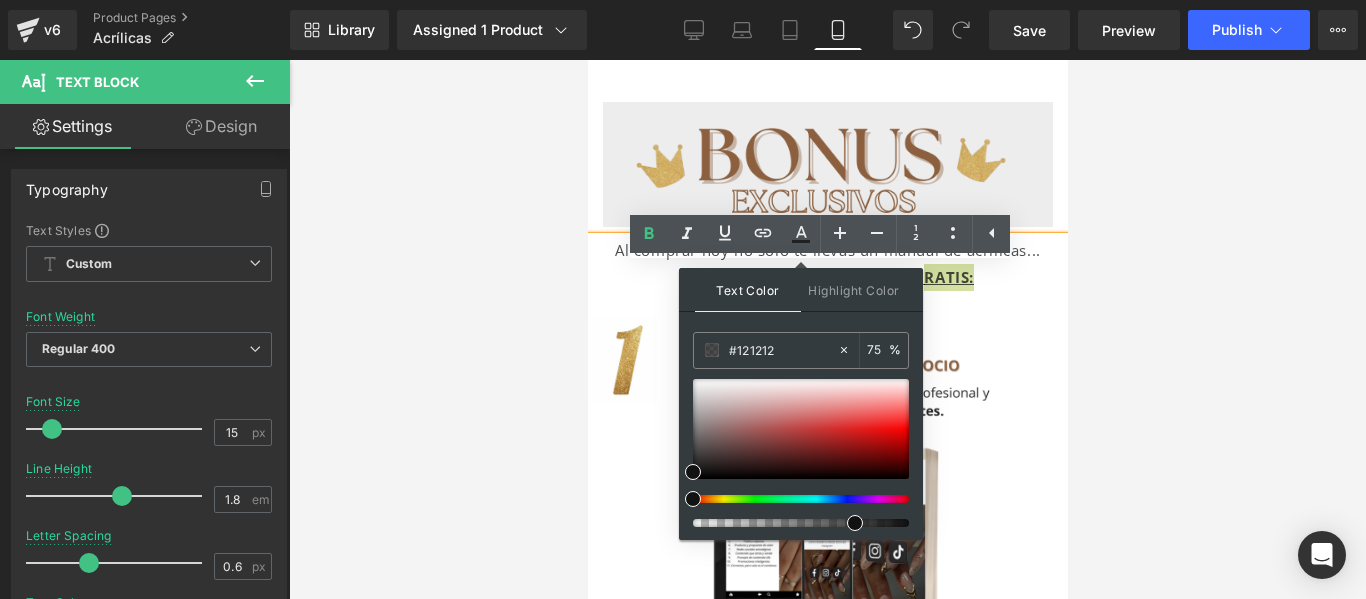 scroll, scrollTop: 3060, scrollLeft: 0, axis: vertical 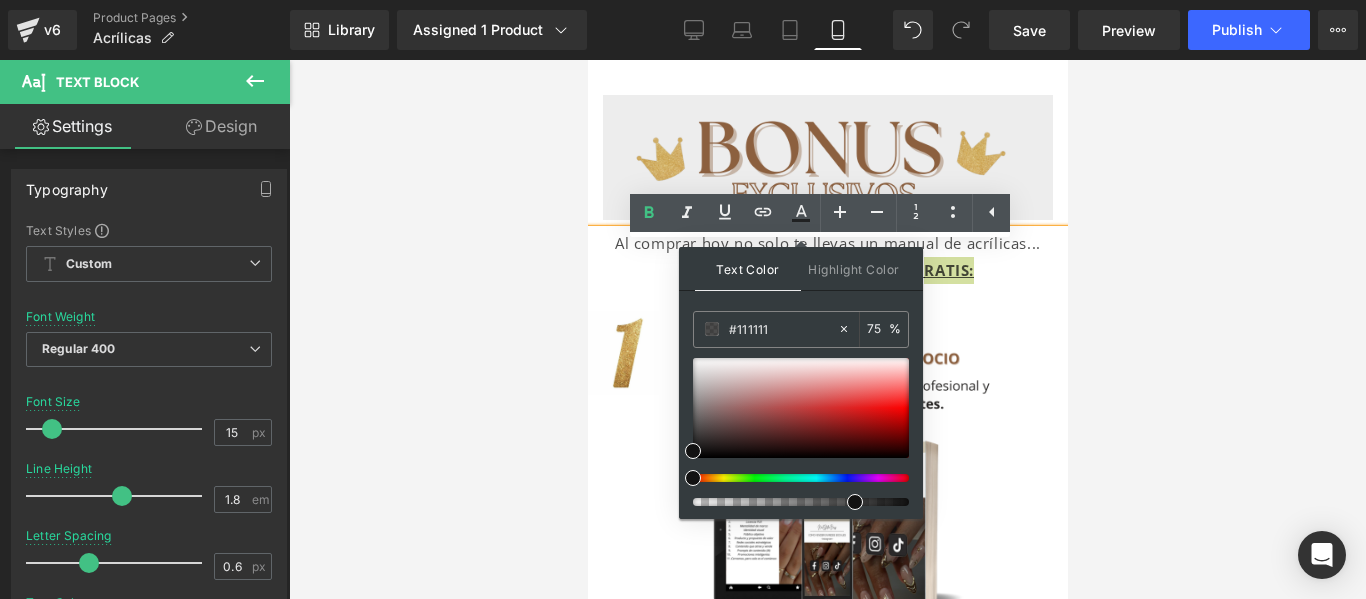 type 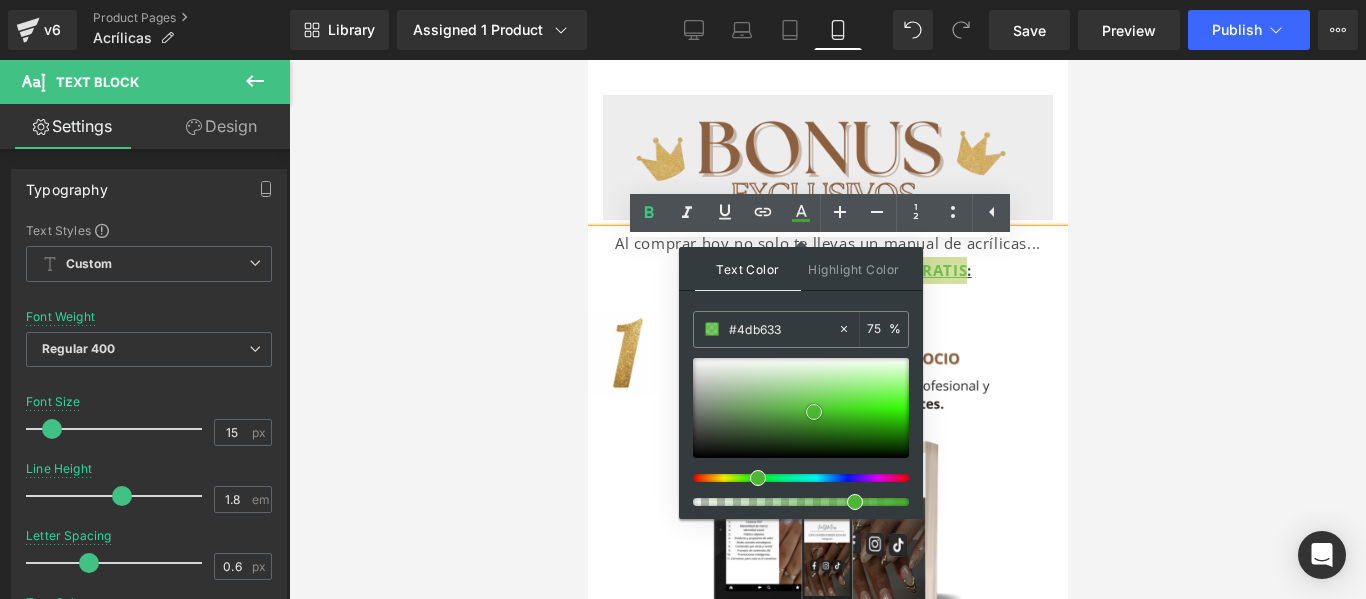 drag, startPoint x: 822, startPoint y: 393, endPoint x: 814, endPoint y: 412, distance: 20.615528 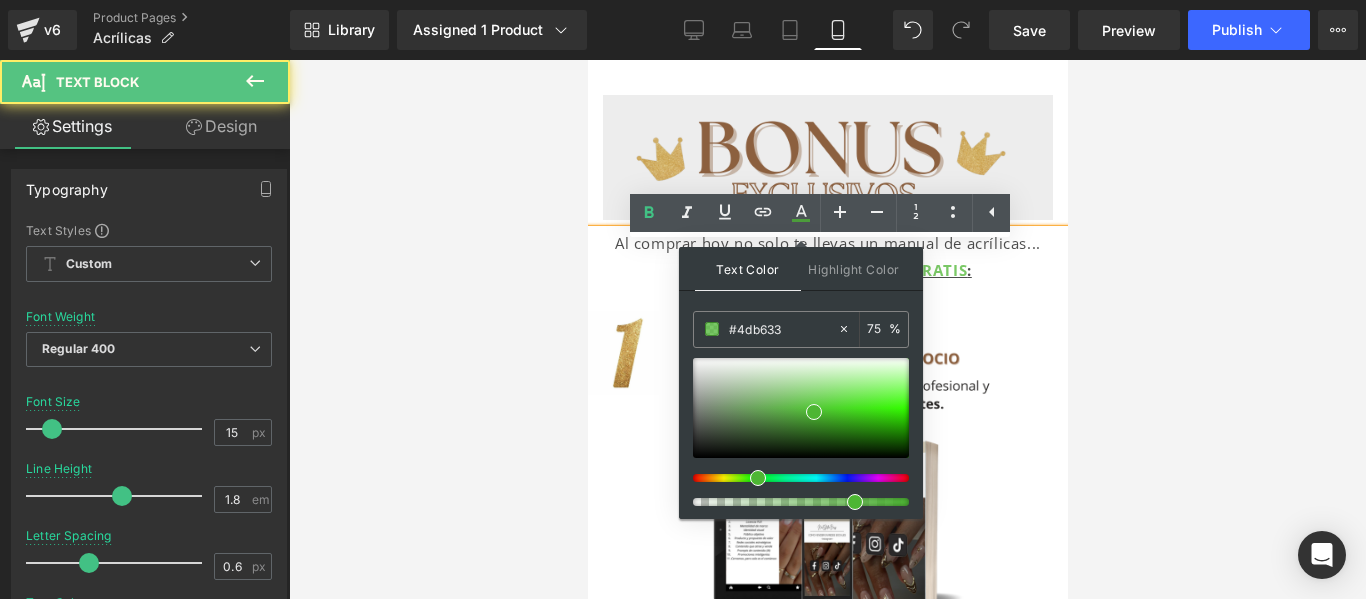 click on "6 Recursos Digitales GRATIS :" at bounding box center (859, 270) 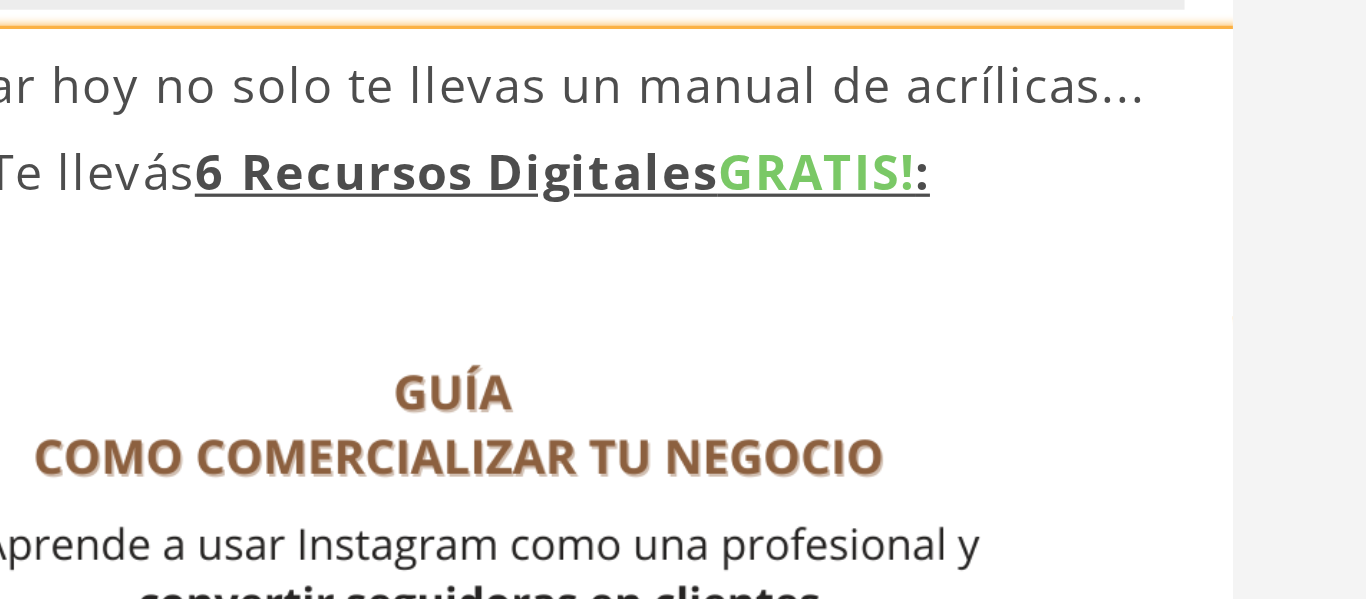 click on "GRATIS!" at bounding box center (33, -296) 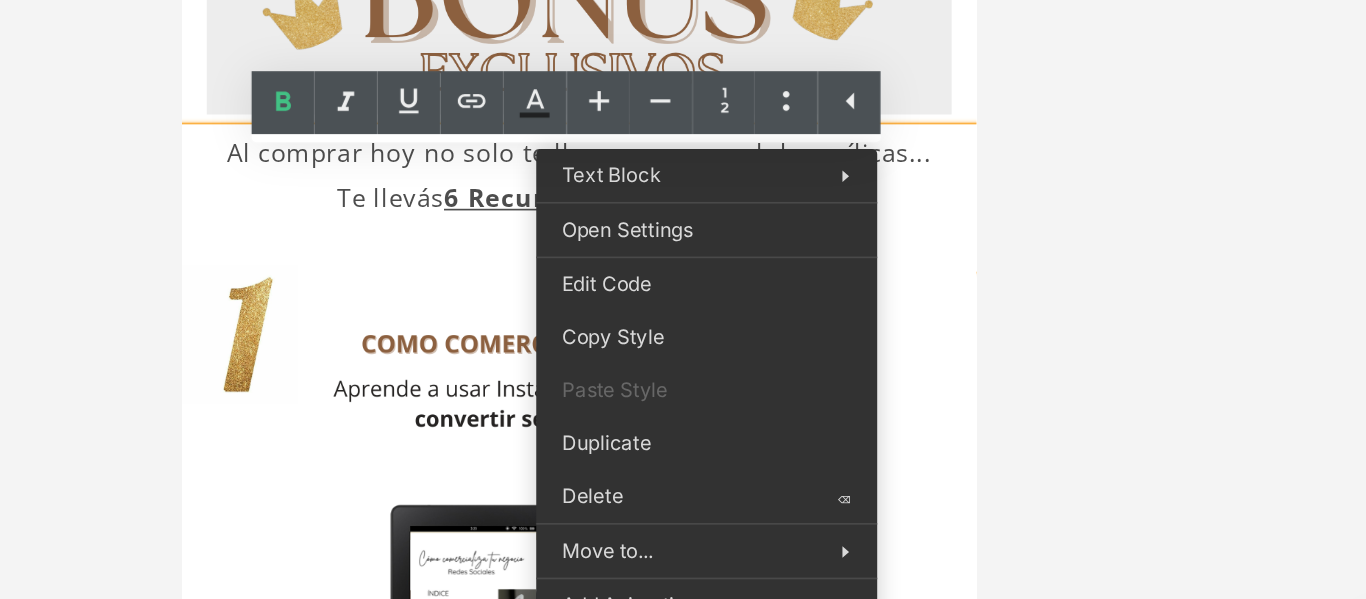 click on "Te llevás 6 Recursos Digitales GRATIS! :" at bounding box center [421, 60] 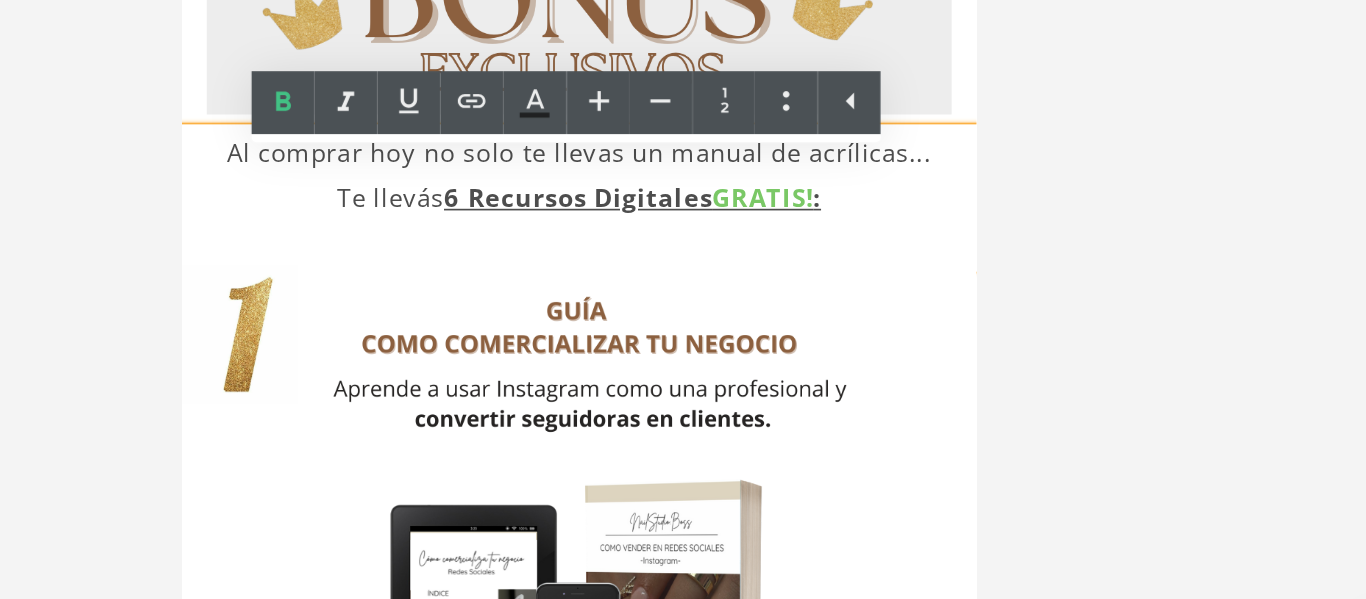 click on "GRATIS!" at bounding box center [531, 60] 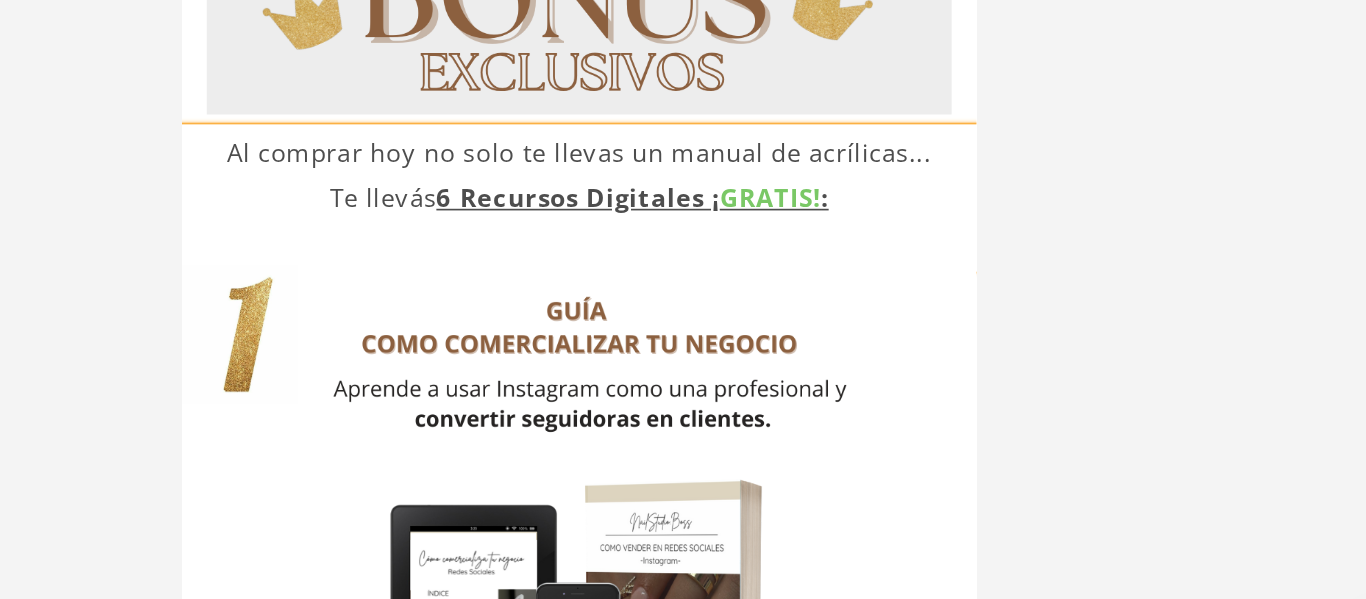 click on "6 Recursos Digitales ¡ GRATIS! :" at bounding box center (453, 60) 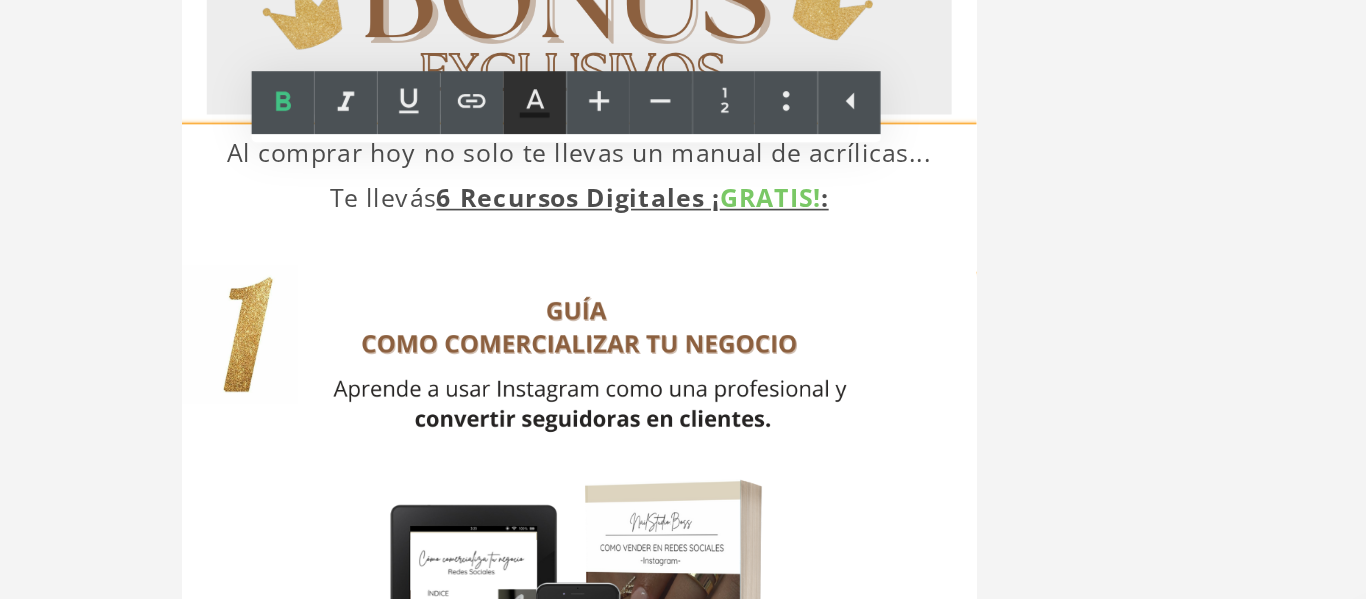click 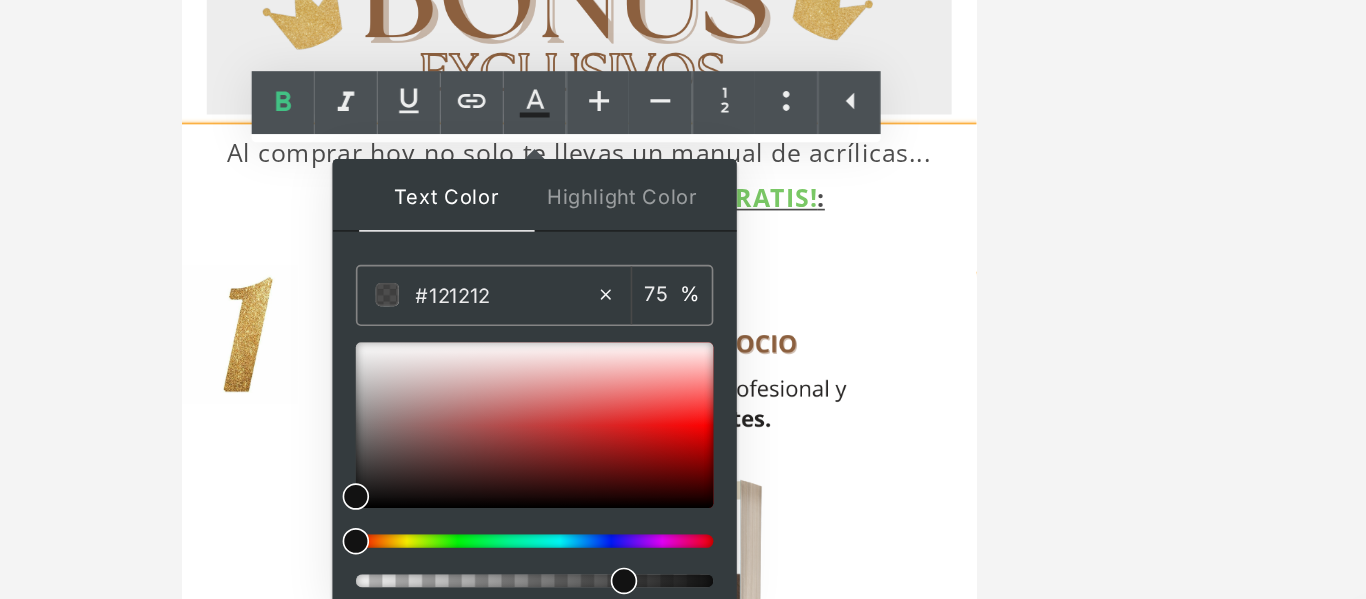 click on "GRATIS!" at bounding box center (534, 60) 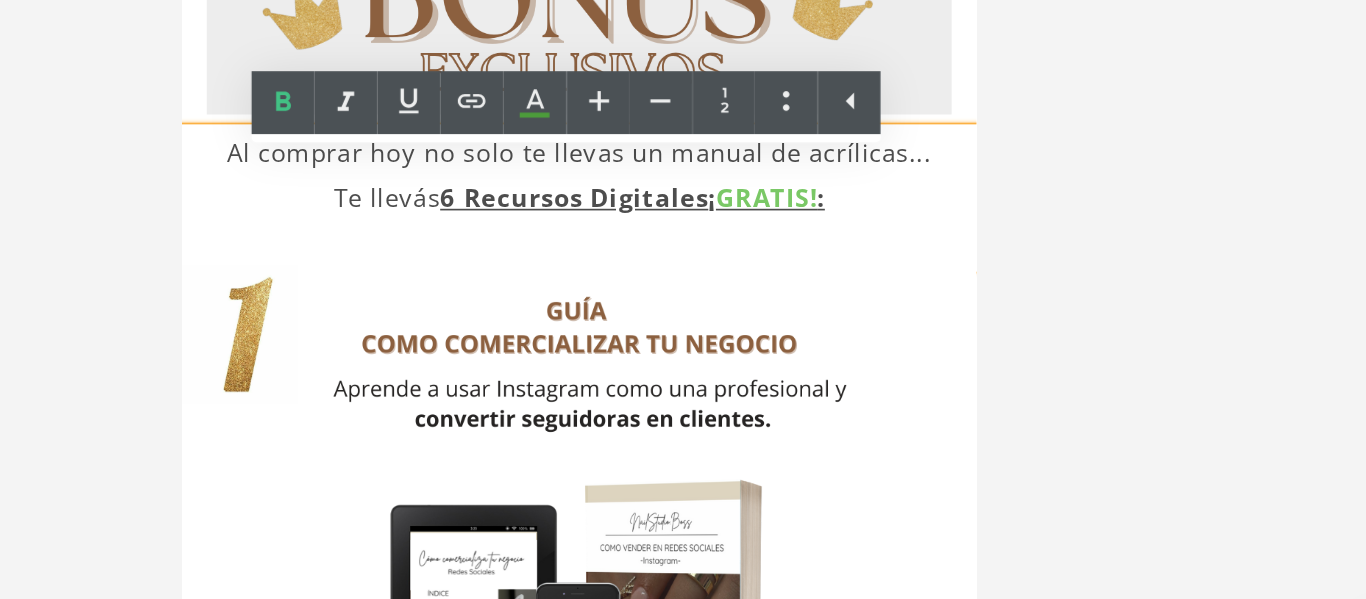 click on "GRATIS!" at bounding box center [534, 60] 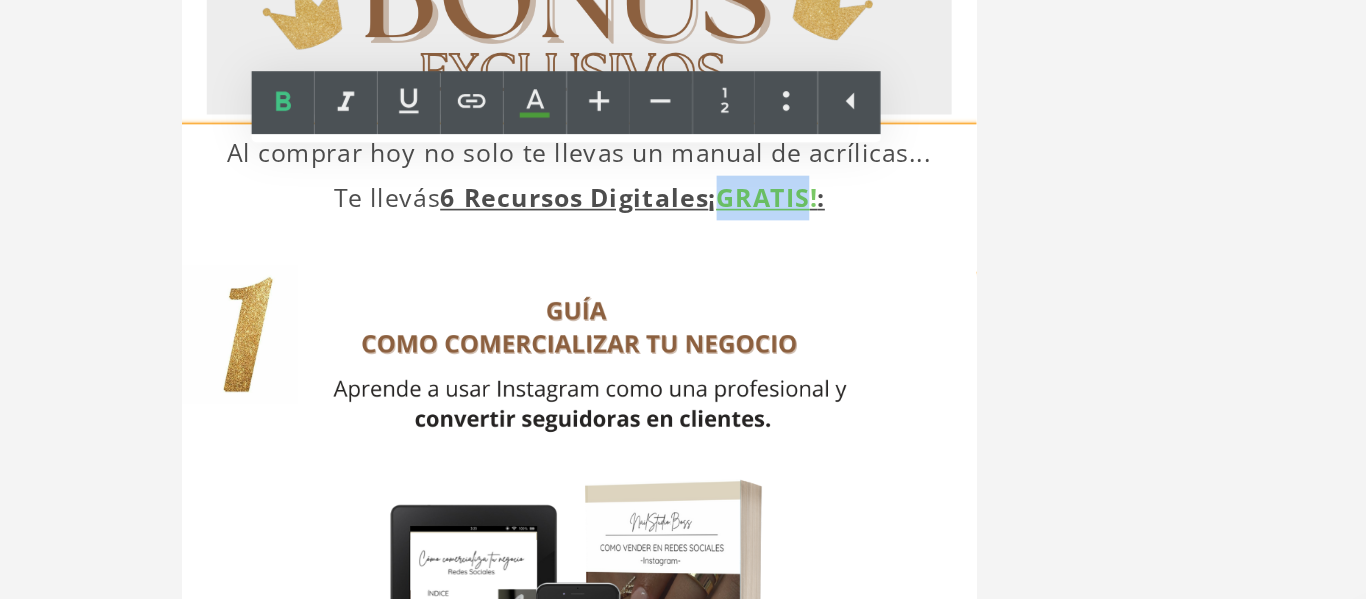 click on "GRATIS!" at bounding box center (534, 60) 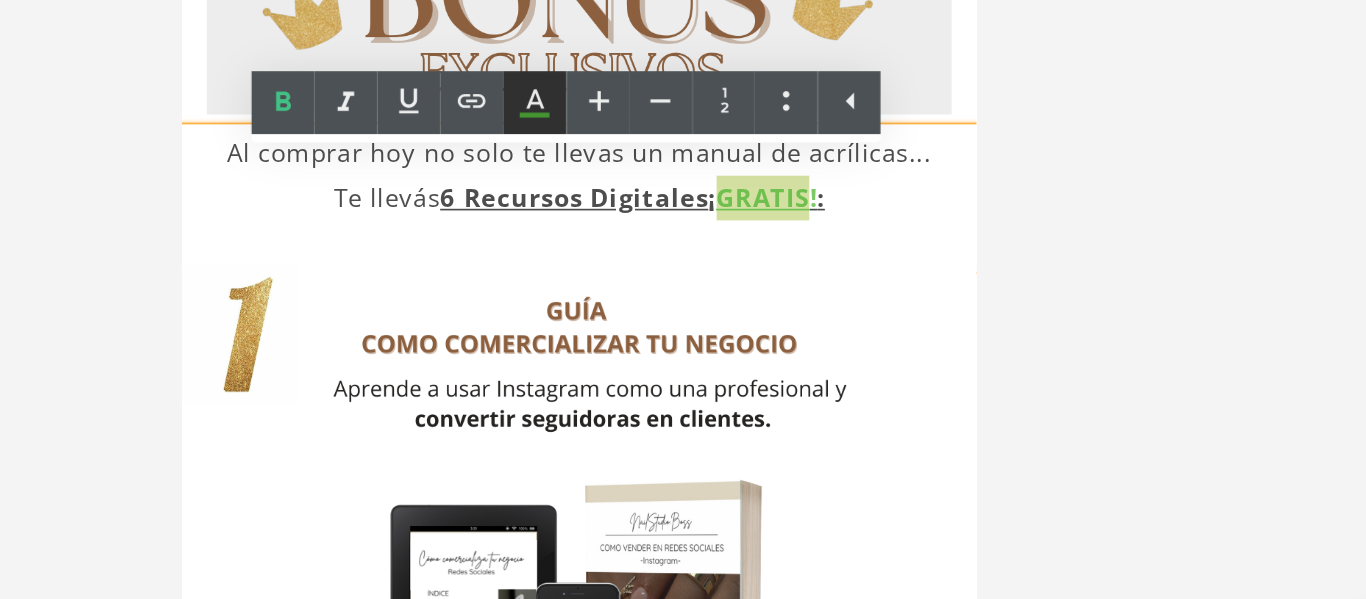 click 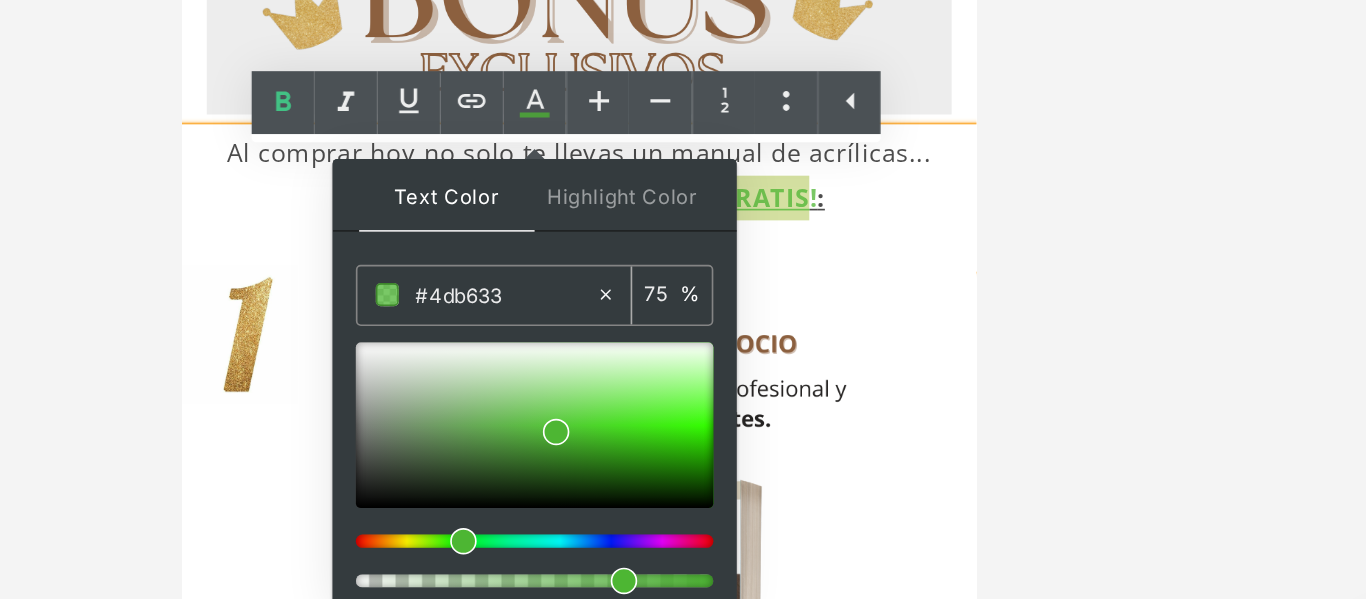 click on "#4db633" at bounding box center [783, 329] 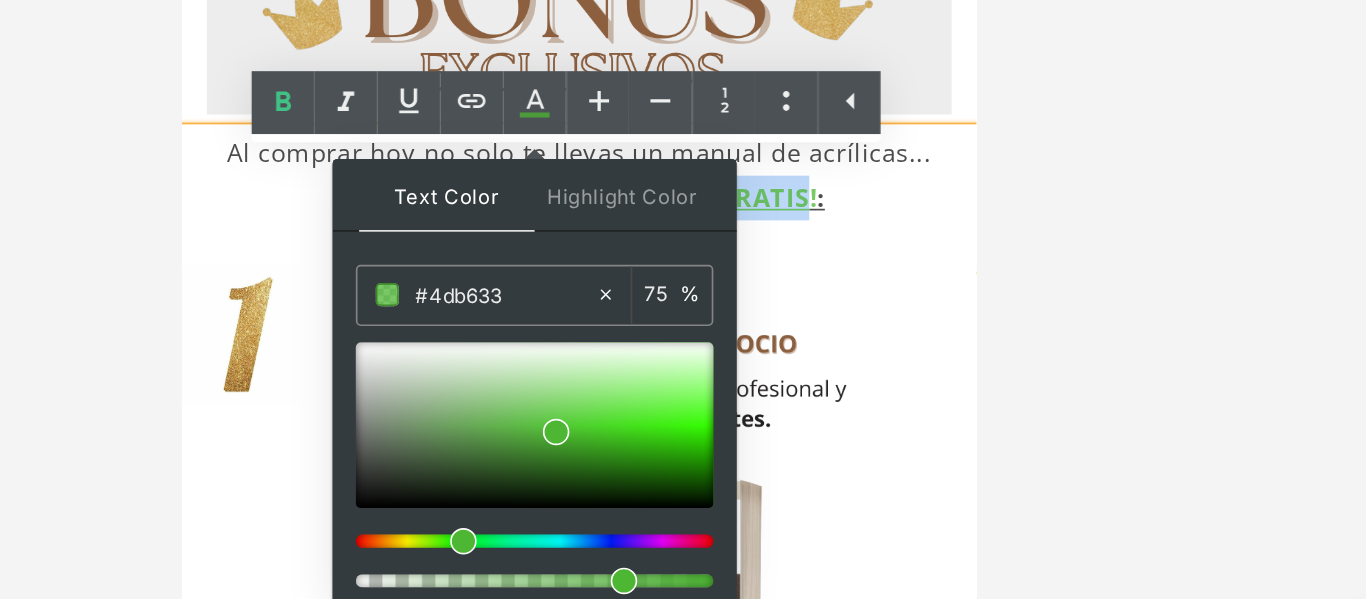 click on "GRATIS !" at bounding box center [534, 60] 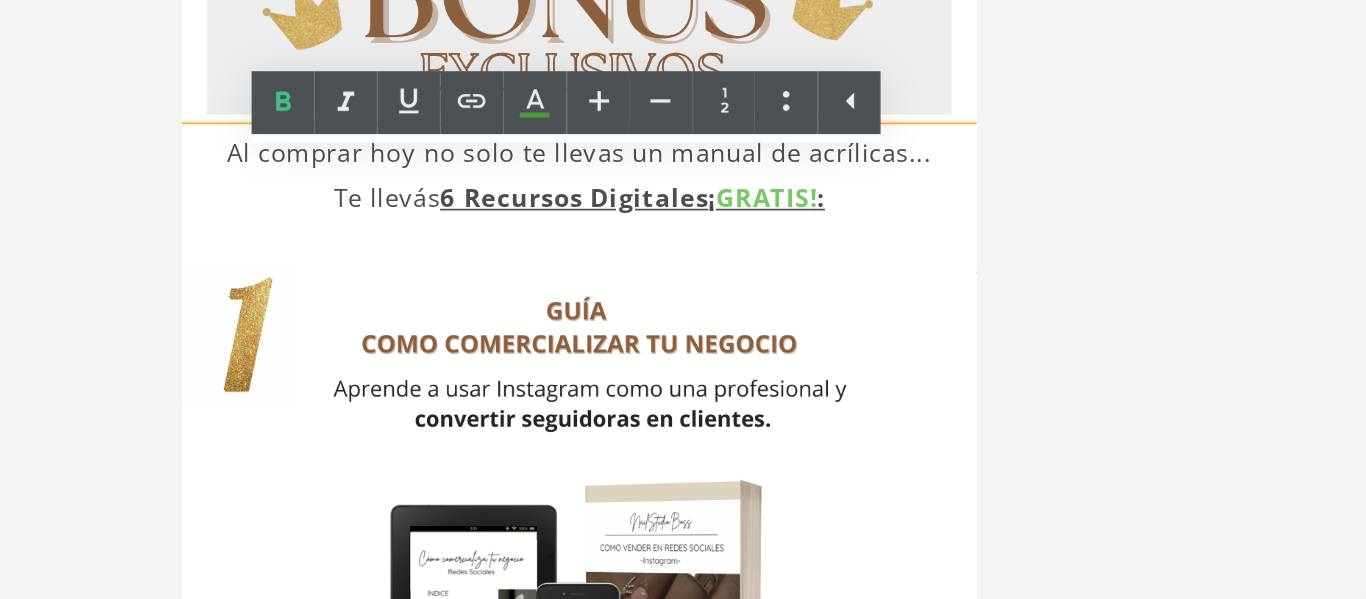 click on "6 Recursos Digitales ¡ GRATIS ! :" at bounding box center [453, 60] 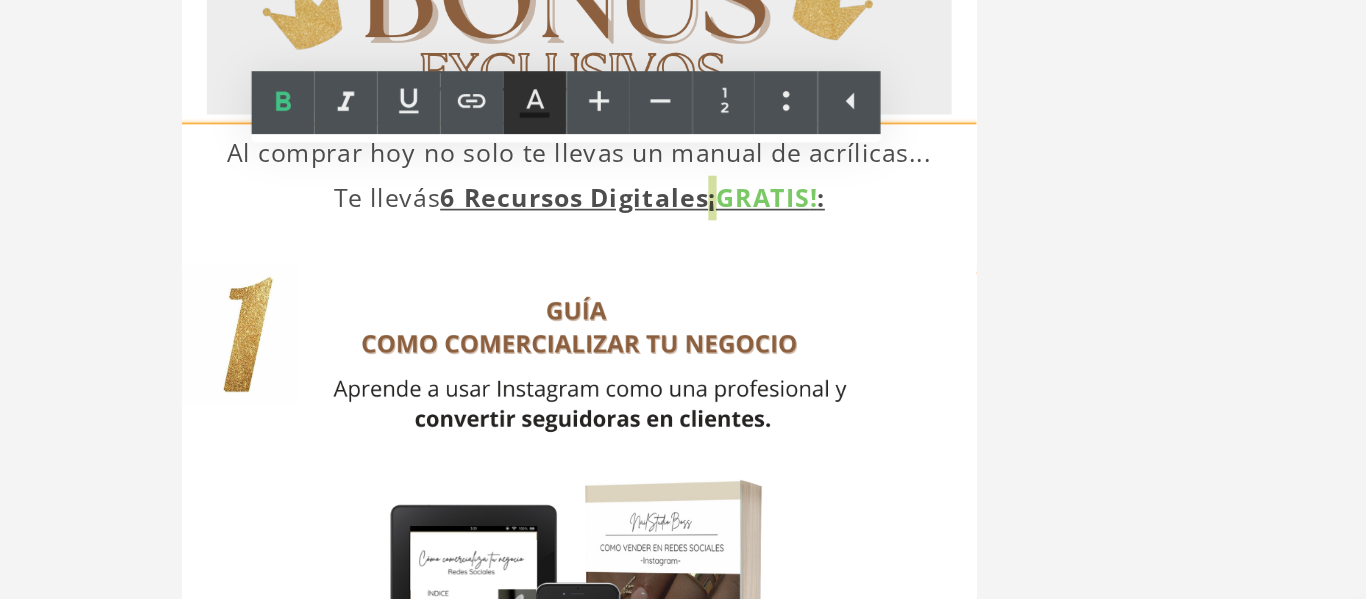 click 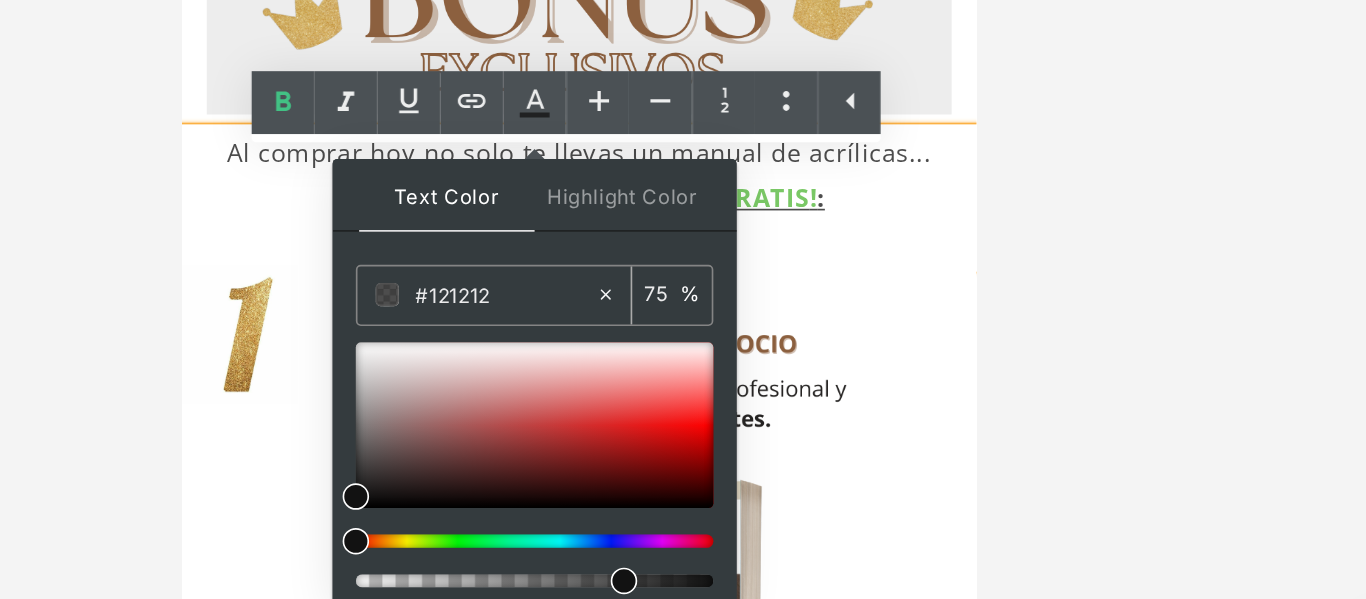 click on "#121212" at bounding box center (783, 329) 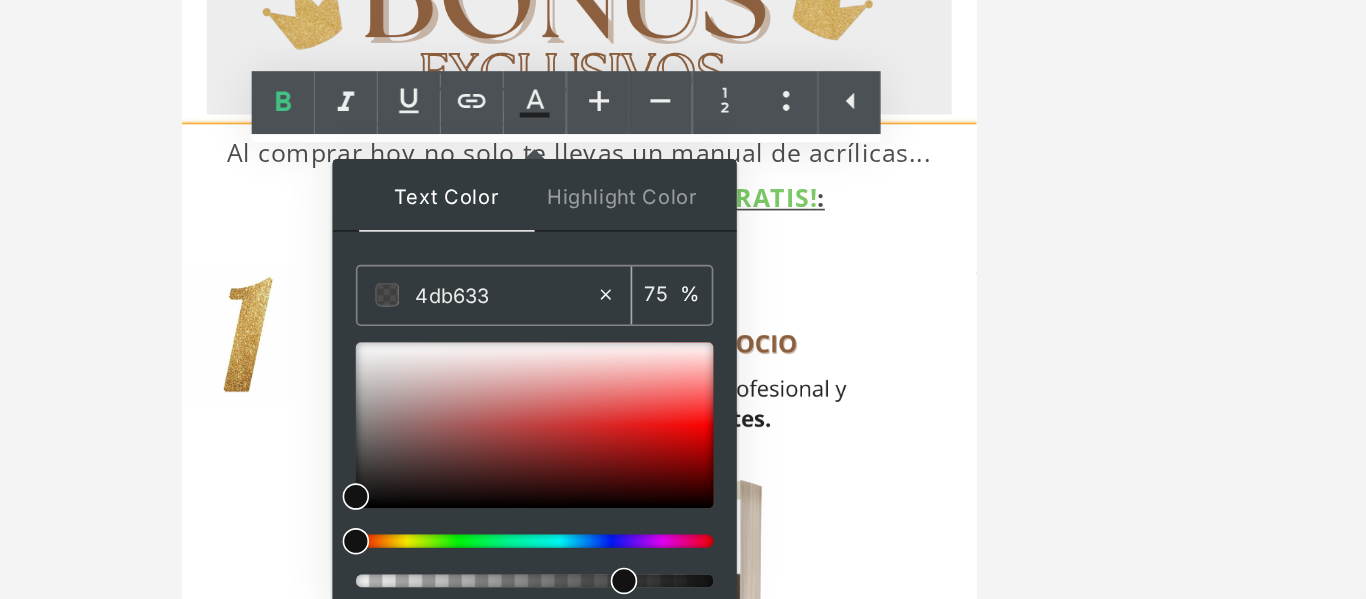type on "100" 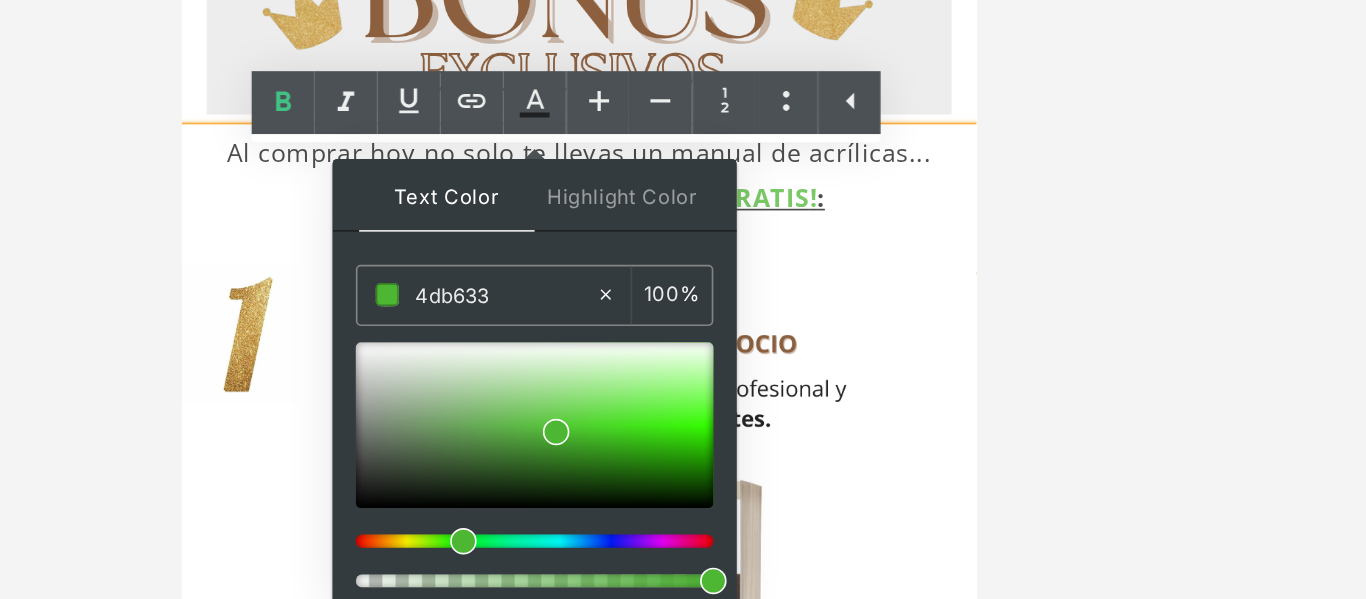 click on "Te llevás 6 Recursos Digitales ¡ GRATIS ! :" at bounding box center [421, 60] 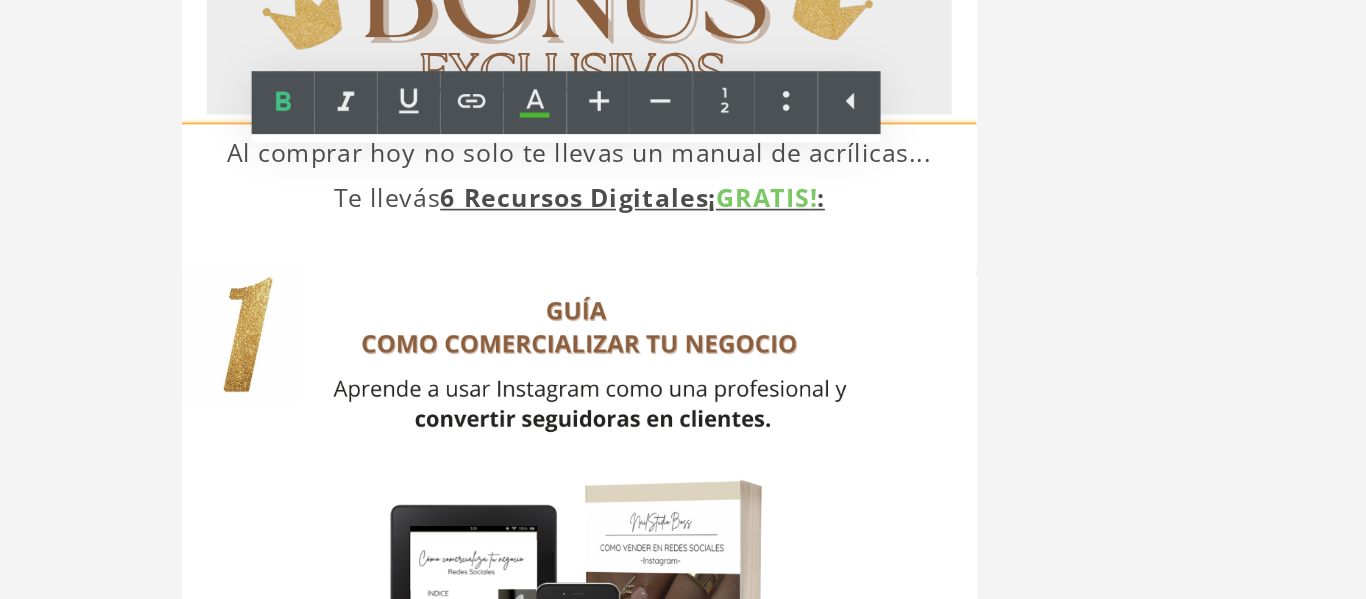 click on "Te llevás 6 Recursos Digitales ¡ GRATIS ! :" at bounding box center (421, 60) 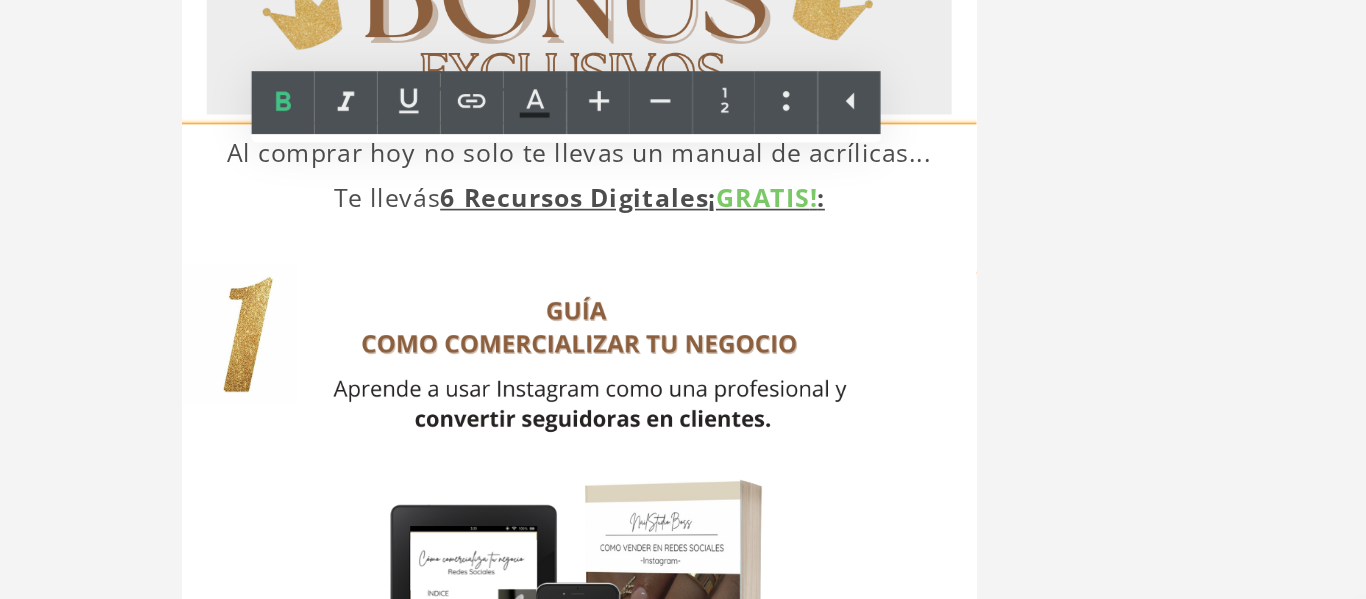 click on "6 Recursos Digitales ¡ GRATIS ! :" at bounding box center [453, 60] 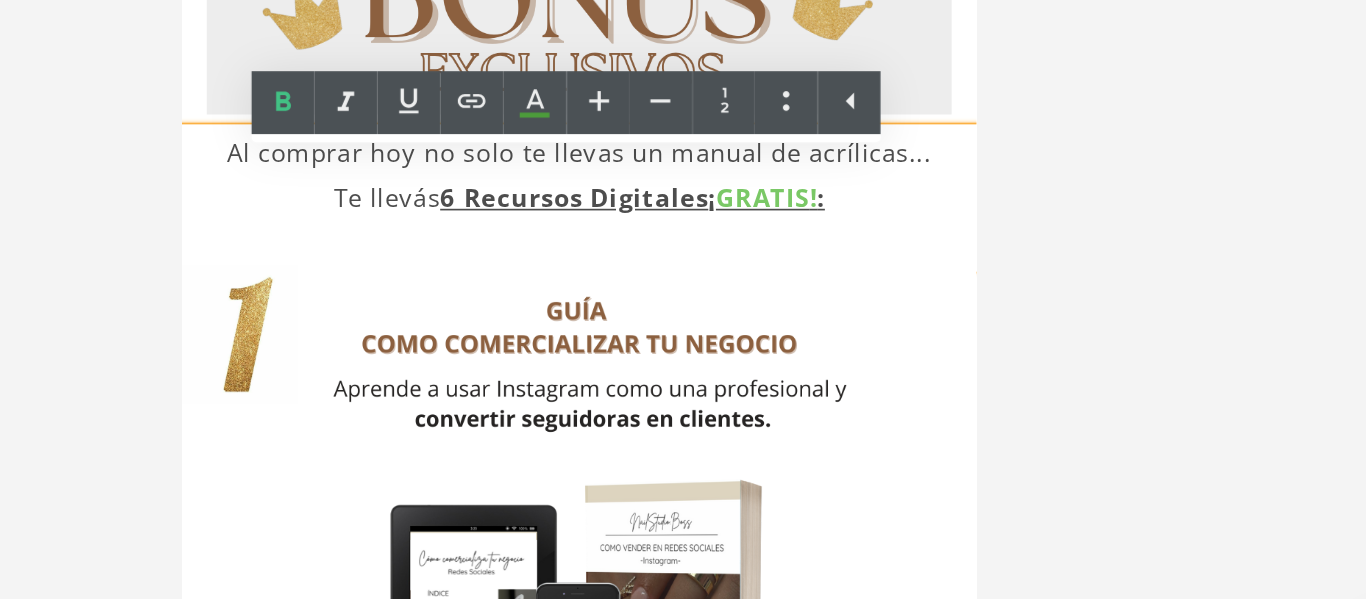 click on "6 Recursos Digitales ¡ GRATIS ! :" at bounding box center (453, 60) 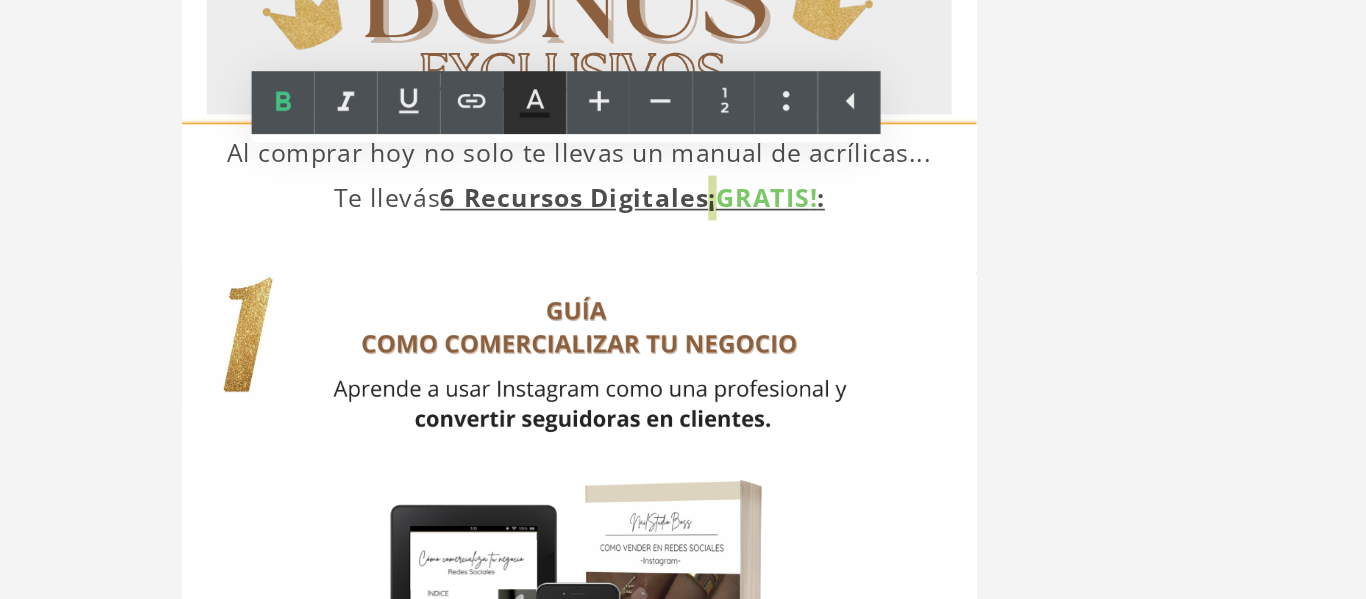 click 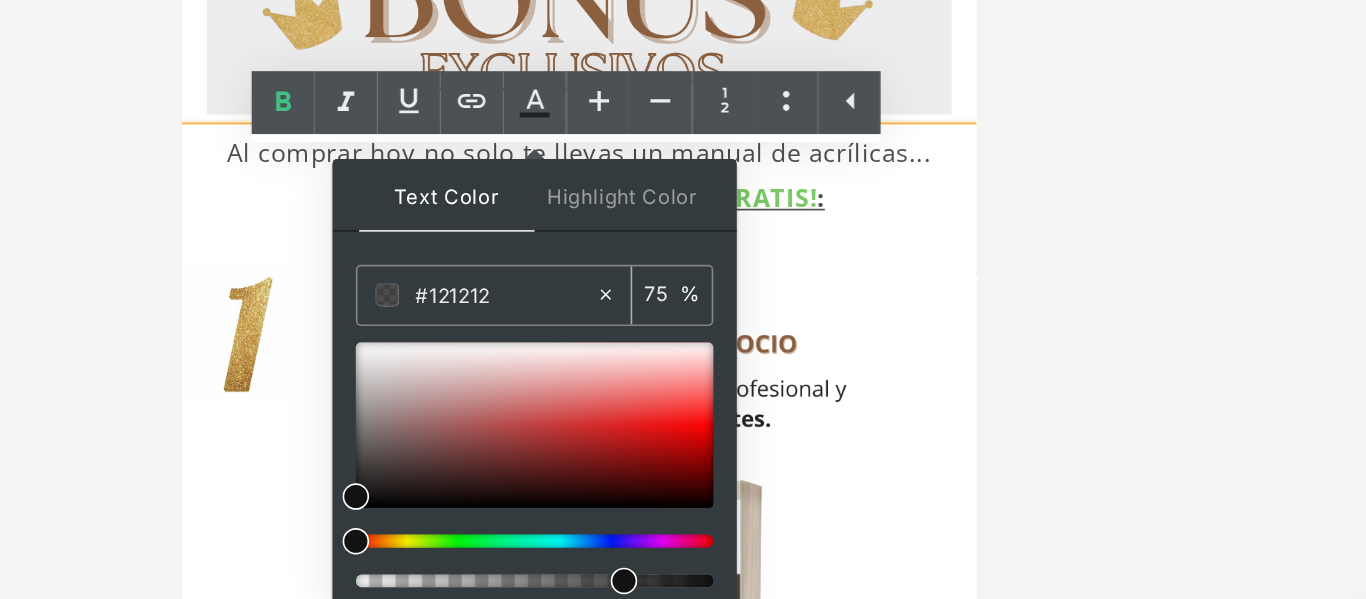 click 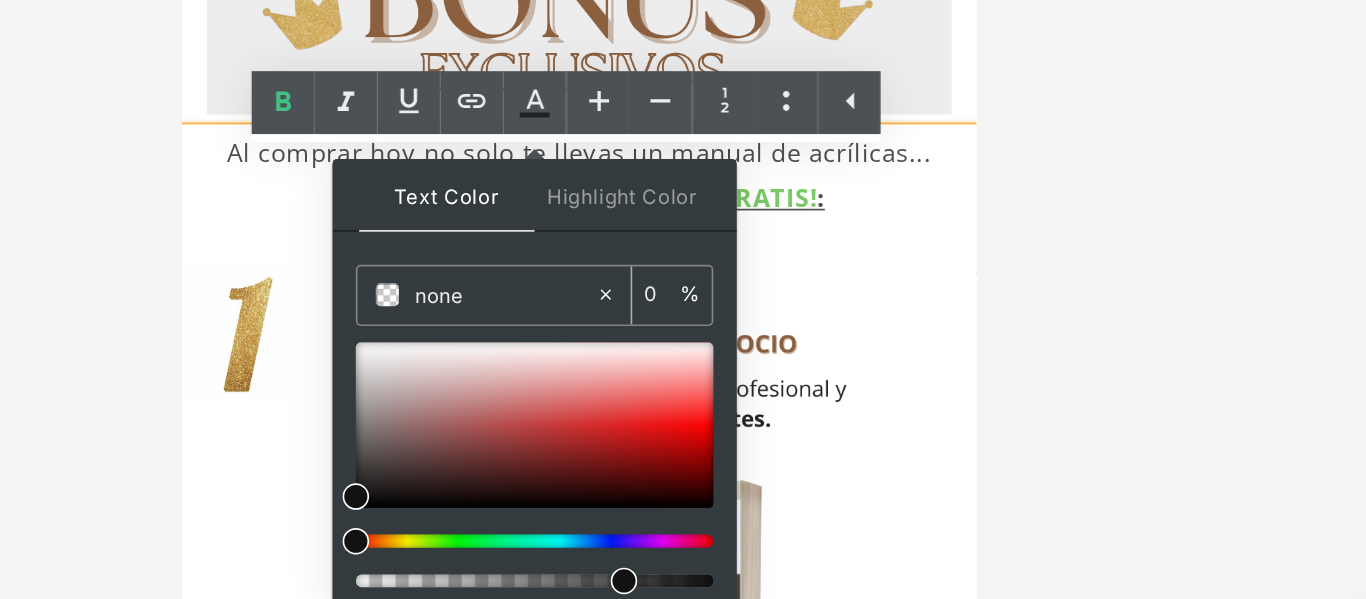 paste on "4db633" 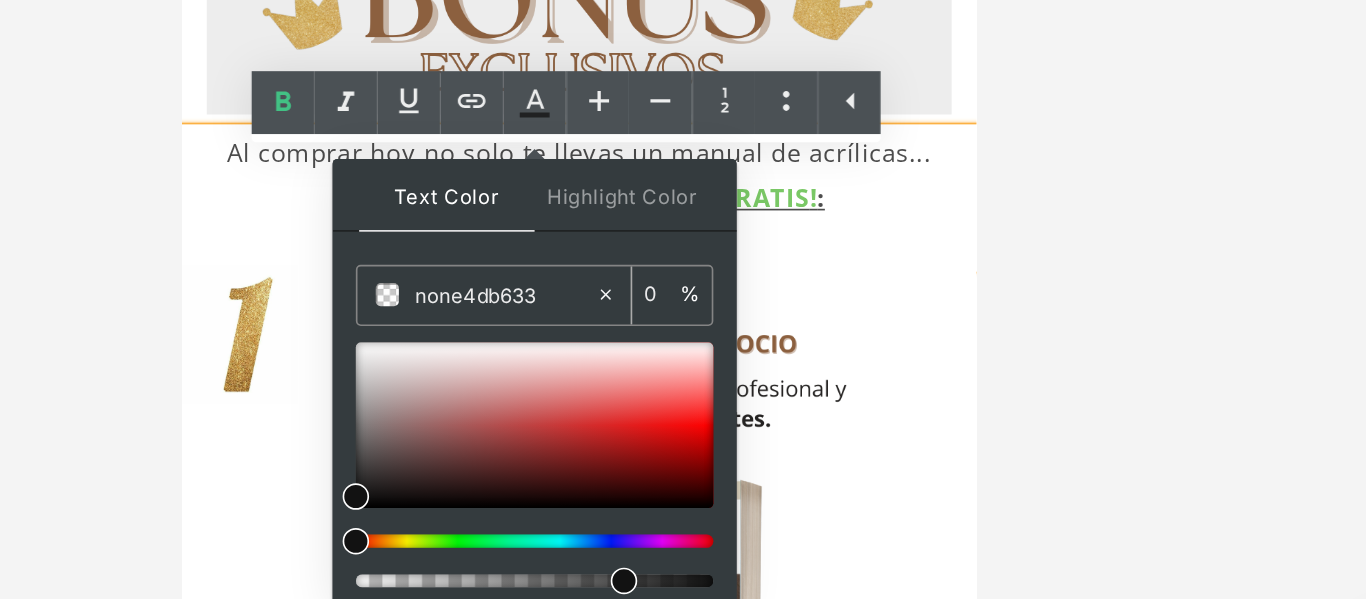 click on "none4db633" at bounding box center [783, 329] 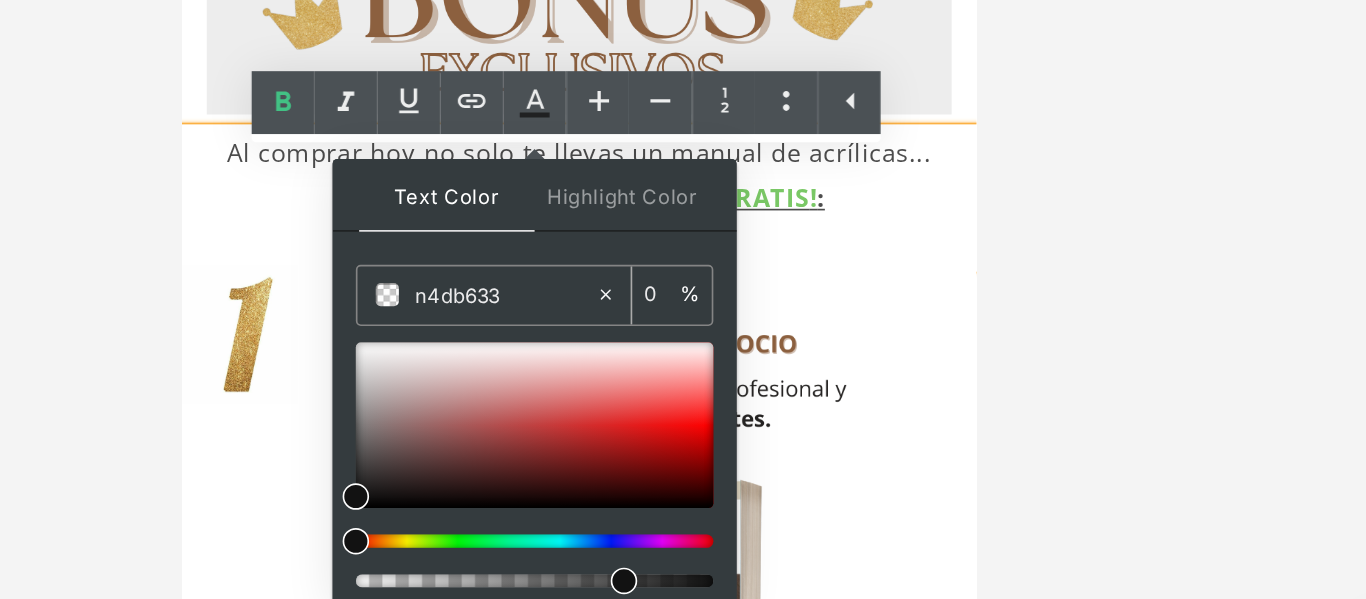 type on "4db633" 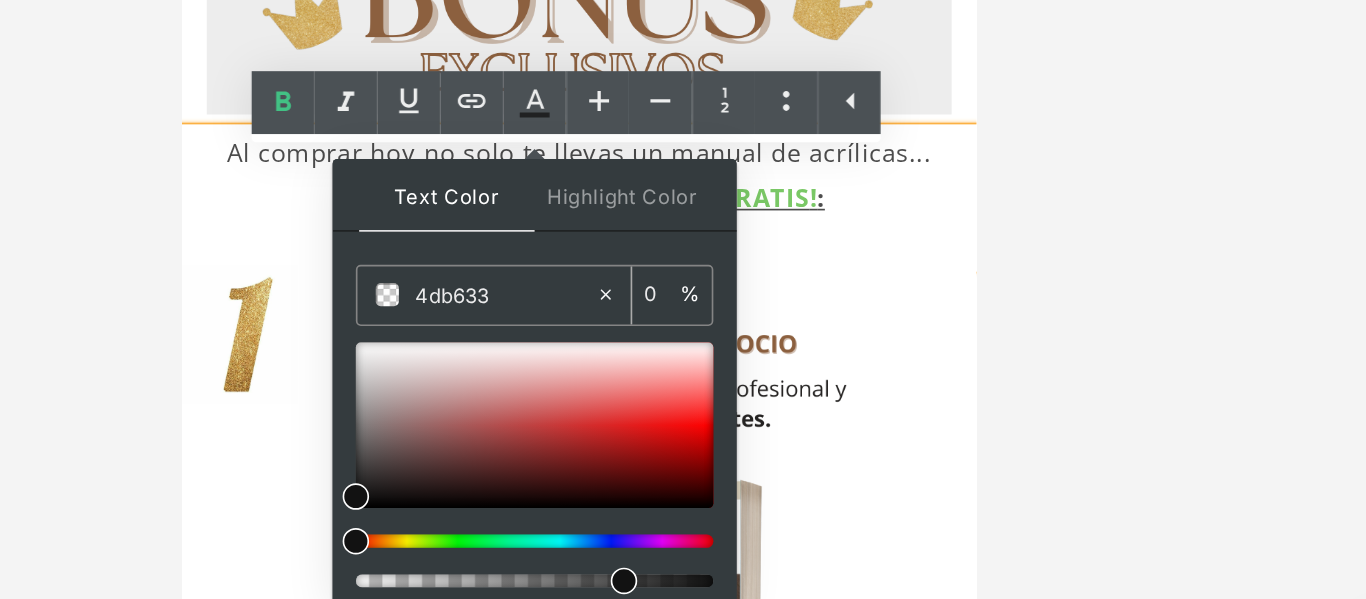 type on "100" 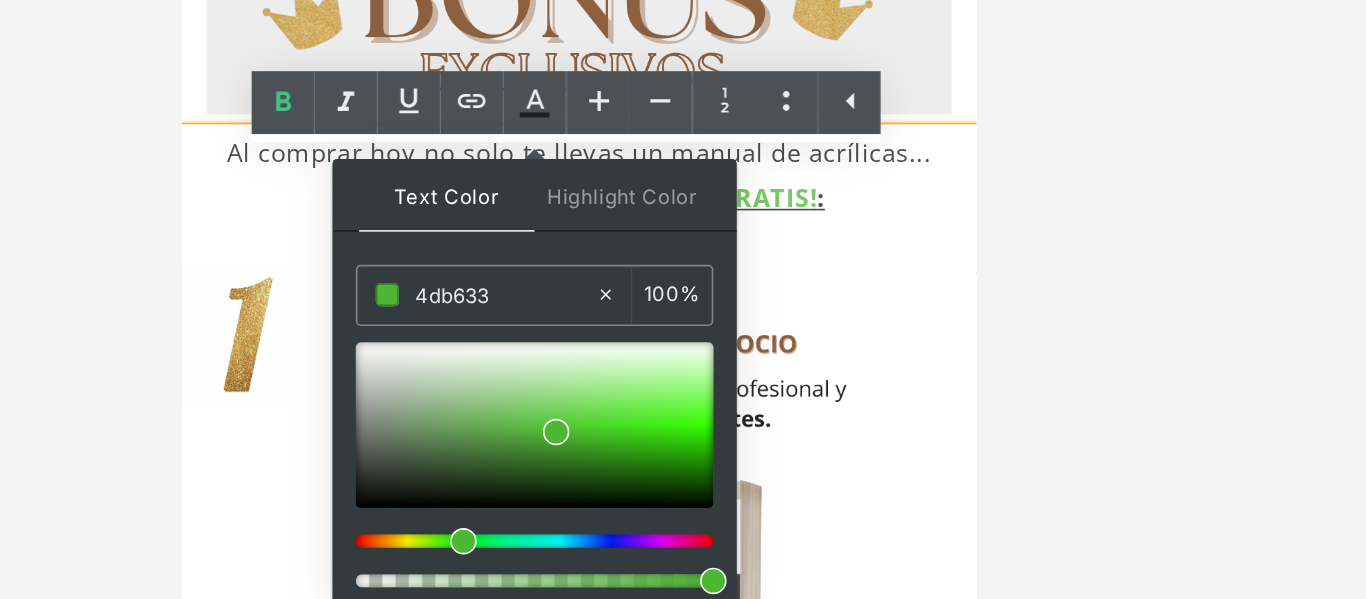click at bounding box center (421, 87) 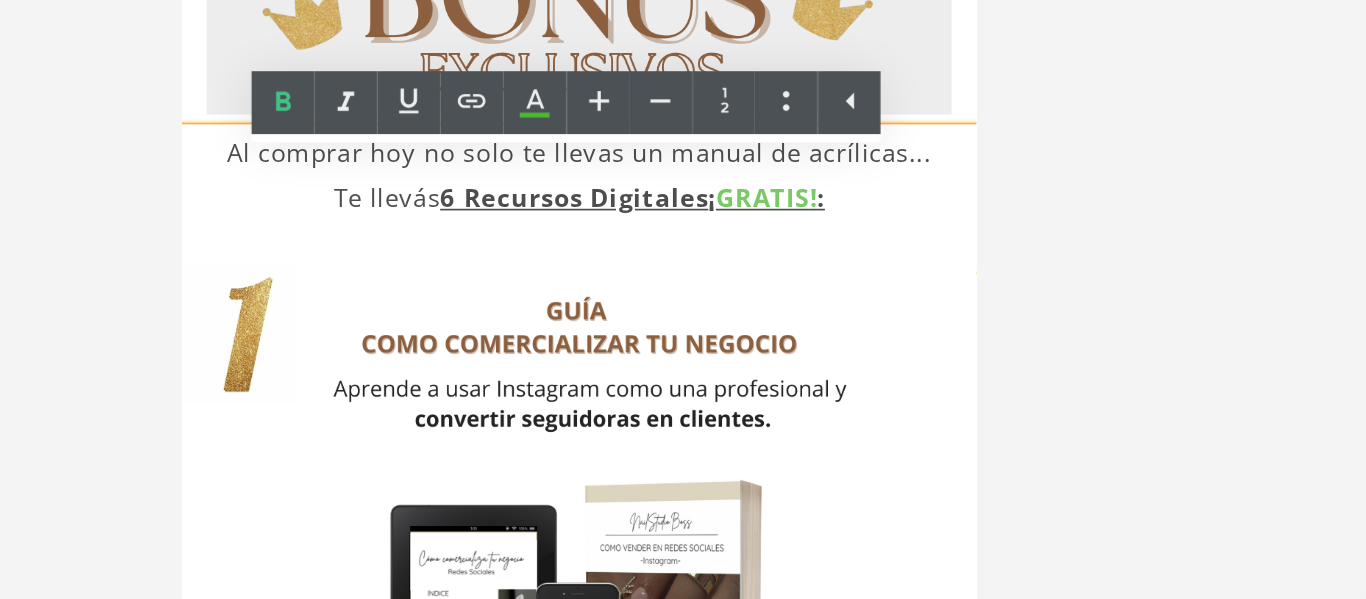 click at bounding box center (421, 87) 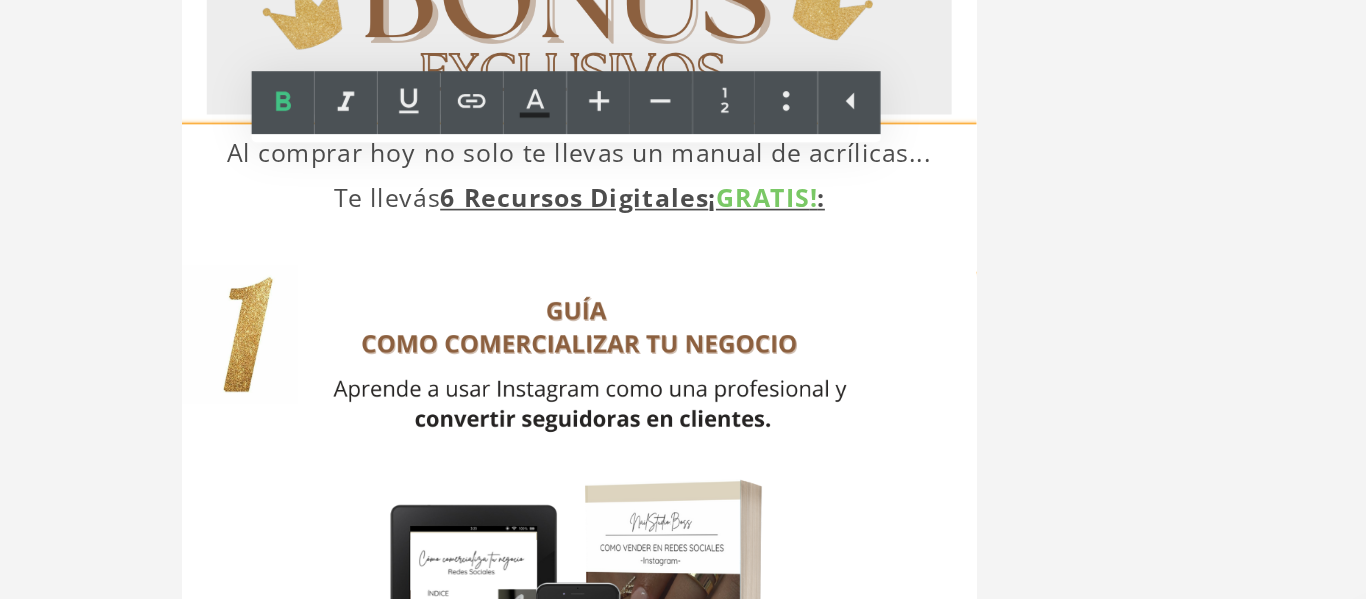 click on "GRATIS !" at bounding box center [534, 60] 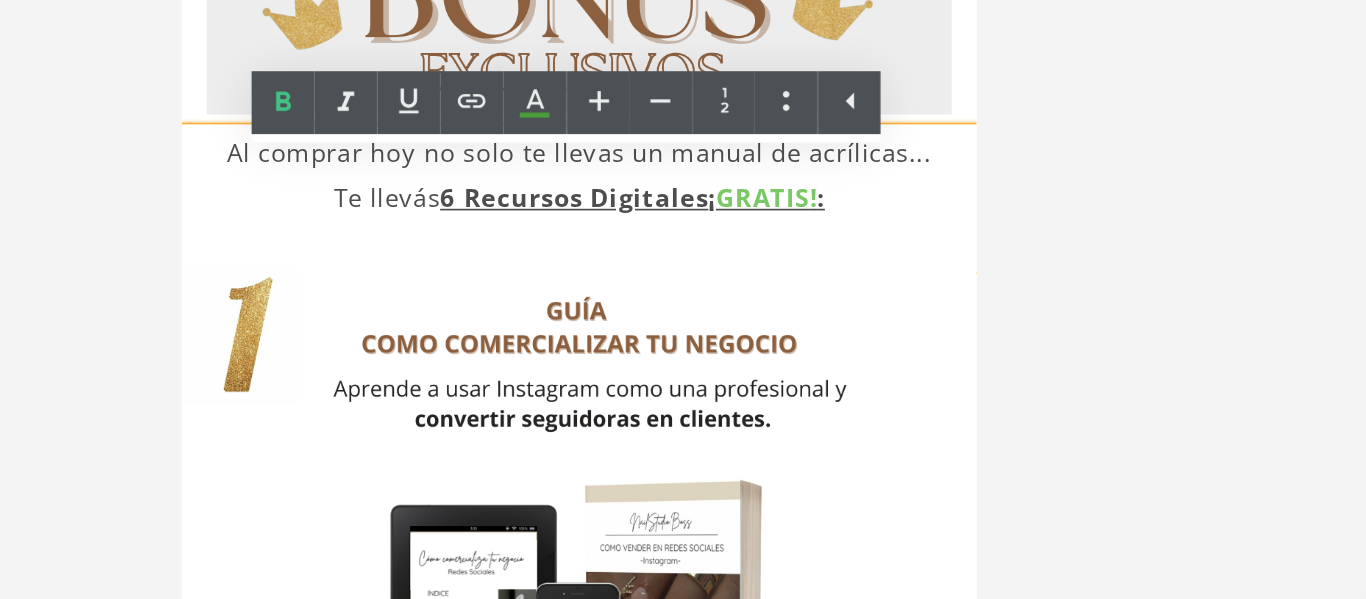 click on "6 Recursos Digitales ¡ GRATIS ! :" at bounding box center (453, 60) 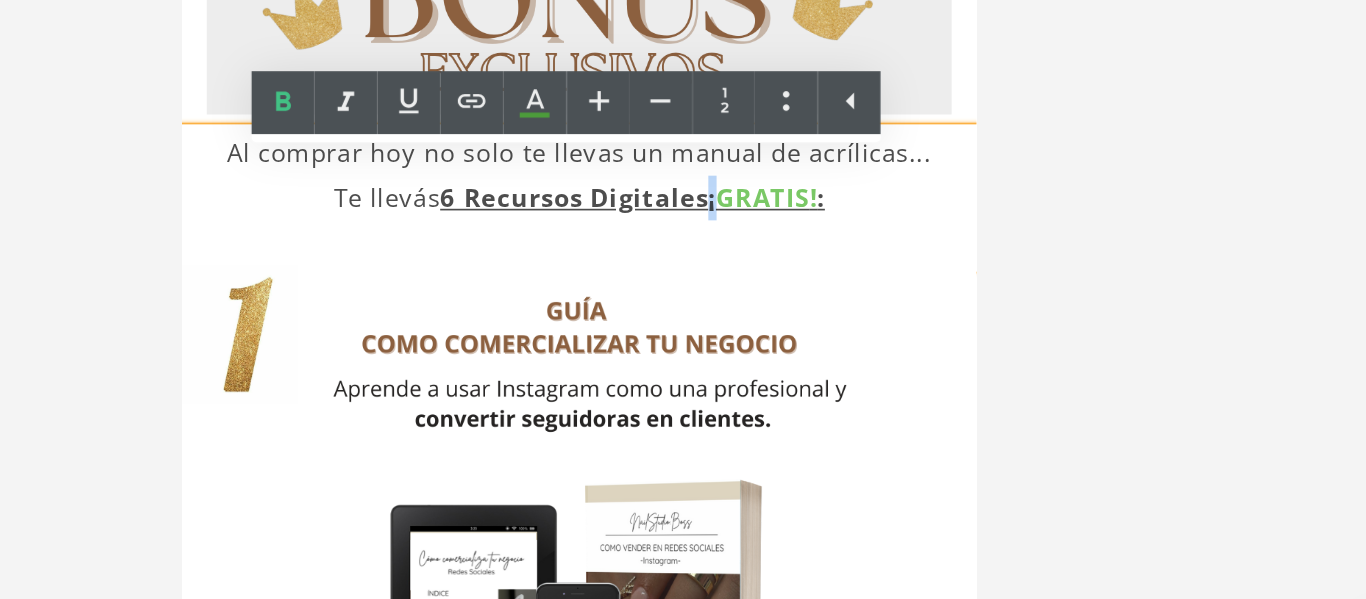 click on "6 Recursos Digitales ¡ GRATIS ! :" at bounding box center [453, 60] 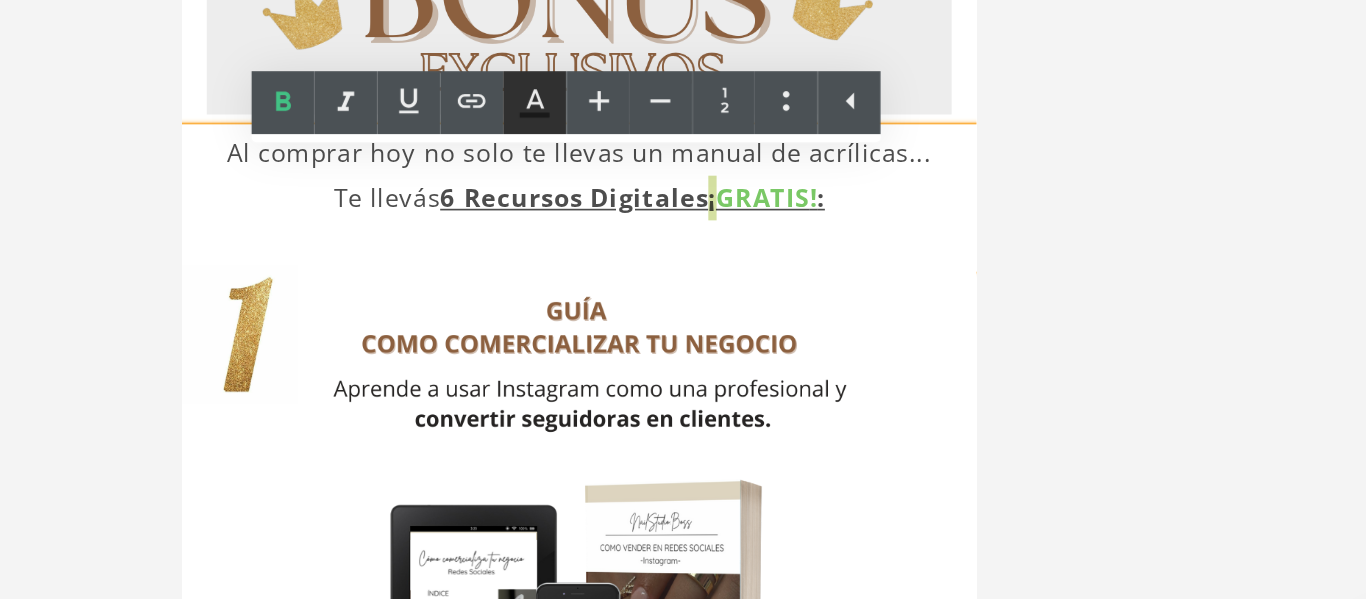click 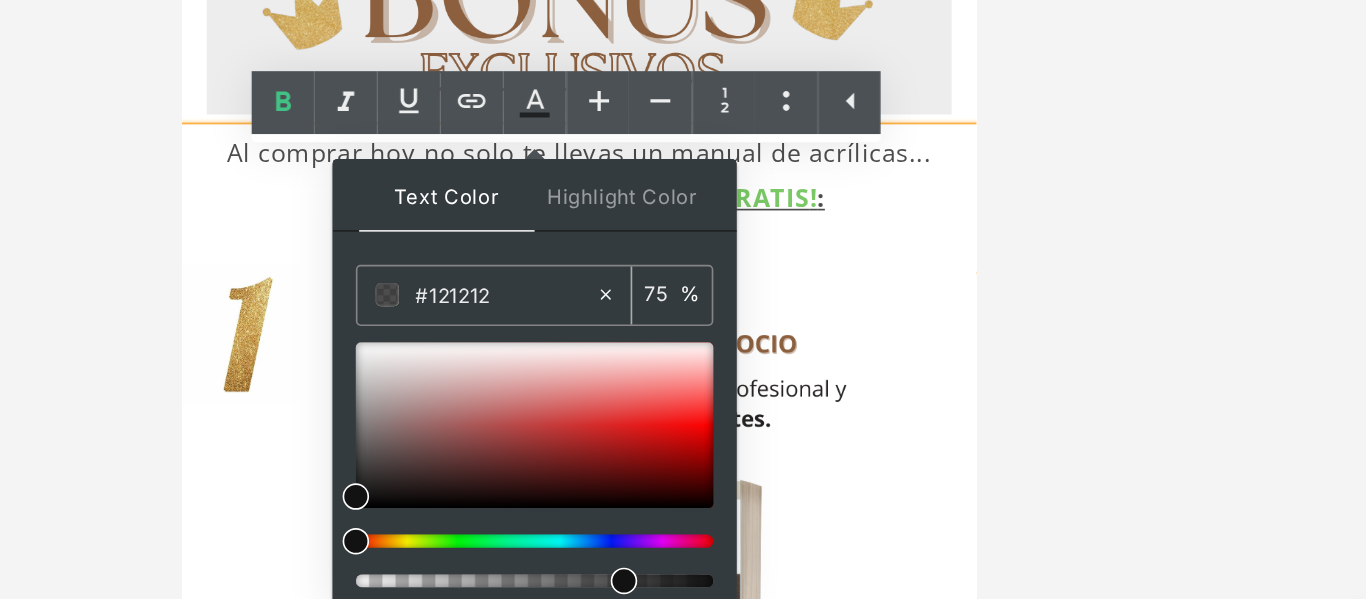 paste on "4db633" 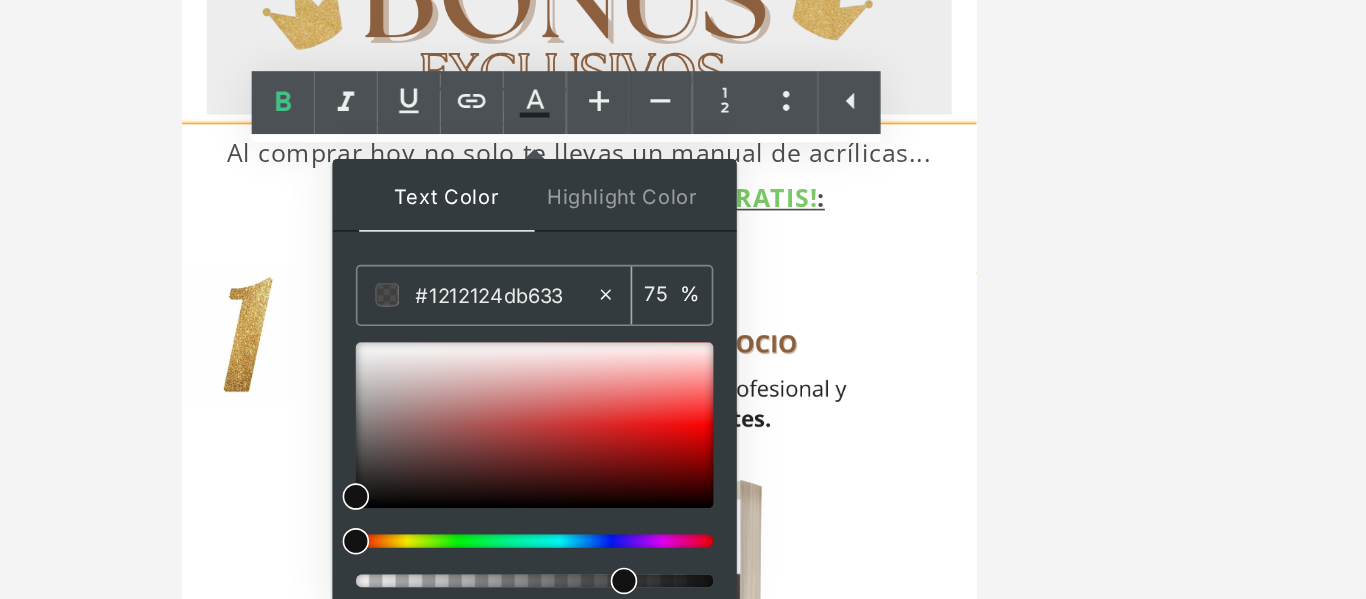 drag, startPoint x: 774, startPoint y: 327, endPoint x: 730, endPoint y: 326, distance: 44.011364 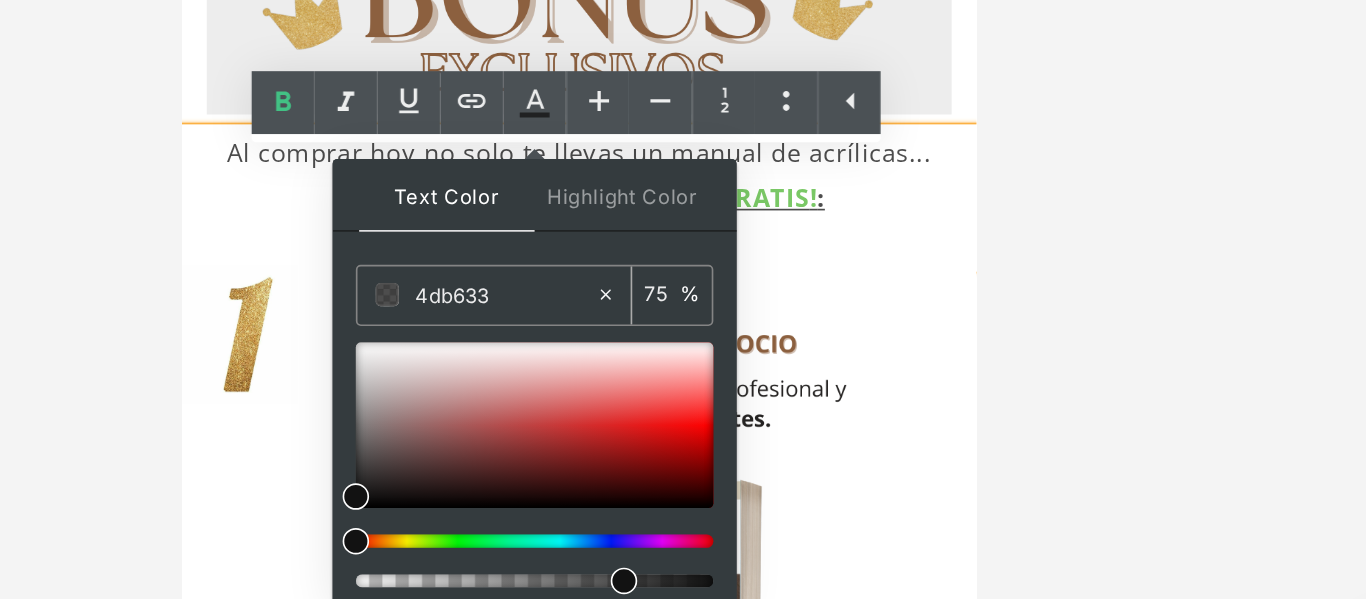 type on "100" 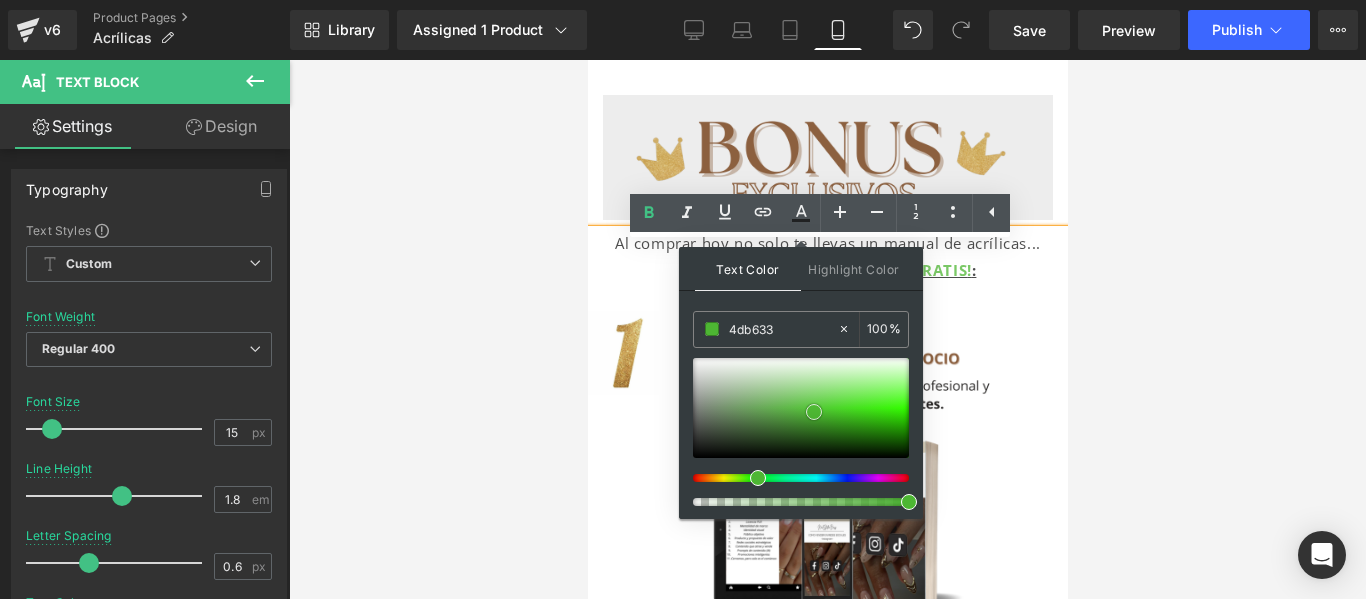 type on "#4db633" 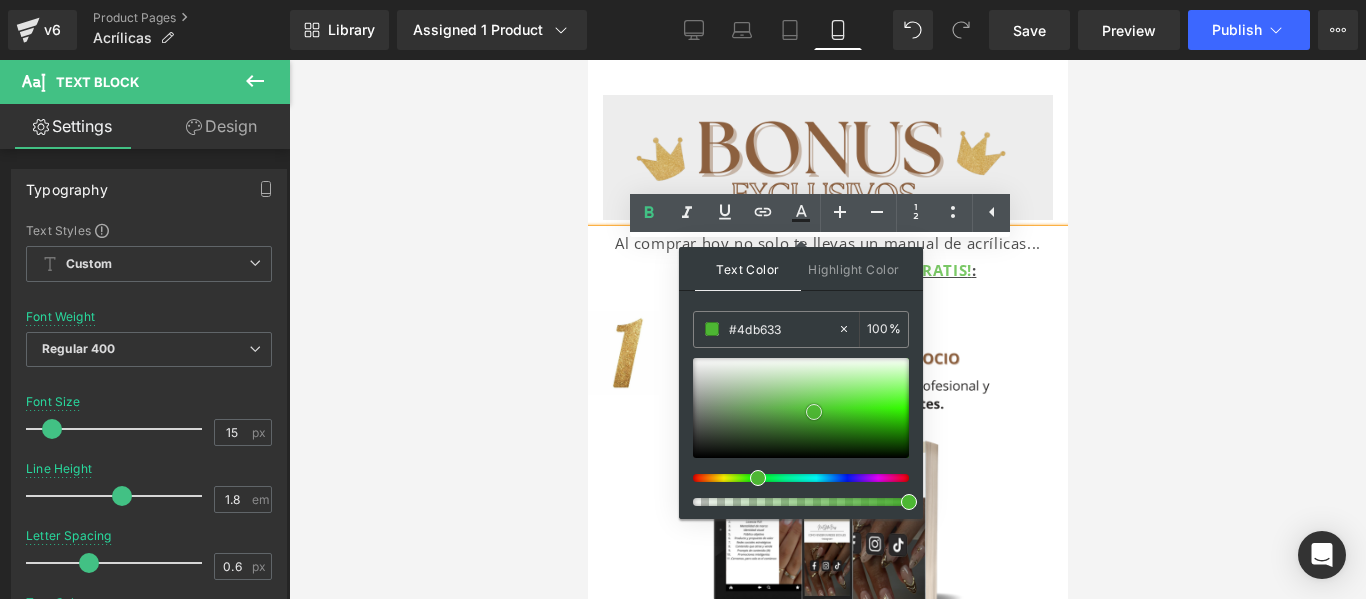 click at bounding box center (814, 412) 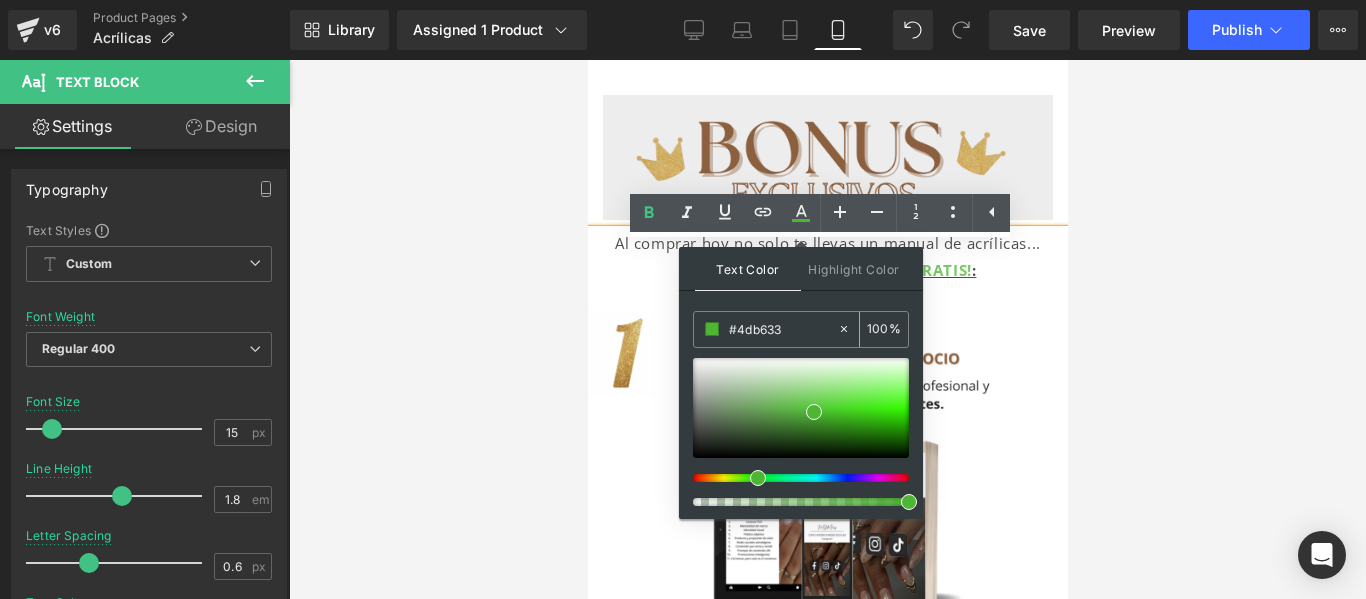 click on "#4db633" at bounding box center [783, 329] 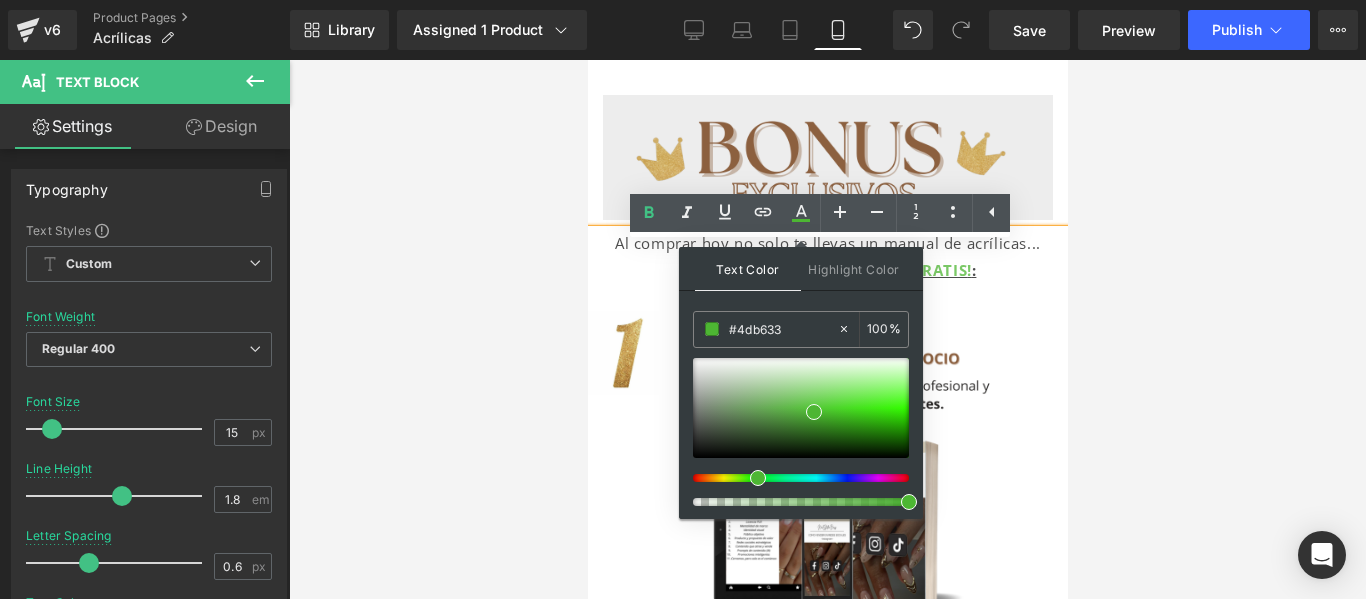 click at bounding box center (827, 297) 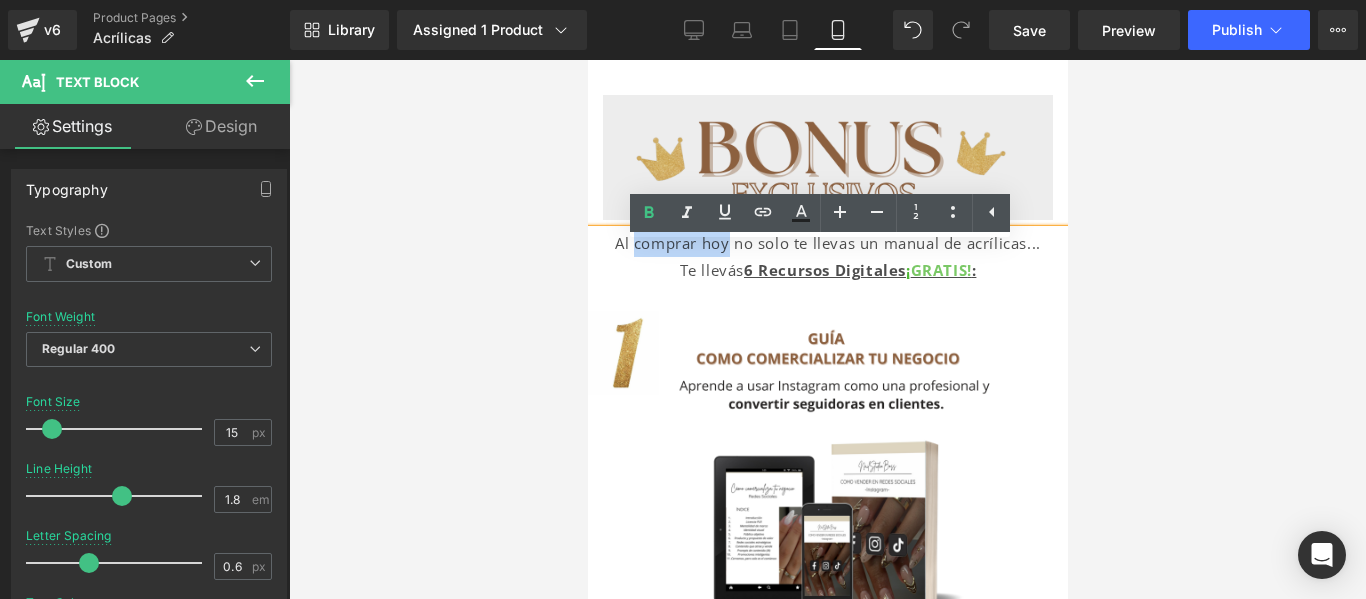drag, startPoint x: 626, startPoint y: 259, endPoint x: 718, endPoint y: 257, distance: 92.021736 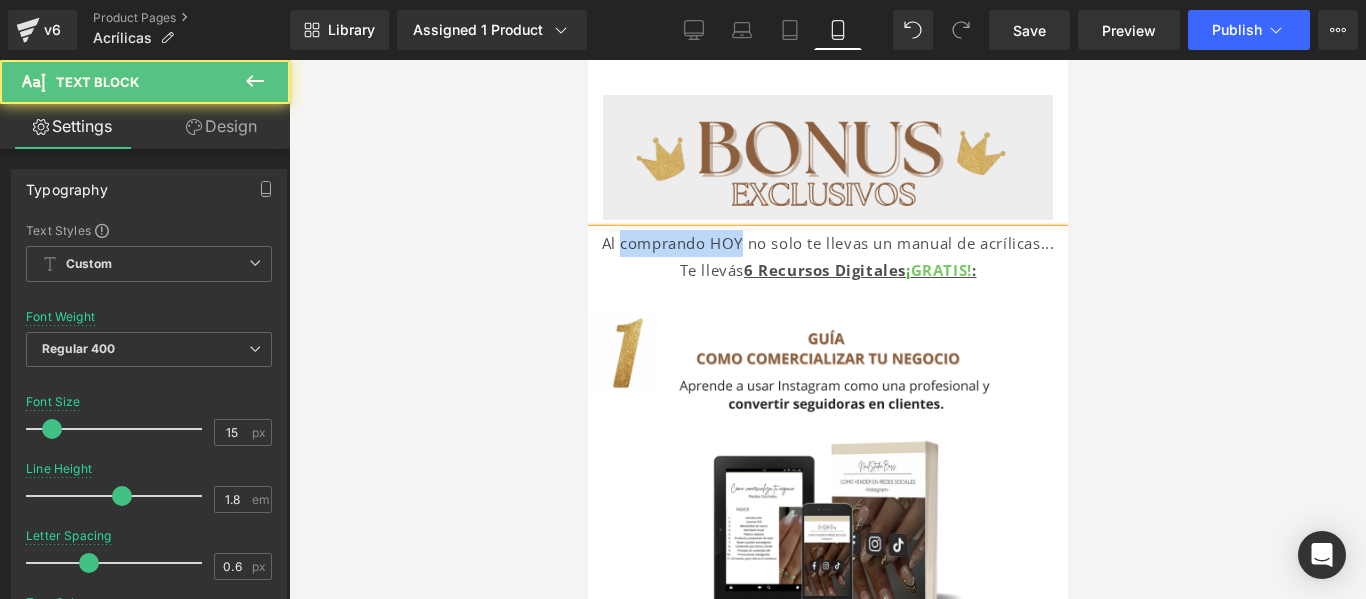 drag, startPoint x: 612, startPoint y: 261, endPoint x: 735, endPoint y: 256, distance: 123.101585 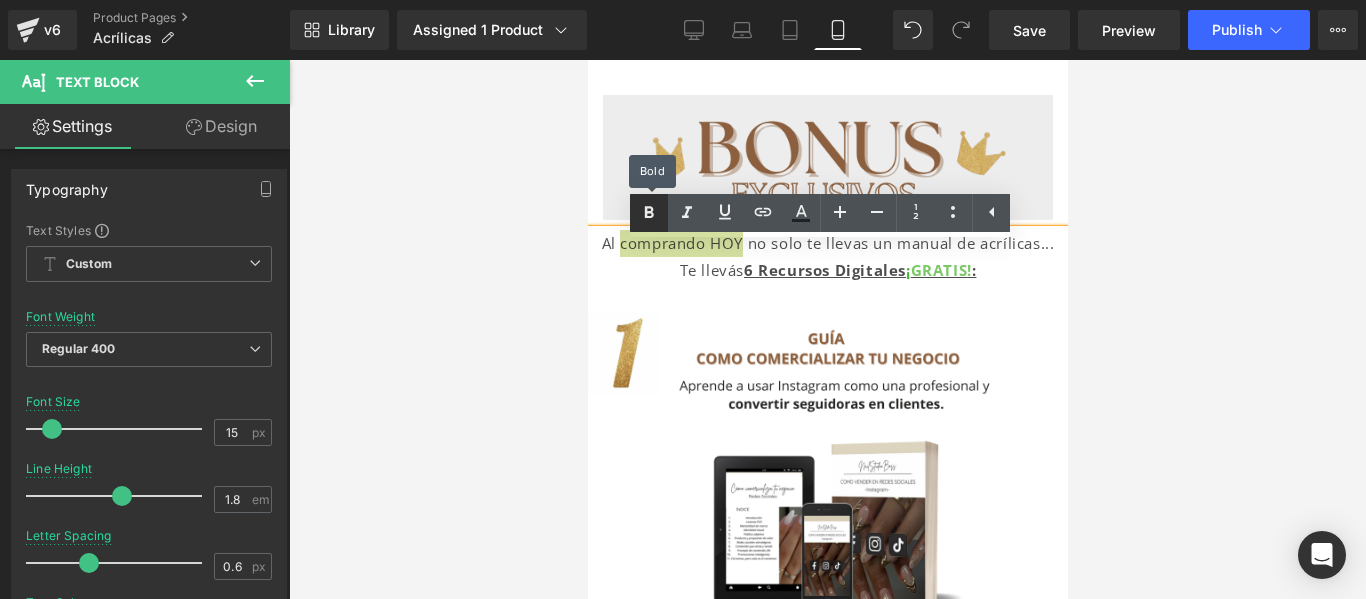 click at bounding box center [649, 213] 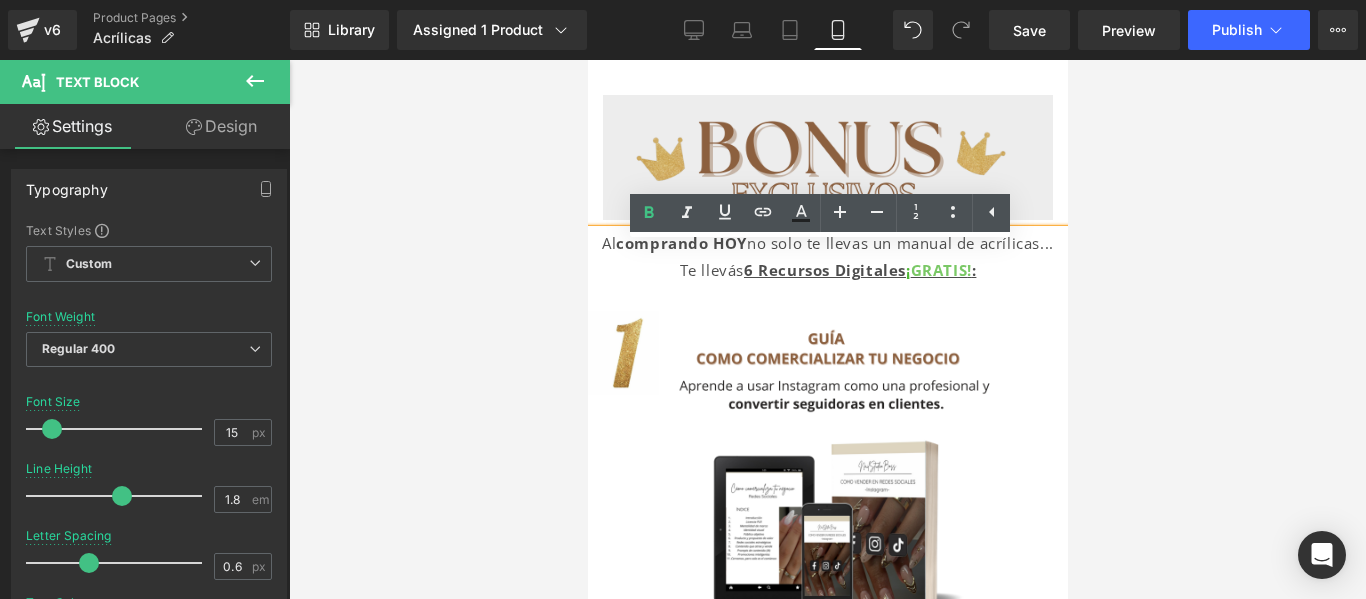click on "Te llevás 6 Recursos Digitales ¡ GRATIS ! :" at bounding box center (827, 270) 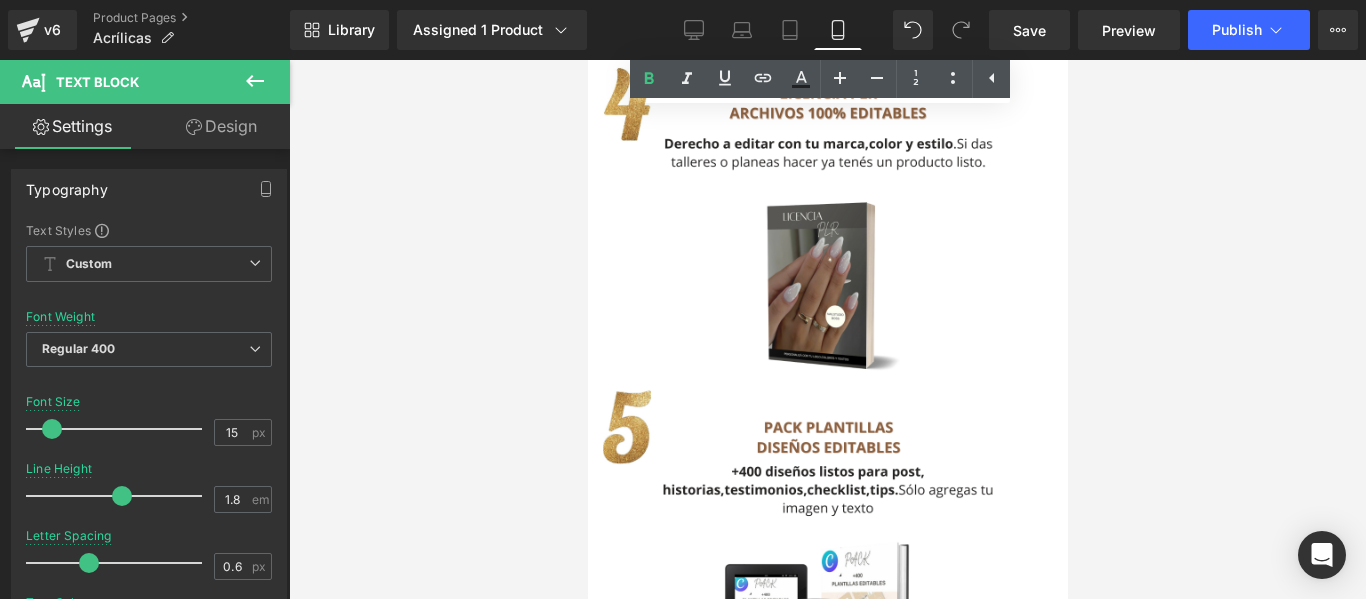 scroll, scrollTop: 4389, scrollLeft: 0, axis: vertical 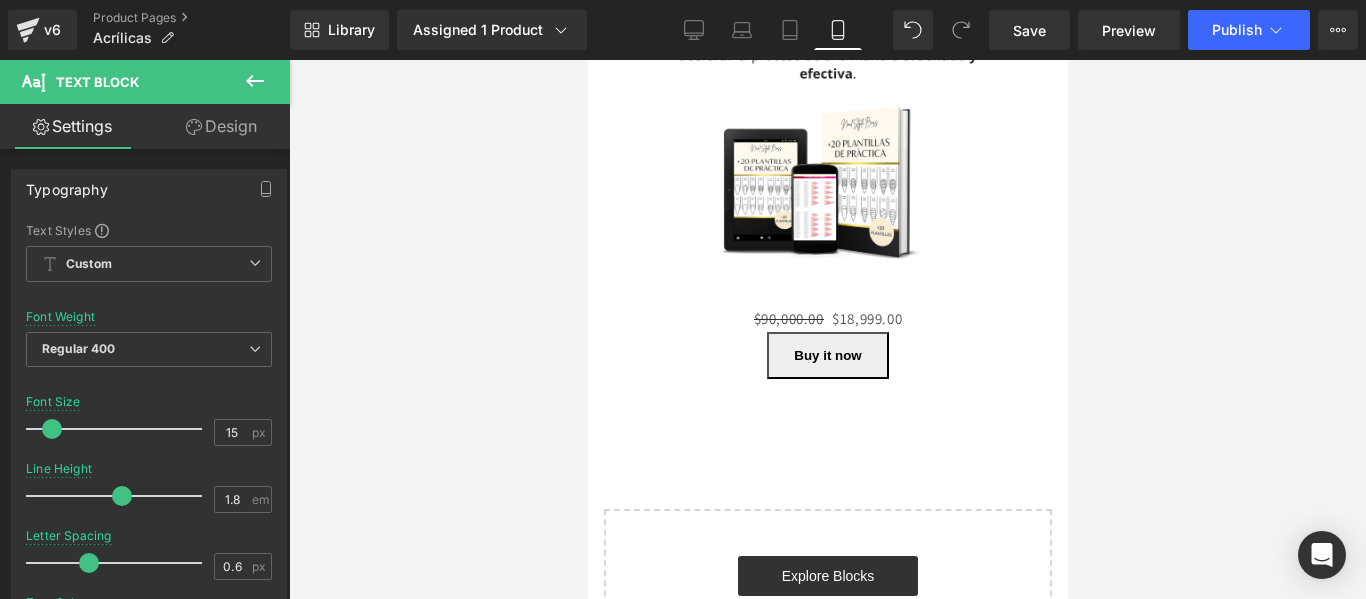 click on "v6 Product Pages Acrílicas" at bounding box center (145, 30) 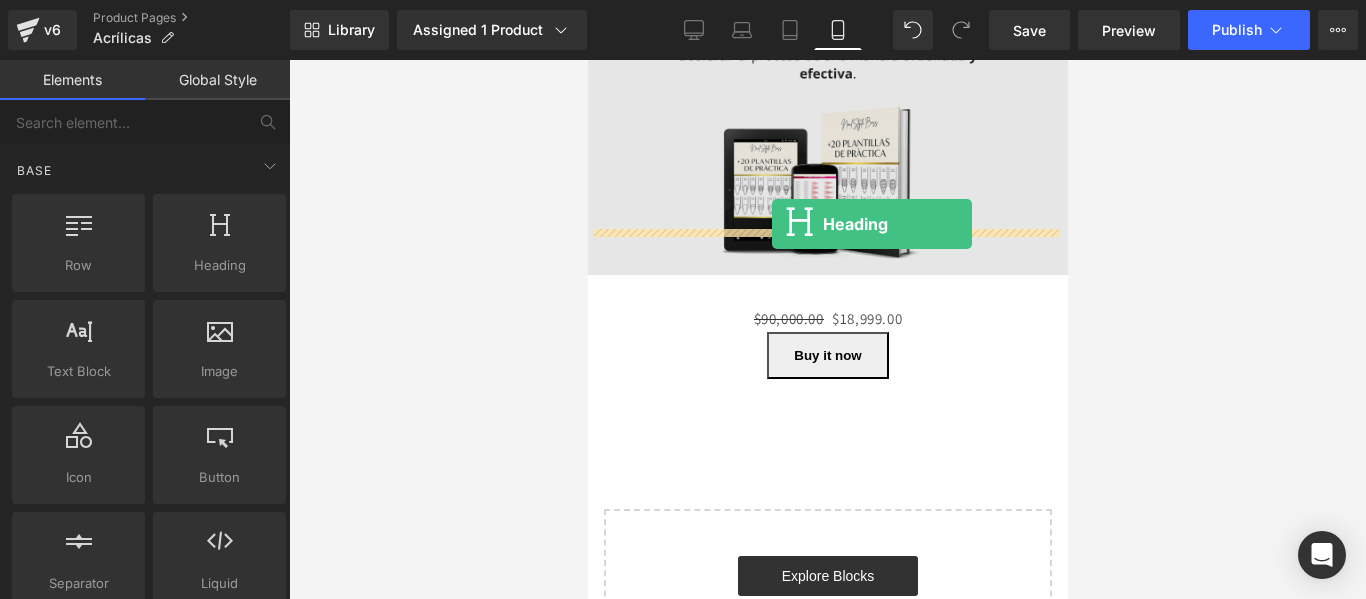 drag, startPoint x: 800, startPoint y: 322, endPoint x: 771, endPoint y: 224, distance: 102.20078 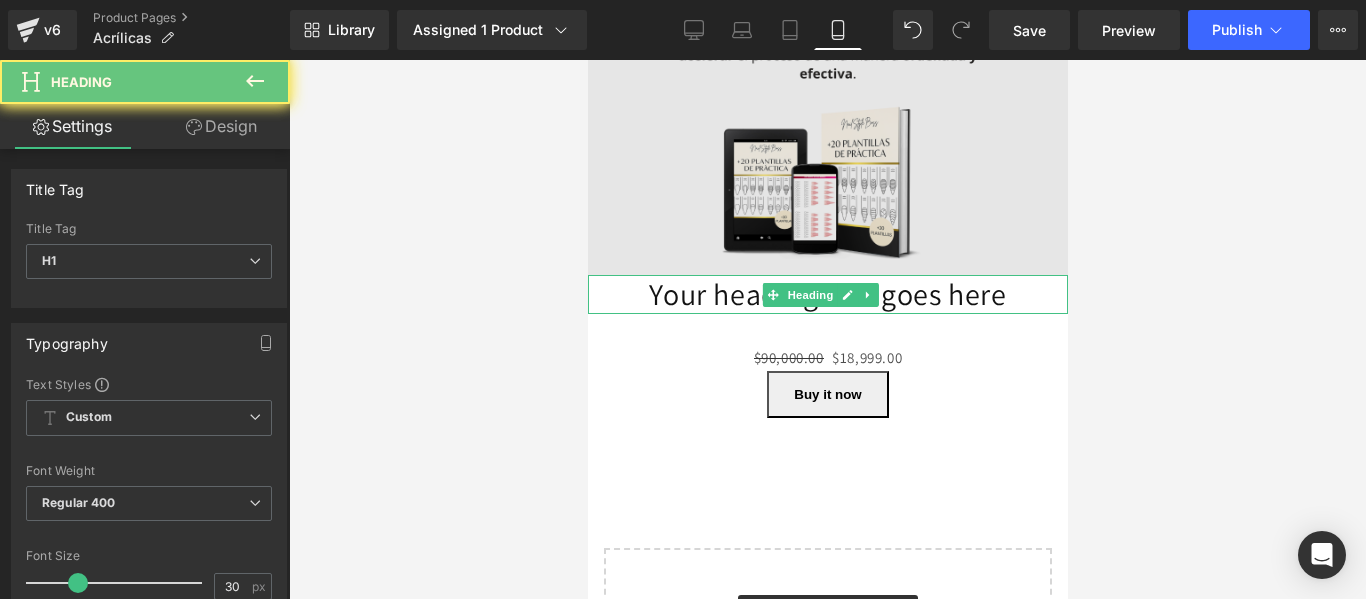 click on "Your heading text goes here
Heading" at bounding box center (827, 294) 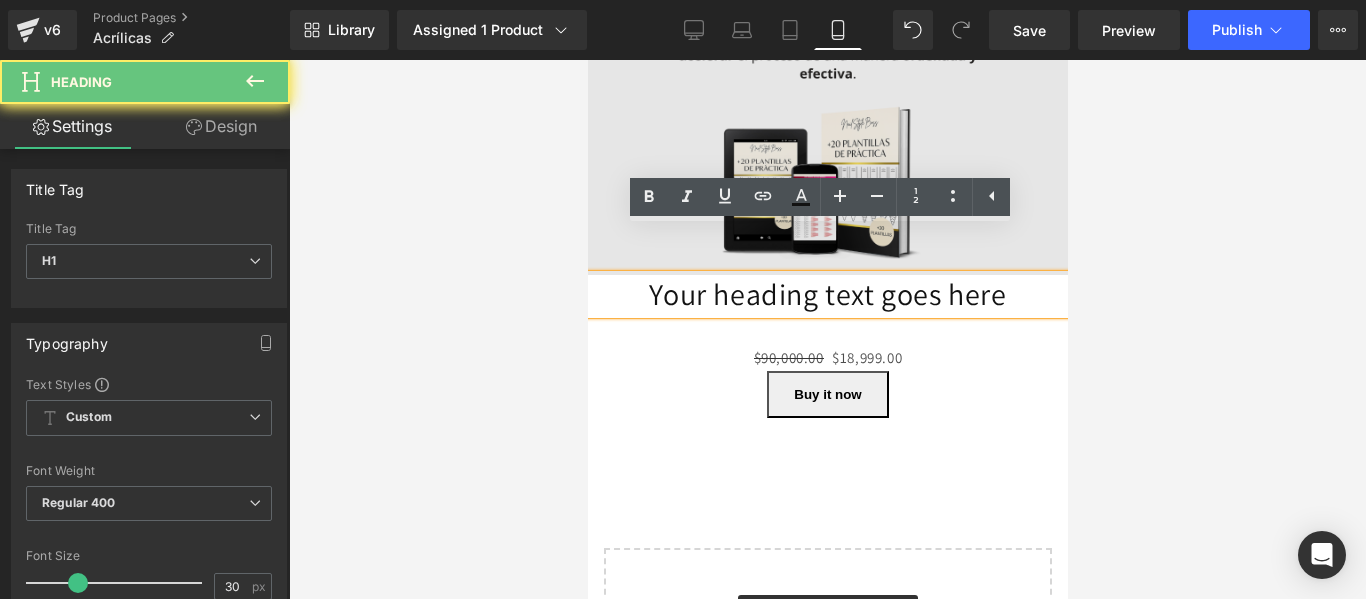 click on "Your heading text goes here" at bounding box center (827, 294) 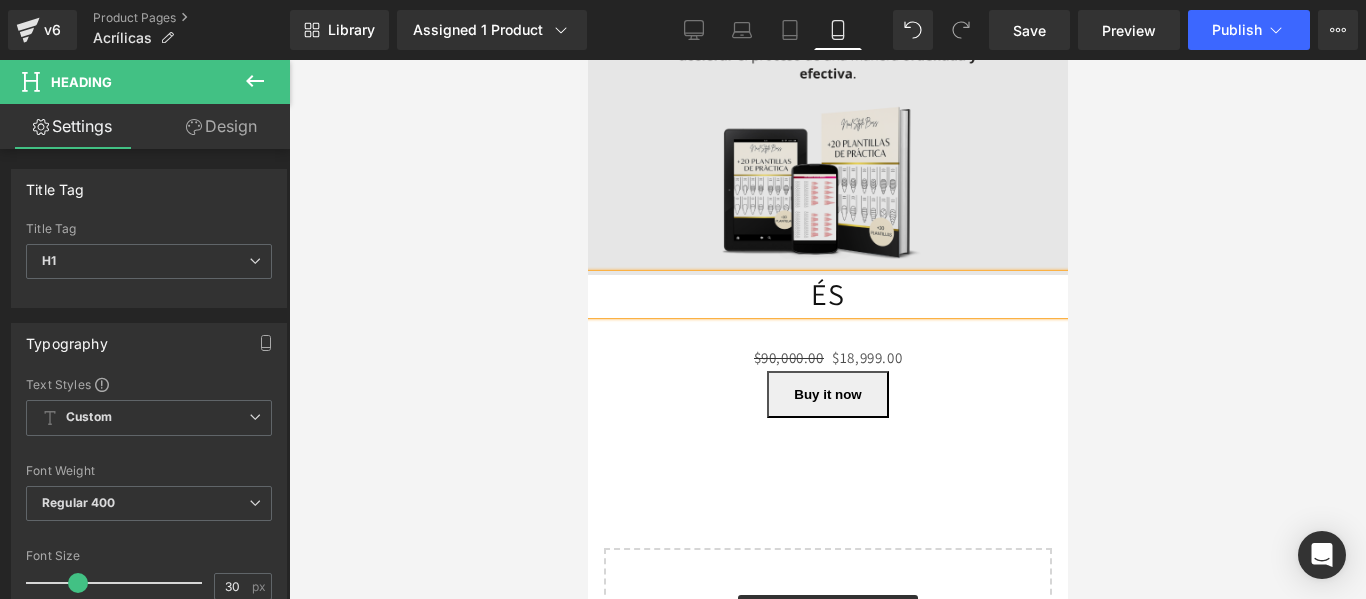 type 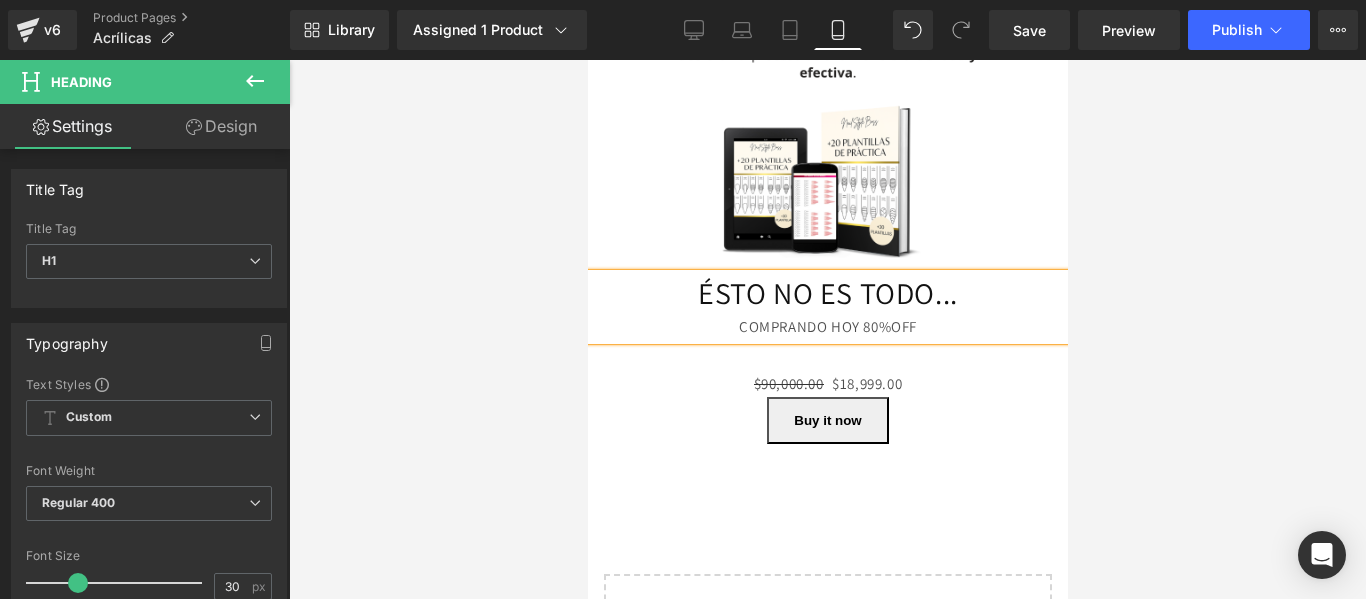 scroll, scrollTop: 5025, scrollLeft: 0, axis: vertical 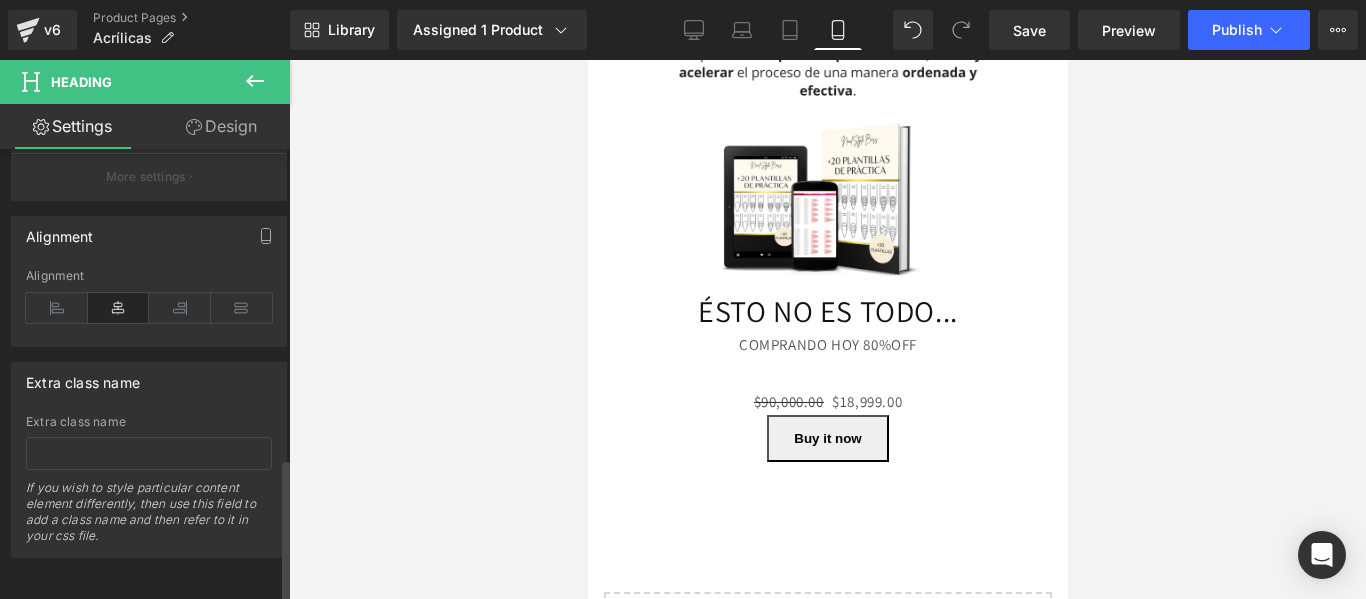 click at bounding box center (119, 308) 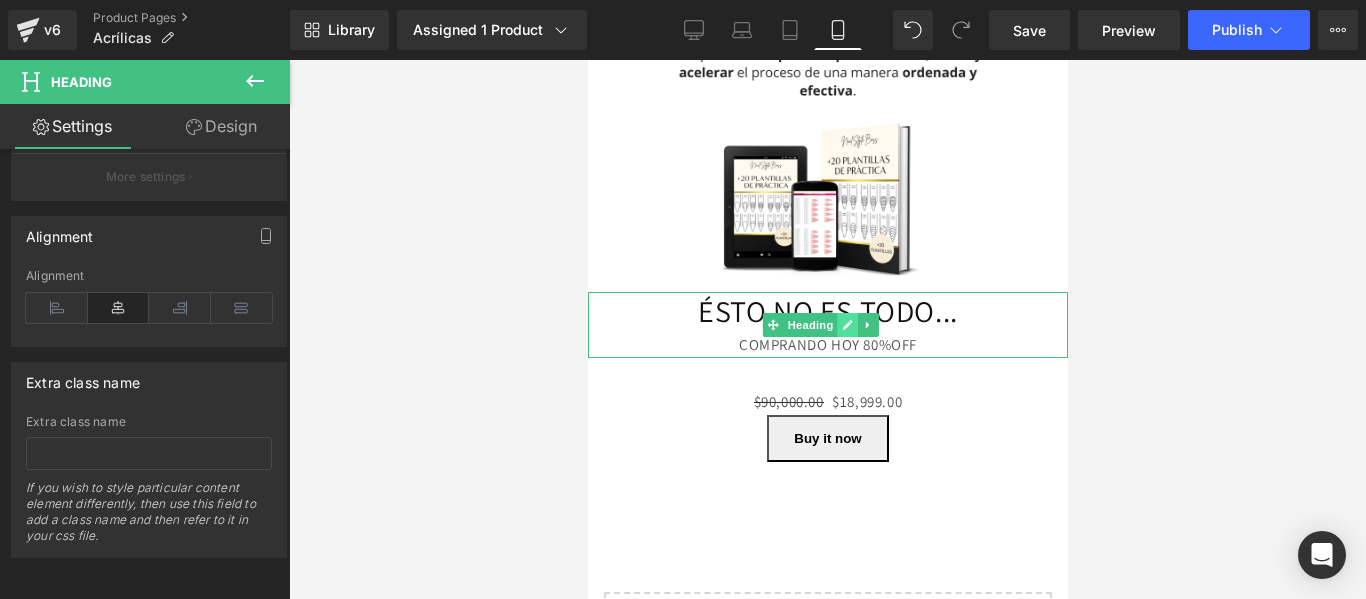 click at bounding box center (846, 325) 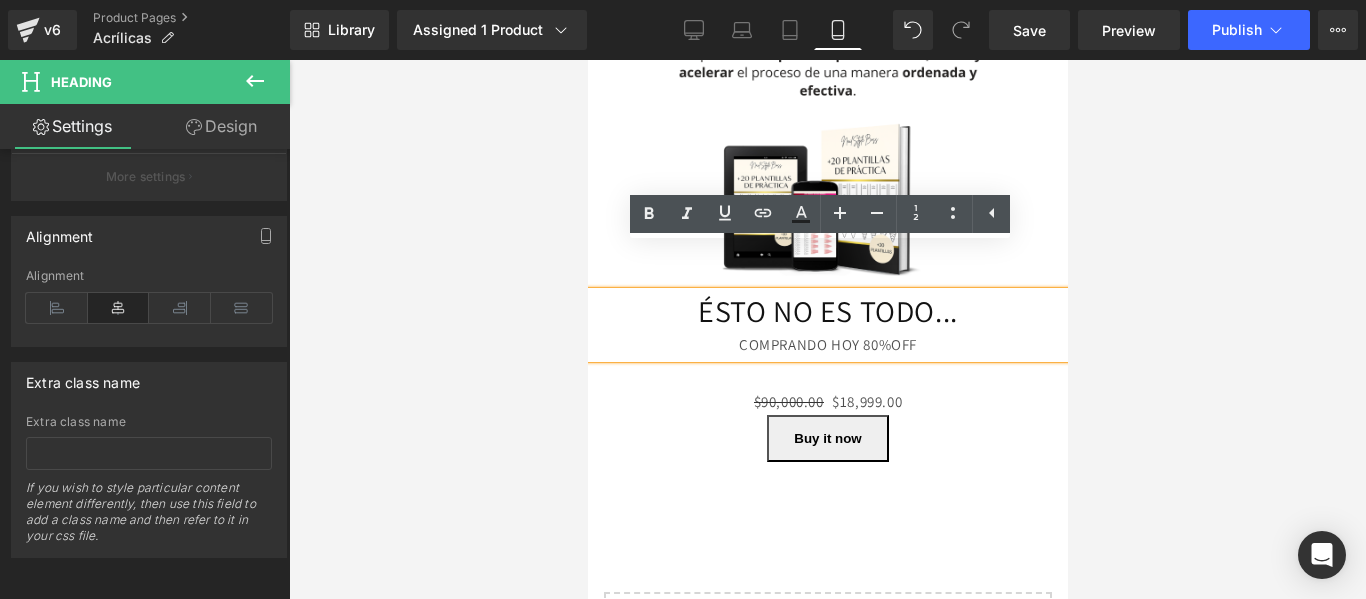 click on "ÉSTO NO ES TODO..." at bounding box center [827, 311] 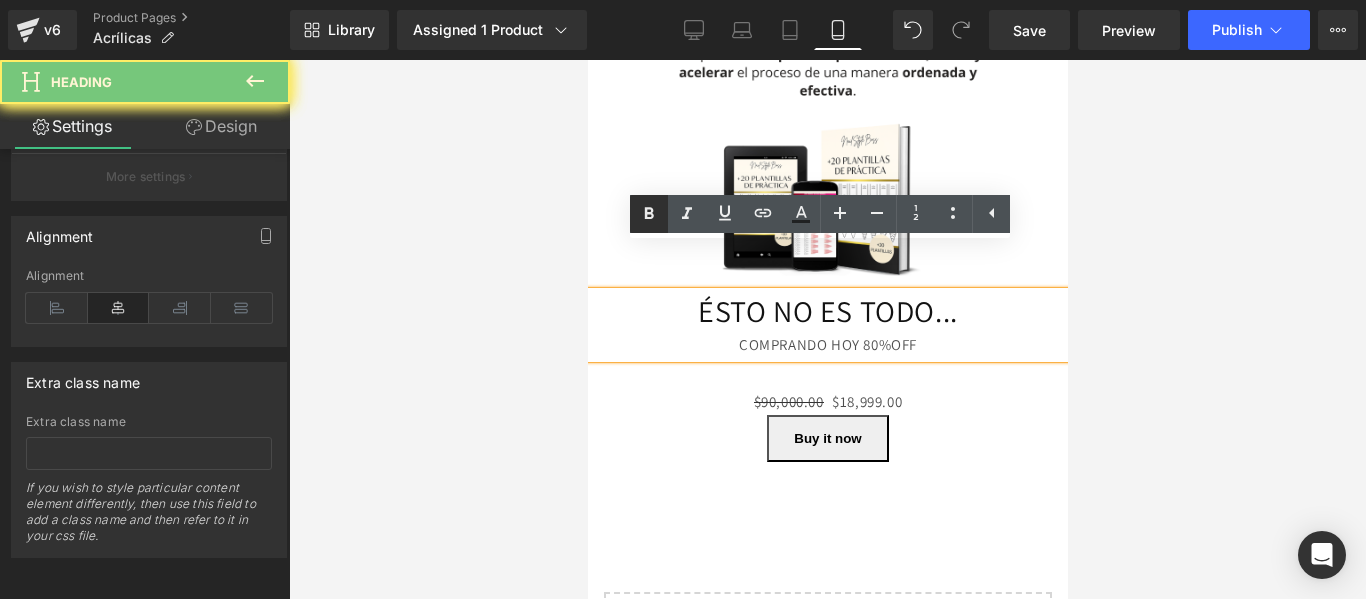 click 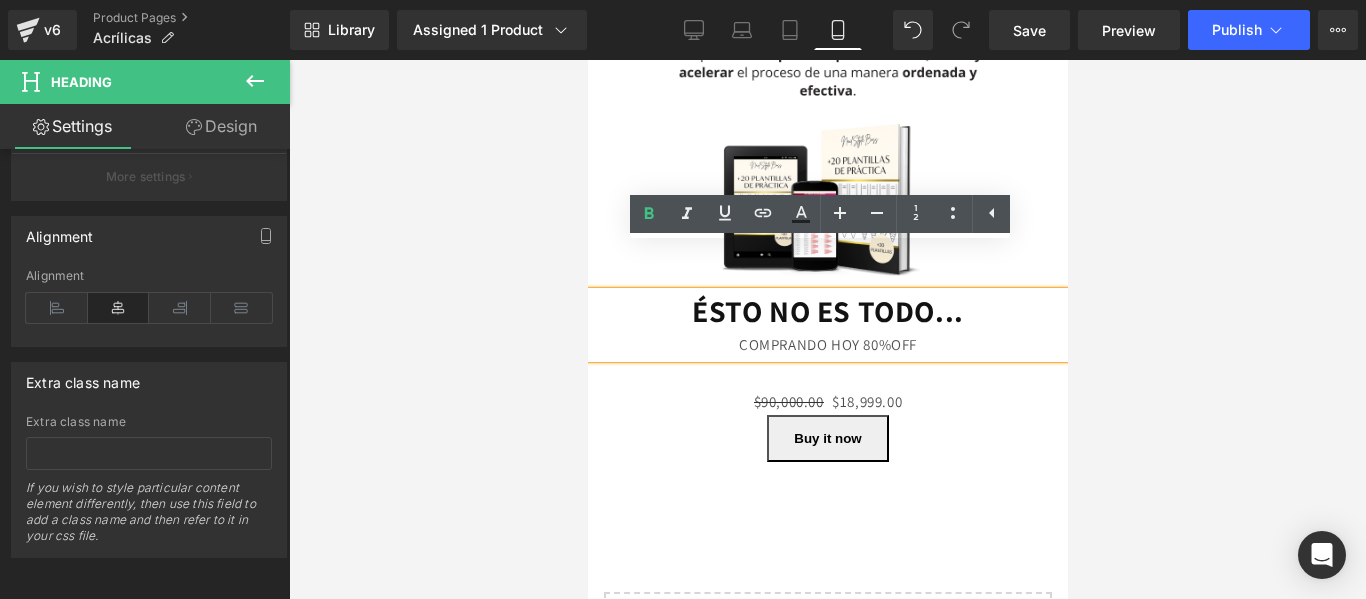 click on "COMPRANDO HOY 80%OFF" at bounding box center [827, 344] 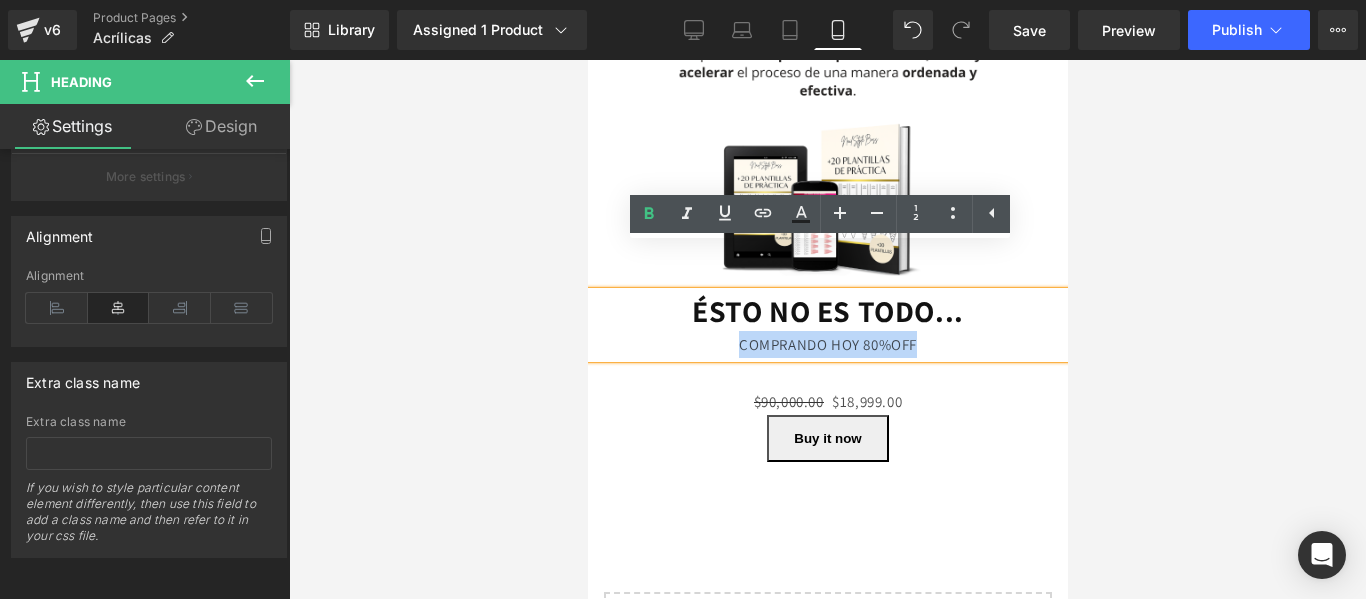 click on "COMPRANDO HOY 80%OFF" at bounding box center [827, 344] 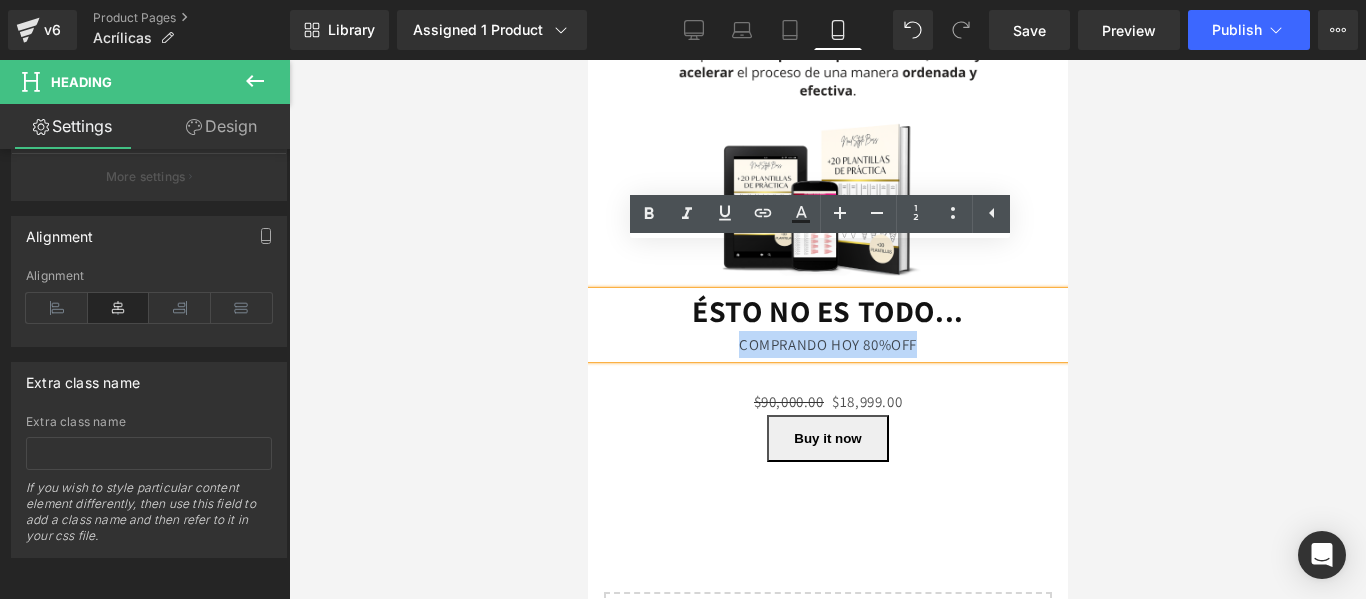 click on "ÉSTO NO ES TODO..." at bounding box center [827, 311] 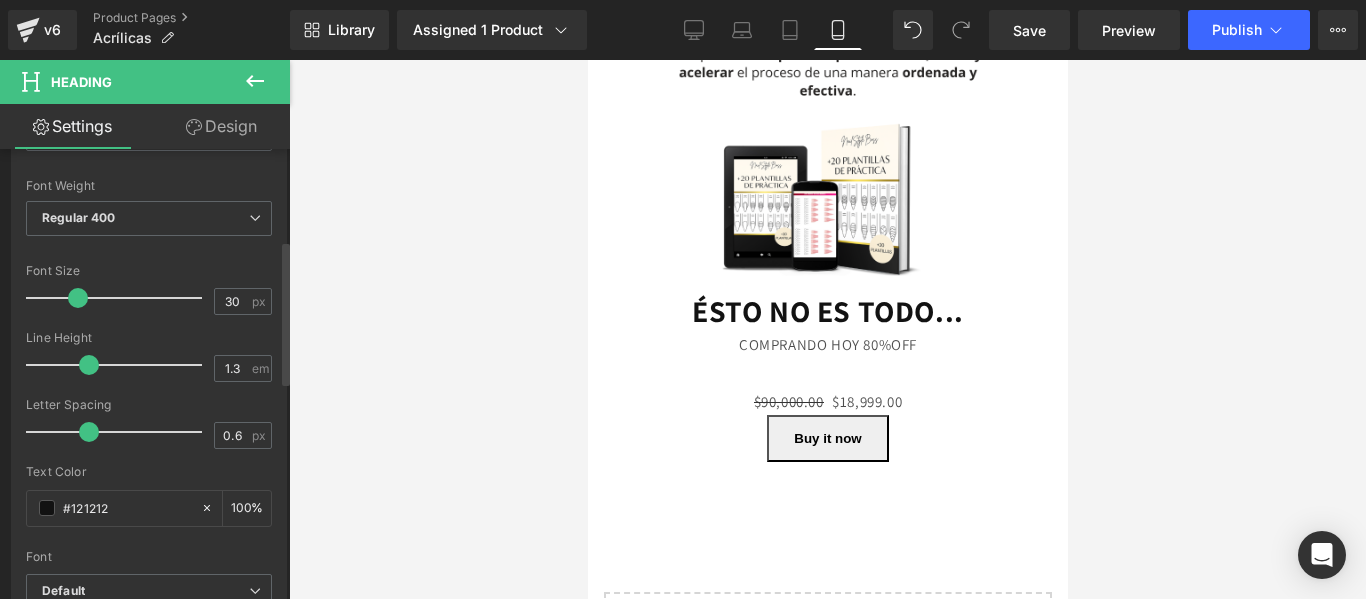 scroll, scrollTop: 0, scrollLeft: 0, axis: both 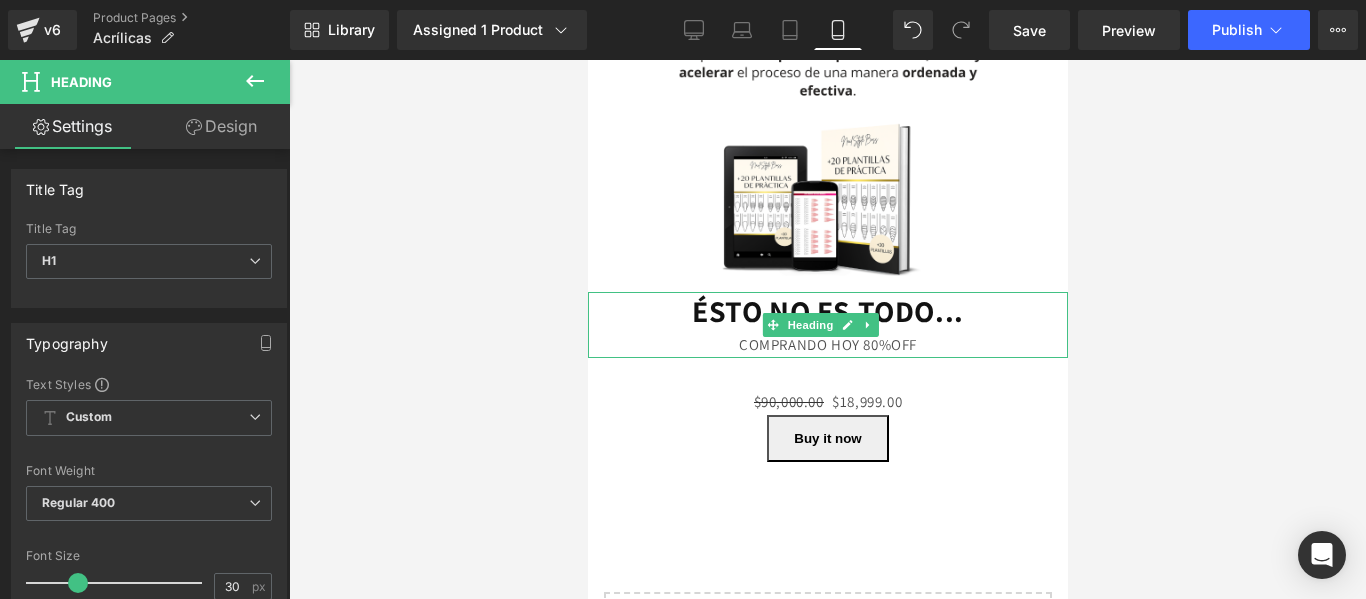 click on "COMPRANDO HOY 80%OFF" at bounding box center (827, 344) 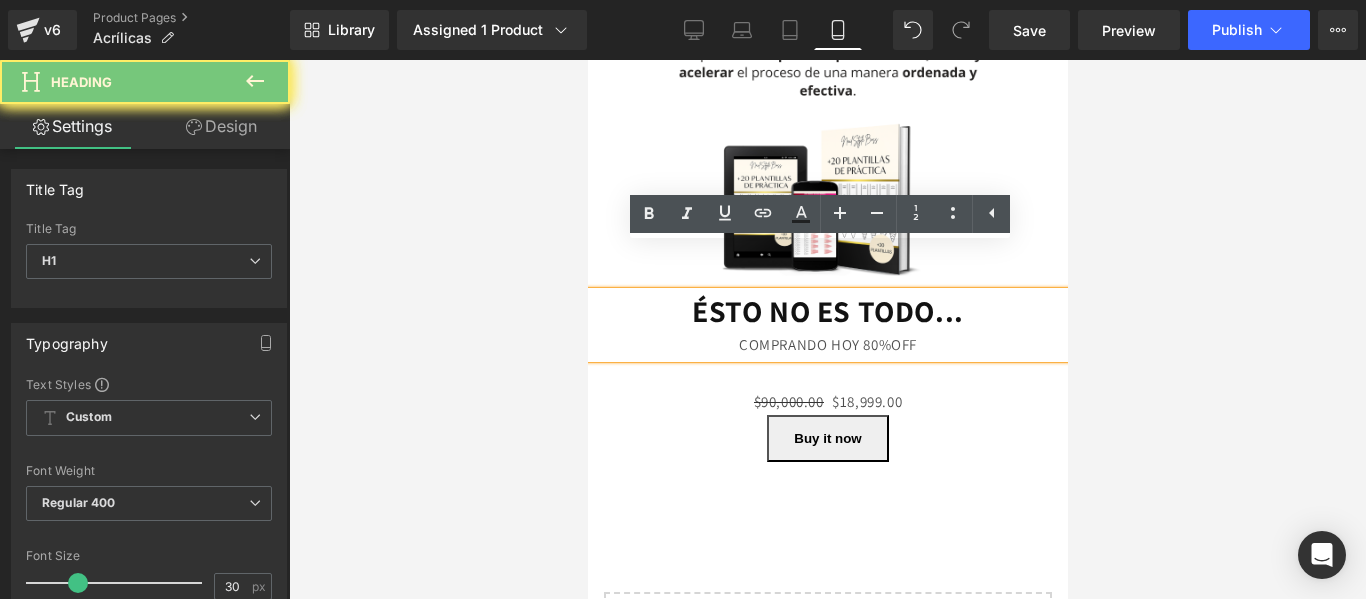click on "COMPRANDO HOY 80%OFF" at bounding box center [827, 344] 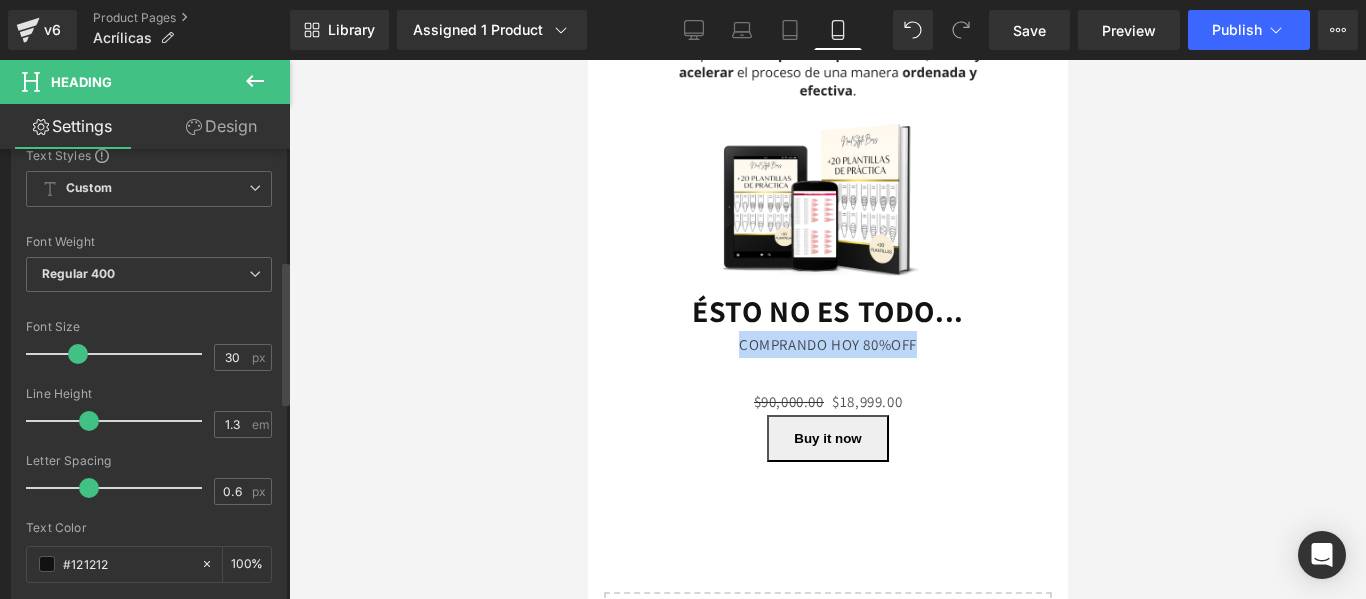 scroll, scrollTop: 429, scrollLeft: 0, axis: vertical 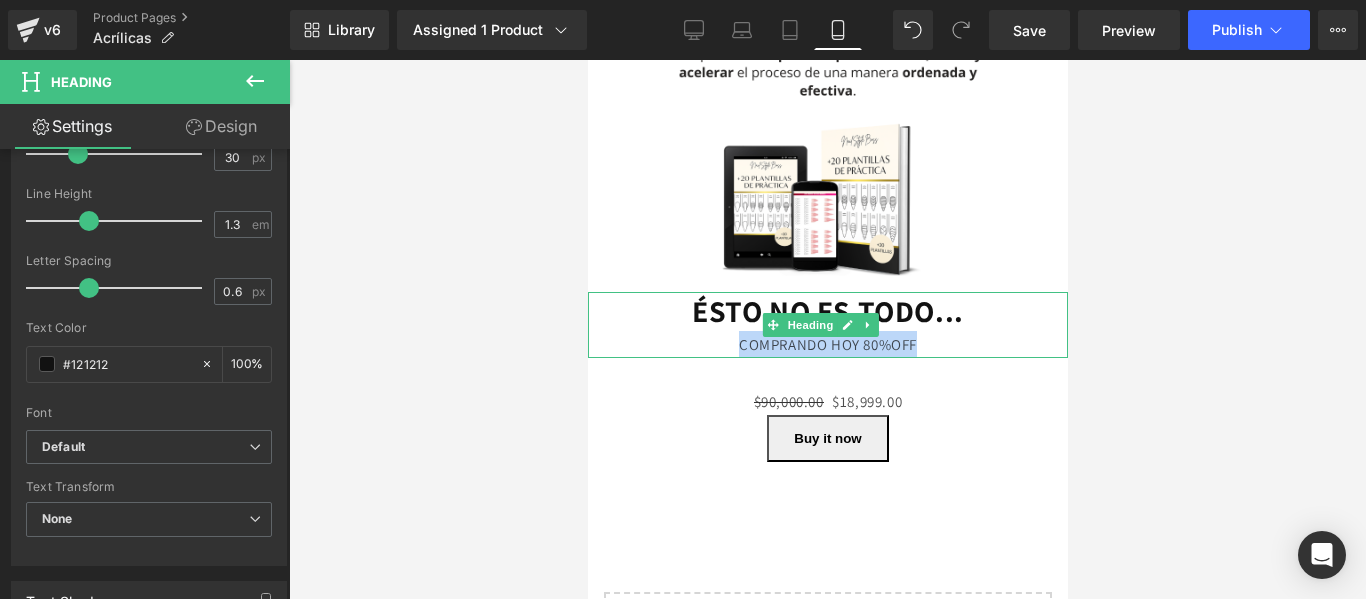 click on "COMPRANDO HOY 80%OFF" at bounding box center (827, 344) 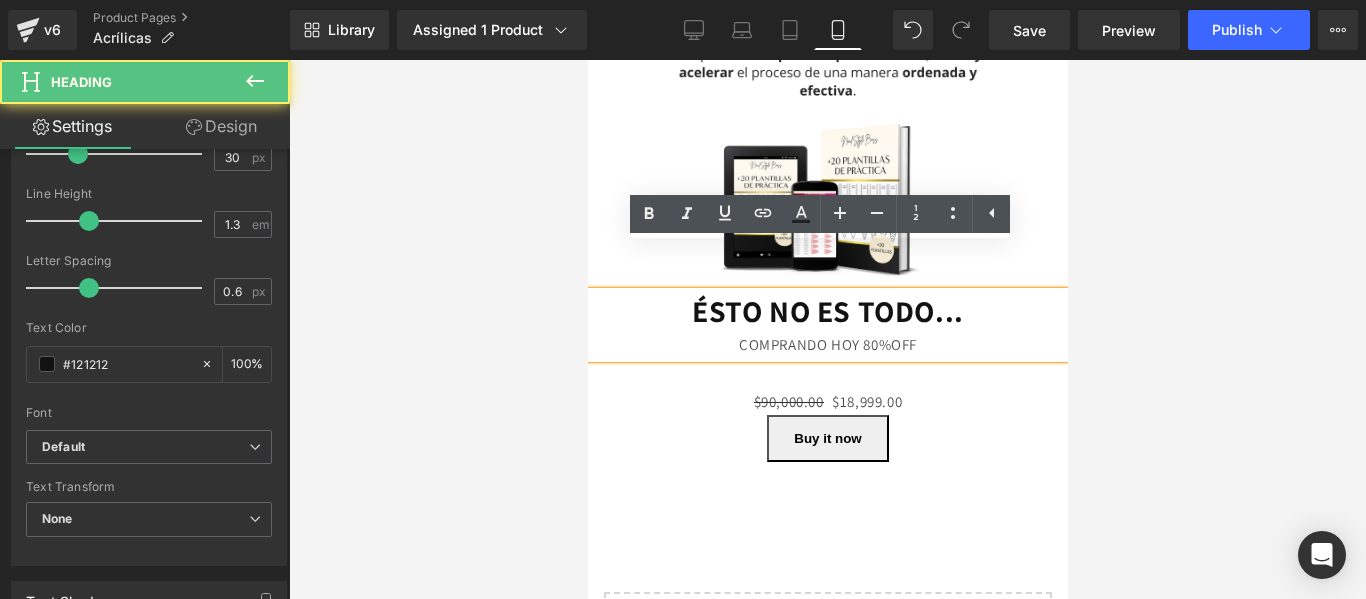 click on "ÉSTO NO ES TODO..." at bounding box center [827, 311] 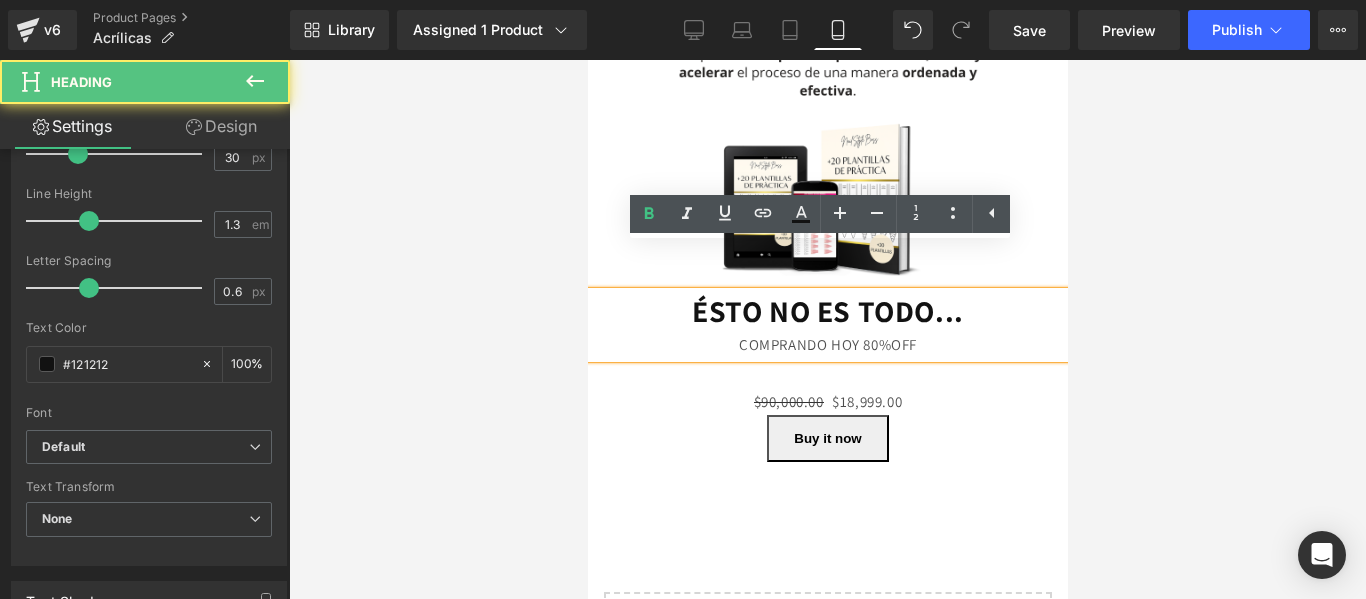 click on "COMPRANDO HOY 80%OFF" at bounding box center [827, 344] 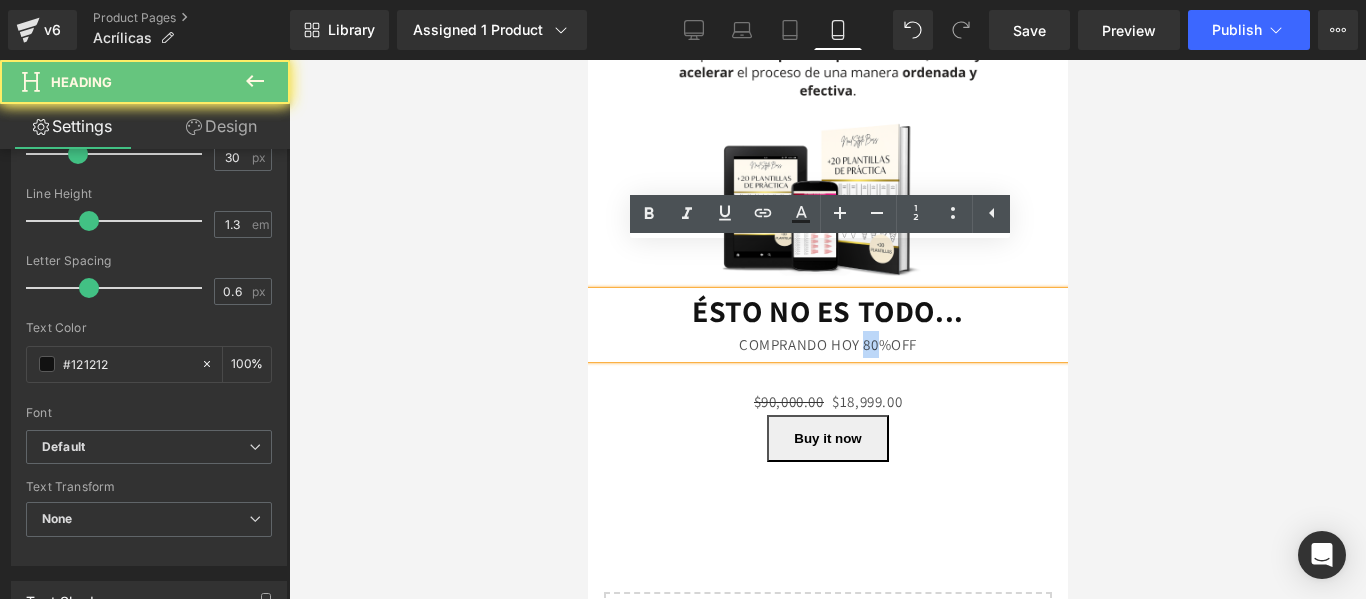 click on "COMPRANDO HOY 80%OFF" at bounding box center (827, 344) 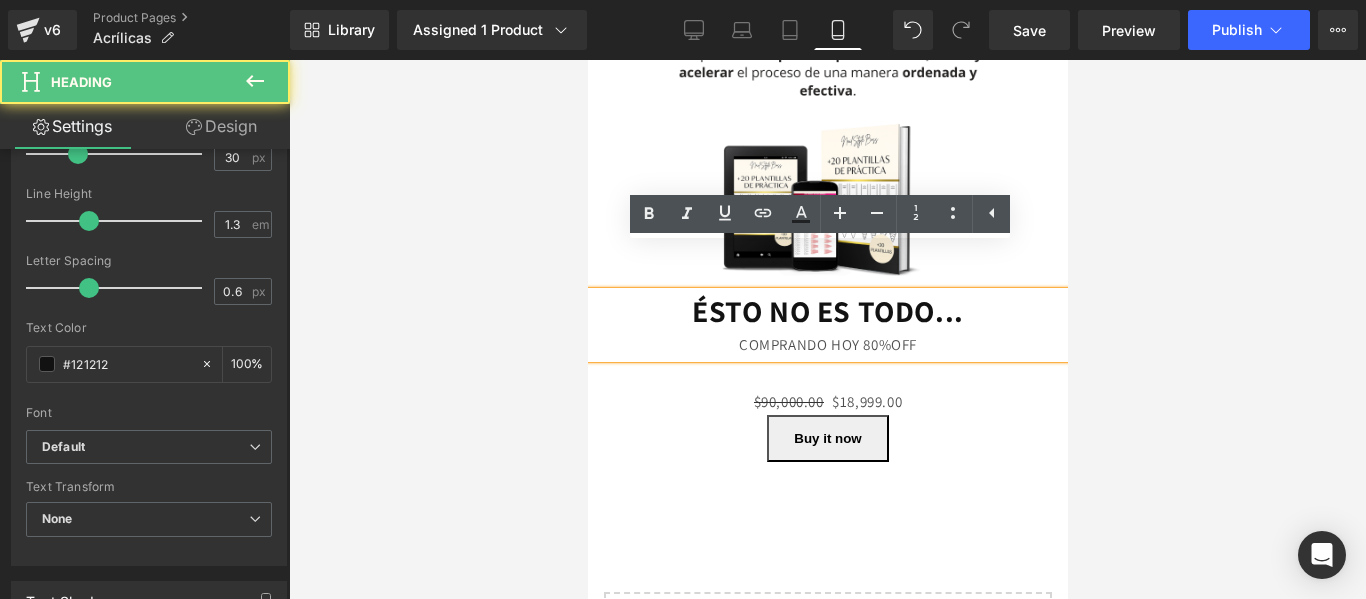 click on "COMPRANDO HOY 80%OFF" at bounding box center [827, 344] 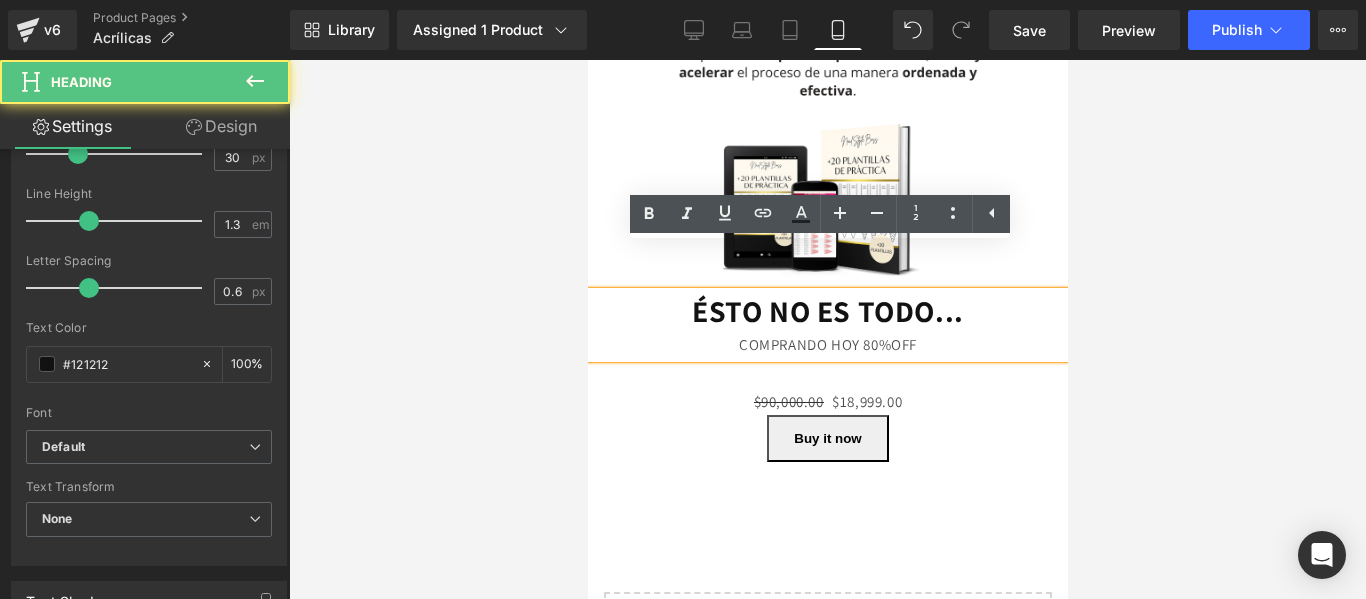 click on "COMPRANDO HOY 80%OFF" at bounding box center [827, 344] 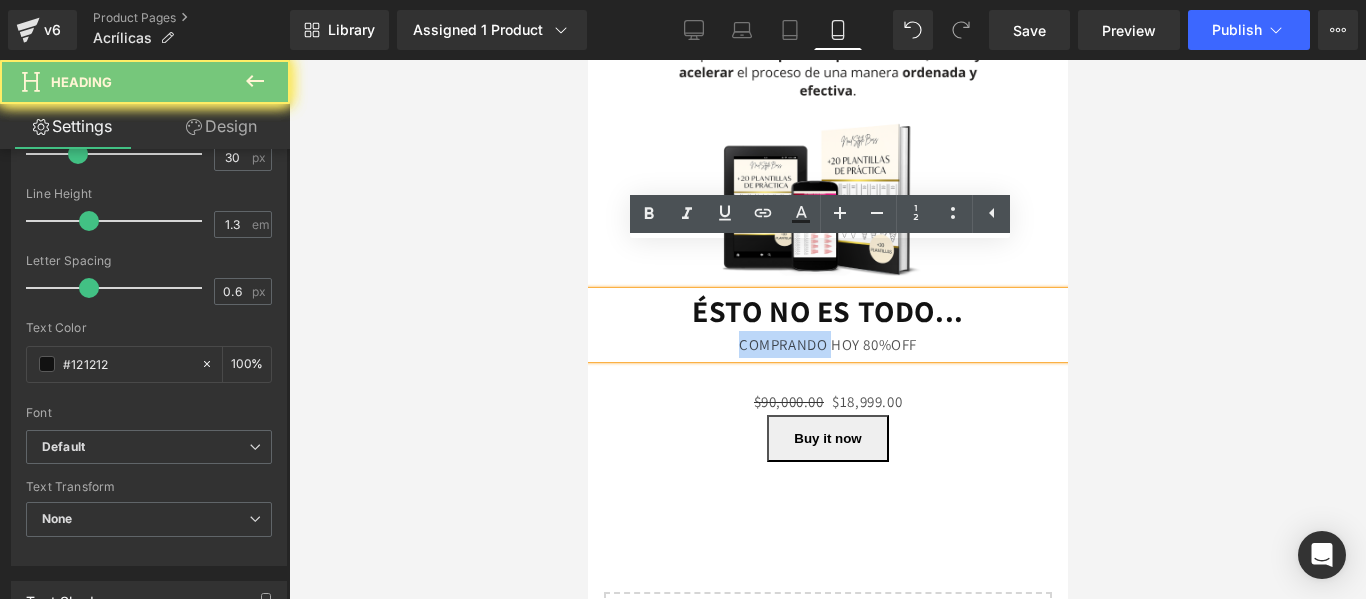 click on "COMPRANDO HOY 80%OFF" at bounding box center (827, 344) 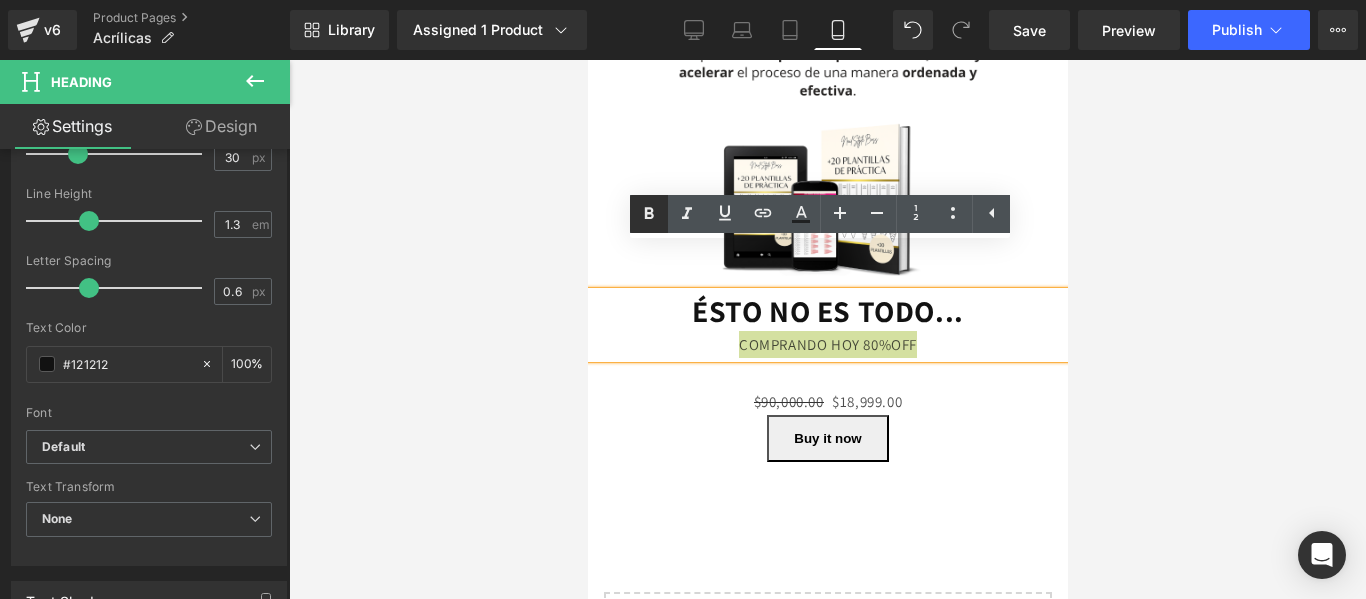 click 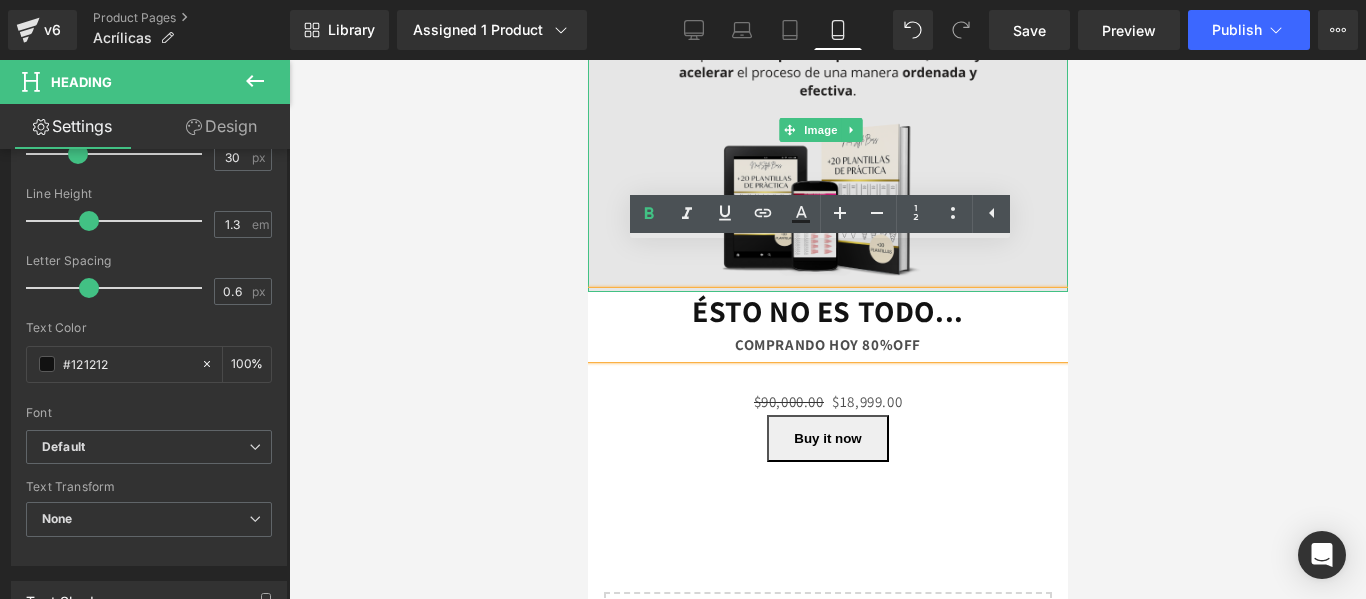 click at bounding box center [827, 130] 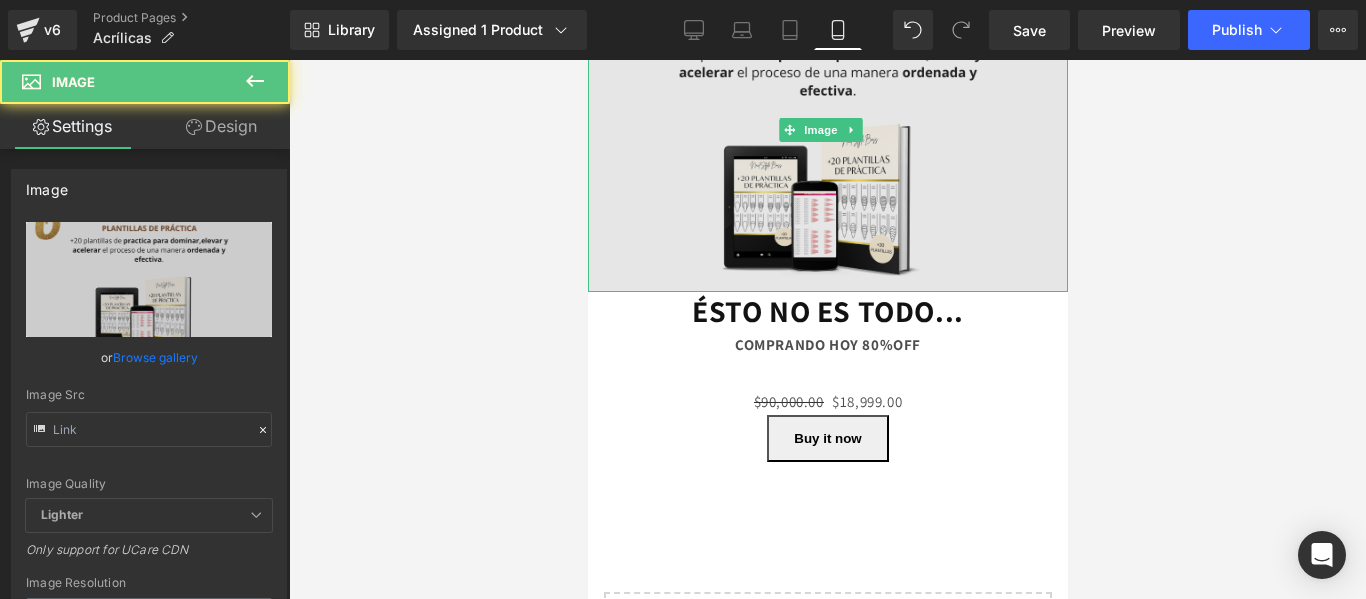 type on "https://i.postimg.cc/2jhSPyWn/Indice-manual-acrilicas-MOCKUPS-5.png" 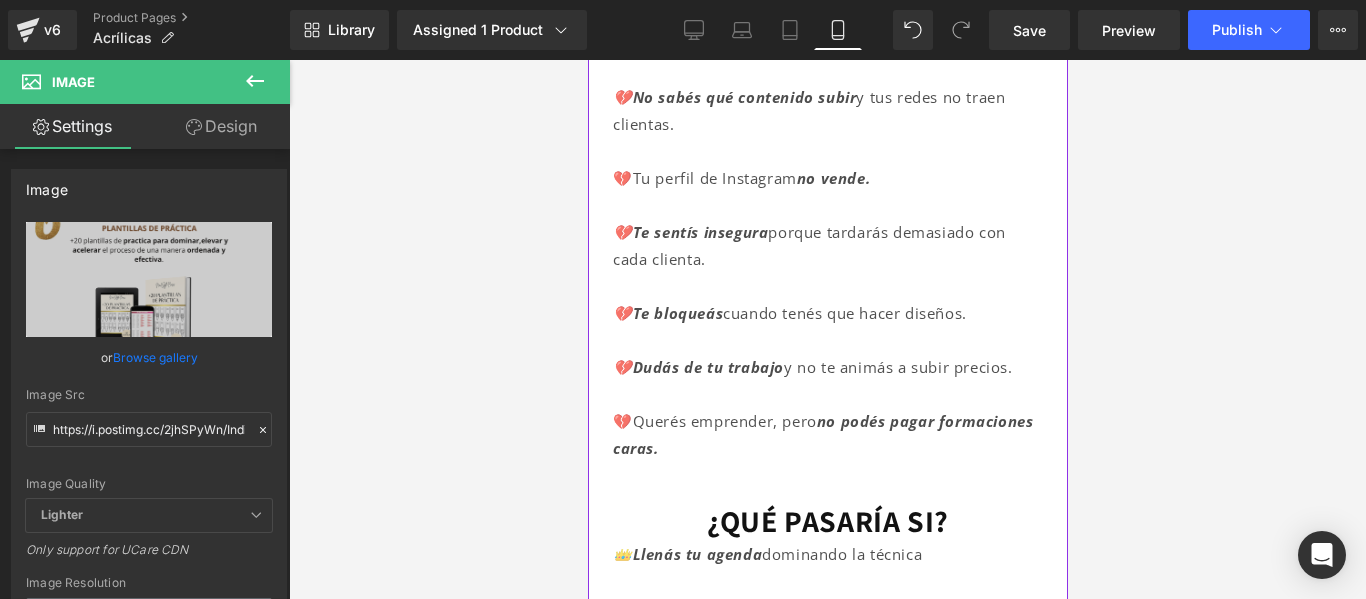 scroll, scrollTop: 583, scrollLeft: 0, axis: vertical 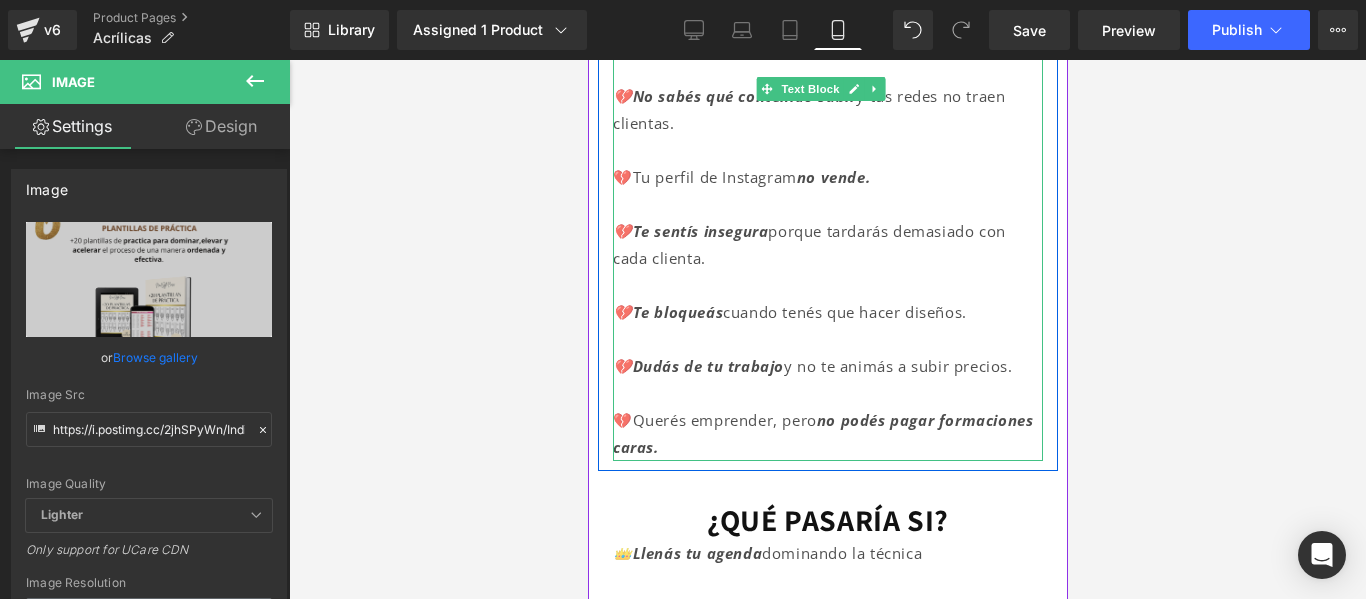 click on "💔No sabés qué contenido subir y tus redes no traen clientas." at bounding box center (808, 109) 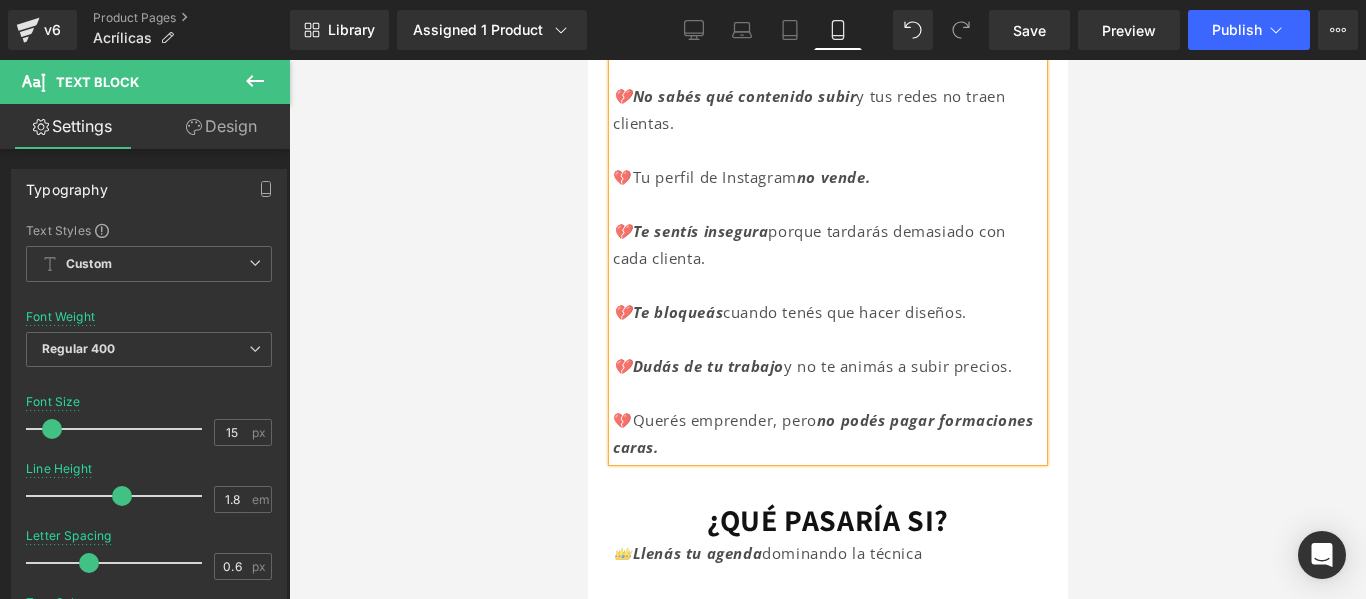 type 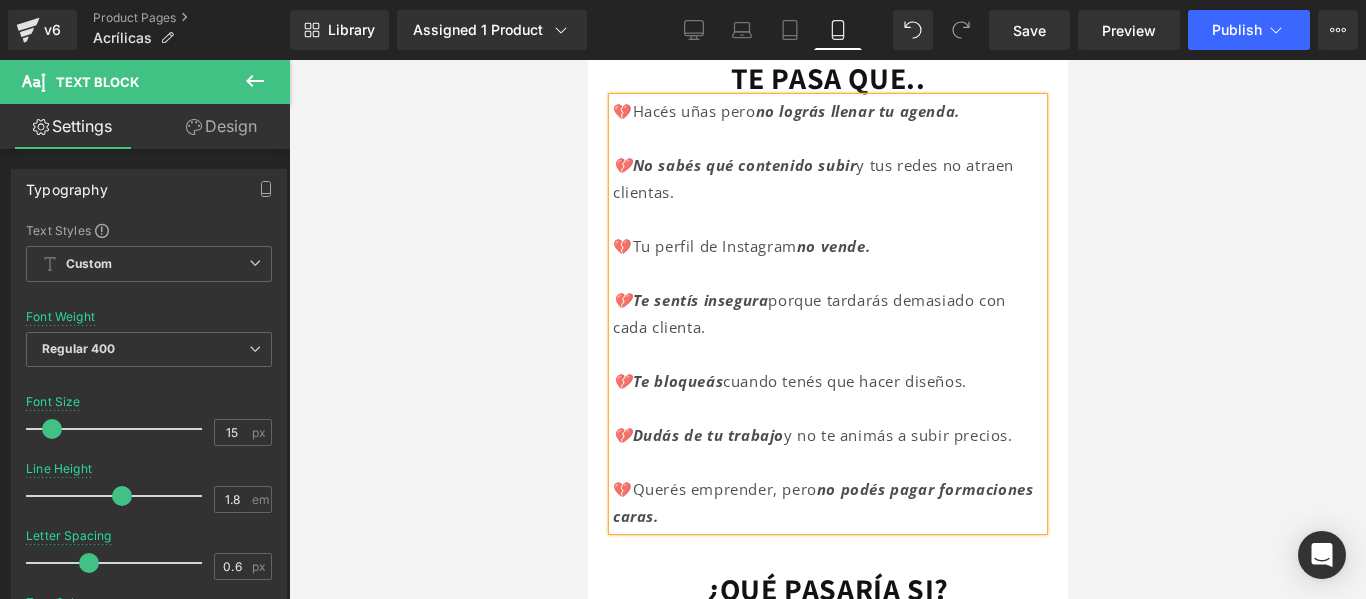 scroll, scrollTop: 513, scrollLeft: 0, axis: vertical 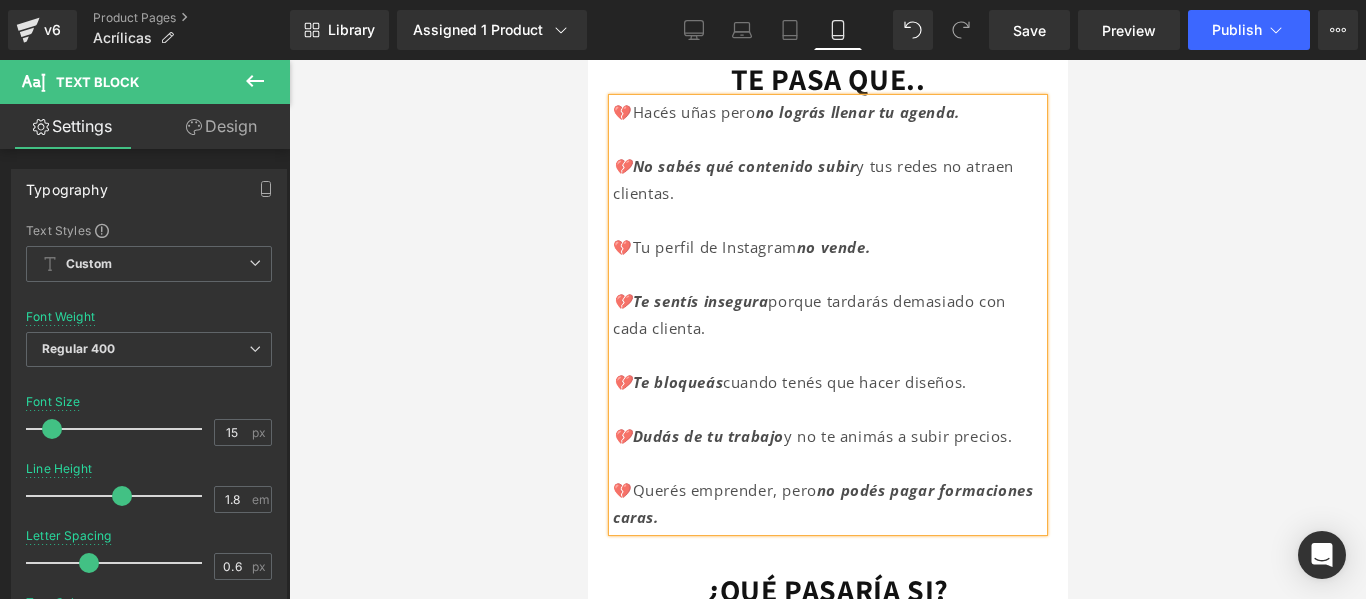 drag, startPoint x: 678, startPoint y: 184, endPoint x: 951, endPoint y: 165, distance: 273.66037 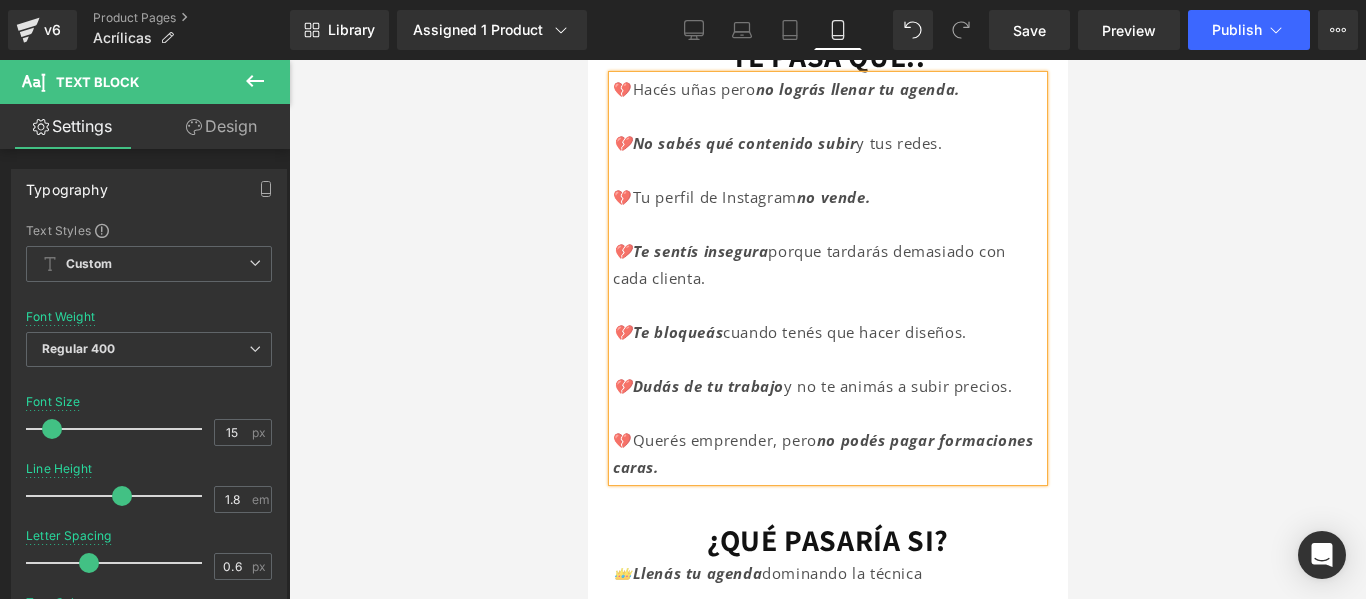 scroll, scrollTop: 538, scrollLeft: 0, axis: vertical 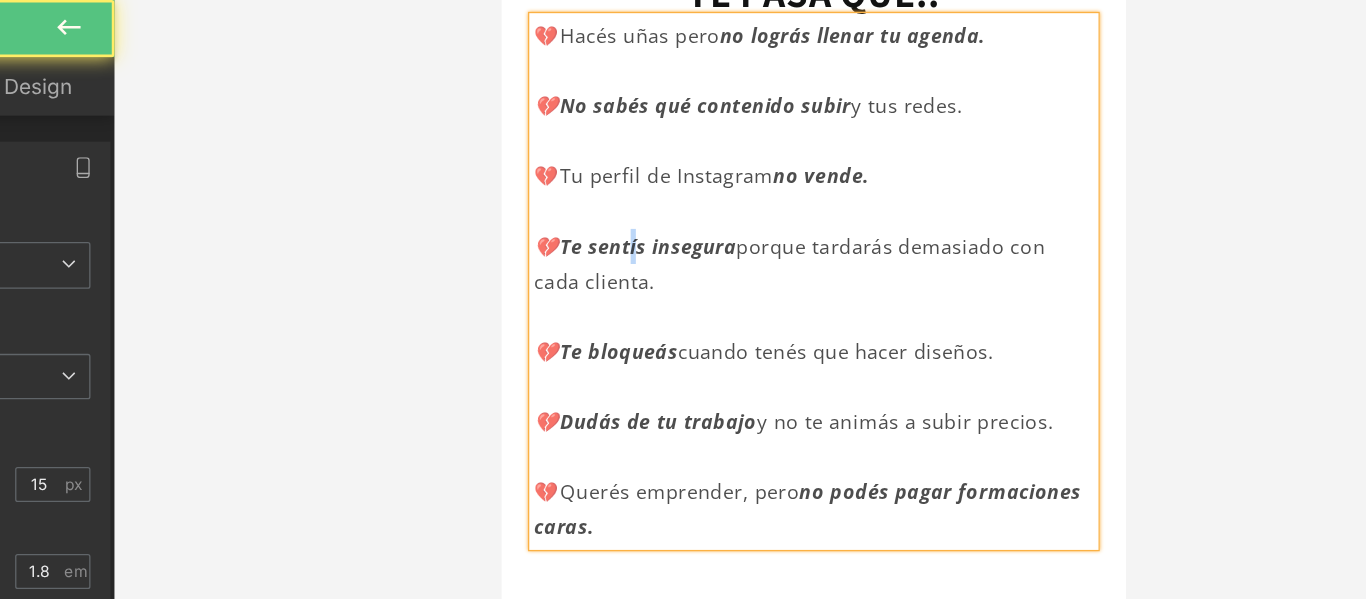 click on "💔Te sentís insegura" at bounding box center (603, 189) 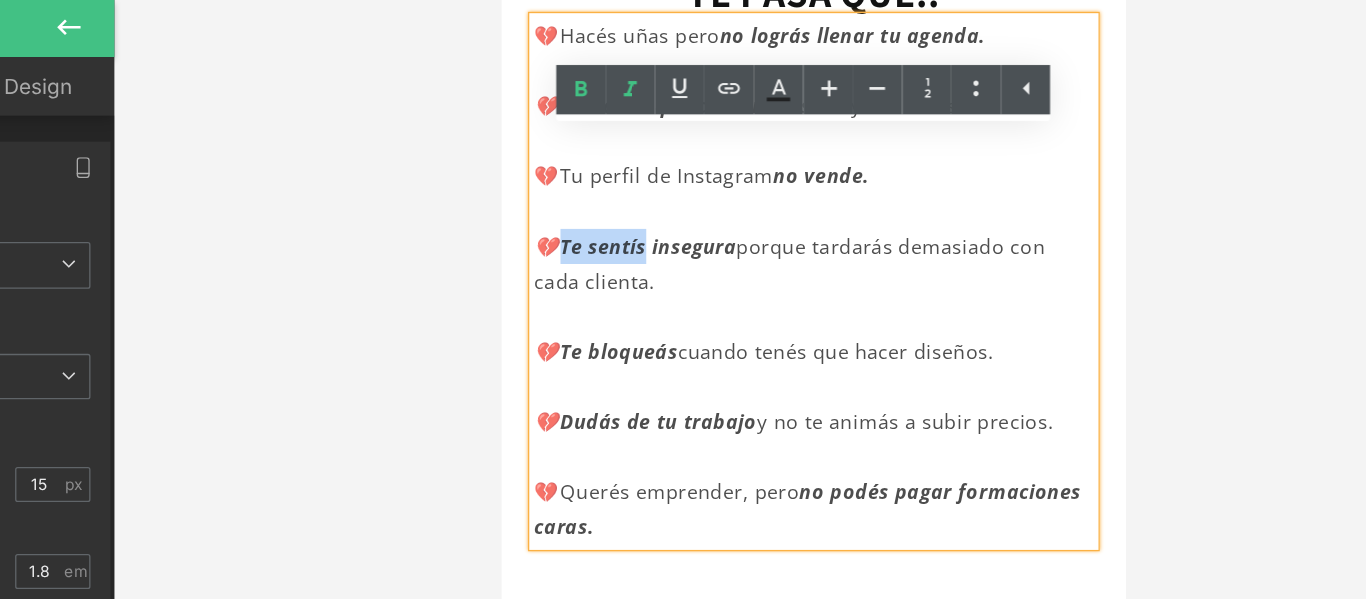 drag, startPoint x: 612, startPoint y: 181, endPoint x: 549, endPoint y: 183, distance: 63.03174 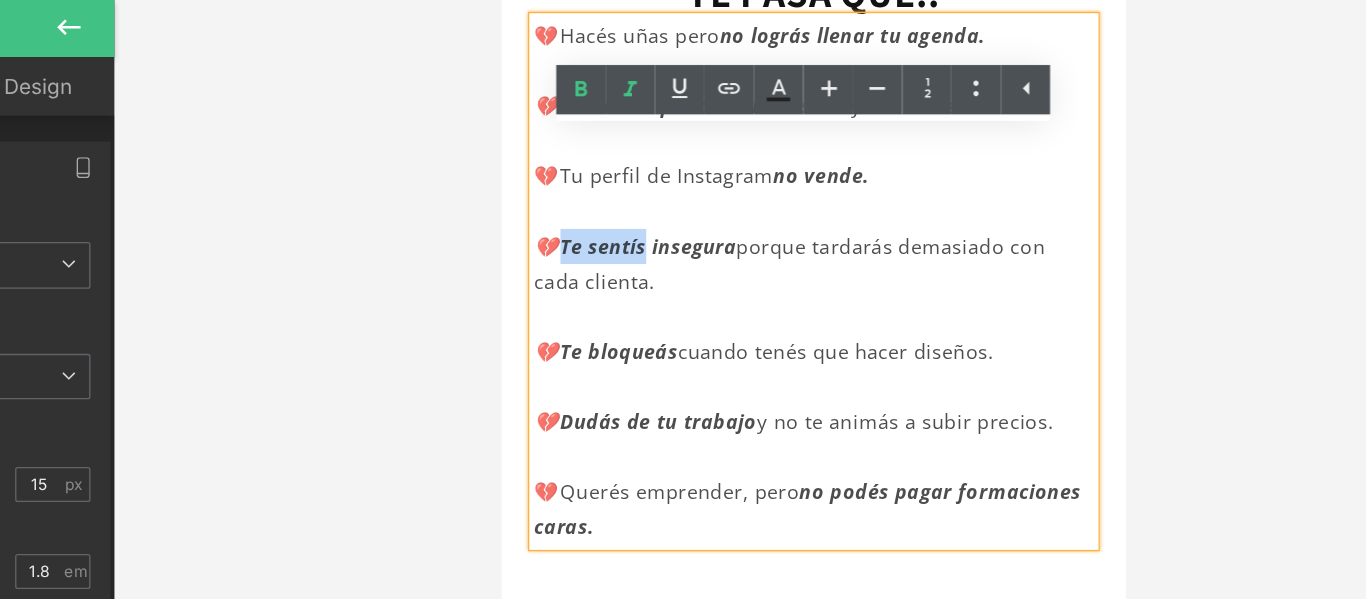 click on "💔Te sentís insegura" at bounding box center (603, 189) 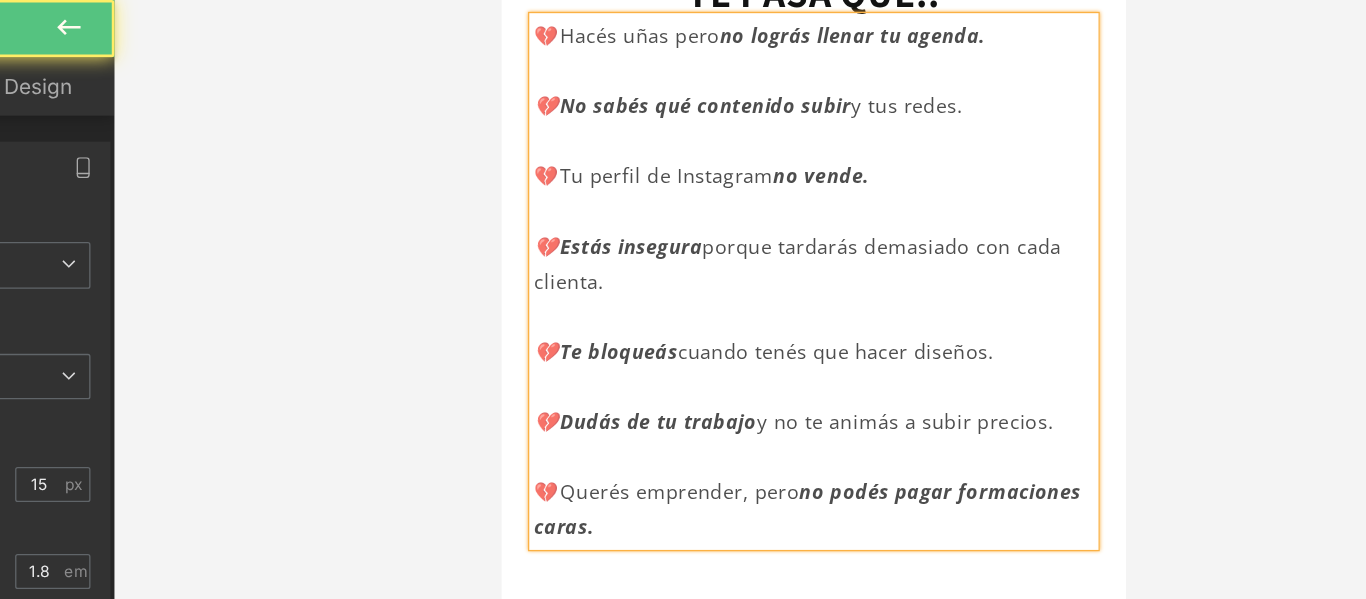click on "💔Estás insegura porque tardarás demasiado con cada clienta." at bounding box center [728, 202] 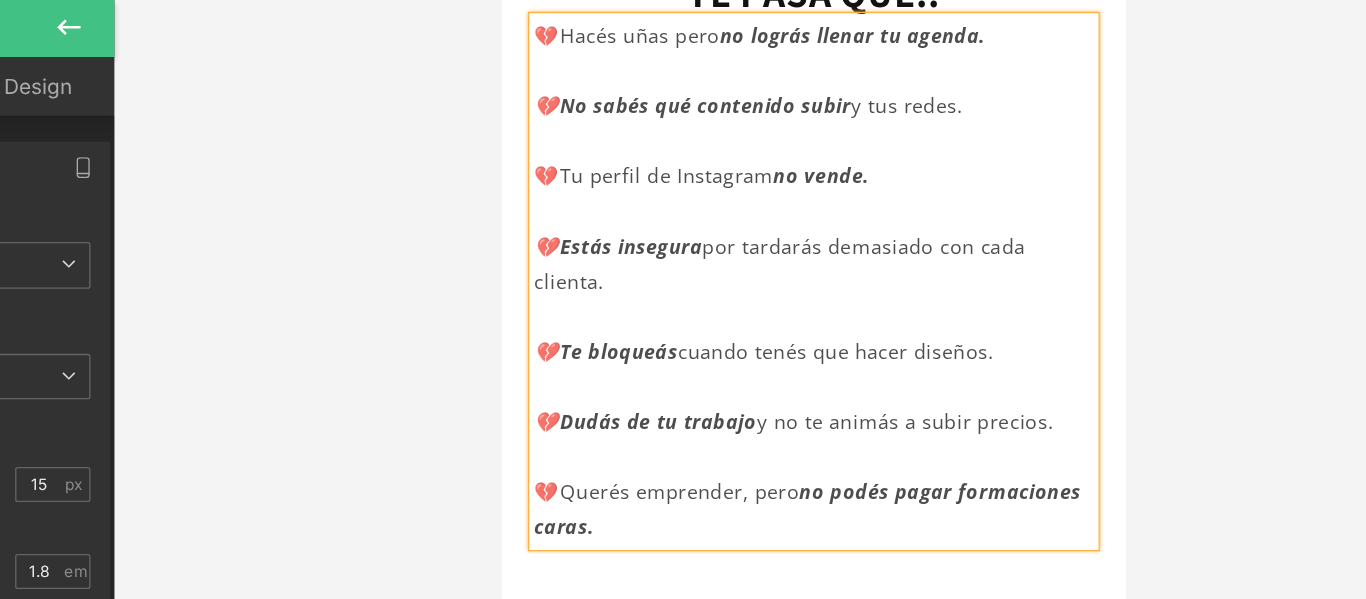 click on "💔Estás insegura por tardarás demasiado con cada clienta." at bounding box center (715, 202) 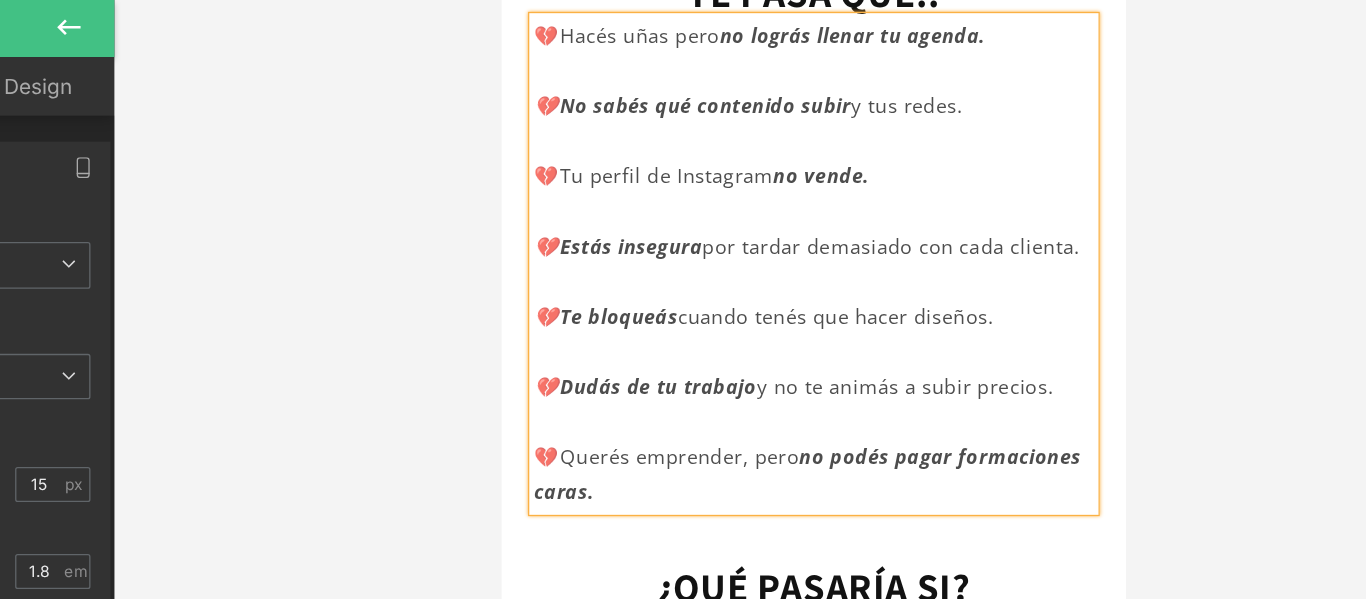 drag, startPoint x: 580, startPoint y: 213, endPoint x: 835, endPoint y: 186, distance: 256.4254 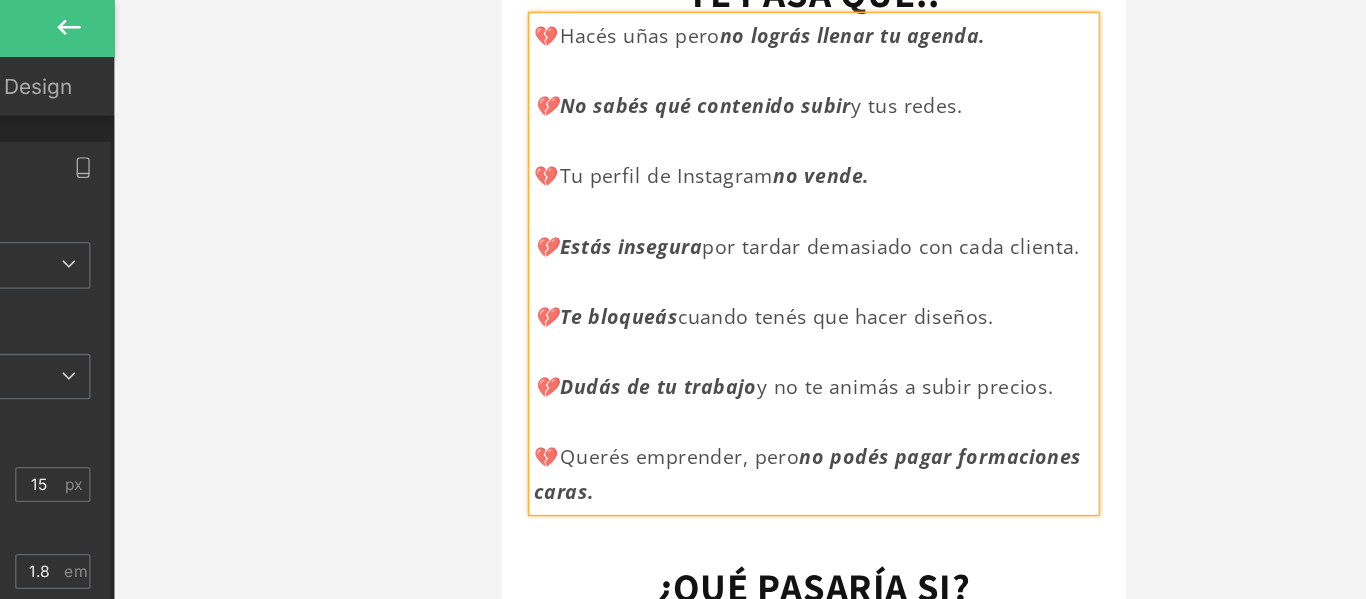 click on "💔Estás insegura por tardar demasiado con cada clienta." at bounding box center [736, 189] 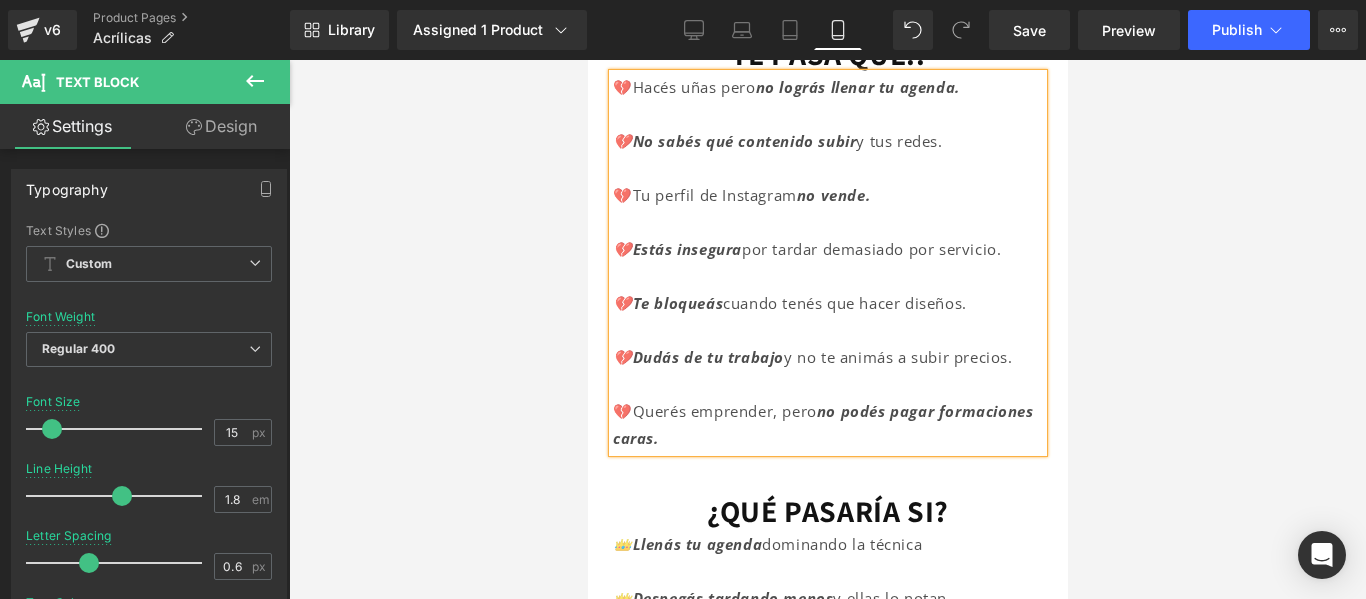 click at bounding box center (827, 329) 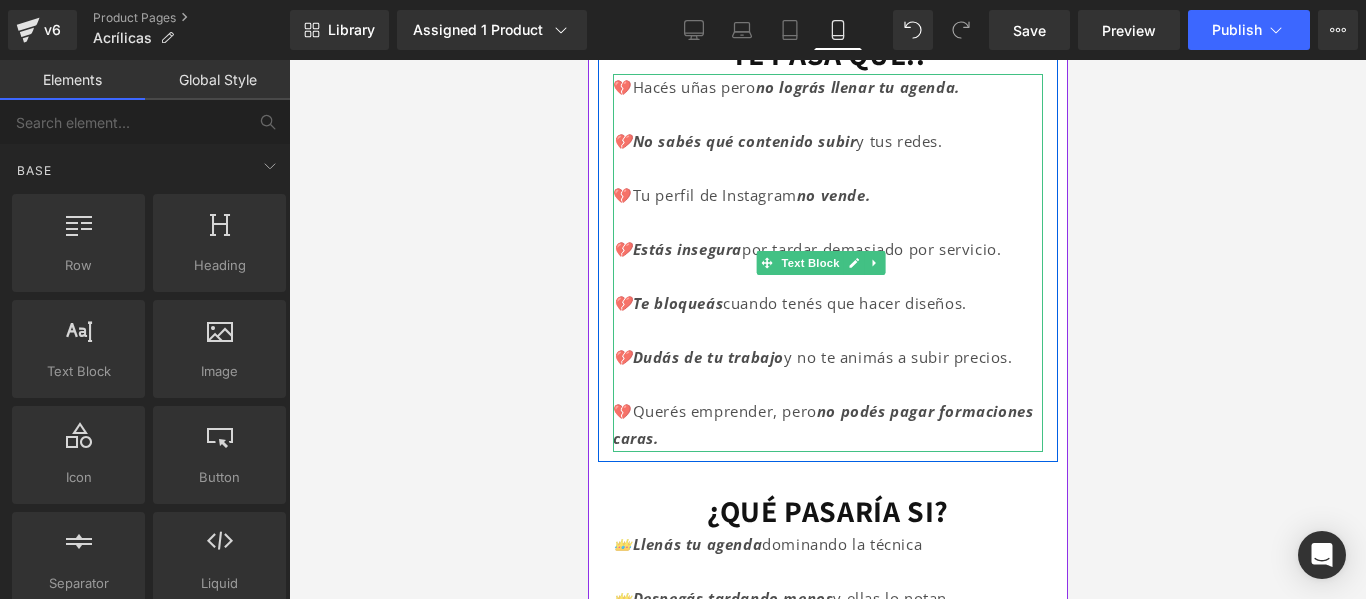 click on "💔Te bloqueás cuando tenés que hacer diseños." at bounding box center (827, 303) 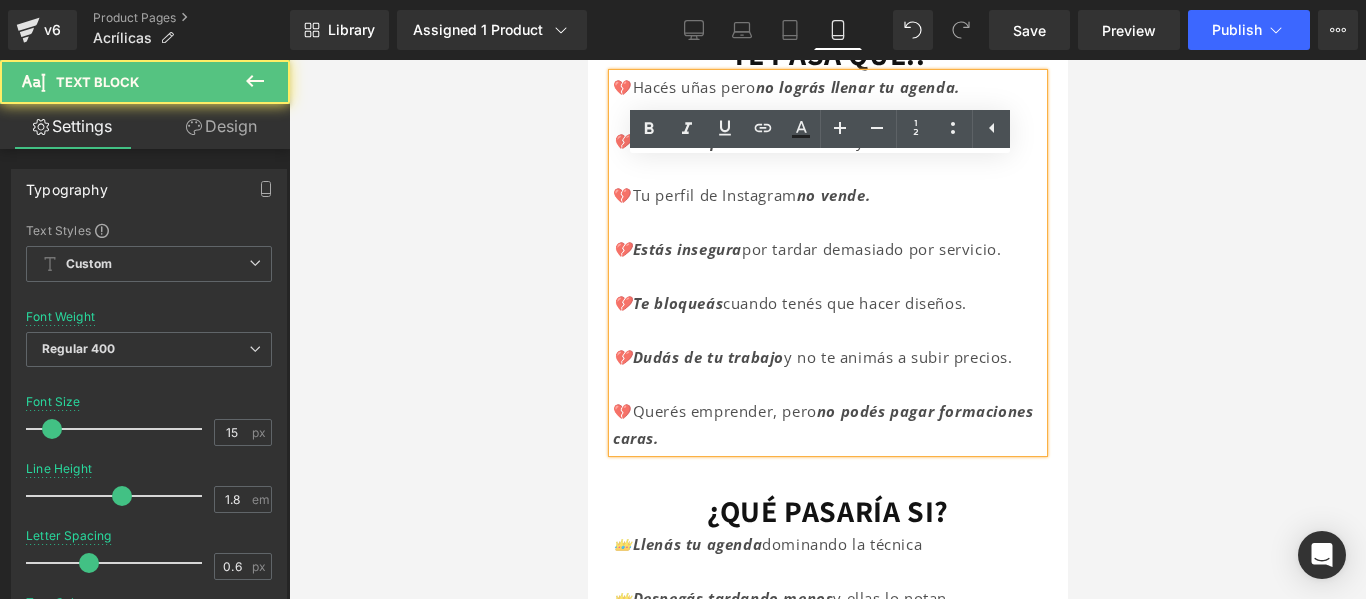 click on "💔Estás insegura por tardar demasiado por servicio." at bounding box center [806, 249] 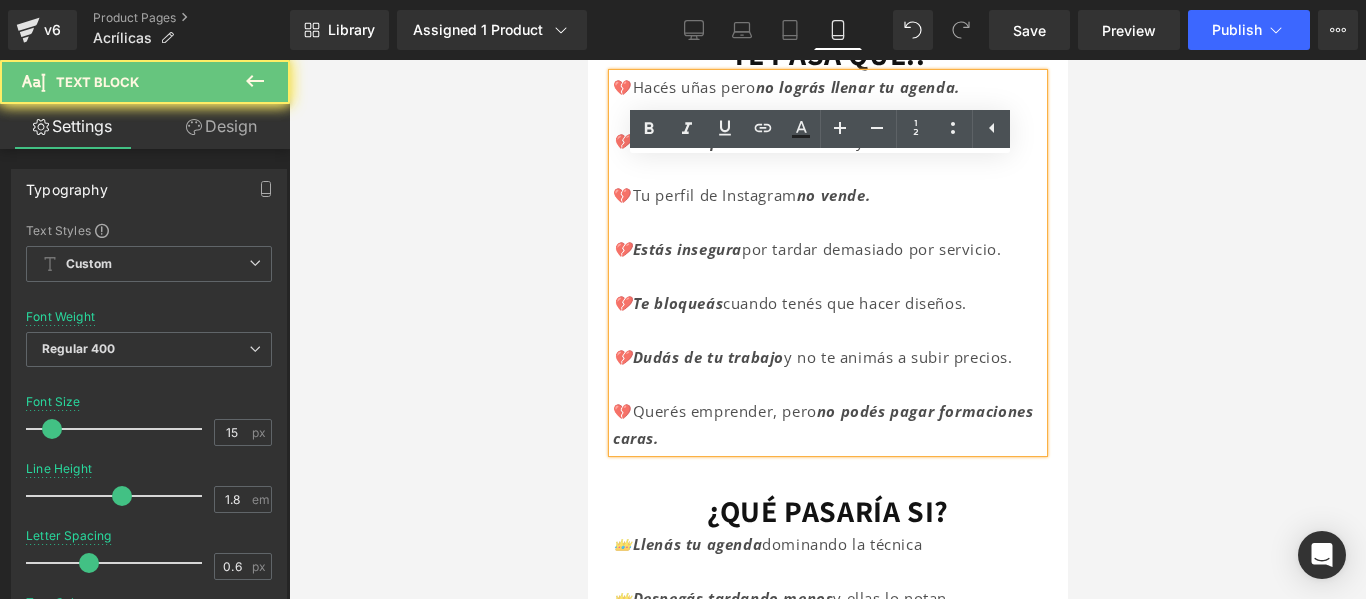 click on "💔Estás insegura por tardar demasiado por servicio." at bounding box center [806, 249] 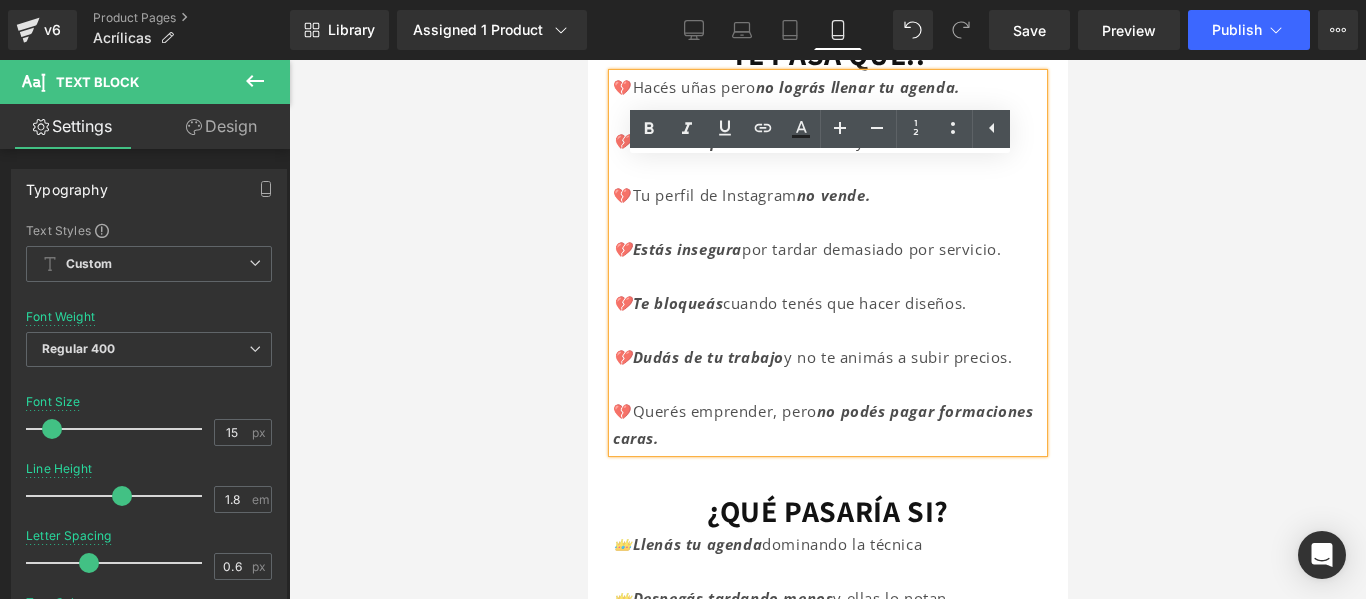 click on "💔Estás insegura por tardar demasiado por servicio." at bounding box center (806, 249) 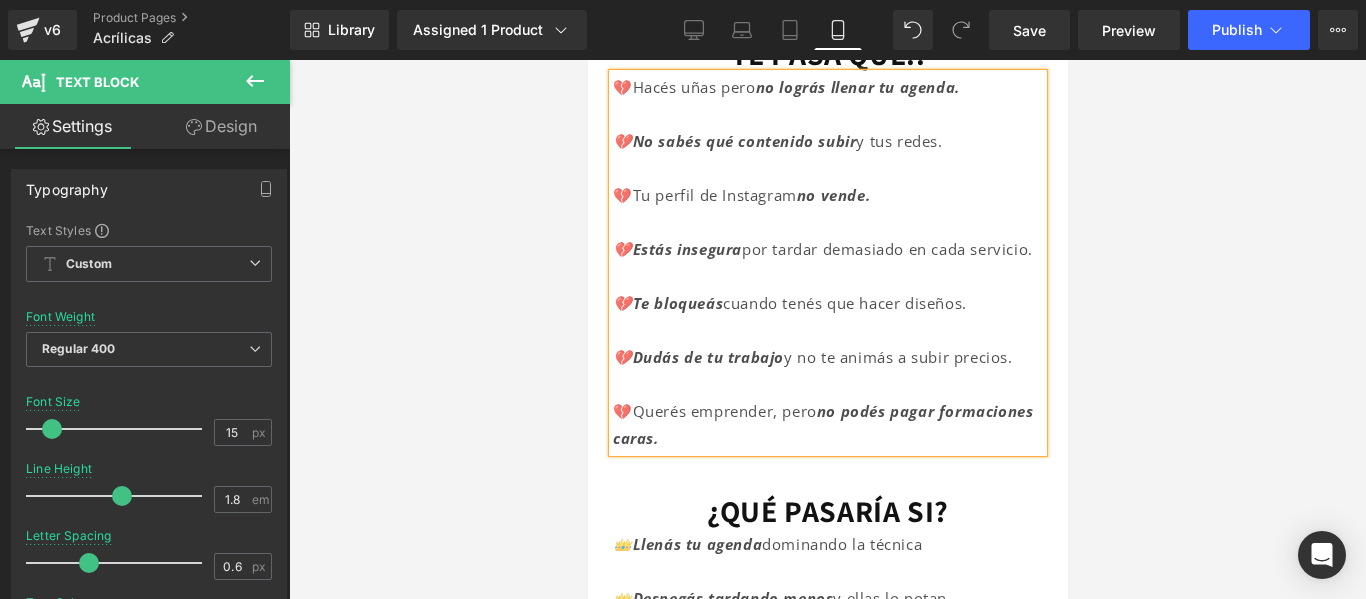 drag, startPoint x: 675, startPoint y: 276, endPoint x: 911, endPoint y: 239, distance: 238.88281 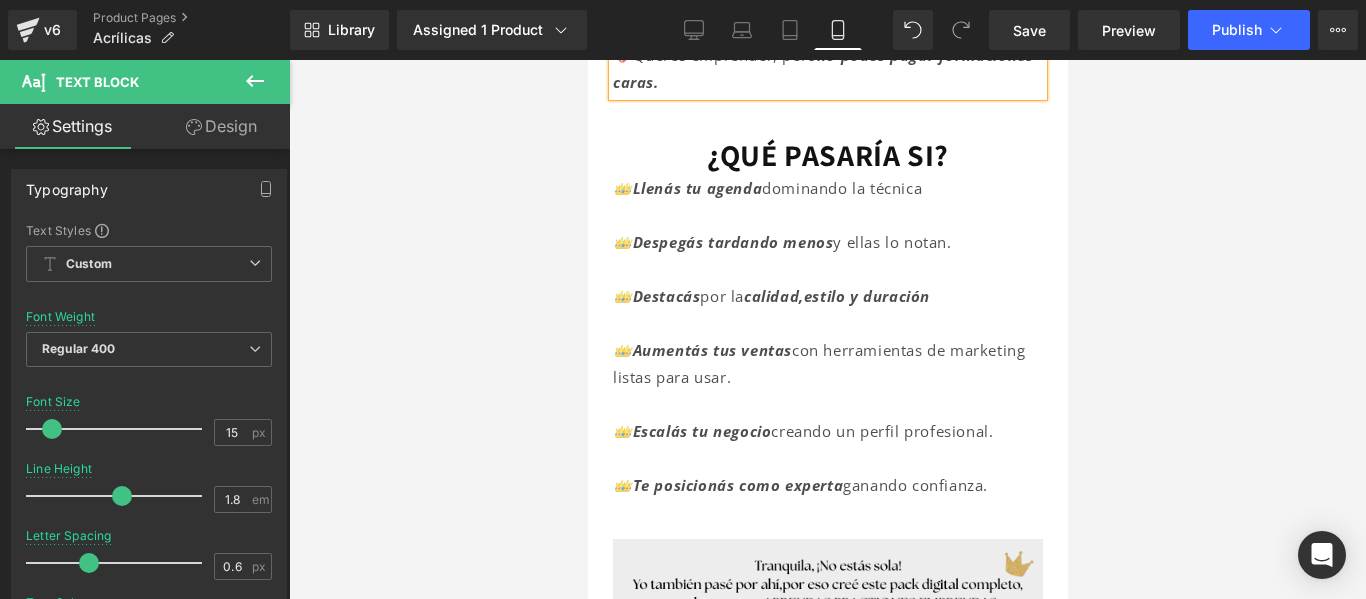 scroll, scrollTop: 911, scrollLeft: 0, axis: vertical 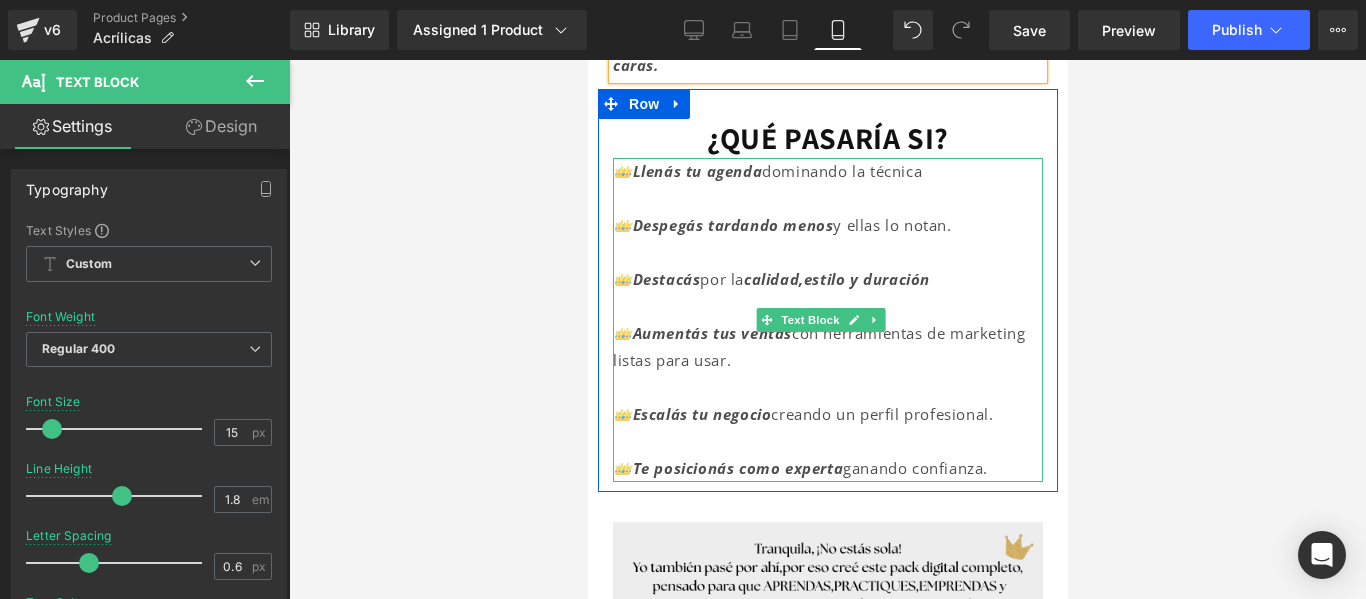 click on "👑Llenás tu agenda dominando la técnica" at bounding box center [827, 171] 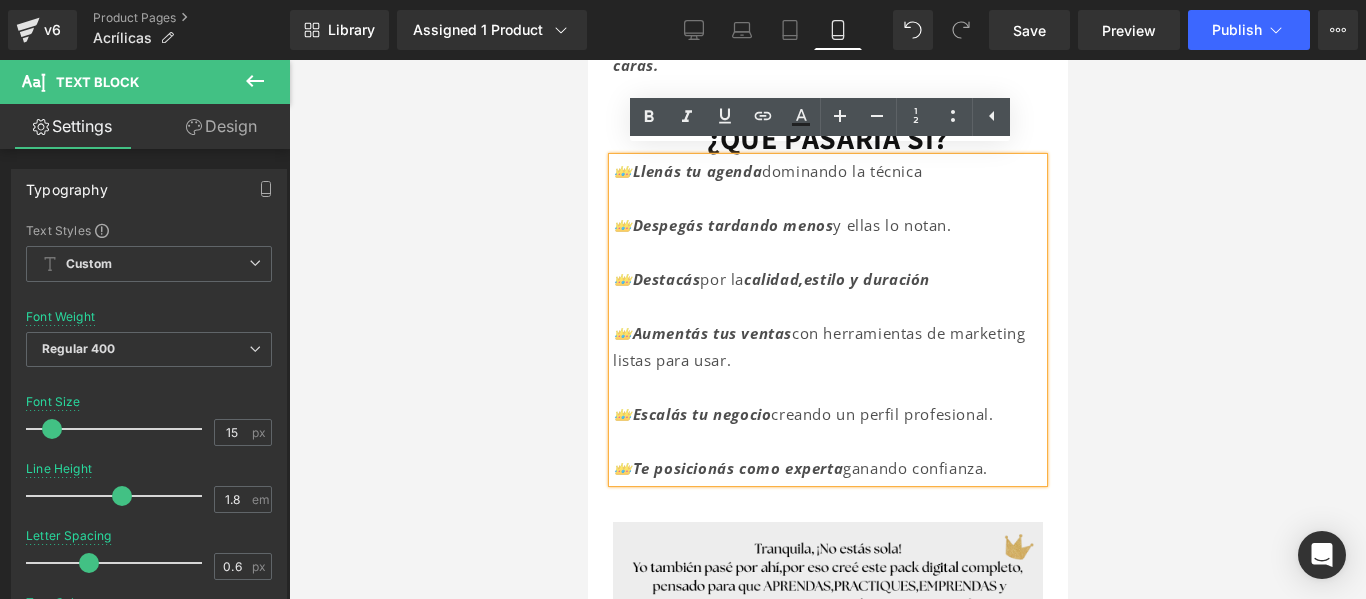 type 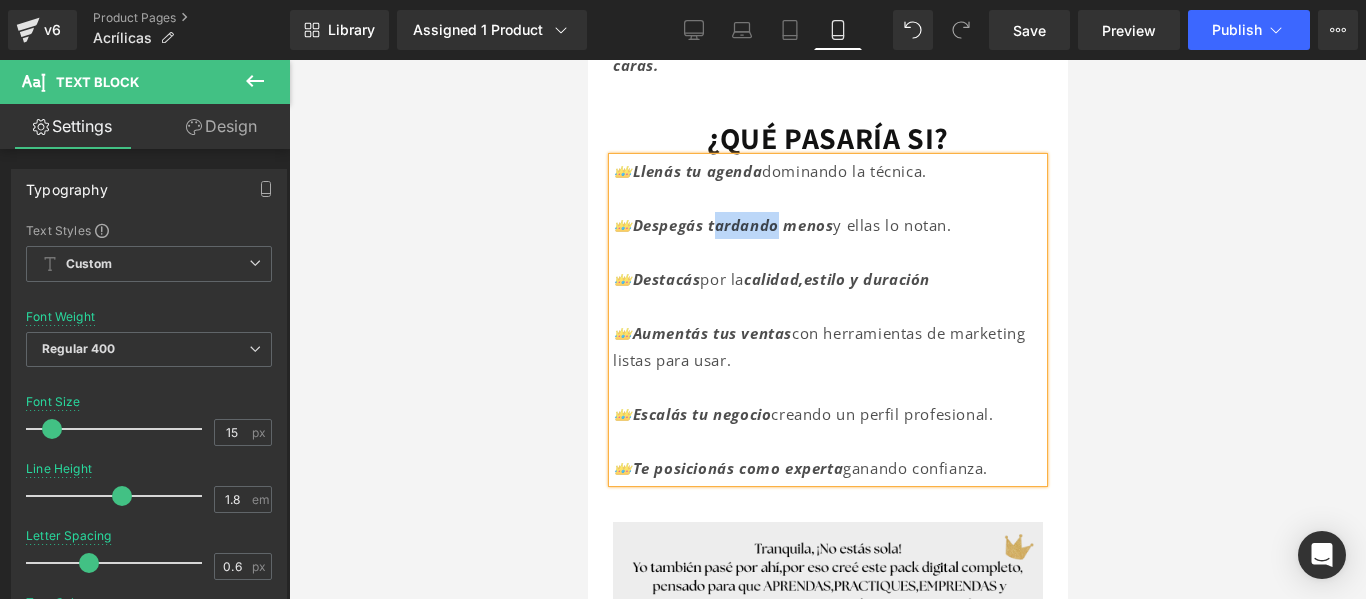drag, startPoint x: 781, startPoint y: 212, endPoint x: 714, endPoint y: 208, distance: 67.11929 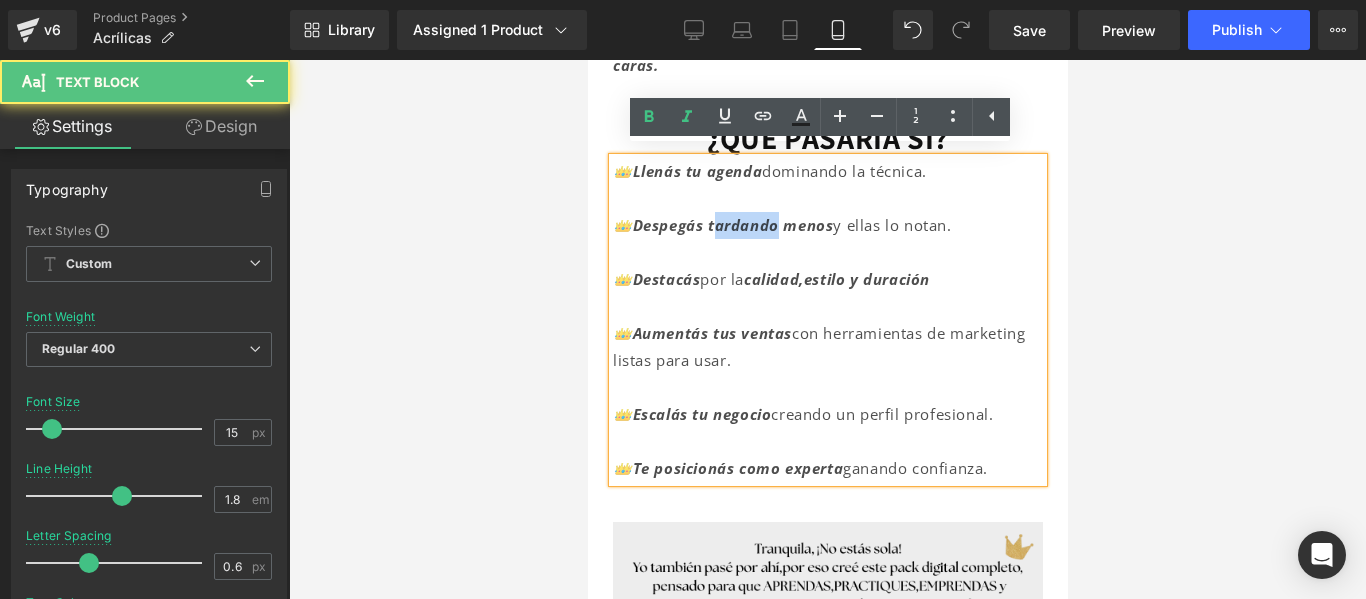 click on "👑Despegás tardando menos" at bounding box center (722, 225) 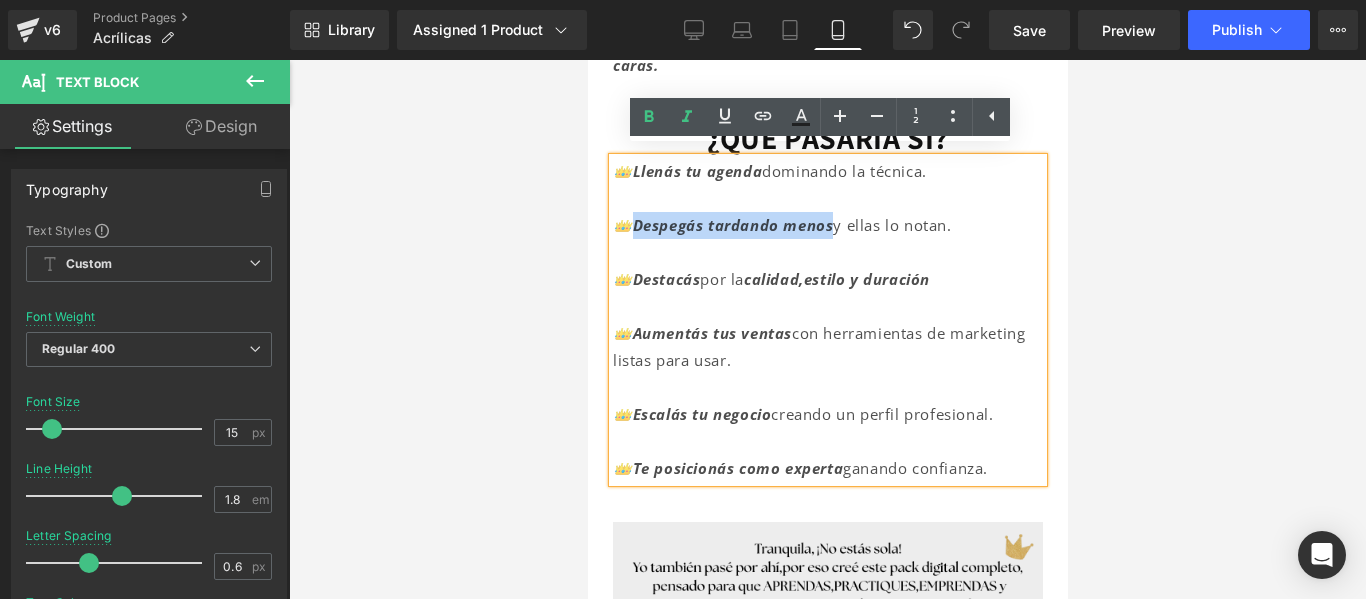 drag, startPoint x: 834, startPoint y: 219, endPoint x: 635, endPoint y: 220, distance: 199.00252 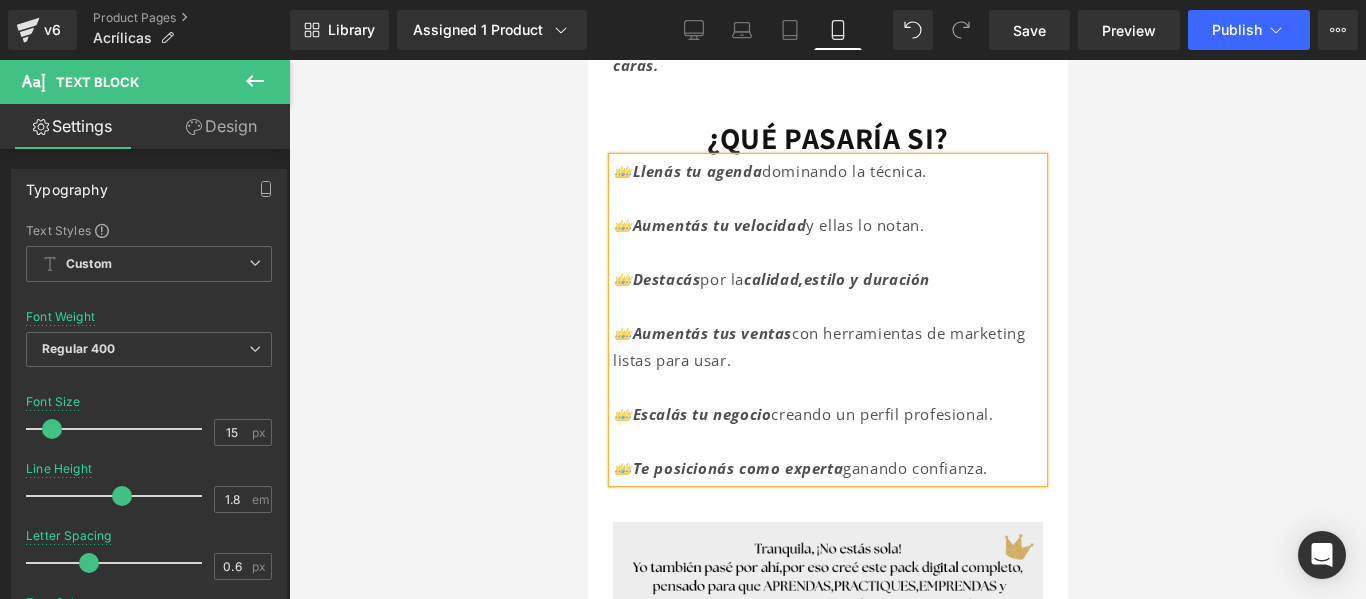 drag, startPoint x: 936, startPoint y: 220, endPoint x: 828, endPoint y: 220, distance: 108 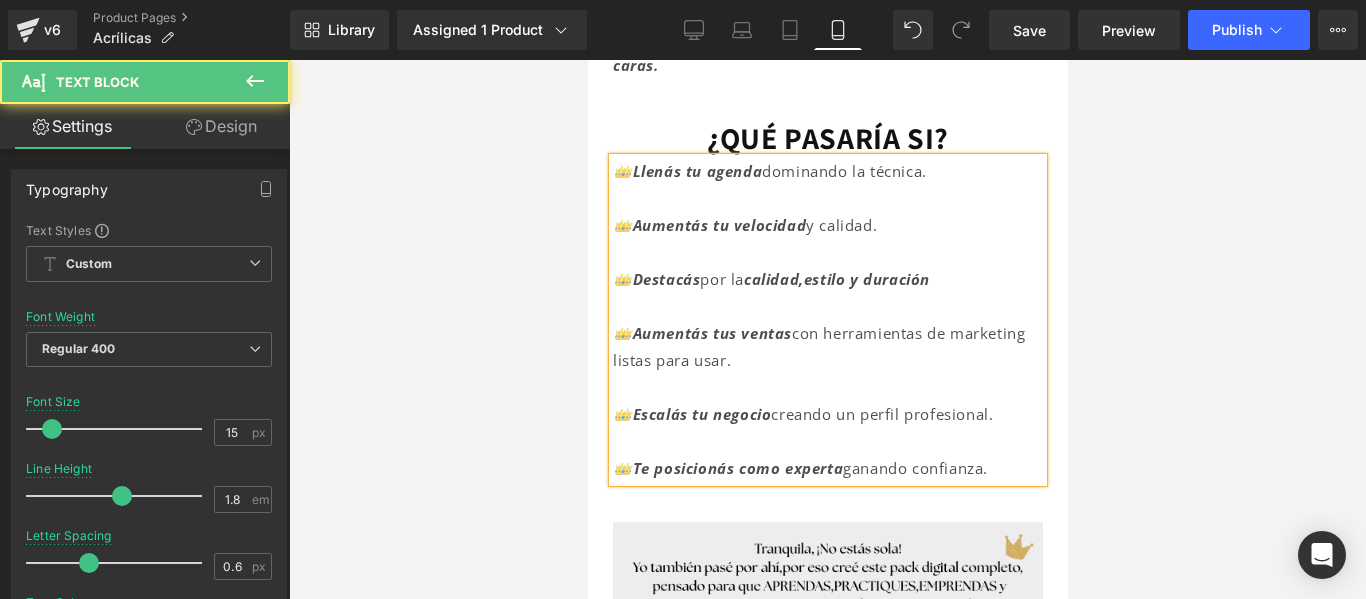 click on "👑Destacás por la calidad,estilo y duración" at bounding box center [827, 279] 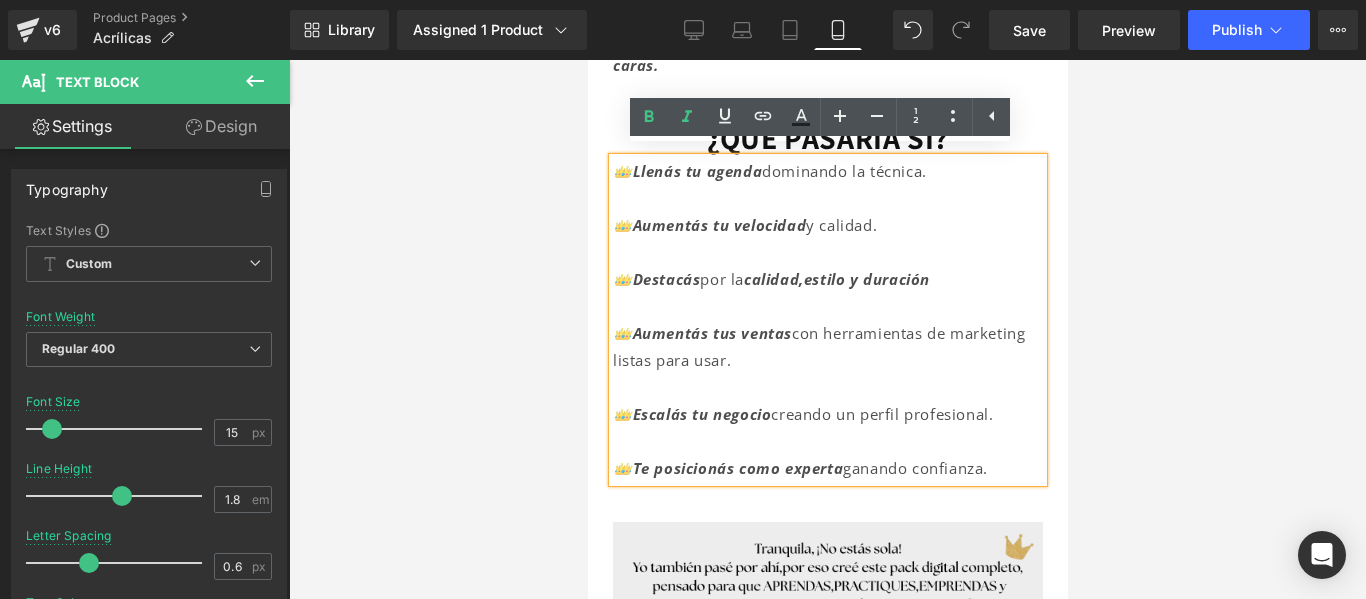 drag, startPoint x: 887, startPoint y: 218, endPoint x: 828, endPoint y: 222, distance: 59.135437 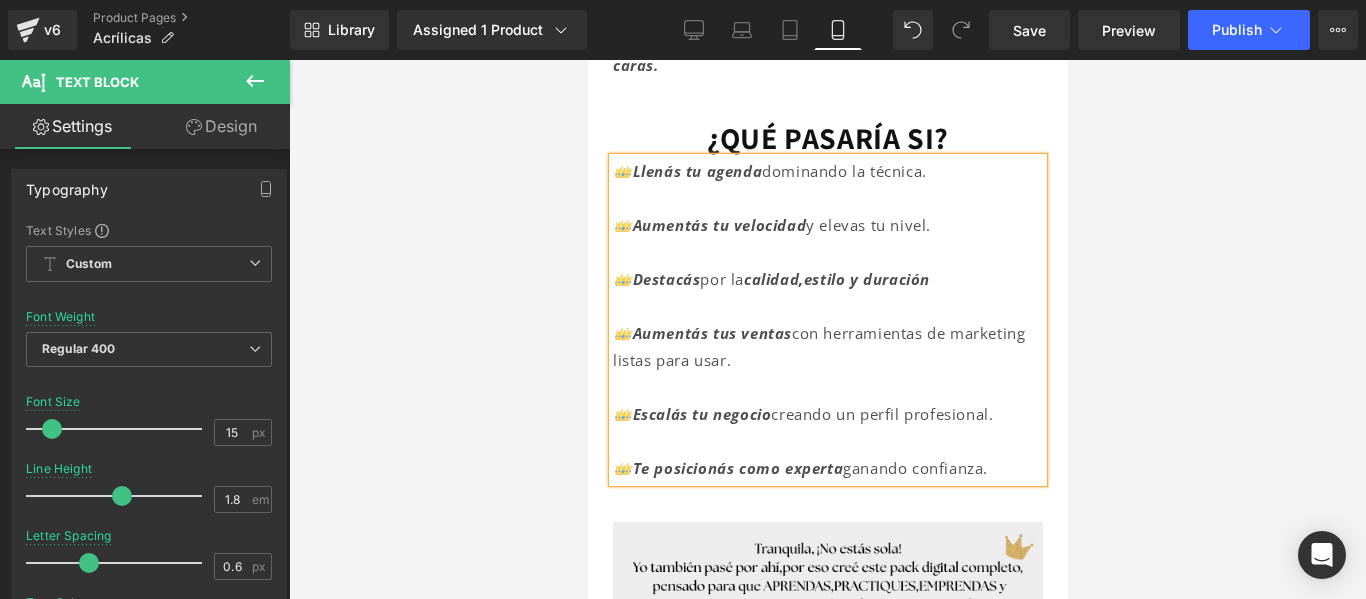 click on "👑 Aumentás tu ventas con herramientas de marketing listas para usar." at bounding box center (827, 347) 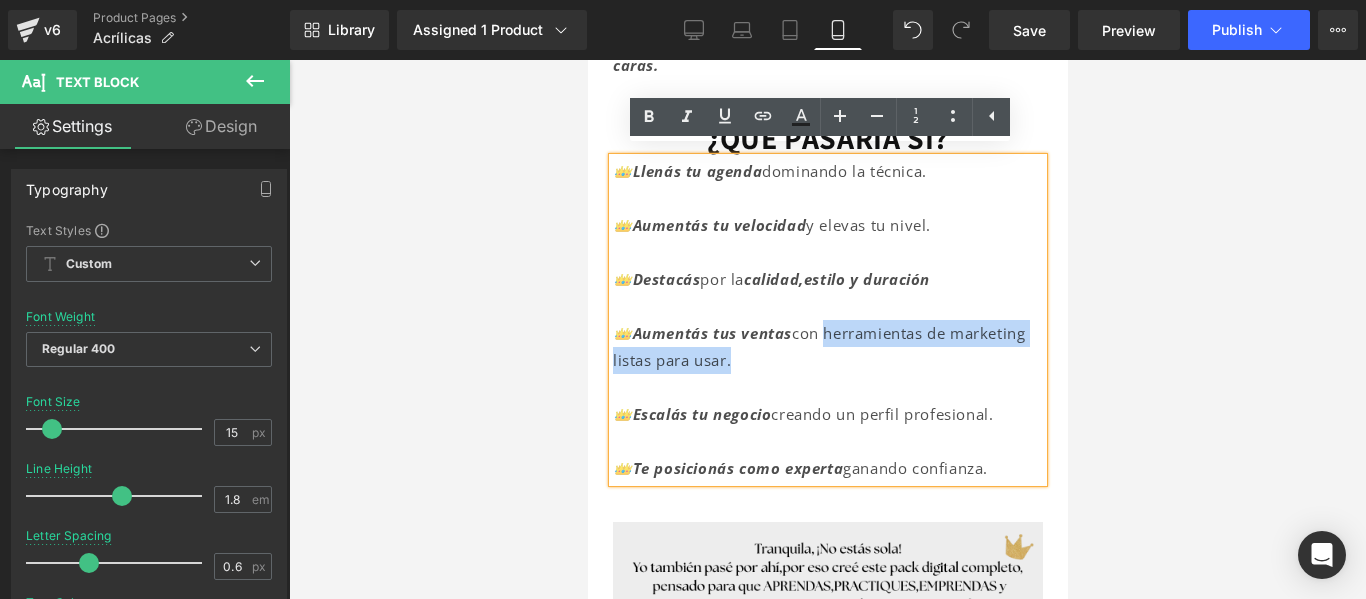 drag, startPoint x: 818, startPoint y: 357, endPoint x: 830, endPoint y: 322, distance: 37 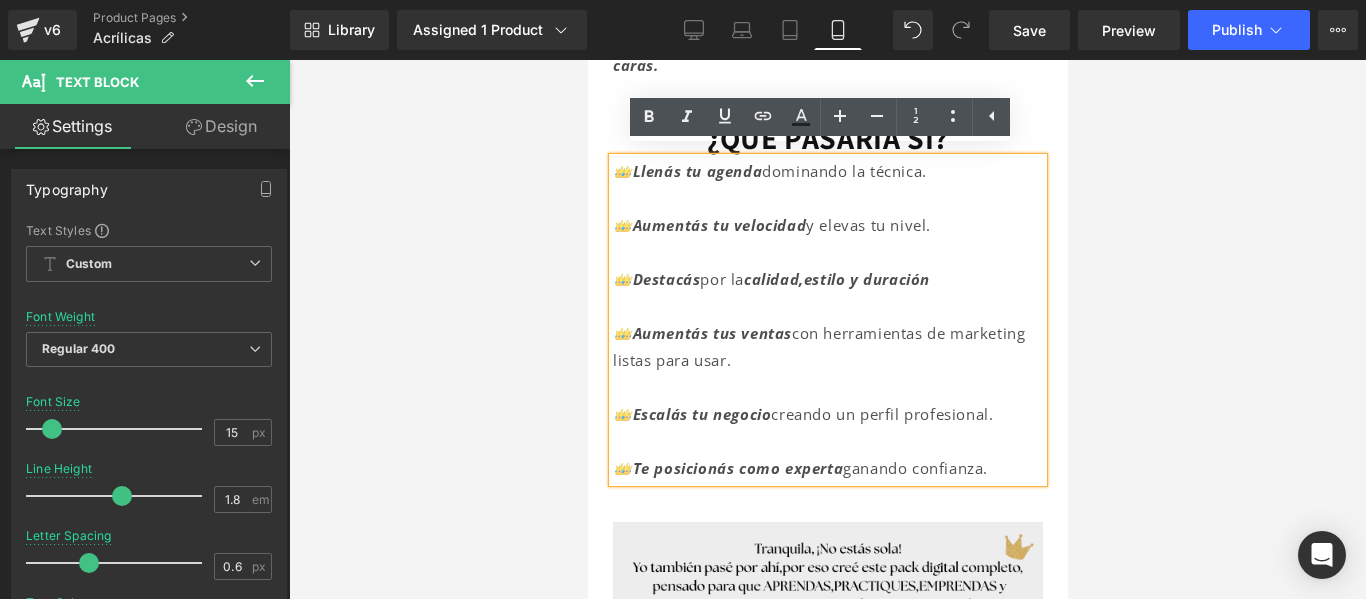 click on "👑Escalás tu negocio creando un perfil profesional." at bounding box center [802, 414] 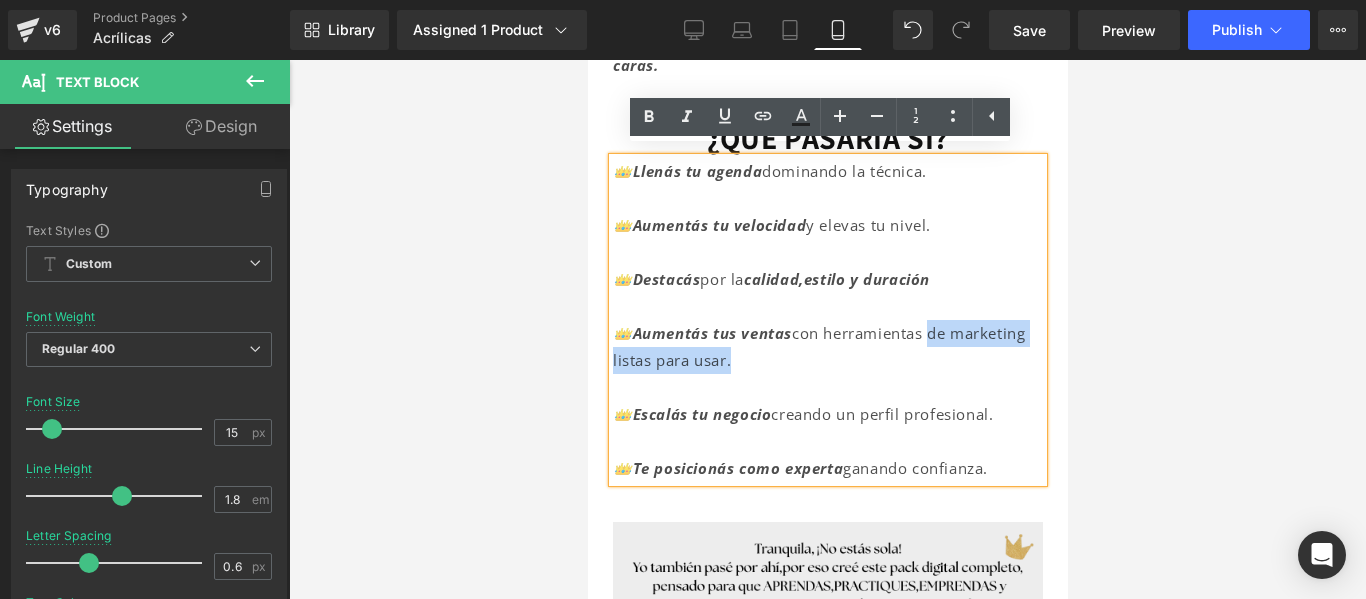 drag, startPoint x: 812, startPoint y: 348, endPoint x: 938, endPoint y: 333, distance: 126.88972 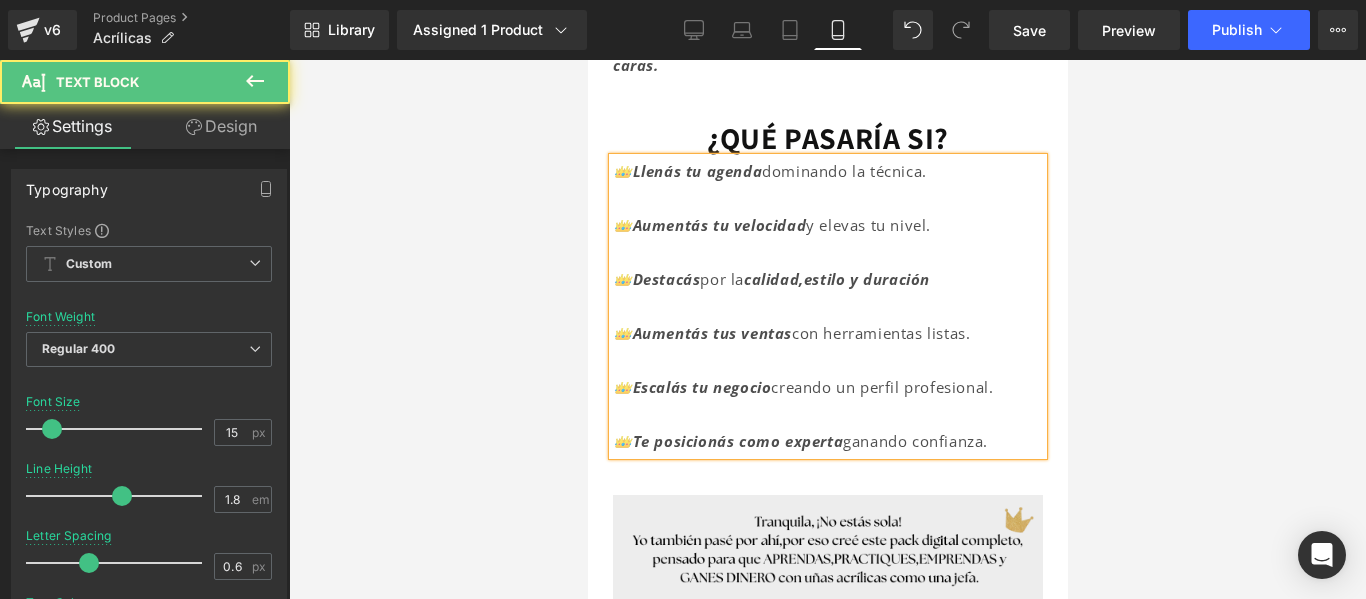 click on "calidad,estilo y duración" at bounding box center [836, 279] 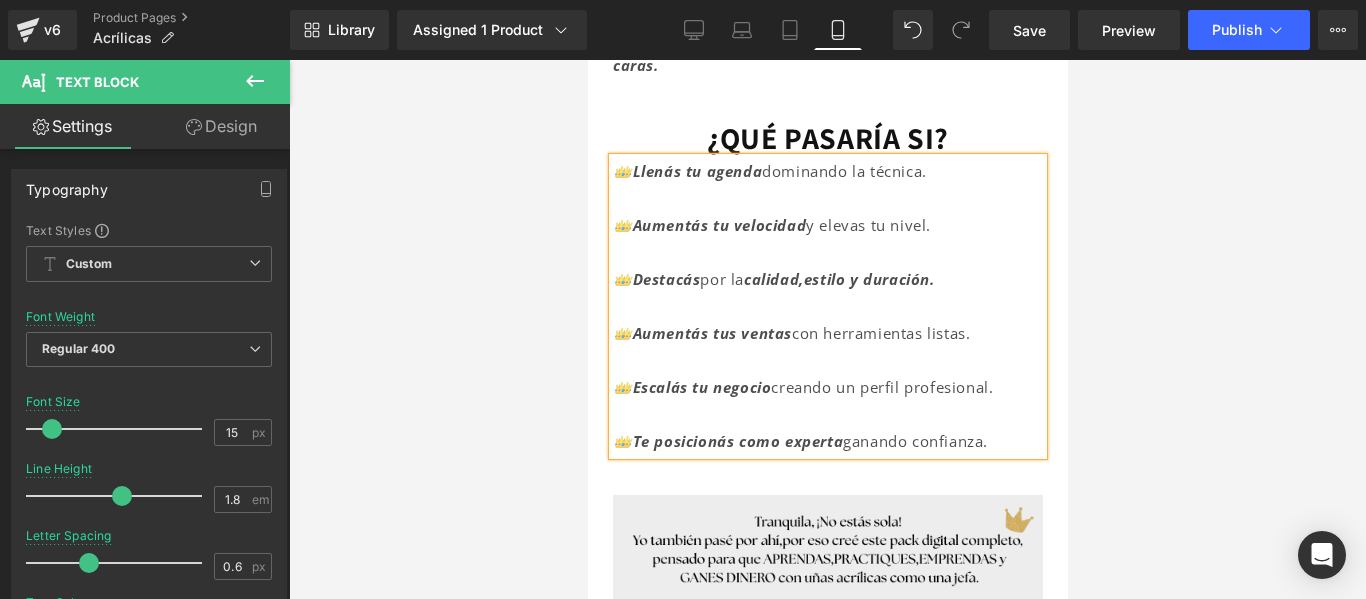 click at bounding box center (827, 329) 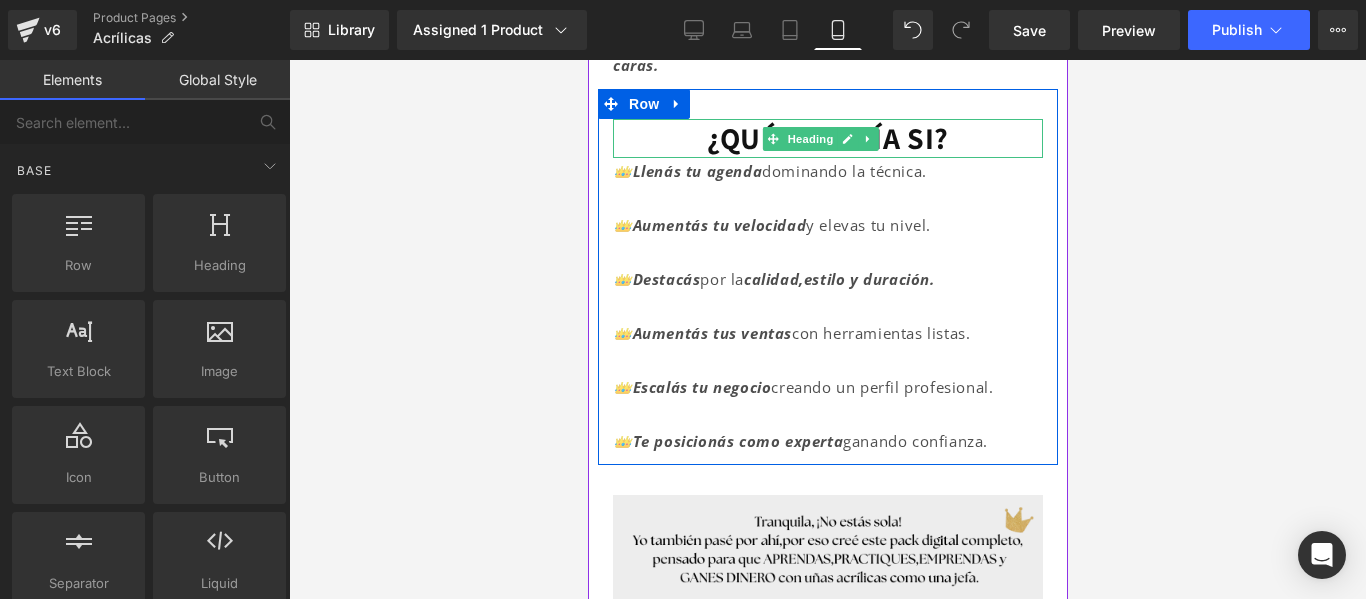 click on "¿QUÉ PASARÍA SI?" at bounding box center (827, 138) 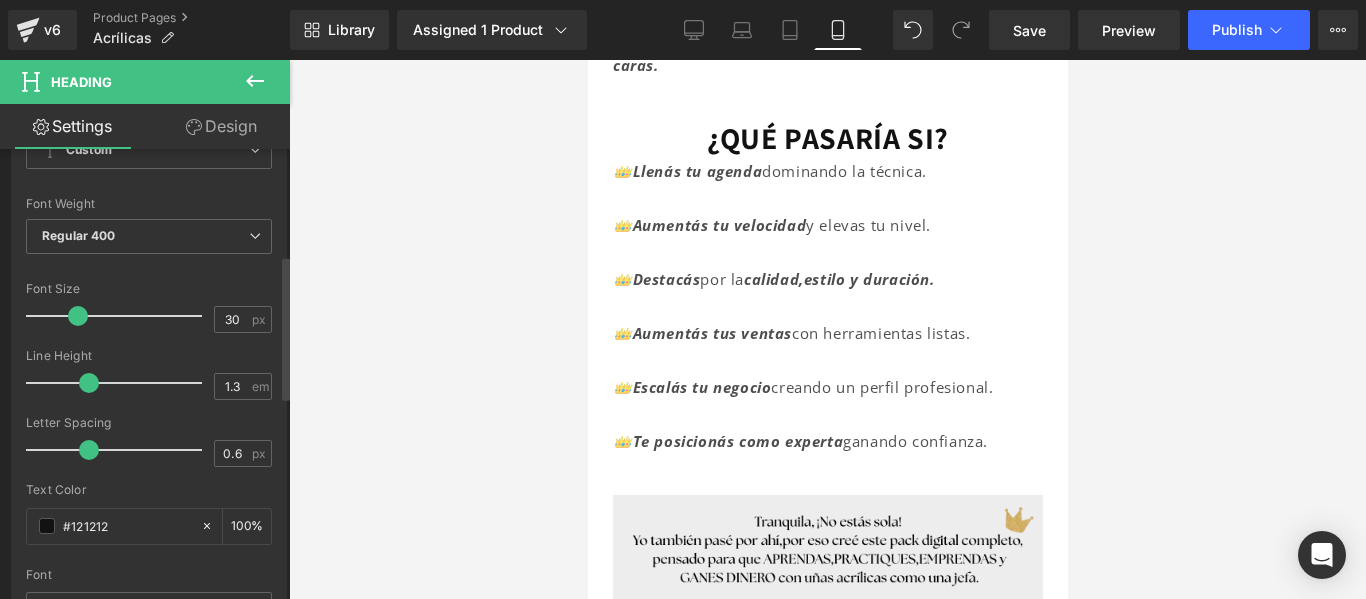 scroll, scrollTop: 342, scrollLeft: 0, axis: vertical 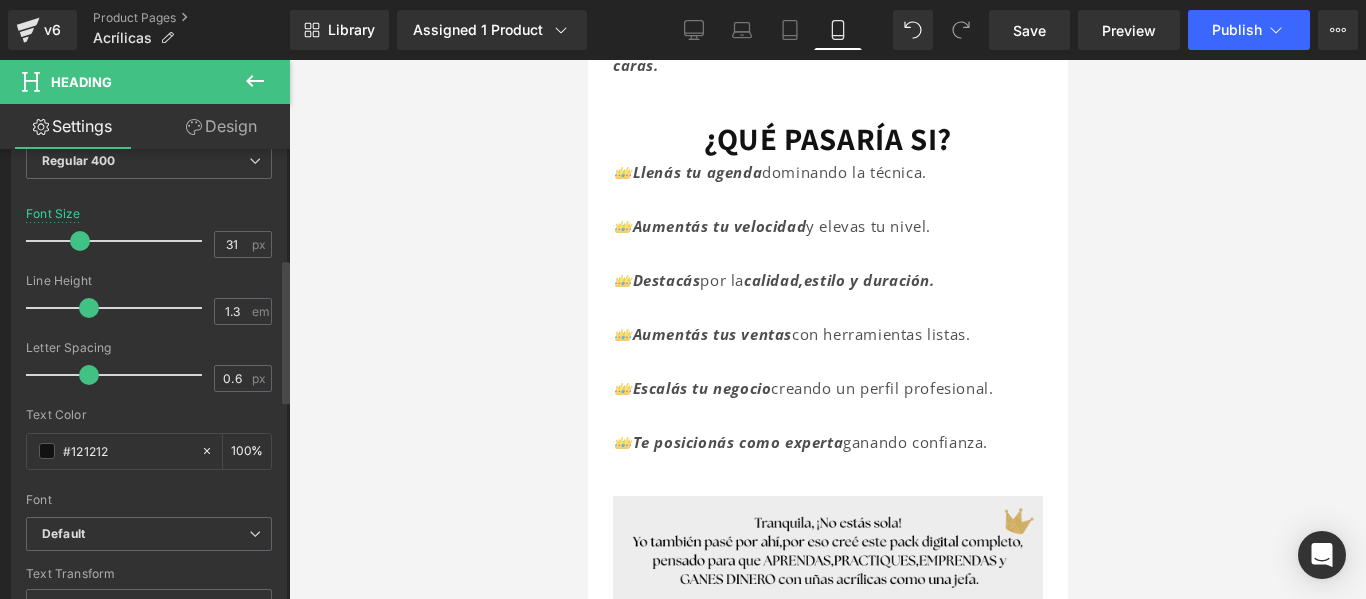 type on "30" 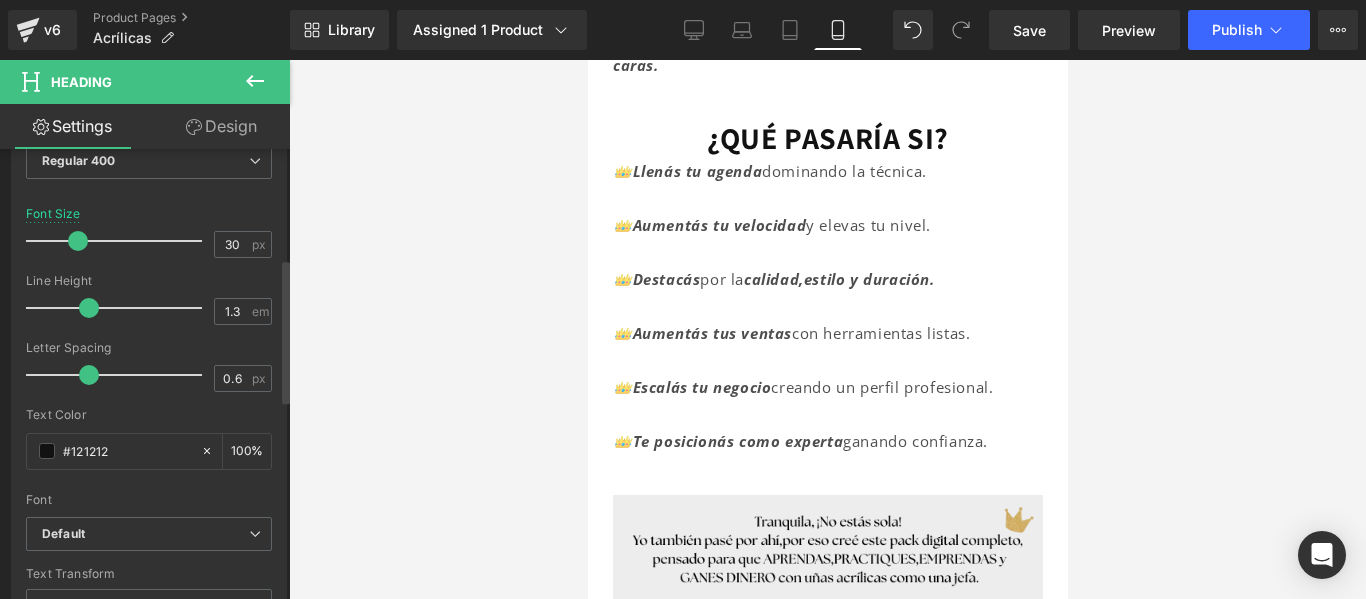 click at bounding box center [78, 241] 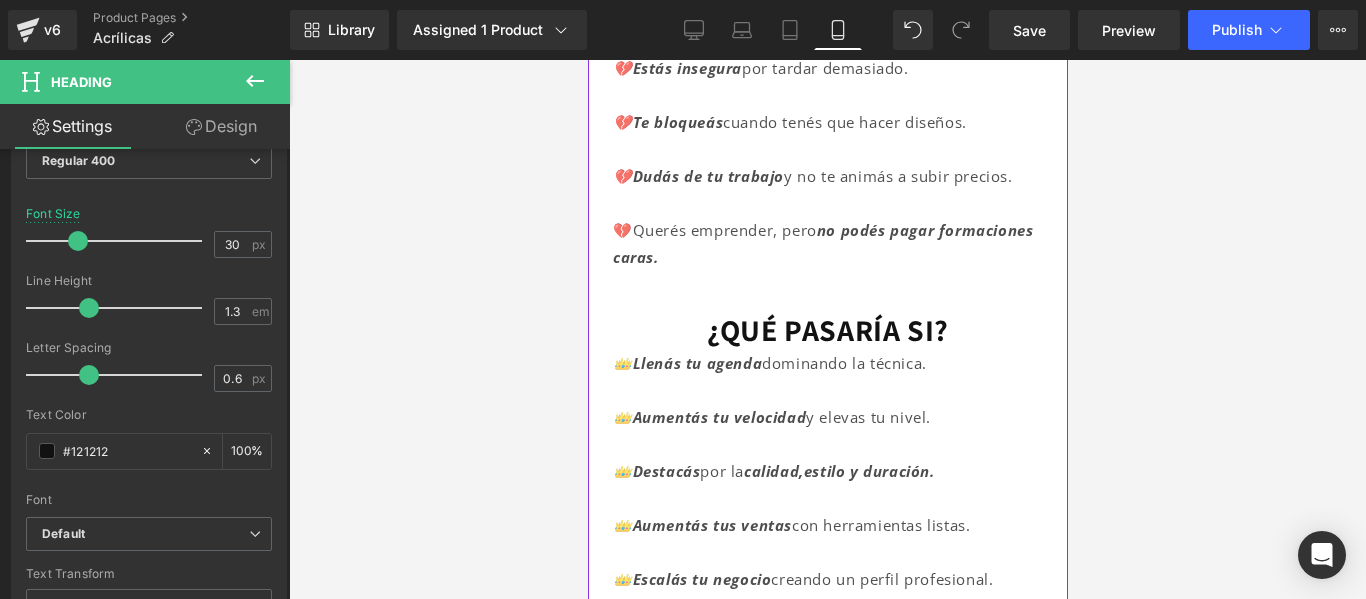 scroll, scrollTop: 715, scrollLeft: 0, axis: vertical 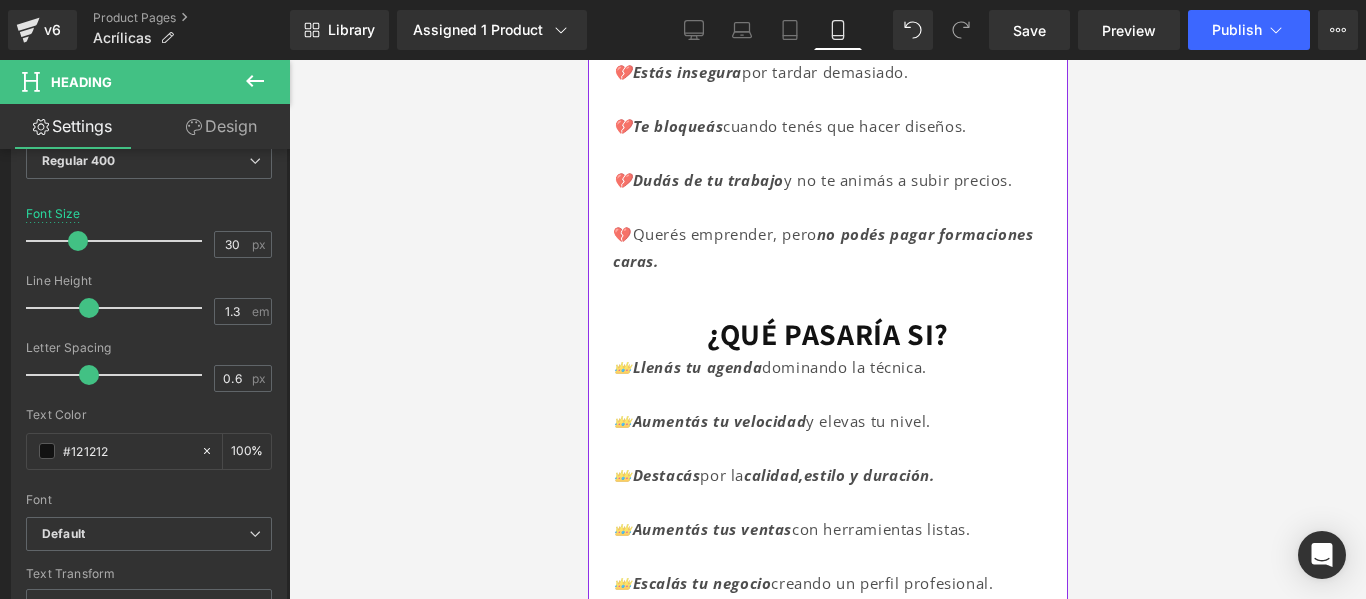 click on "¿QUÉ PASARÍA SI?" at bounding box center (827, 334) 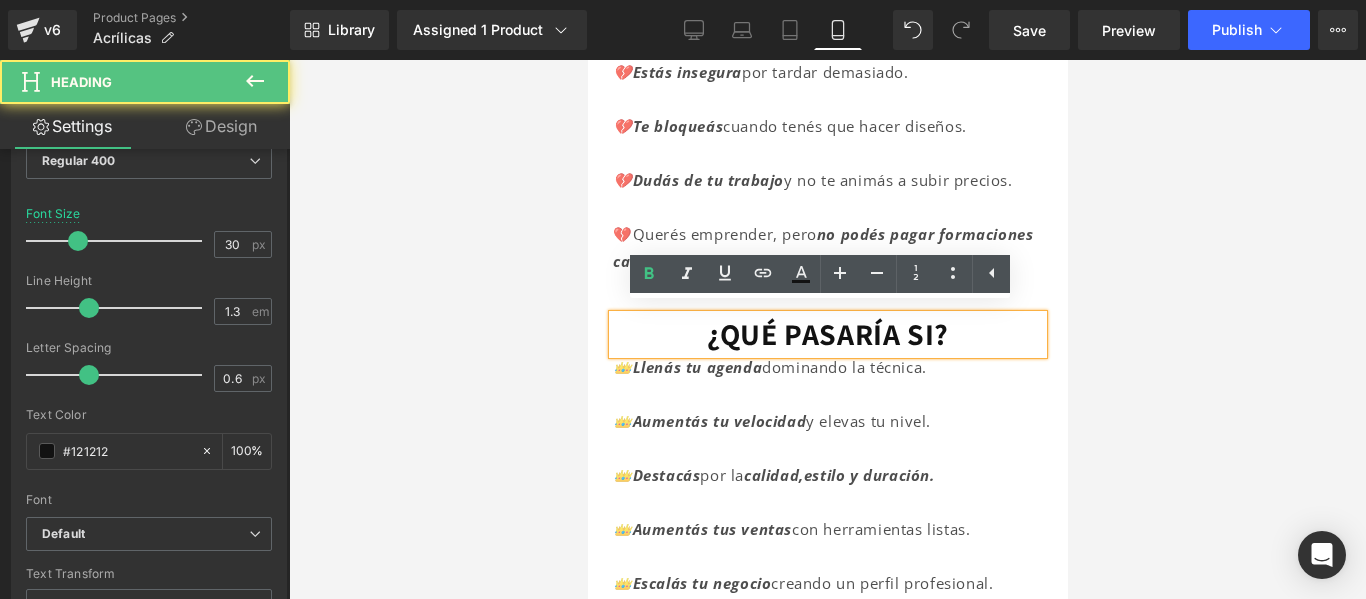 click on "¿QUÉ PASARÍA SI?" at bounding box center [827, 334] 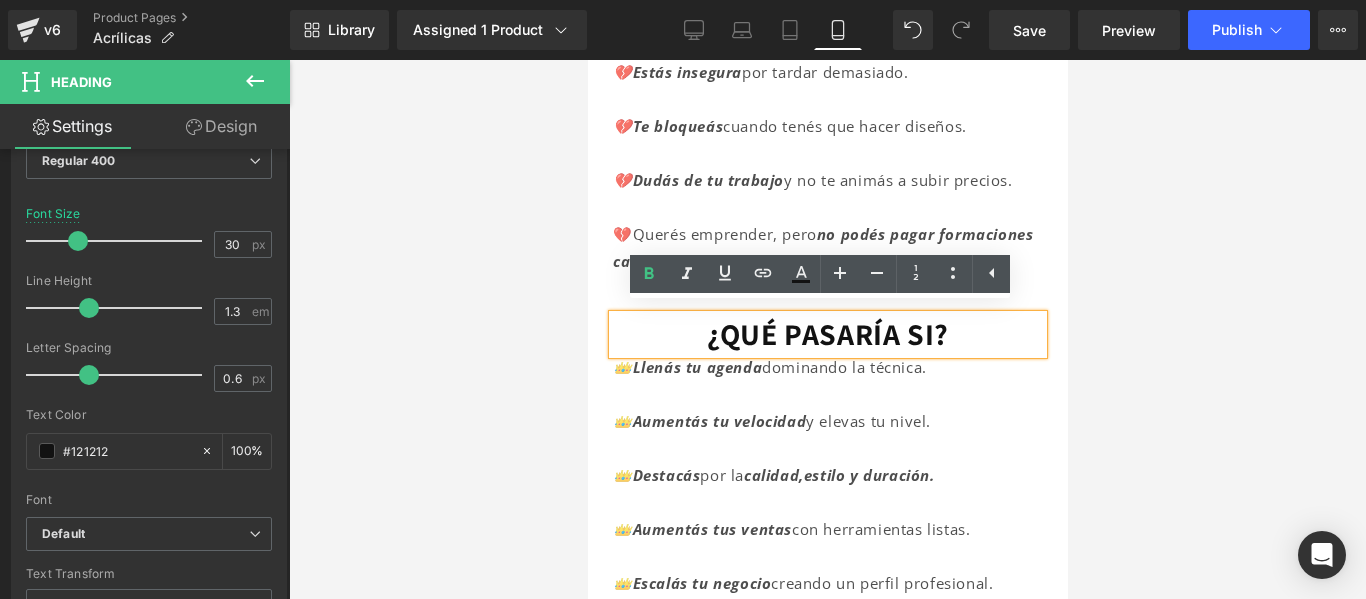type 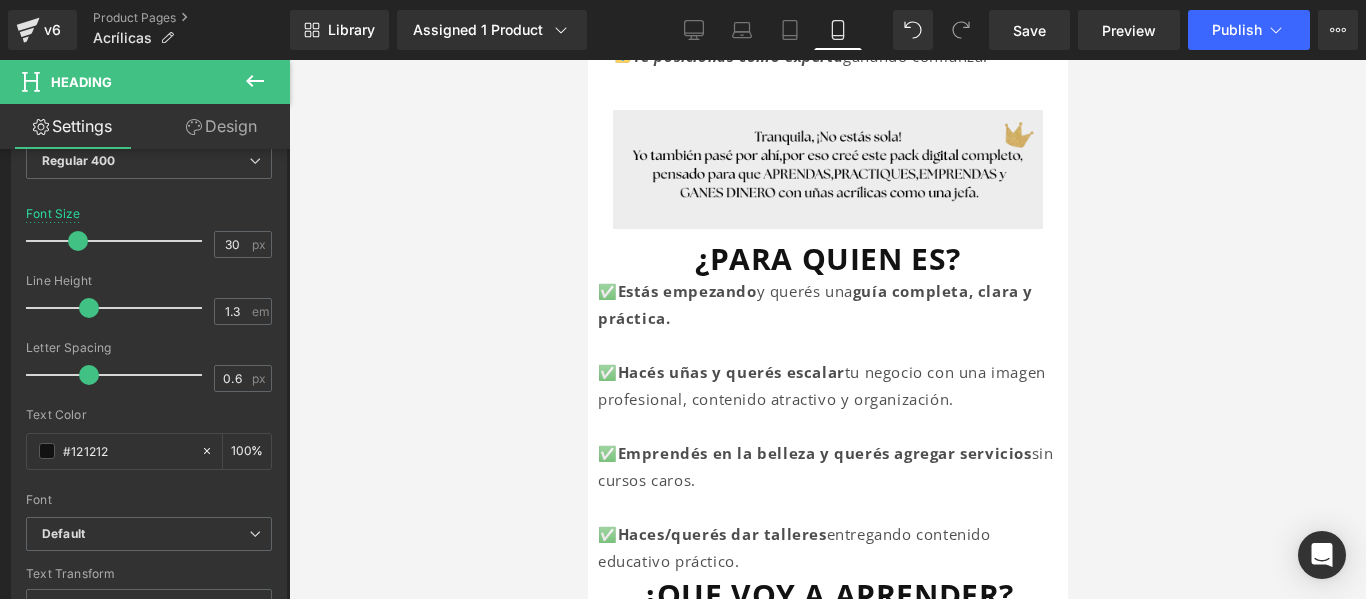 scroll, scrollTop: 1362, scrollLeft: 0, axis: vertical 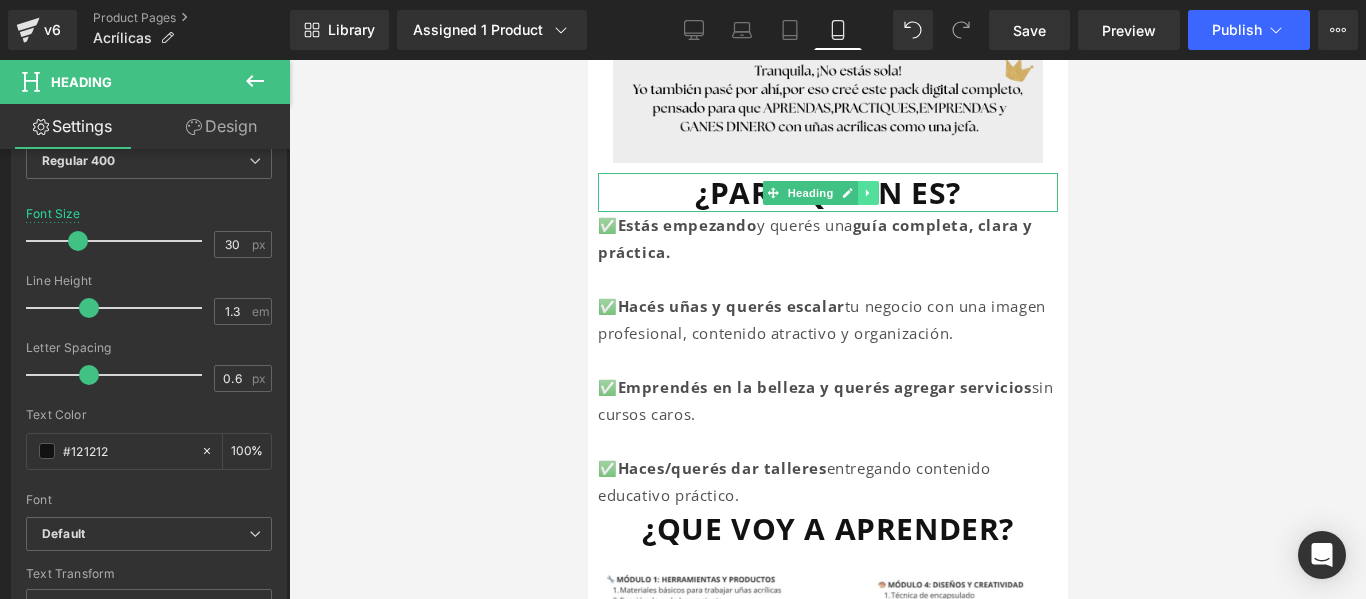 click 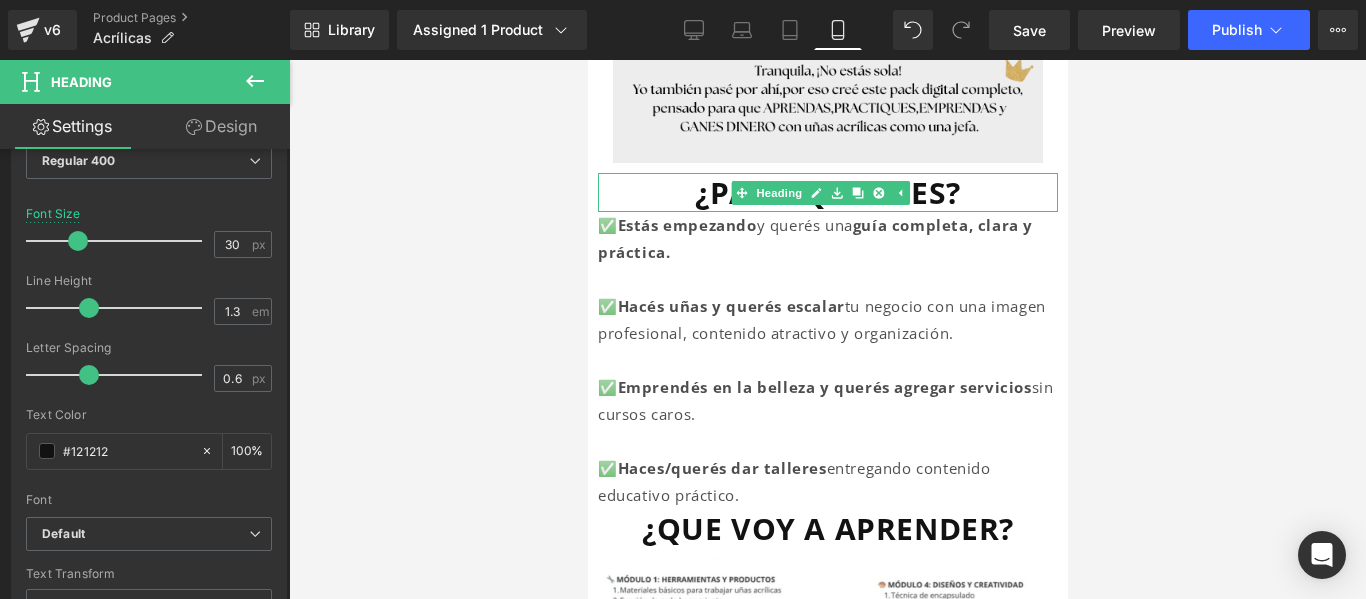 click on "¿PARA QUIEN ES?" at bounding box center (827, 192) 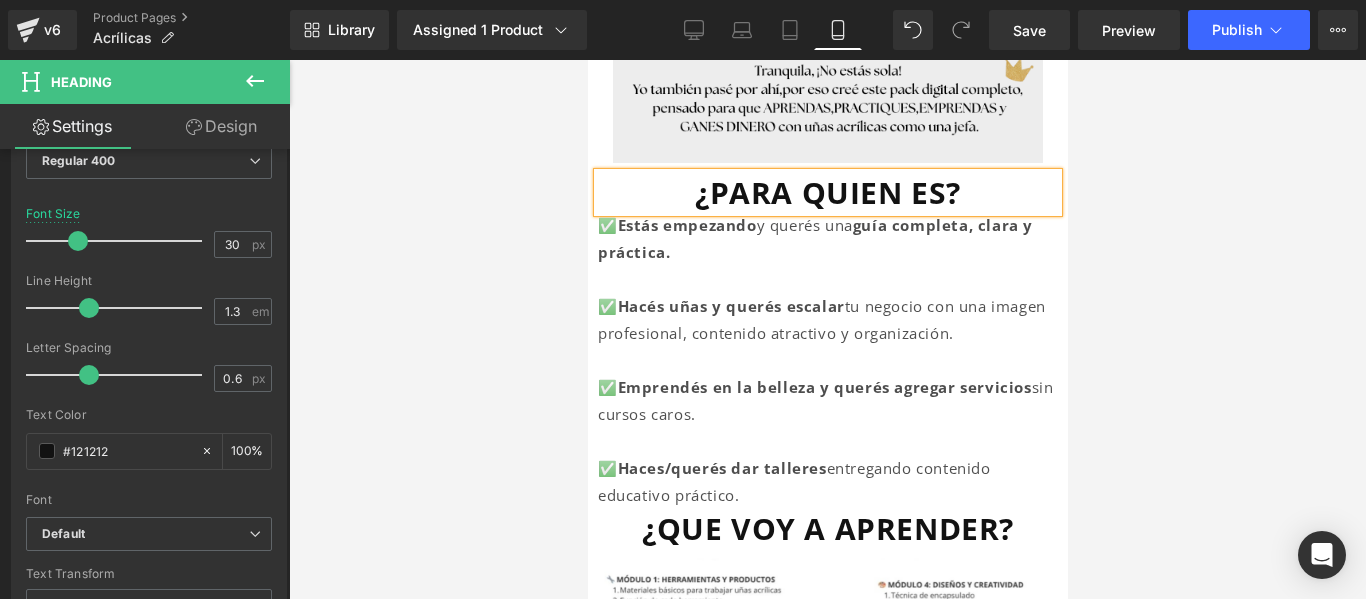 click on "¿PARA QUIEN ES?" at bounding box center (827, 192) 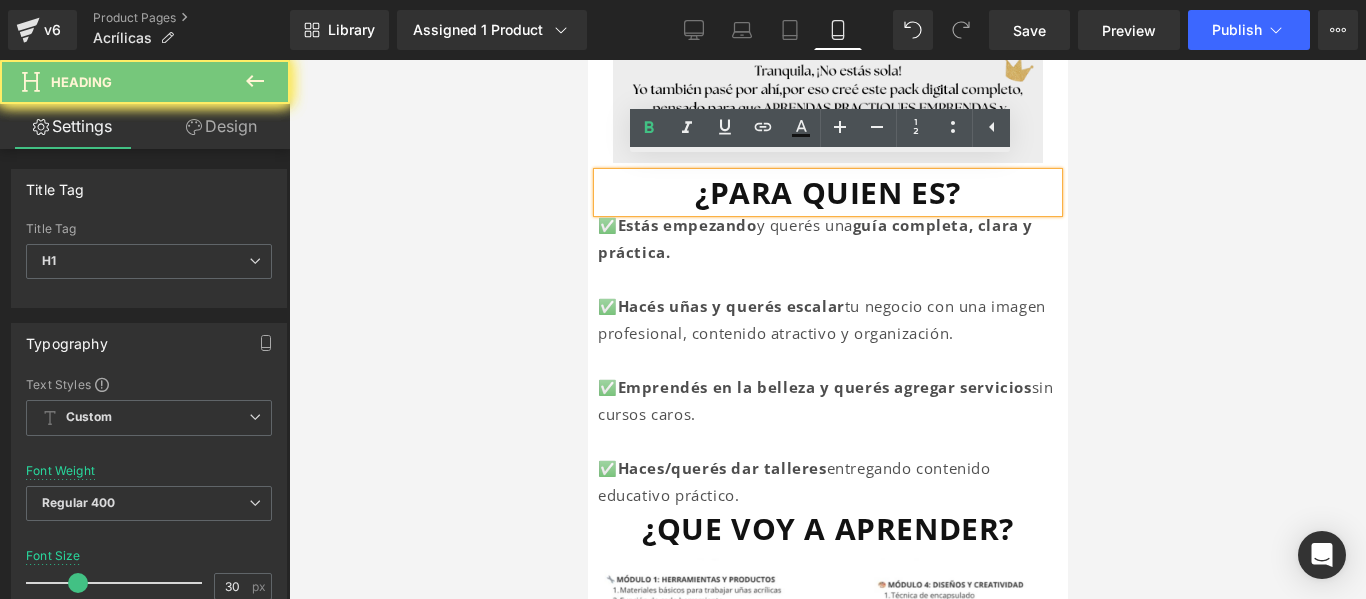 click on "¿PARA QUIEN ES?" at bounding box center (827, 192) 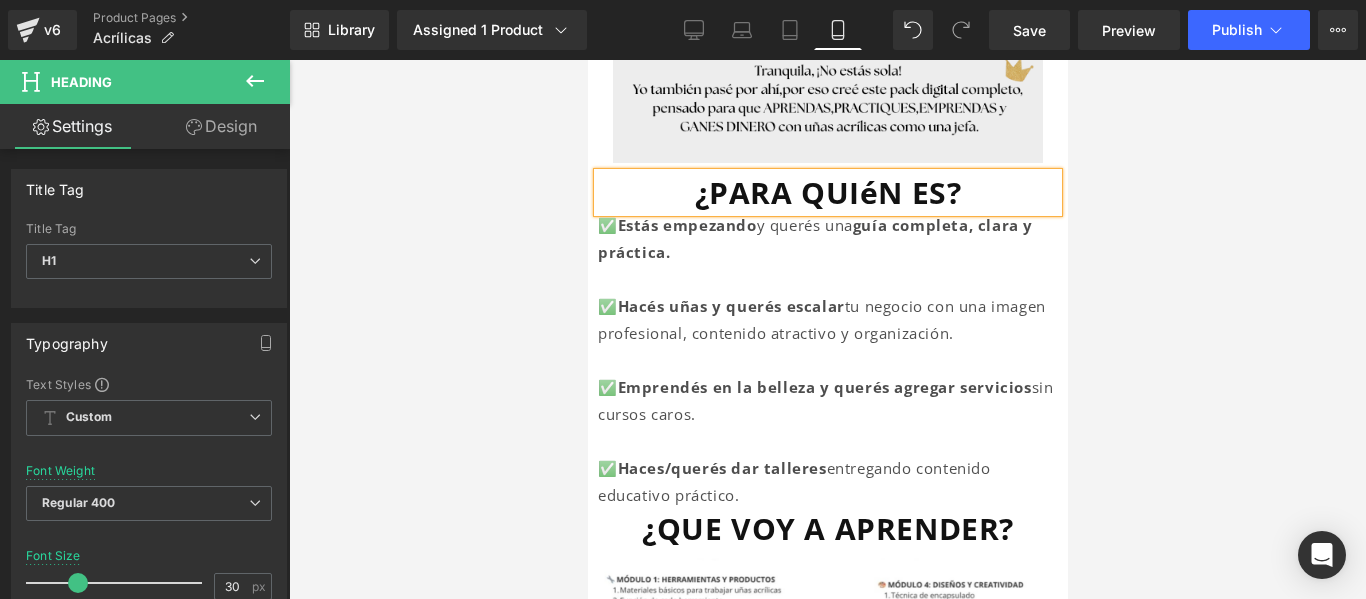 type 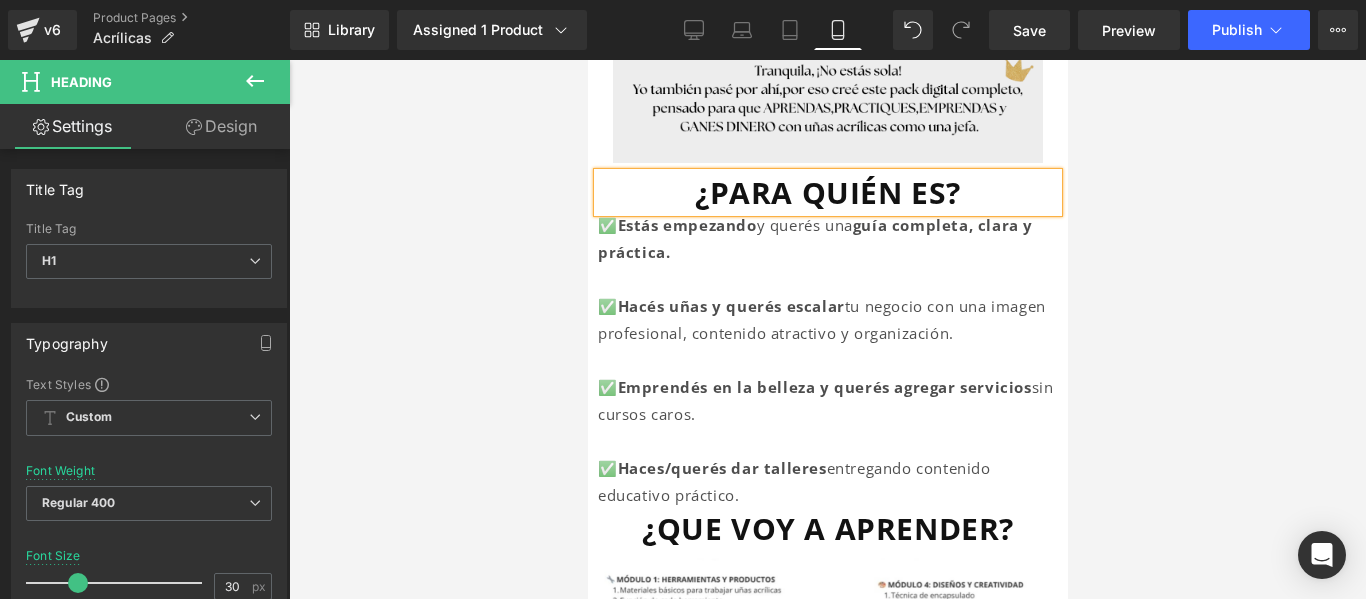 click at bounding box center [827, 329] 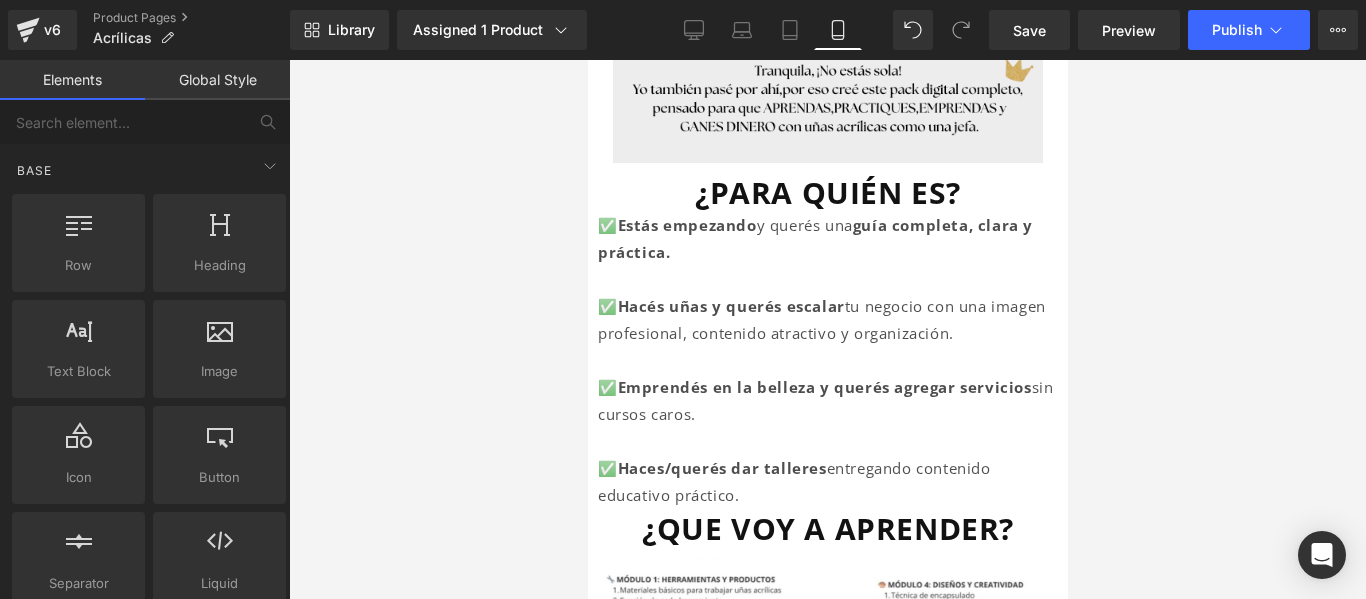 click at bounding box center [827, 329] 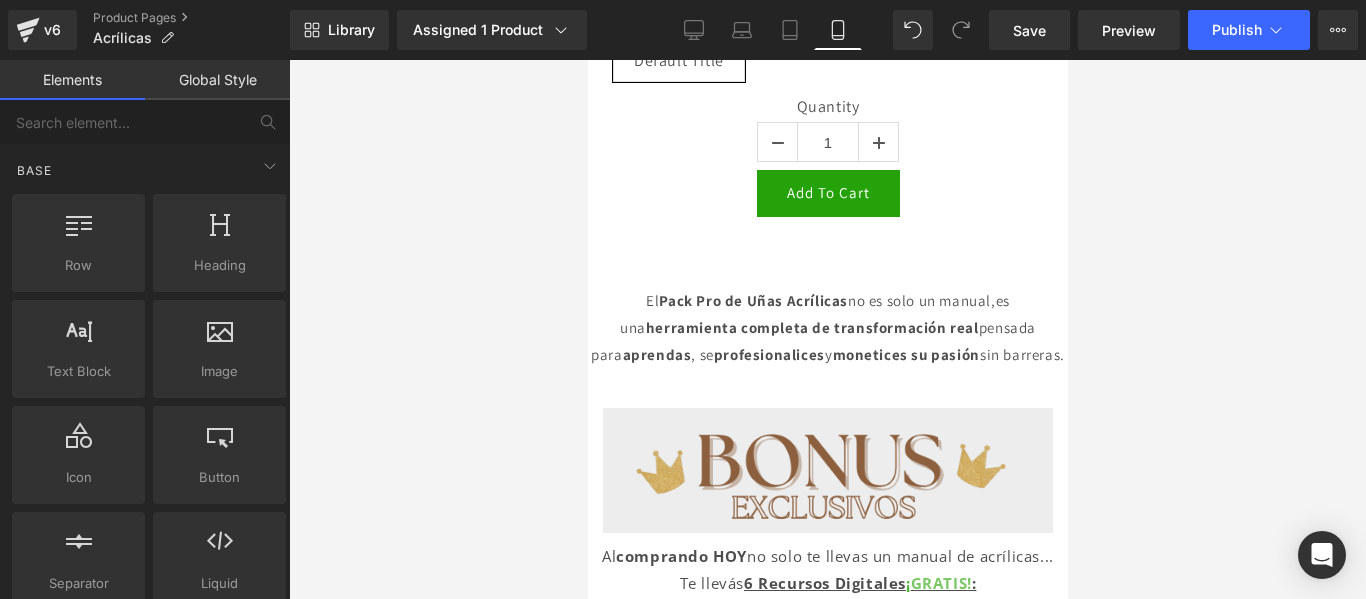 scroll, scrollTop: 2667, scrollLeft: 0, axis: vertical 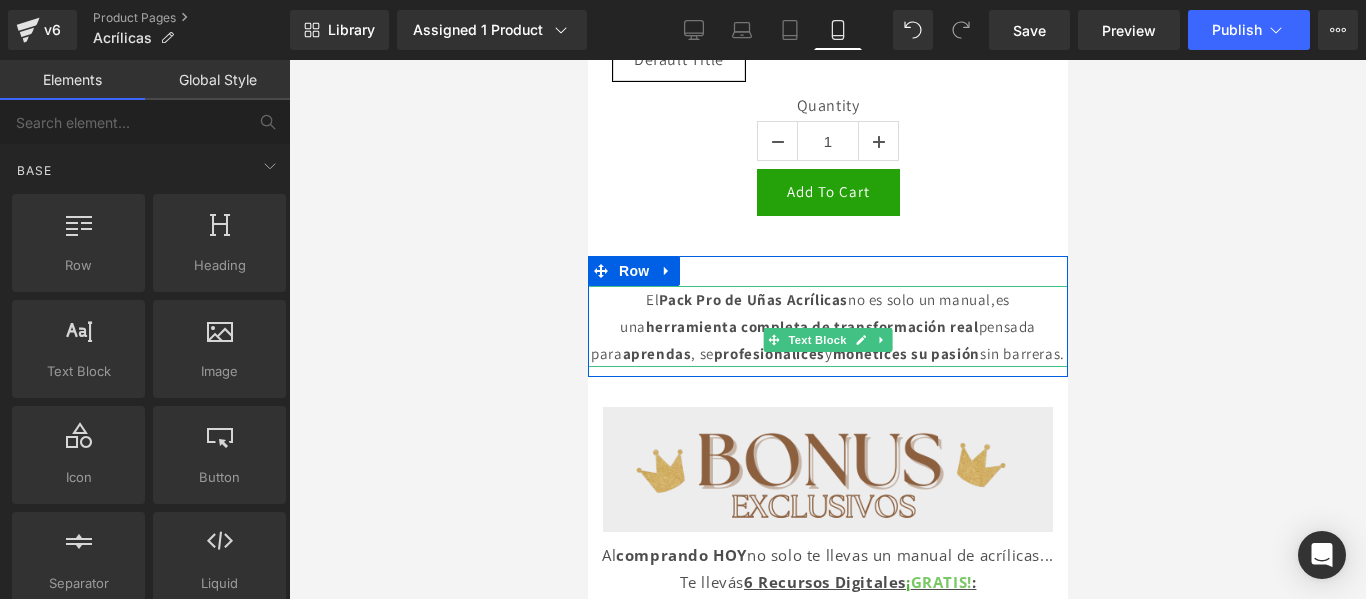 click on "El Pack Pro de Uñas Acrílicas no es solo un manual,es una herramienta completa de transformación real pensada para aprendas , se profesionalices y monetices su pasión sin barreras." at bounding box center [827, 326] 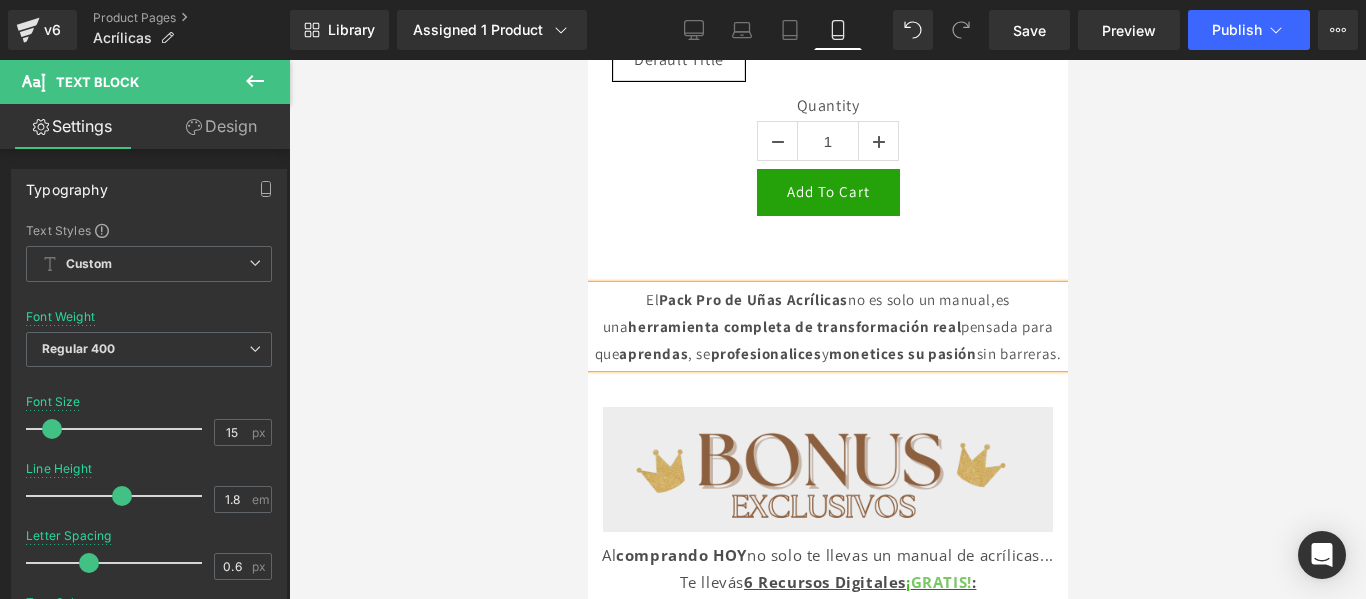 click on "El  Pack Pro de Uñas Acrílicas  no es solo un manual,es una  herramienta completa de transformación real  pensada para que  aprendas , se  profesionalices  y  monetices su pasión  sin barreras." at bounding box center (827, 326) 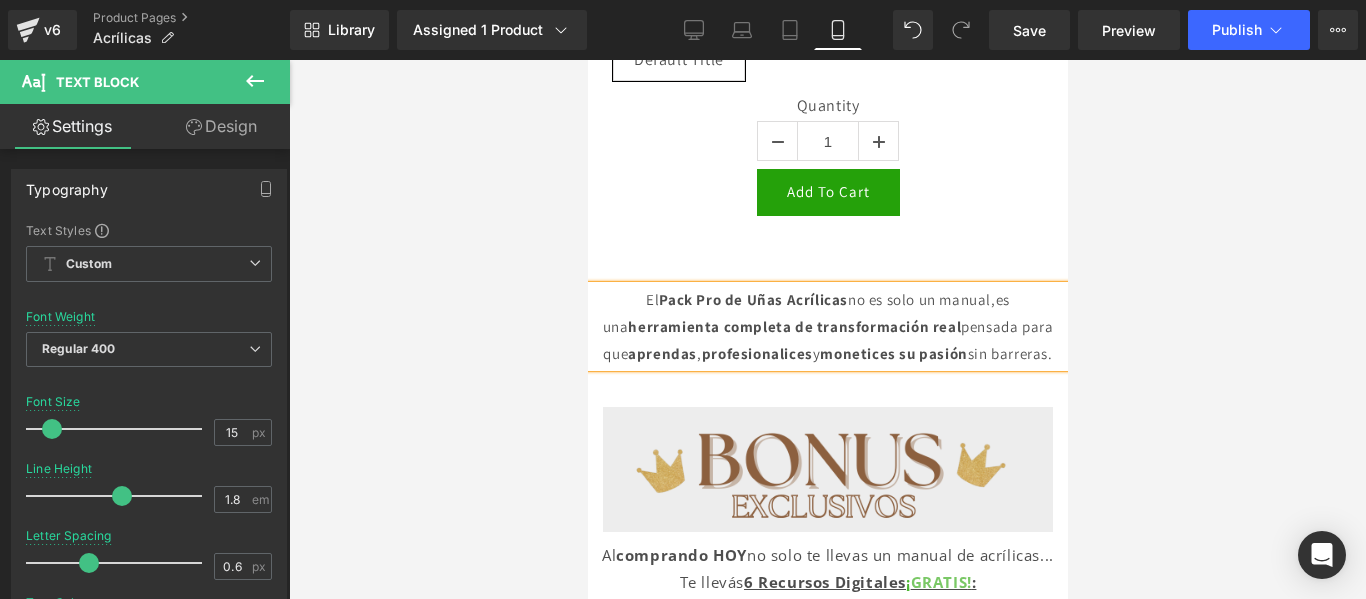 click on "El Pack Pro de Uñas Acrílicas no es solo un manual,es una herramienta completa de transformación real pensada para que aprendas , profesionalices y monetices su pasión sin barreras." at bounding box center [827, 326] 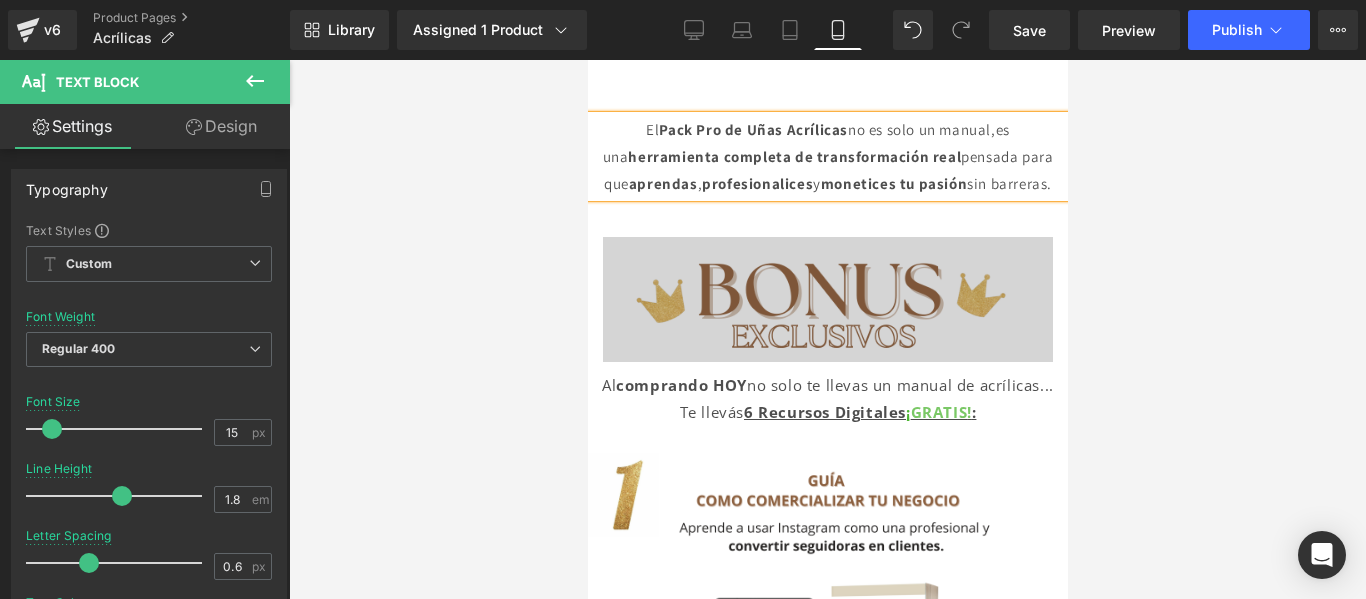 scroll, scrollTop: 2906, scrollLeft: 0, axis: vertical 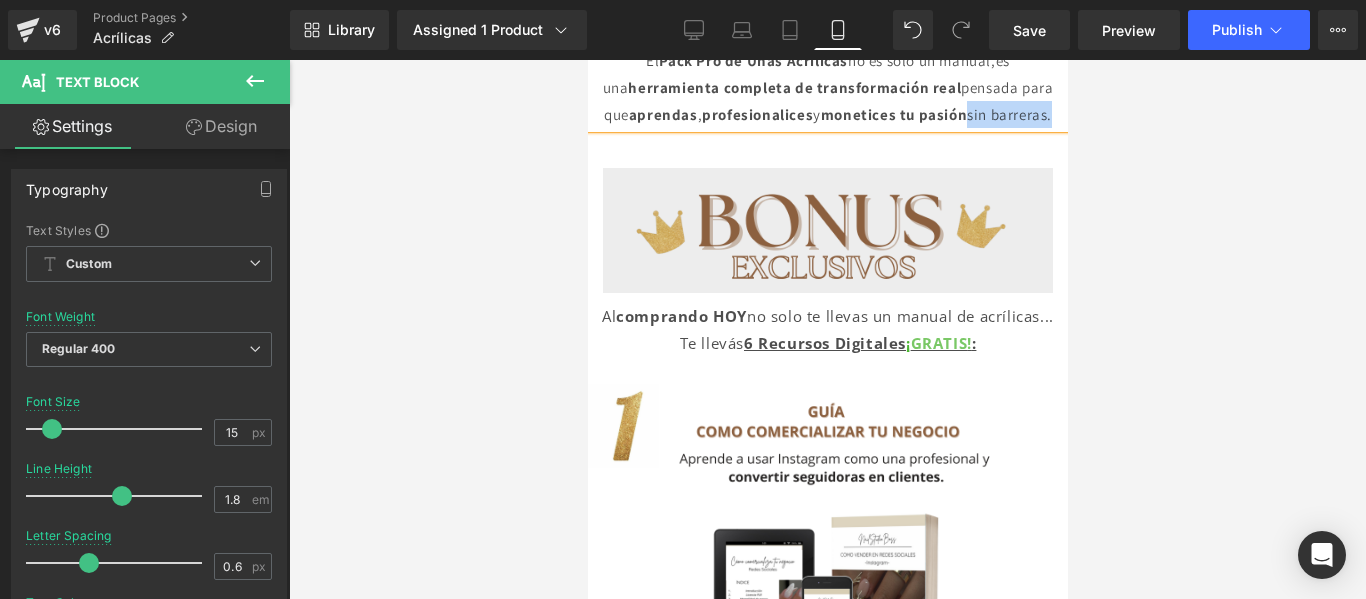 drag, startPoint x: 861, startPoint y: 138, endPoint x: 1013, endPoint y: 101, distance: 156.43849 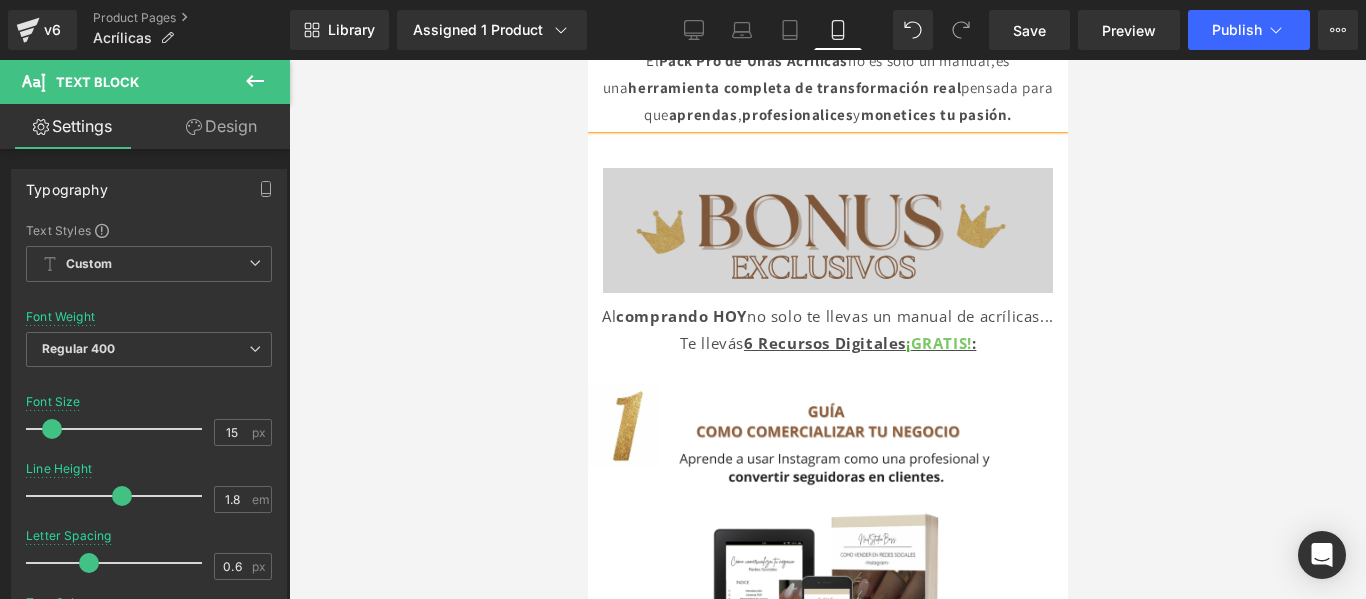 scroll, scrollTop: 3022, scrollLeft: 0, axis: vertical 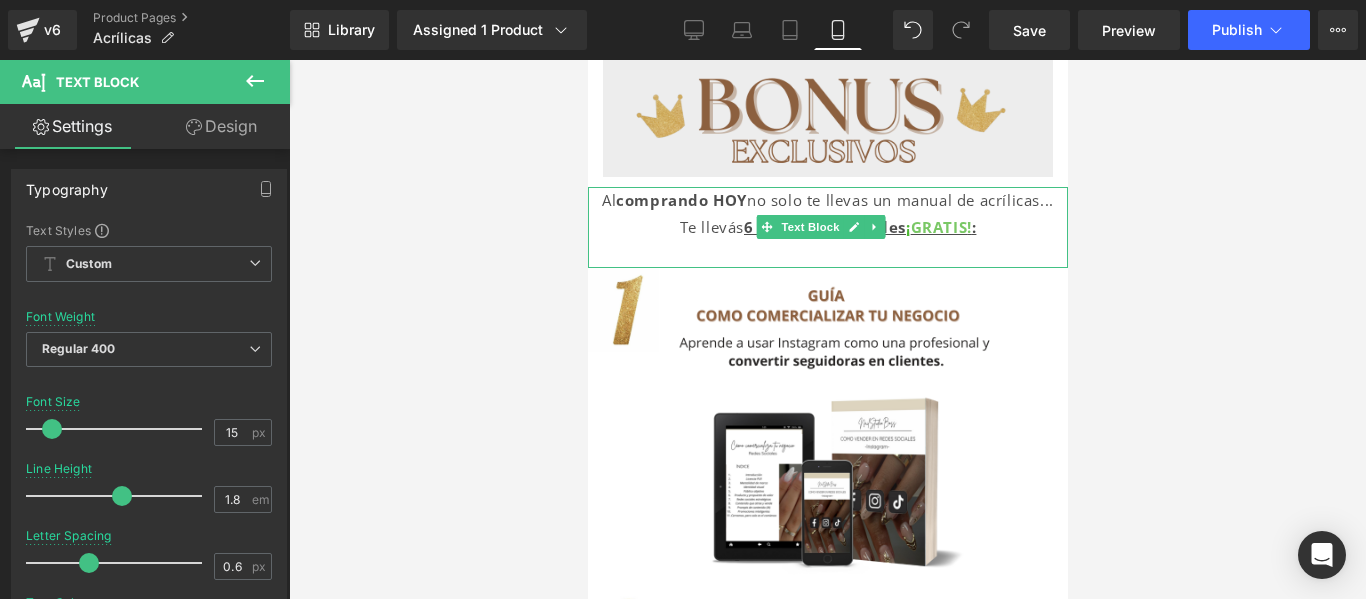 click on "comprando HOY" at bounding box center [680, 200] 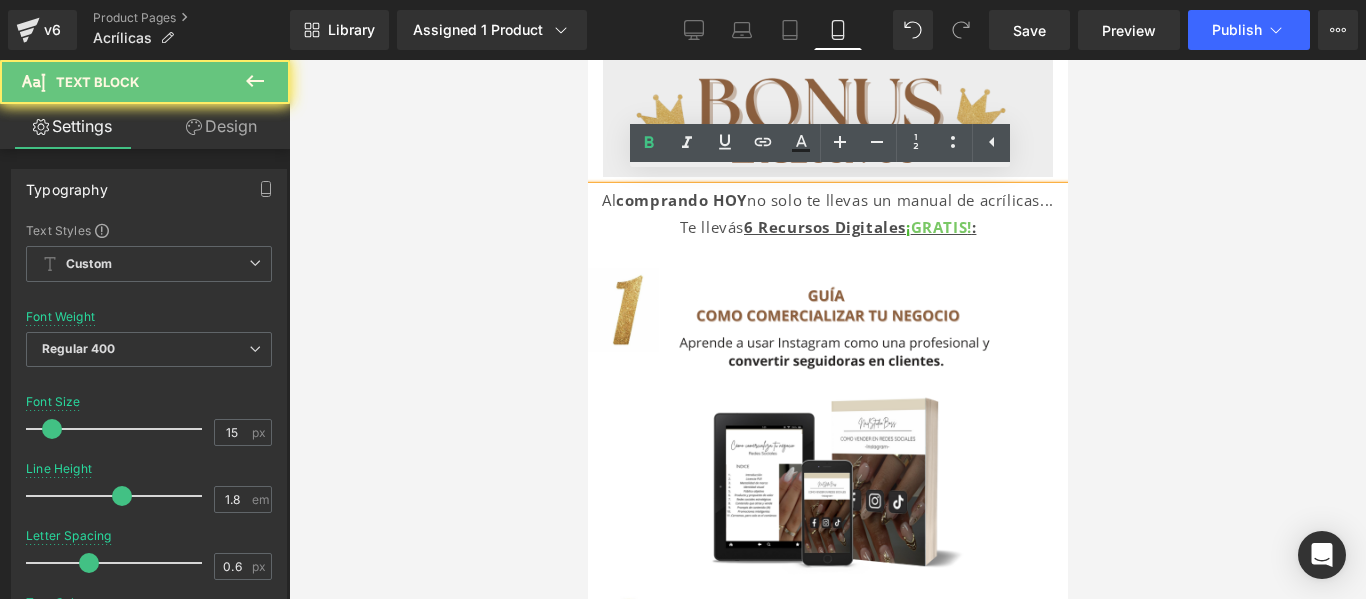 click on "comprando HOY" at bounding box center (680, 200) 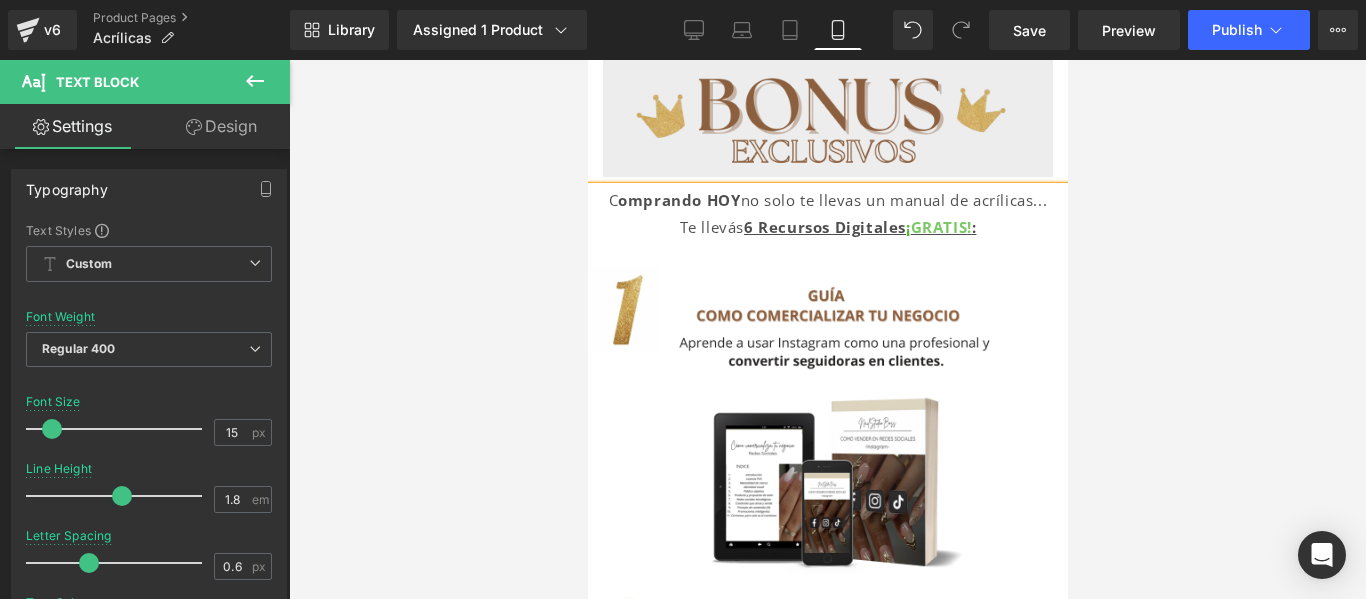 click on "C omprando HOY no solo te llevas un manual de acrílicas..." at bounding box center (827, 200) 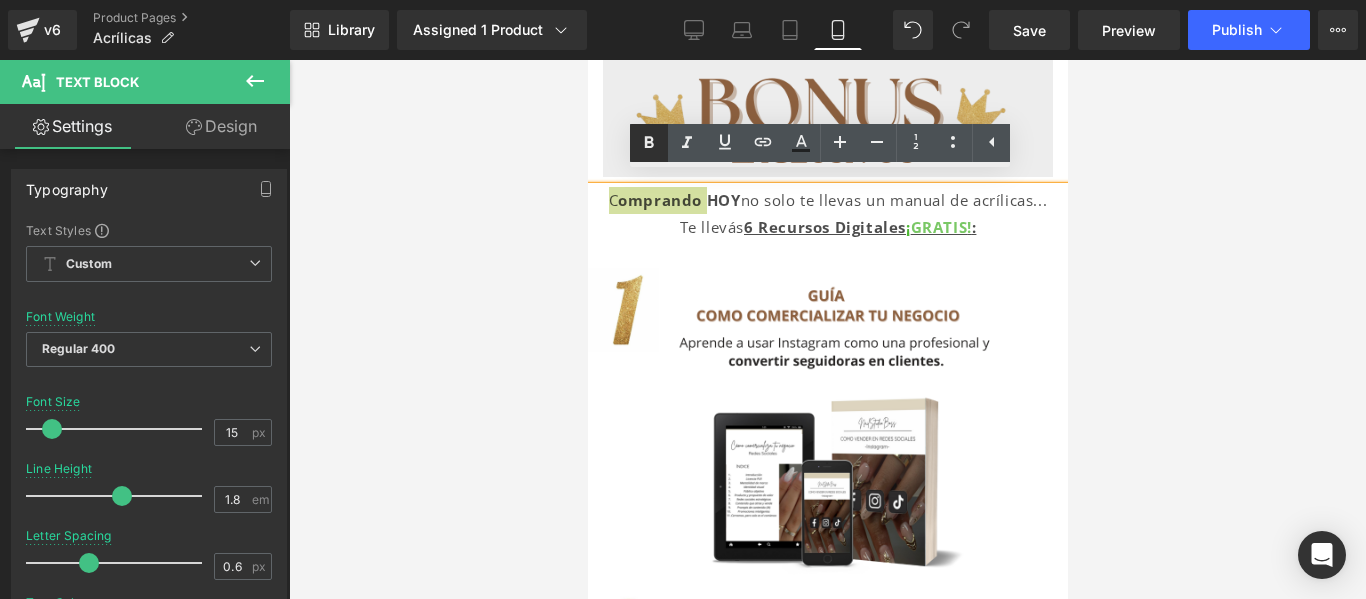 click 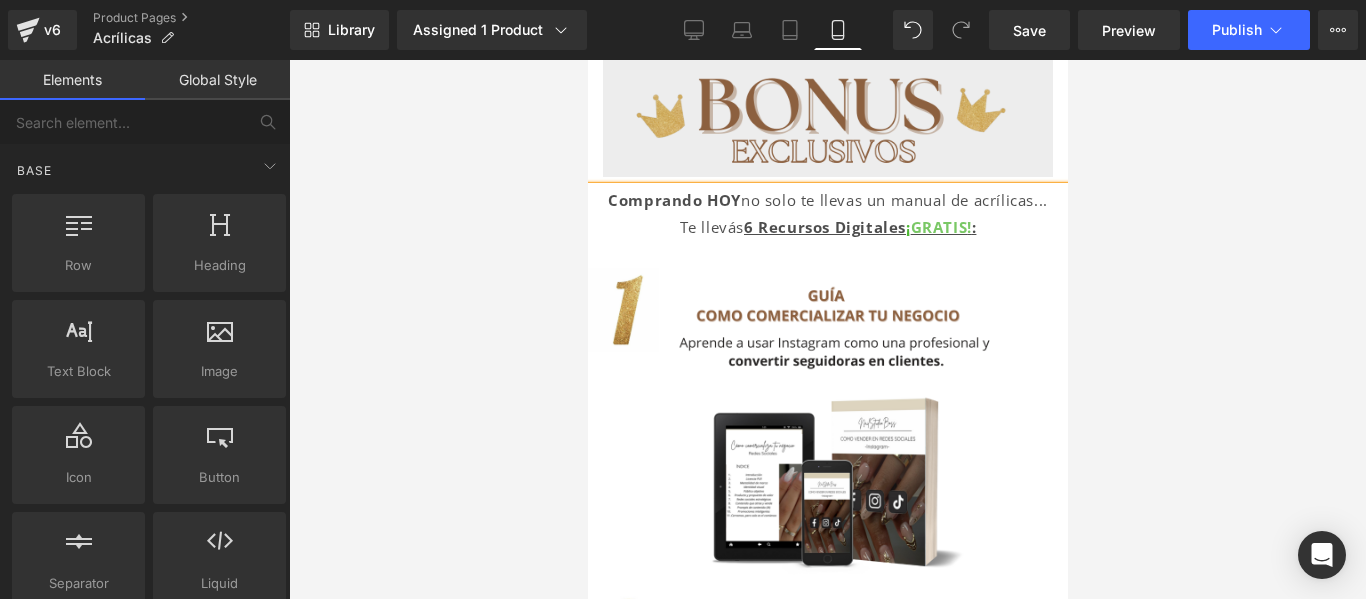 click at bounding box center [827, 329] 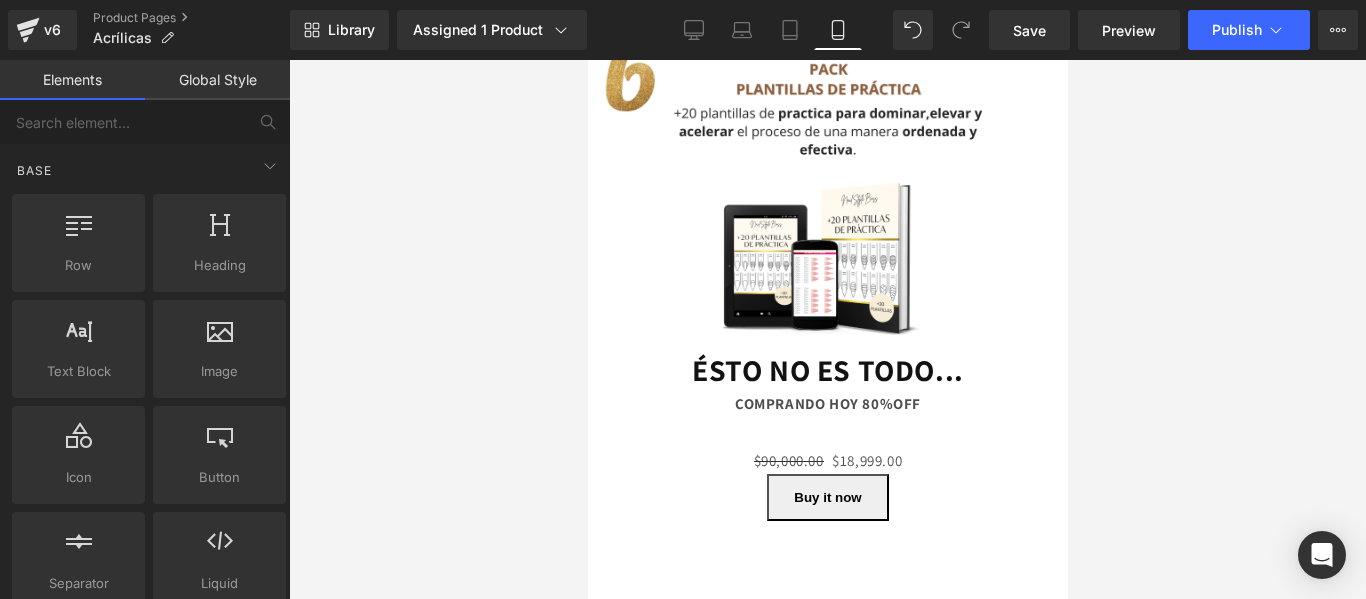 scroll, scrollTop: 4886, scrollLeft: 0, axis: vertical 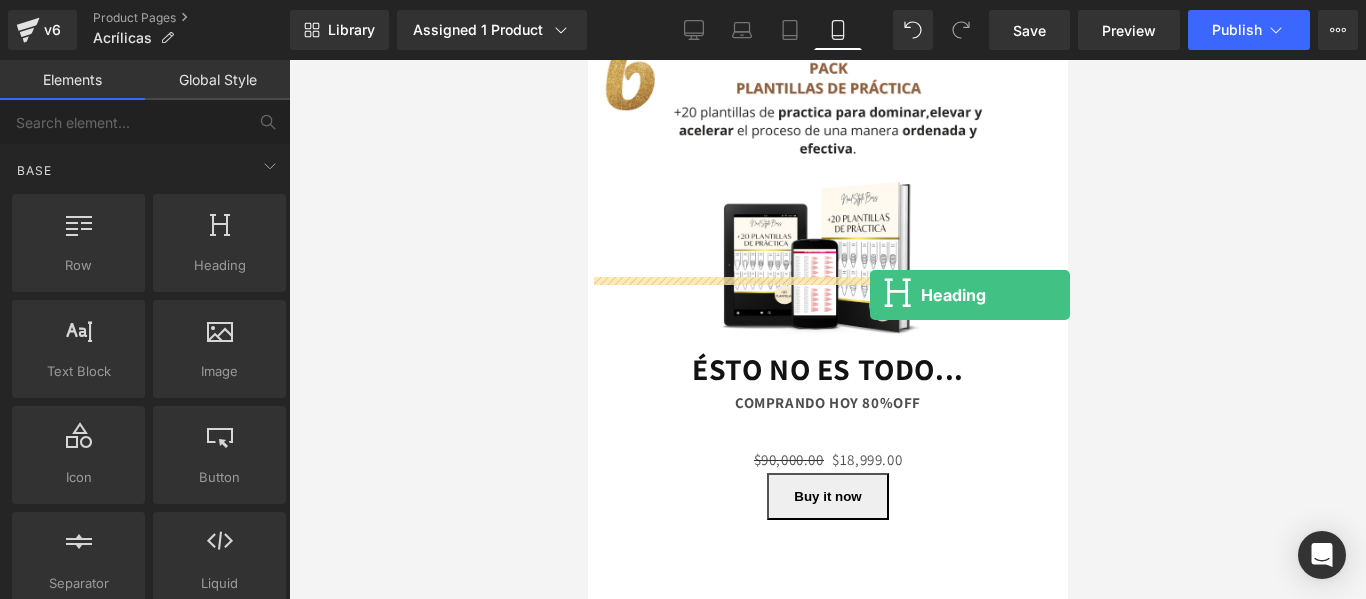 drag, startPoint x: 782, startPoint y: 330, endPoint x: 827, endPoint y: 293, distance: 58.258045 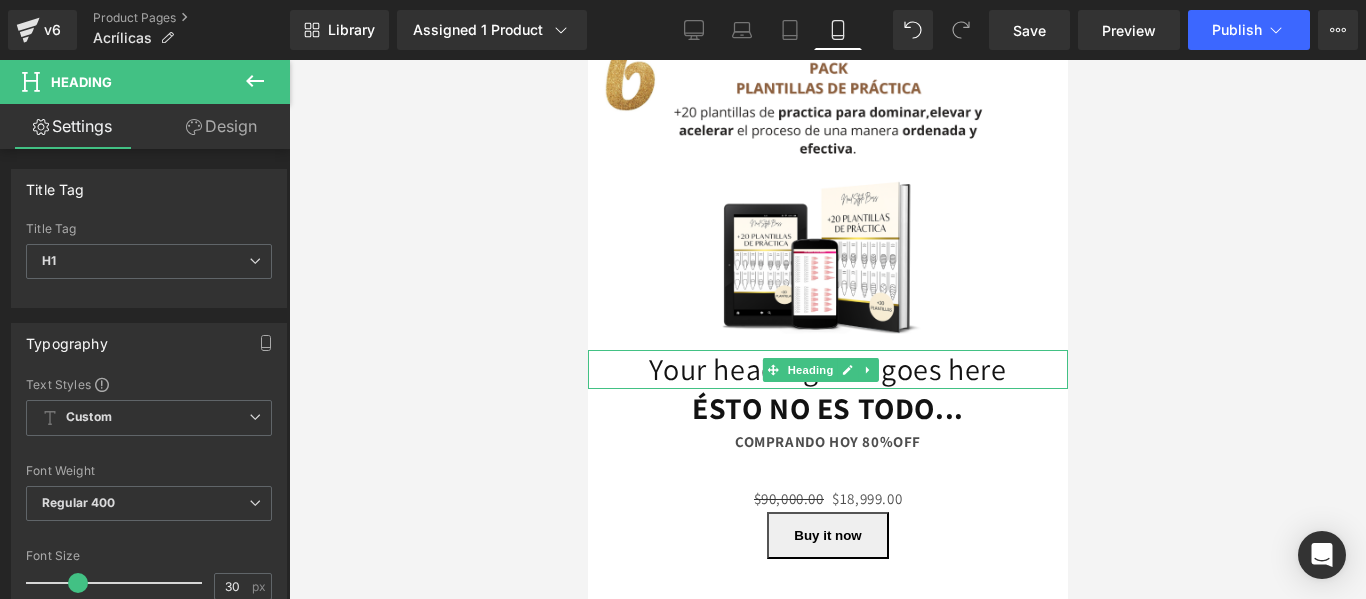 click on "Your heading text goes here" at bounding box center (827, 369) 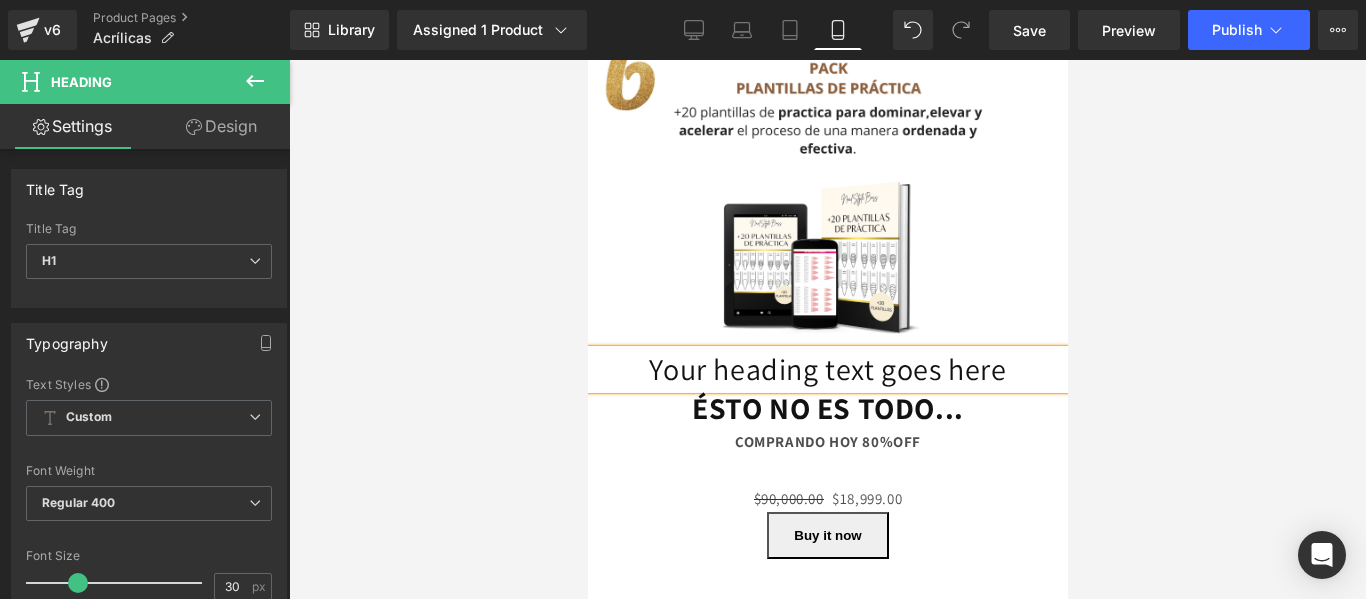 click on "Your heading text goes here" at bounding box center [827, 369] 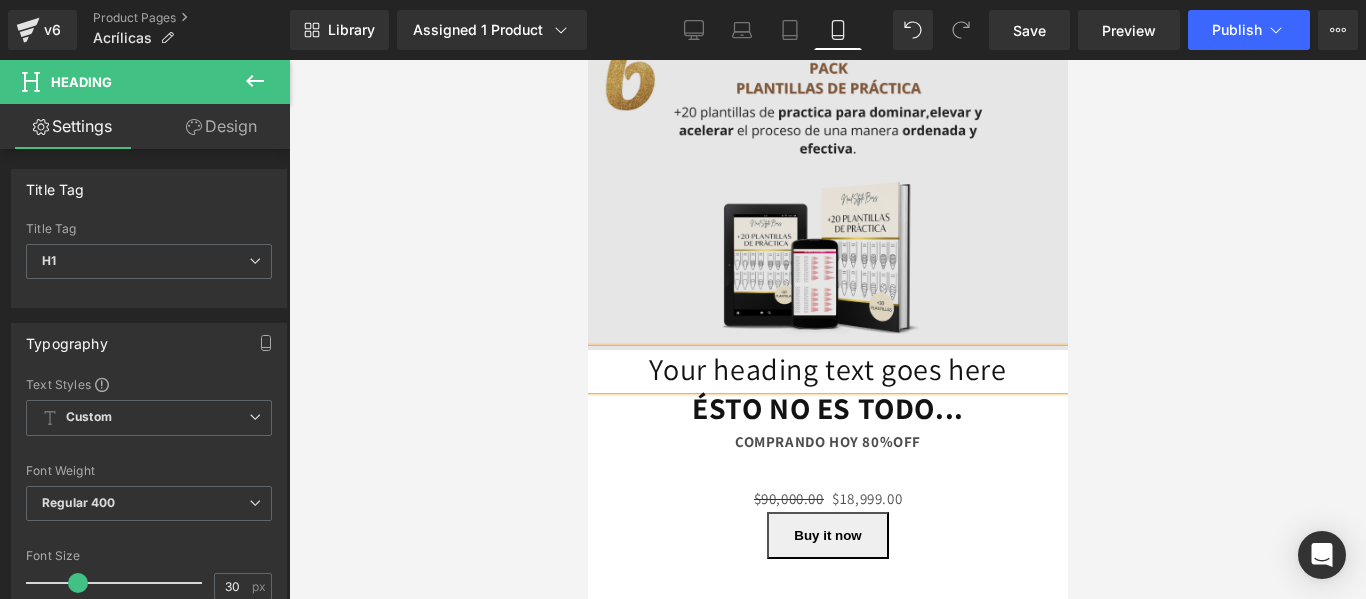 type 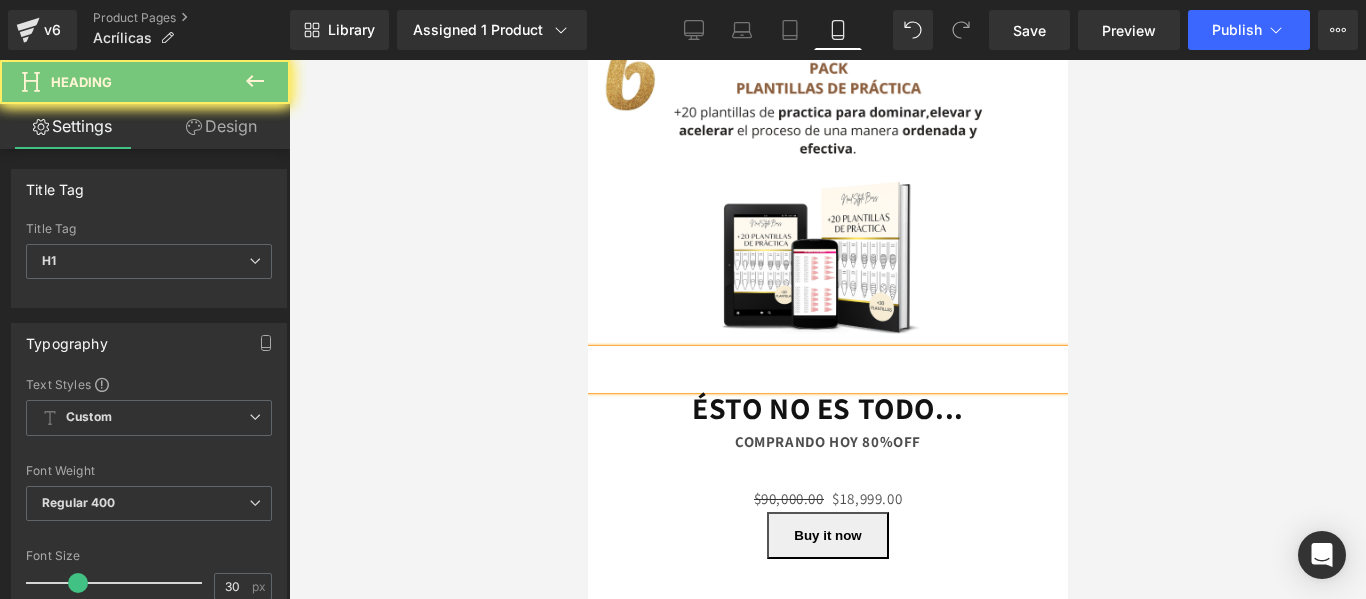 click at bounding box center [827, 329] 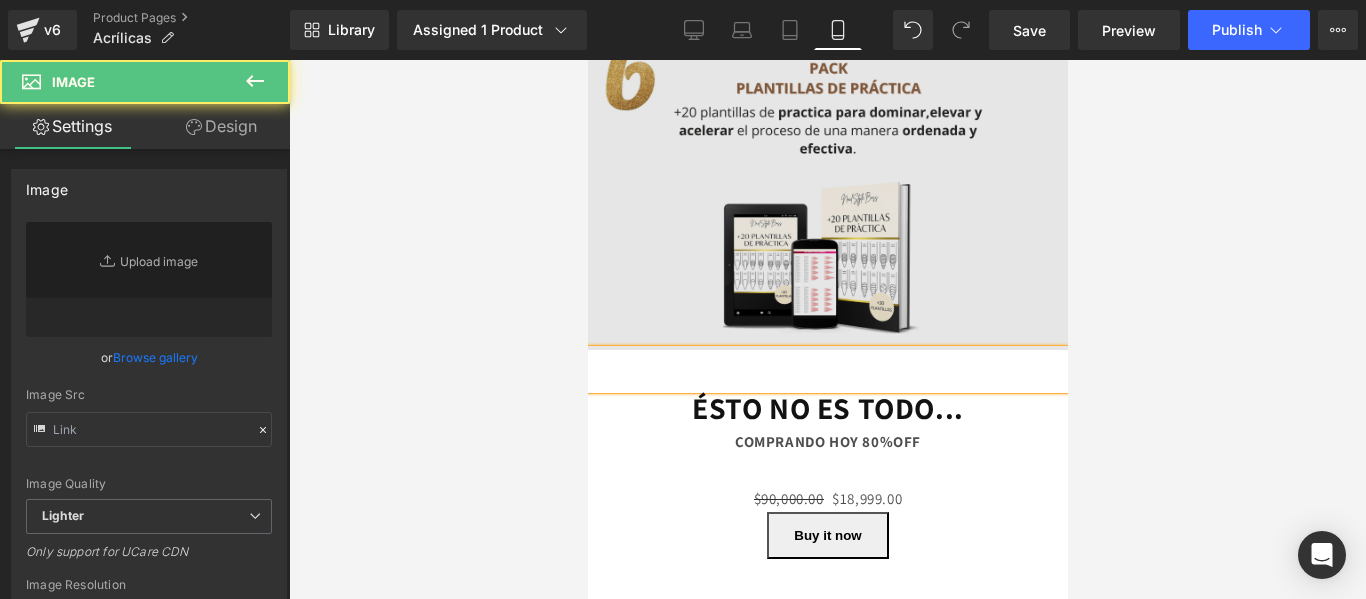 click at bounding box center [827, 188] 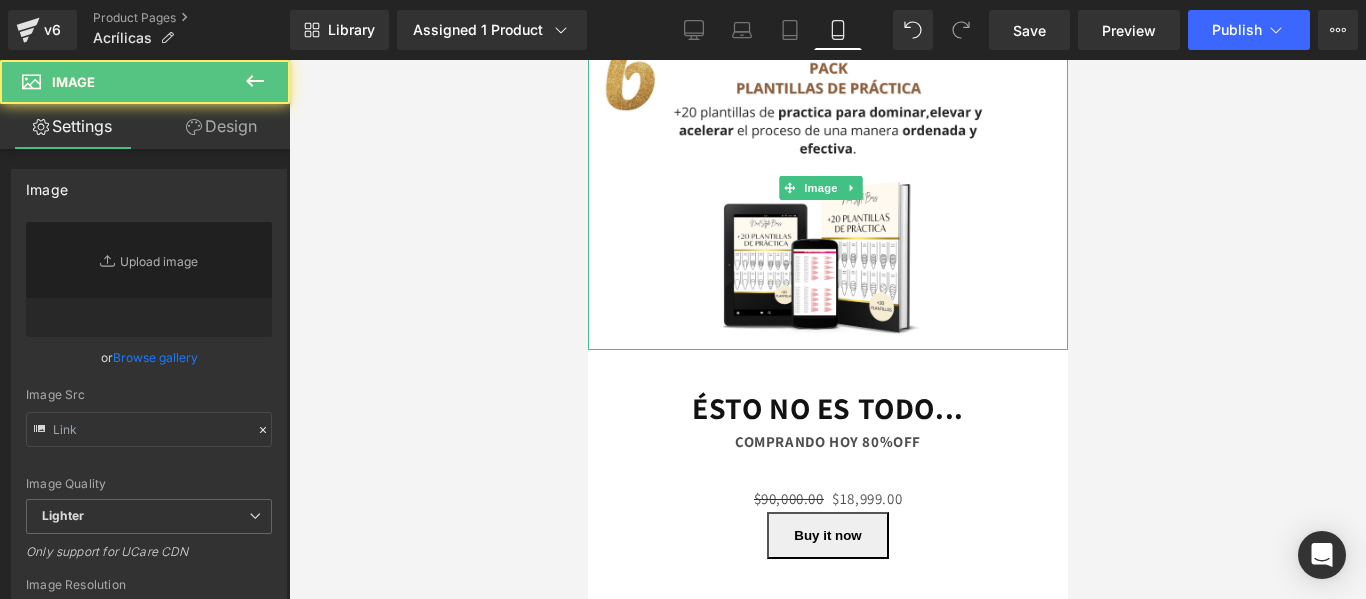 type on "https://i.postimg.cc/2jhSPyWn/Indice-manual-acrilicas-MOCKUPS-5.png" 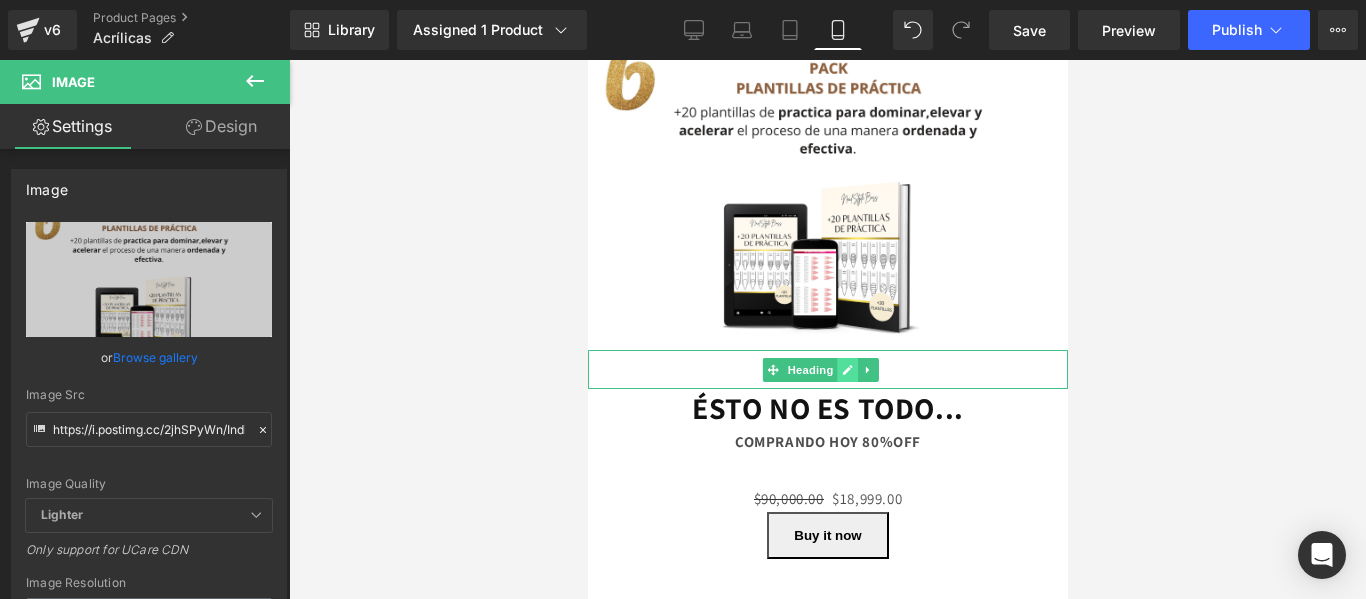 click 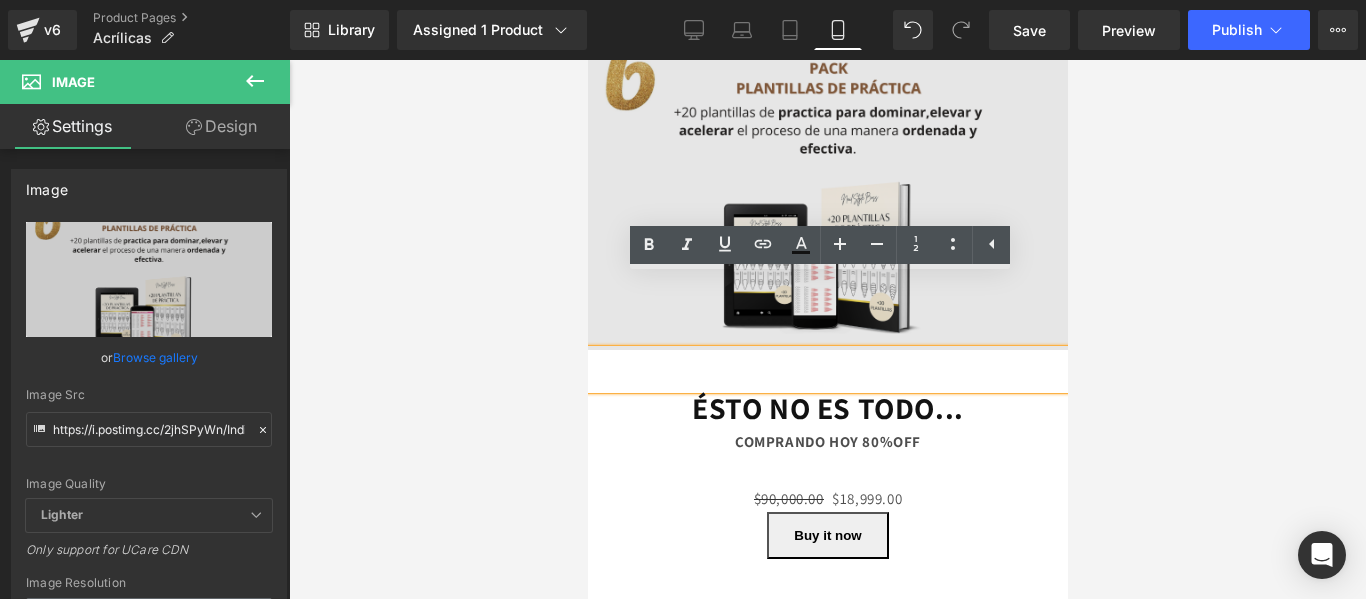 click at bounding box center [827, 369] 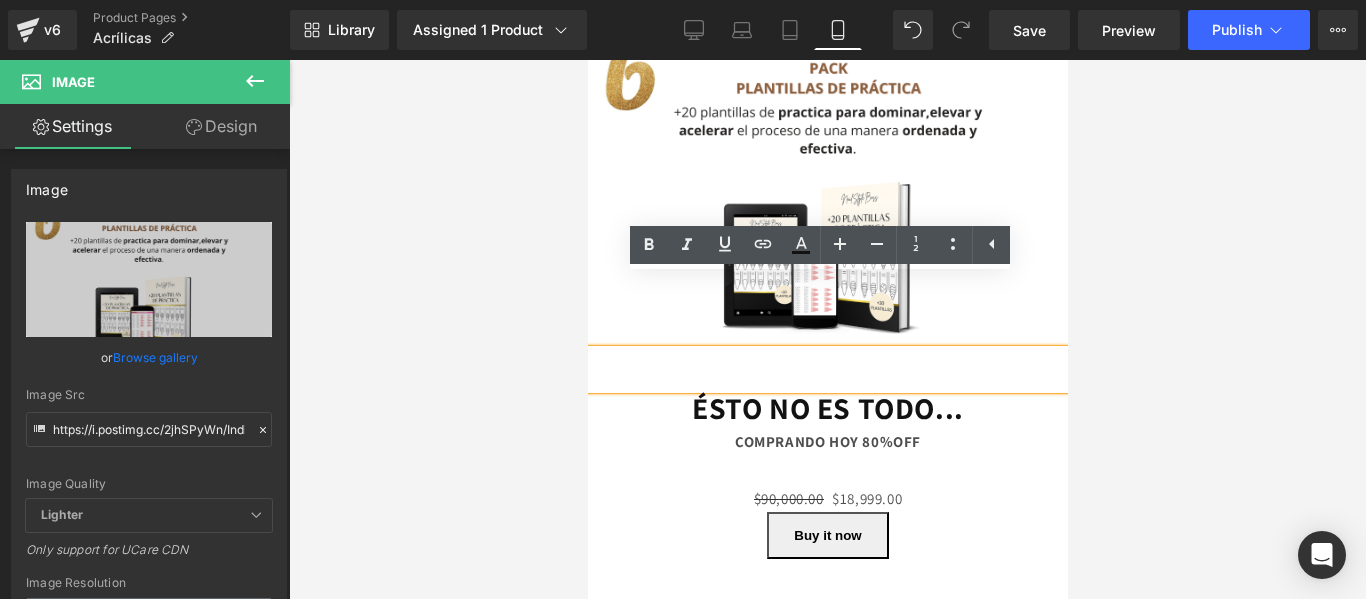 click on "$90,000.00
$18,999.00
(P) Price
Buy it now
(P) Dynamic Checkout Button
Product" at bounding box center (827, 522) 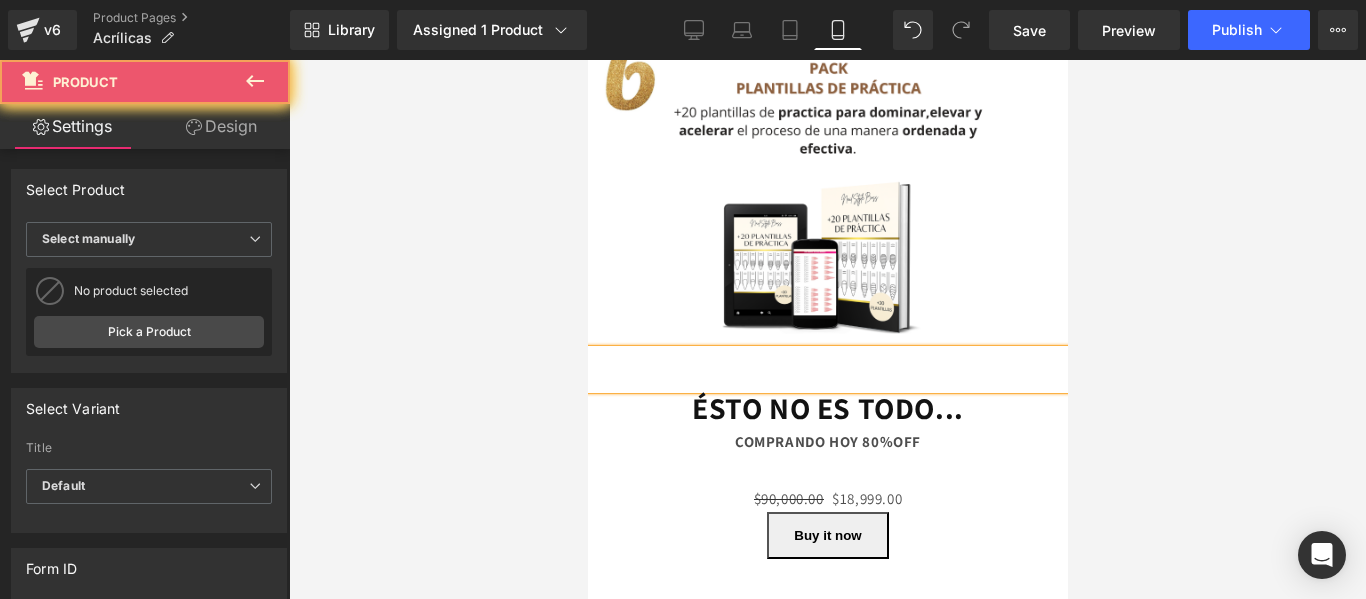 click on "ÉSTO NO ES TODO..." at bounding box center [827, 408] 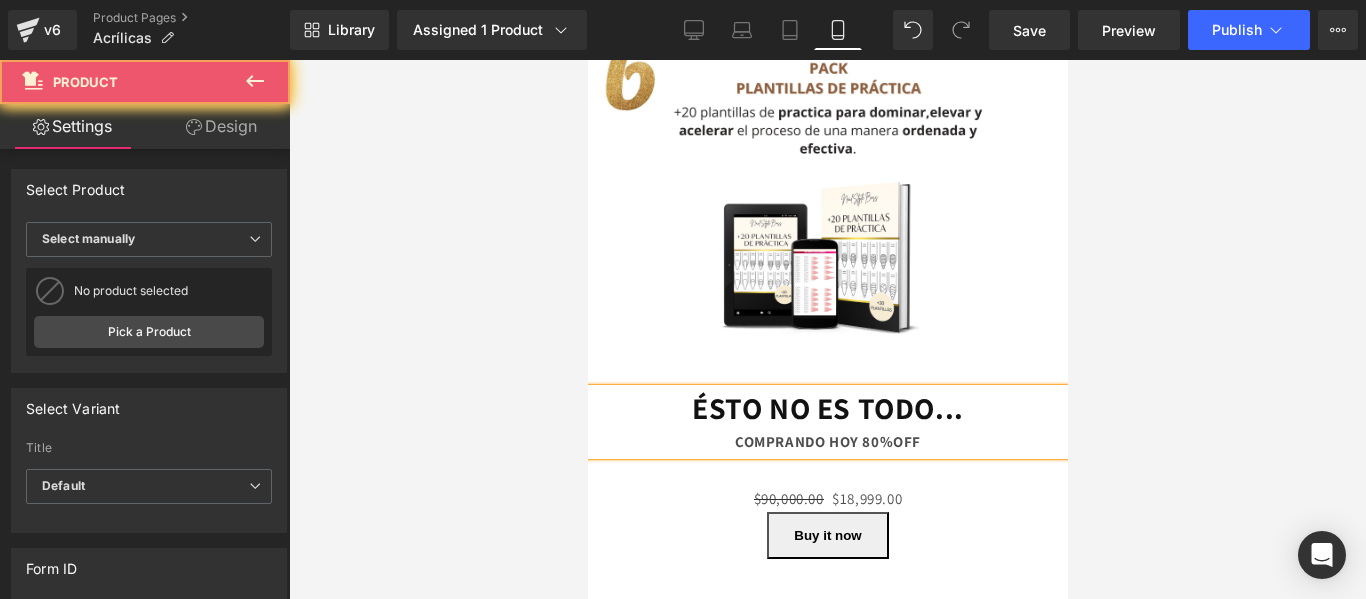 click on "ÉSTO NO ES TODO..." at bounding box center (827, 408) 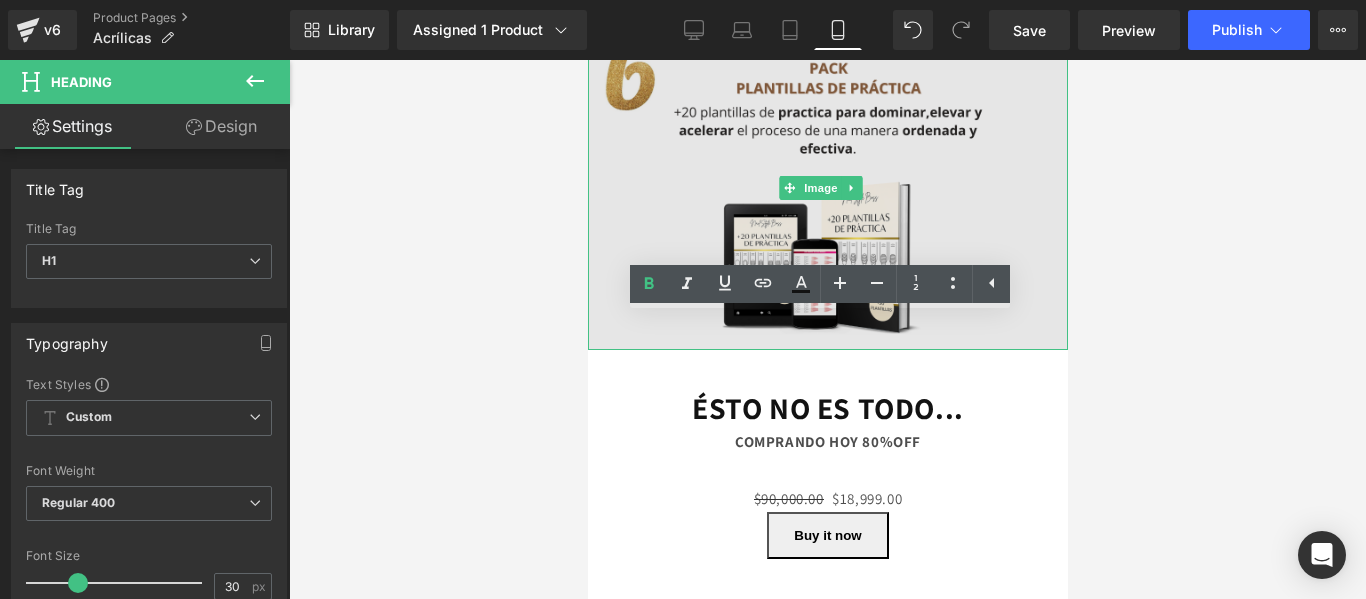 click at bounding box center (827, 188) 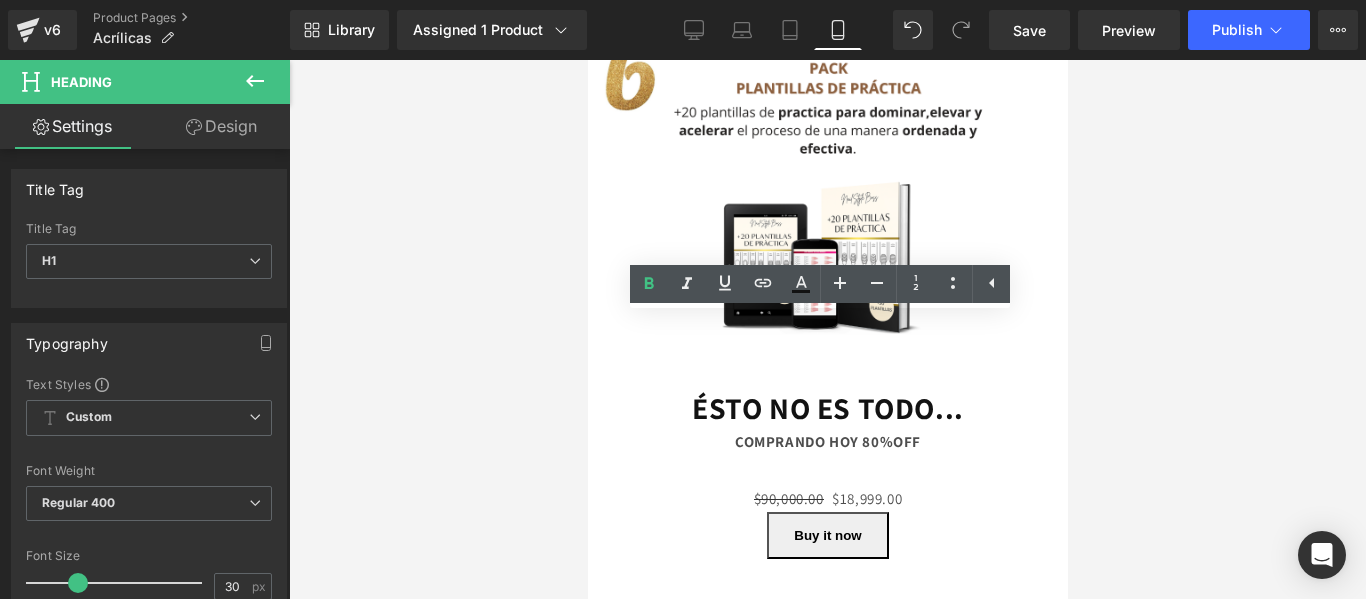click on "Heading" at bounding box center (827, 369) 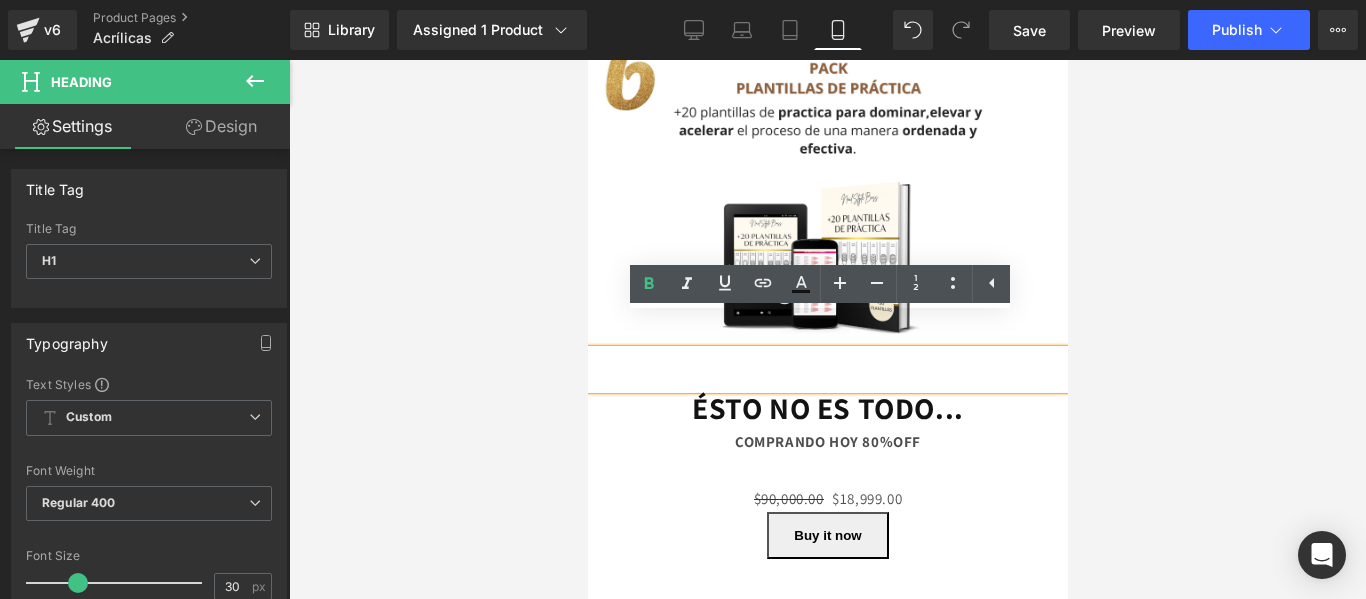 click at bounding box center [827, 369] 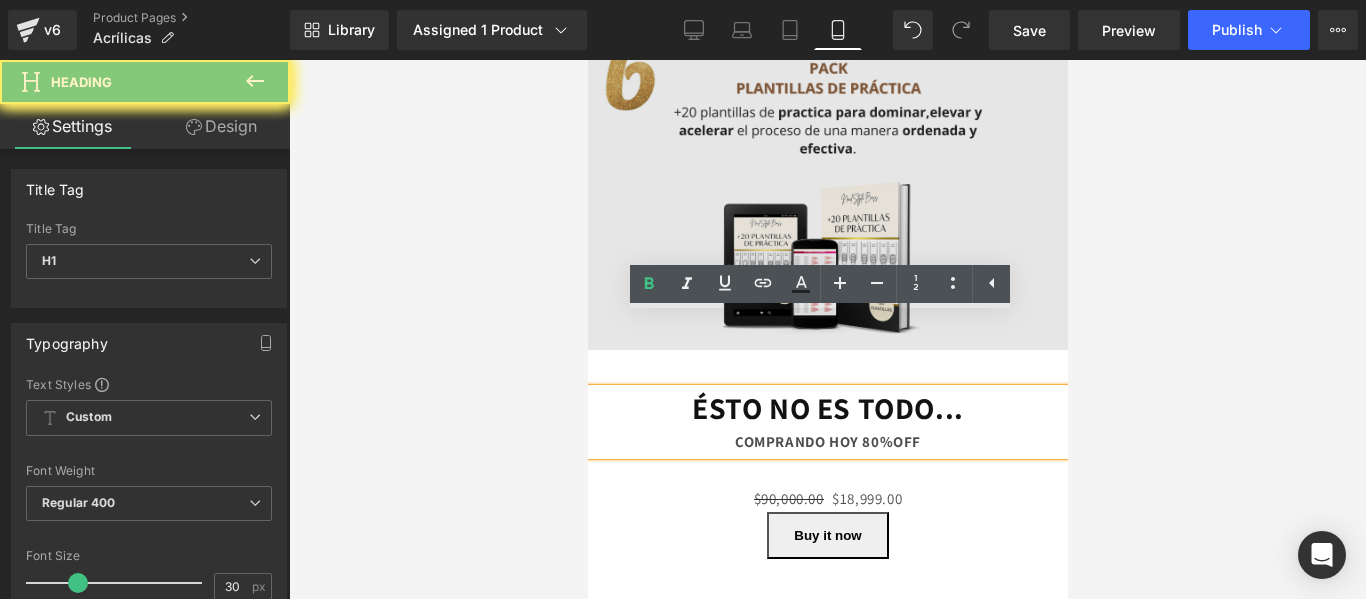 click at bounding box center [827, 188] 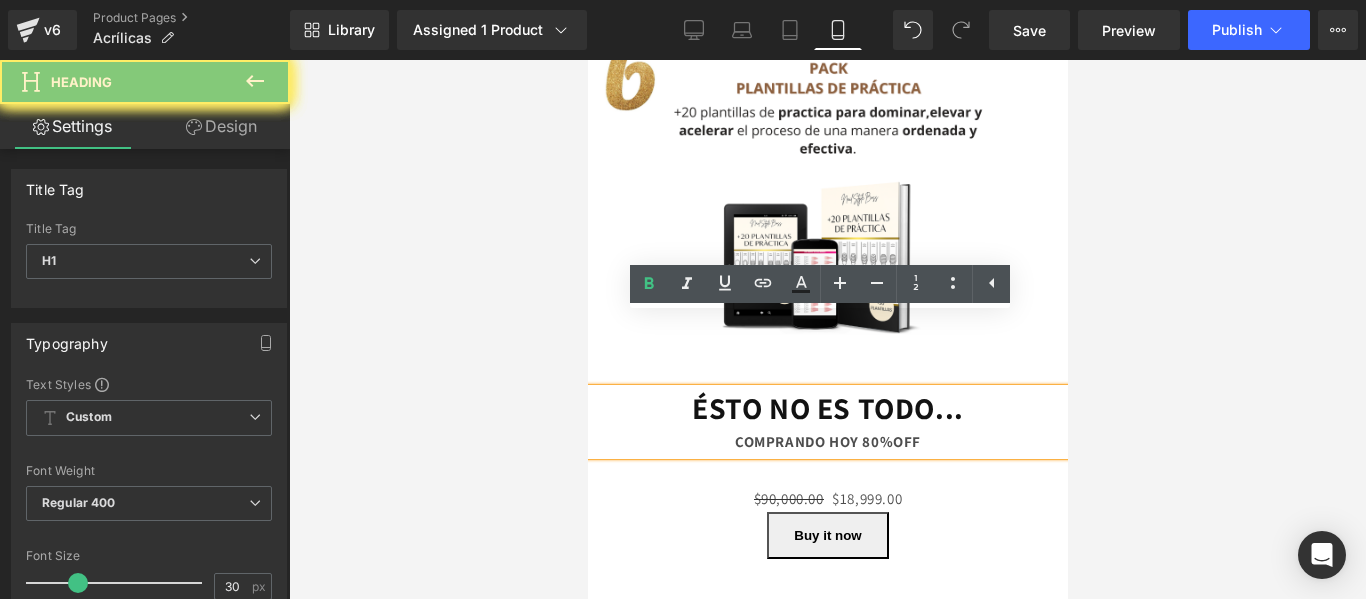 click on "Heading" at bounding box center (827, 369) 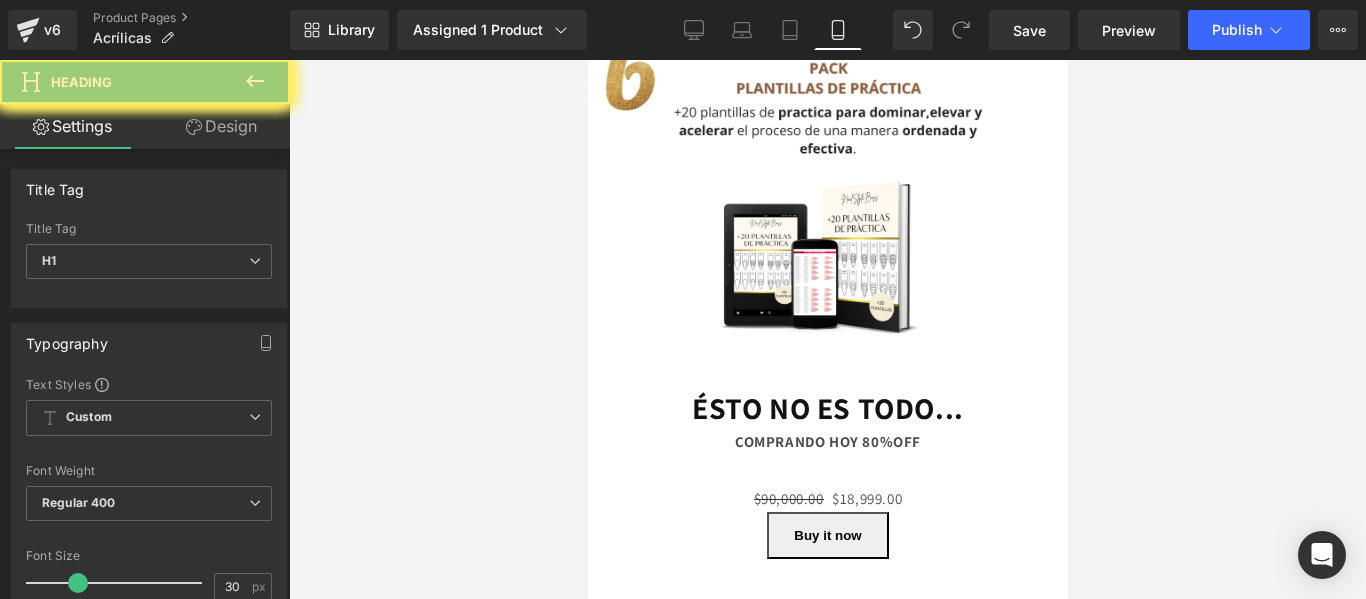 click 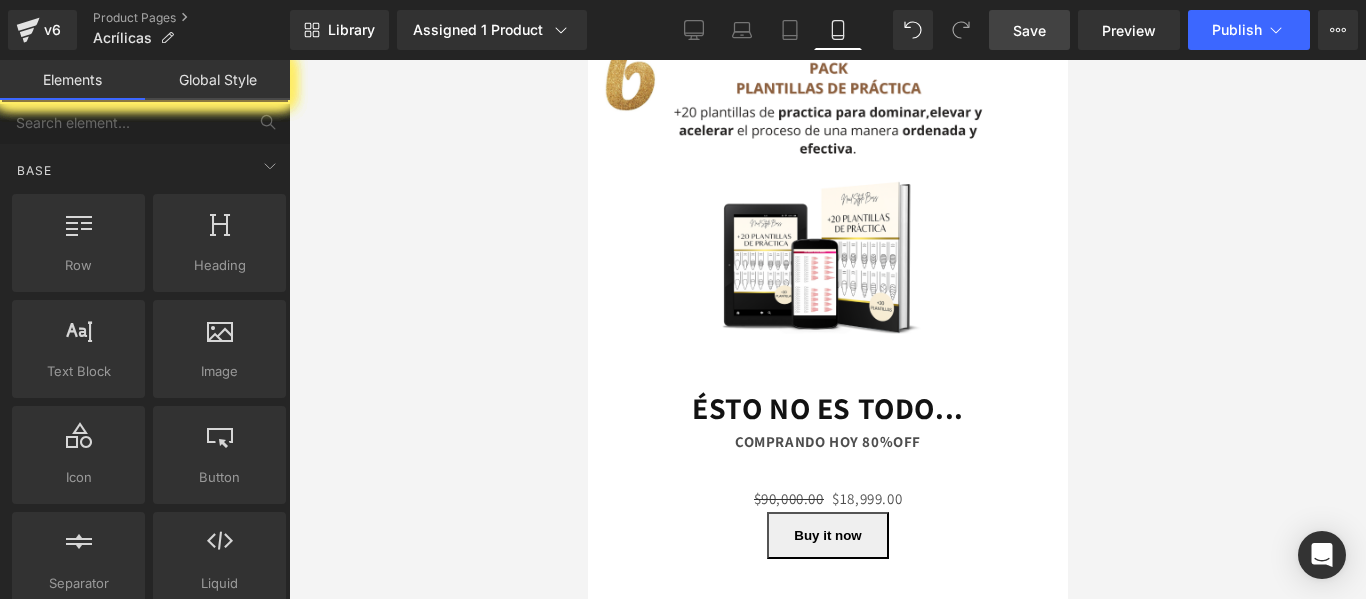 drag, startPoint x: 1021, startPoint y: 26, endPoint x: 246, endPoint y: 122, distance: 780.92316 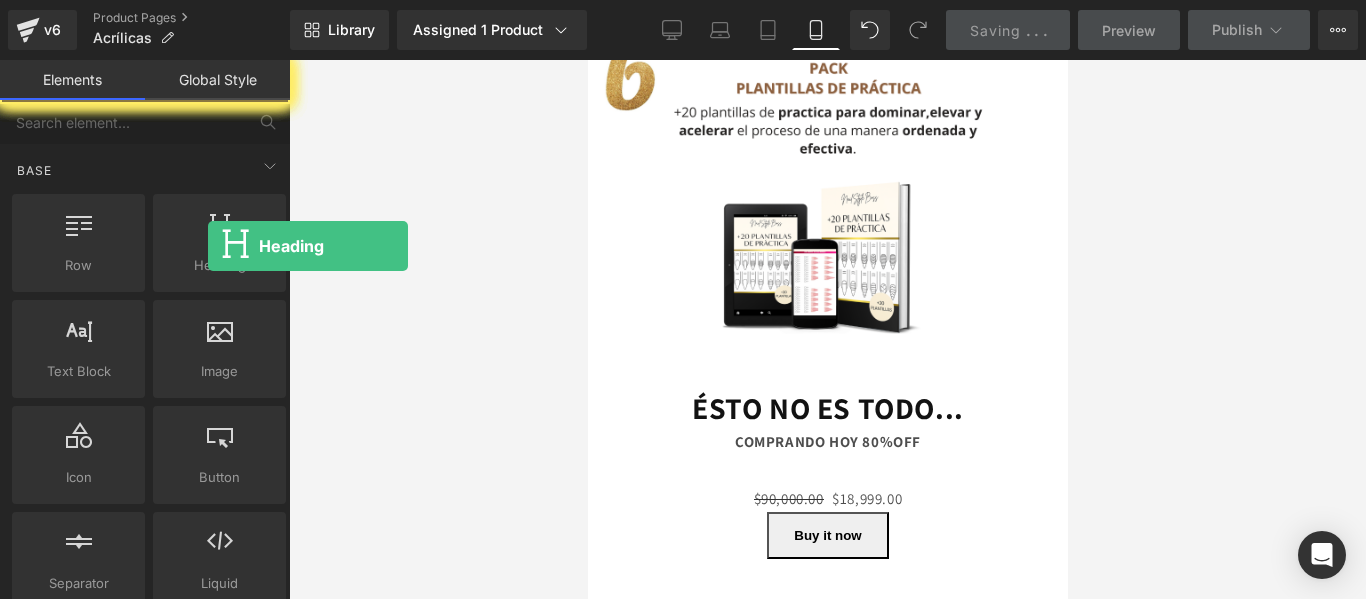 drag, startPoint x: 783, startPoint y: 301, endPoint x: 764, endPoint y: 357, distance: 59.135437 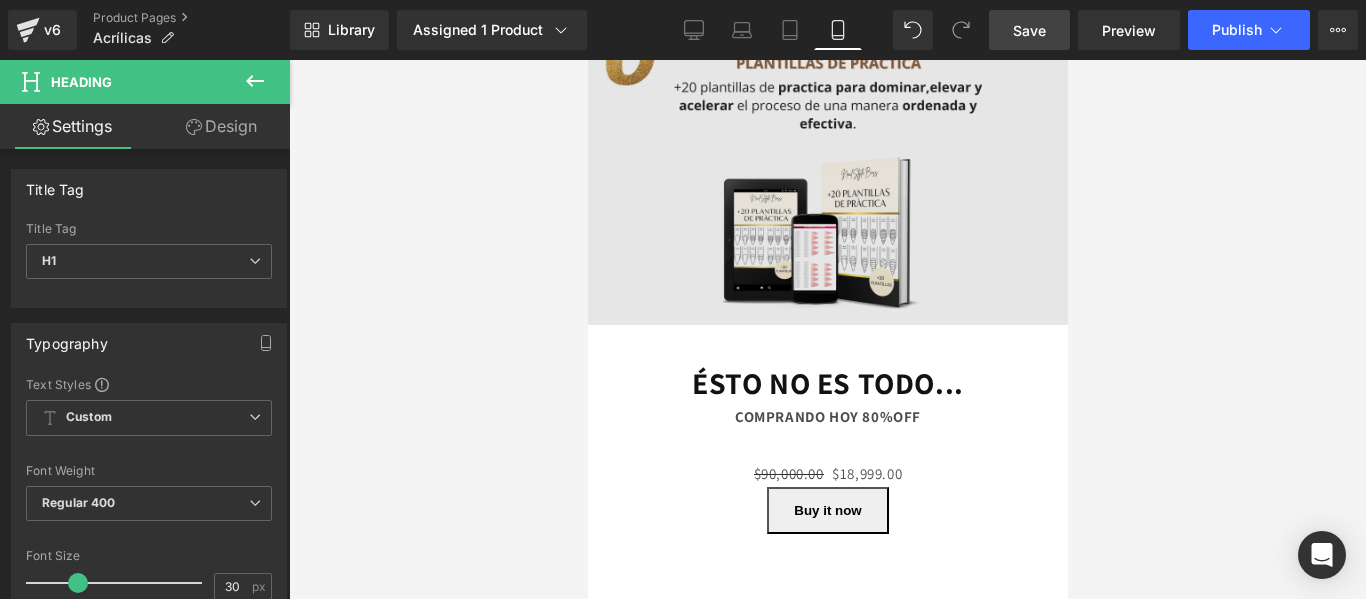 scroll, scrollTop: 5022, scrollLeft: 0, axis: vertical 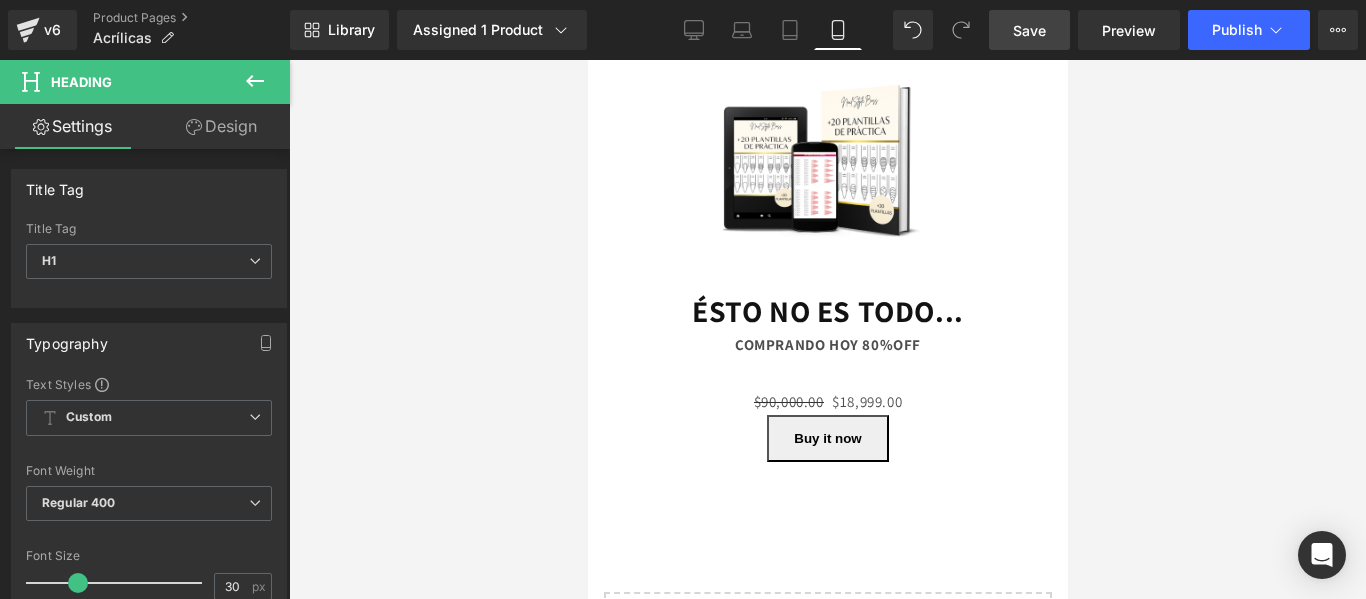 click 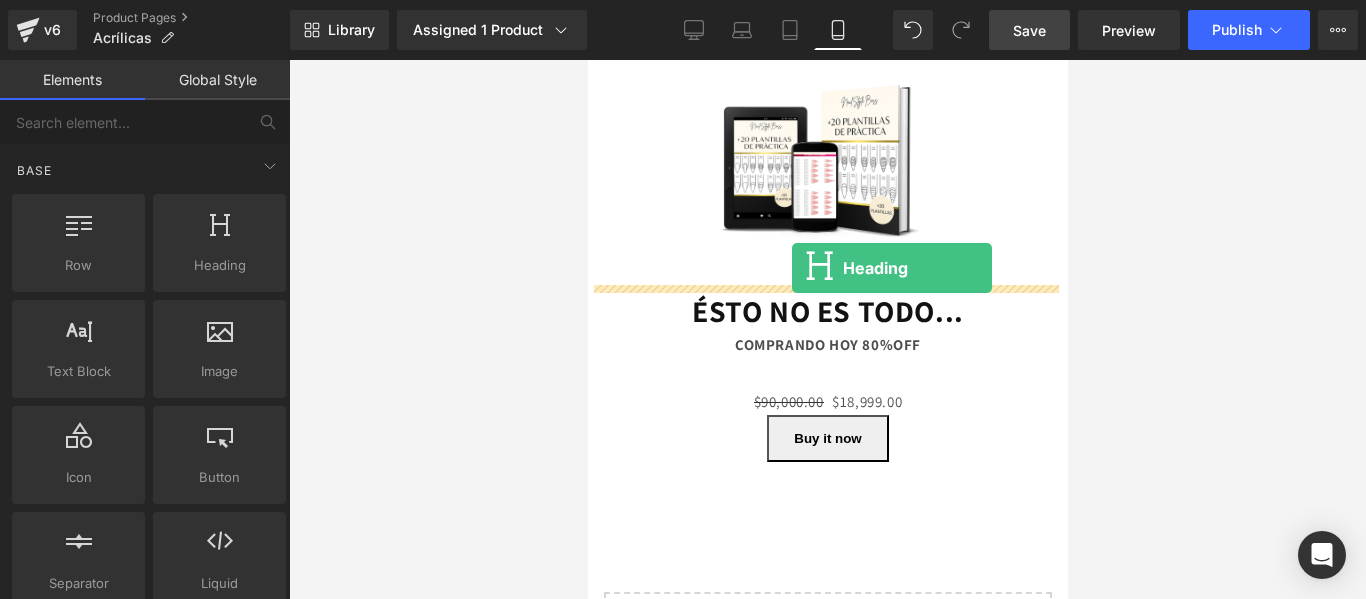 drag, startPoint x: 796, startPoint y: 307, endPoint x: 791, endPoint y: 270, distance: 37.336308 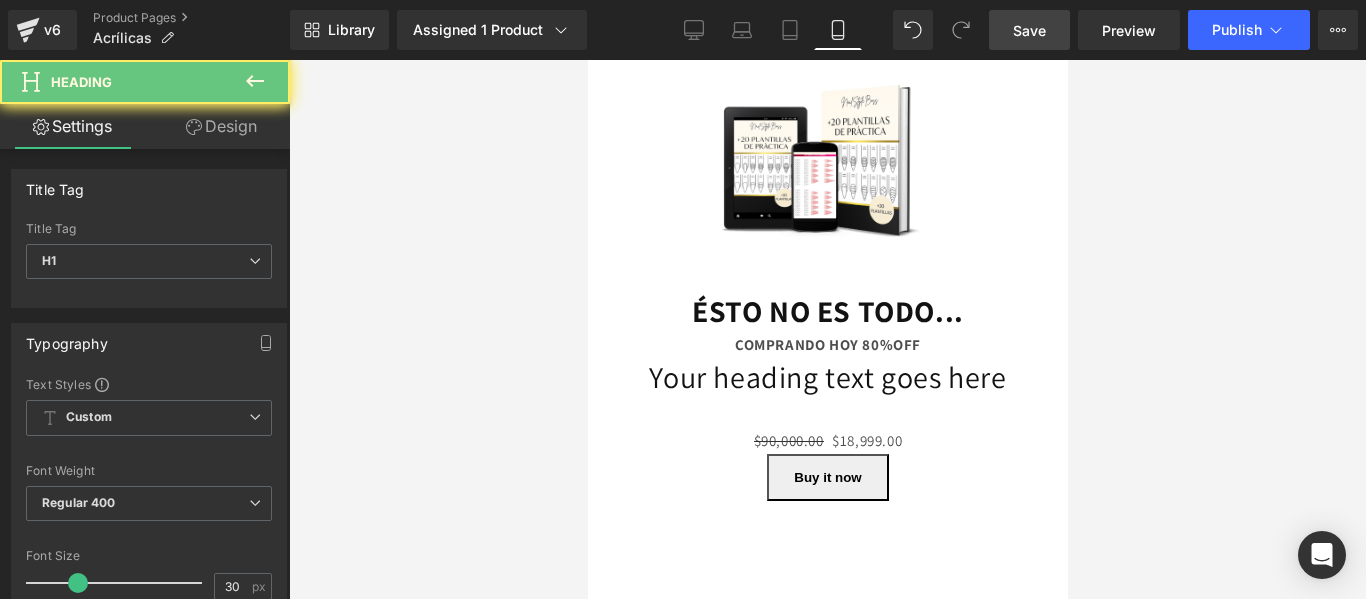 click on "Your heading text goes here" at bounding box center (827, 377) 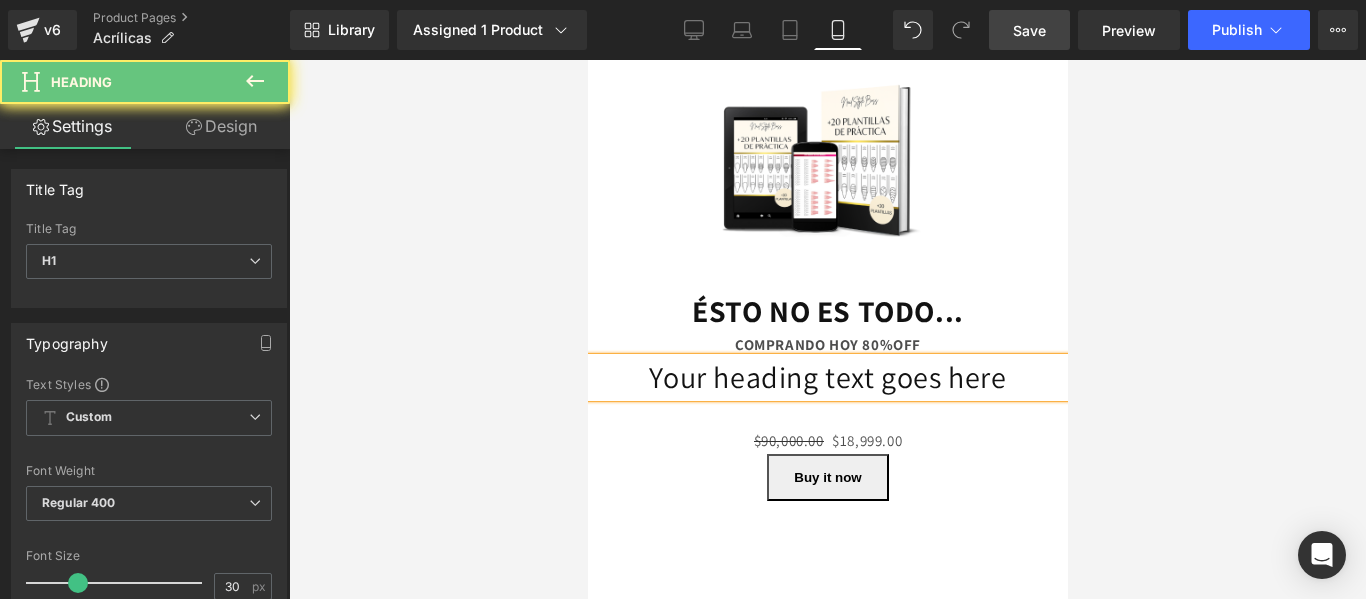 click on "Your heading text goes here" at bounding box center (827, 377) 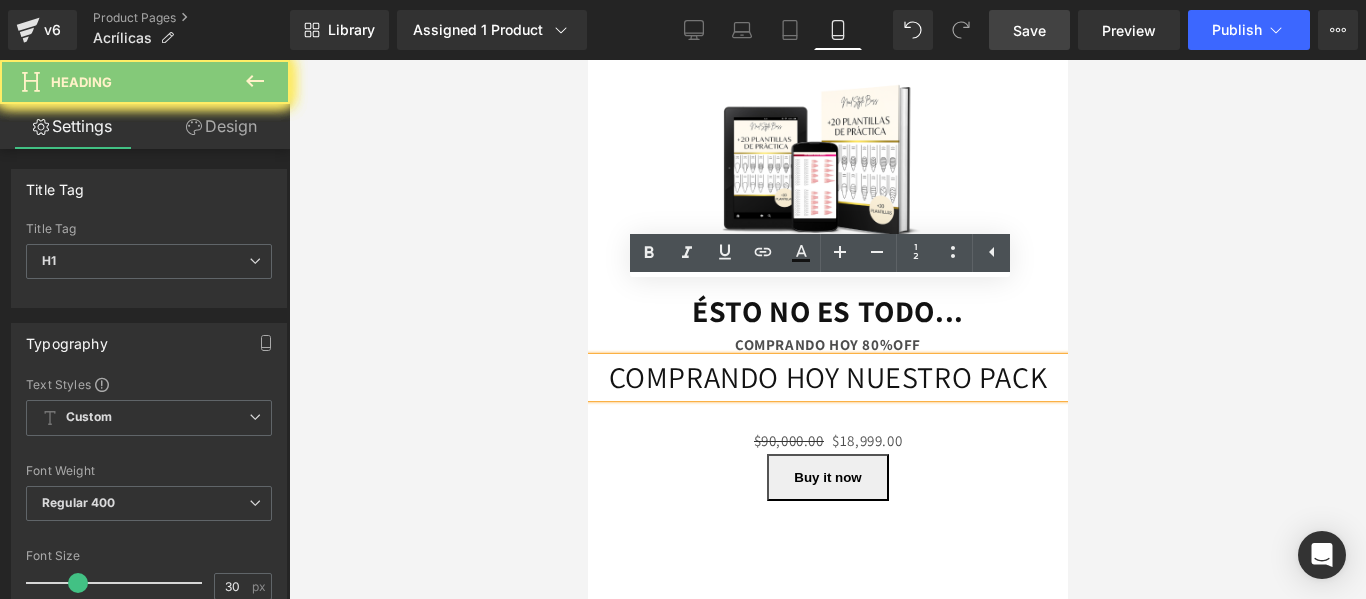 type 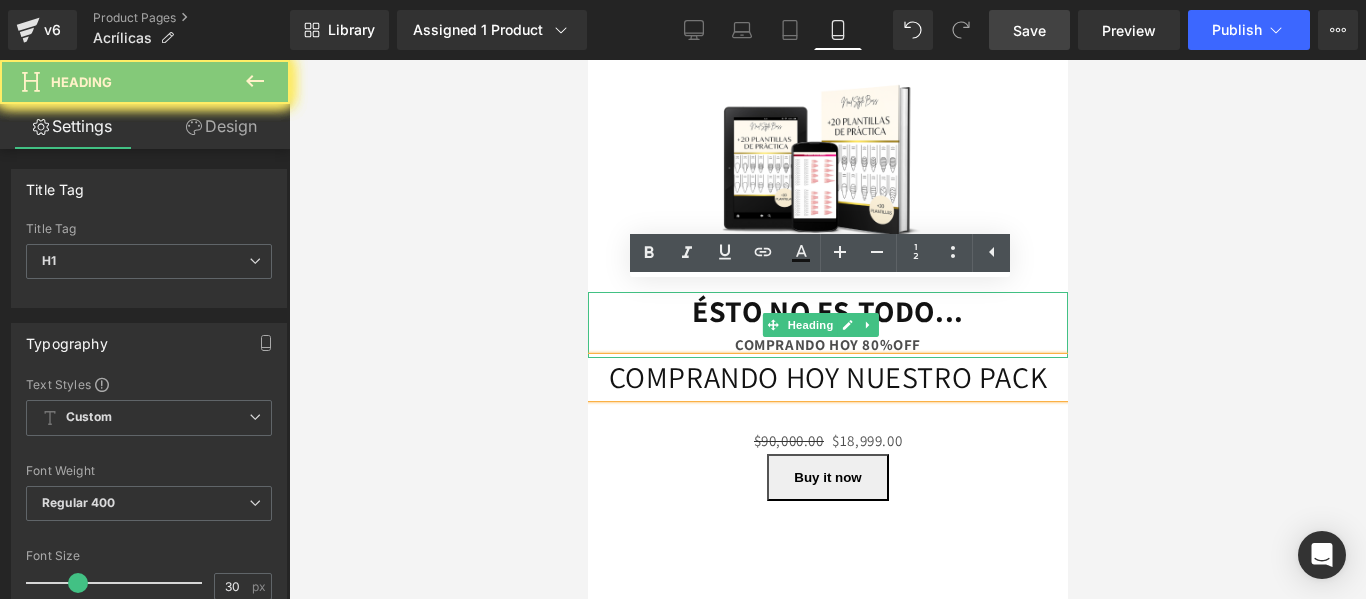 click on "COMPRANDO HOY 80%OFF" at bounding box center (827, 344) 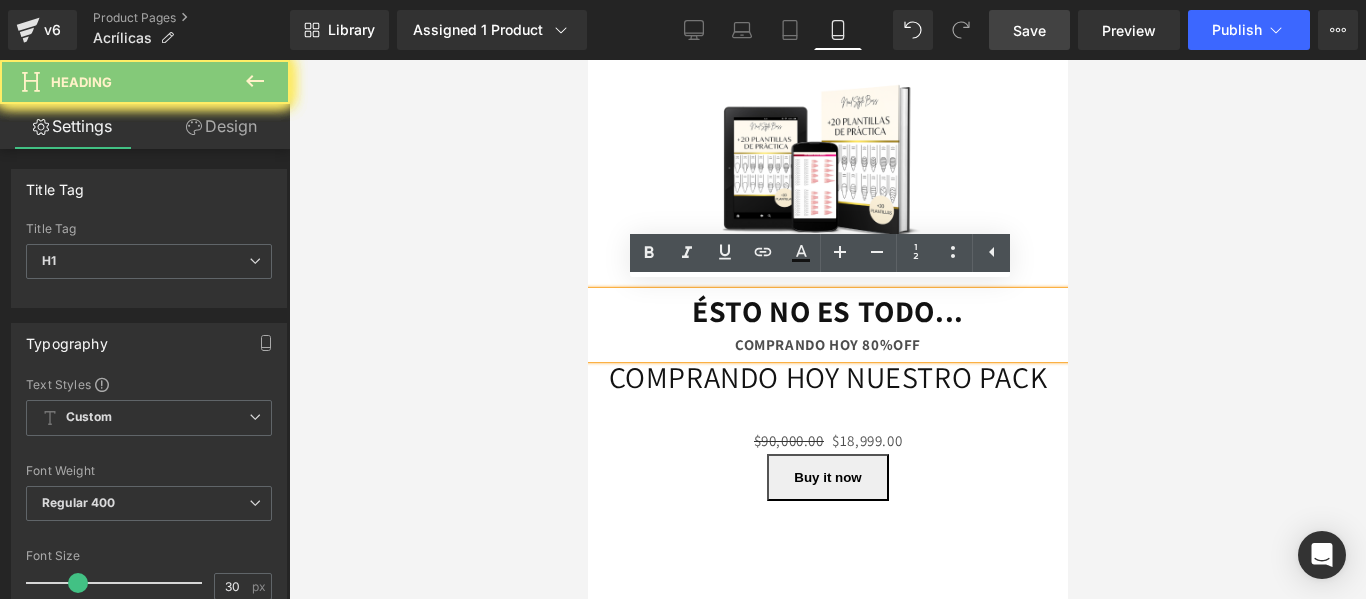 click on "COMPRANDO HOY 80%OFF" at bounding box center [827, 344] 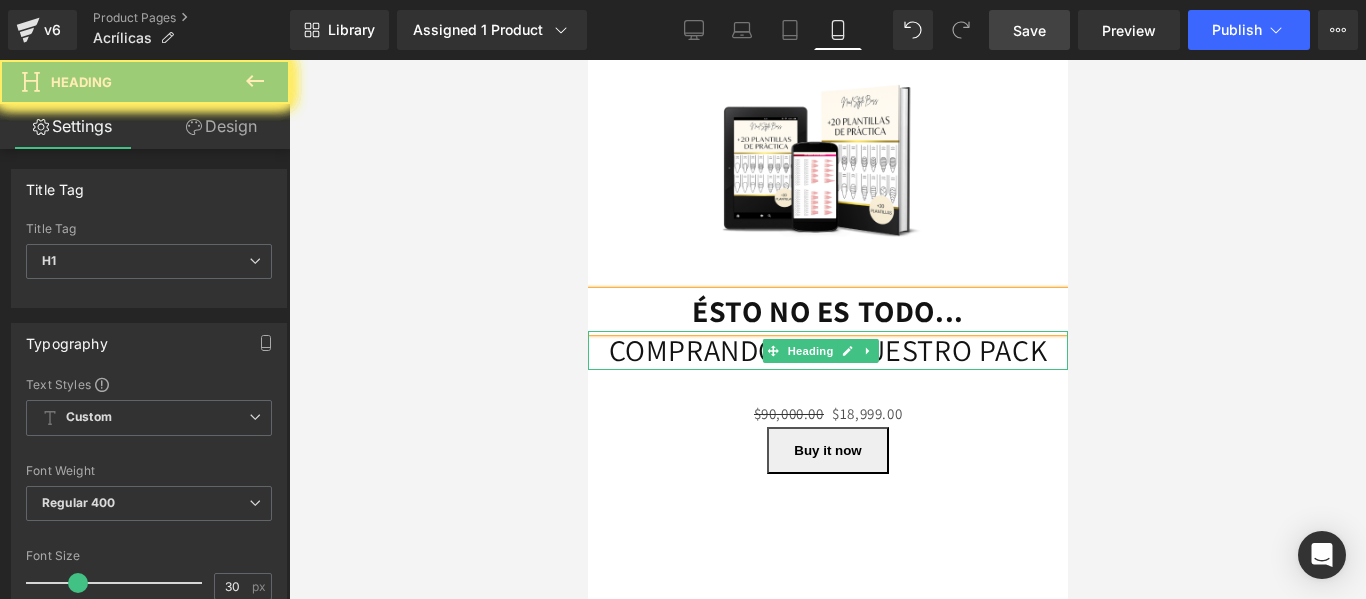 click on "COMPRANDO HOY NUESTRO PACK" at bounding box center [827, 350] 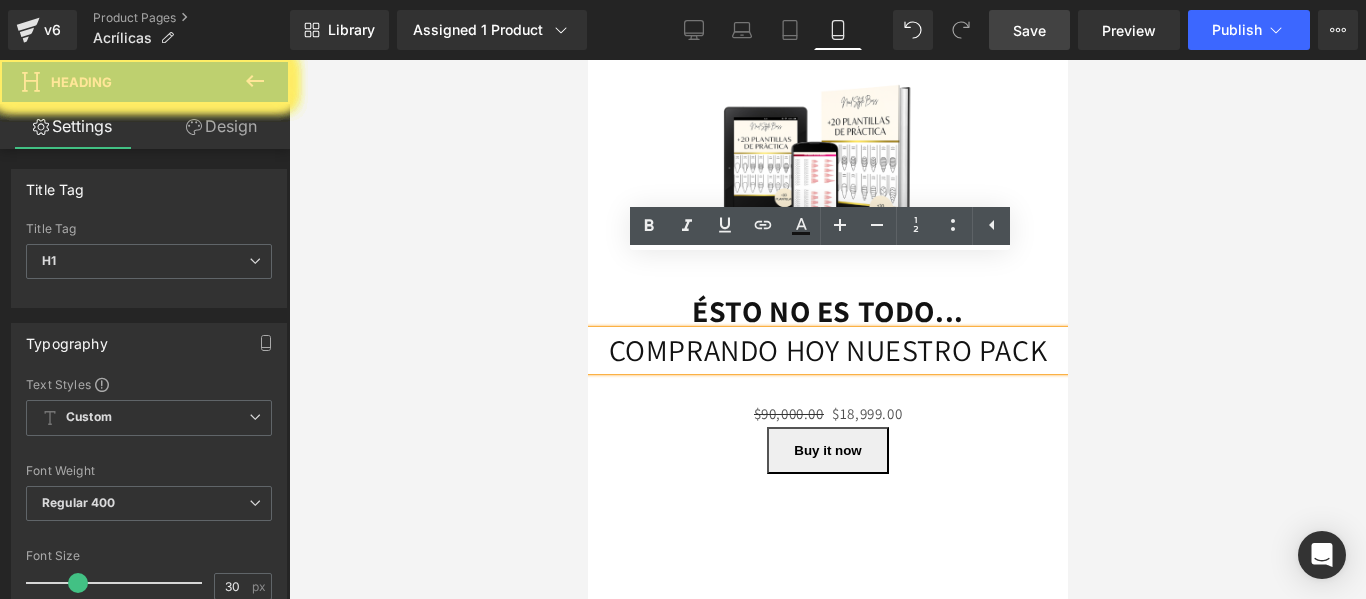 click on "COMPRANDO HOY NUESTRO PACK" at bounding box center (827, 350) 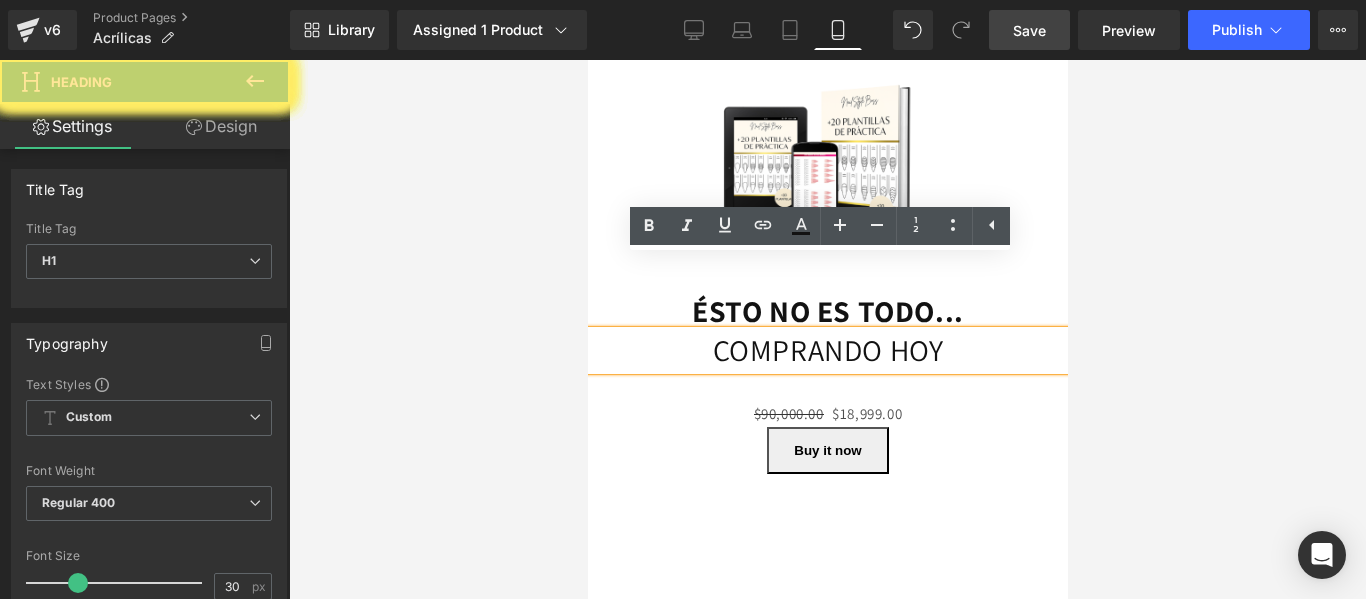click on "COMPRANDO HOY" at bounding box center (827, 350) 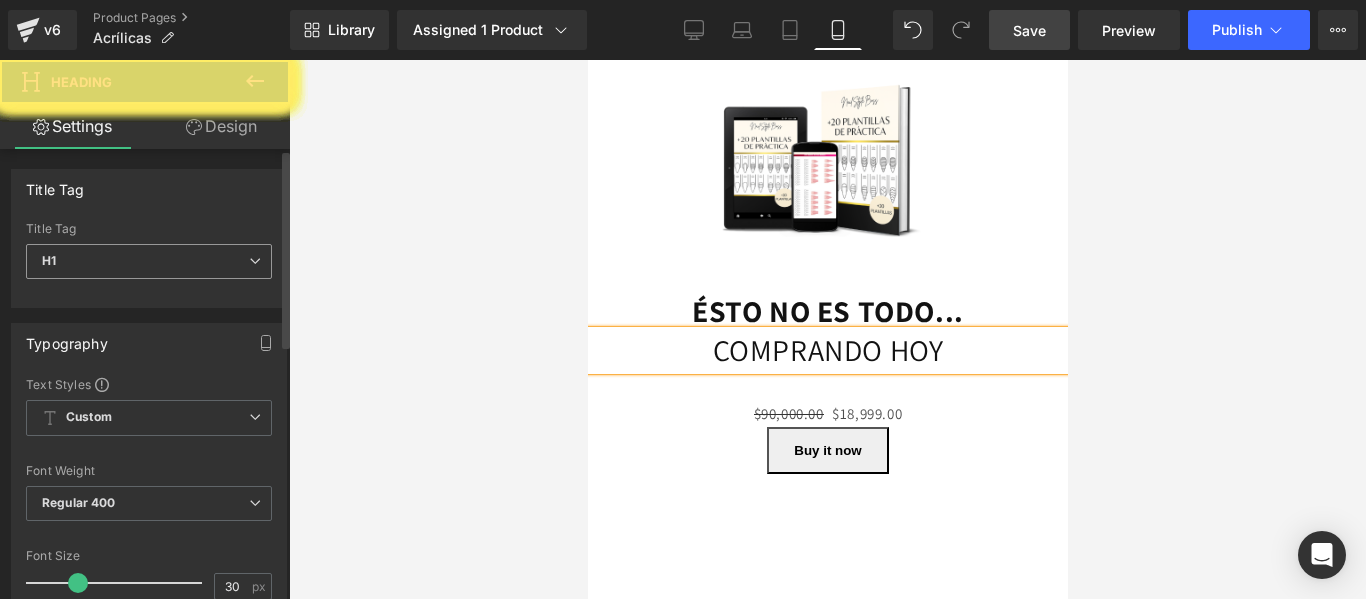 click at bounding box center [255, 261] 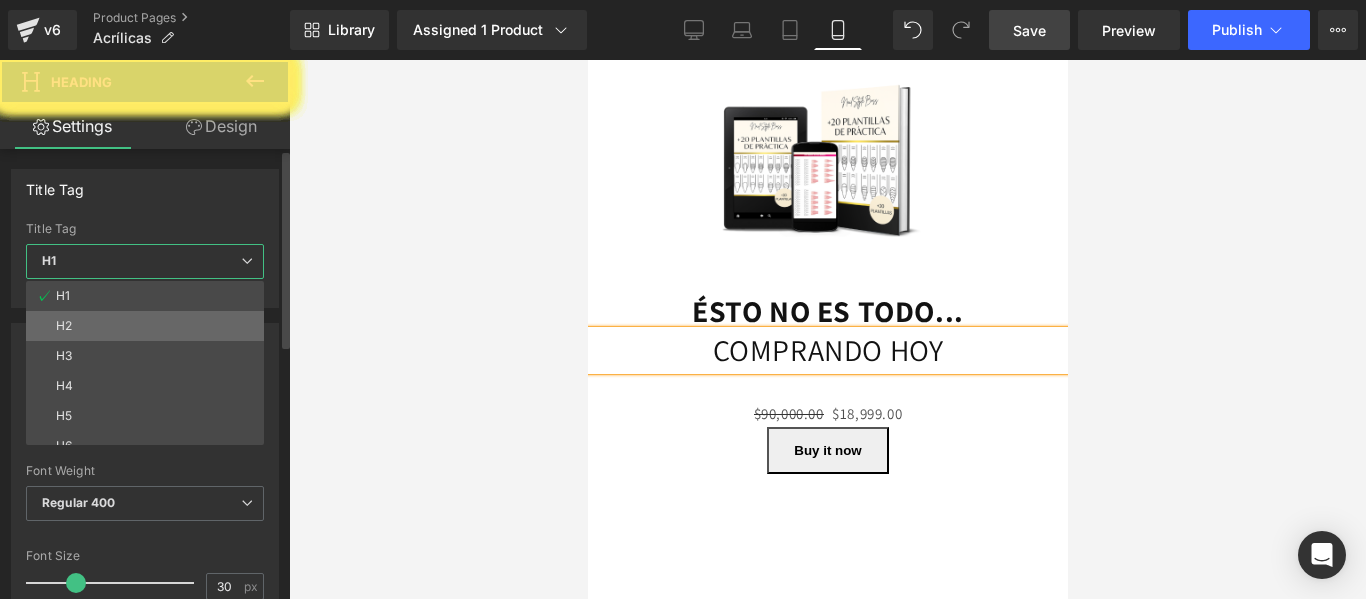 click on "H2" at bounding box center [149, 326] 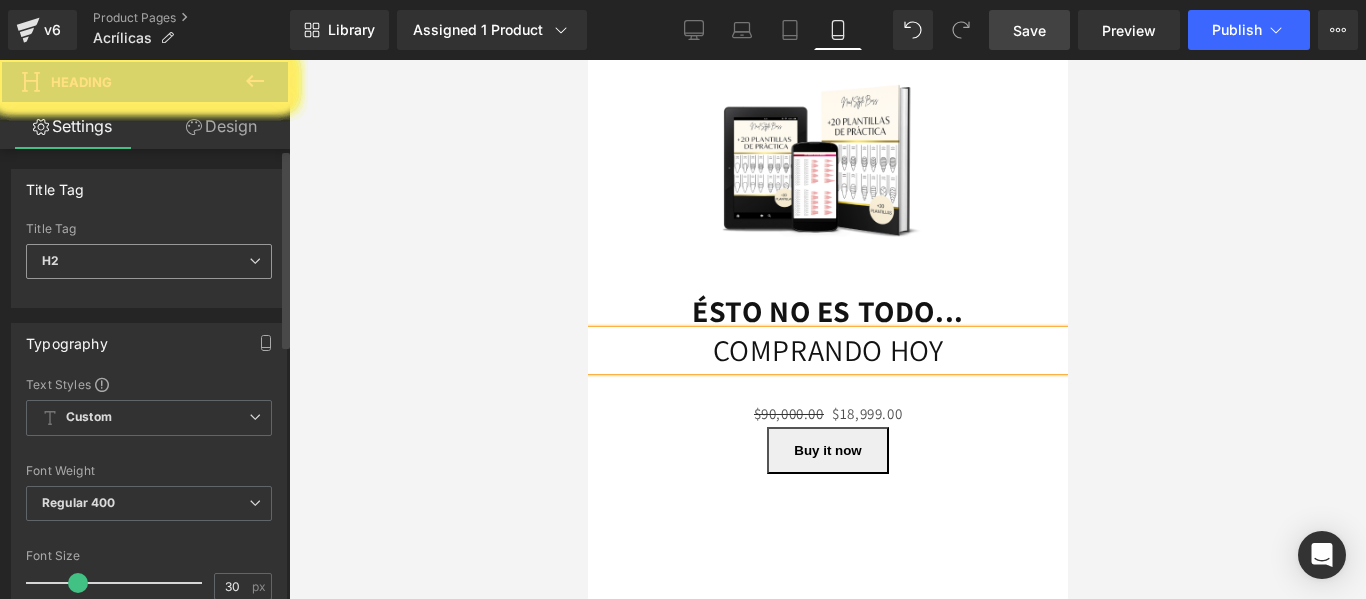 click on "H2" at bounding box center (149, 261) 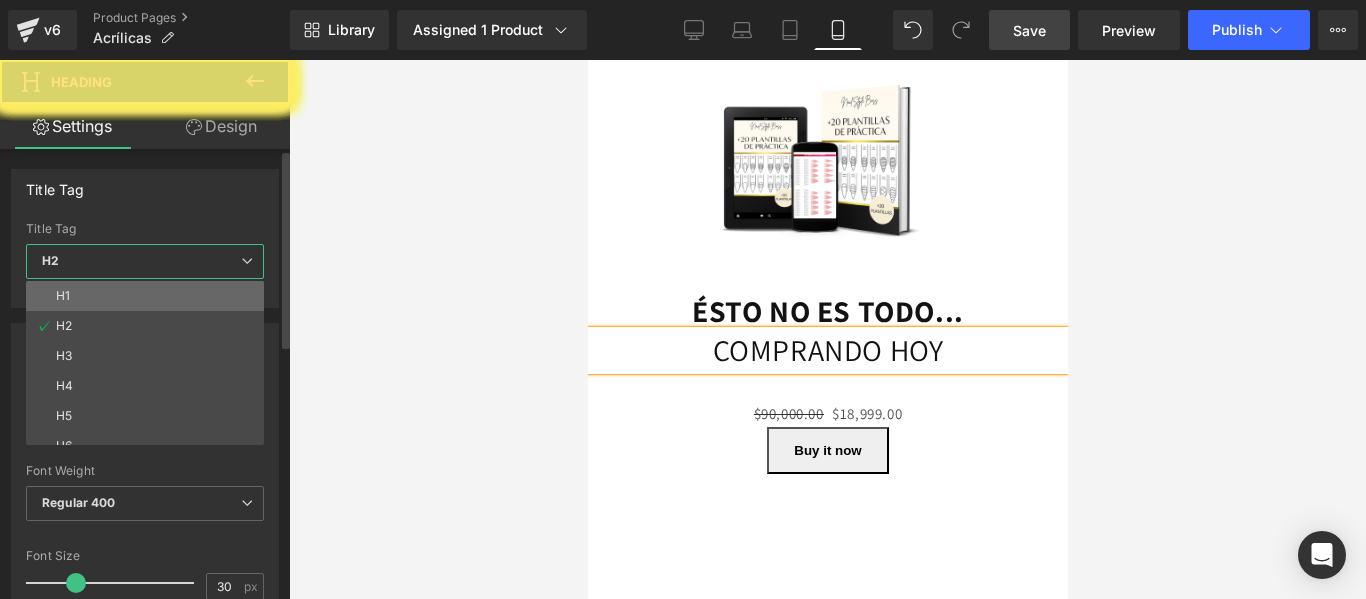 click on "H1" at bounding box center (149, 296) 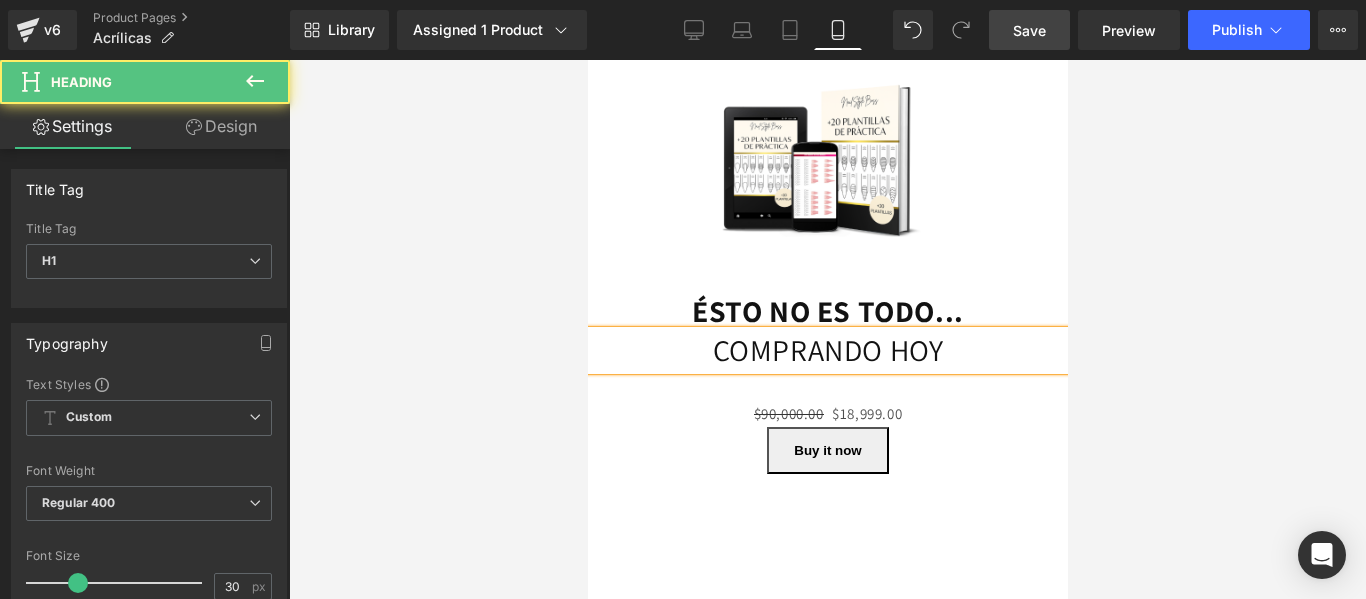 click on "COMPRANDO HOY" at bounding box center [827, 350] 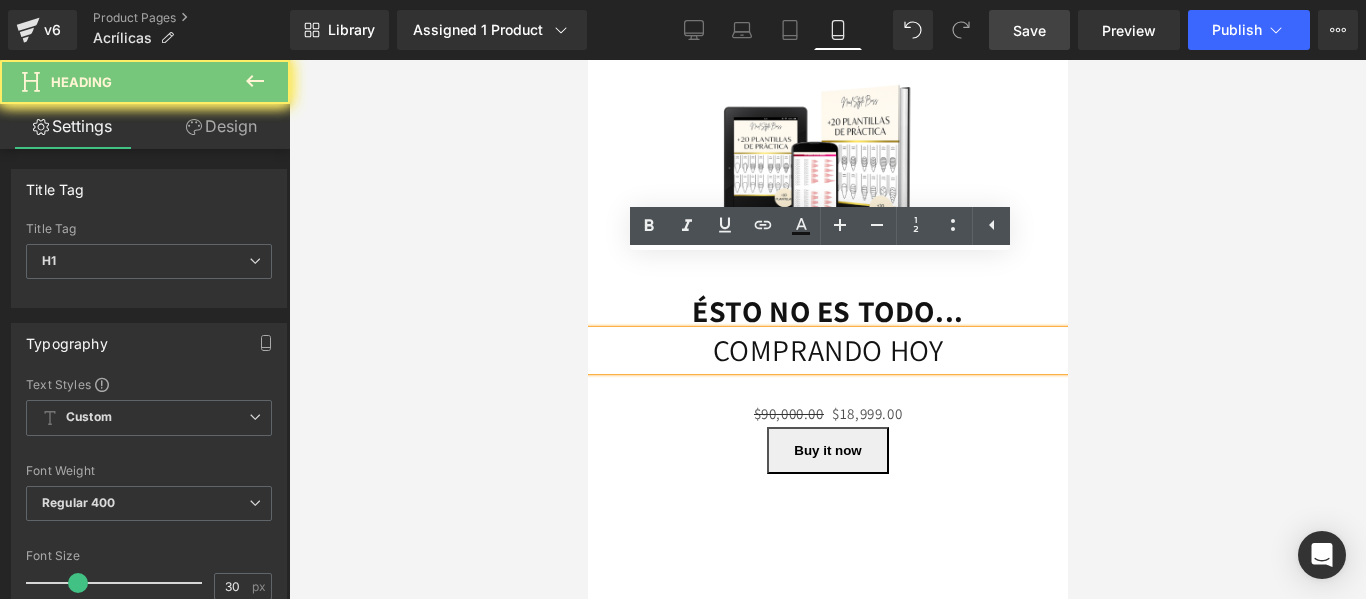 scroll, scrollTop: 0, scrollLeft: 0, axis: both 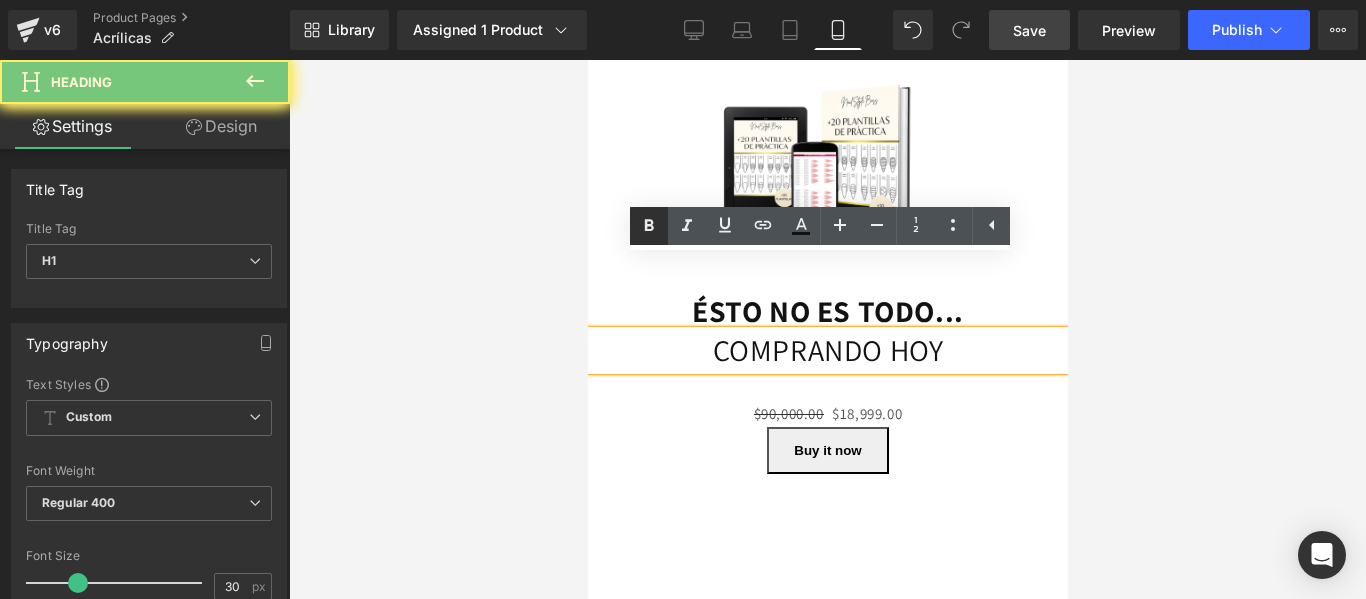 click 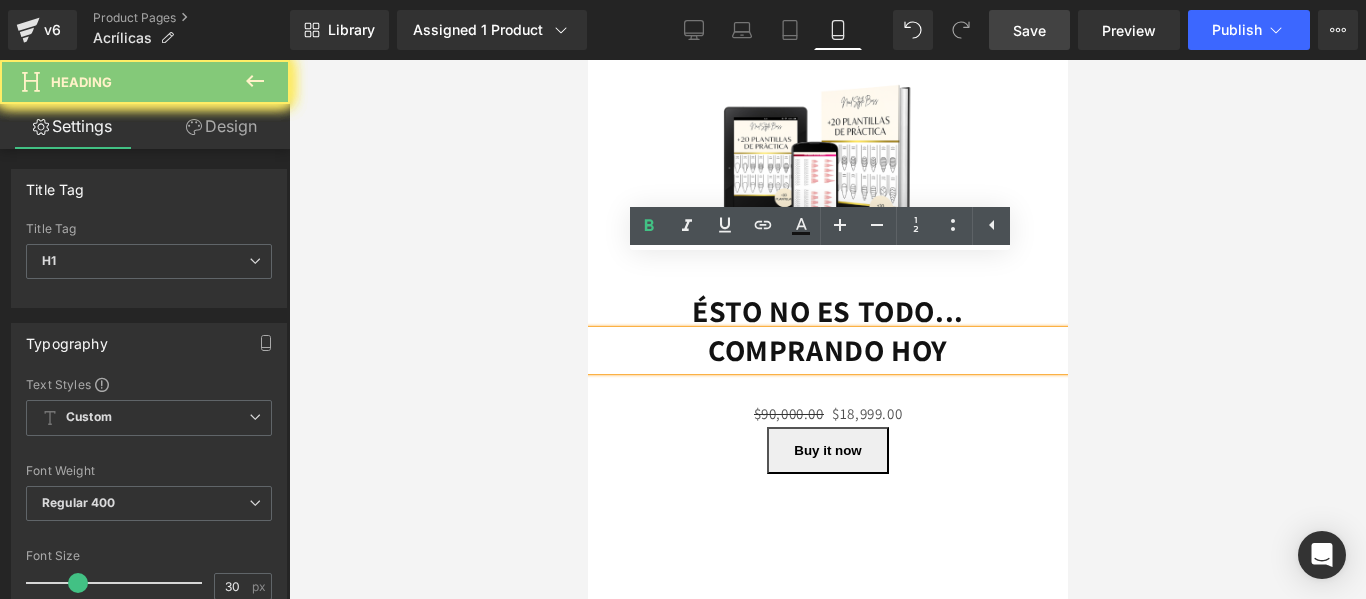 click on "COMPRANDO HOY" at bounding box center [827, 350] 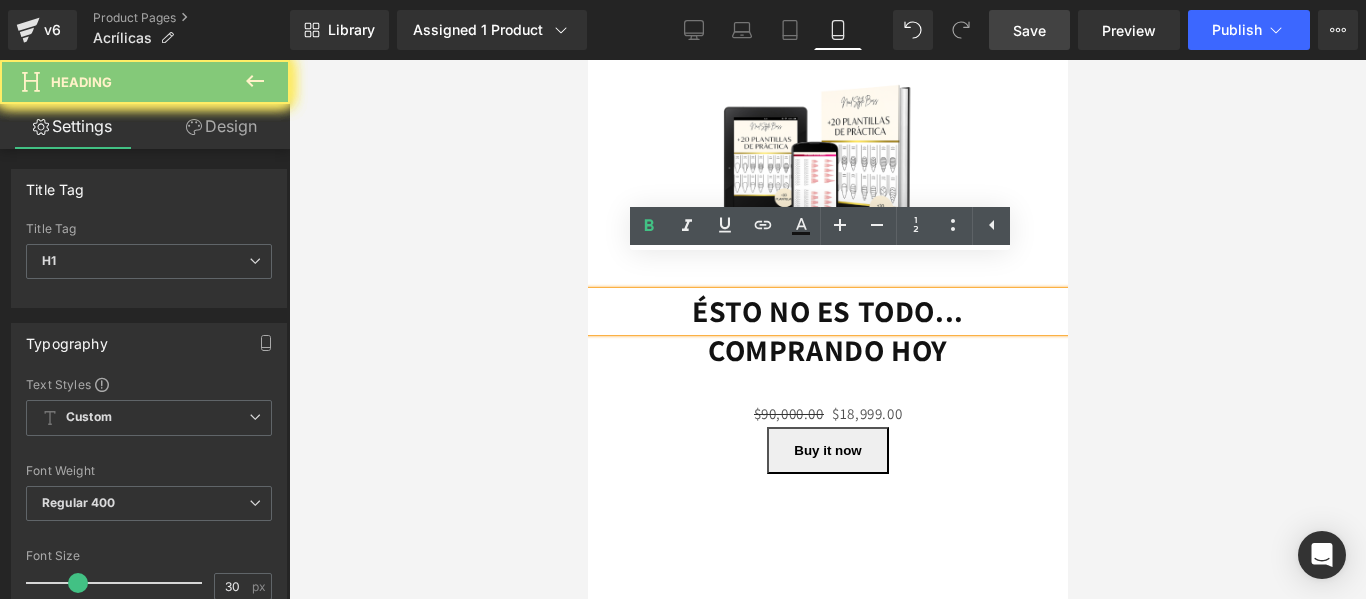 click on "ÉSTO NO ES TODO..." at bounding box center (827, 311) 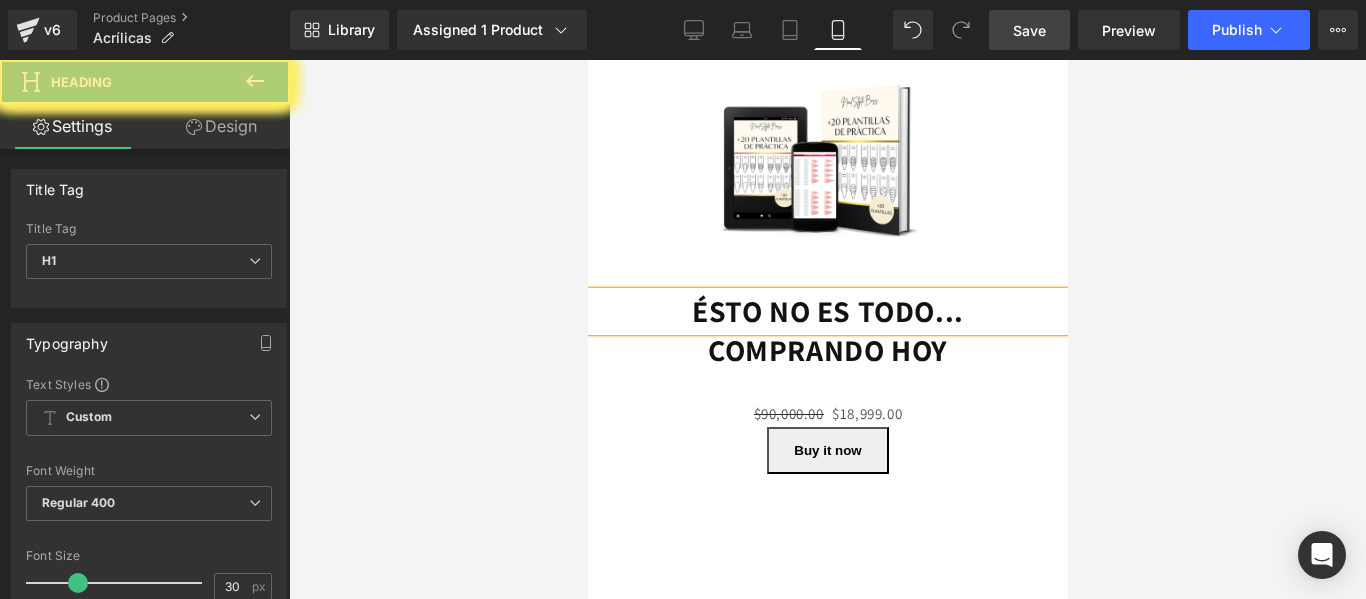 click on "H1" at bounding box center [149, 261] 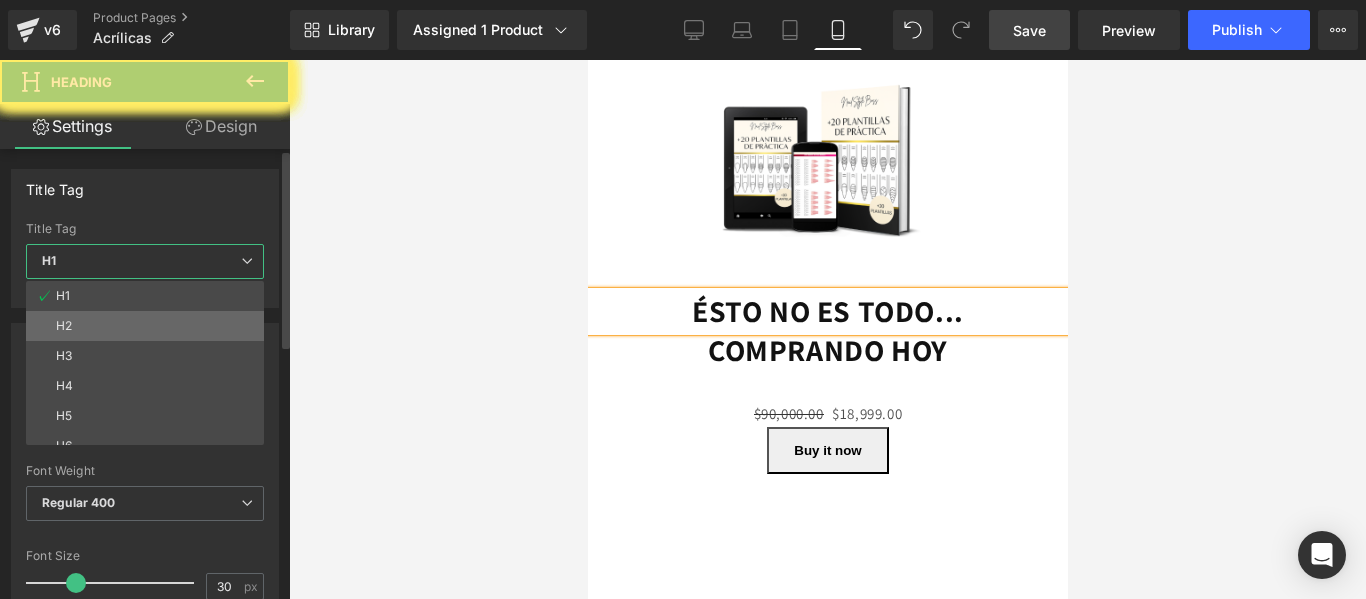 click on "H2" at bounding box center [149, 326] 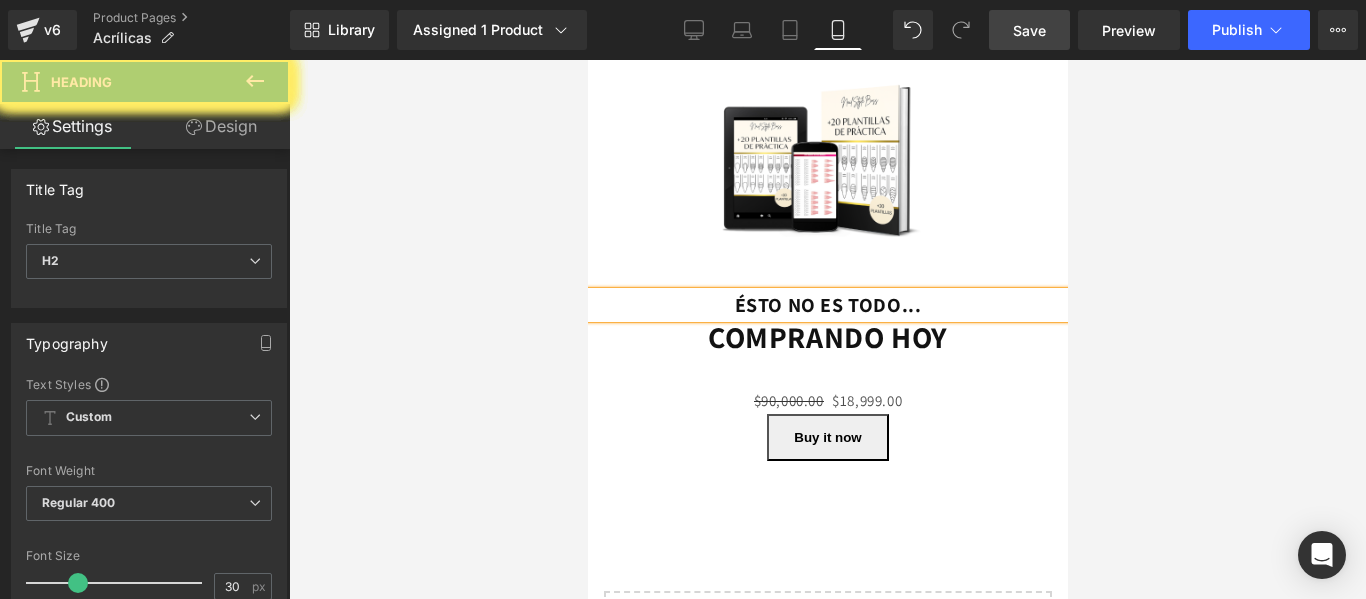 click at bounding box center [827, 329] 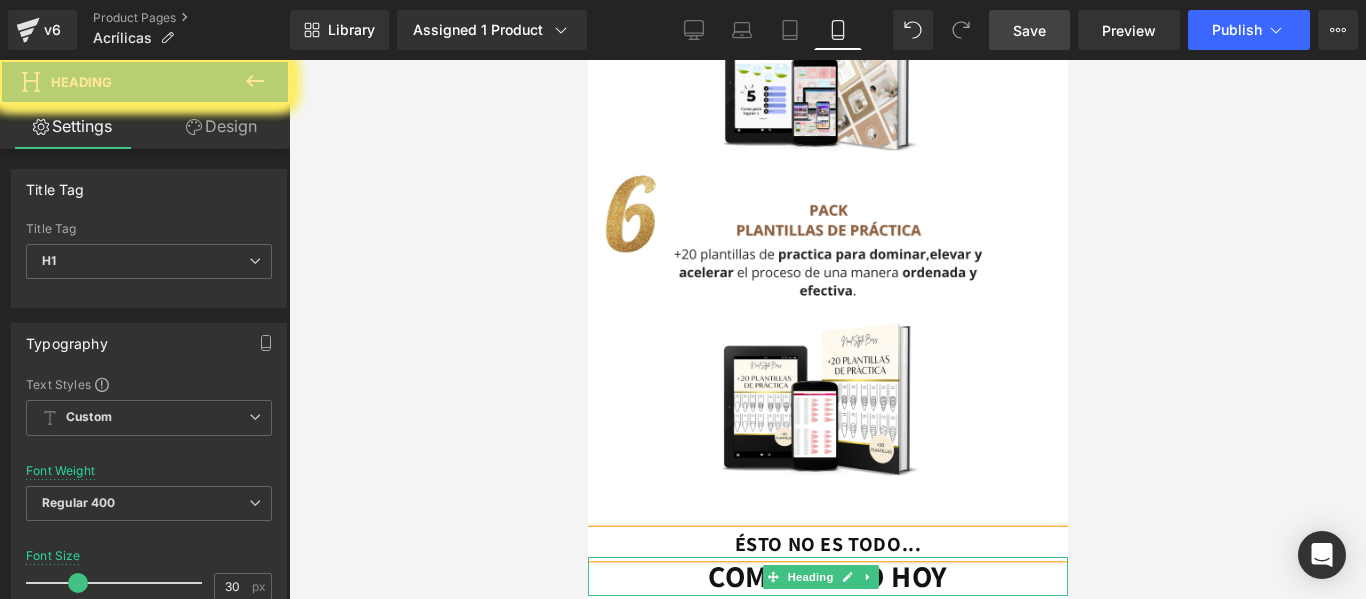 click on "COMPRANDO HOY" at bounding box center (827, 576) 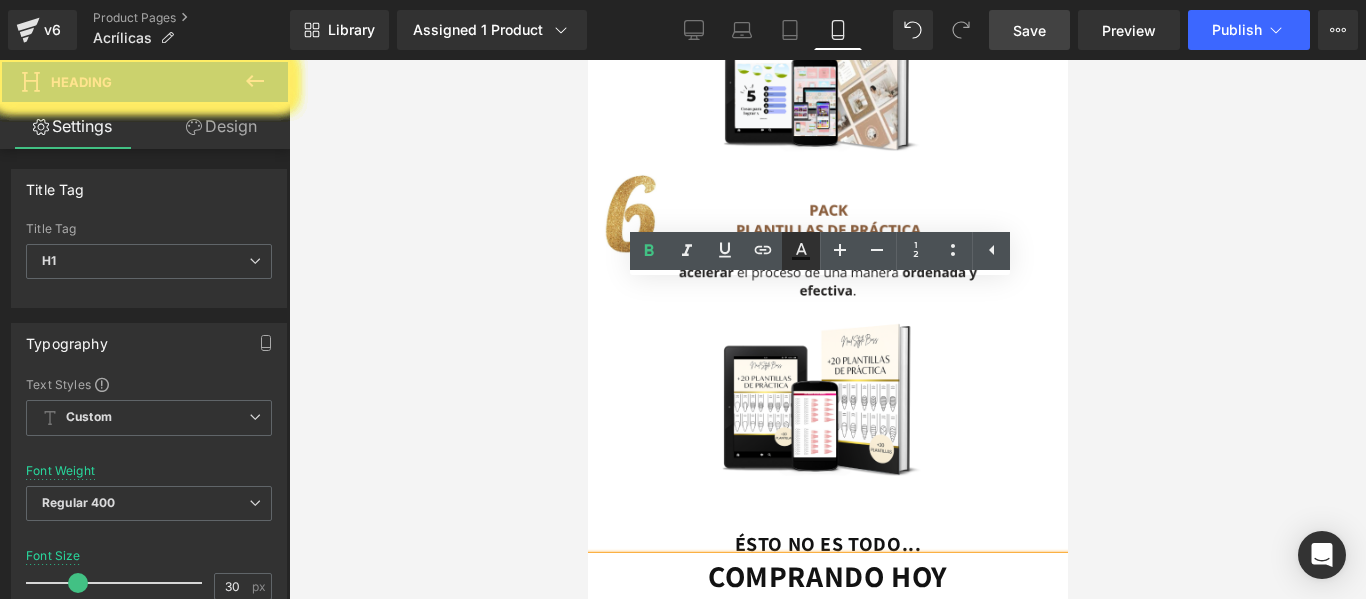 click 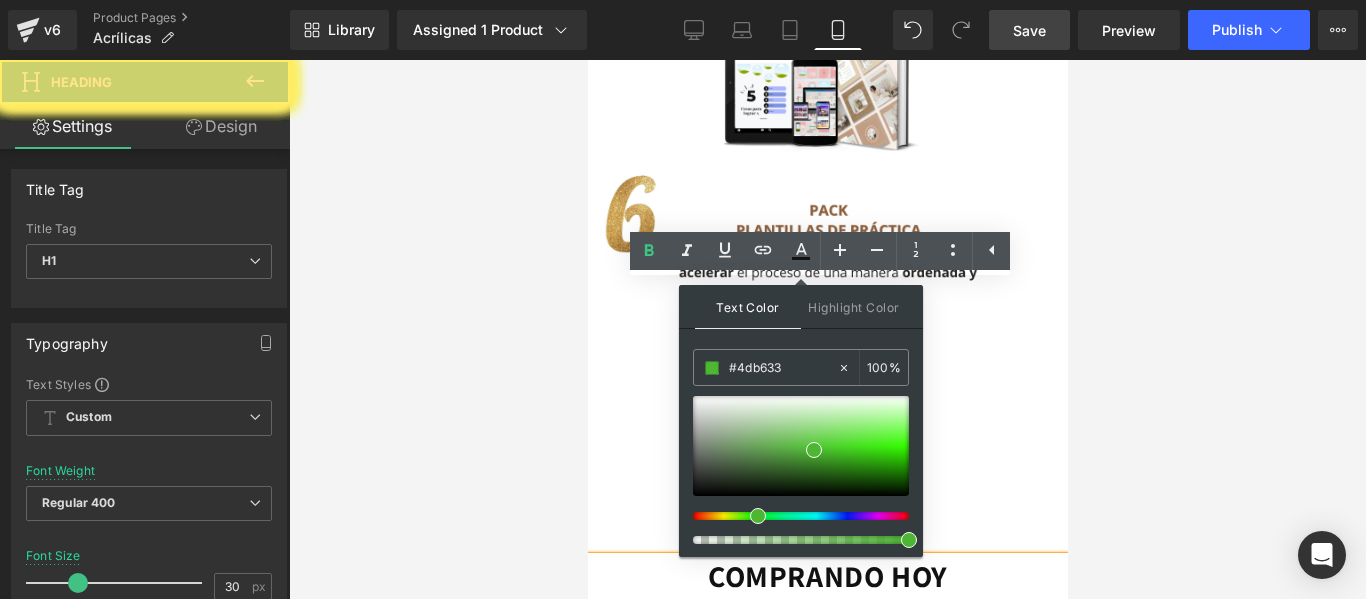 click at bounding box center (793, 516) 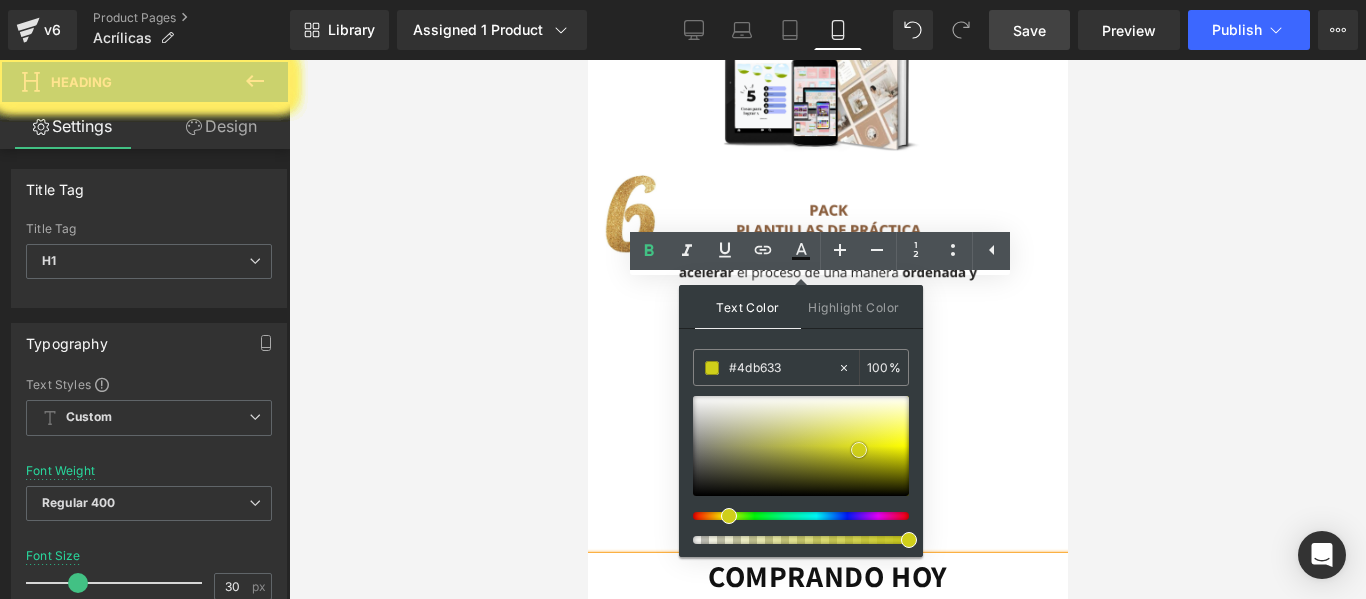 drag, startPoint x: 814, startPoint y: 458, endPoint x: 859, endPoint y: 453, distance: 45.276924 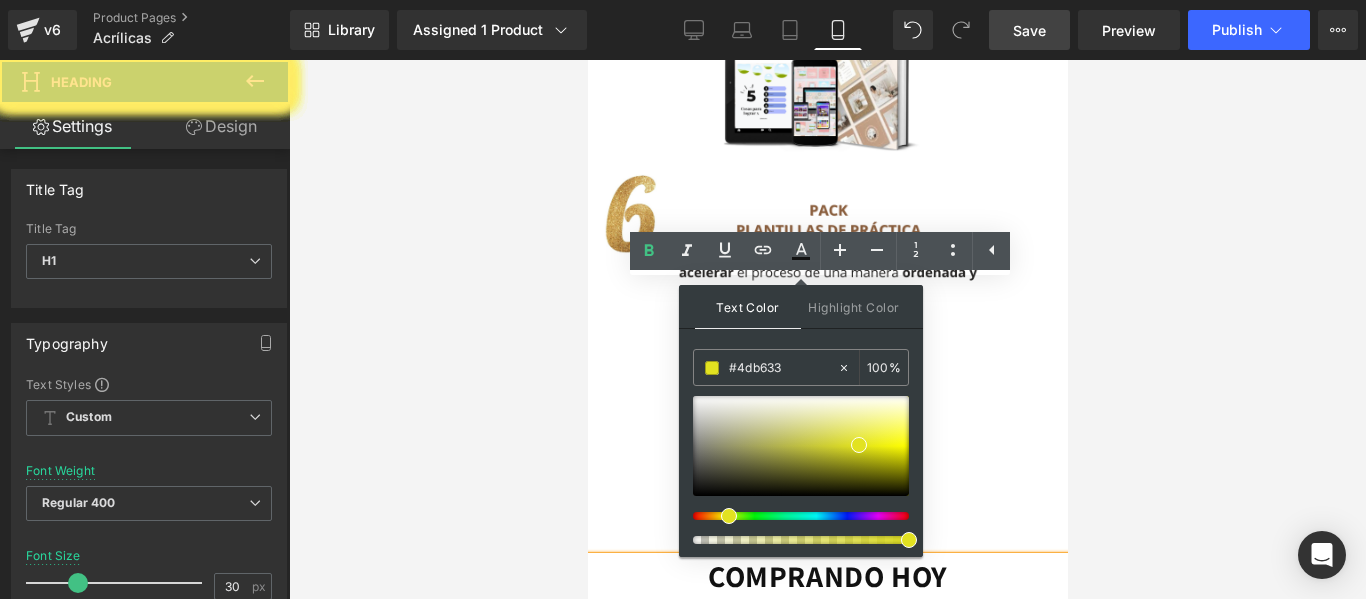 click on "COMPRANDO HOY" at bounding box center [827, 576] 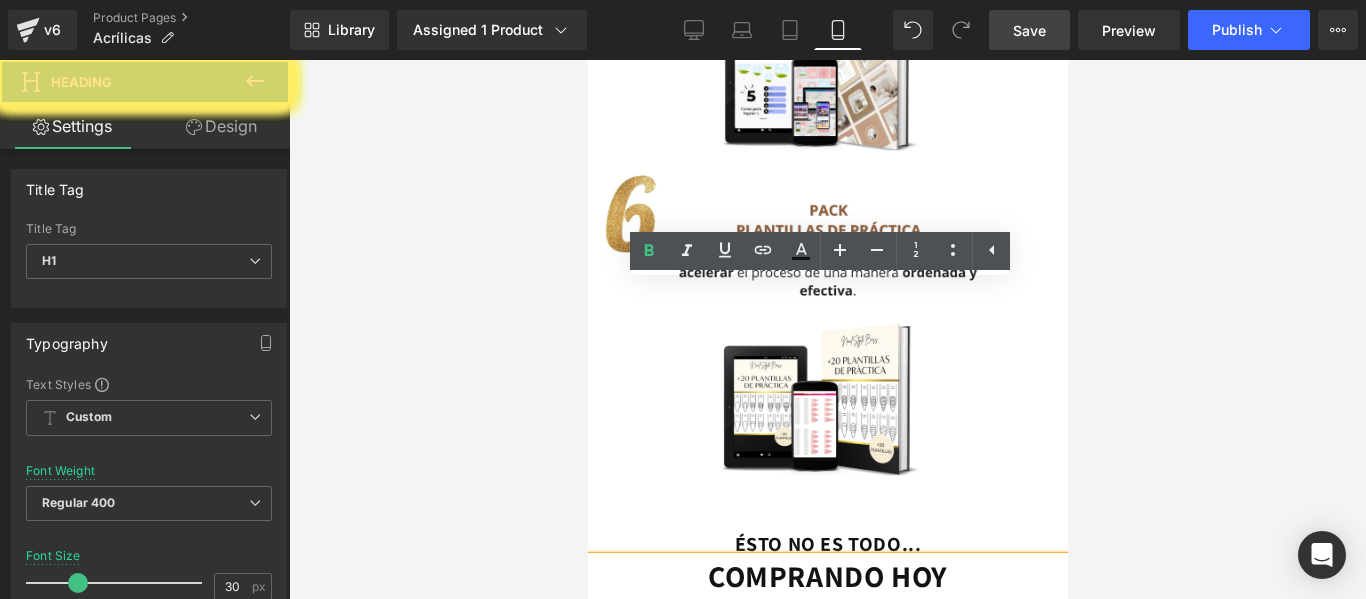 click on "COMPRANDO HOY" at bounding box center [827, 576] 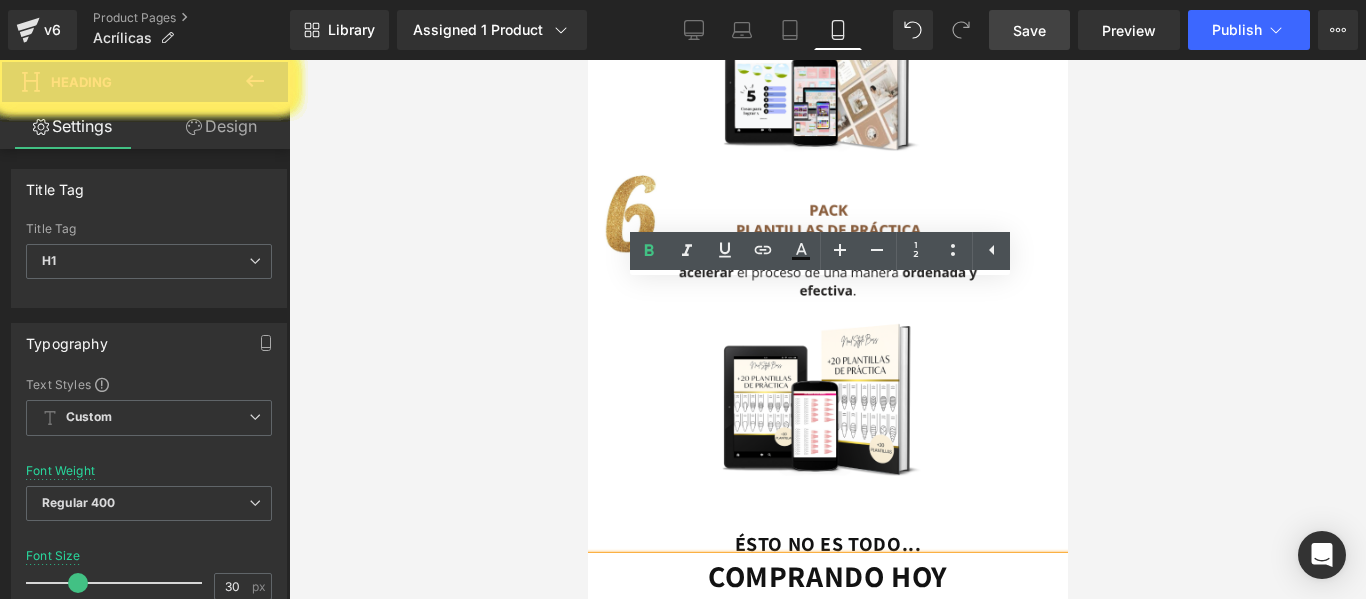 click 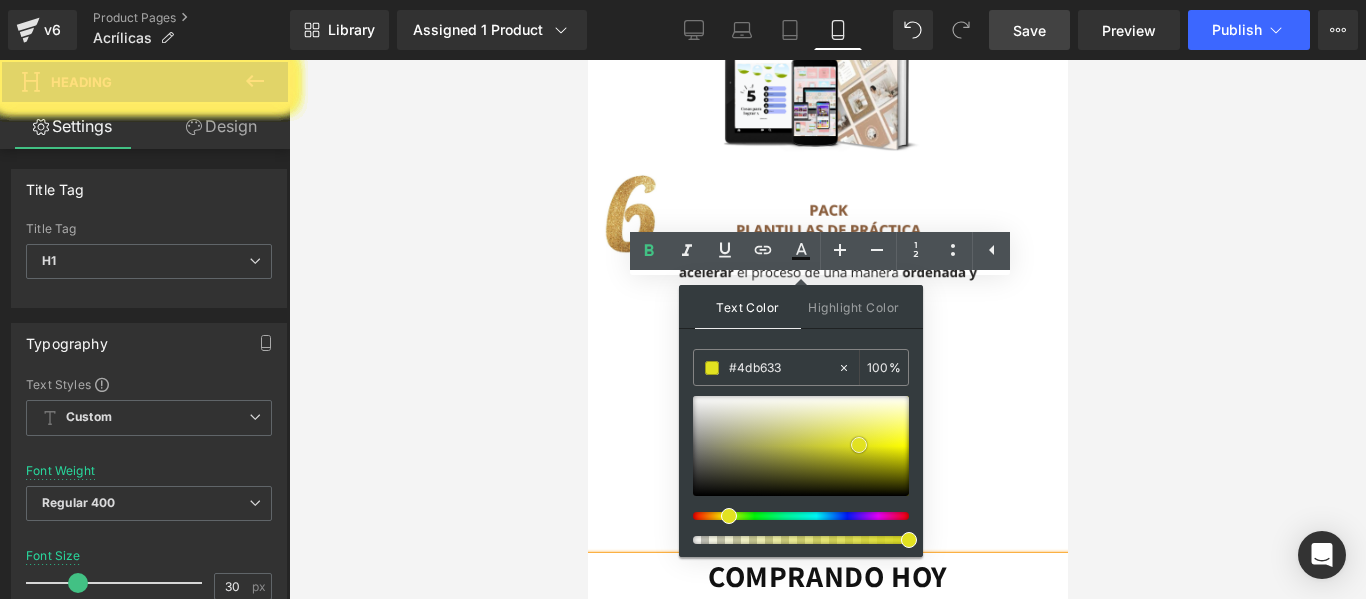 click at bounding box center (801, 446) 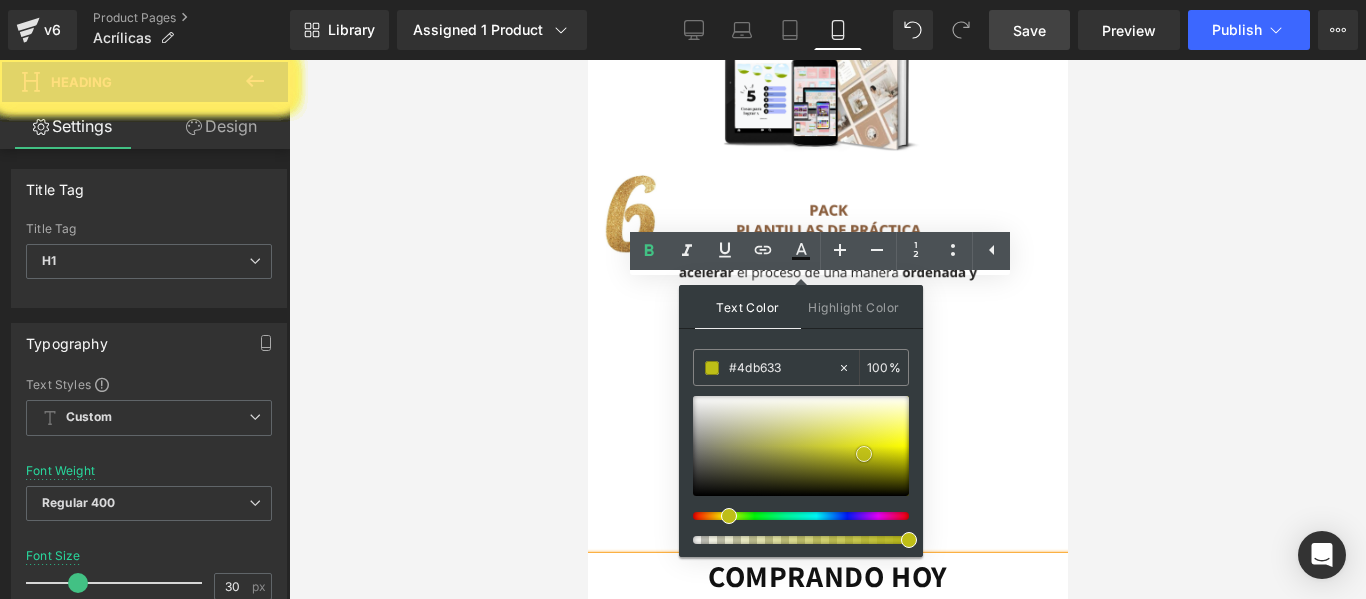 click at bounding box center [864, 454] 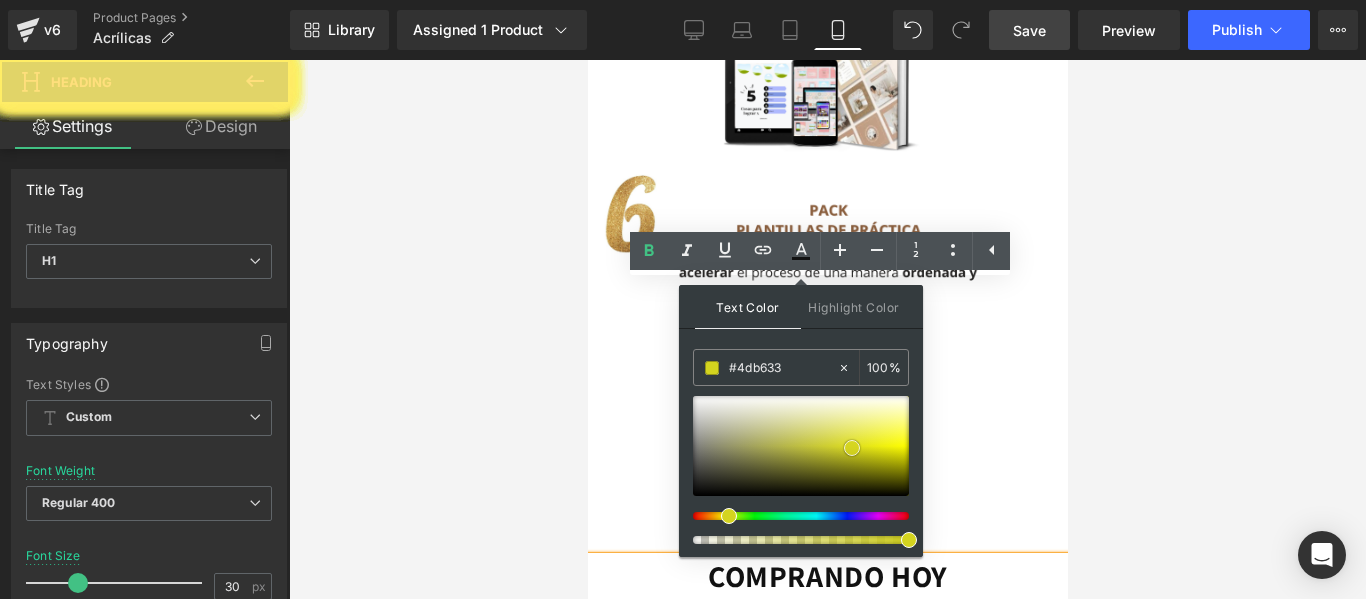 drag, startPoint x: 864, startPoint y: 454, endPoint x: 853, endPoint y: 446, distance: 13.601471 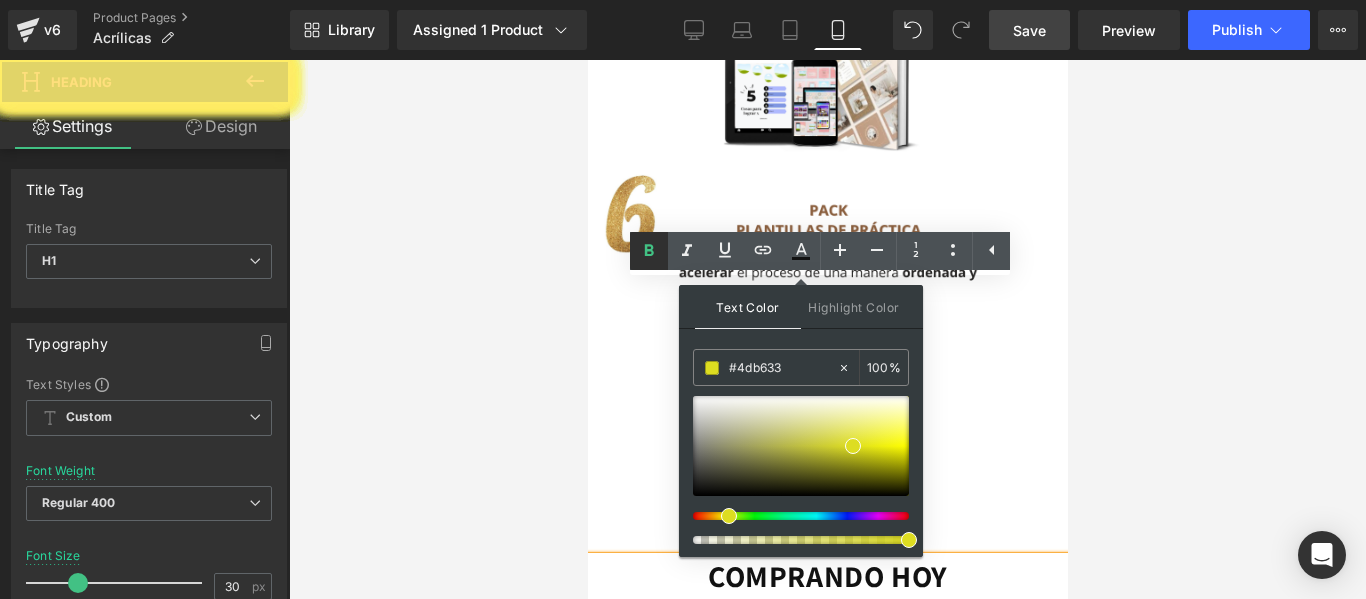 click 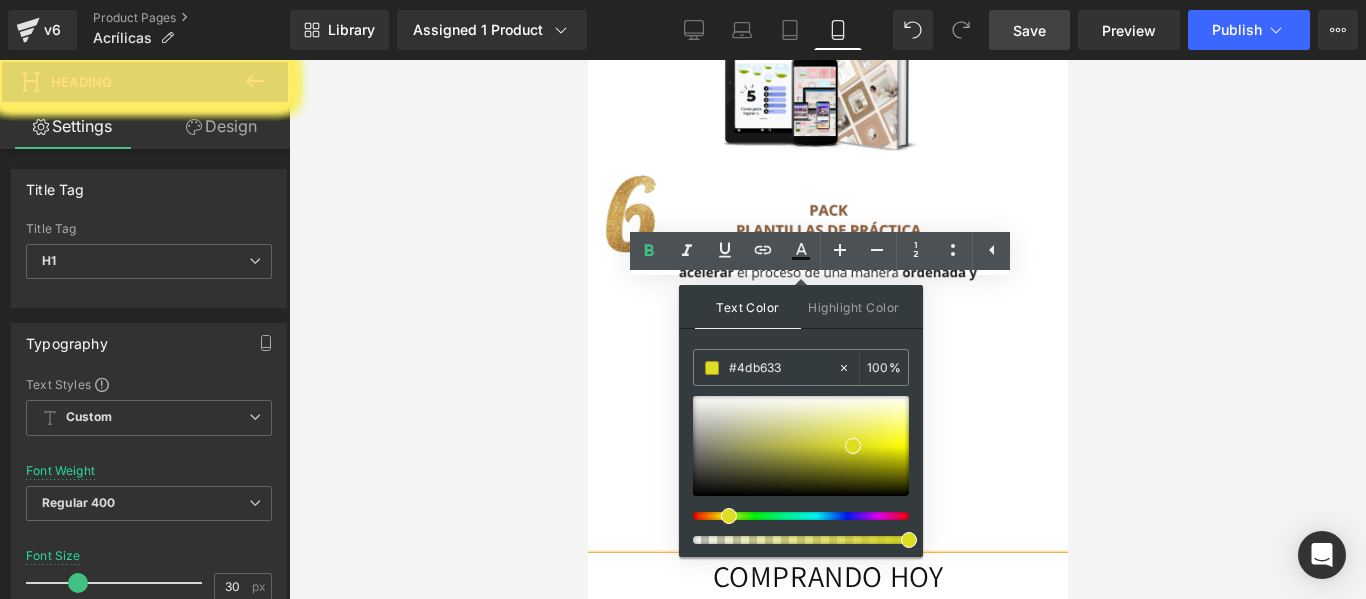 click on "COMPRANDO HOY" at bounding box center (827, 576) 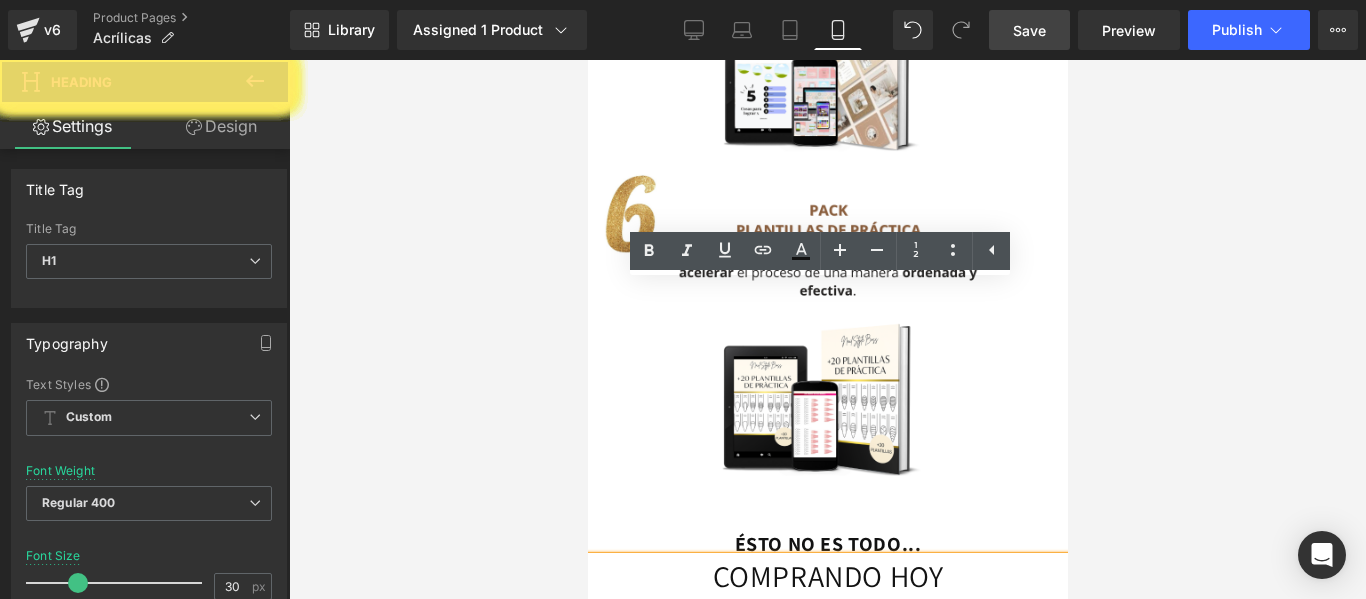 drag, startPoint x: 818, startPoint y: 298, endPoint x: 1376, endPoint y: 305, distance: 558.0439 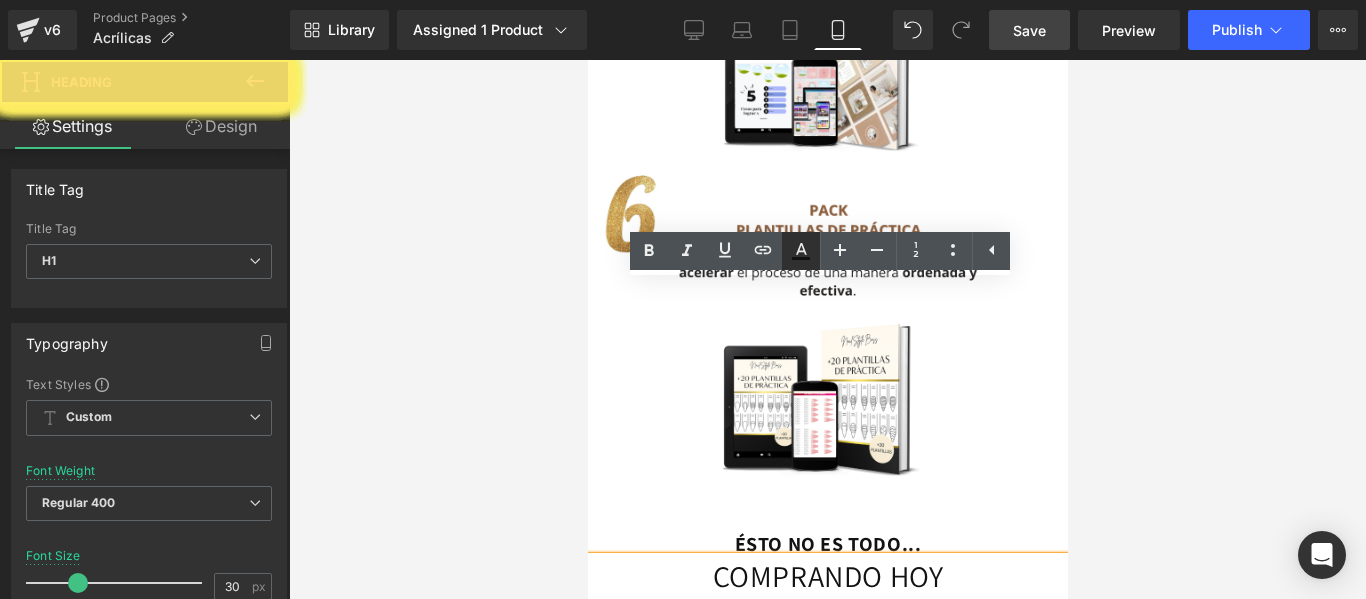 click at bounding box center (801, 251) 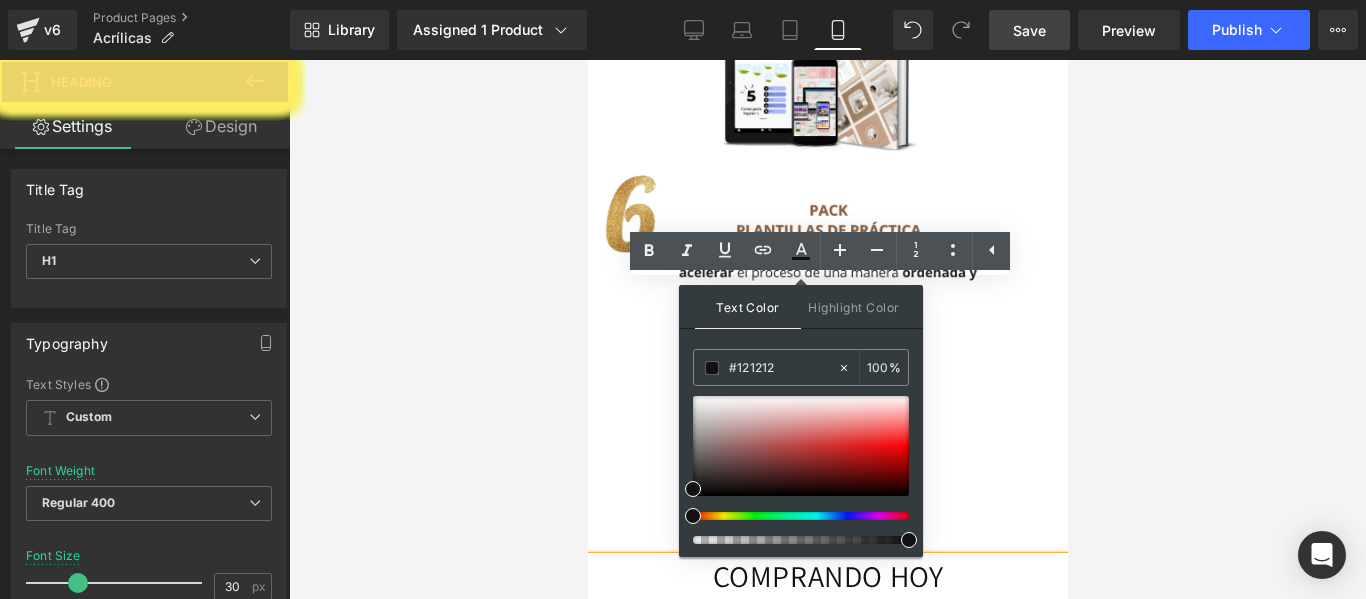 click at bounding box center (793, 516) 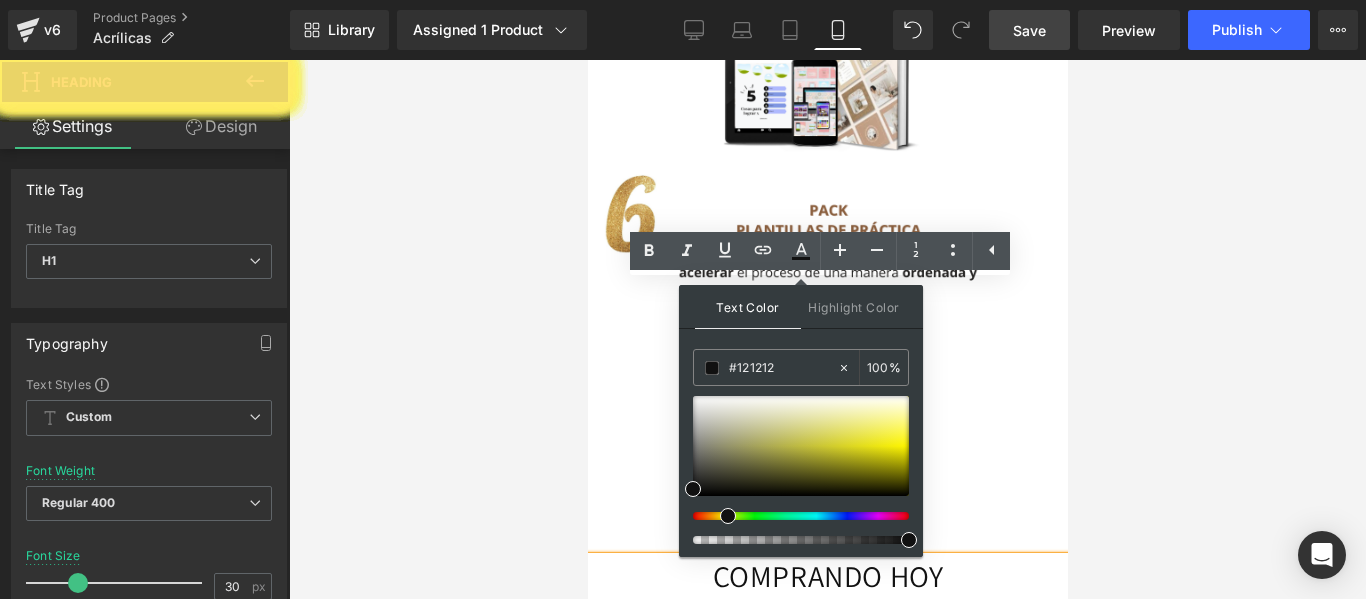 drag, startPoint x: 730, startPoint y: 511, endPoint x: 720, endPoint y: 515, distance: 10.770329 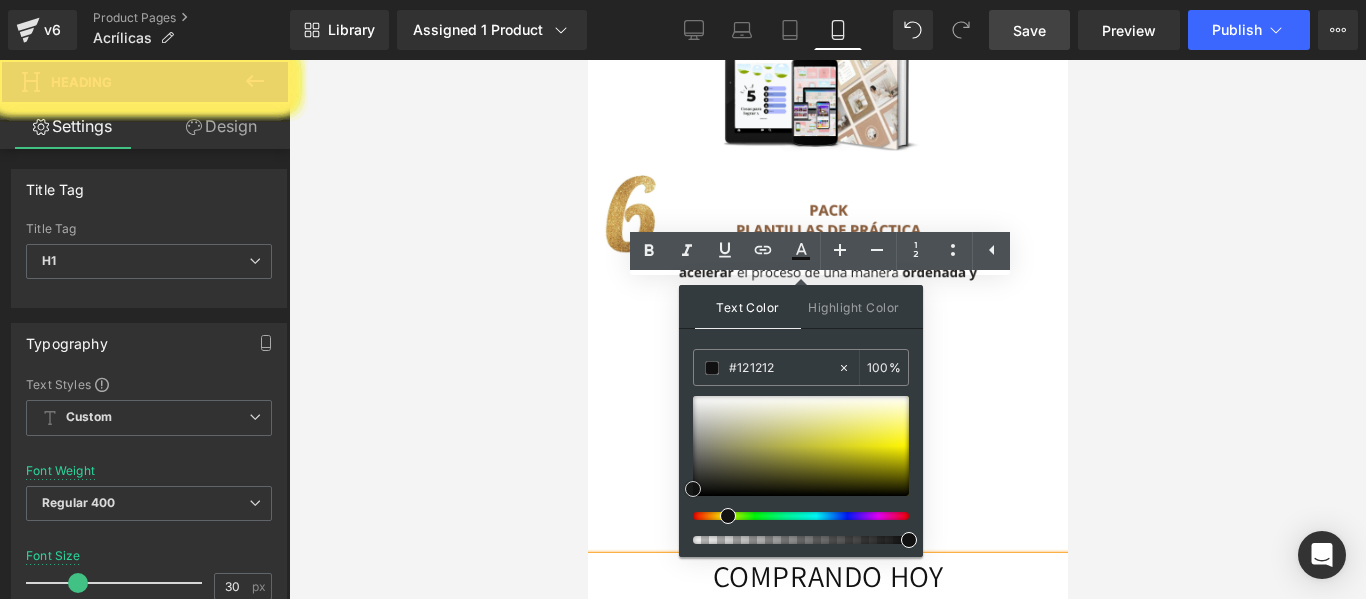 click at bounding box center [801, 446] 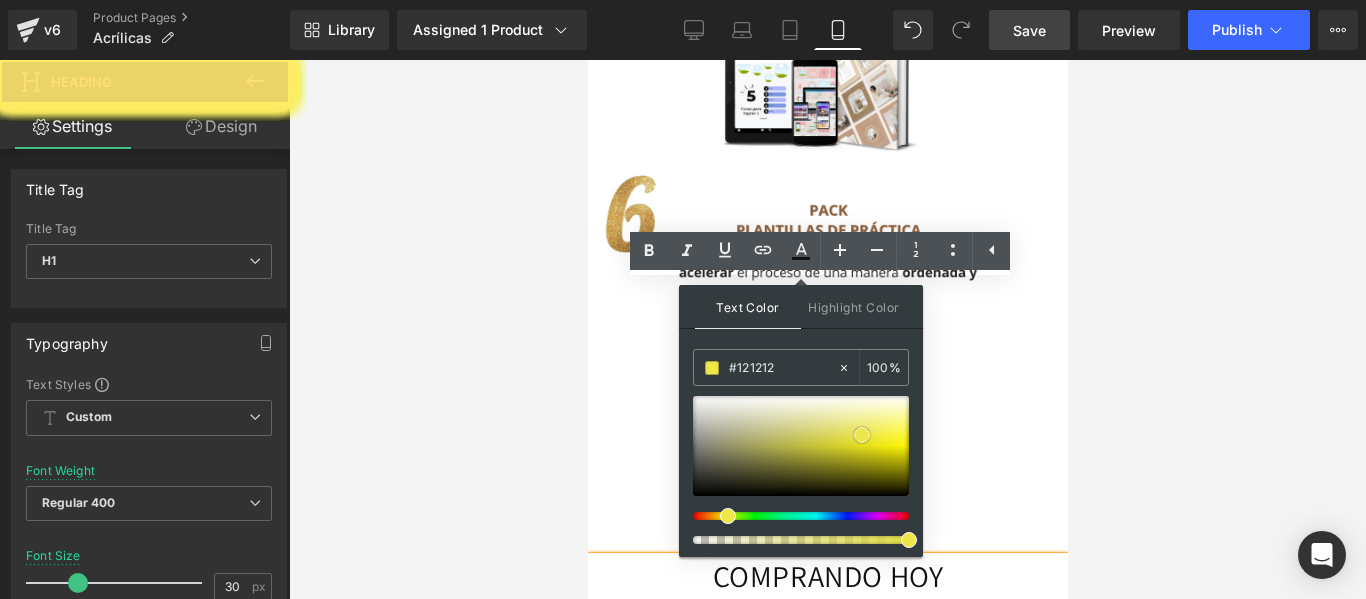 click at bounding box center (801, 446) 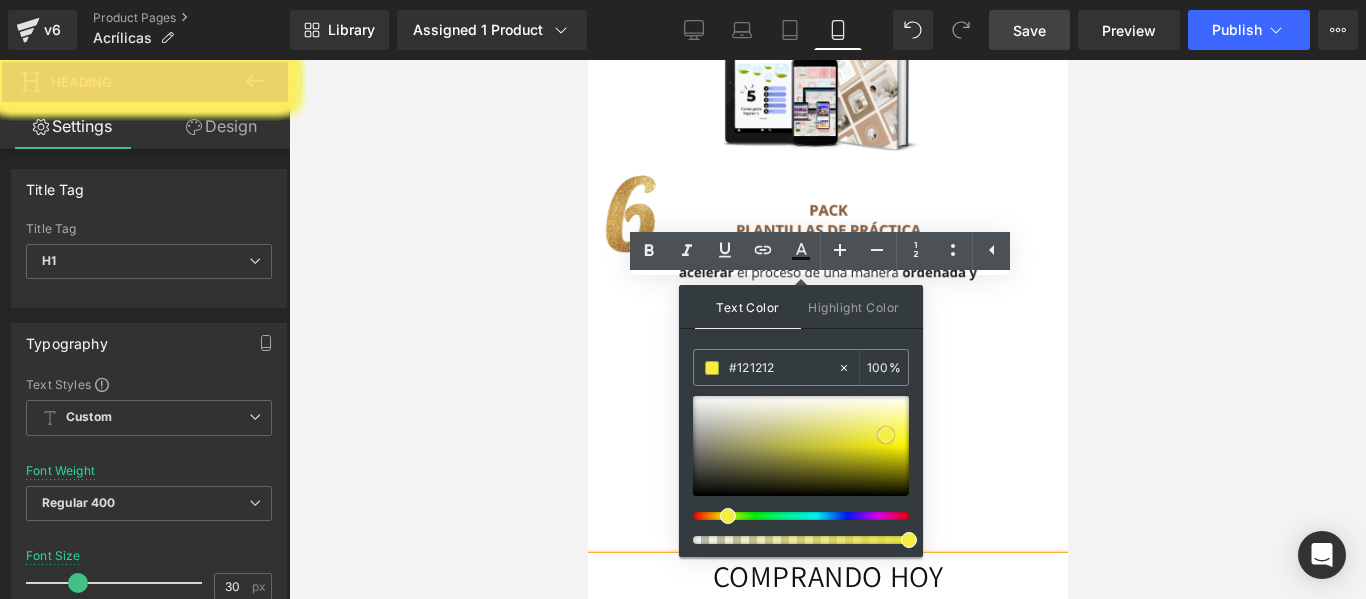 click at bounding box center (801, 446) 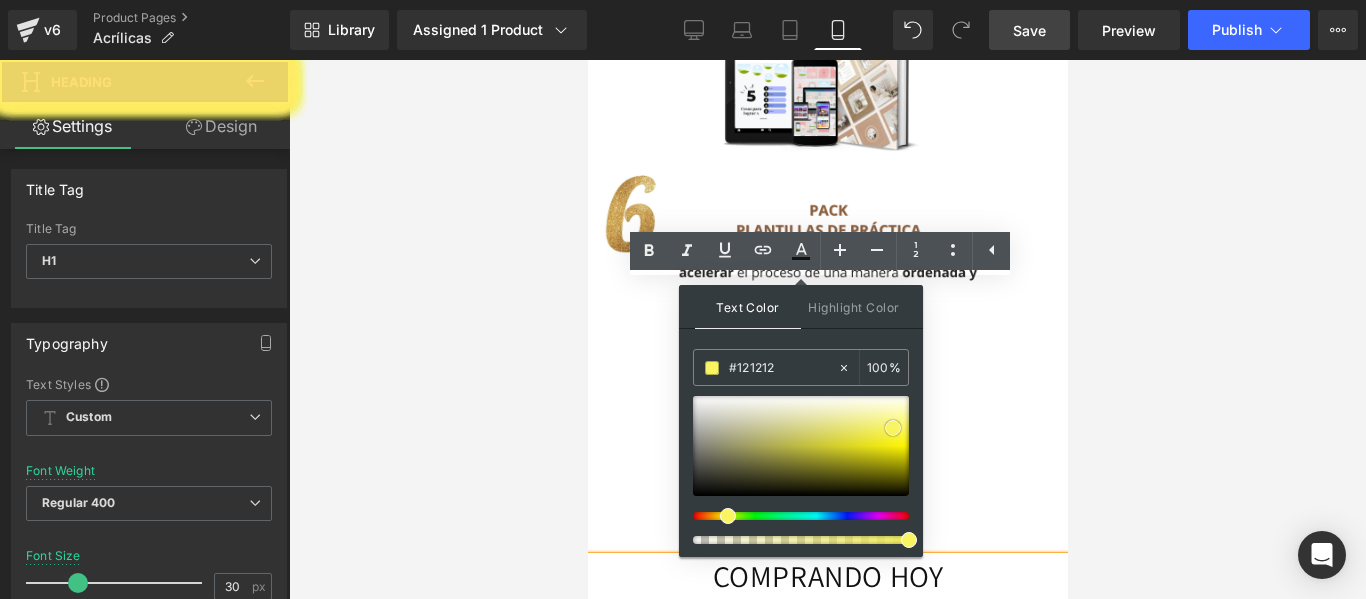click at bounding box center (801, 446) 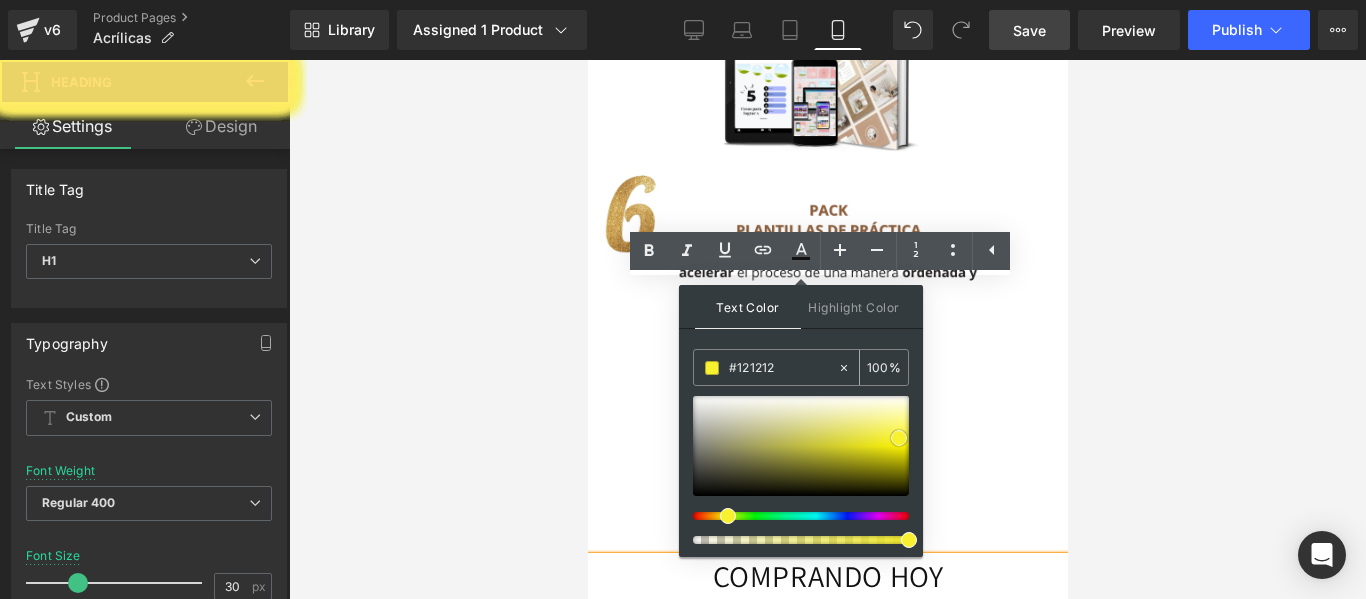 click at bounding box center (899, 438) 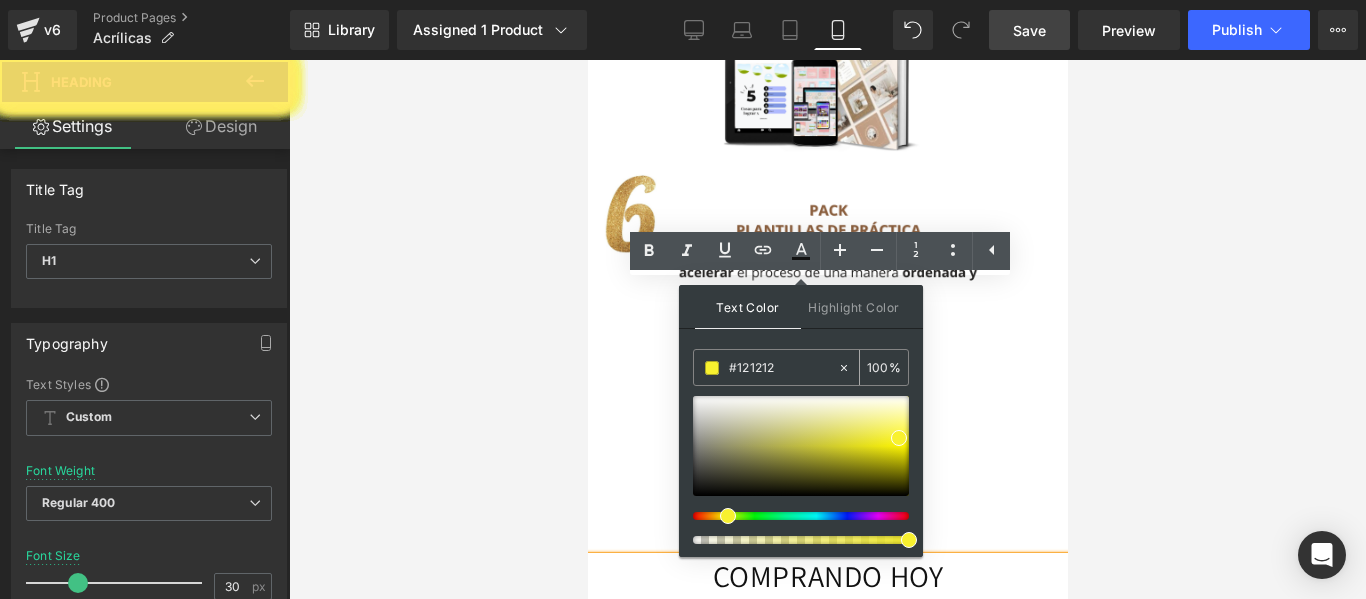 click on "#121212" at bounding box center [783, 368] 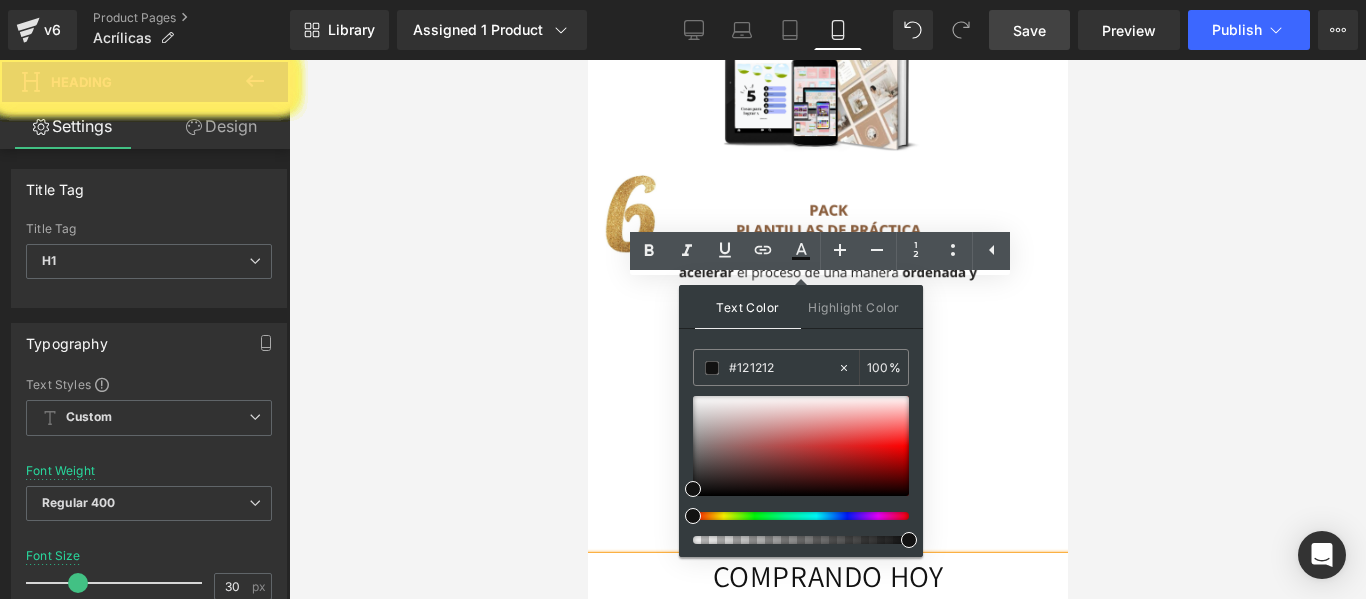 click at bounding box center (793, 516) 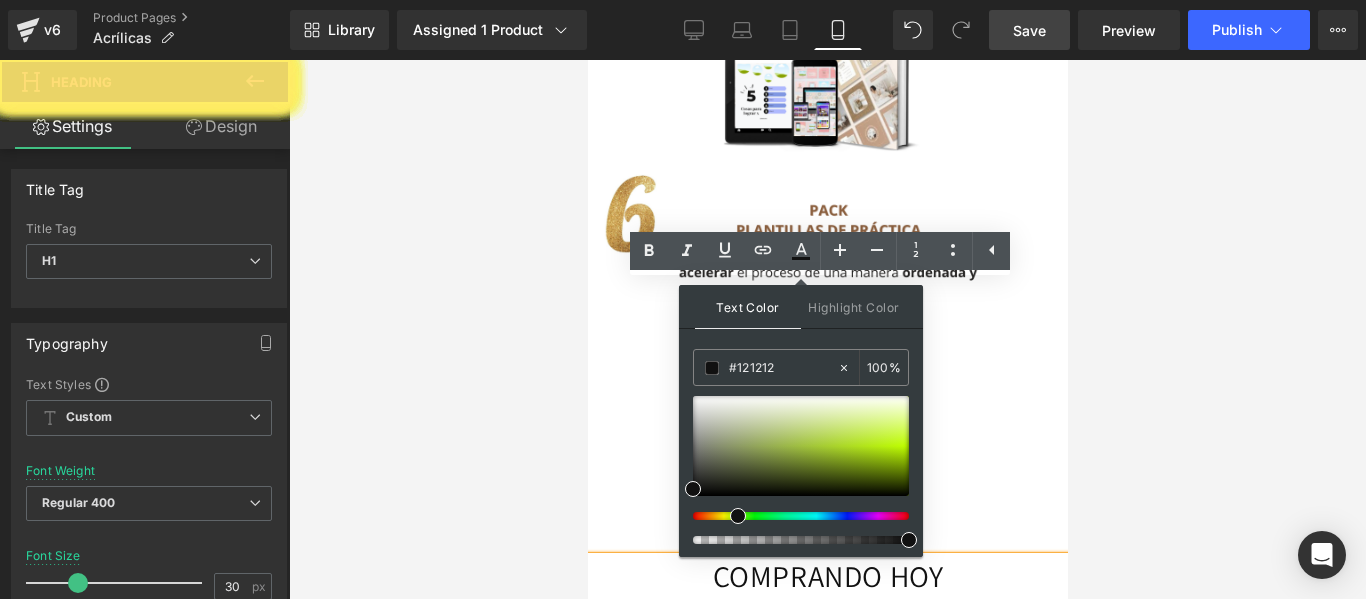 click at bounding box center (793, 516) 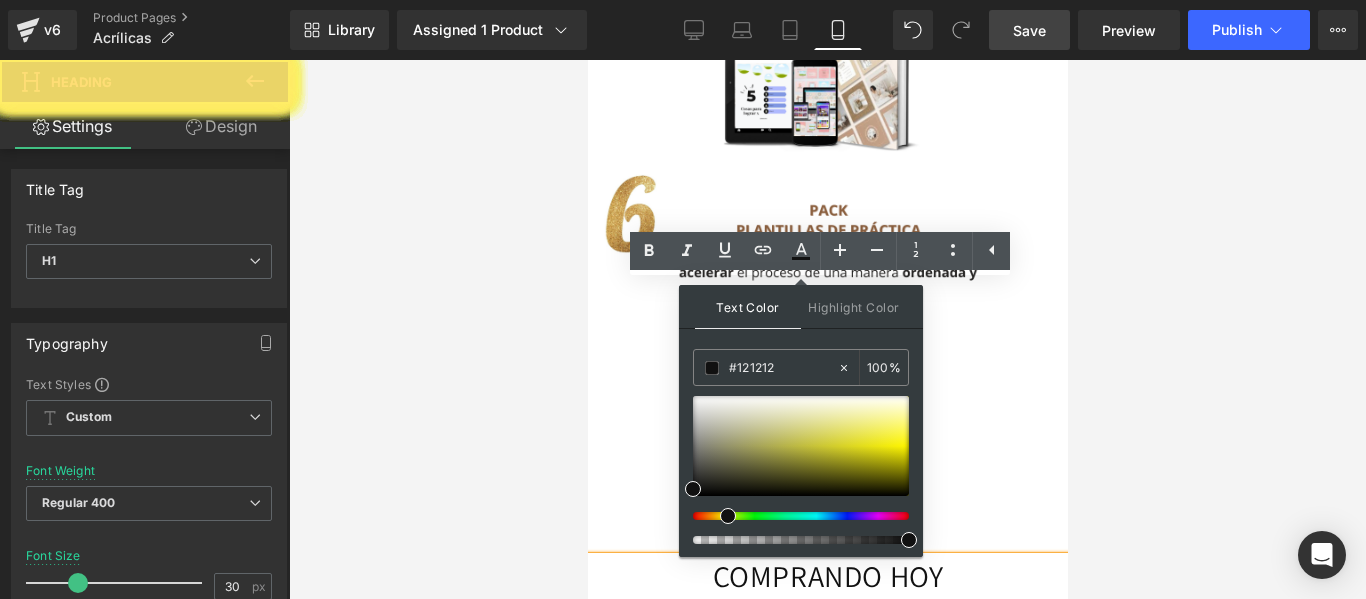 click at bounding box center (728, 516) 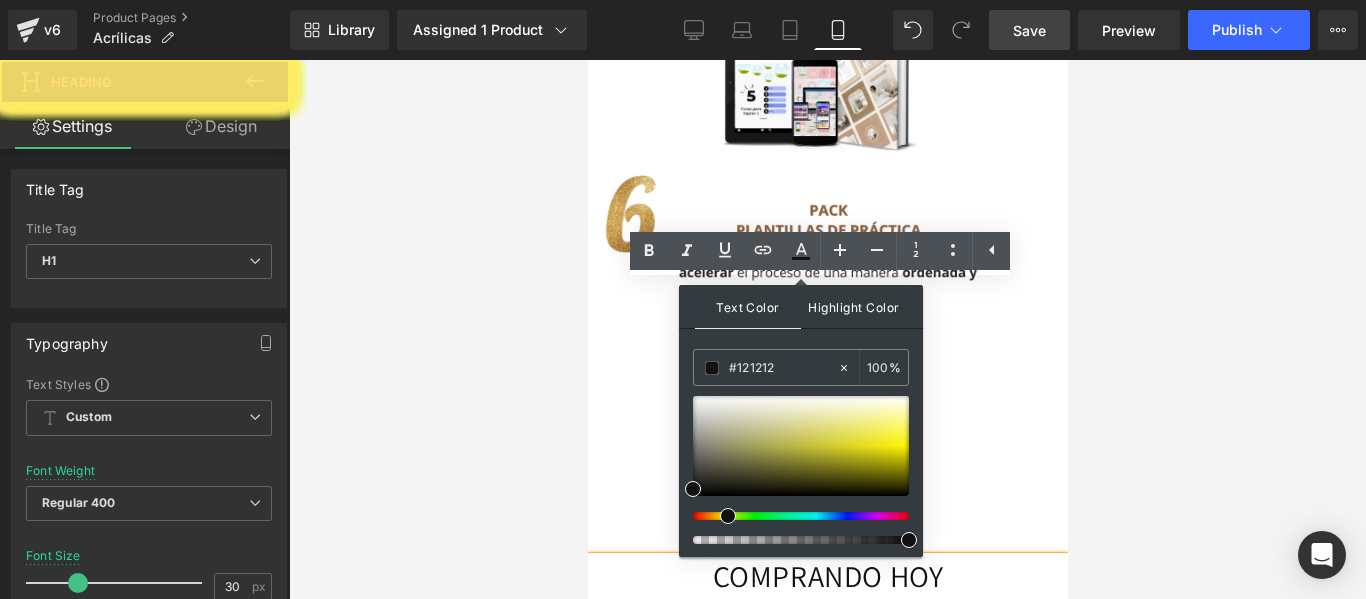 click on "Highlight Color" at bounding box center [854, 306] 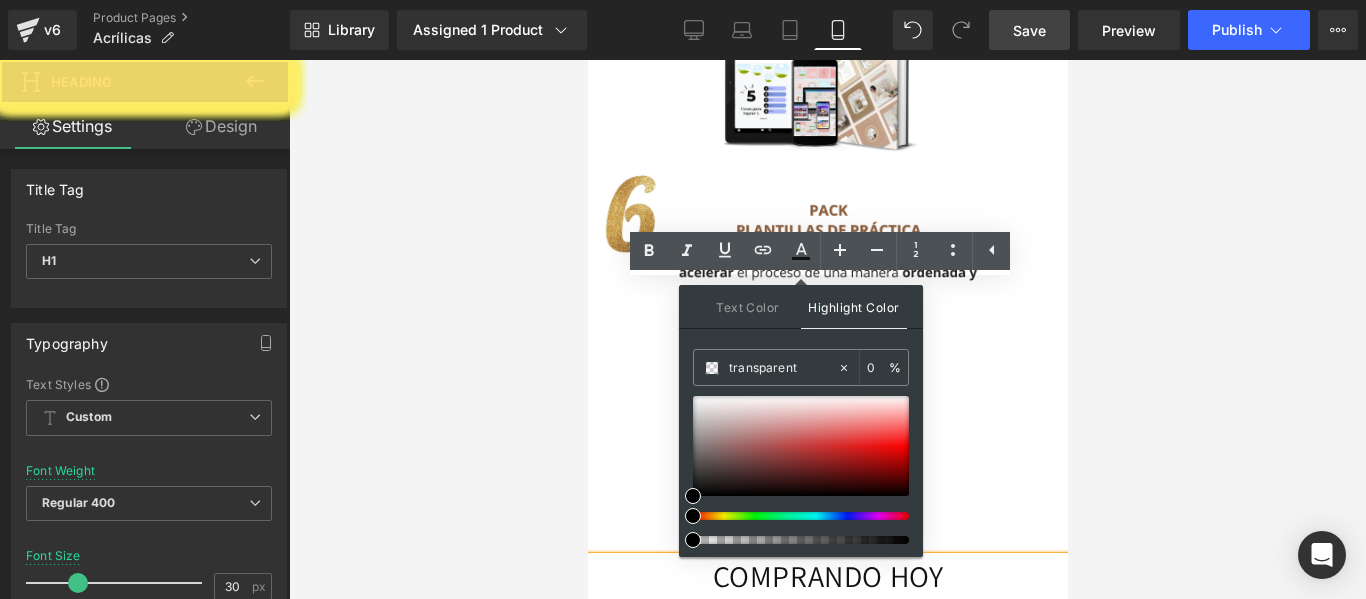 click at bounding box center [793, 516] 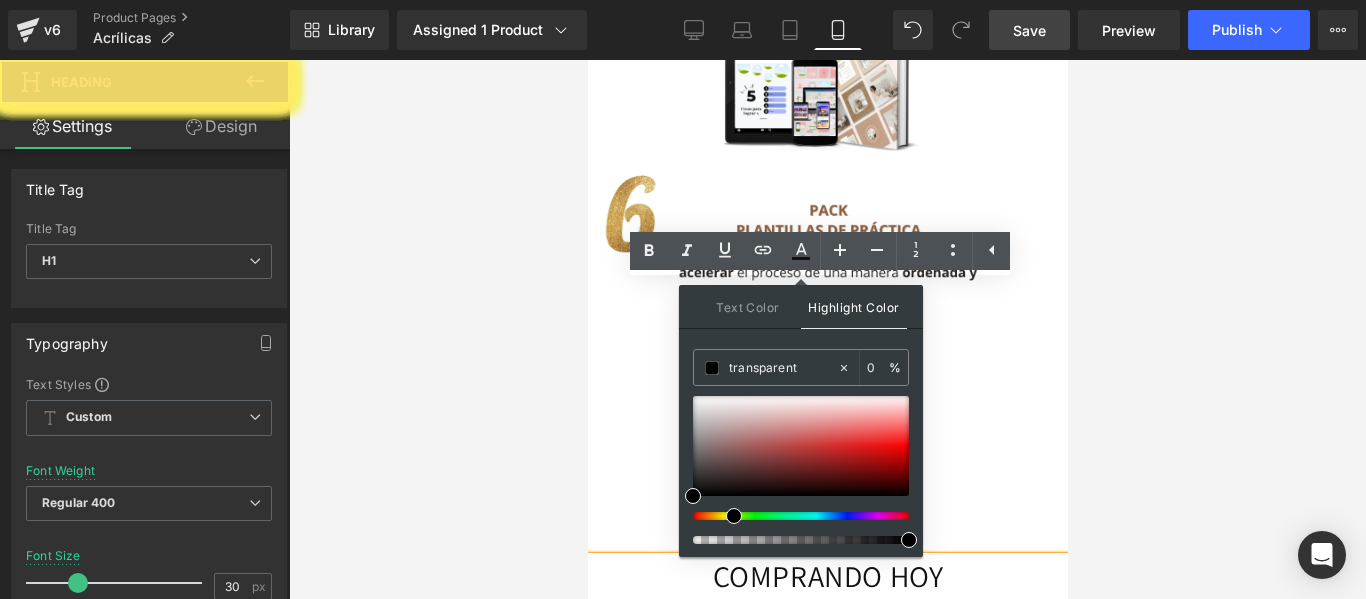 click at bounding box center (734, 516) 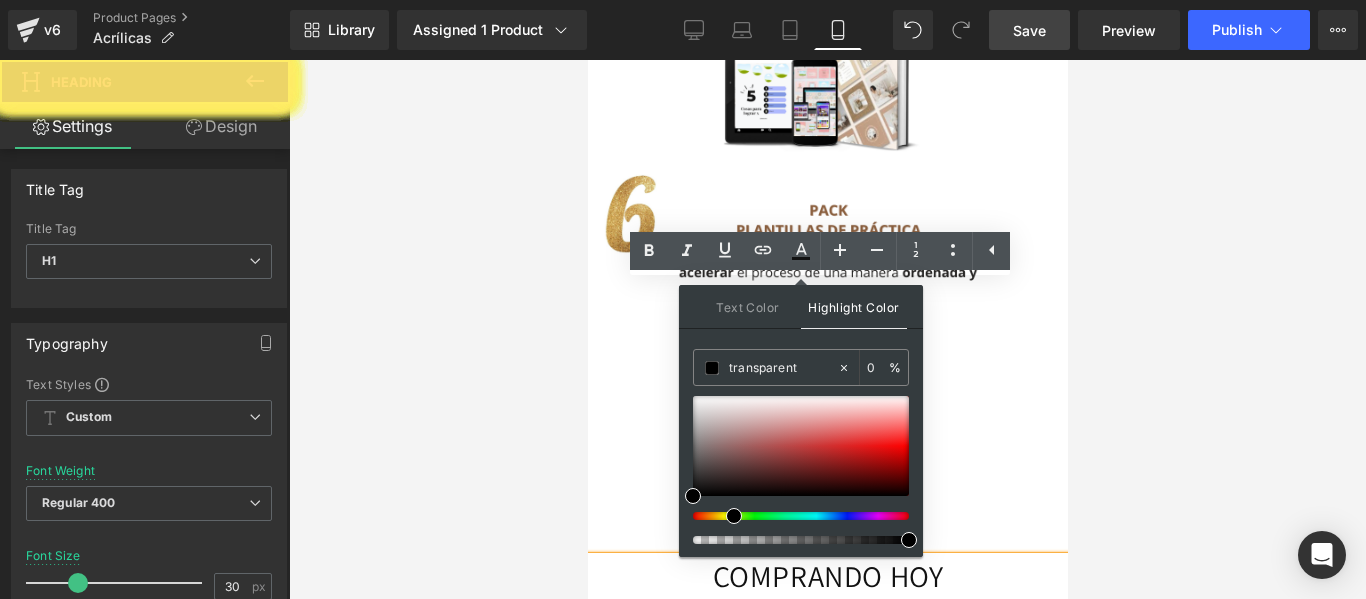 click on "COMPRANDO HOY" at bounding box center (827, 576) 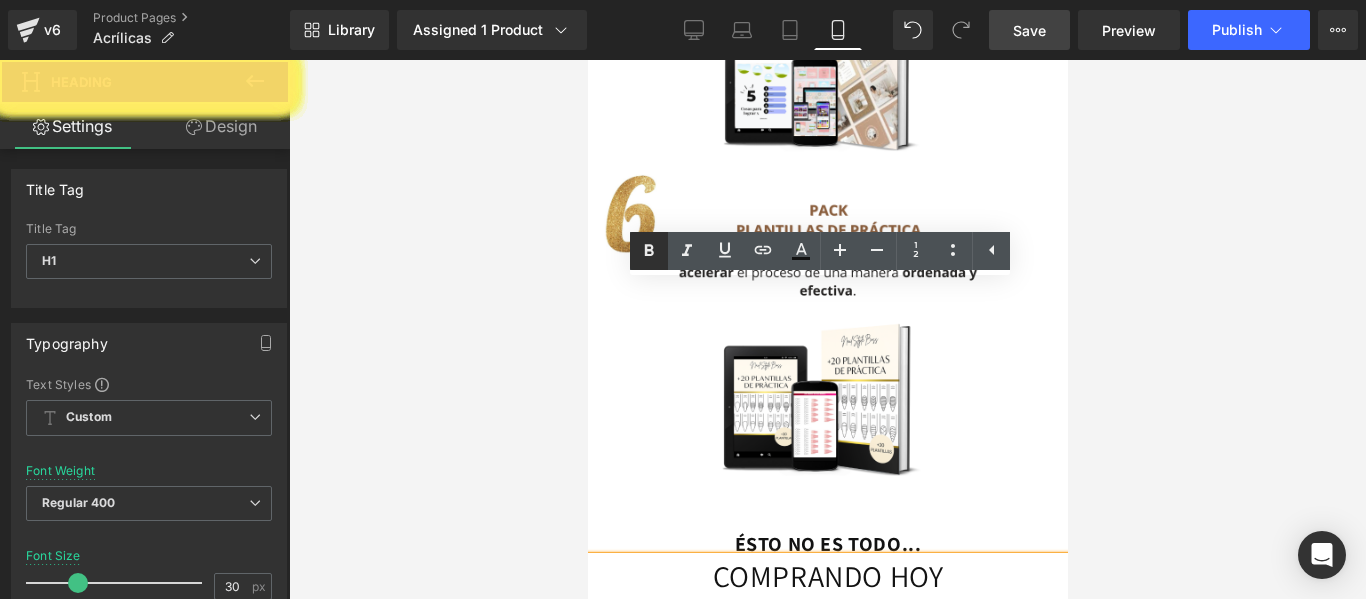 click 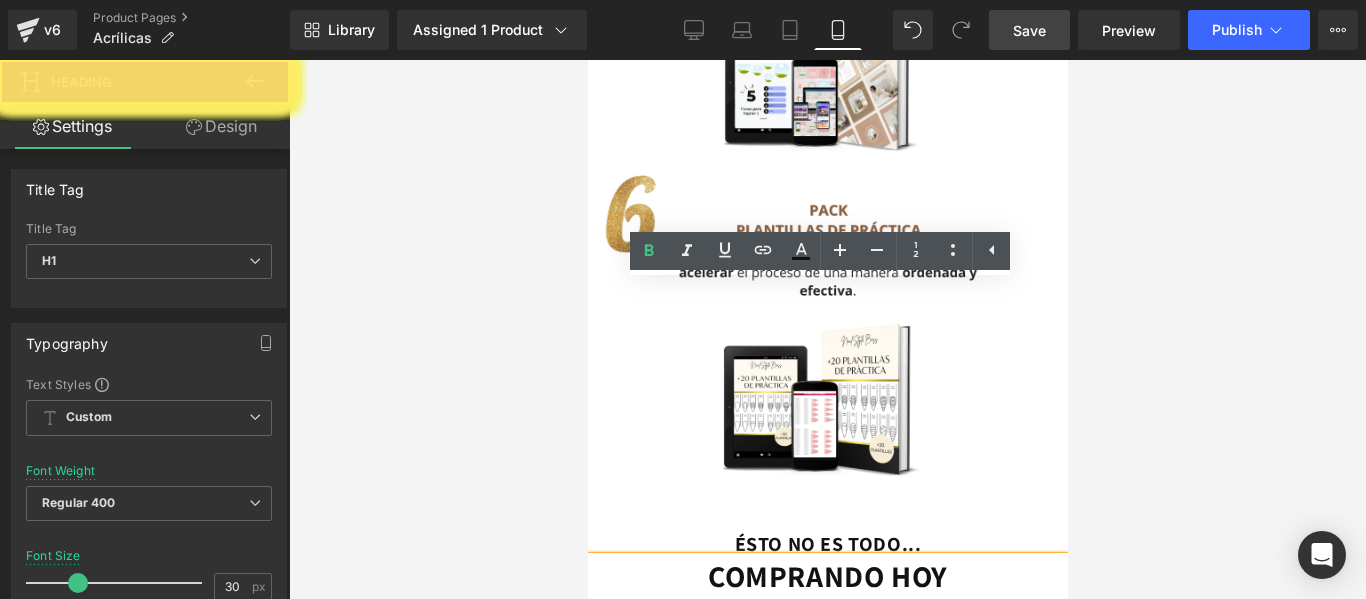 click on "COMPRANDO HOY" at bounding box center (827, 576) 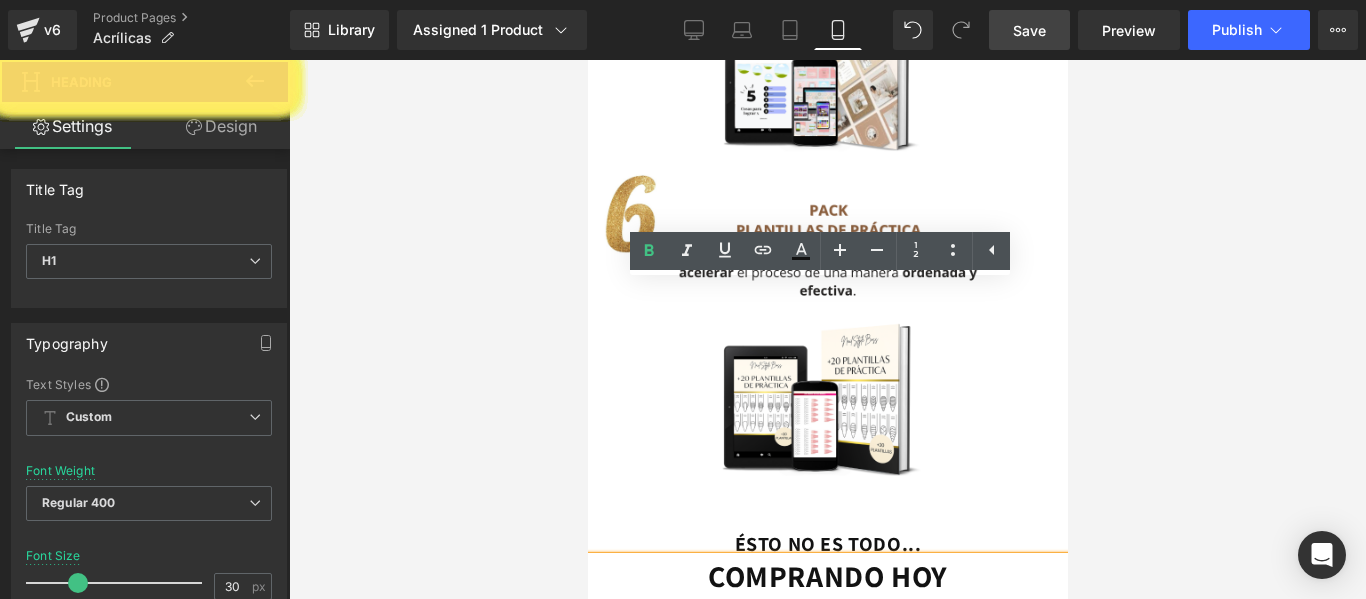 click on "Buy it now
(P) Dynamic Checkout Button" at bounding box center (827, 676) 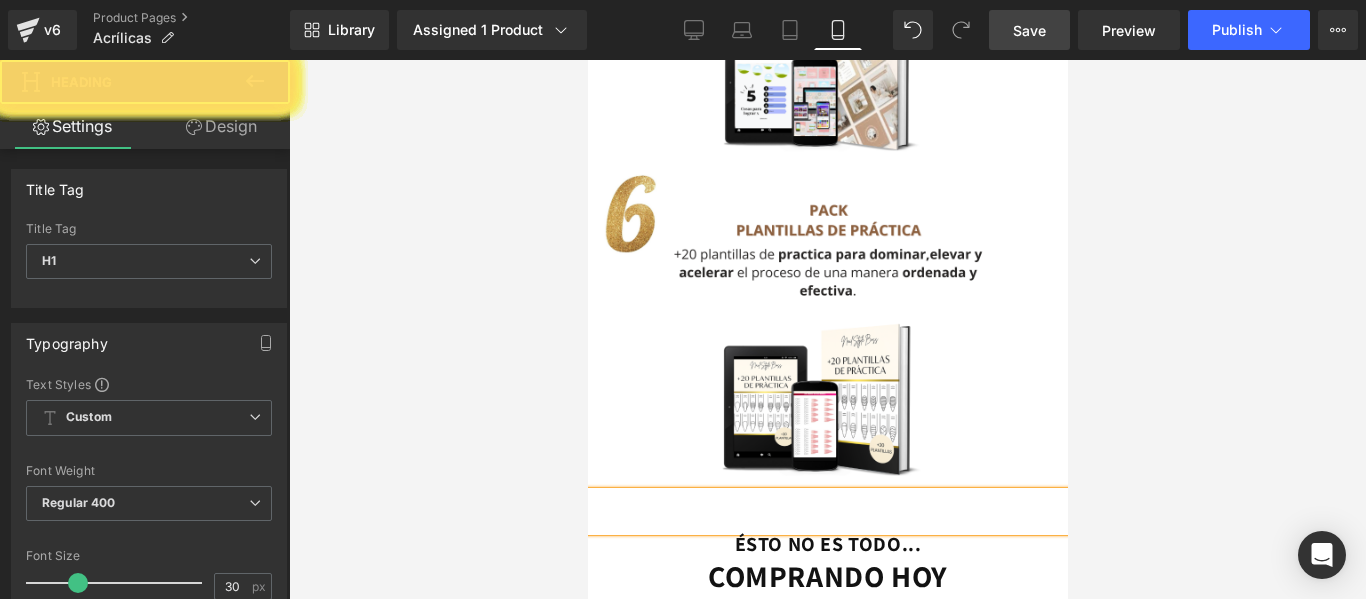 click 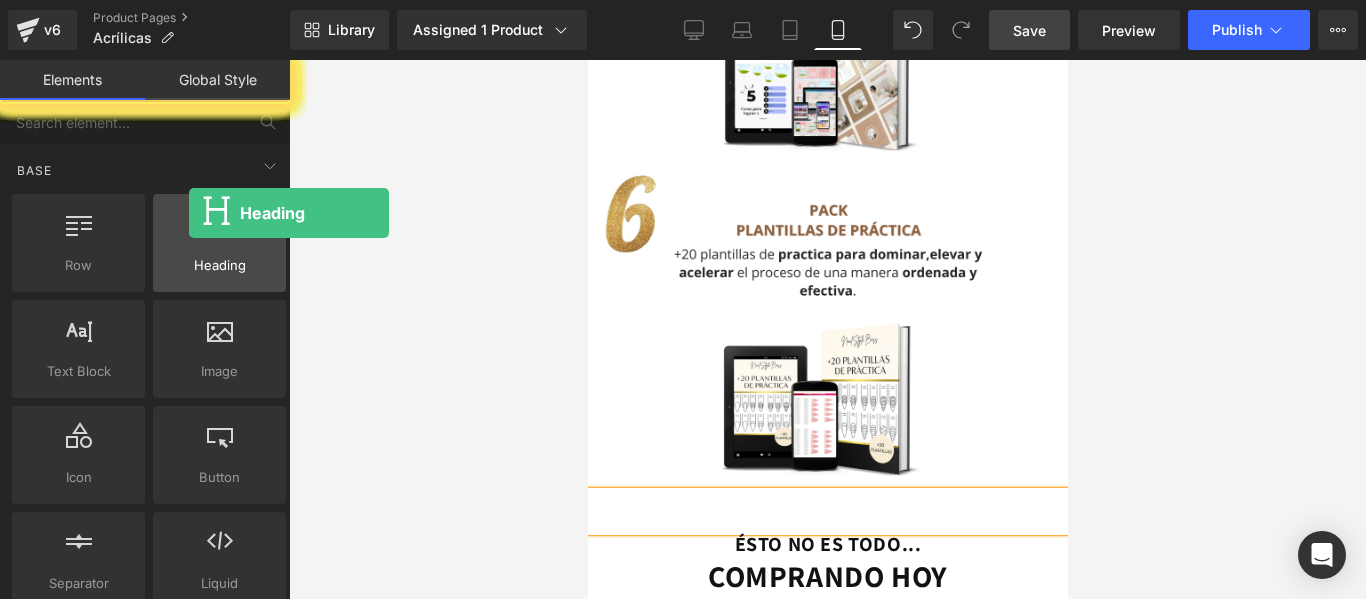 drag, startPoint x: 218, startPoint y: 238, endPoint x: 150, endPoint y: 245, distance: 68.359344 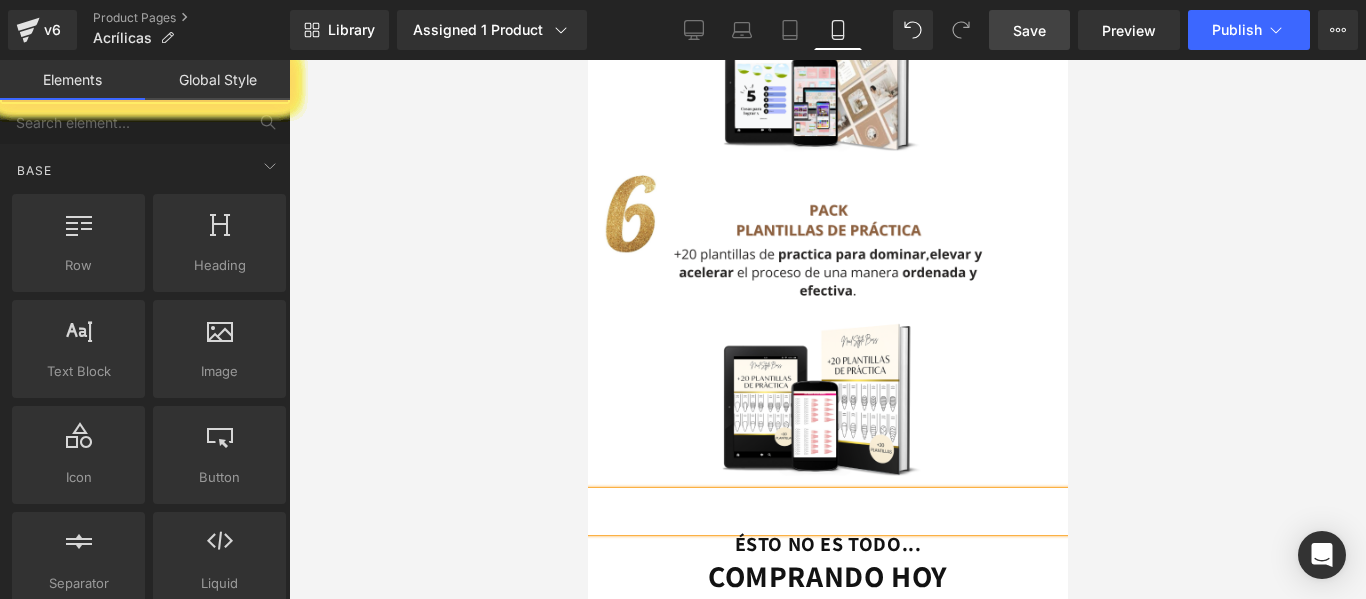 drag, startPoint x: 1018, startPoint y: 44, endPoint x: 418, endPoint y: 85, distance: 601.39923 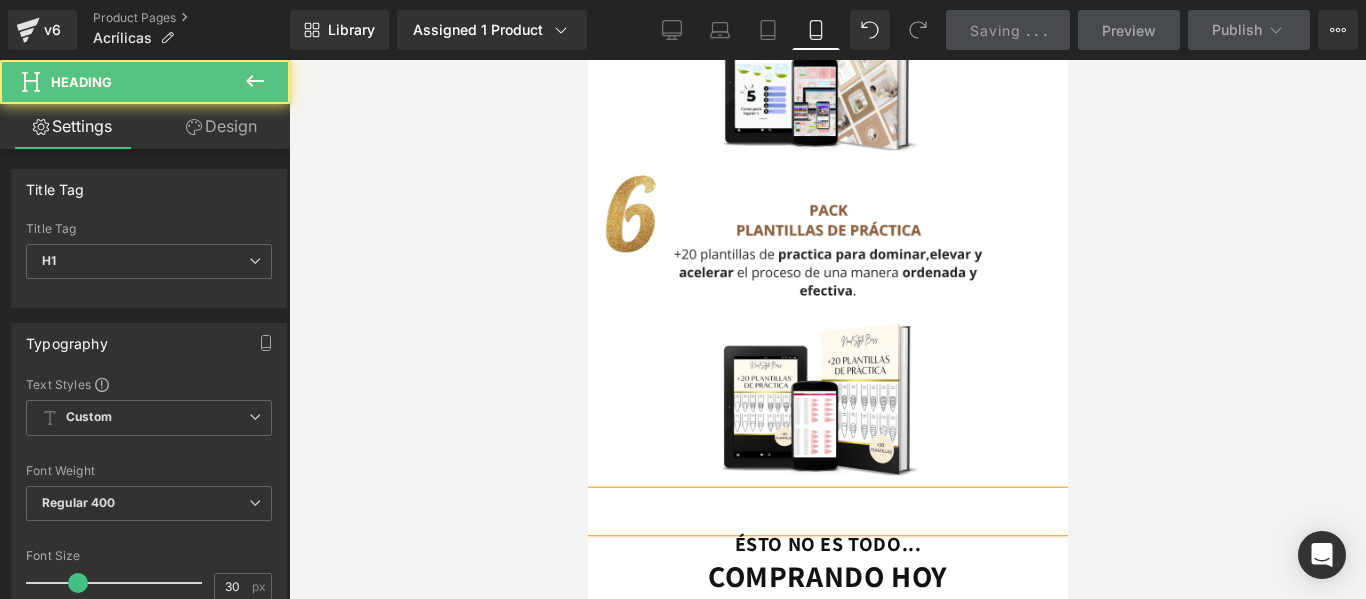 click on "Your heading text goes here
Heading" at bounding box center (827, -4704) 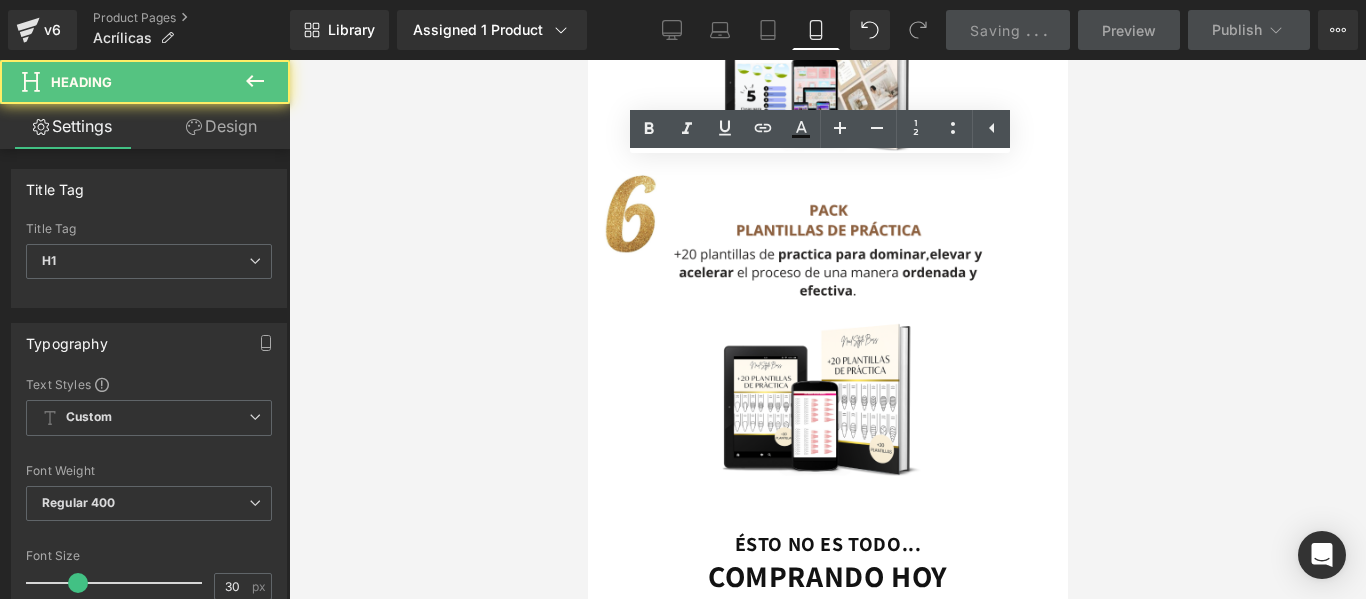 click on "Your heading text goes here" at bounding box center [827, -4704] 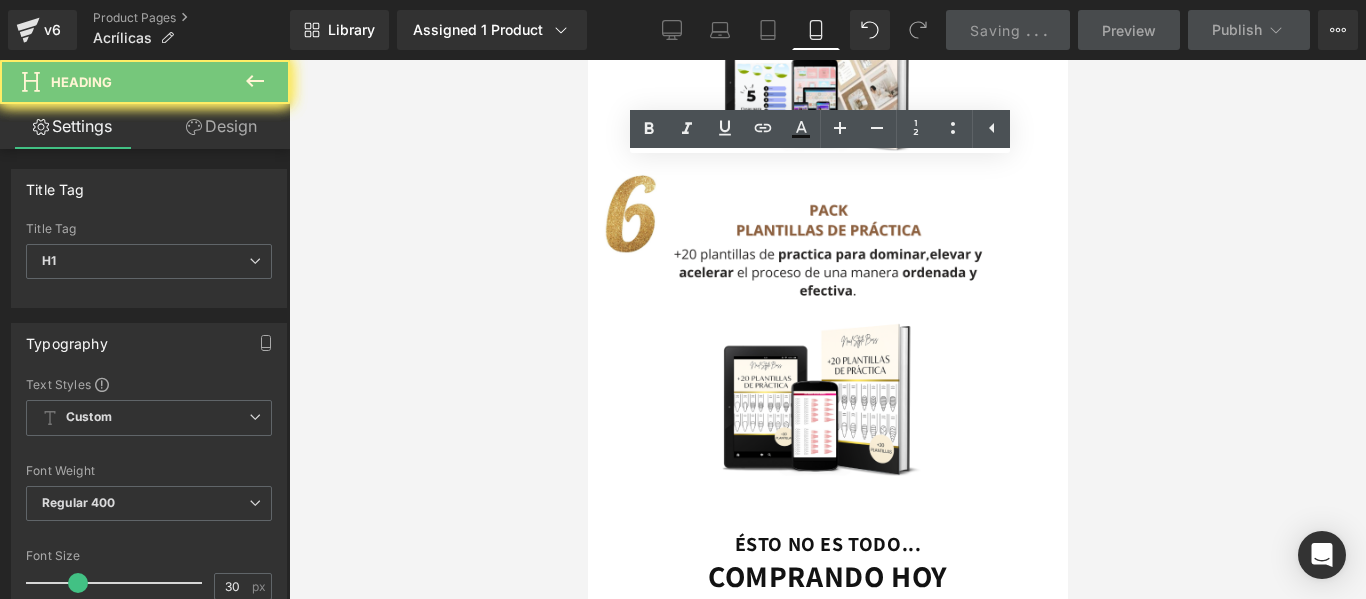 click on "EL PACK PRO QUE TRANSFORMA TUS UÑAS Y TU CONFIANZA:APRENDÉ LA TÉCNICA PROFESIONAL QUE LLENA AGENDAS Y TE POSICIONA COMO EXPERTA" at bounding box center (827, -4559) 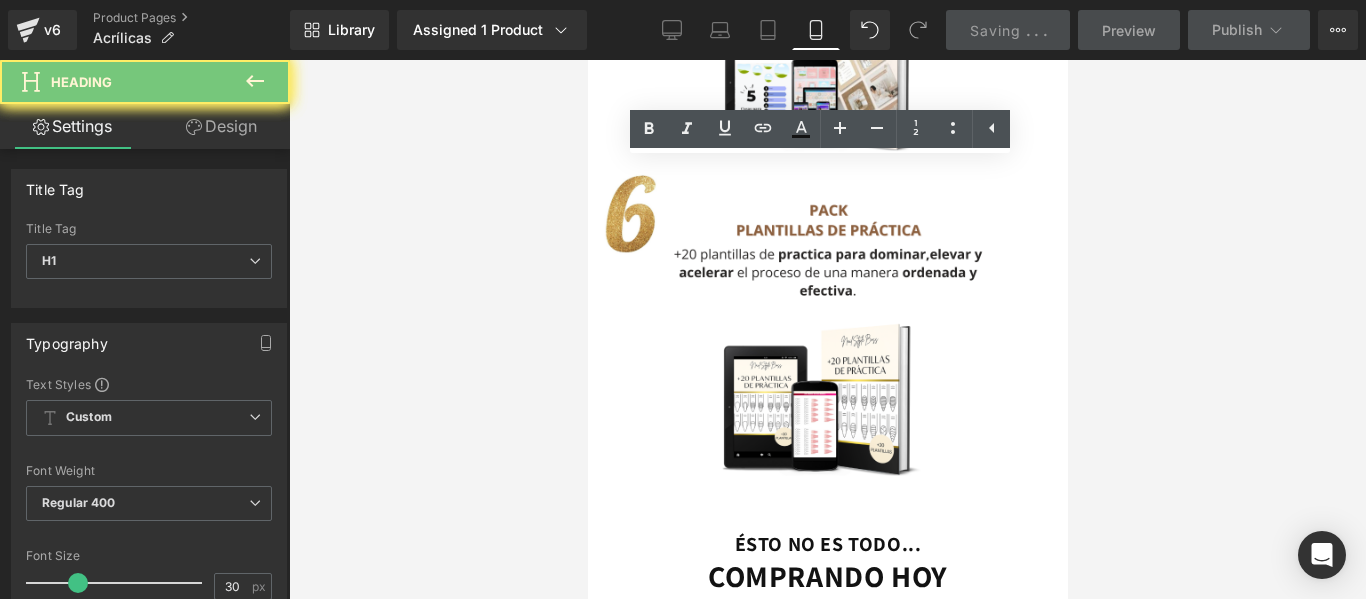 click on "EL PACK PRO QUE TRANSFORMA TUS UÑAS Y TU CONFIANZA:APRENDÉ LA TÉCNICA PROFESIONAL QUE LLENA AGENDAS Y TE POSICIONA COMO EXPERTA" at bounding box center [827, -4560] 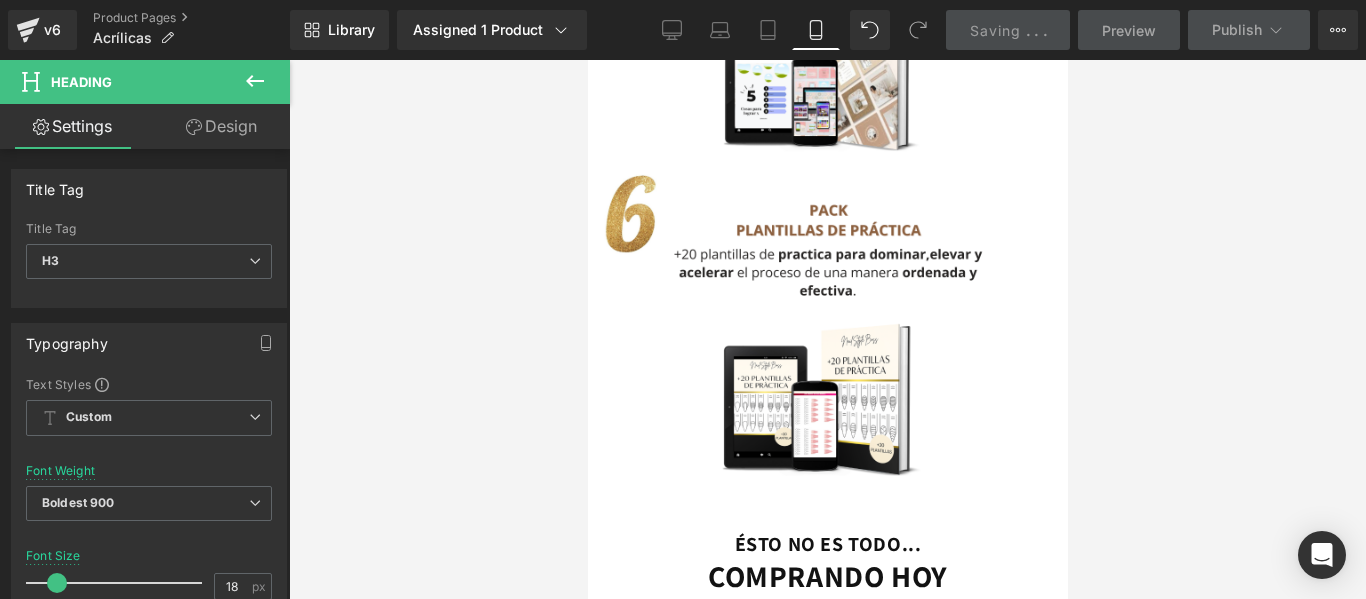 drag, startPoint x: 999, startPoint y: 30, endPoint x: 334, endPoint y: 41, distance: 665.09094 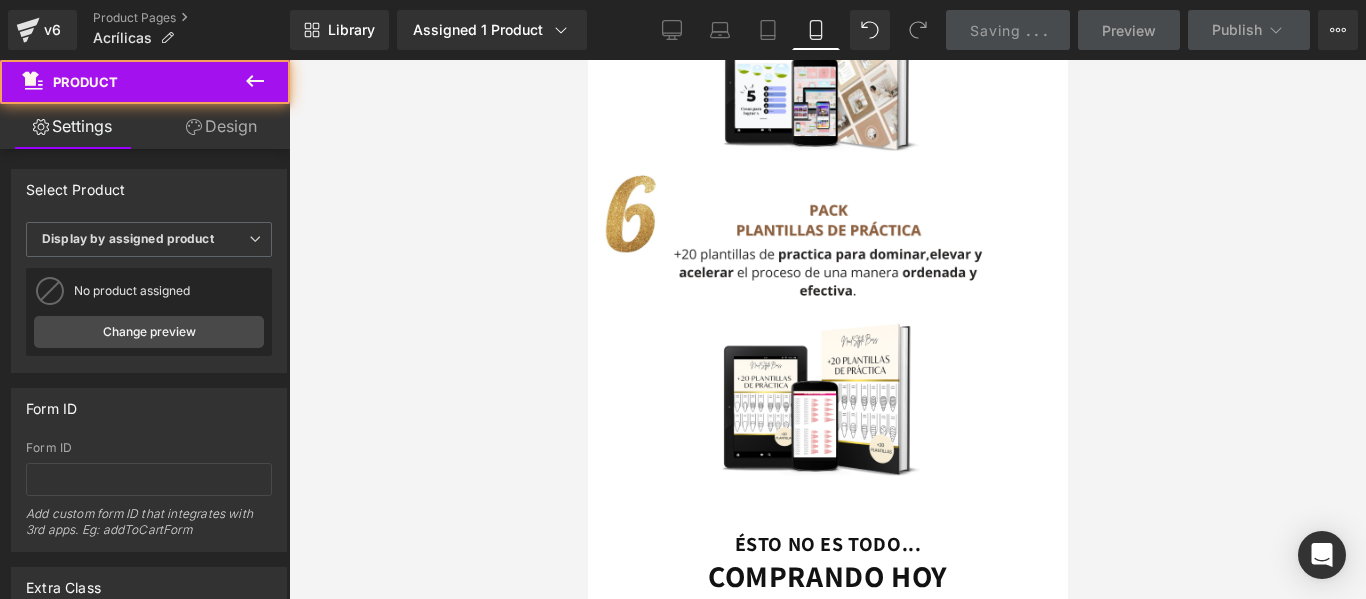 click on "EL PACK PRO QUE TRANSFORMA TUS UÑAS Y TU CONFIANZA:APRENDÉ LA TÉCNICA PROFESIONAL QUE LLENA AGENDAS Y TE POSICIONA COMO EXPERTA
Heading
Mejorás tu técnica ganas,seguridad y llenas tu agenda.
Text Block
Image
Row
TE PASA QUE..
Heading
💔Hacés uñas pero no lográs llenar tu agenda. 💔No sabés qué contenido subir y tus redes. 💔Tu perfil de Instagram no vende. 💔Estás insegura por tardar demasiado. 💔Te bloqueás cuando tenés que hacer diseños. 💔Dudás de tu trabajo y no te animás a subir precios. 💔Querés emprender, pero no podés pagar formaciones caras.
Text Block
Row
¿QUÉ PASARÍA SI..?
Heading
👑Llenás tu agenda dominando la técnica. 👑Aumentás tu velocidad y elevas tu nivel. por la" at bounding box center [827, -3253] 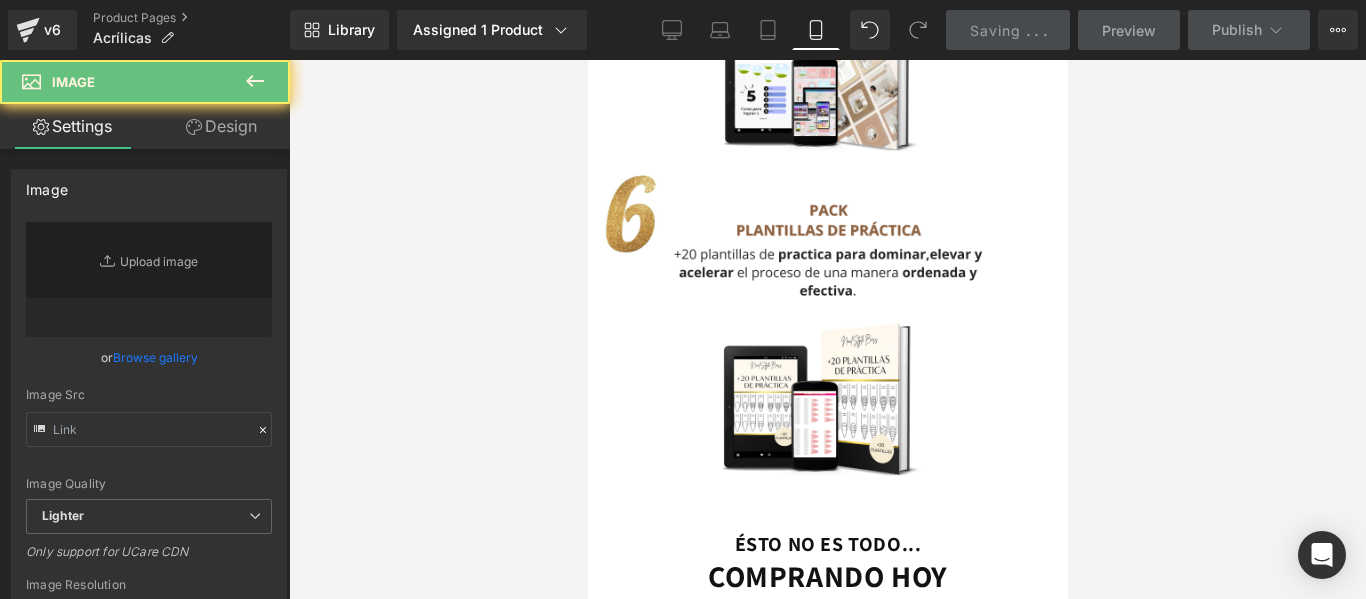 click 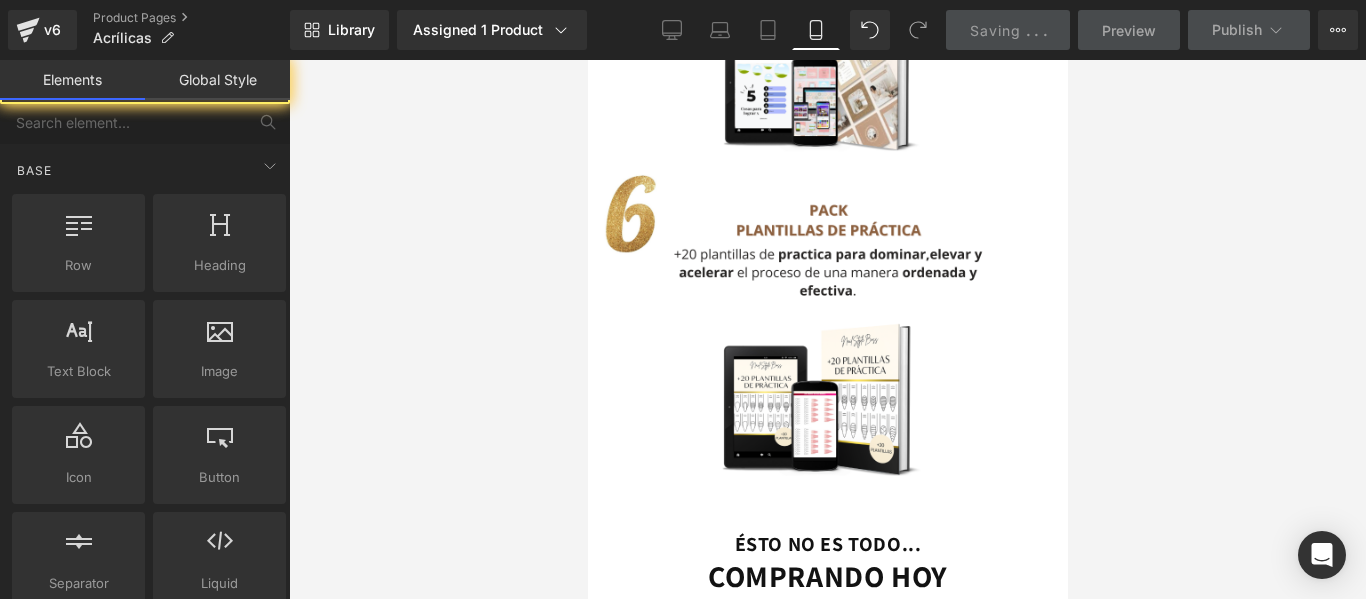 click at bounding box center [918, 30] 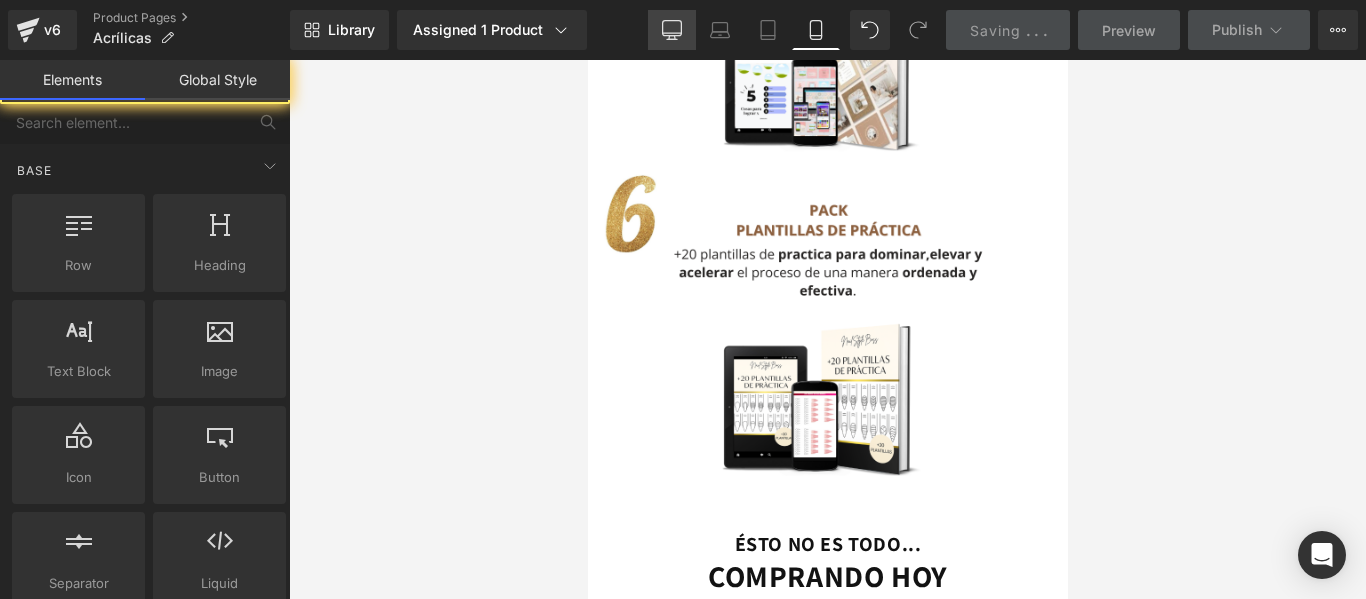 click 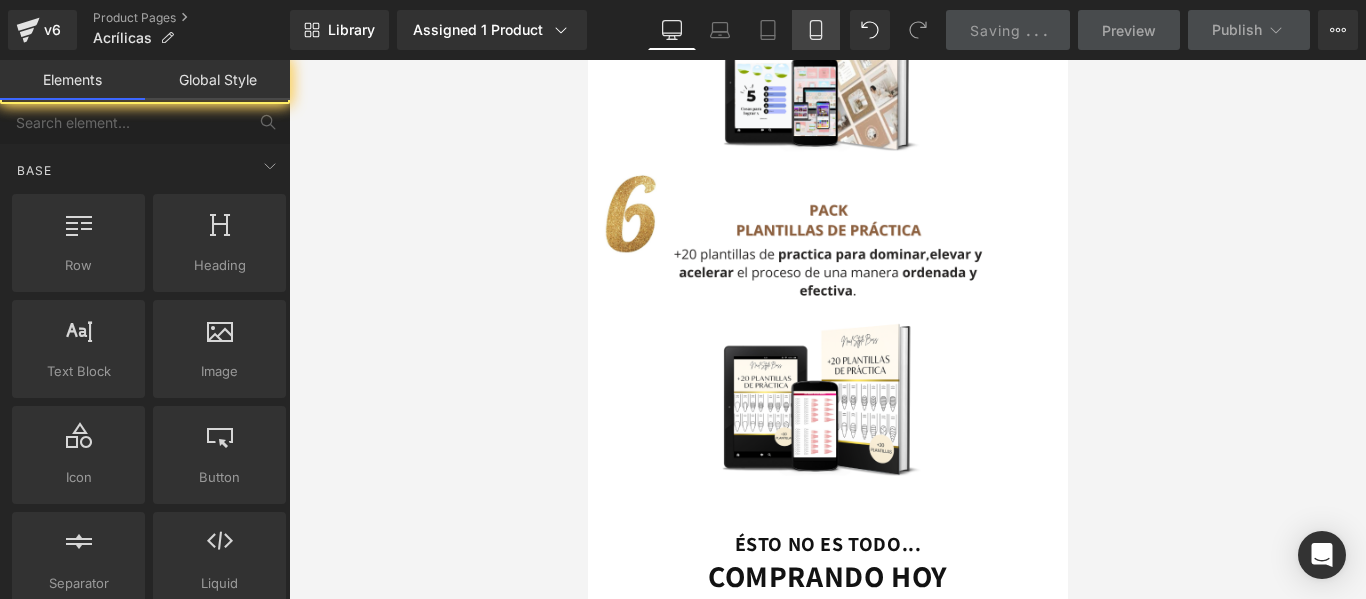 click 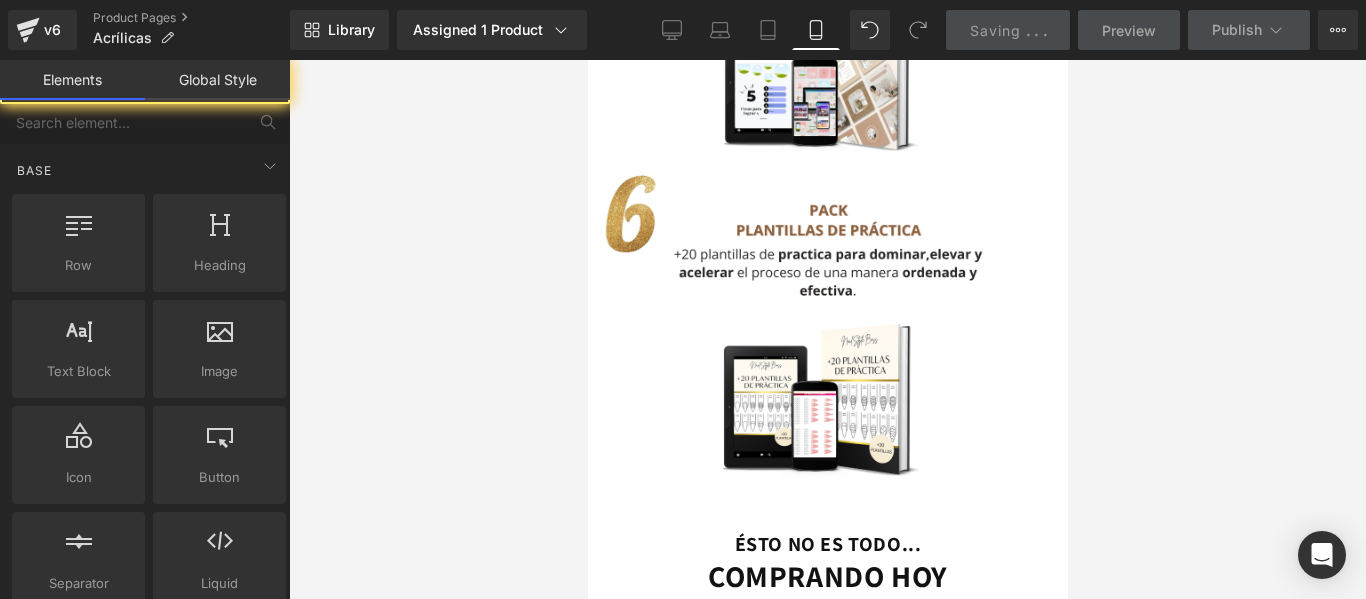 click on "Saving   .   .   ." at bounding box center [1008, 30] 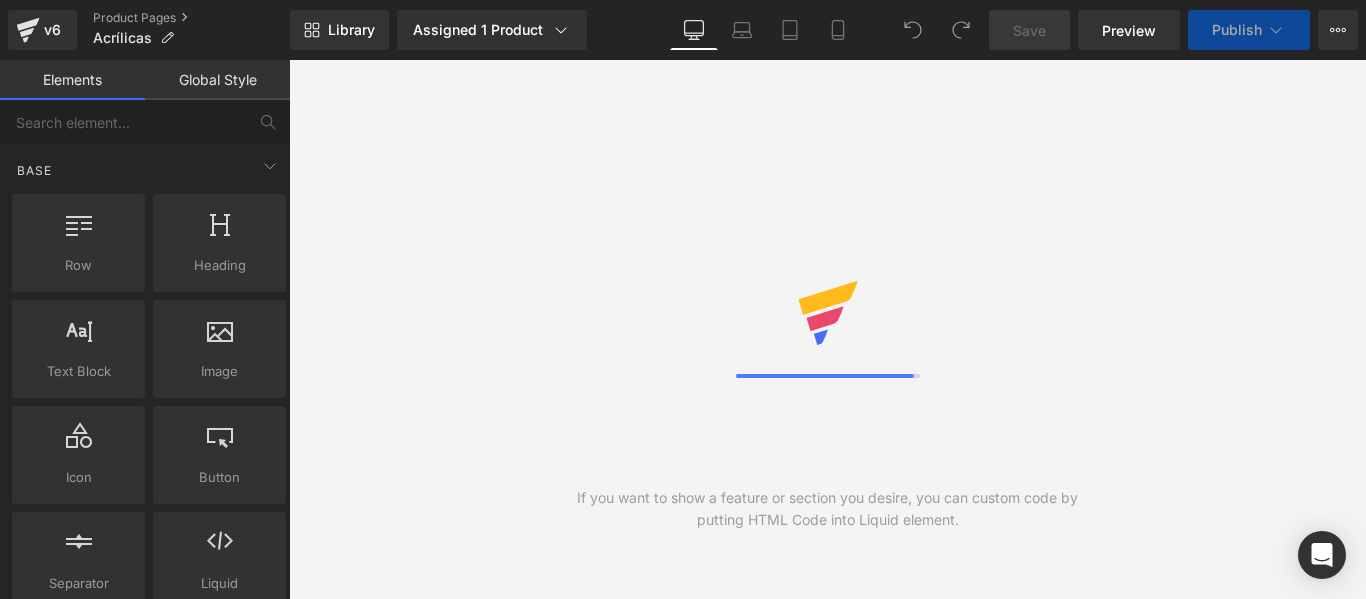 scroll, scrollTop: 0, scrollLeft: 0, axis: both 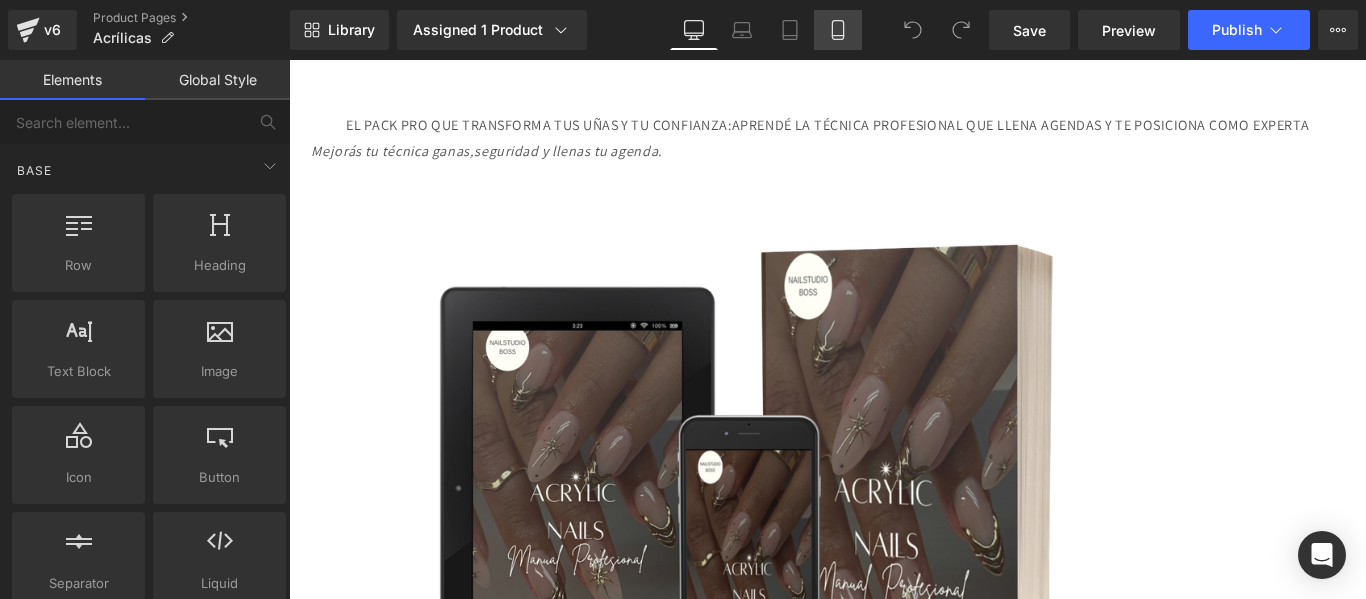 click 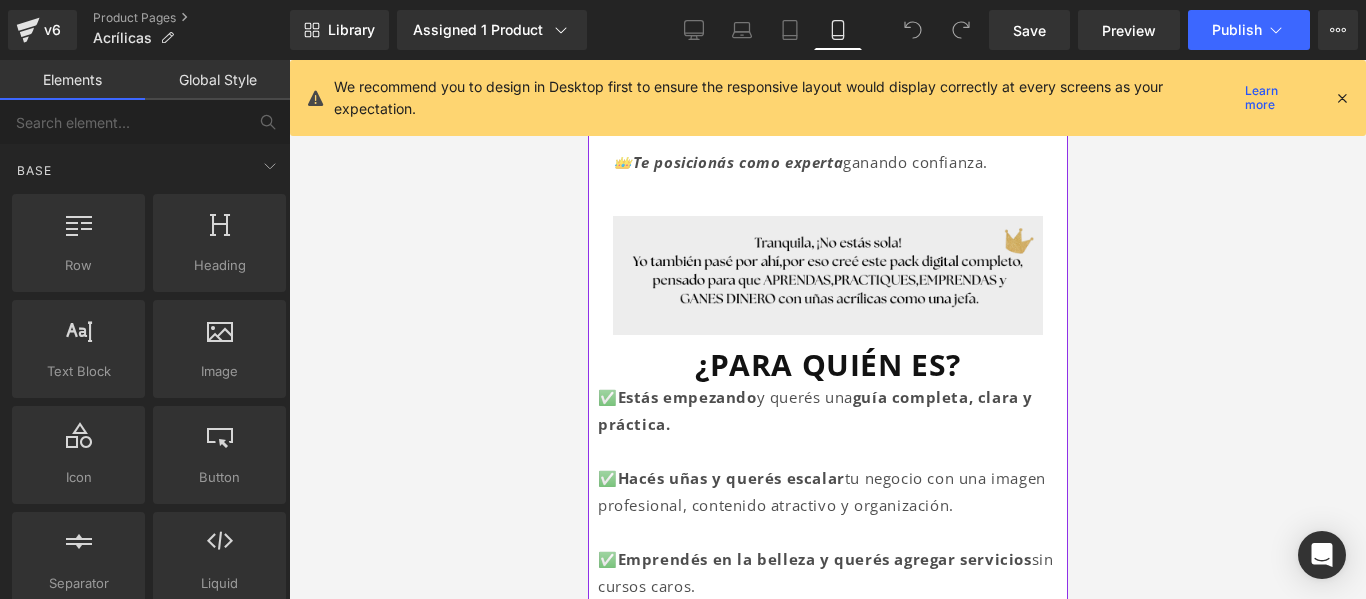 scroll, scrollTop: 1192, scrollLeft: 0, axis: vertical 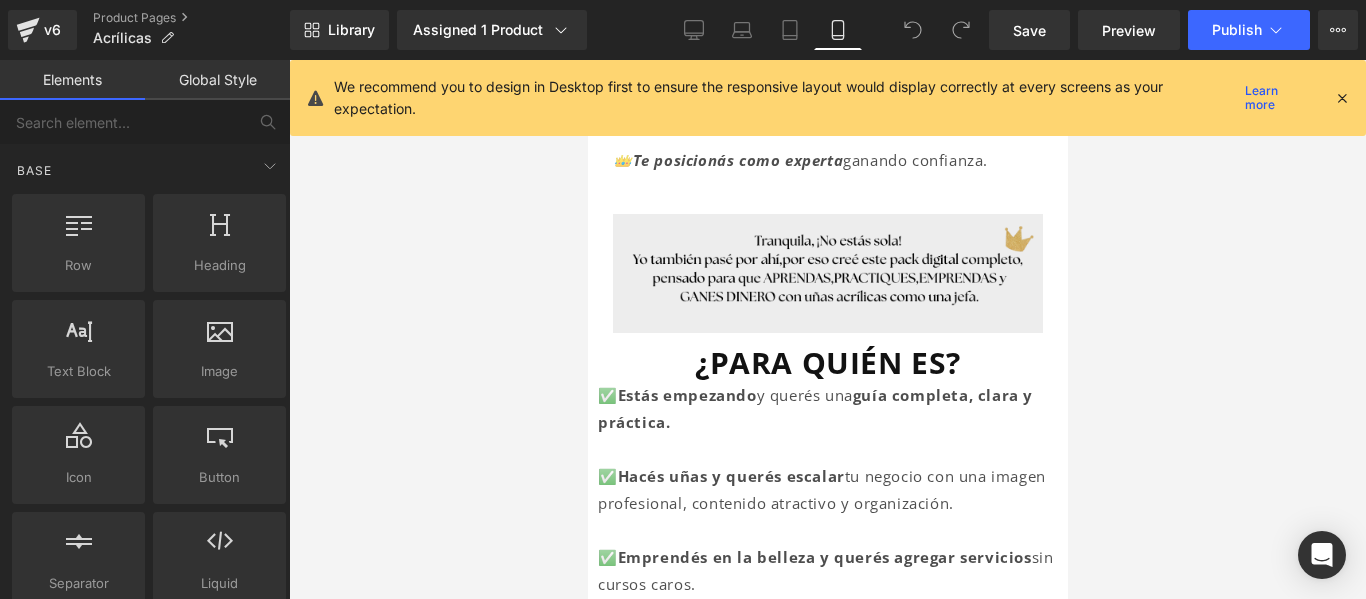 click at bounding box center [1342, 98] 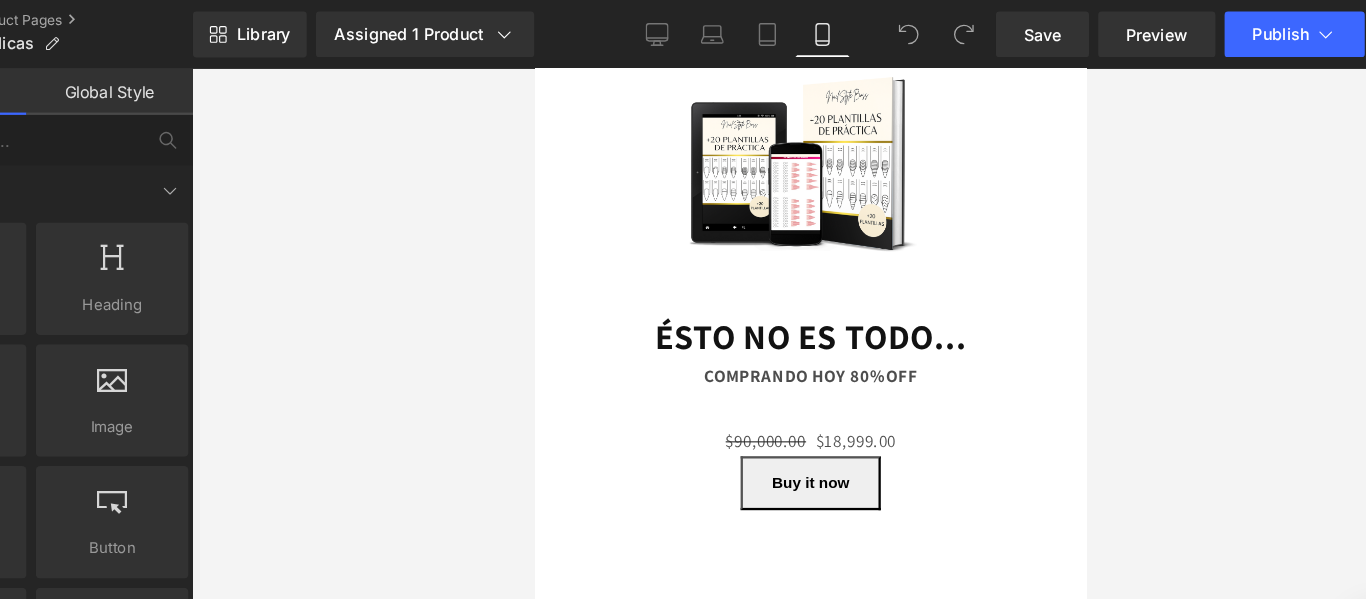 scroll, scrollTop: 5029, scrollLeft: 0, axis: vertical 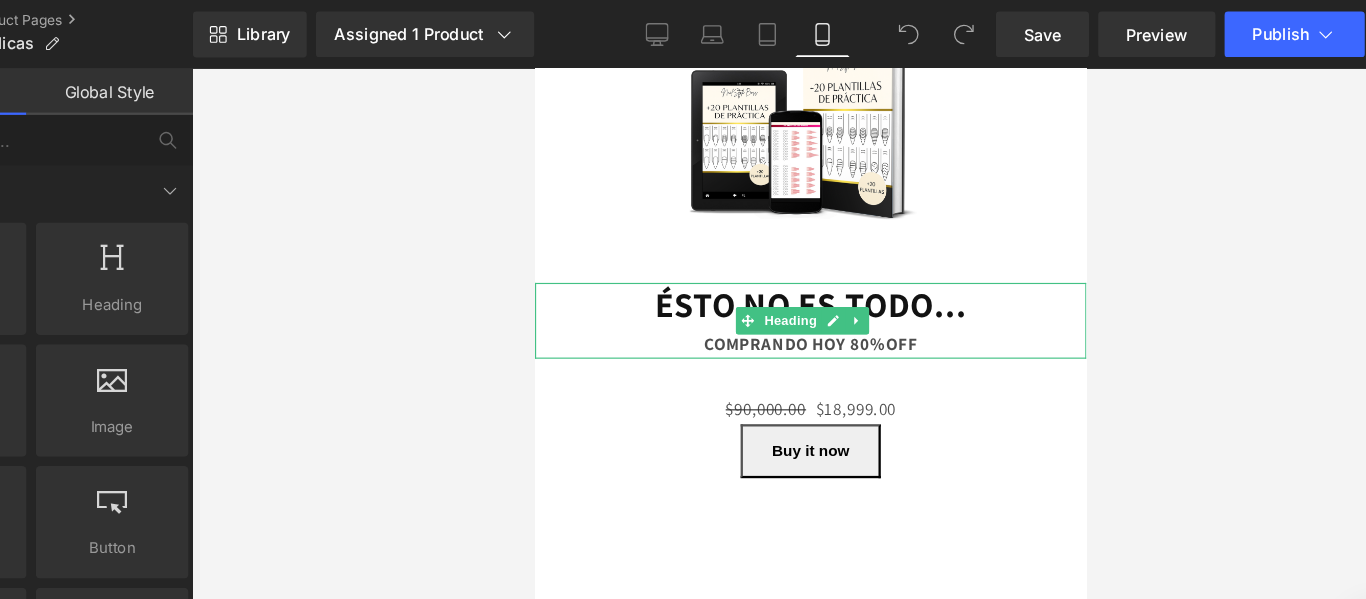 click on "COMPRANDO HOY 80%OFF" at bounding box center (774, 306) 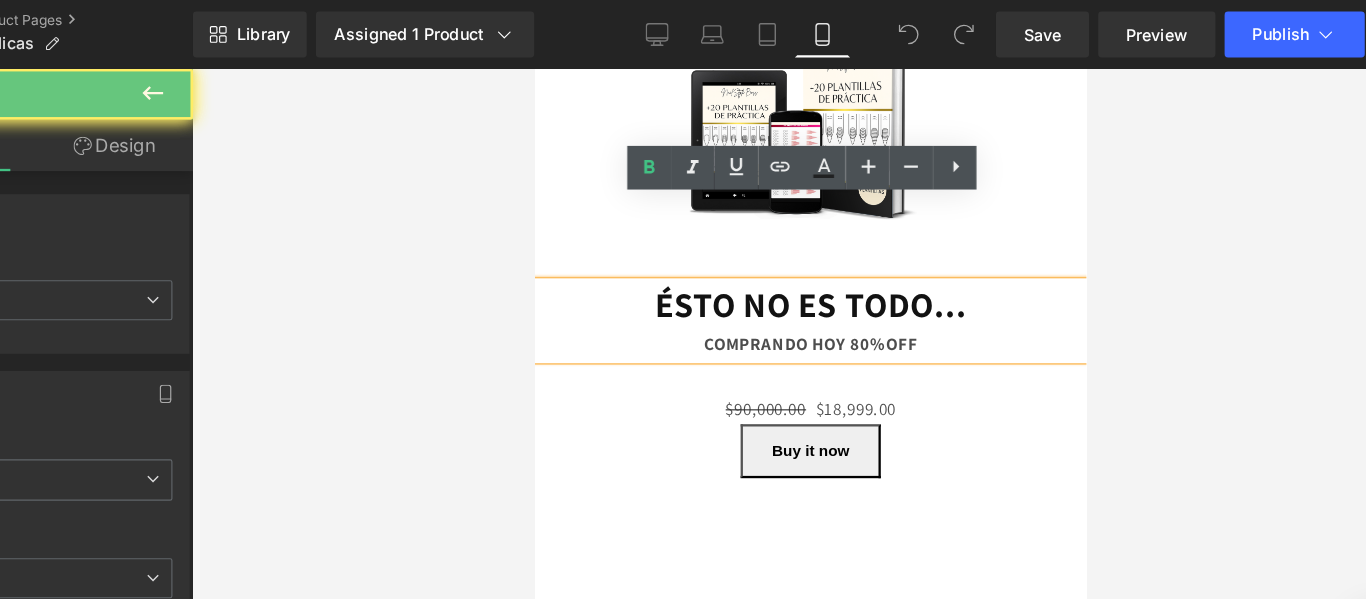 click on "COMPRANDO HOY 80%OFF" at bounding box center (774, 306) 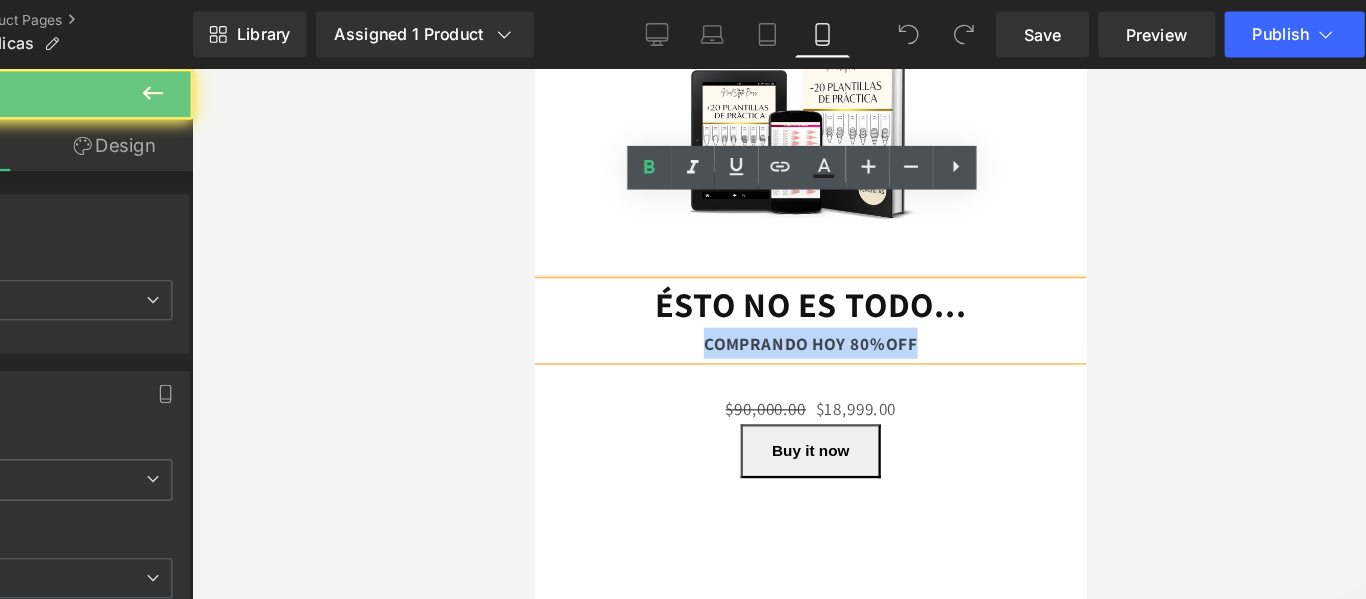 click on "COMPRANDO HOY 80%OFF" at bounding box center (774, 306) 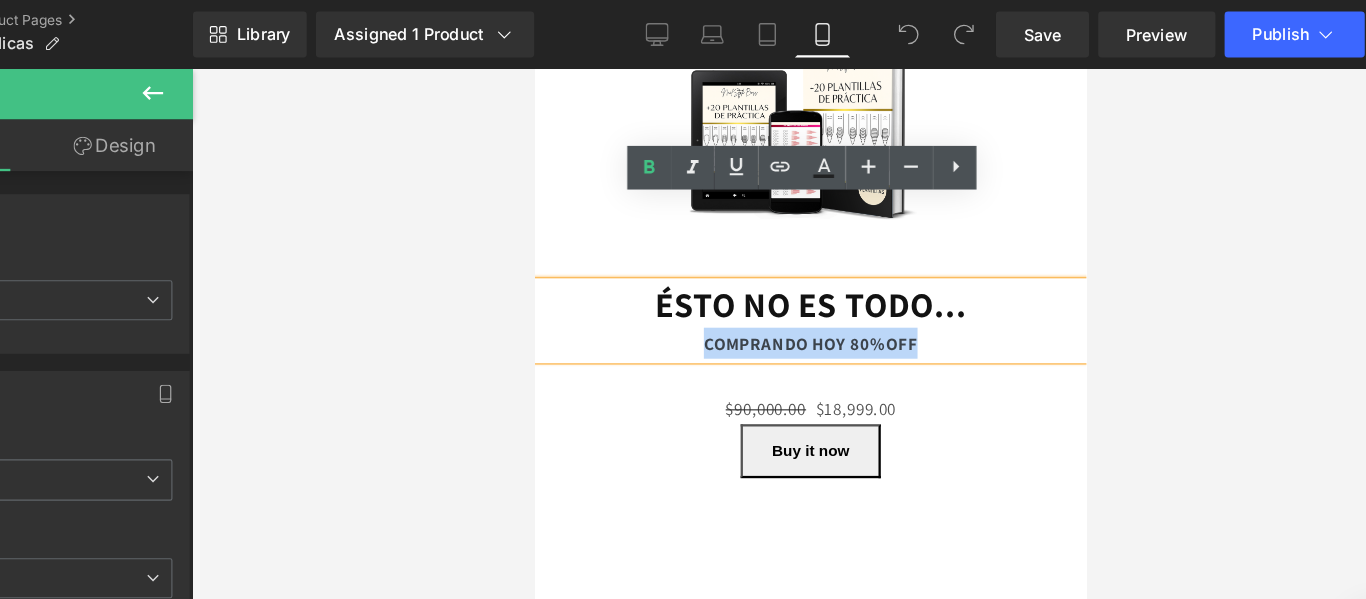 type 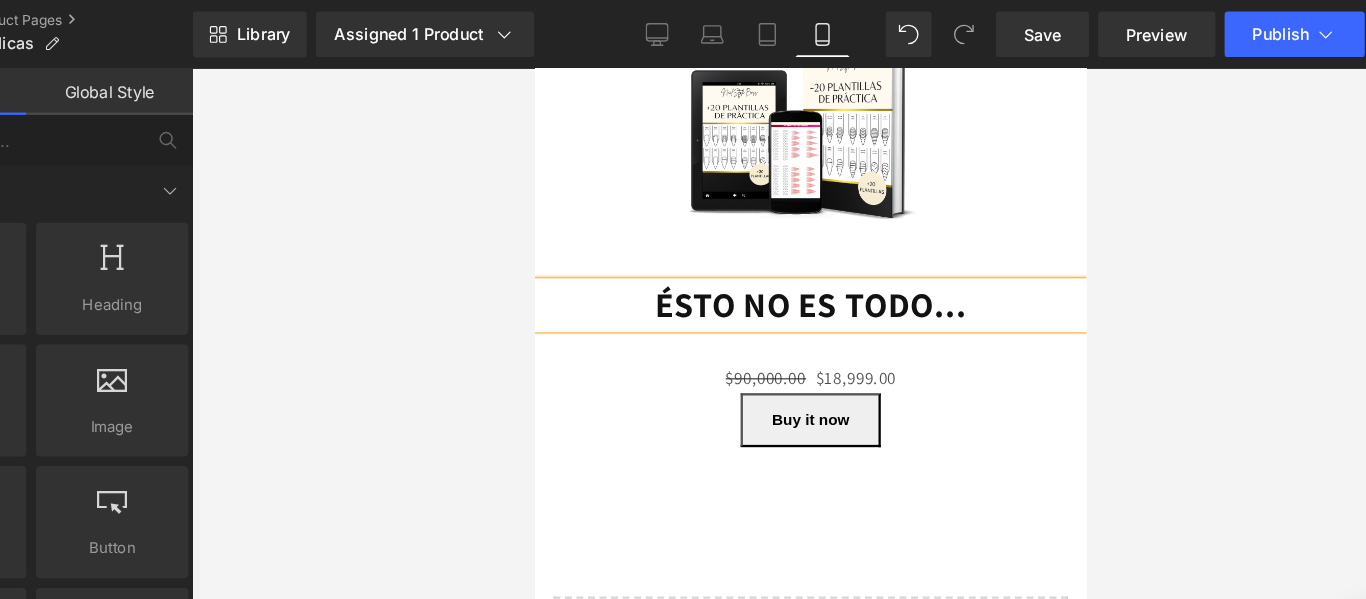 click at bounding box center [827, 329] 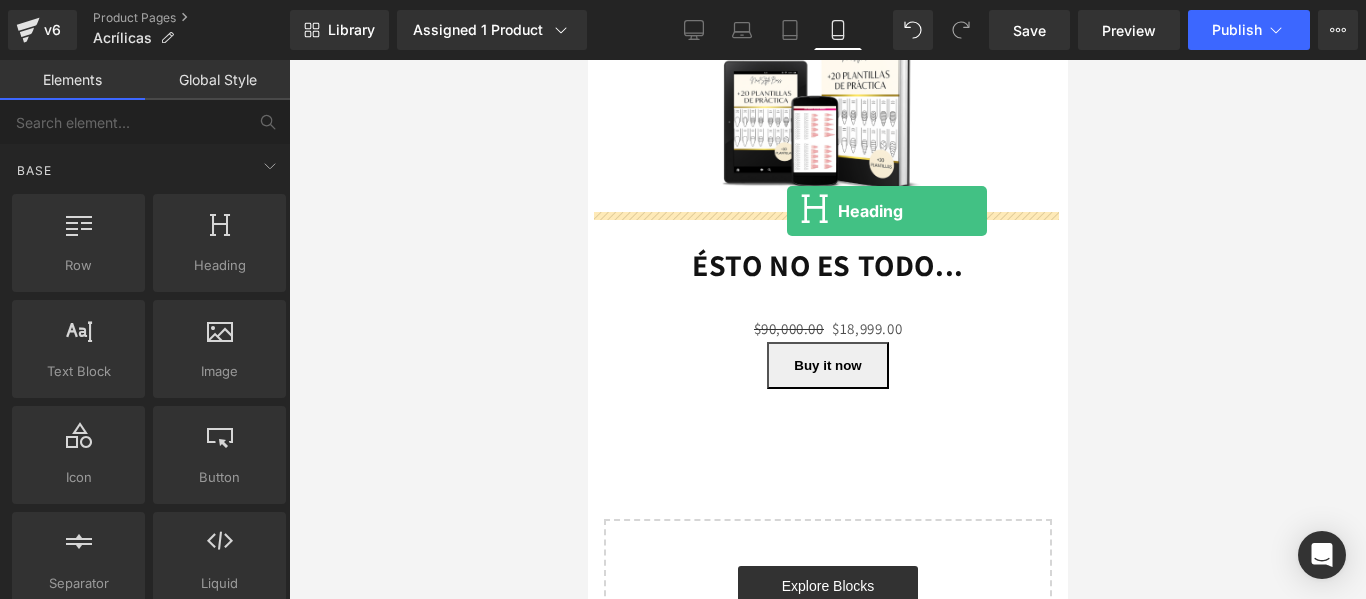 drag, startPoint x: 805, startPoint y: 302, endPoint x: 786, endPoint y: 211, distance: 92.96236 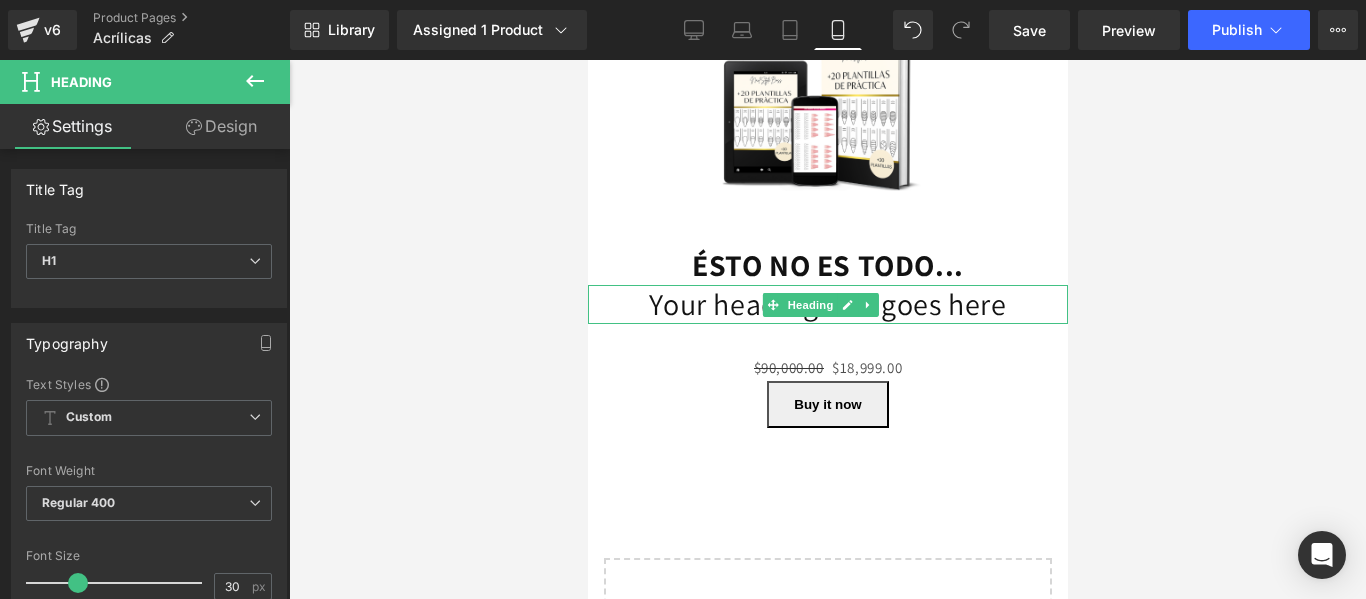 click on "Your heading text goes here" at bounding box center (827, 304) 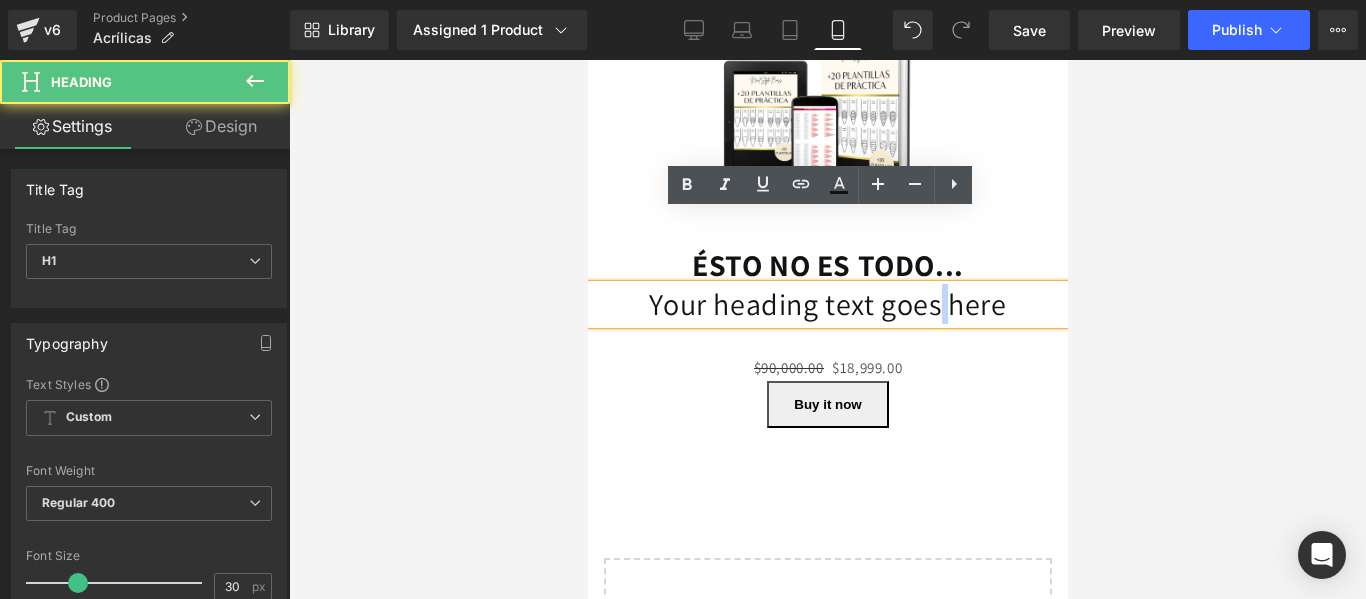 click on "Your heading text goes here" at bounding box center (827, 304) 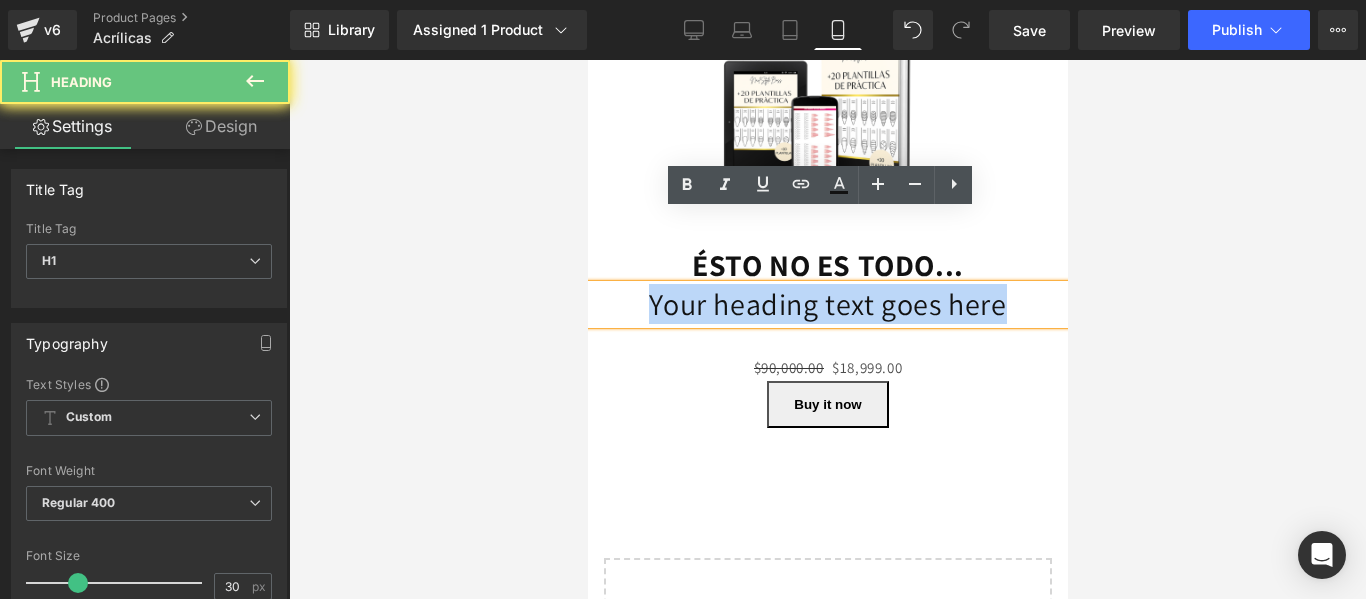 click on "Your heading text goes here" at bounding box center [827, 304] 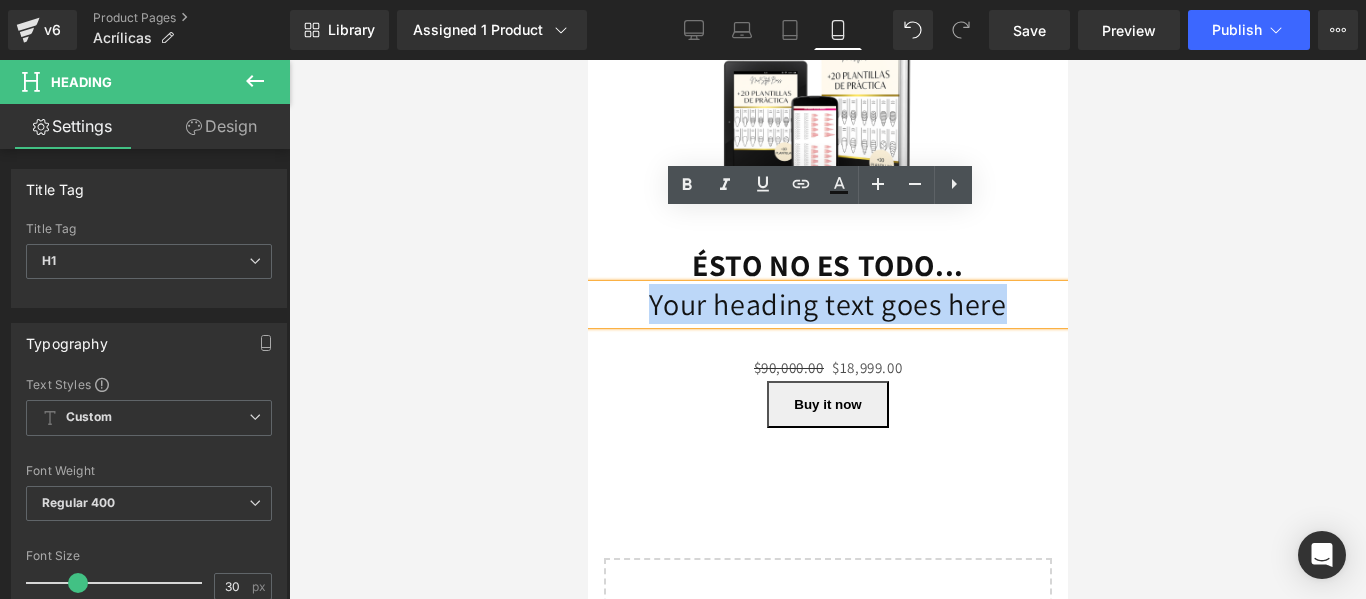 type 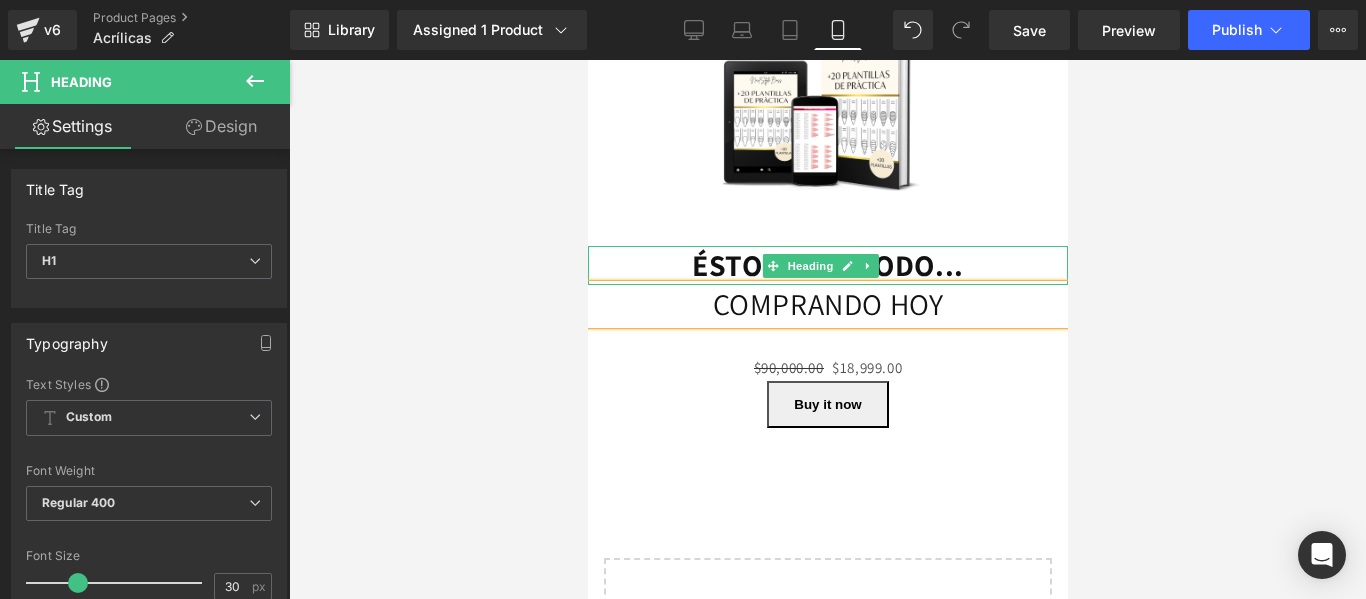 click on "ÉSTO NO ES TODO..." at bounding box center [827, 265] 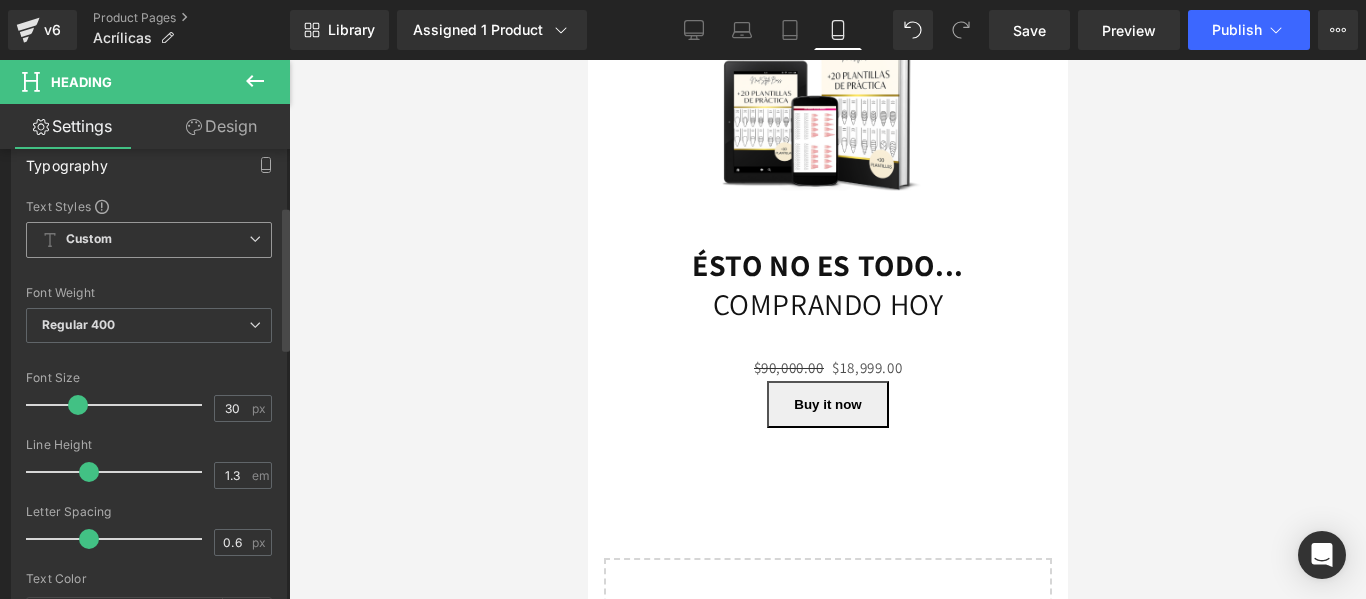 scroll, scrollTop: 0, scrollLeft: 0, axis: both 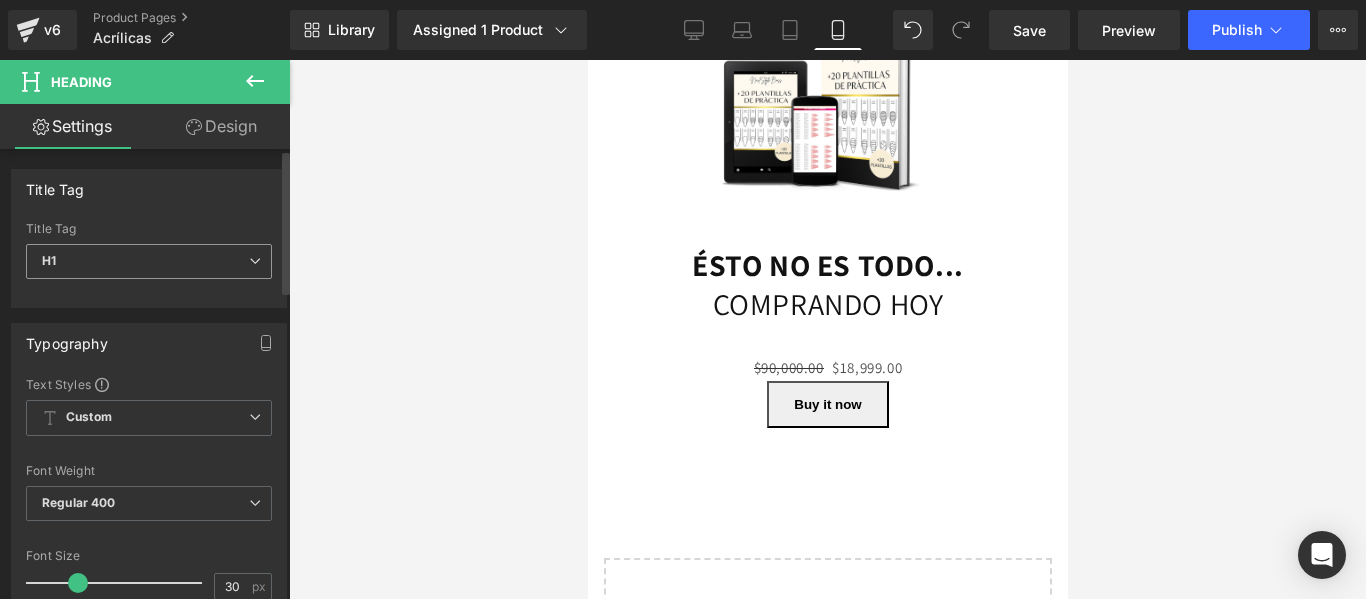 click on "H1" at bounding box center (149, 261) 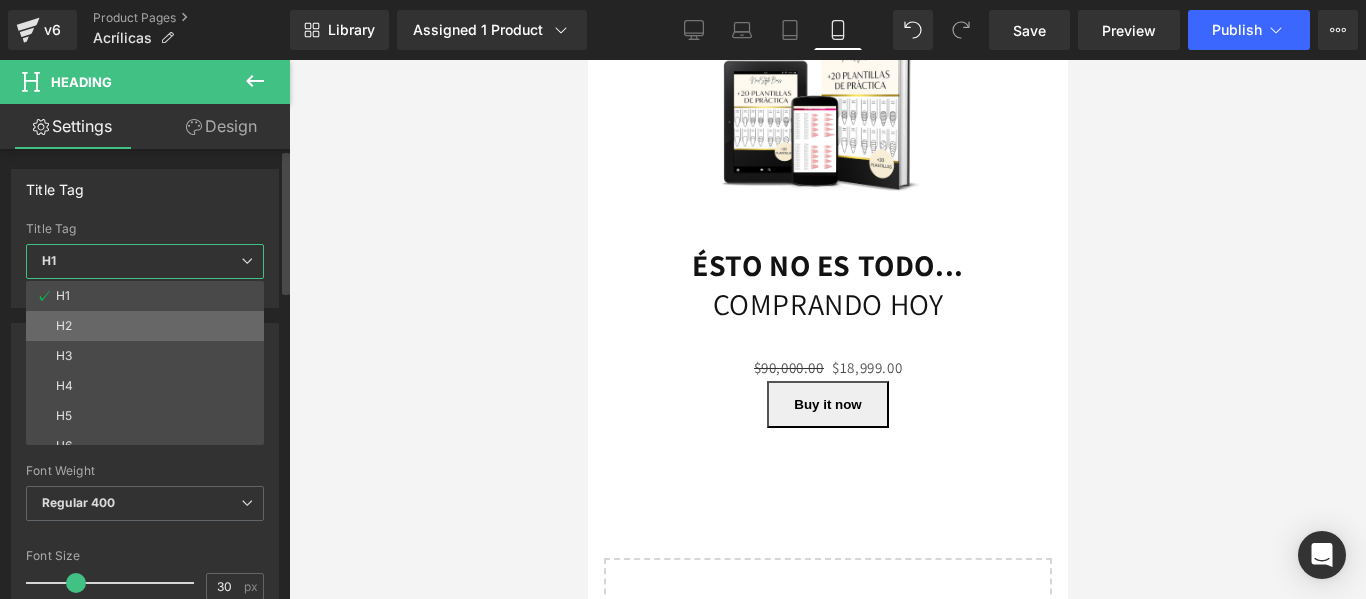 click on "H2" at bounding box center (149, 326) 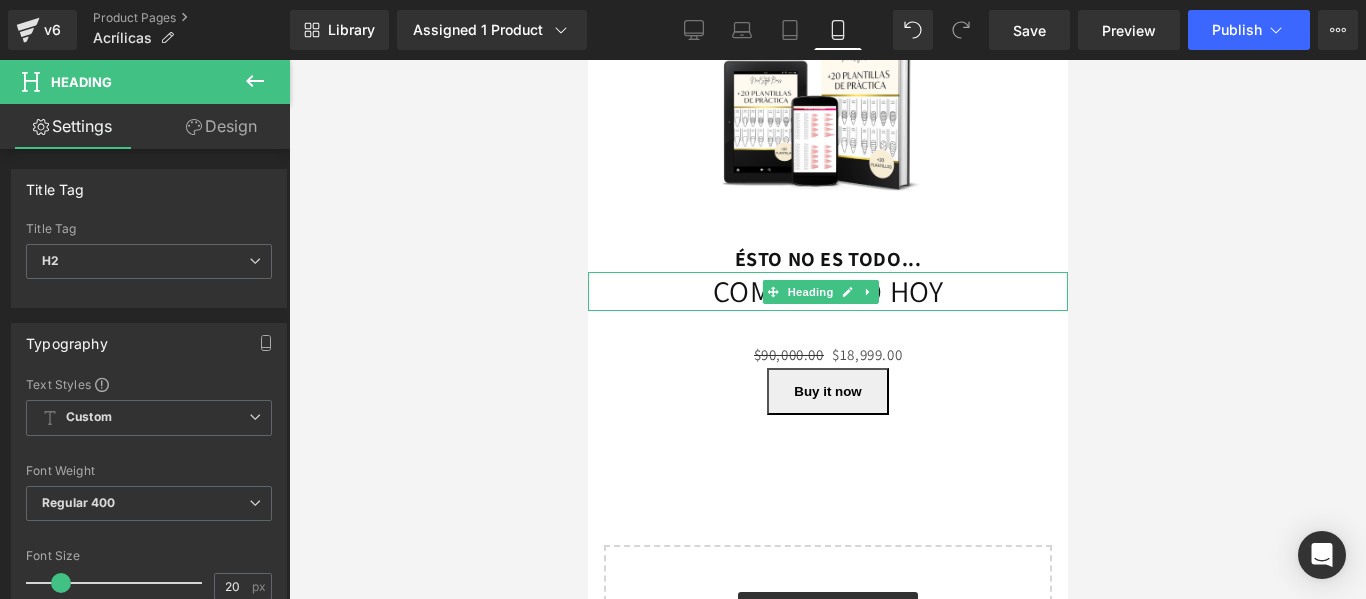 click on "COMPRANDO HOY" at bounding box center (827, 291) 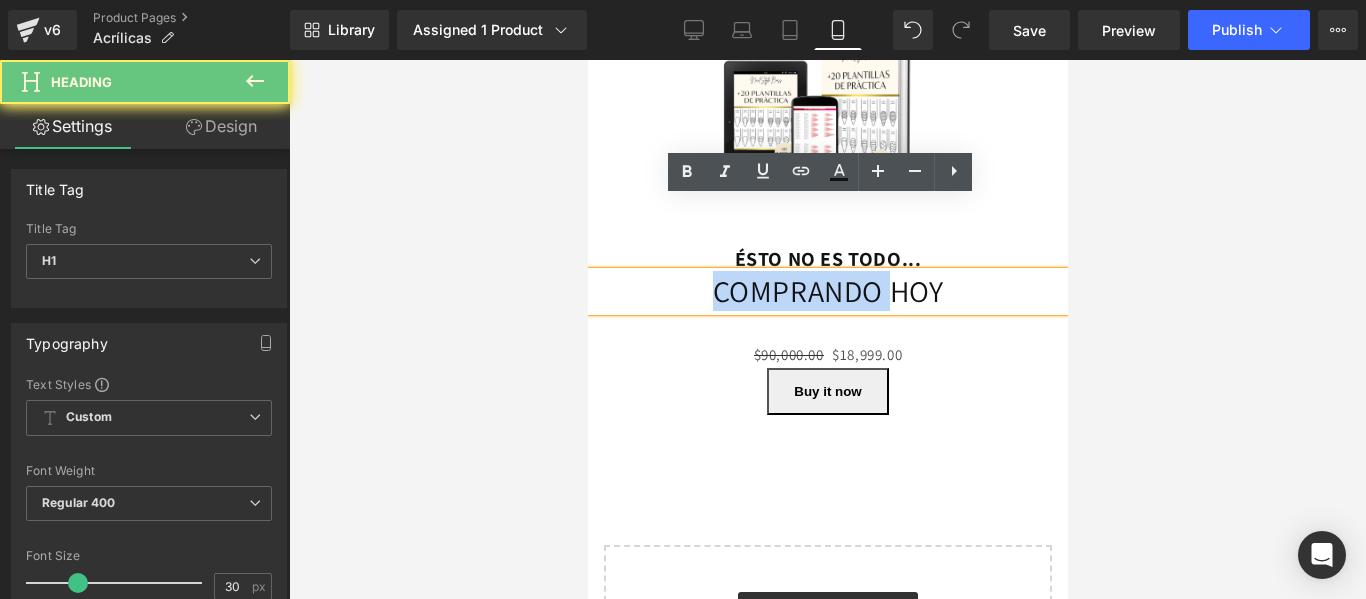 click on "COMPRANDO HOY" at bounding box center (827, 291) 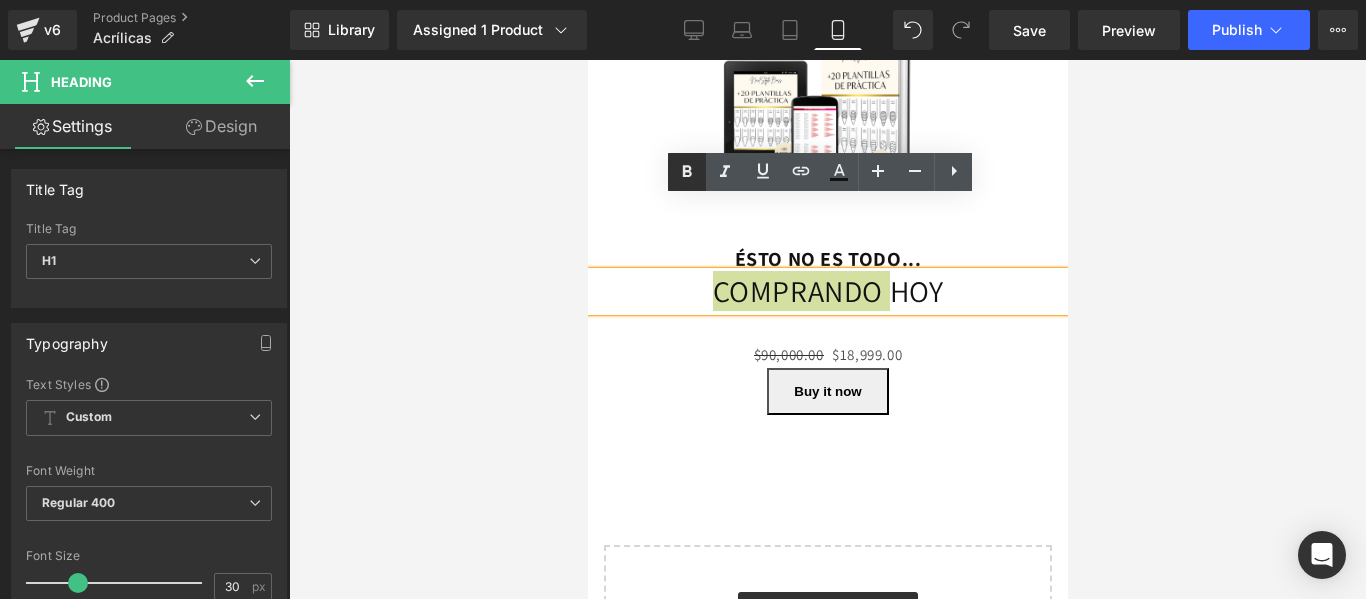 click 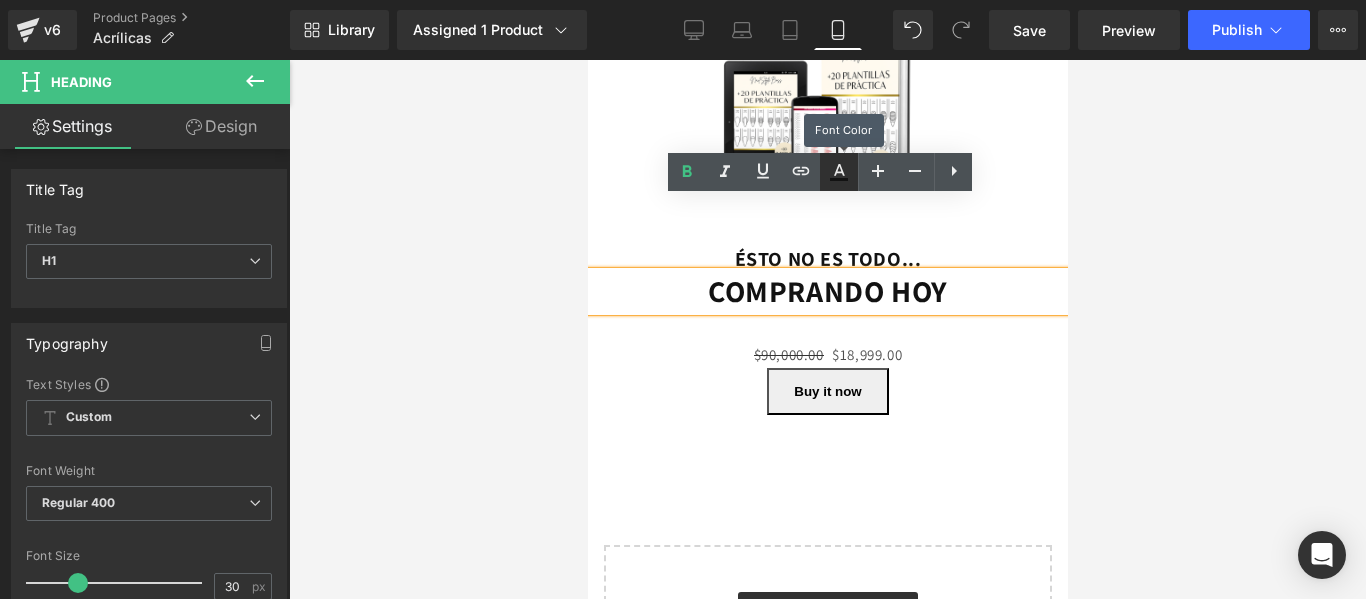 click 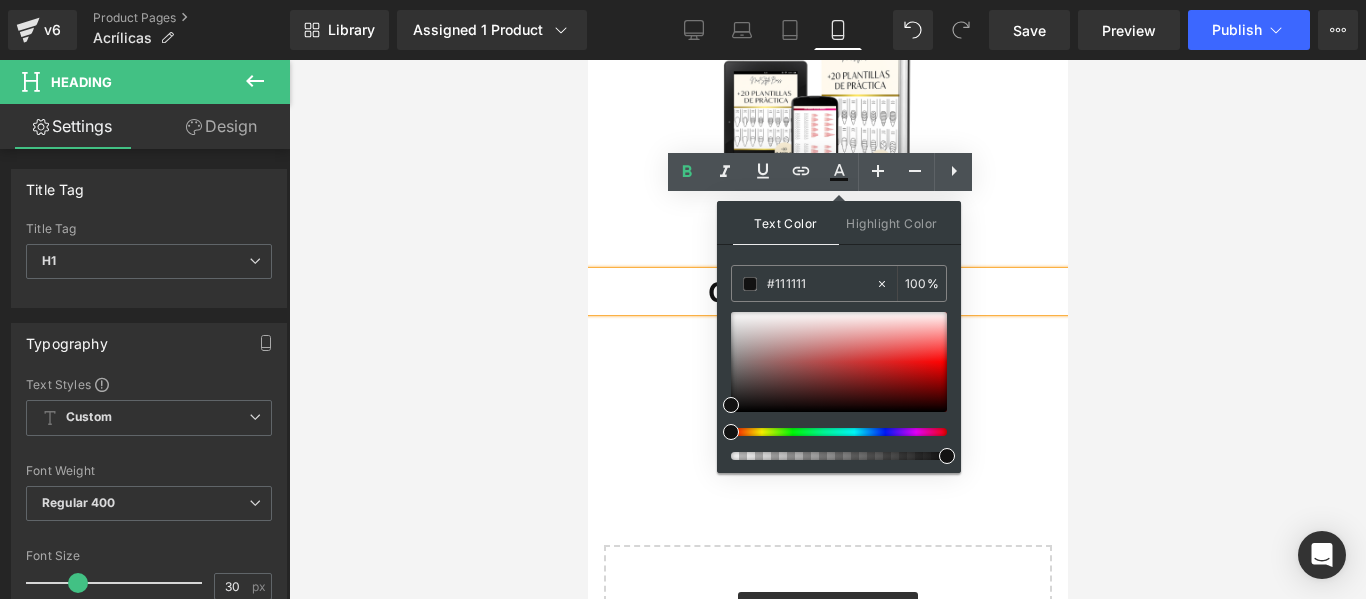 click at bounding box center (831, 432) 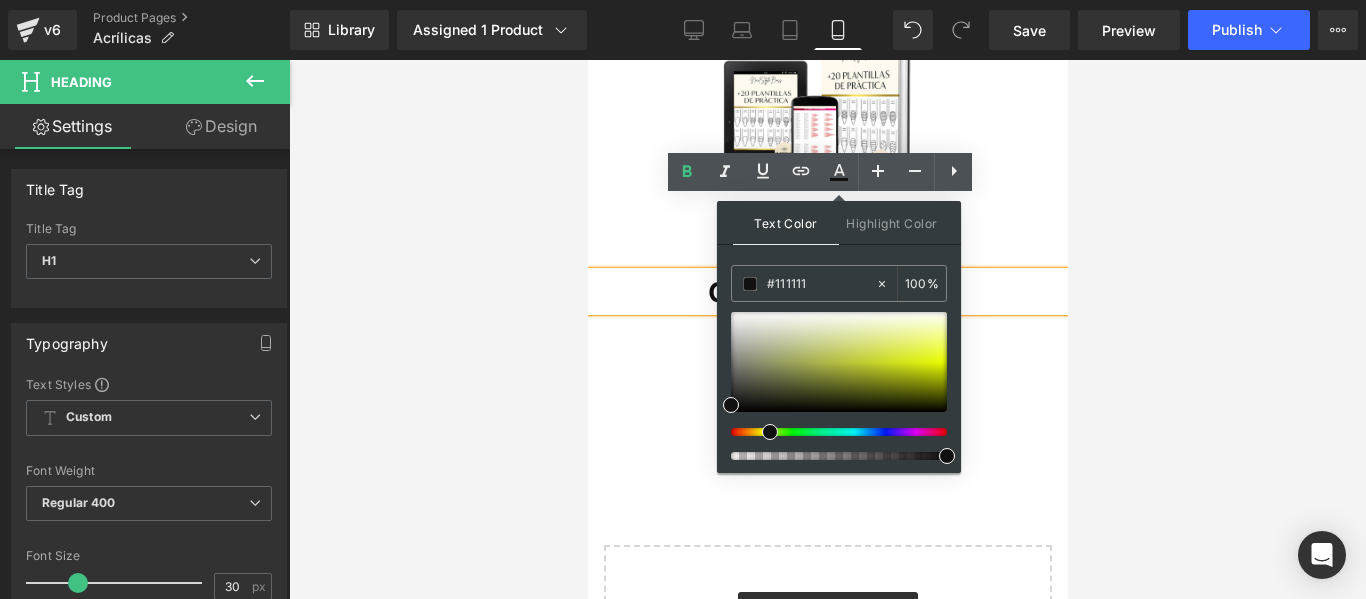 click at bounding box center (831, 432) 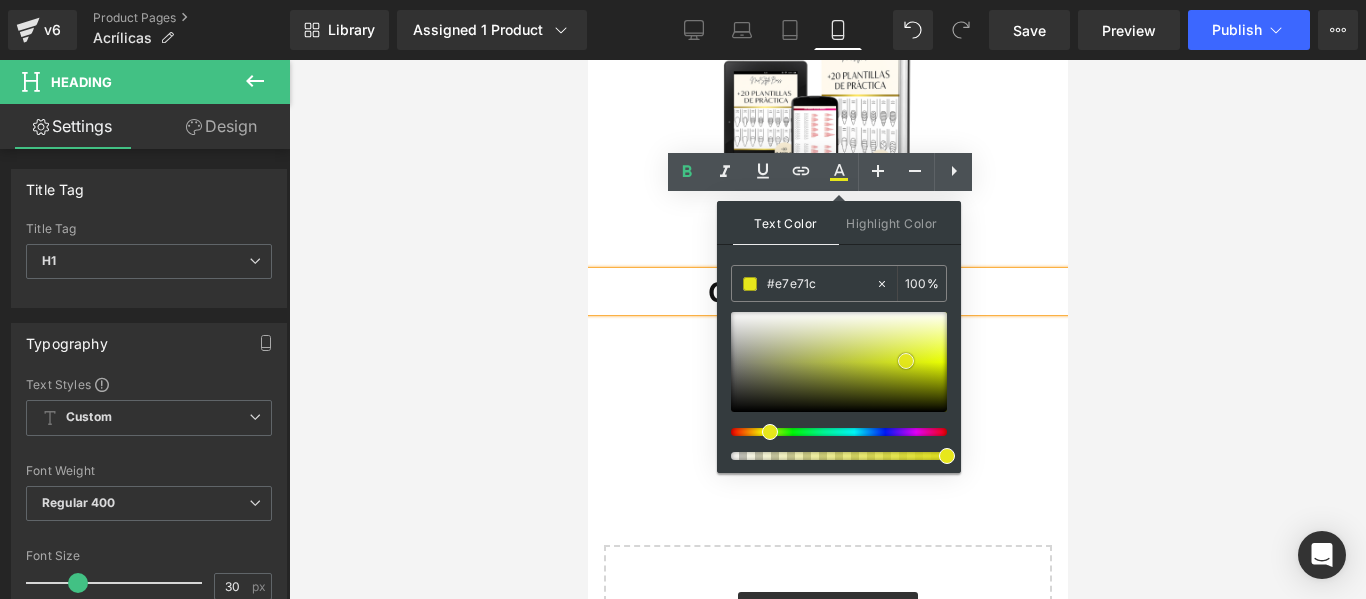 drag, startPoint x: 733, startPoint y: 395, endPoint x: 906, endPoint y: 361, distance: 176.30939 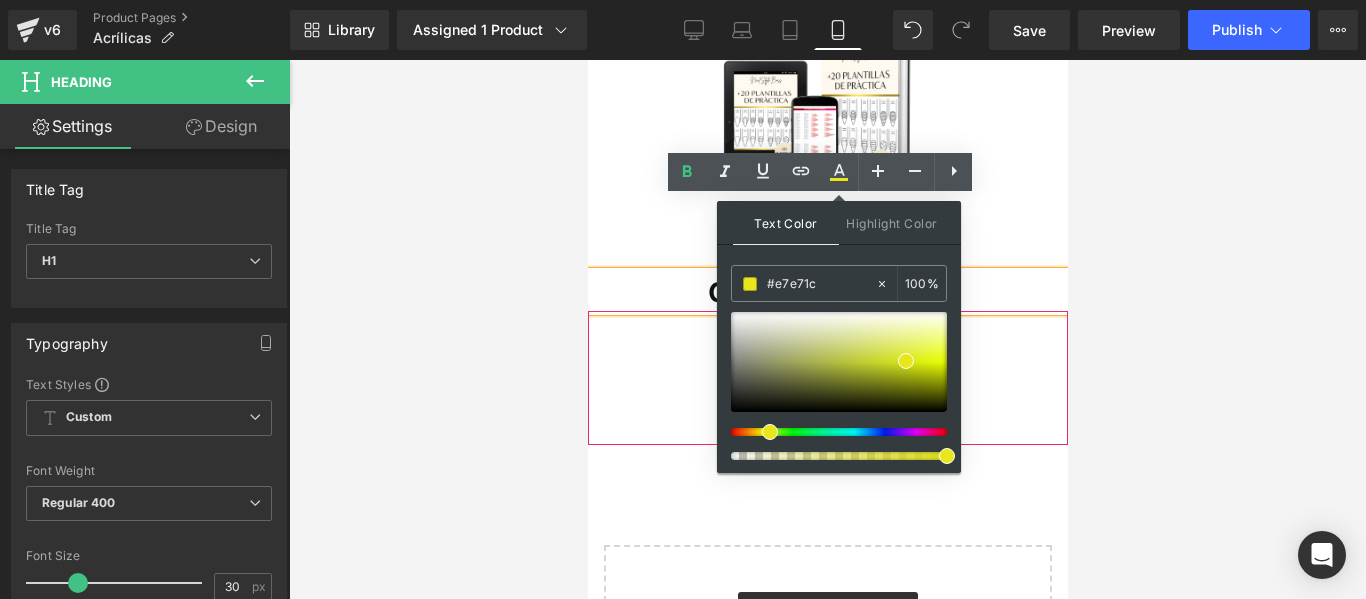 click on "$90,000.00
$18,999.00" at bounding box center (827, 354) 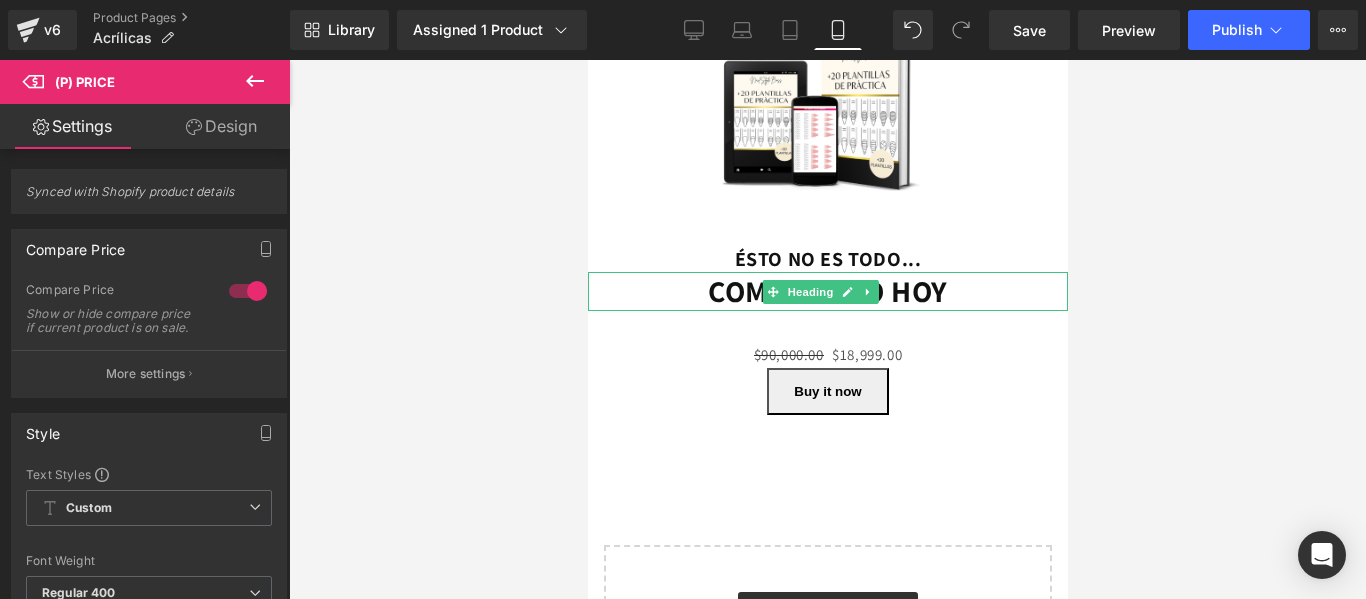 click on "COMPRANDO HOY" at bounding box center (827, 291) 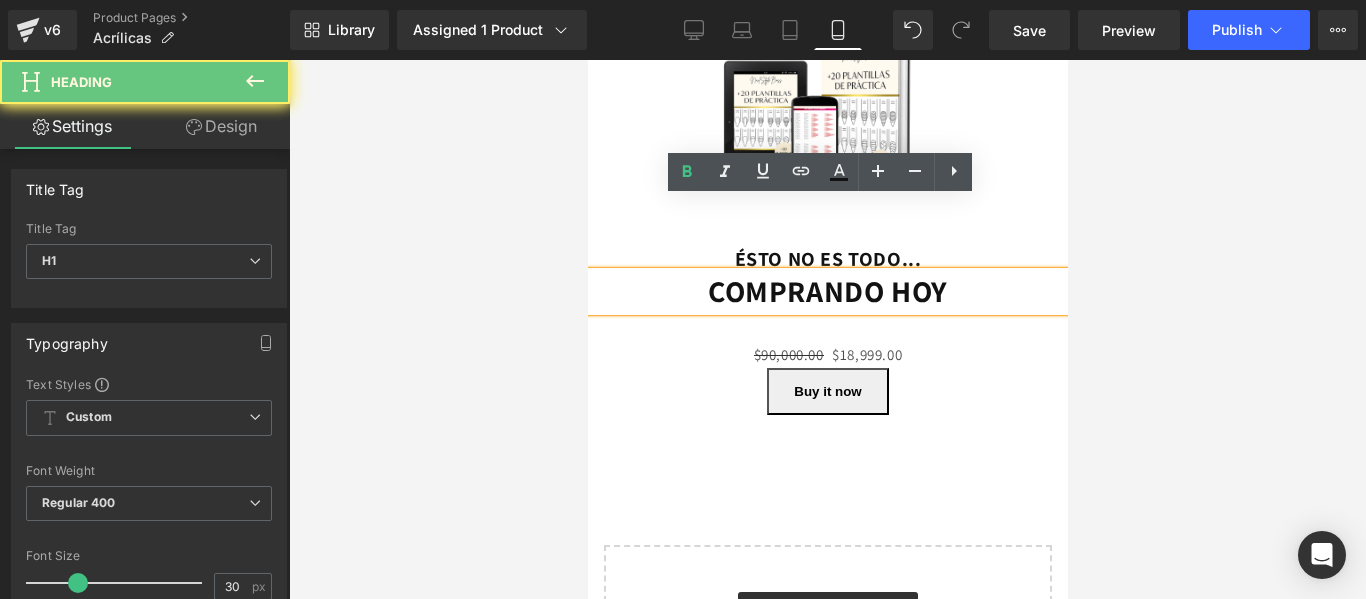 click on "COMPRANDO HOY" at bounding box center [827, 291] 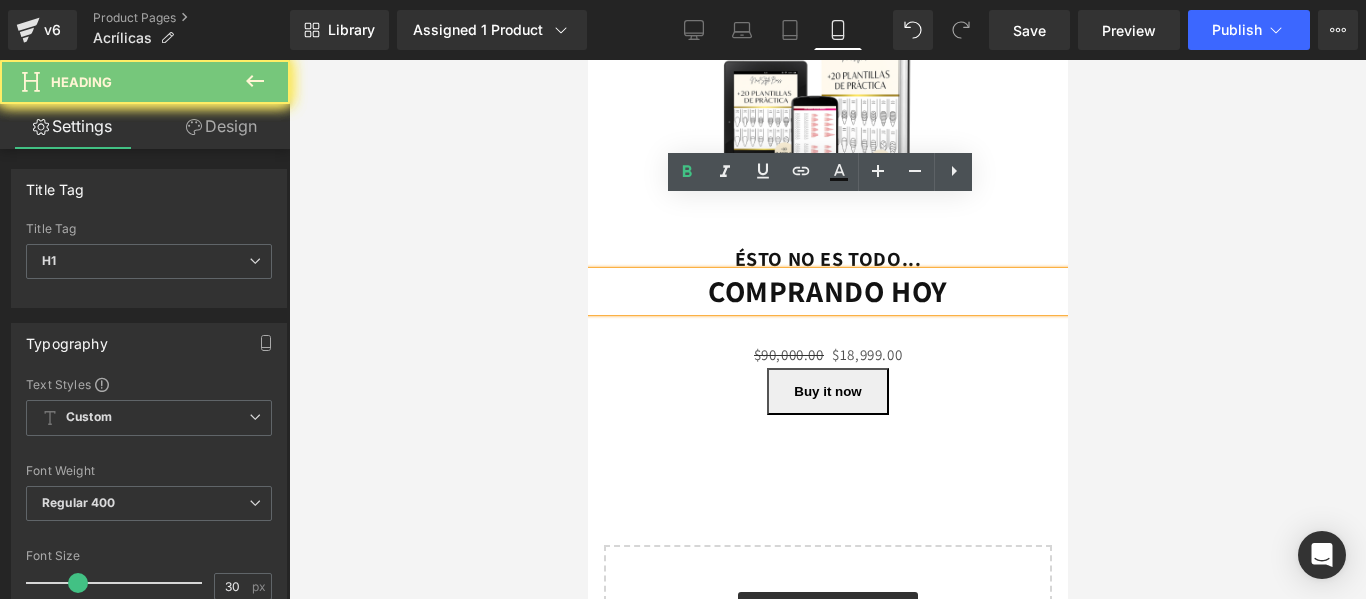 click on "COMPRANDO HOY" at bounding box center (827, 291) 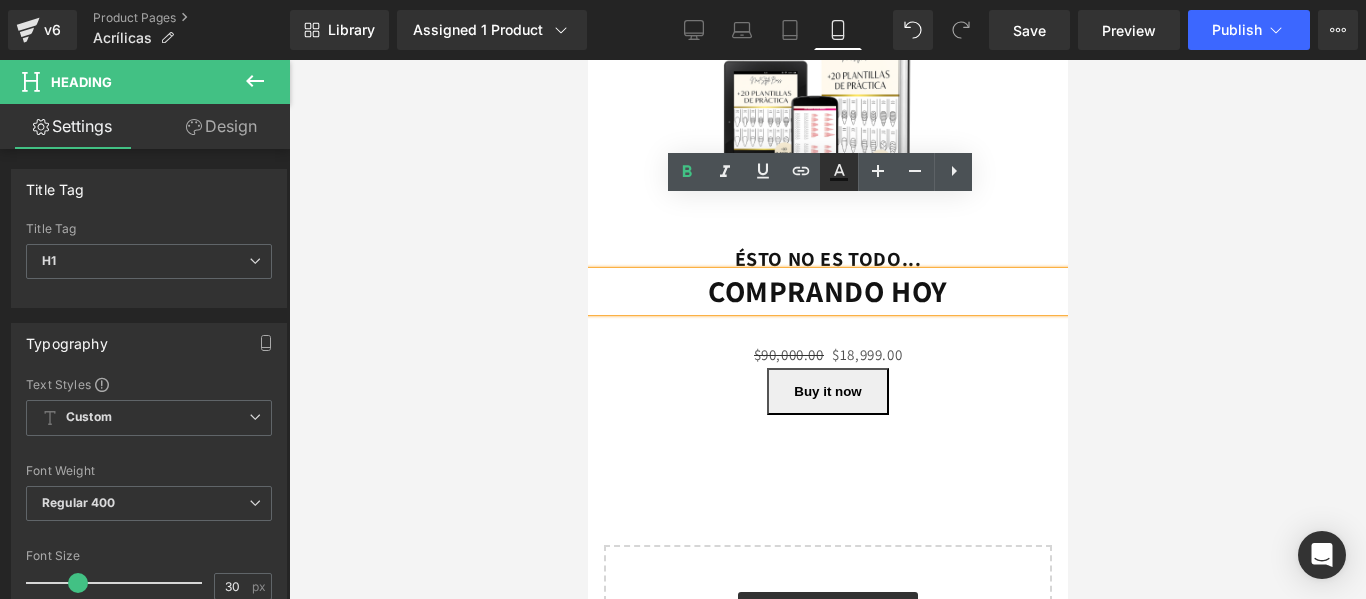 click 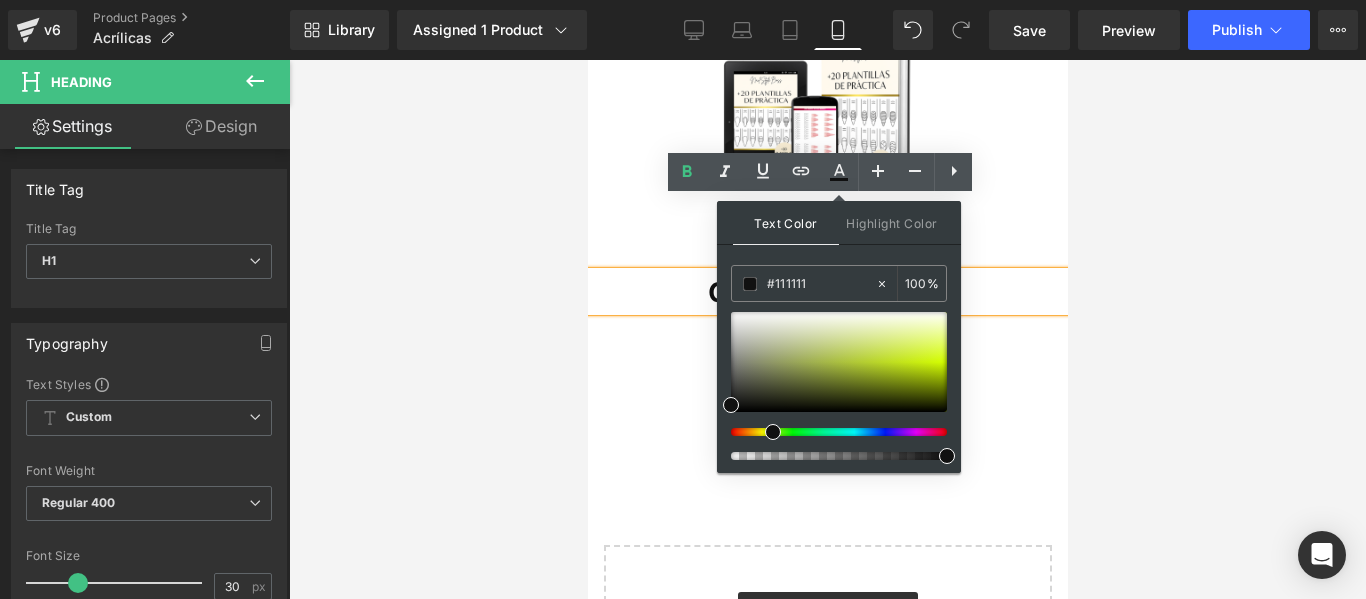 click at bounding box center (831, 432) 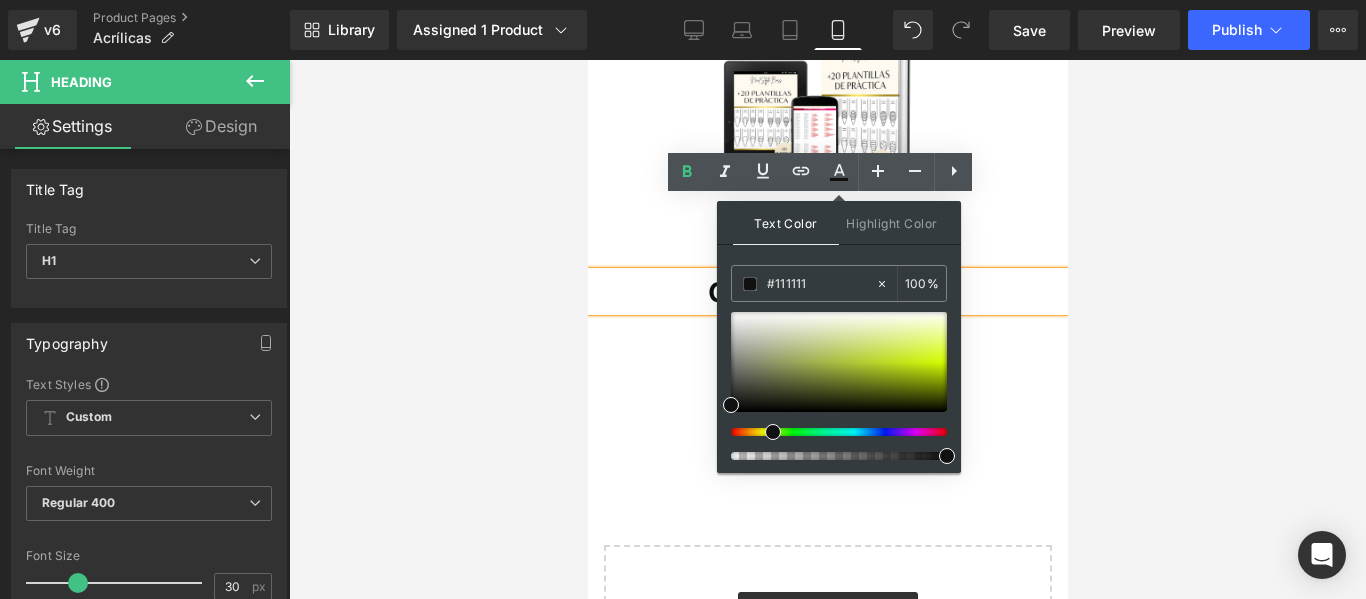 click at bounding box center (831, 432) 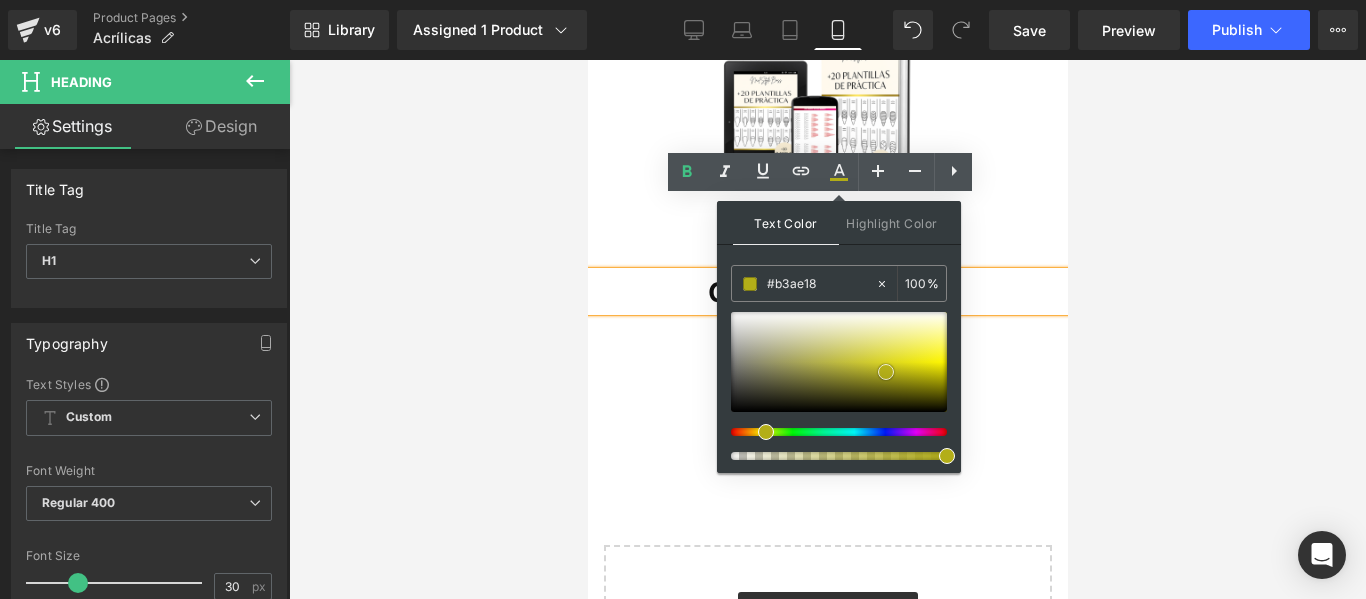 click at bounding box center [839, 362] 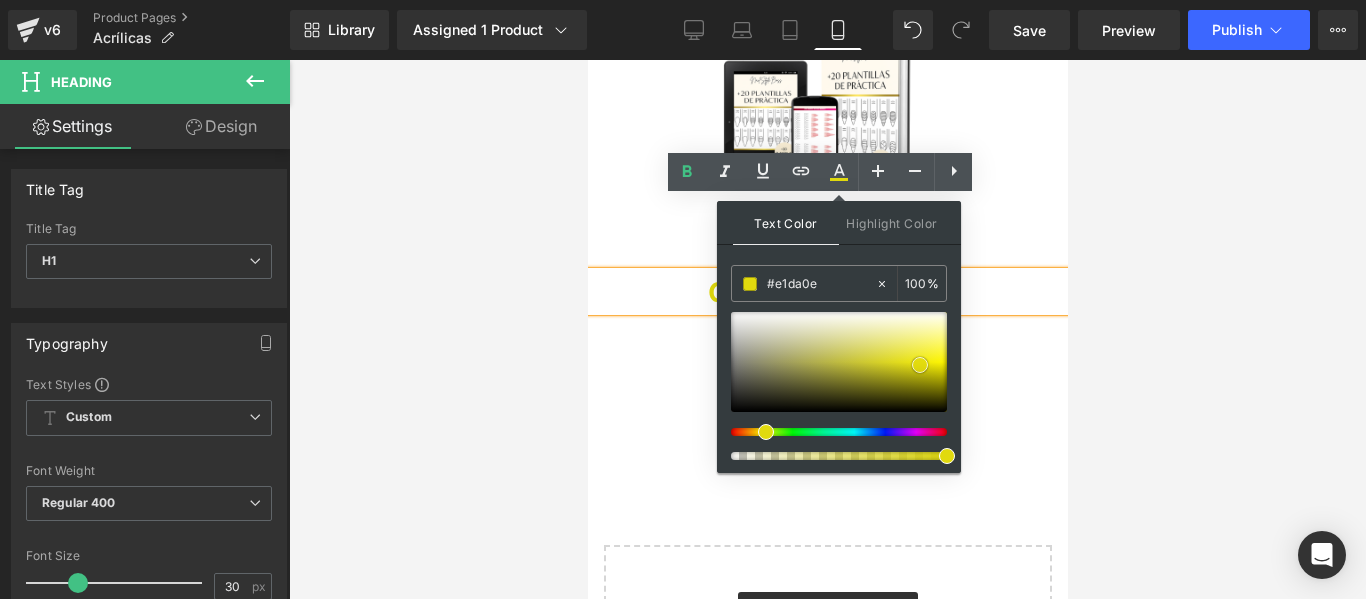 type on "#dbd40f" 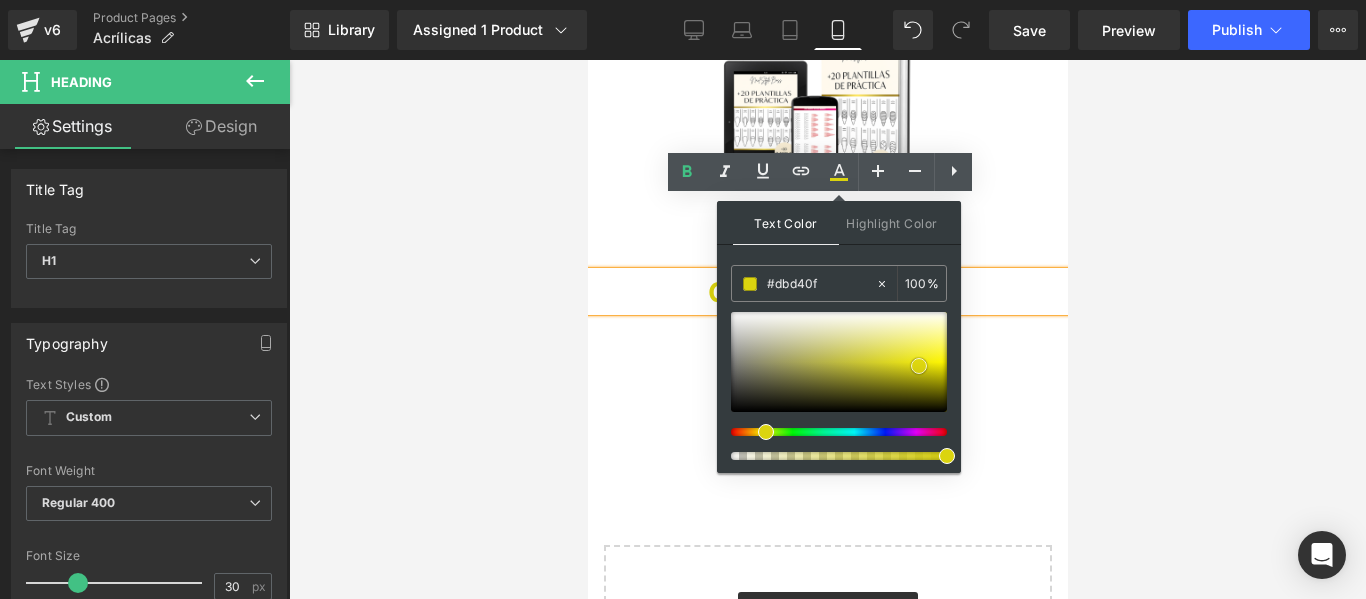 drag, startPoint x: 892, startPoint y: 369, endPoint x: 925, endPoint y: 363, distance: 33.54102 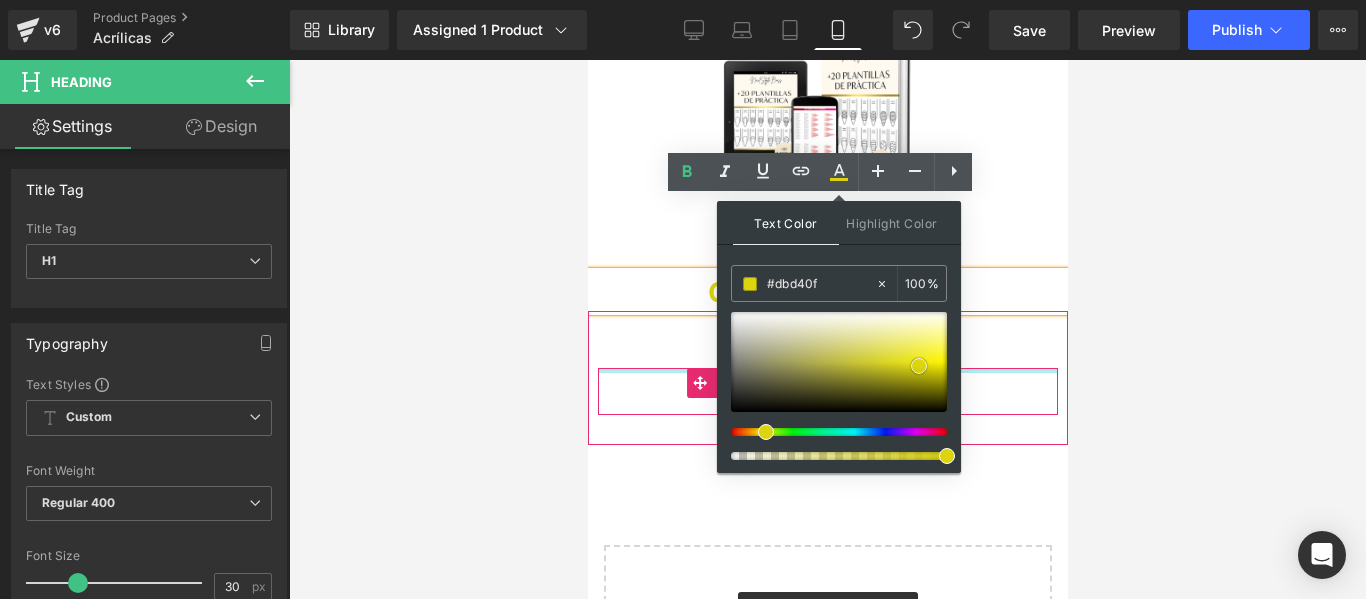 click at bounding box center (827, 370) 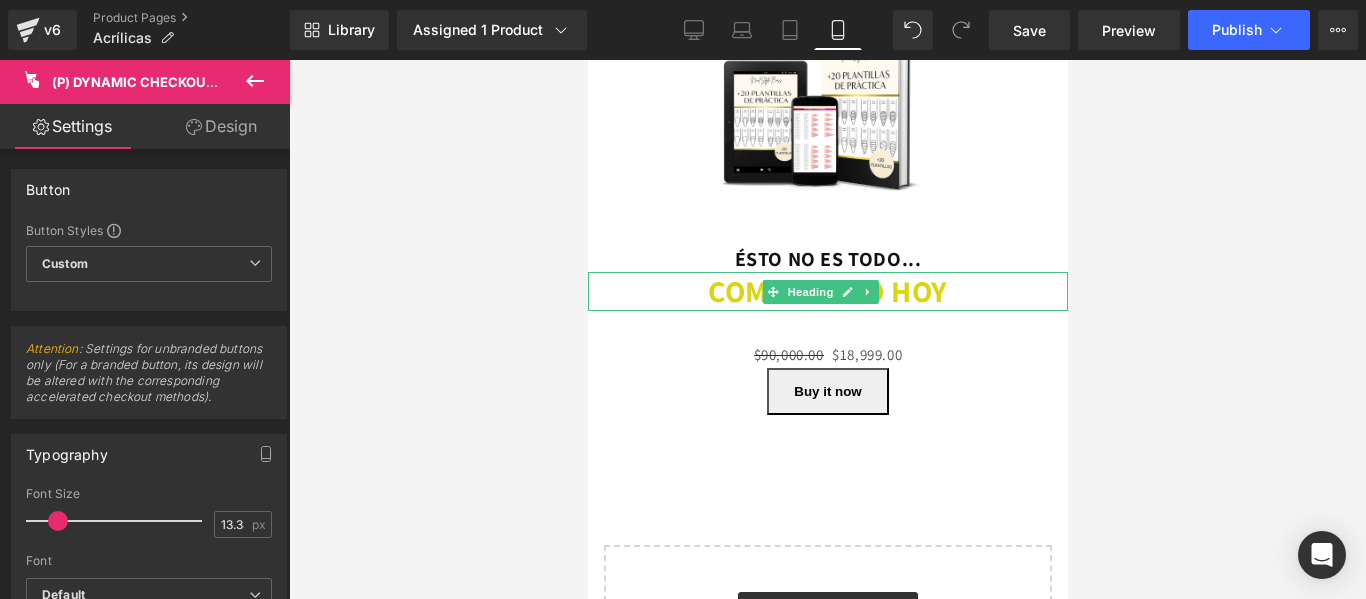 click on "COMPRANDO HOY" at bounding box center [827, 291] 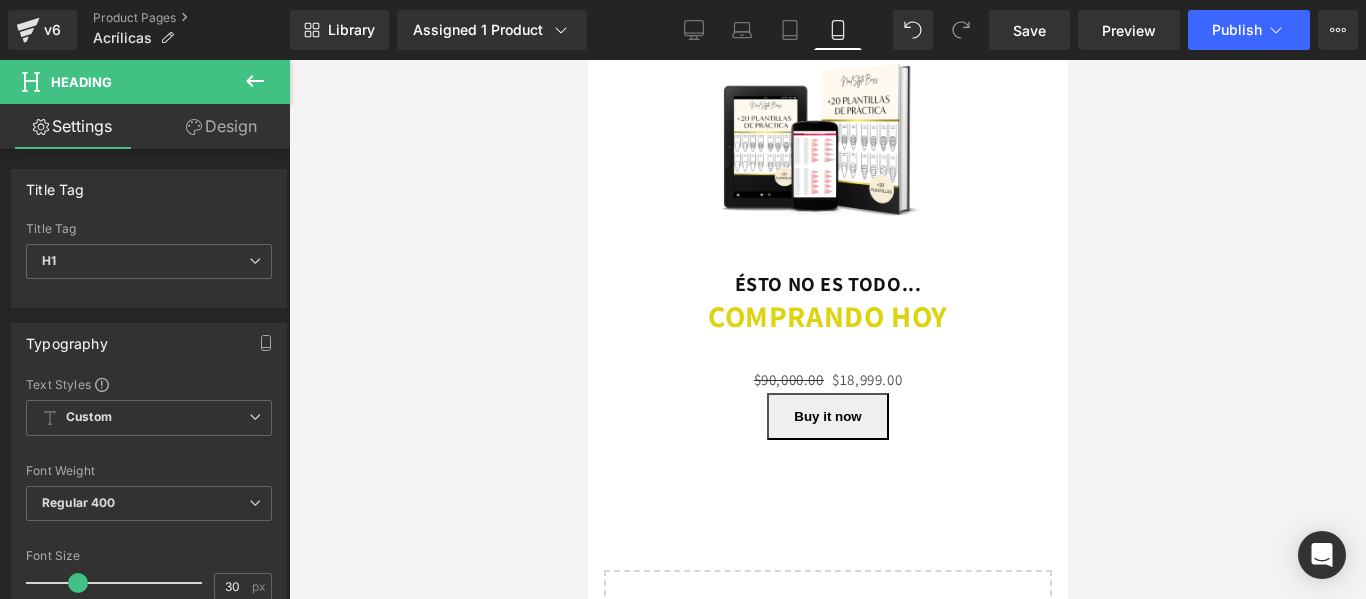 scroll, scrollTop: 5003, scrollLeft: 0, axis: vertical 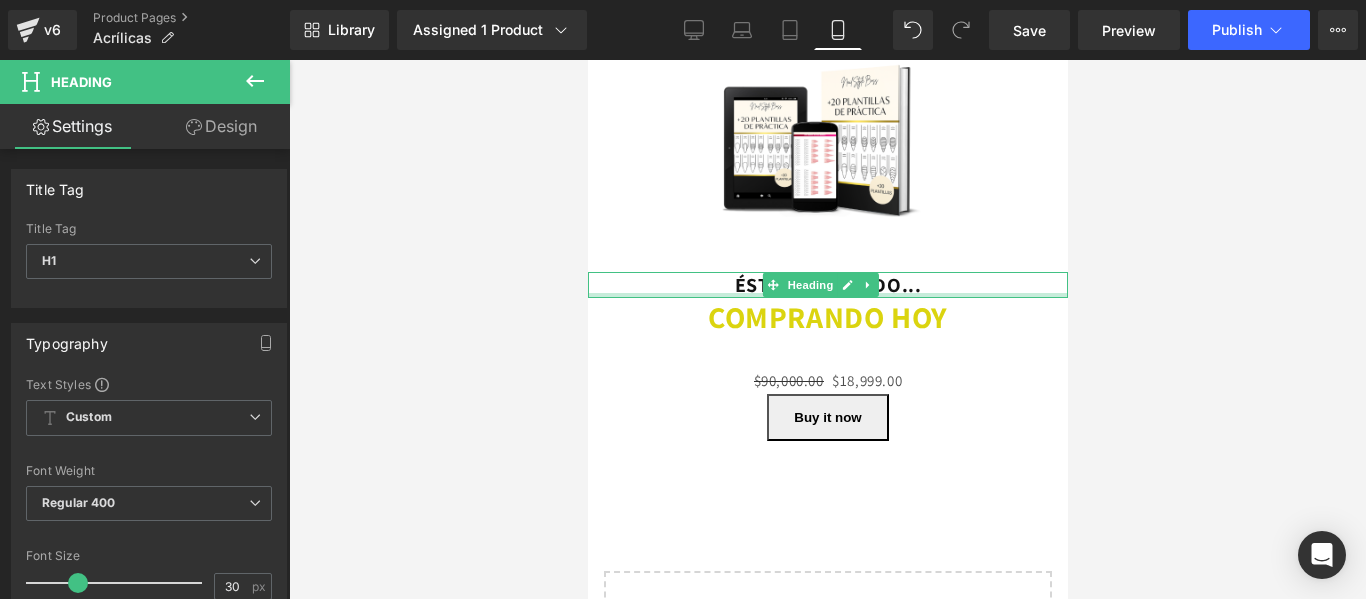 click at bounding box center (827, 295) 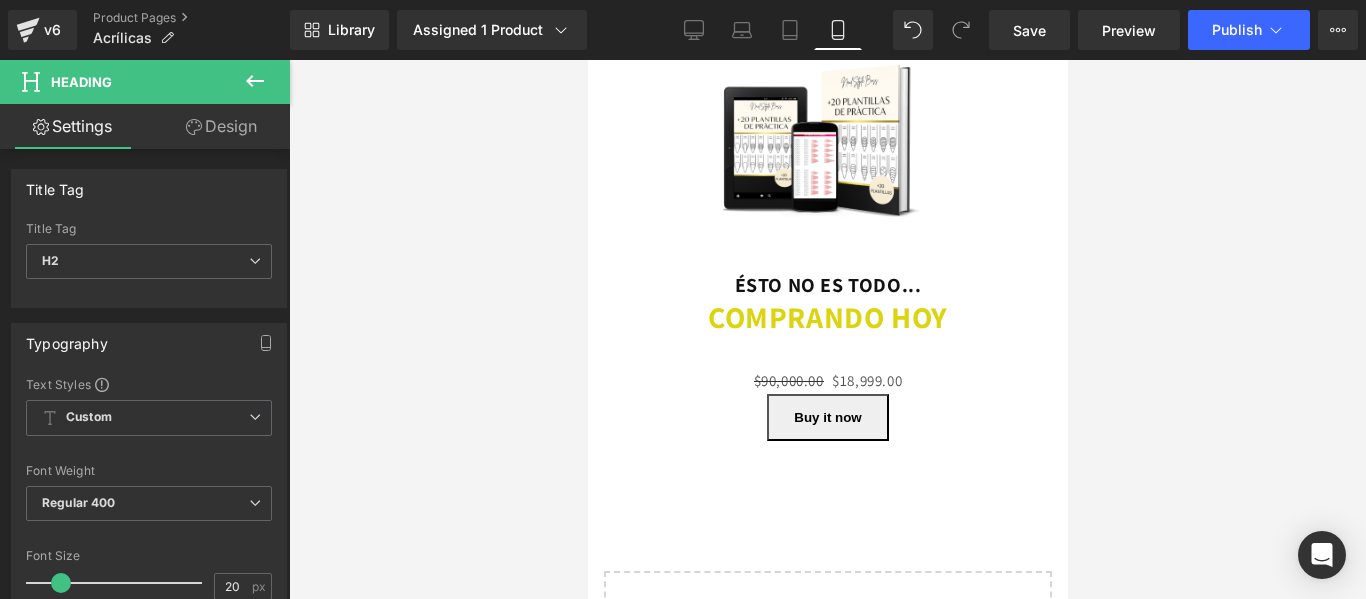 click 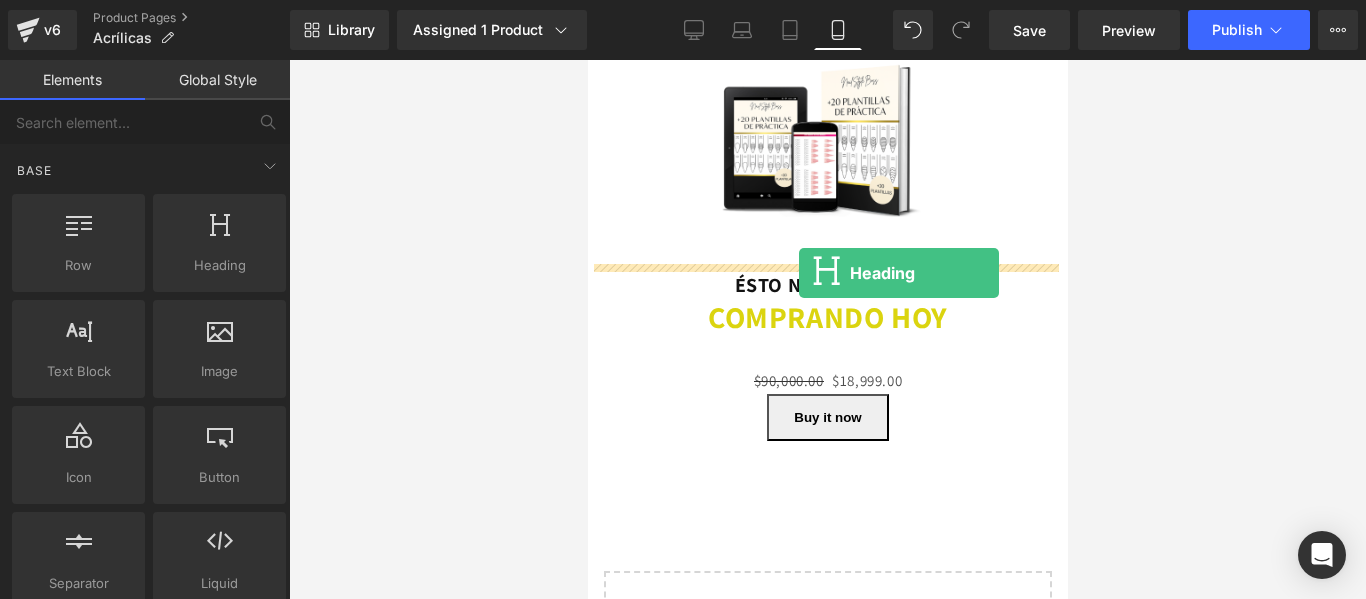 drag, startPoint x: 813, startPoint y: 305, endPoint x: 798, endPoint y: 273, distance: 35.341194 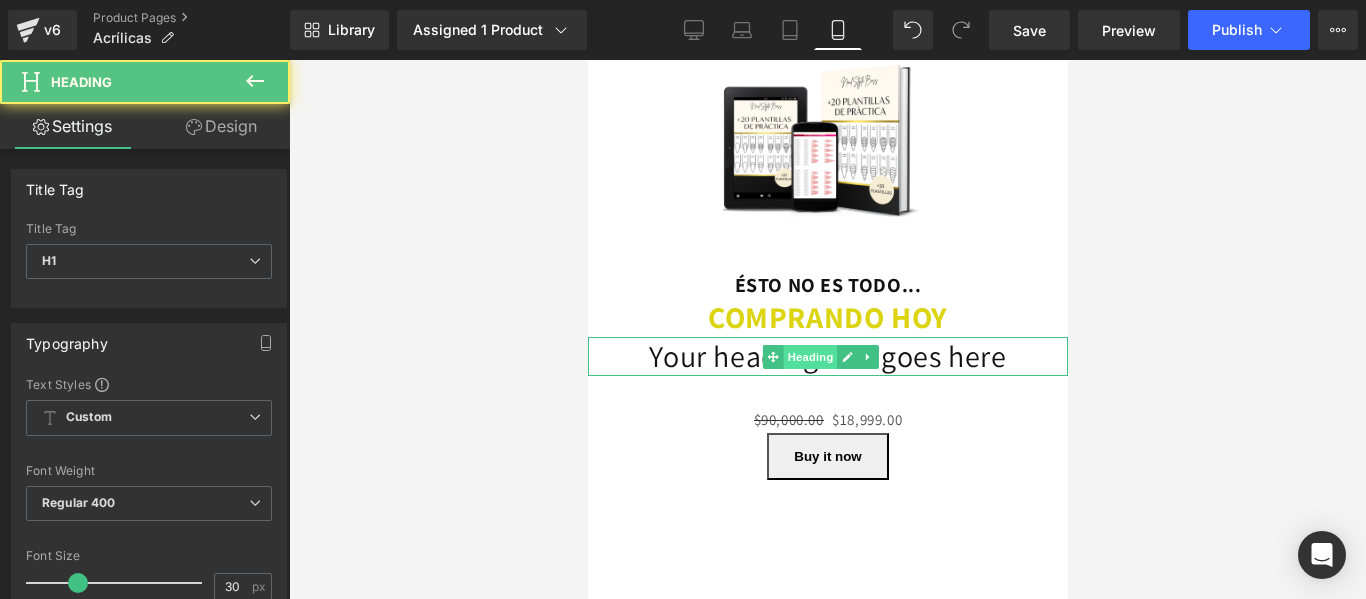 click on "Heading" at bounding box center [809, 357] 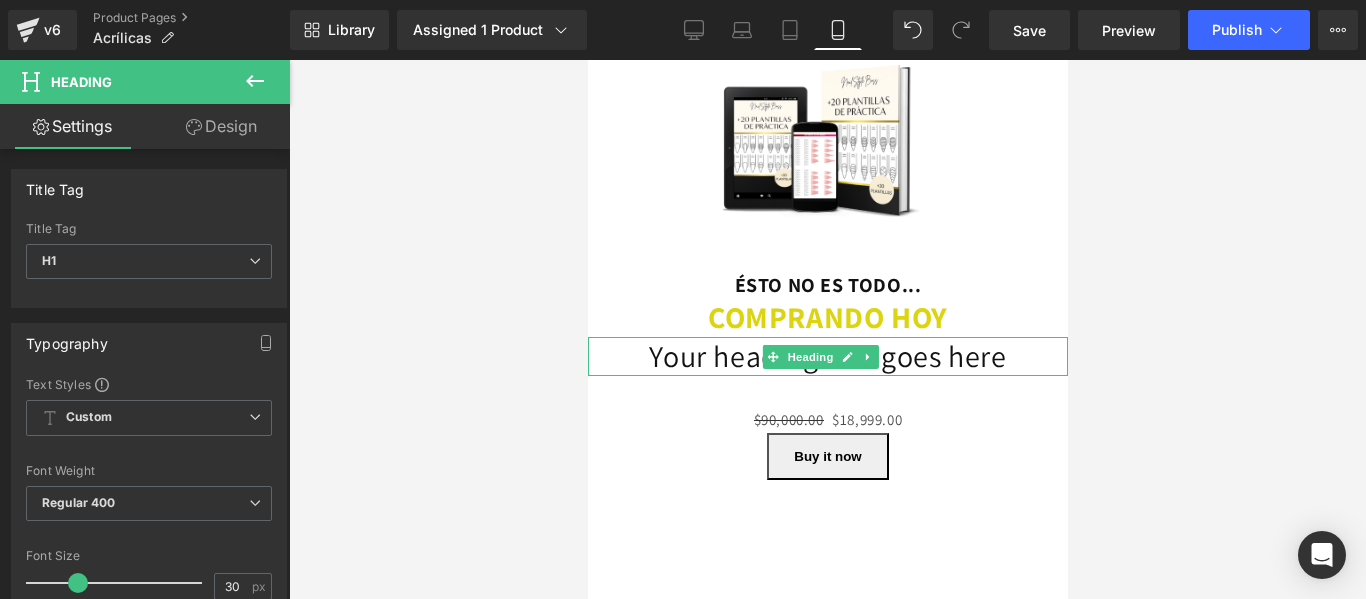 click on "Your heading text goes here" at bounding box center (827, 356) 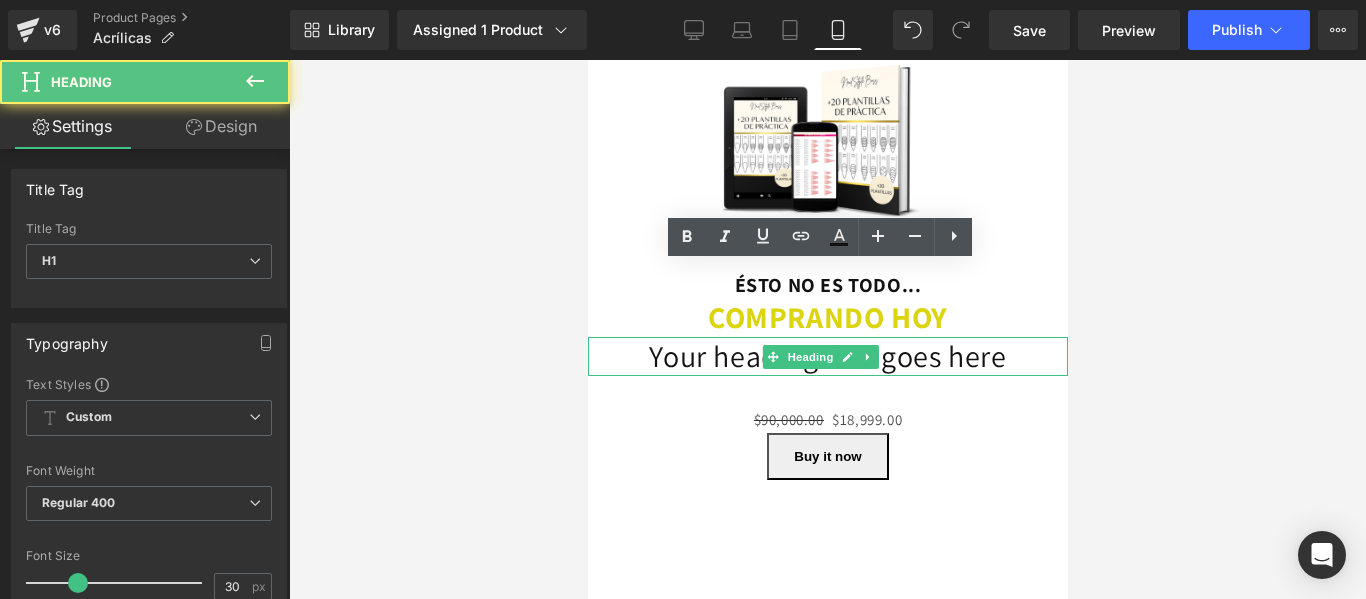 click on "Your heading text goes here" at bounding box center (827, 356) 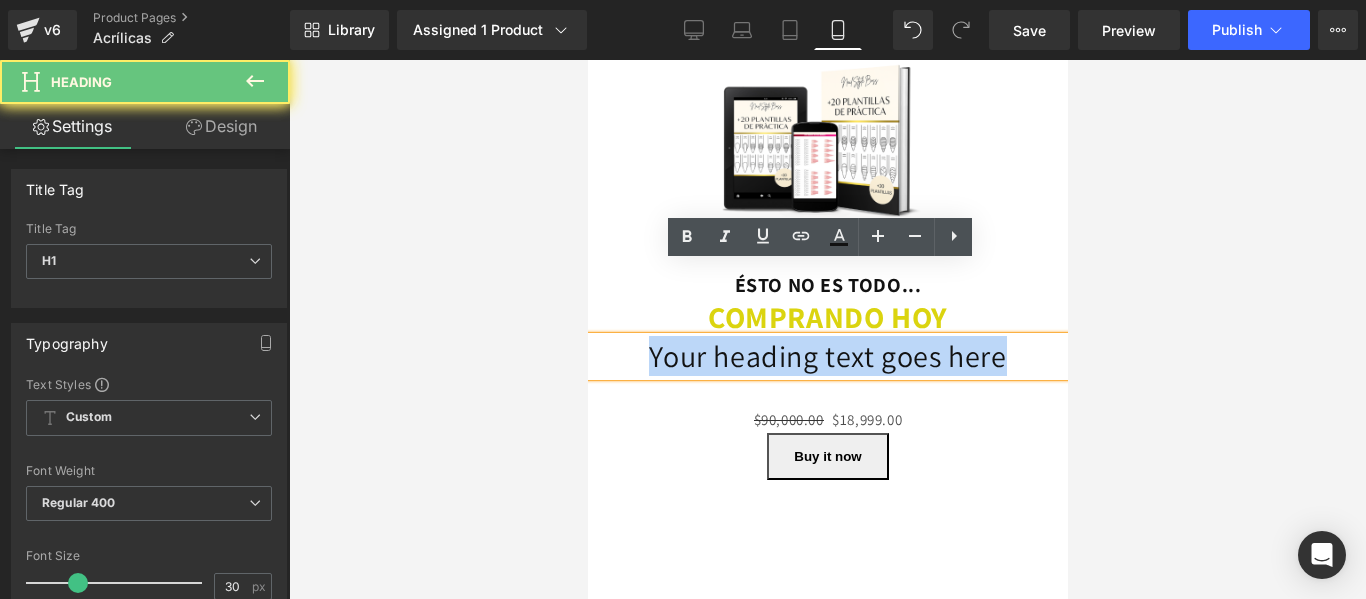 click on "Your heading text goes here" at bounding box center [827, 356] 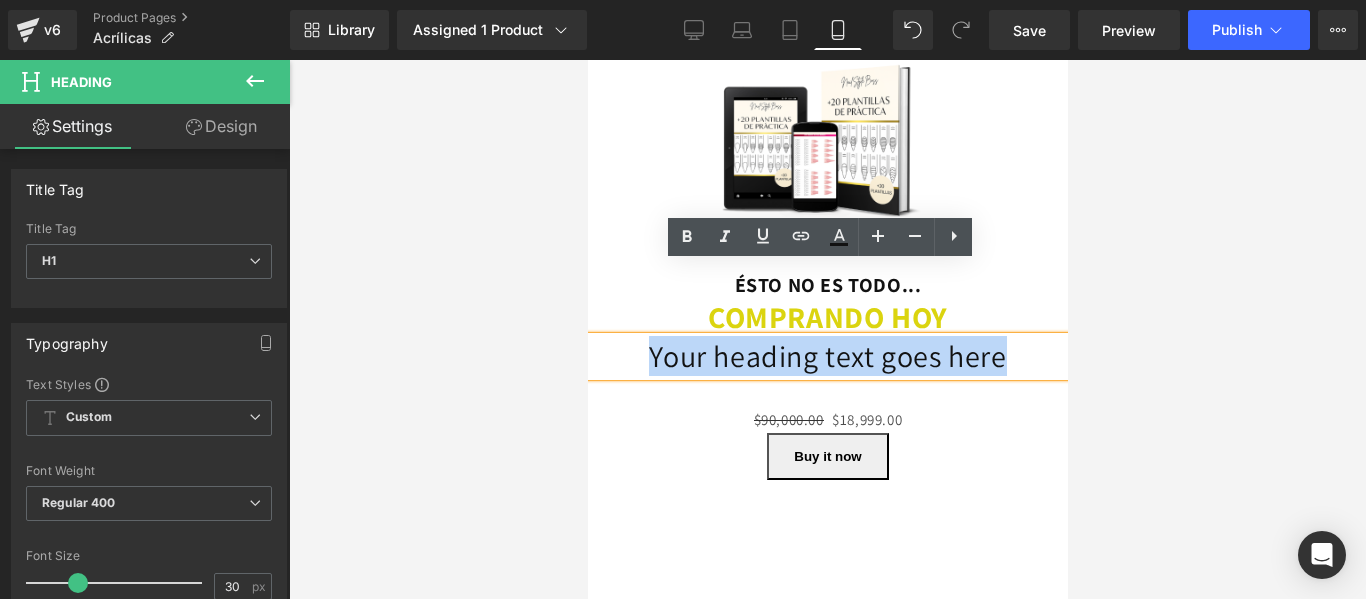 type 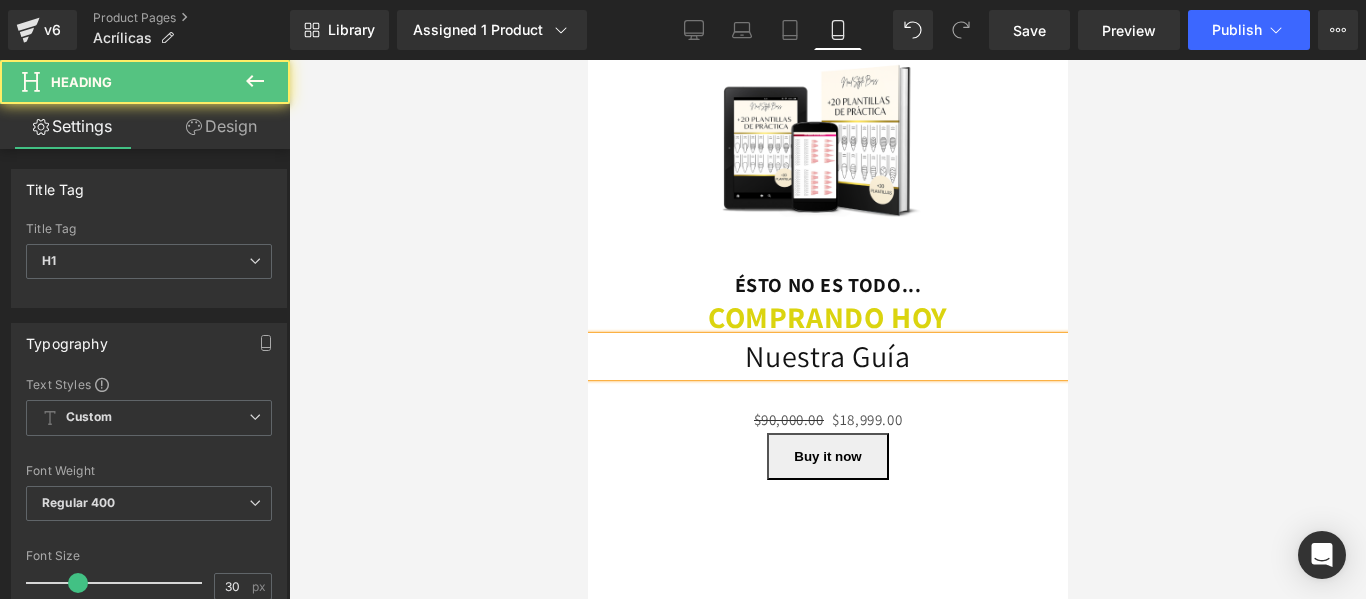 click on "Nuestra Guía" at bounding box center (827, 356) 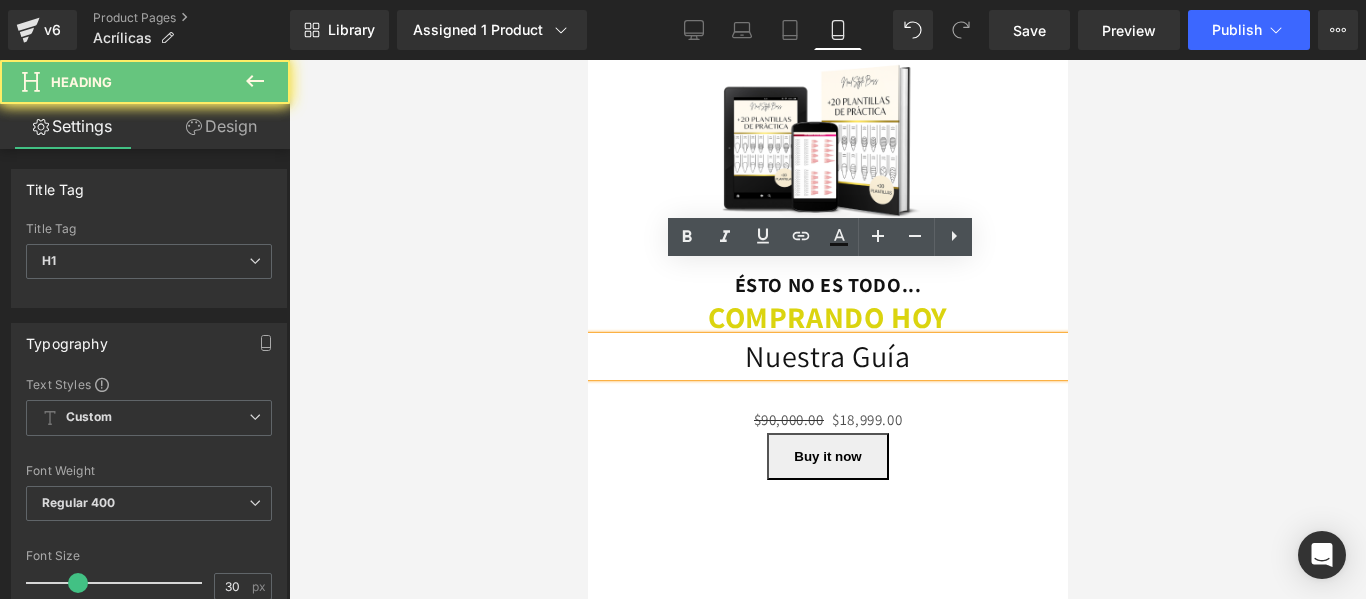 click on "Nuestra Guía" at bounding box center [827, 356] 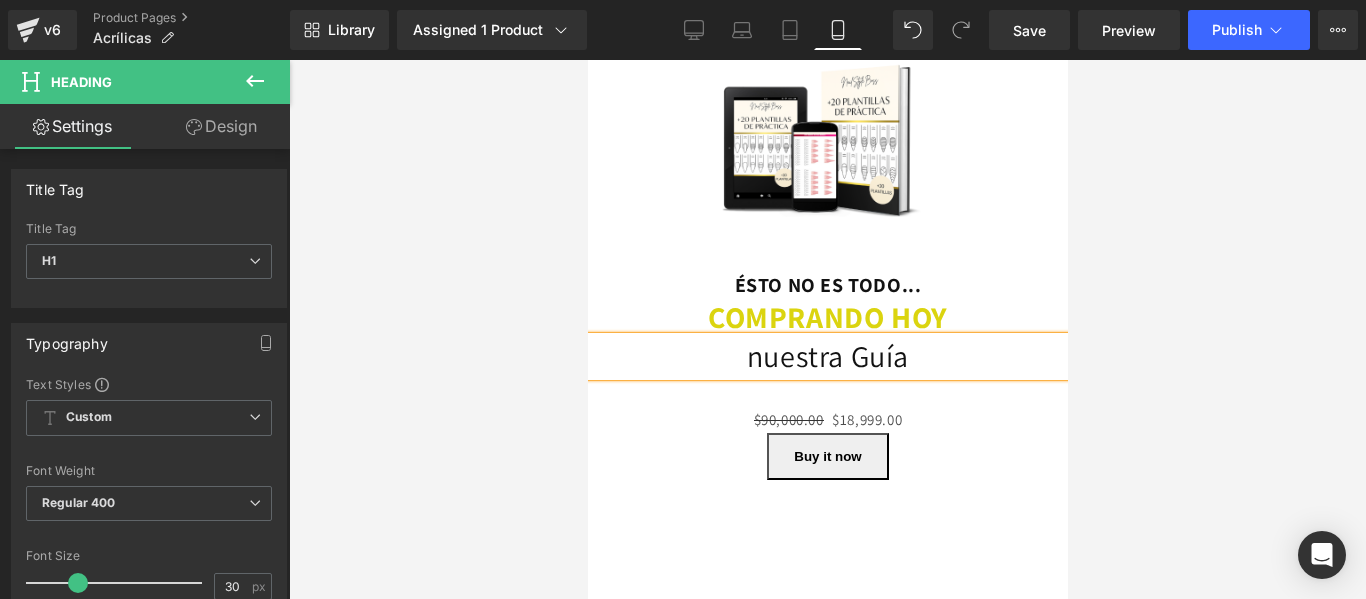 click on "nuestra Guía" at bounding box center [827, 356] 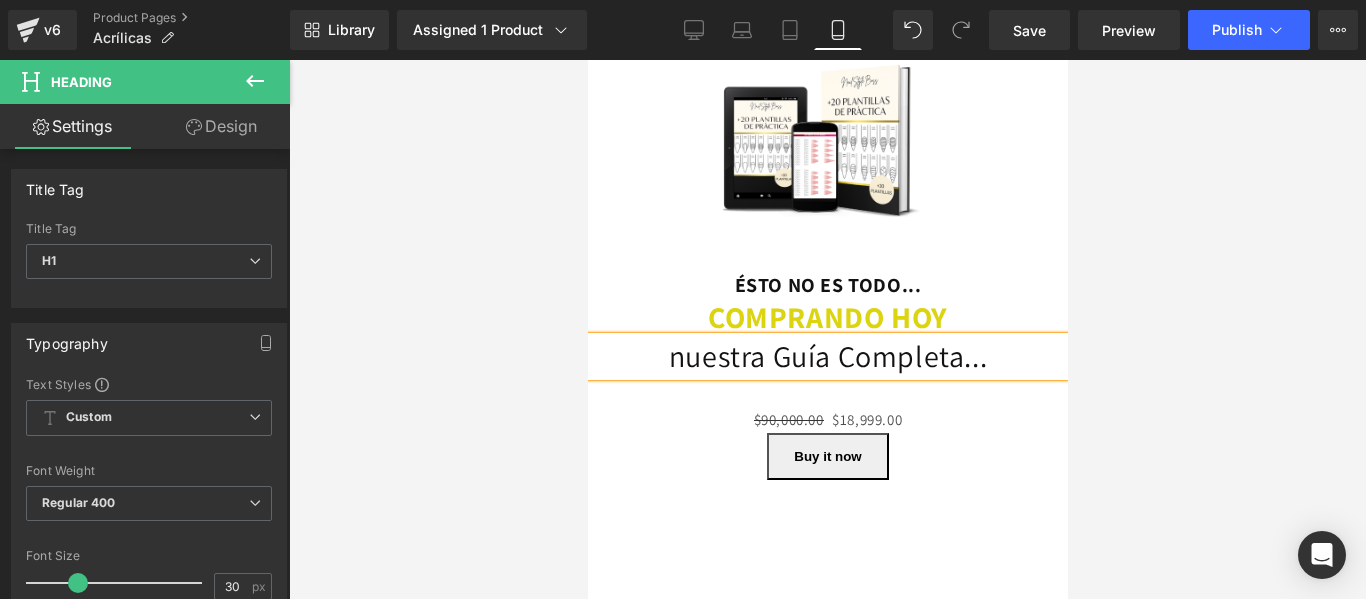 click on "nuestra Guía Completa..." at bounding box center (827, 356) 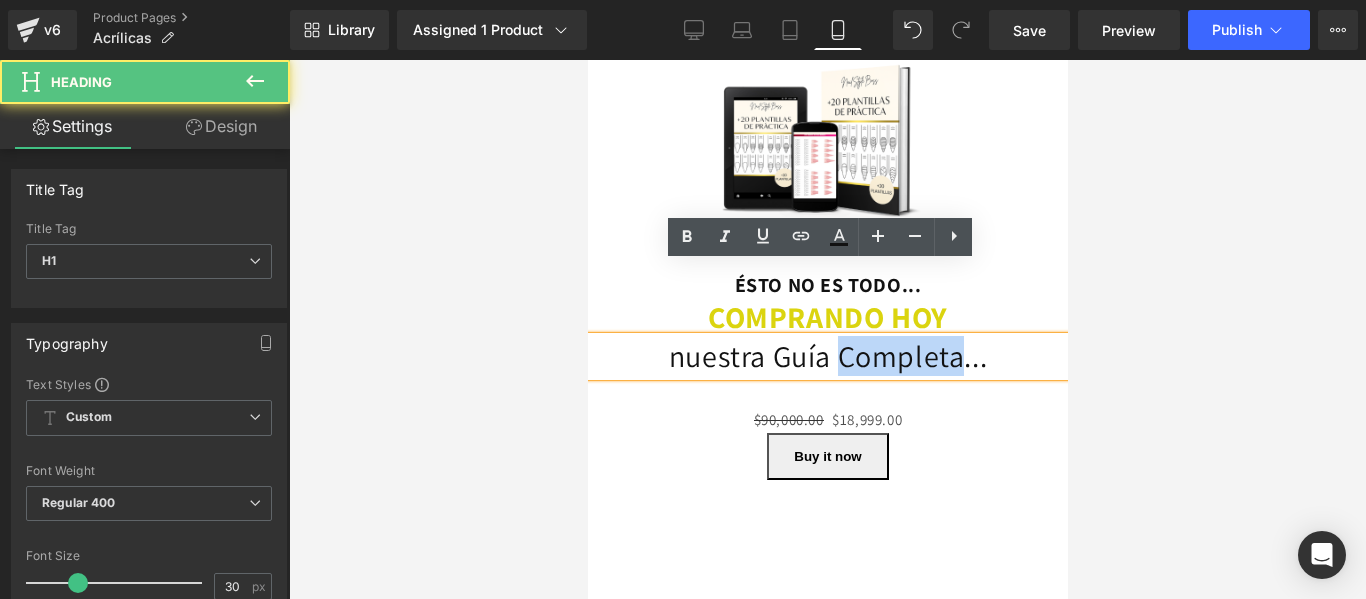 click on "nuestra Guía Completa..." at bounding box center (827, 356) 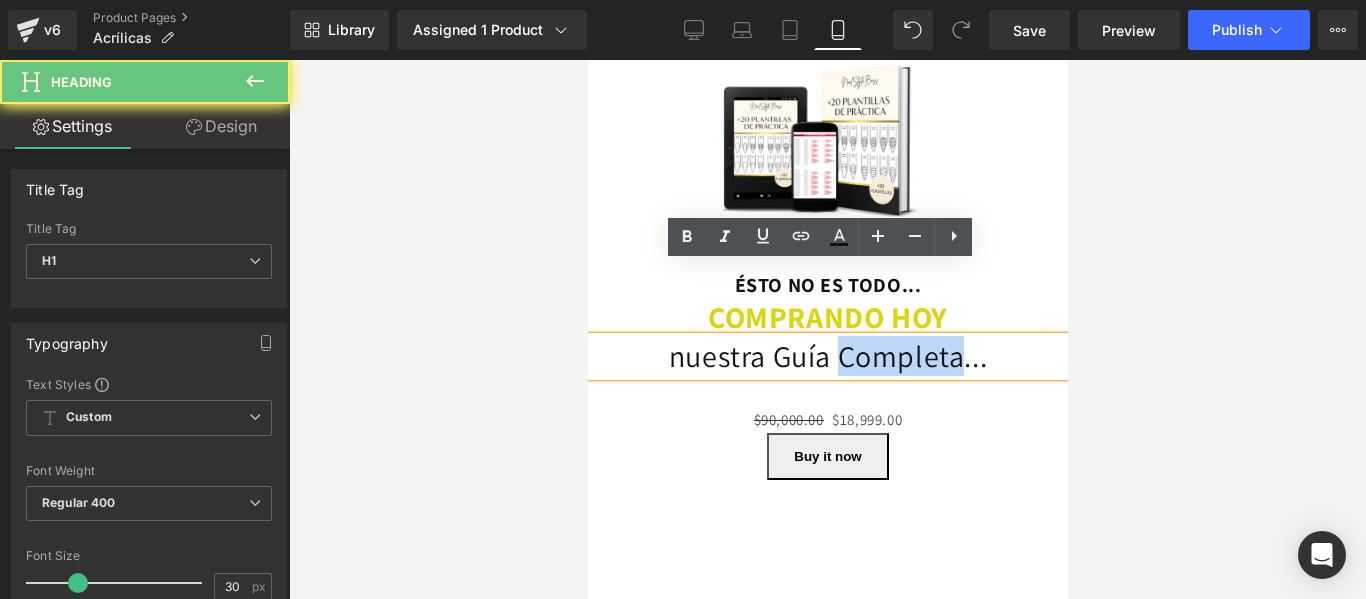 click on "nuestra Guía Completa..." at bounding box center [827, 356] 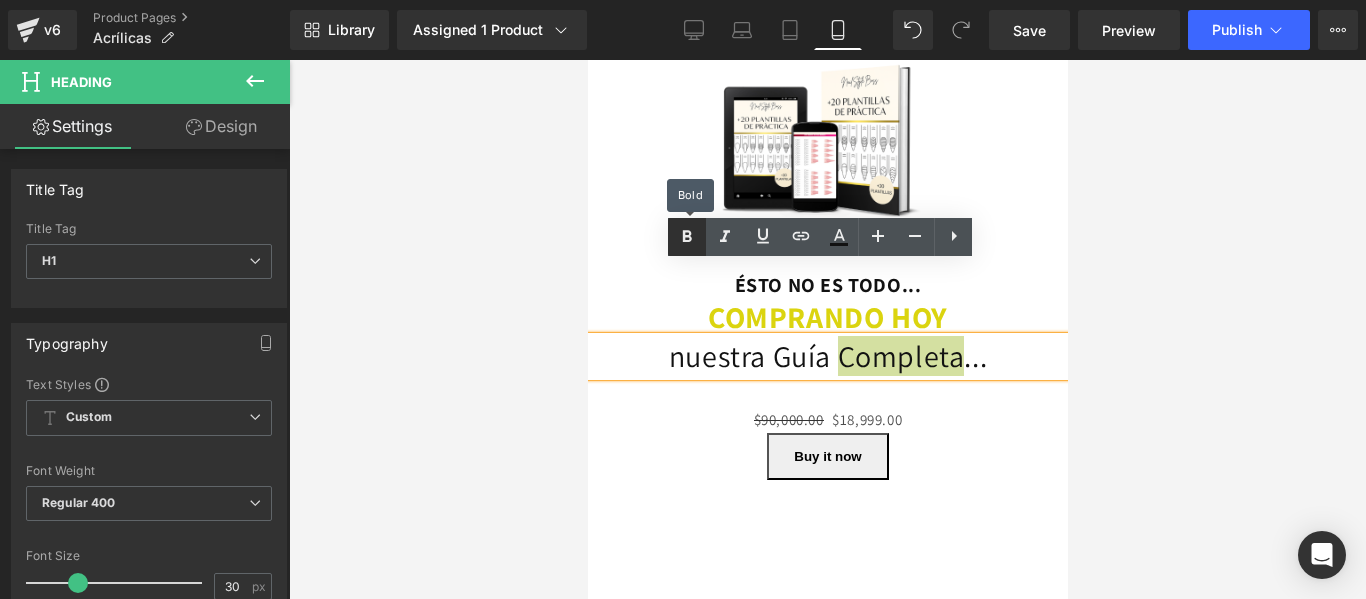 click at bounding box center (687, 237) 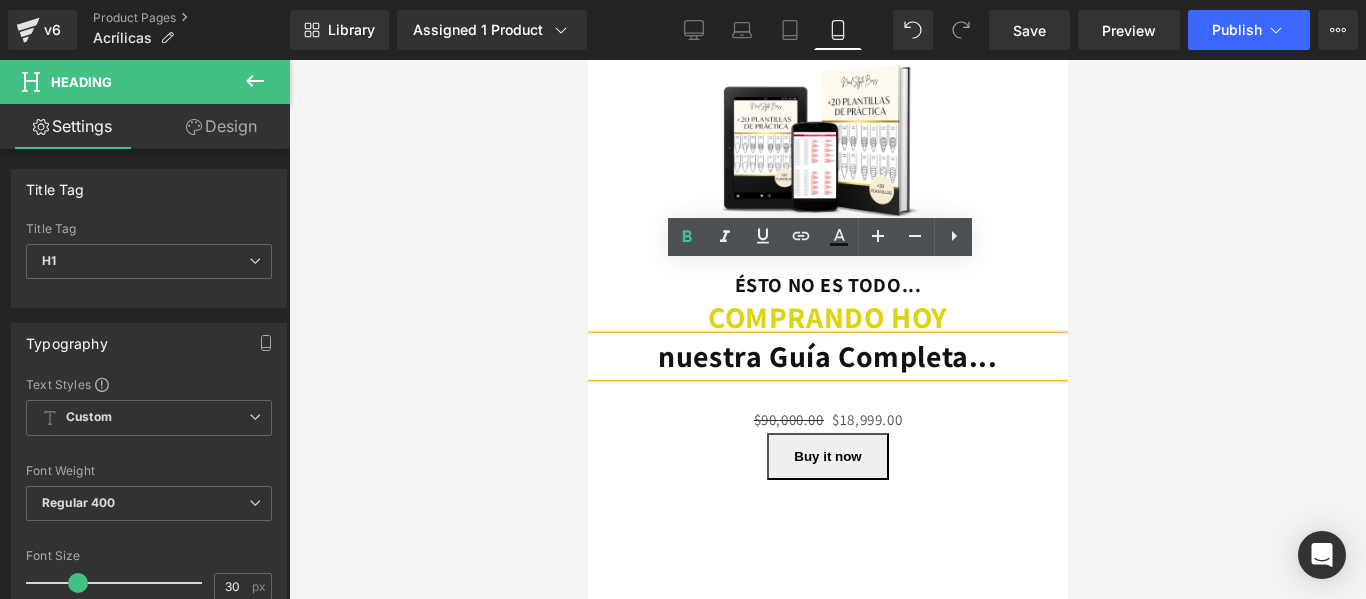 click on "nuestra Guía Completa..." at bounding box center (826, 356) 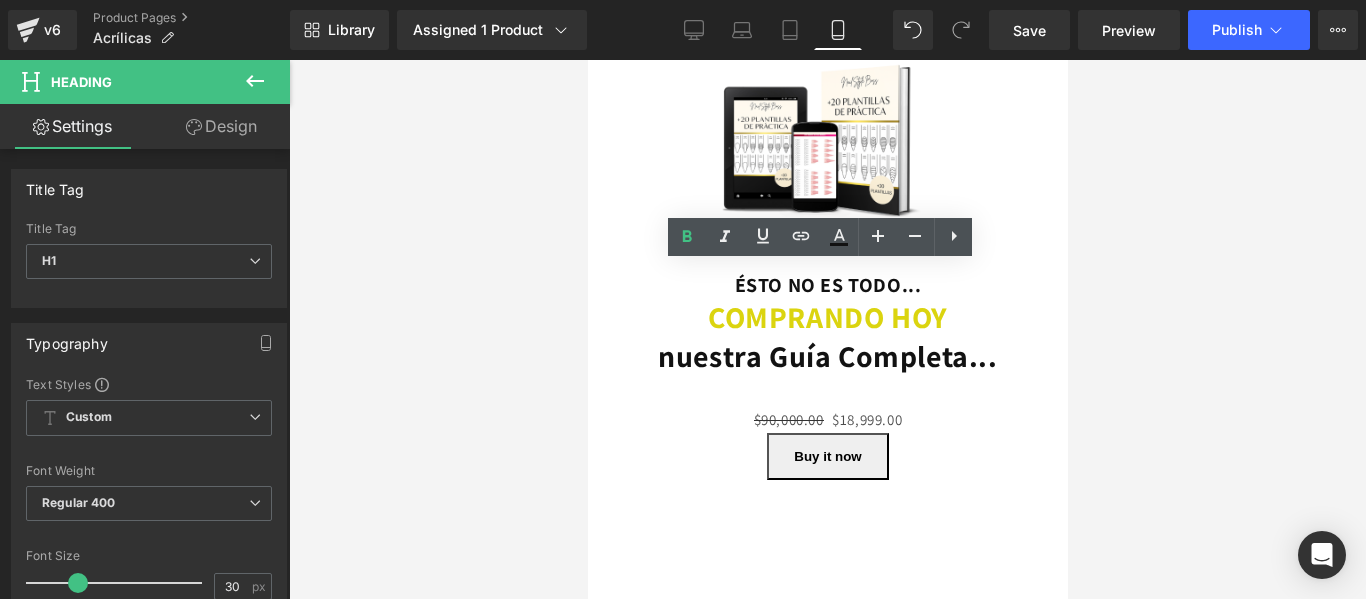 click at bounding box center [827, 329] 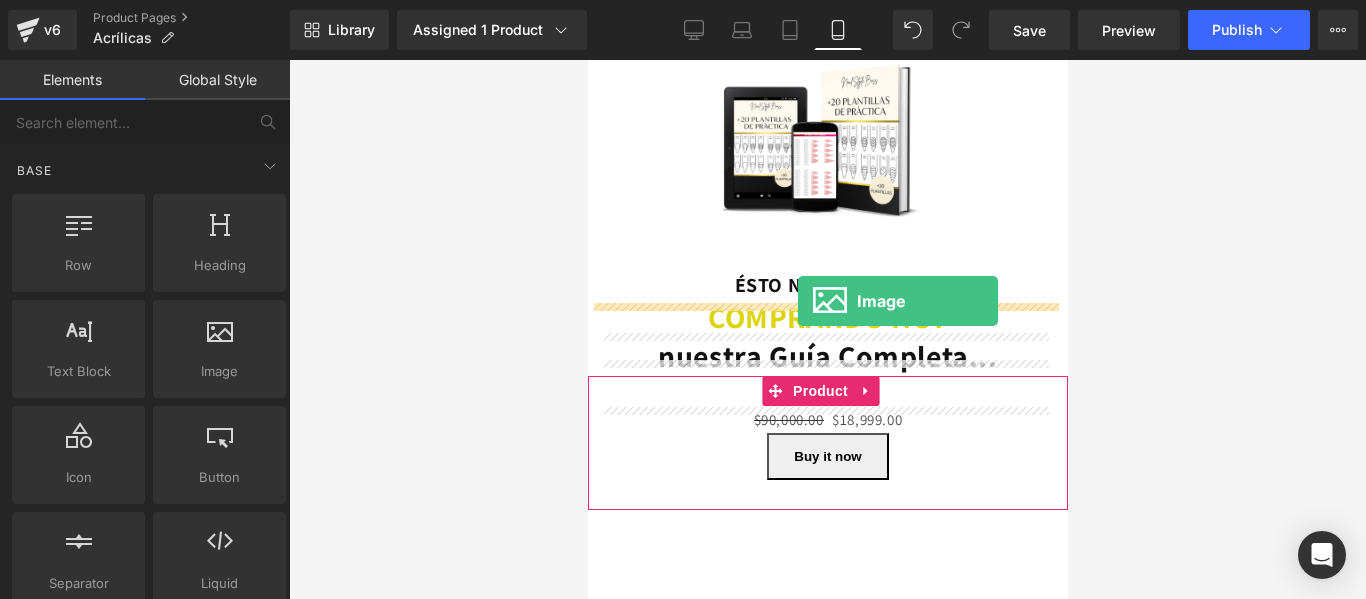 drag, startPoint x: 804, startPoint y: 414, endPoint x: 797, endPoint y: 301, distance: 113.216606 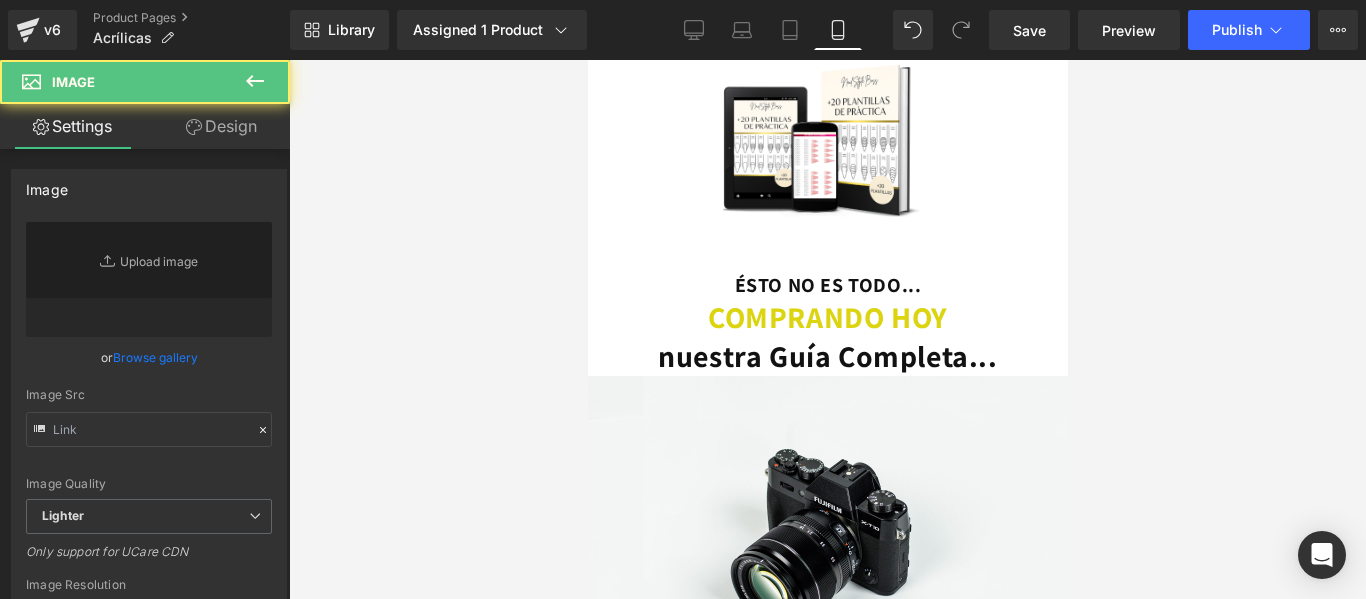 type on "//d1um8515vdn9kb.cloudfront.net/images/parallax.jpg" 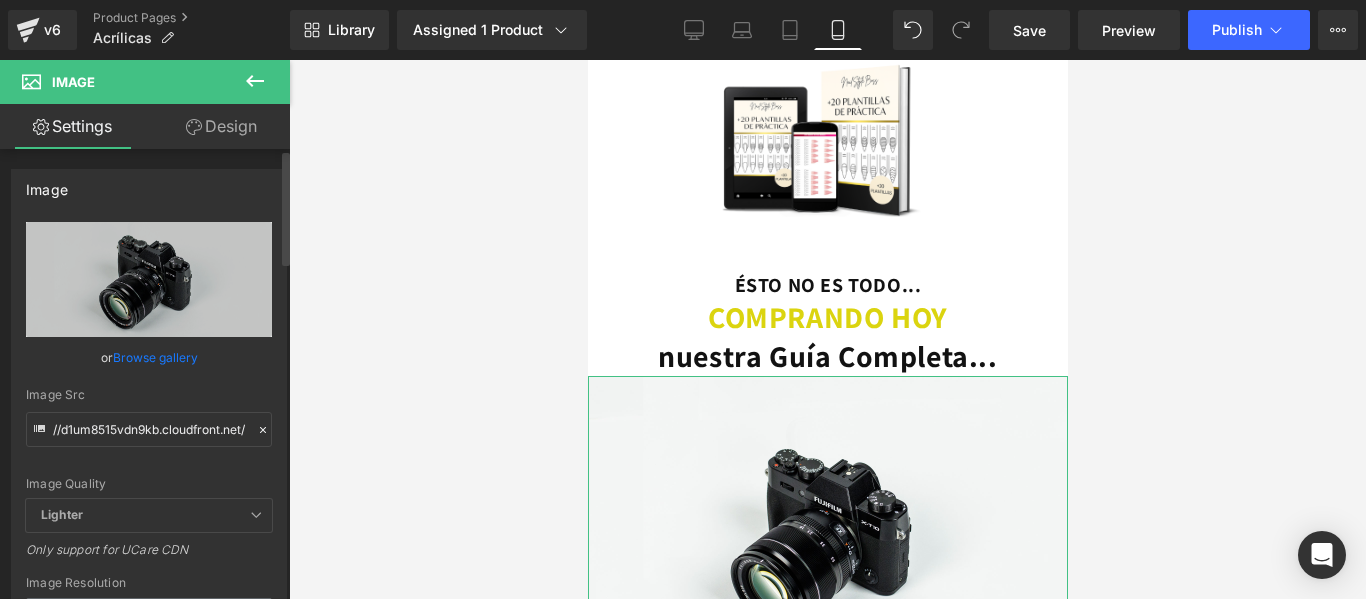 click 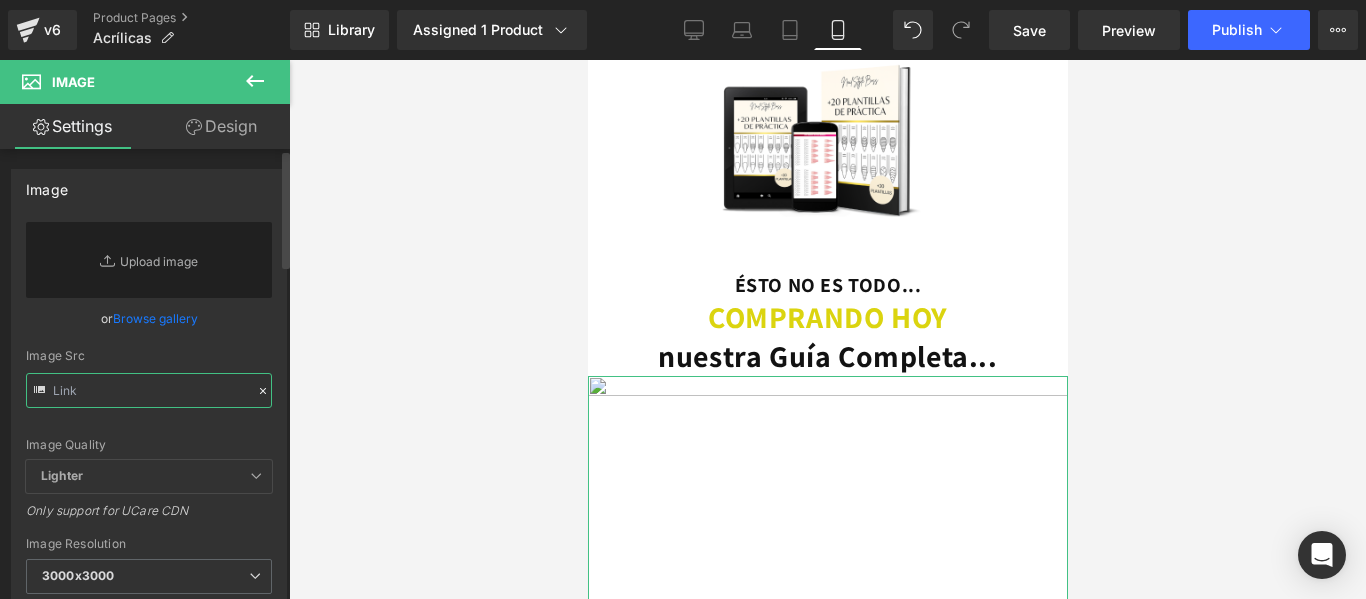 click at bounding box center (149, 390) 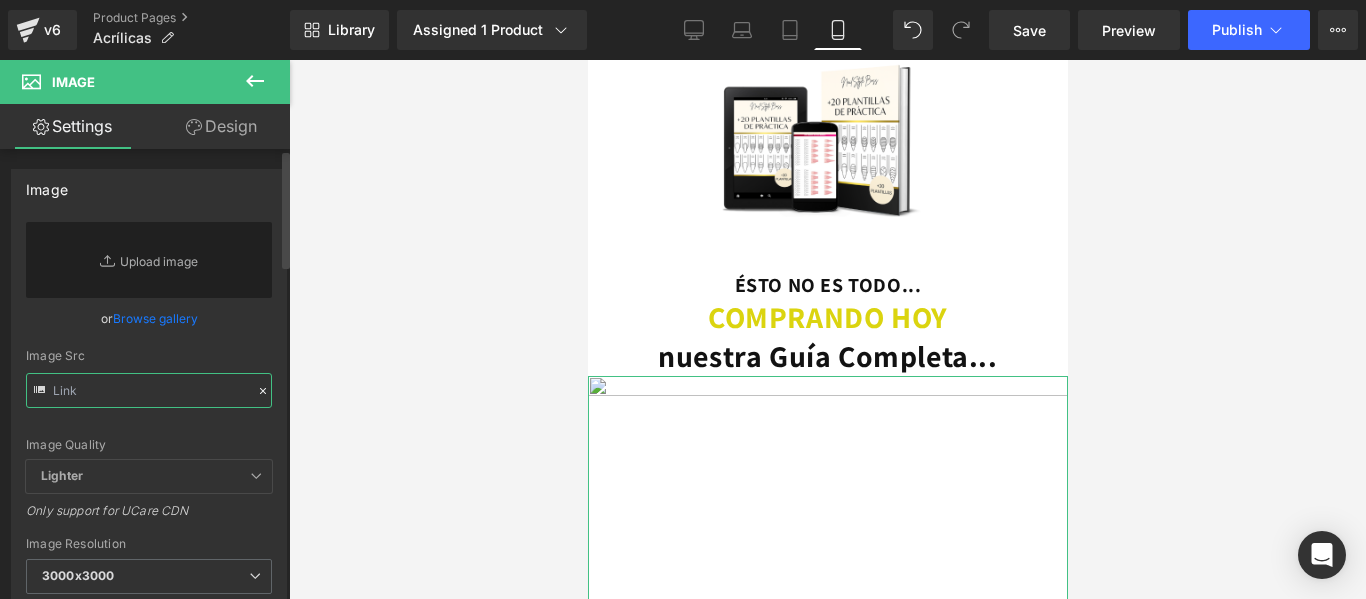 paste on "https://i.postimg.cc/bv3WdK5z/MOCK-UP-individual-9.png" 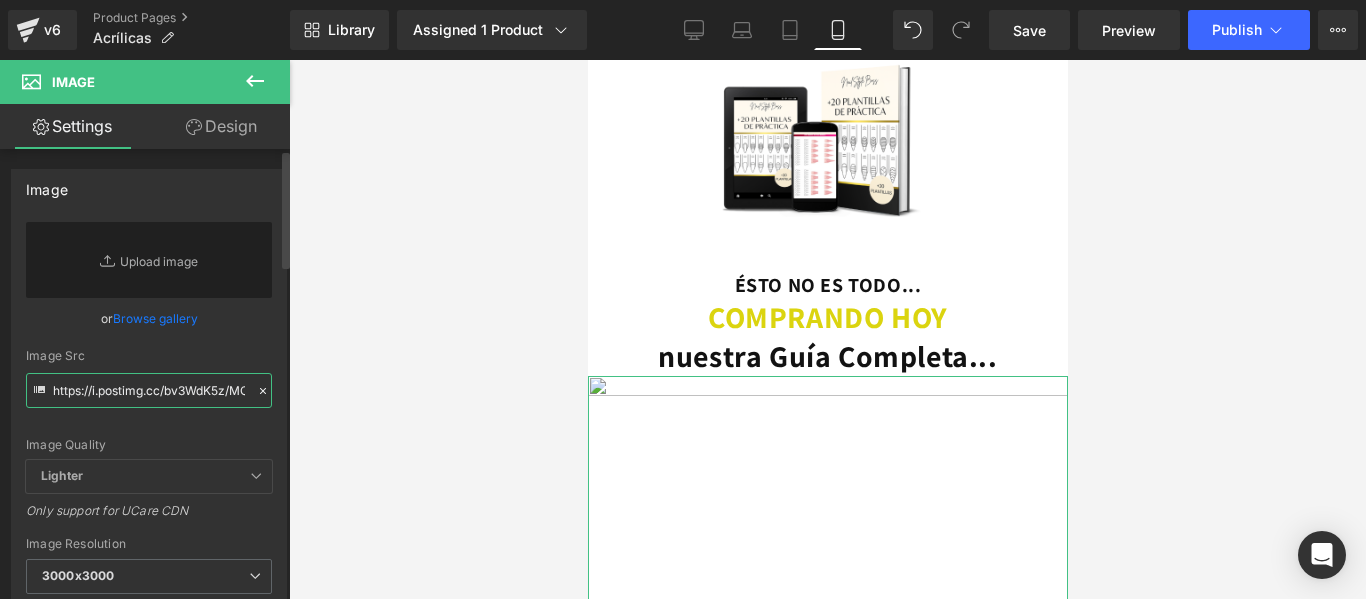 scroll, scrollTop: 0, scrollLeft: 151, axis: horizontal 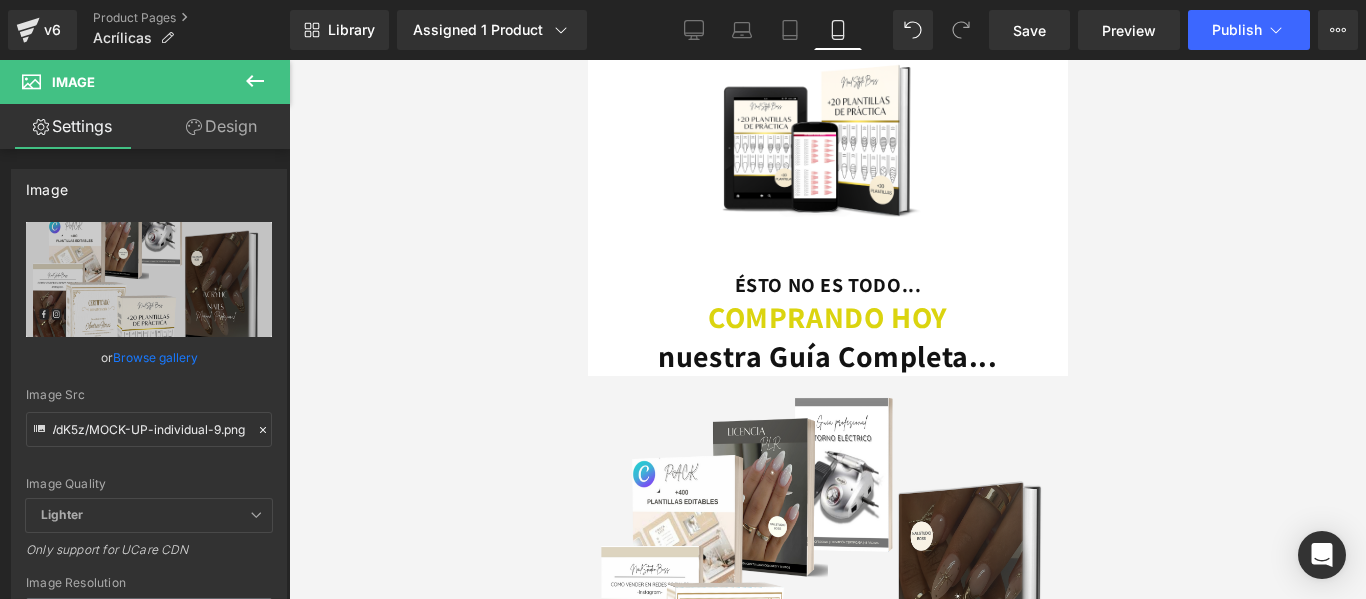 click at bounding box center [827, 329] 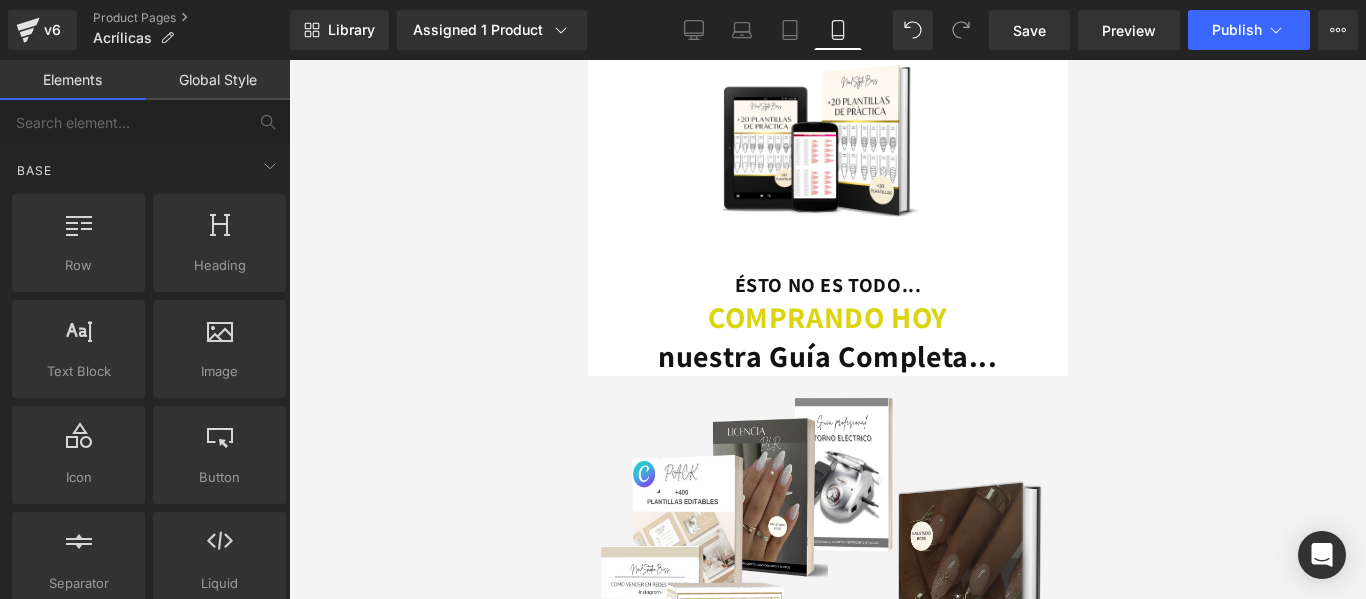 scroll, scrollTop: 0, scrollLeft: 0, axis: both 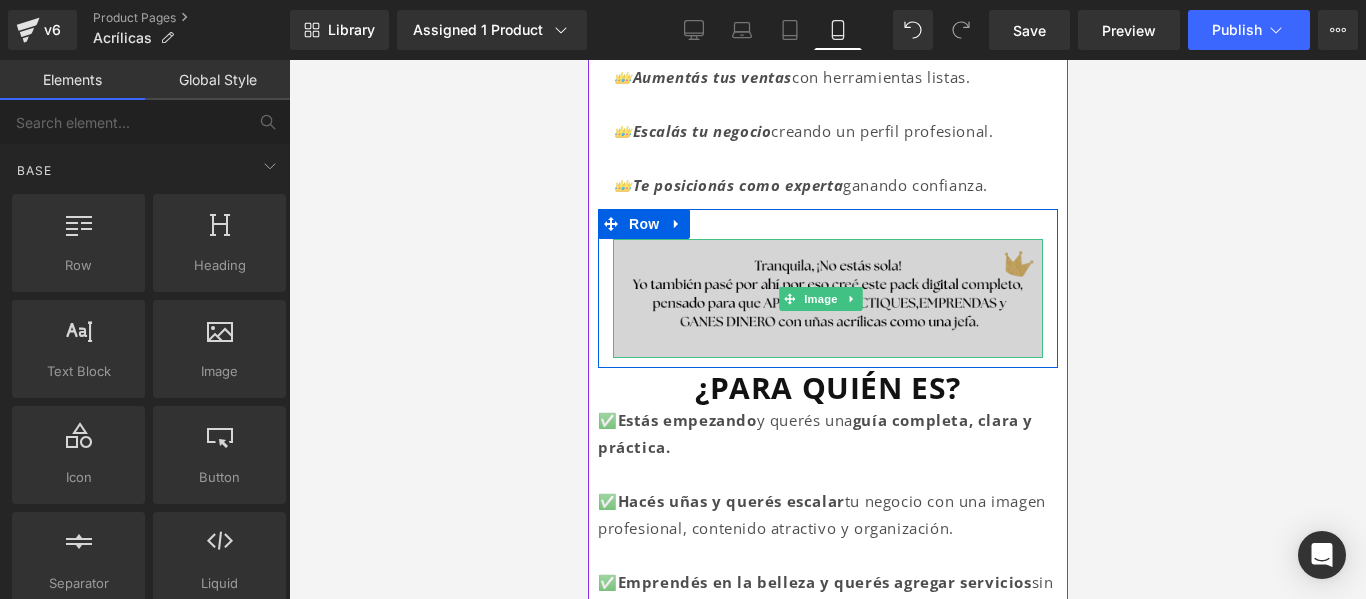 click at bounding box center [827, 298] 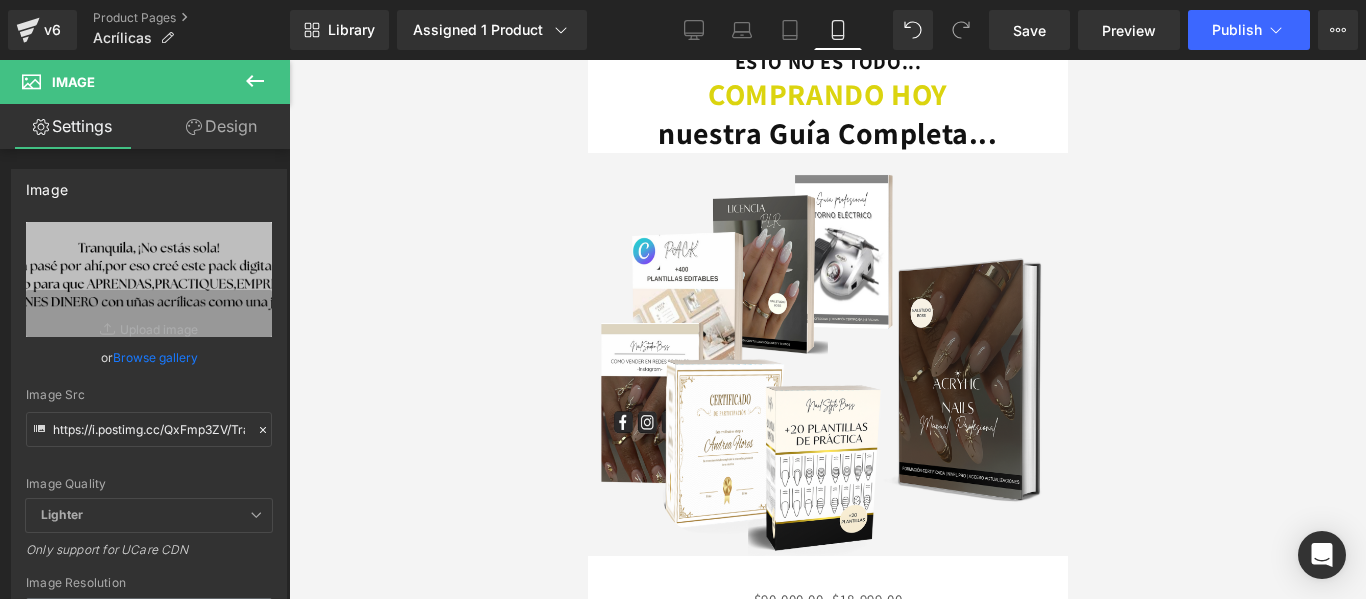 scroll, scrollTop: 5271, scrollLeft: 0, axis: vertical 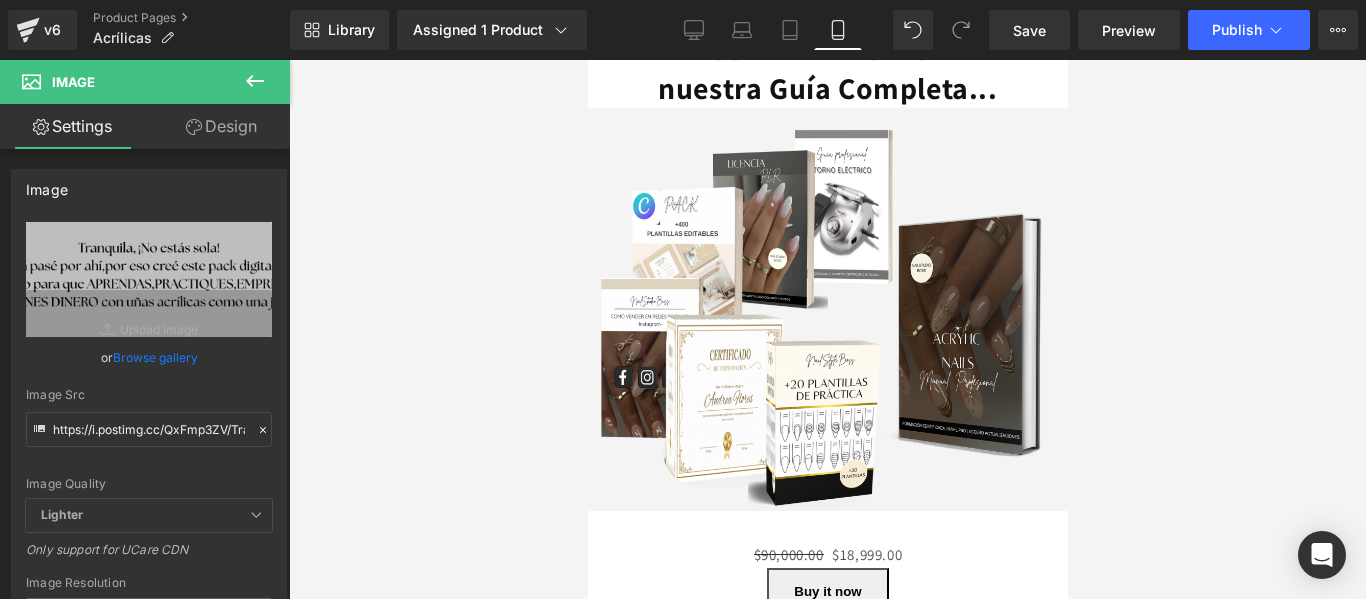 click 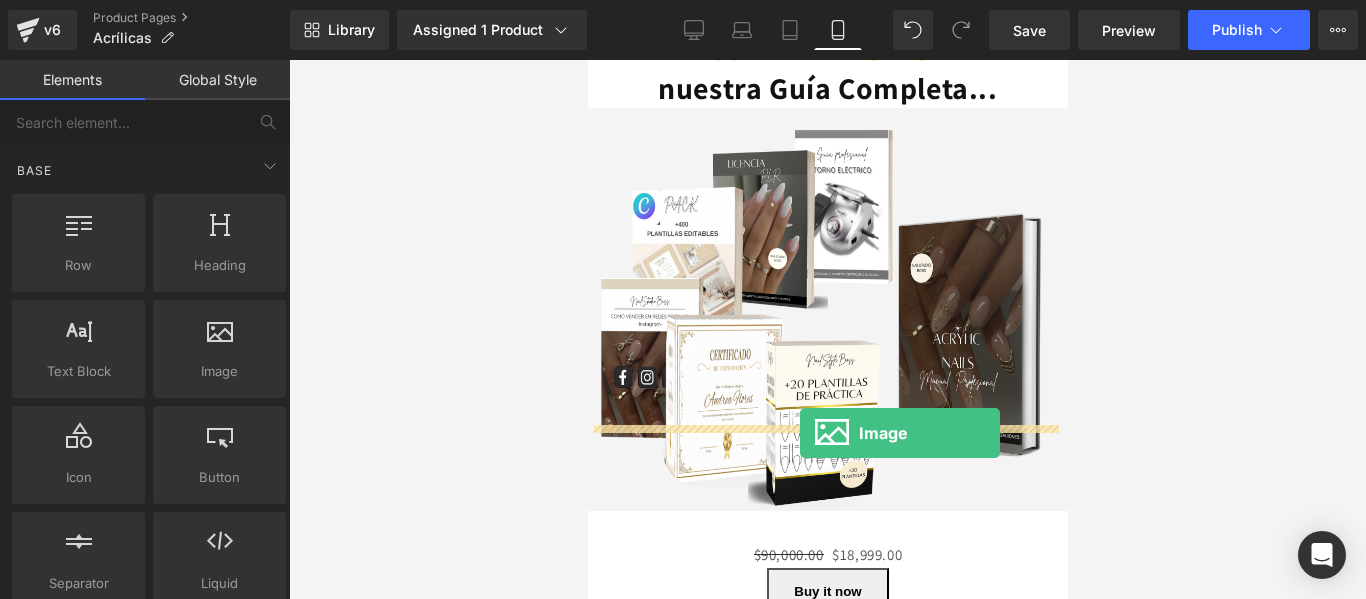 drag, startPoint x: 814, startPoint y: 413, endPoint x: 799, endPoint y: 433, distance: 25 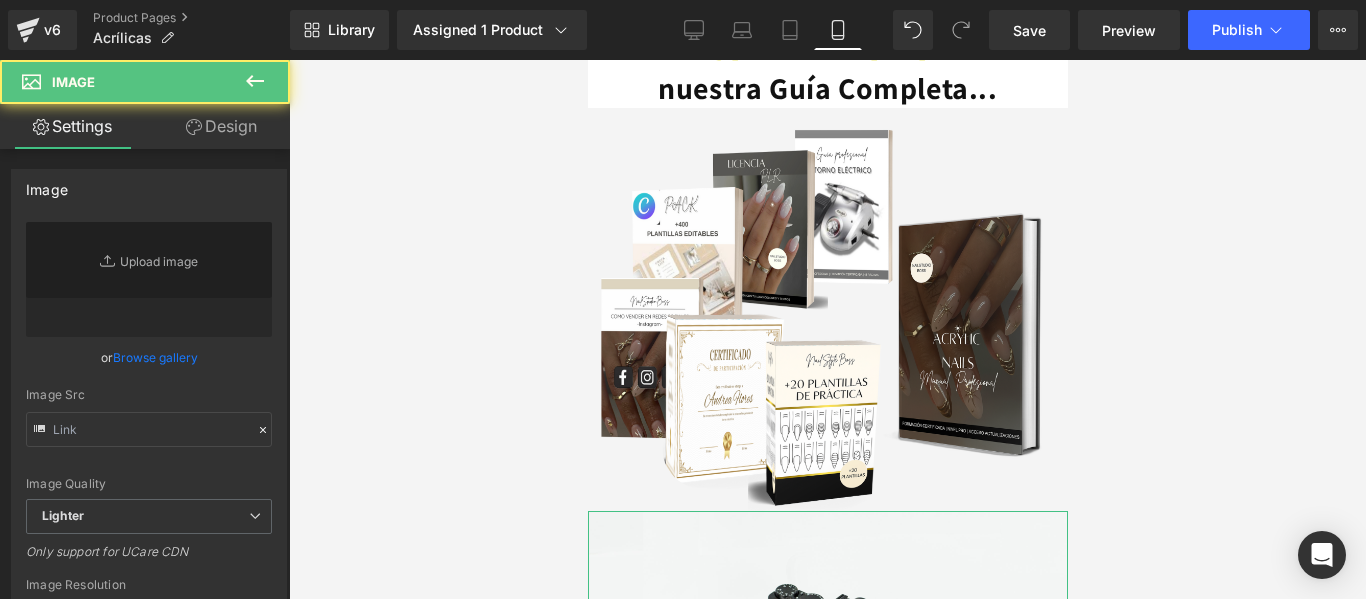 type on "//d1um8515vdn9kb.cloudfront.net/images/parallax.jpg" 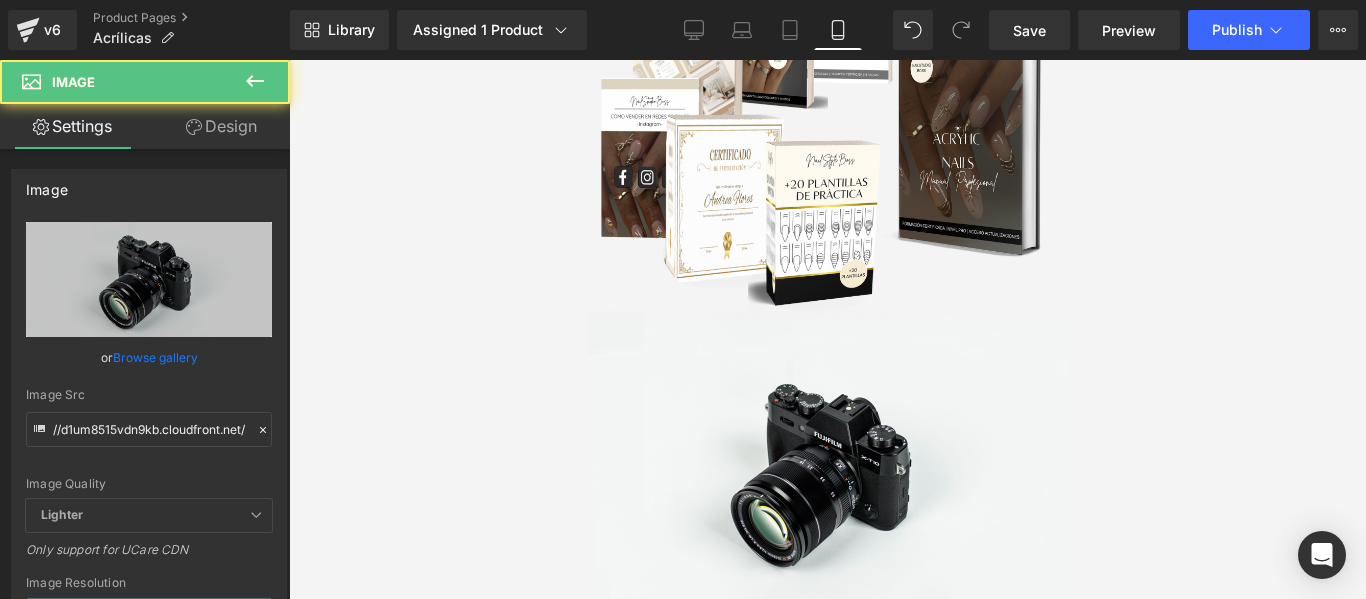 scroll, scrollTop: 5472, scrollLeft: 0, axis: vertical 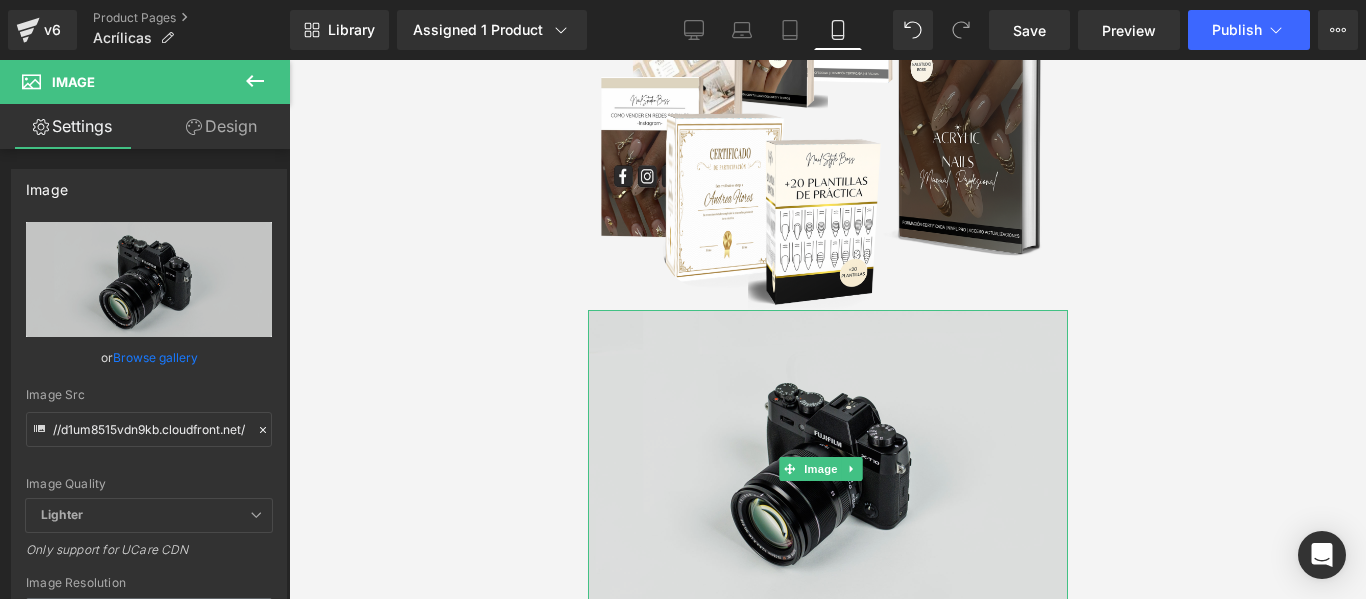 click at bounding box center [827, 469] 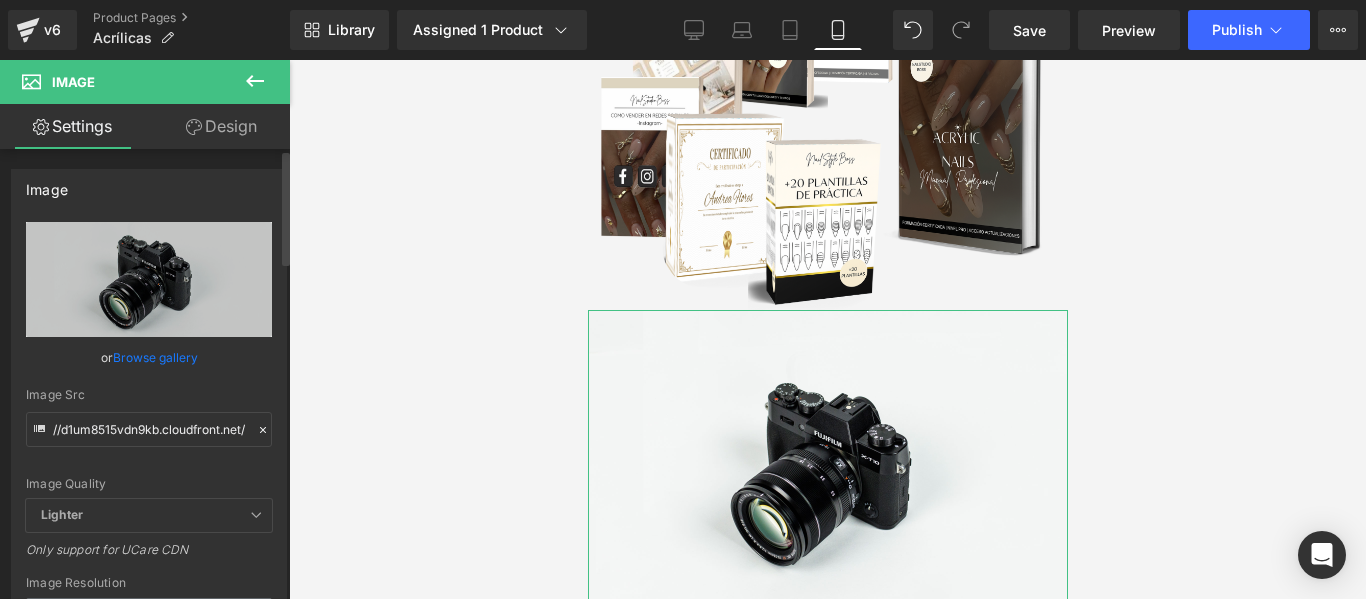 click 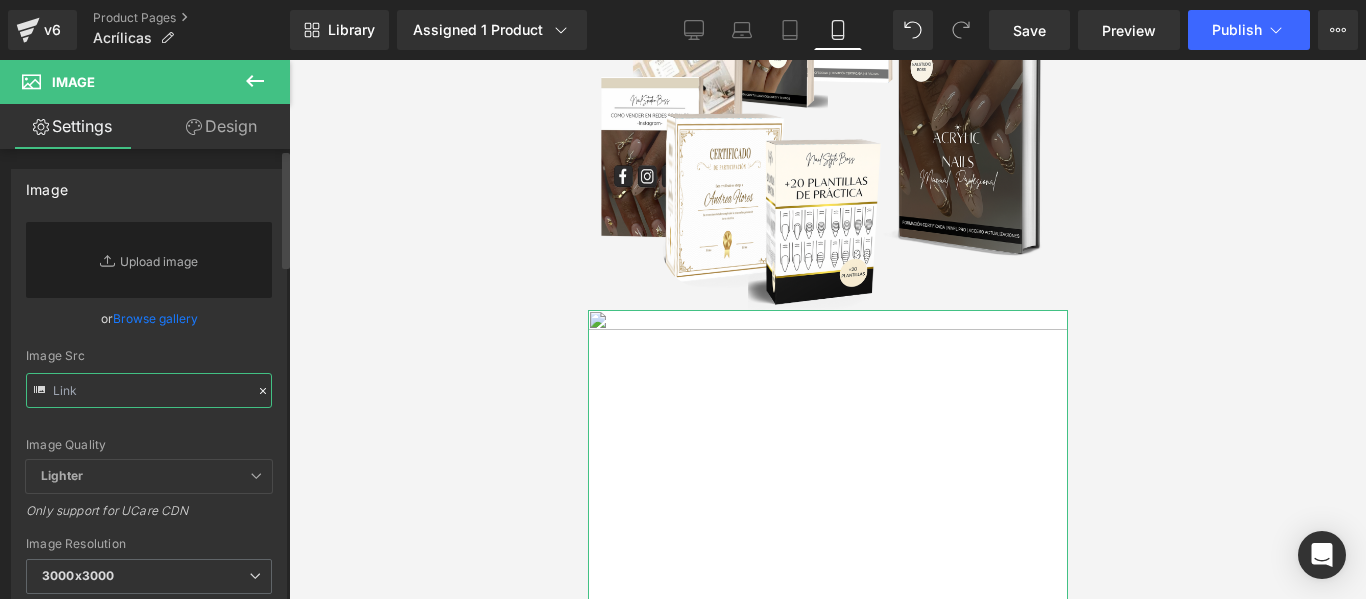 click at bounding box center [149, 390] 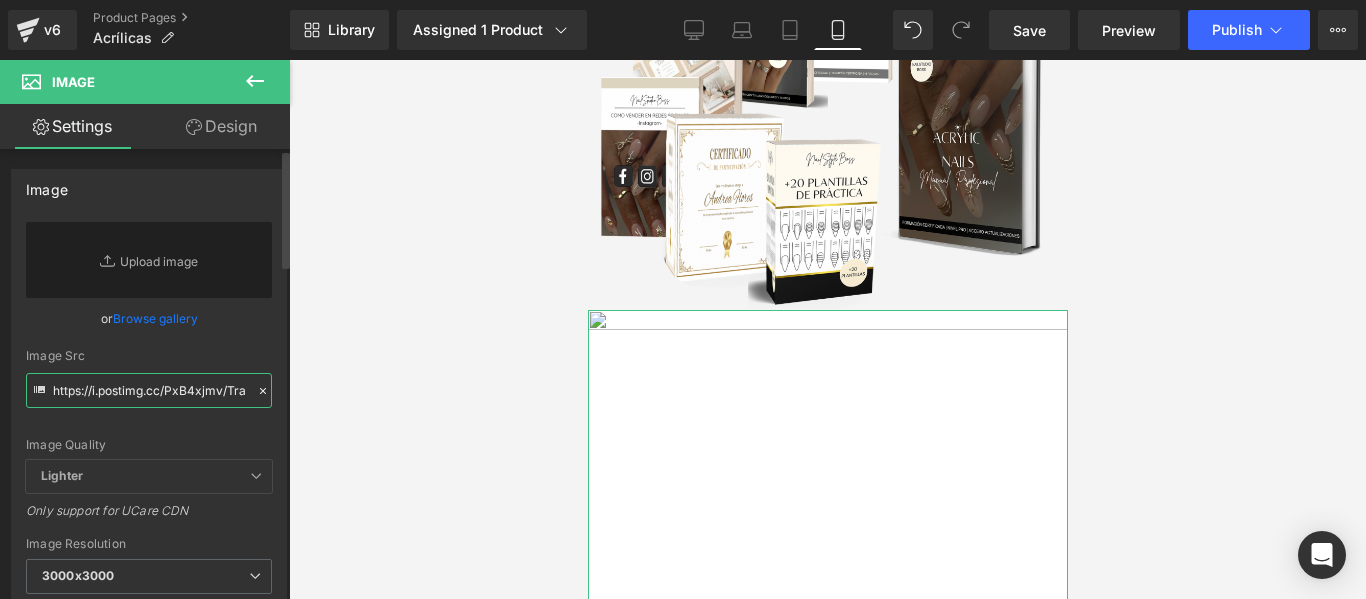 scroll, scrollTop: 0, scrollLeft: 599, axis: horizontal 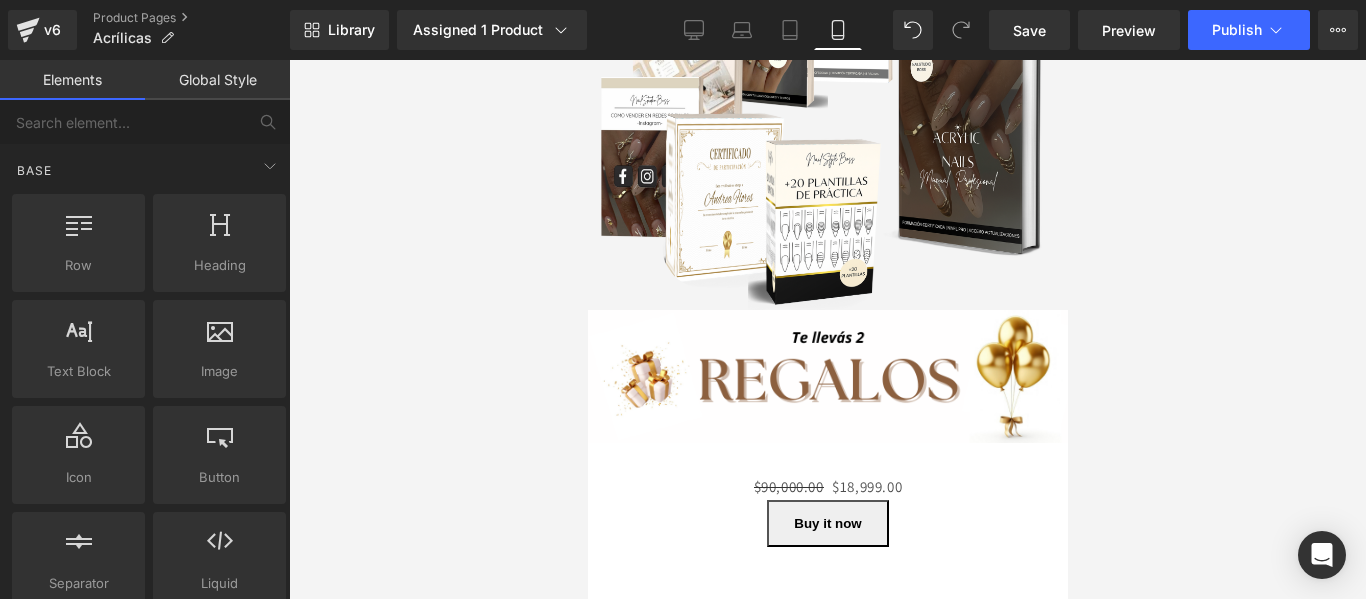 click at bounding box center [827, 329] 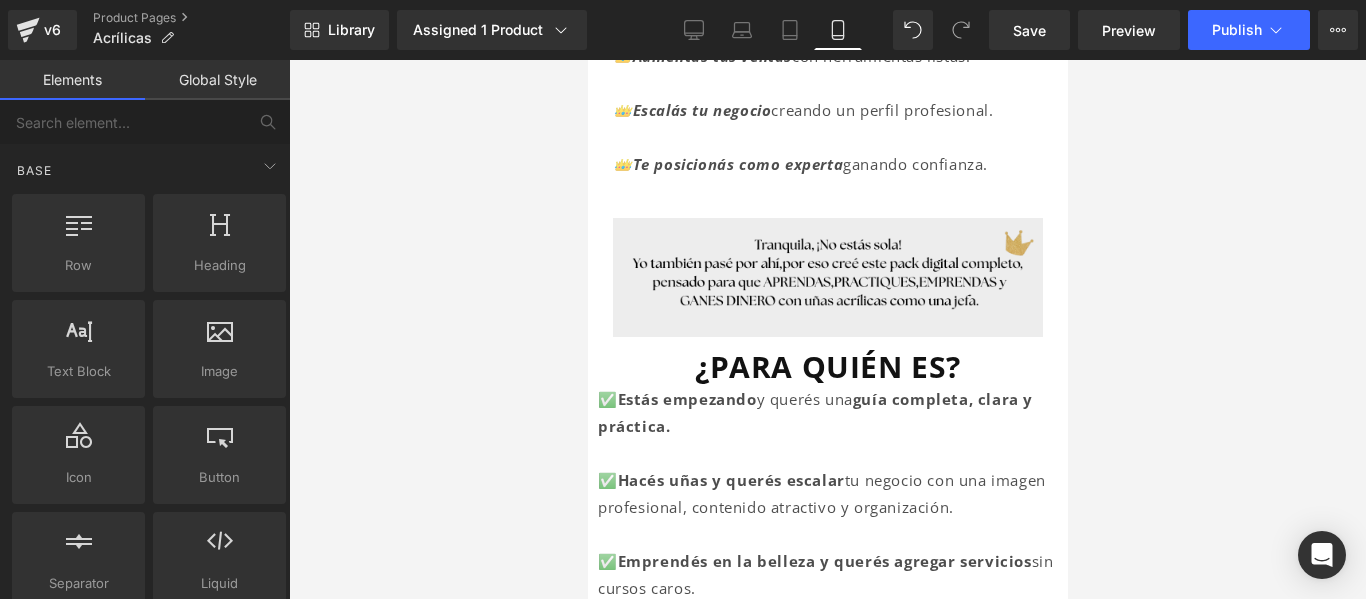 scroll, scrollTop: 1272, scrollLeft: 0, axis: vertical 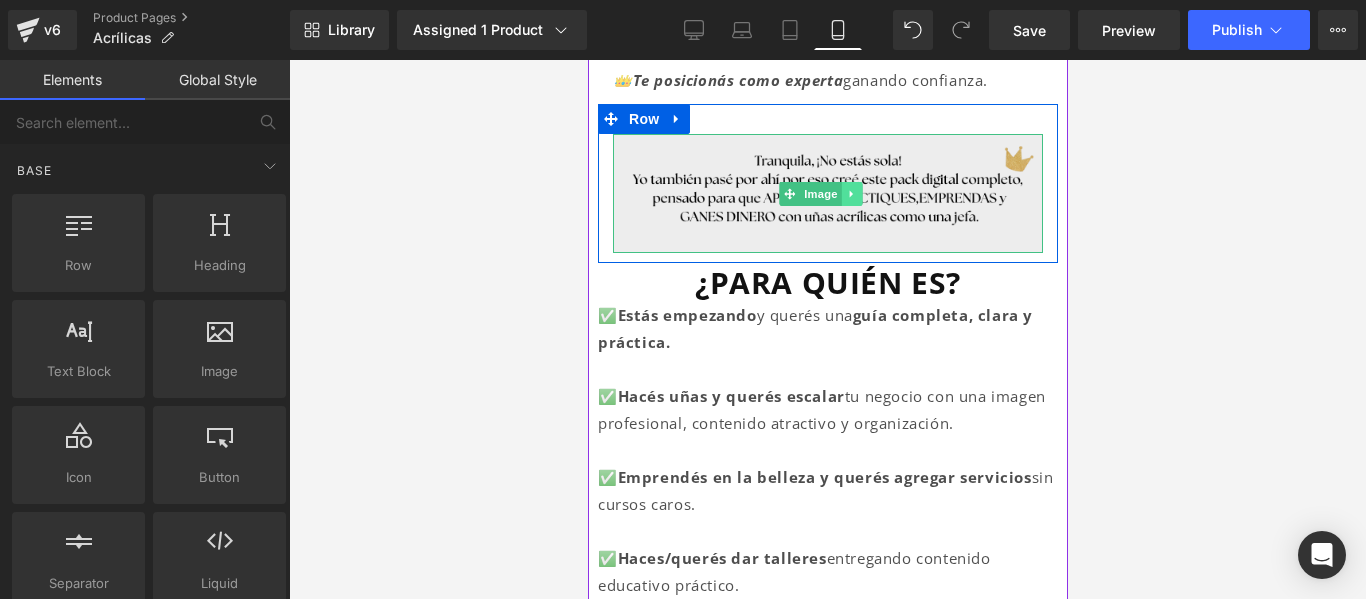 click 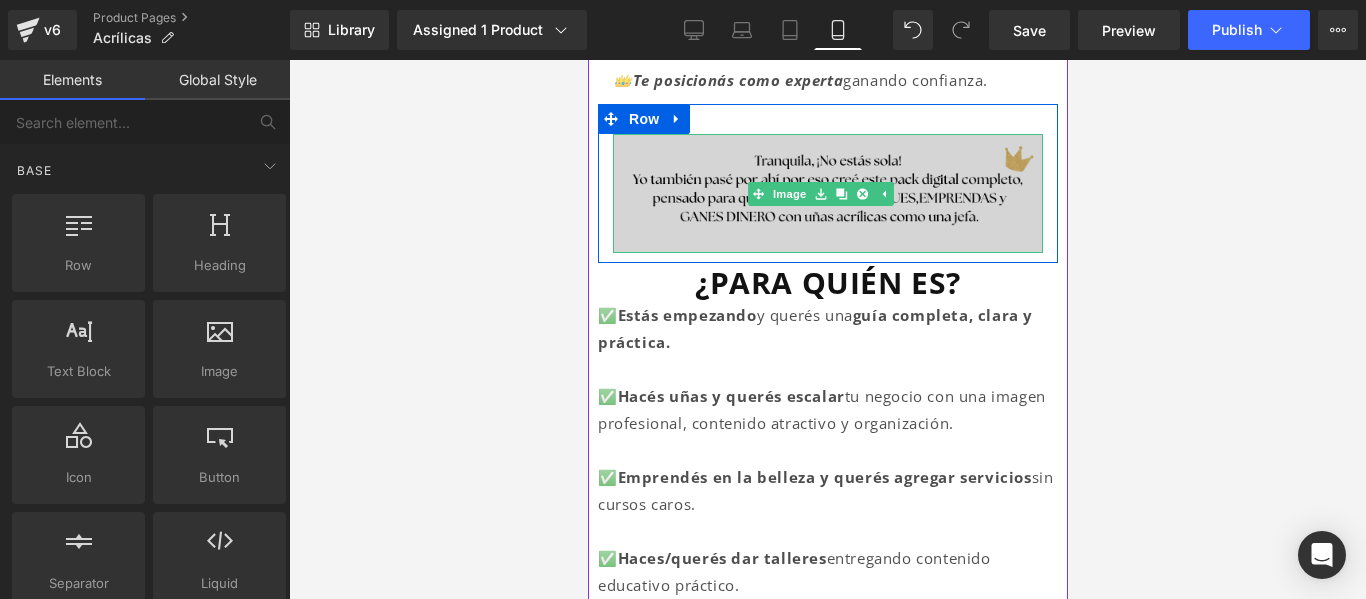 click at bounding box center [827, 193] 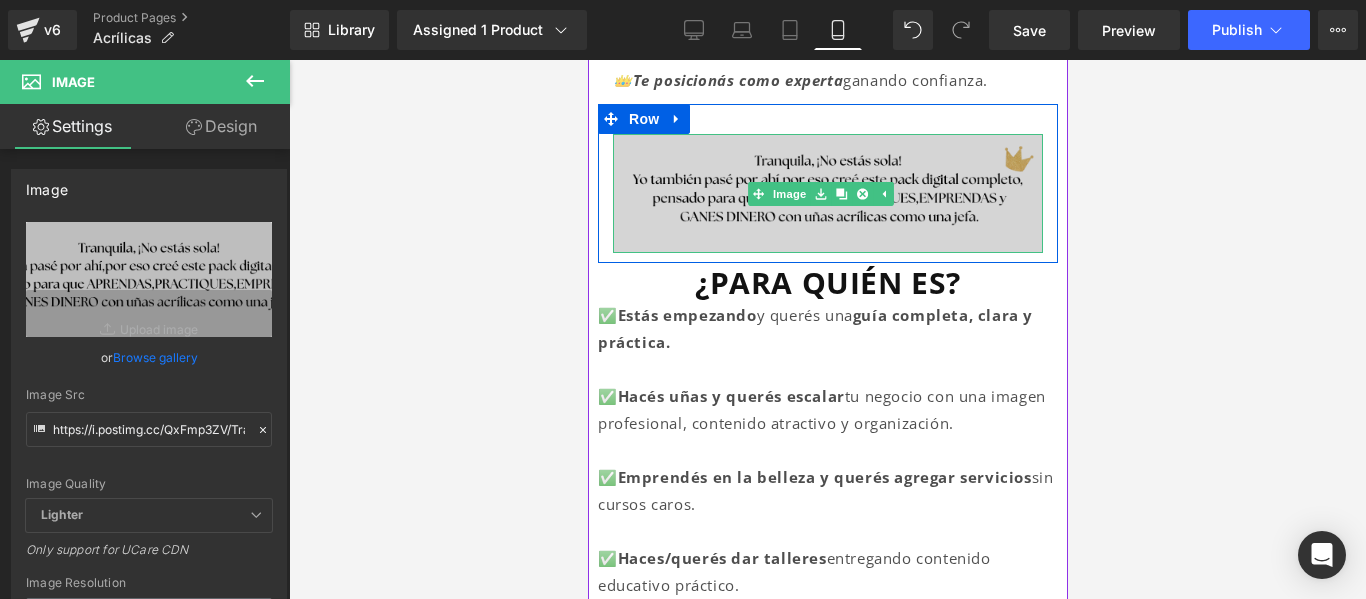 click at bounding box center [827, 193] 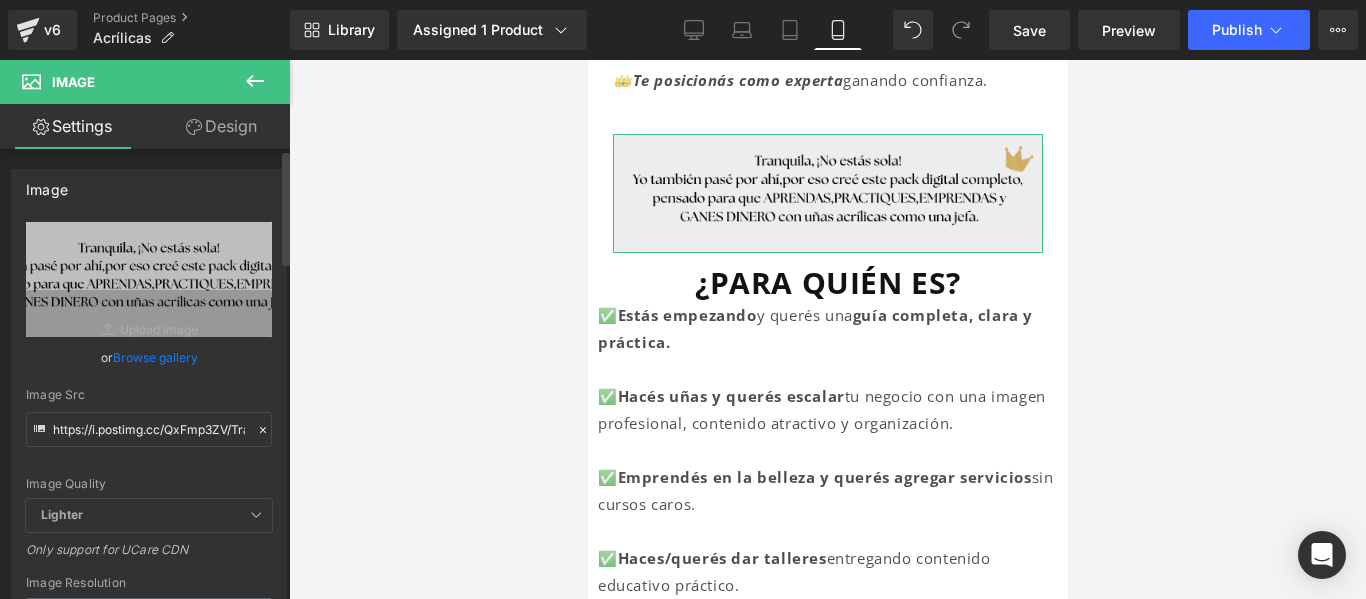 click 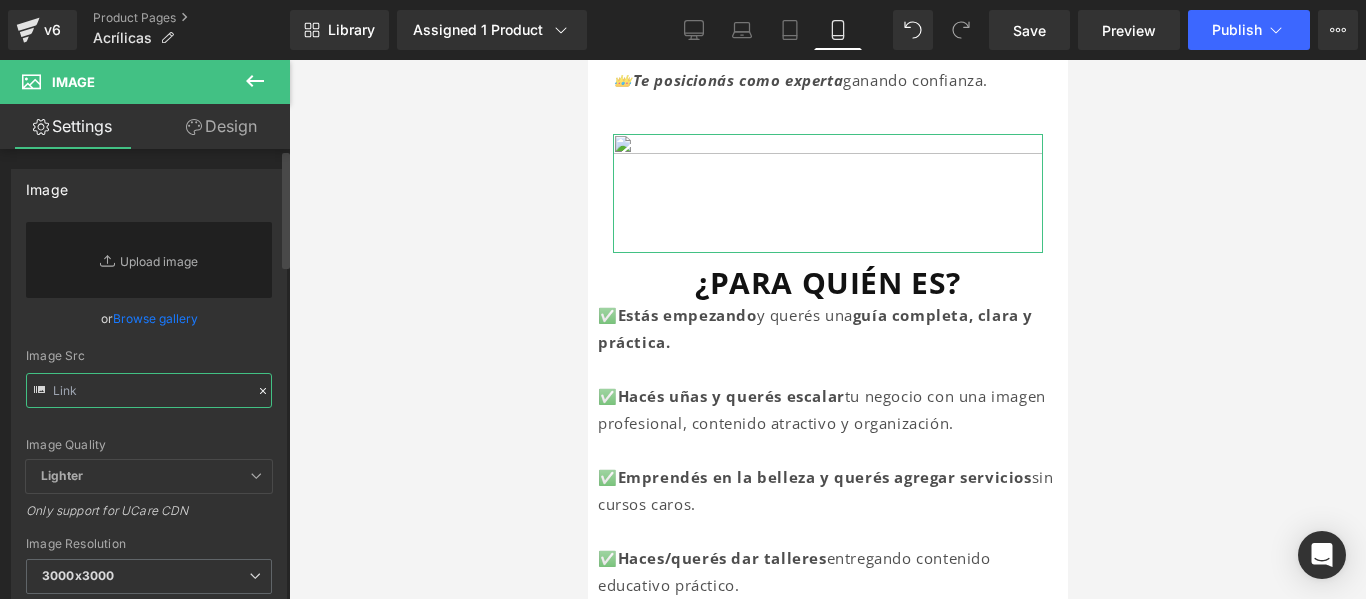 click at bounding box center [149, 390] 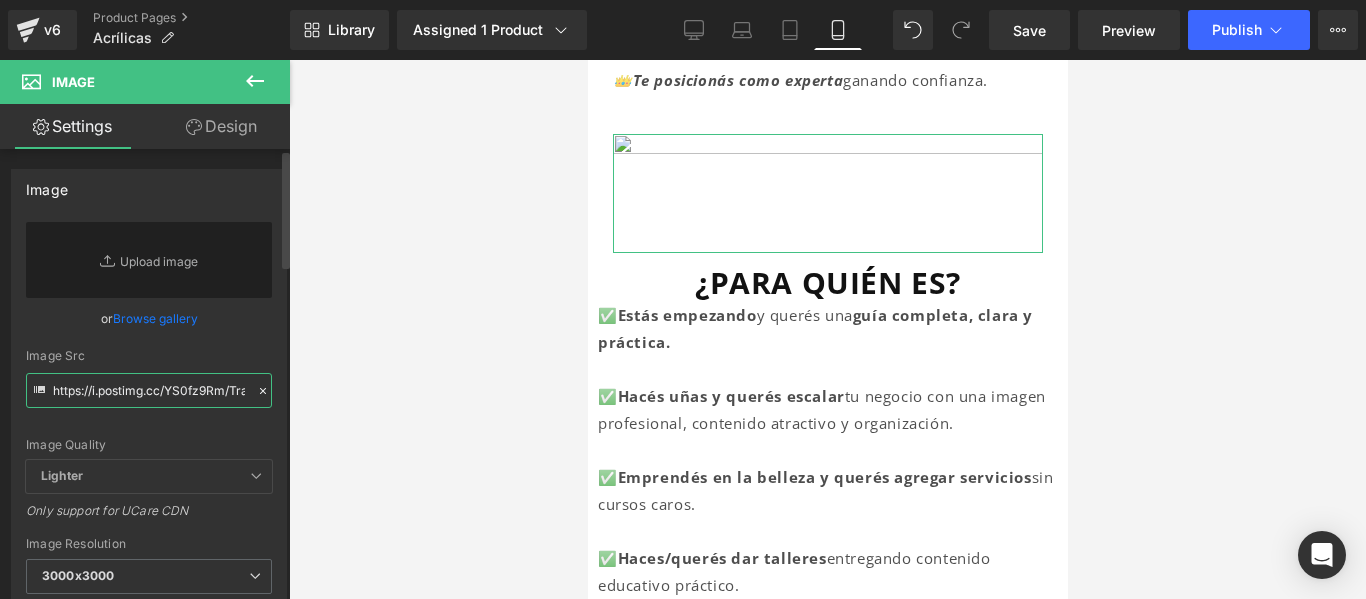 scroll, scrollTop: 0, scrollLeft: 603, axis: horizontal 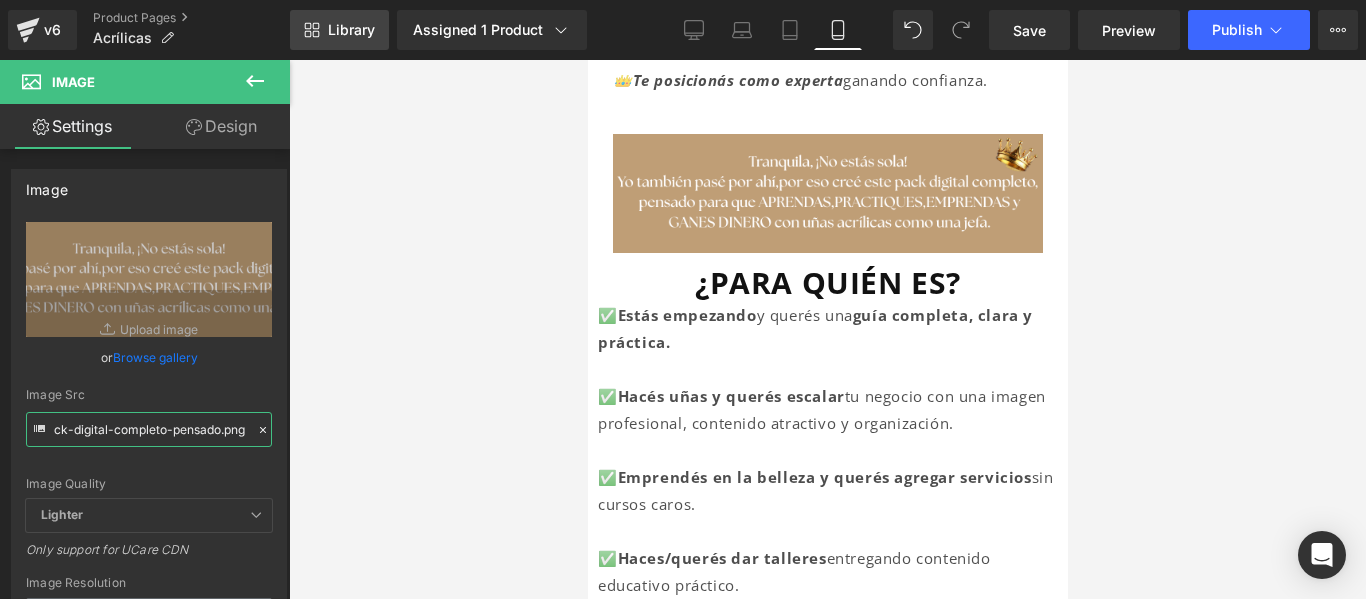 type on "https://i.postimg.cc/YS0fz9Rm/Tranquila-no-est-s-sola-Yo-tambi-n-pas-por-eso-y-por-eso-cre-este-pack-digital-completo-pensado.png" 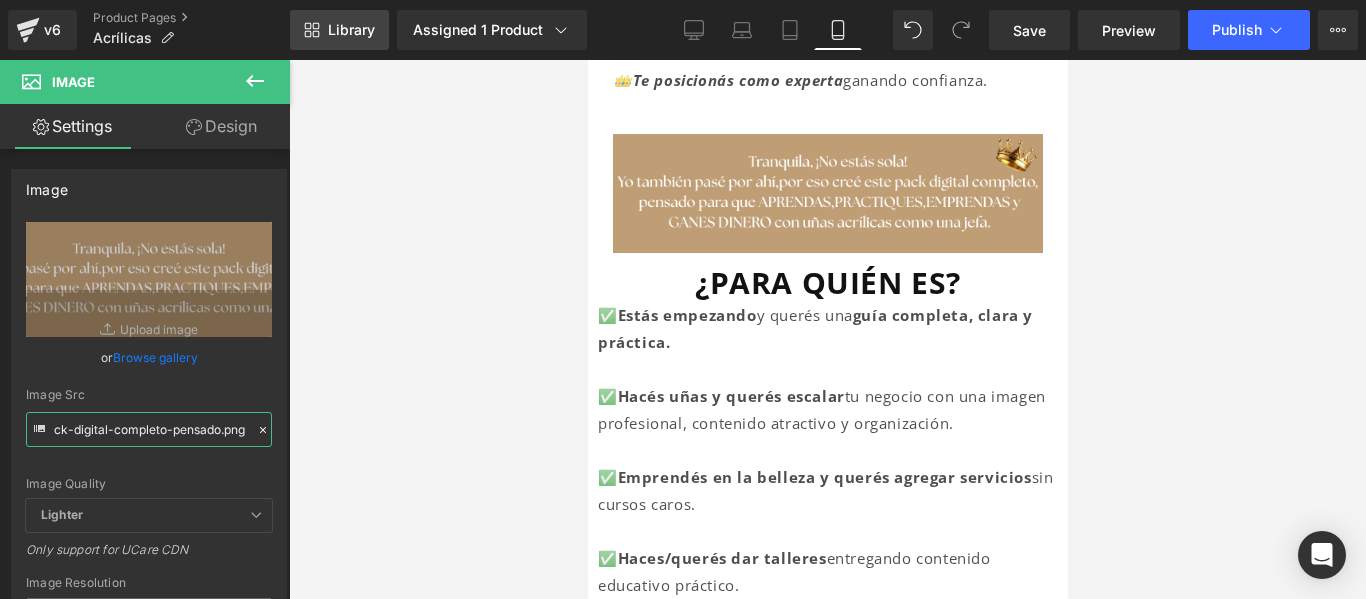 scroll, scrollTop: 0, scrollLeft: 0, axis: both 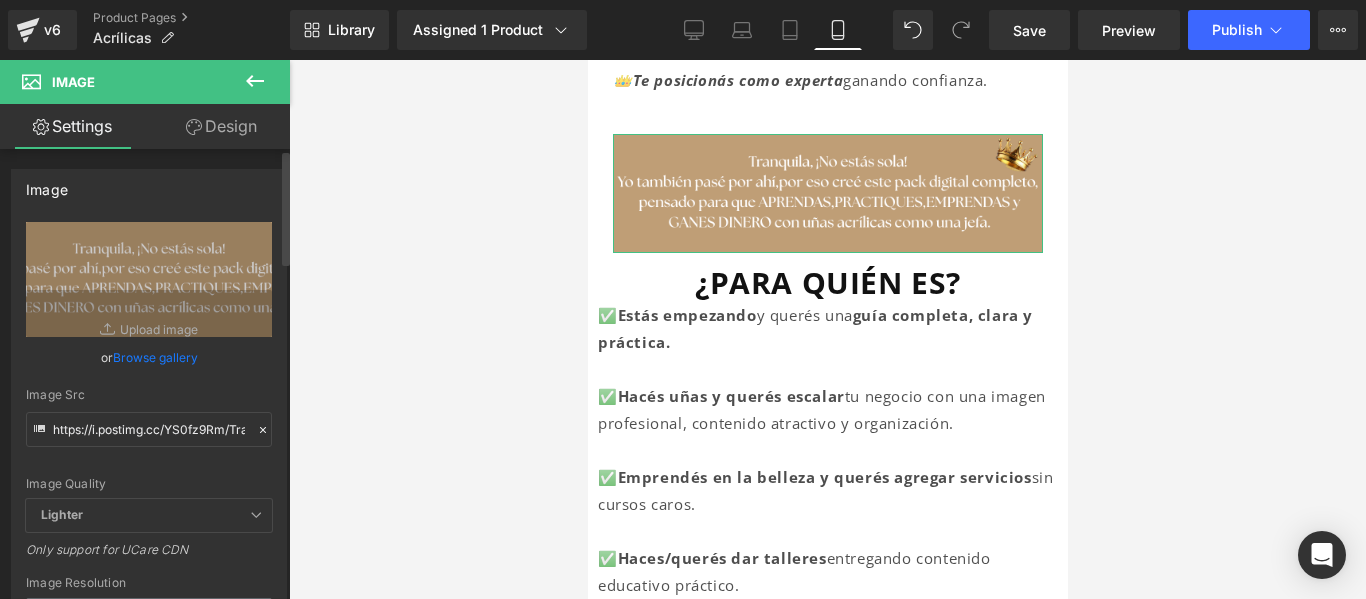 click 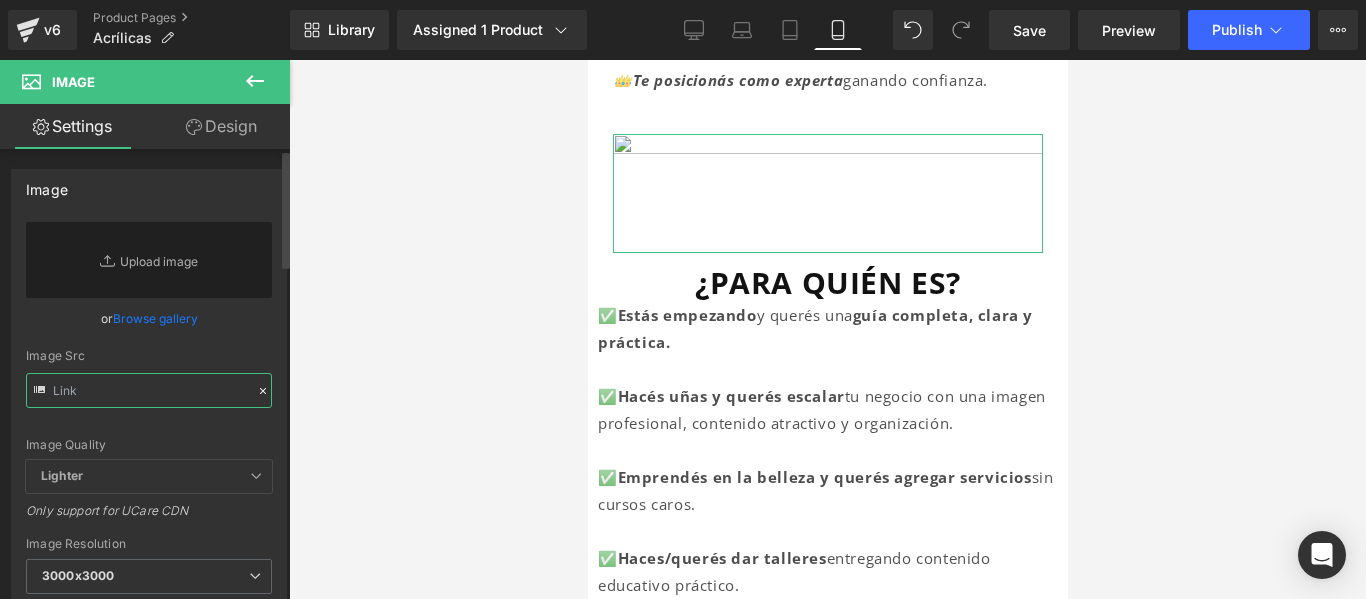 click at bounding box center [149, 390] 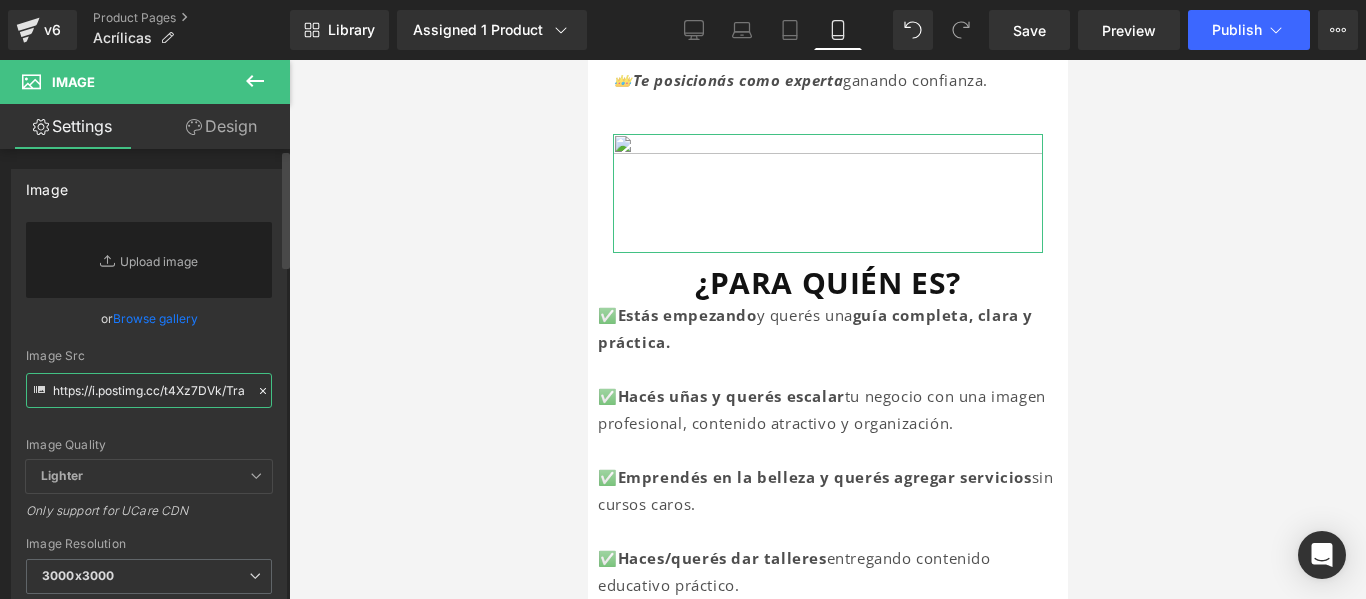 scroll, scrollTop: 0, scrollLeft: 627, axis: horizontal 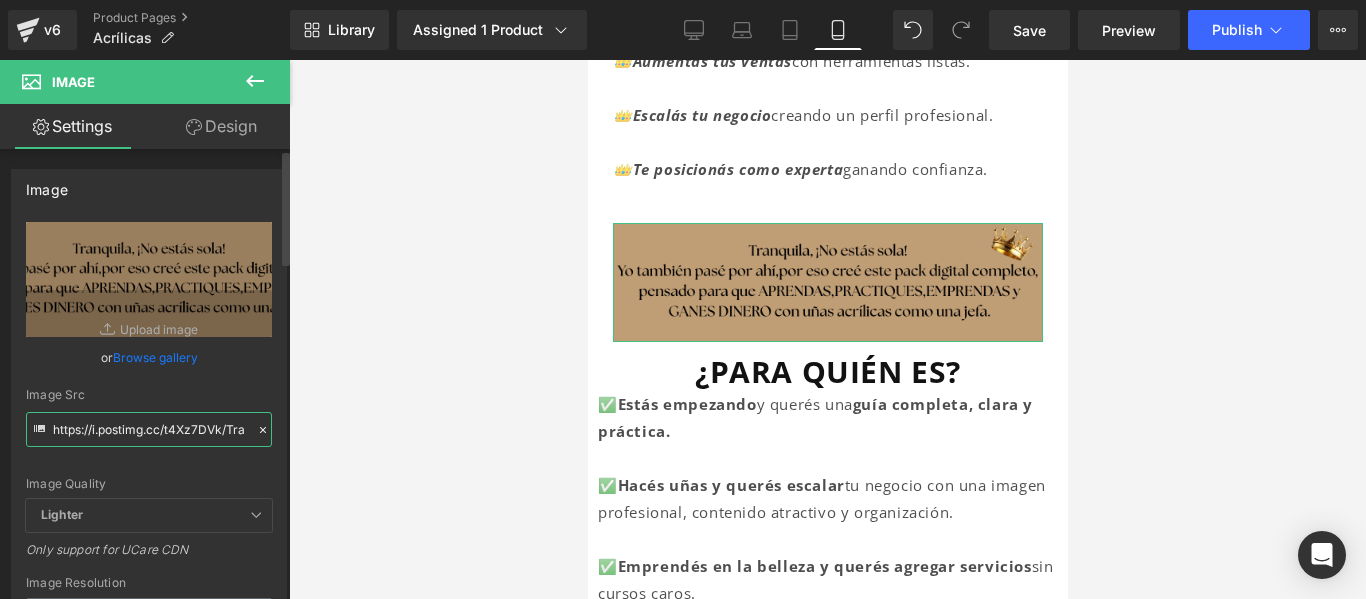 click on "https://i.postimg.cc/t4Xz7DVk/Tranquila,no_estás_sola._Yo_también_pasé_por_eso_y_por_eso_creé_este_pack_digital_completo,_pensado_.png" at bounding box center [149, 429] 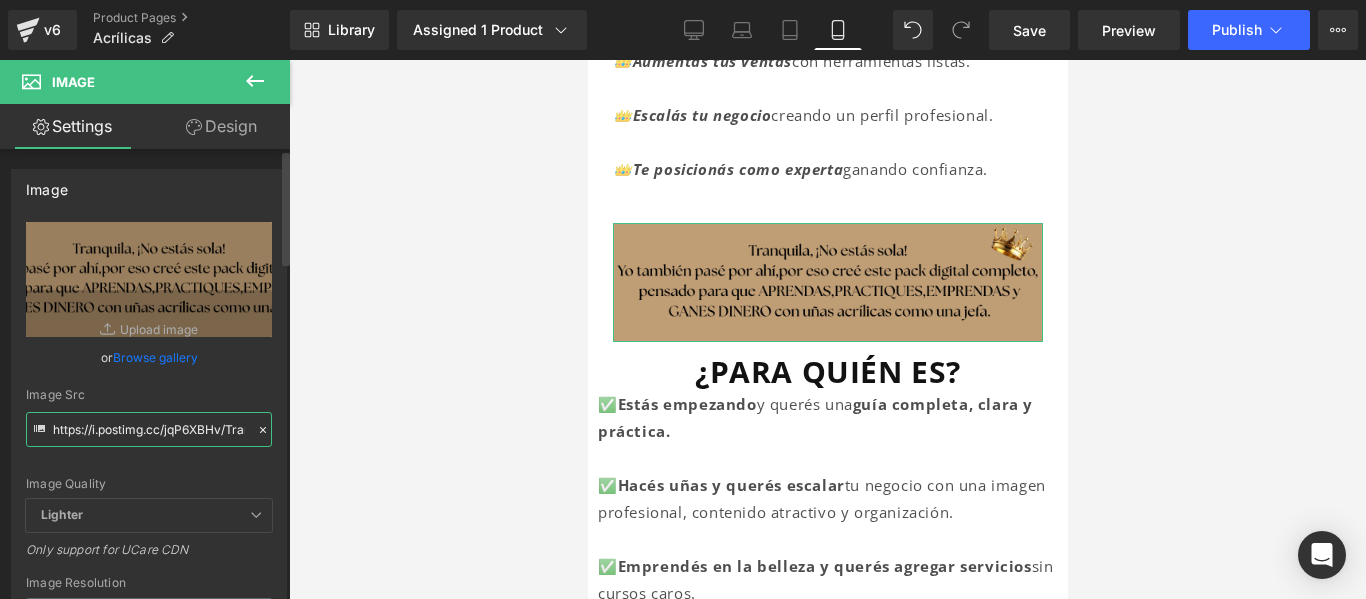 scroll, scrollTop: 0, scrollLeft: 600, axis: horizontal 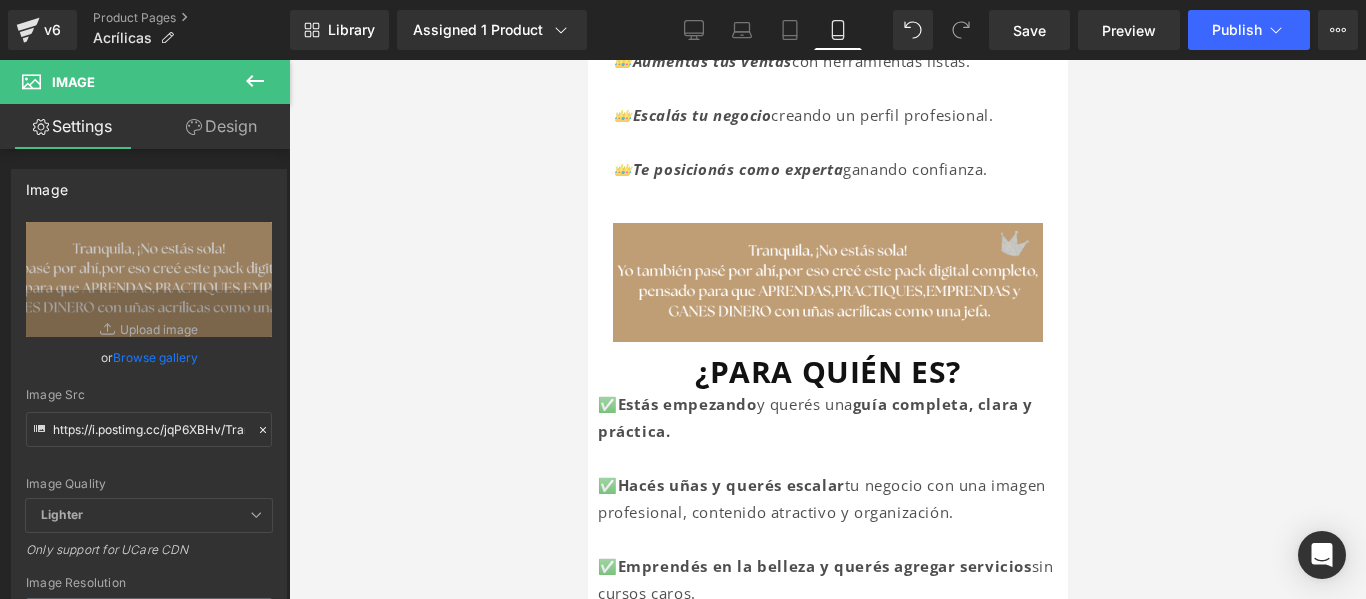 click at bounding box center [827, 329] 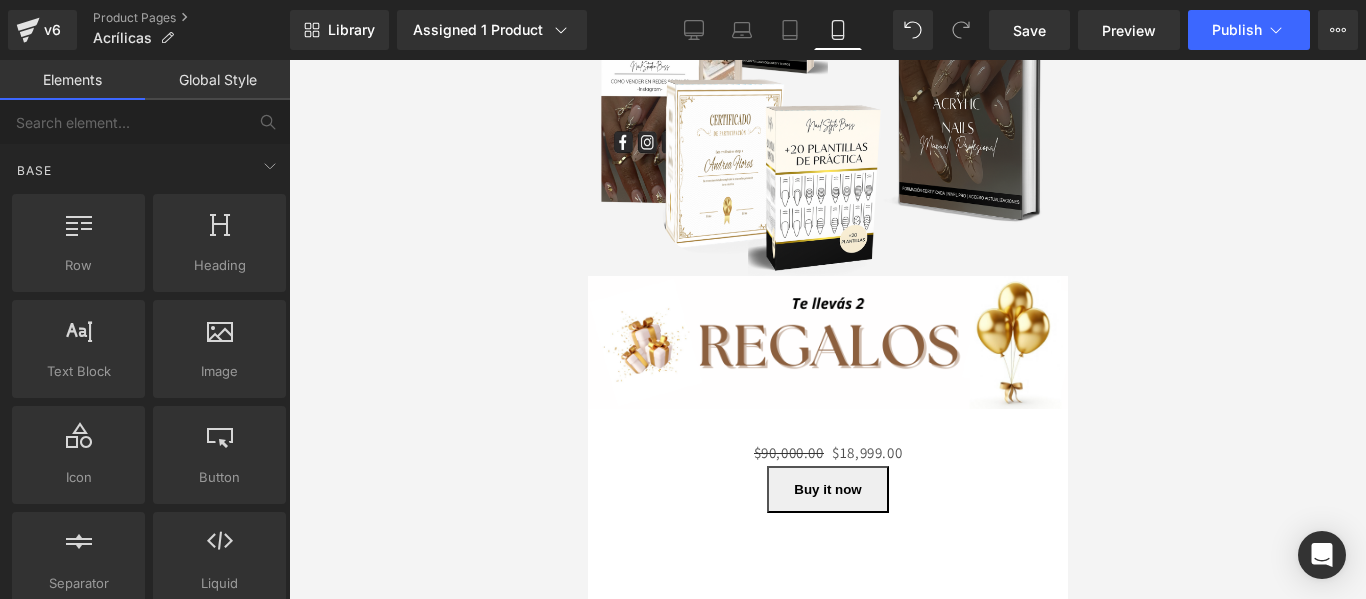 scroll, scrollTop: 5507, scrollLeft: 0, axis: vertical 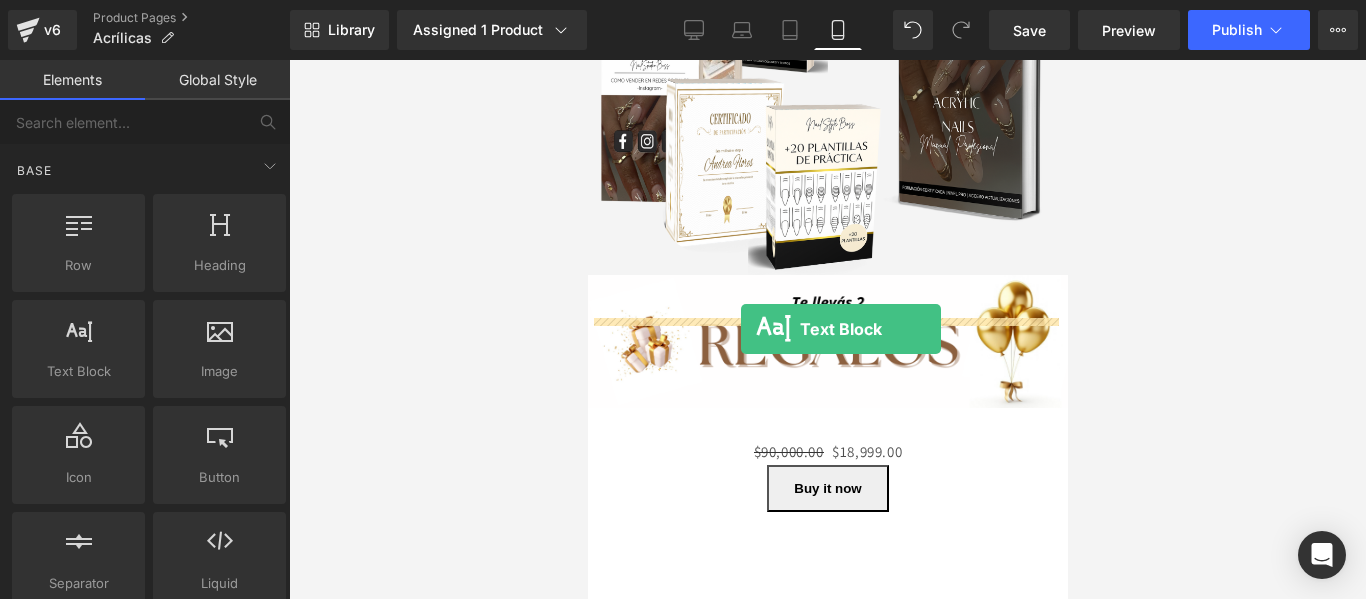drag, startPoint x: 691, startPoint y: 404, endPoint x: 744, endPoint y: 329, distance: 91.836815 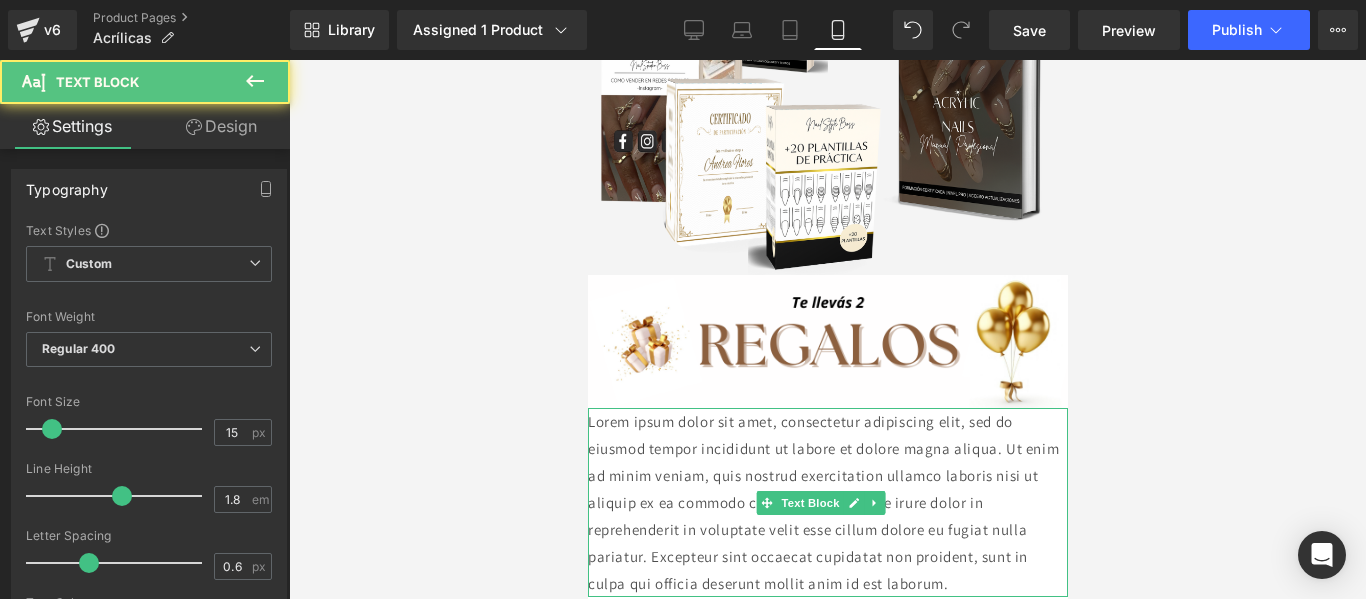 click on "Lorem ipsum dolor sit amet, consectetur adipiscing elit, sed do eiusmod tempor incididunt ut labore et dolore magna aliqua. Ut enim ad minim veniam, quis nostrud exercitation ullamco laboris nisi ut aliquip ex ea commodo consequat. Duis aute irure dolor in reprehenderit in voluptate velit esse cillum dolore eu fugiat nulla pariatur. Excepteur sint occaecat cupidatat non proident, sunt in culpa qui officia deserunt mollit anim id est laborum." at bounding box center (827, 502) 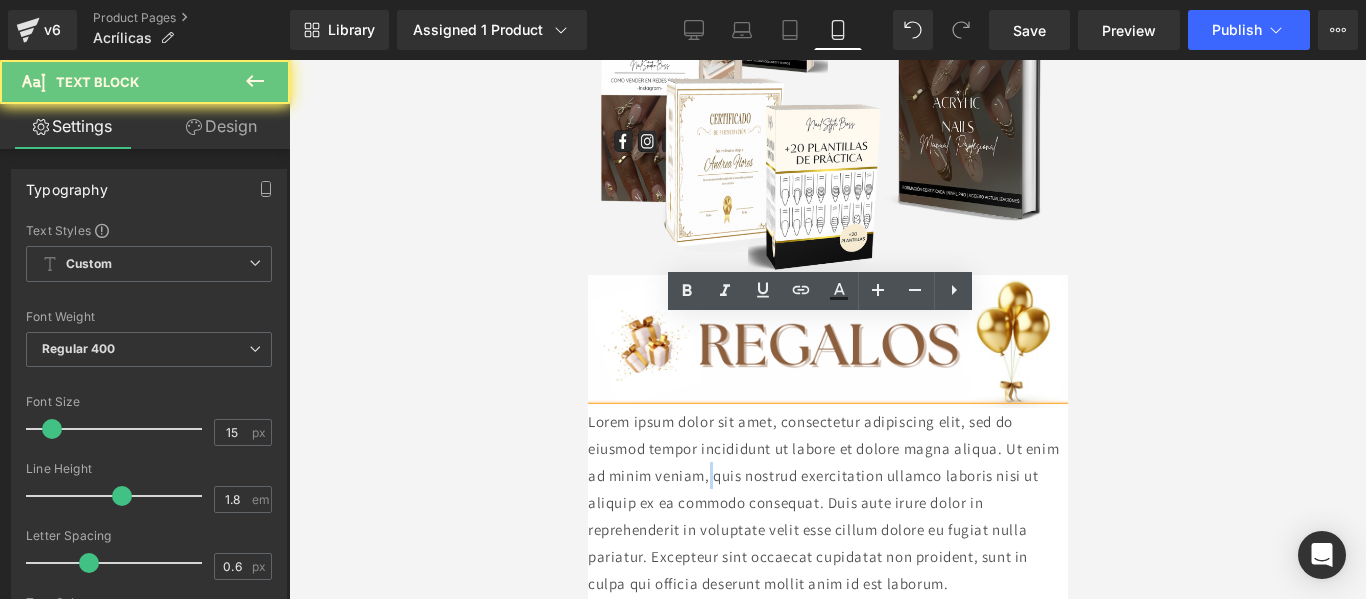 click on "Lorem ipsum dolor sit amet, consectetur adipiscing elit, sed do eiusmod tempor incididunt ut labore et dolore magna aliqua. Ut enim ad minim veniam, quis nostrud exercitation ullamco laboris nisi ut aliquip ex ea commodo consequat. Duis aute irure dolor in reprehenderit in voluptate velit esse cillum dolore eu fugiat nulla pariatur. Excepteur sint occaecat cupidatat non proident, sunt in culpa qui officia deserunt mollit anim id est laborum." at bounding box center (827, 502) 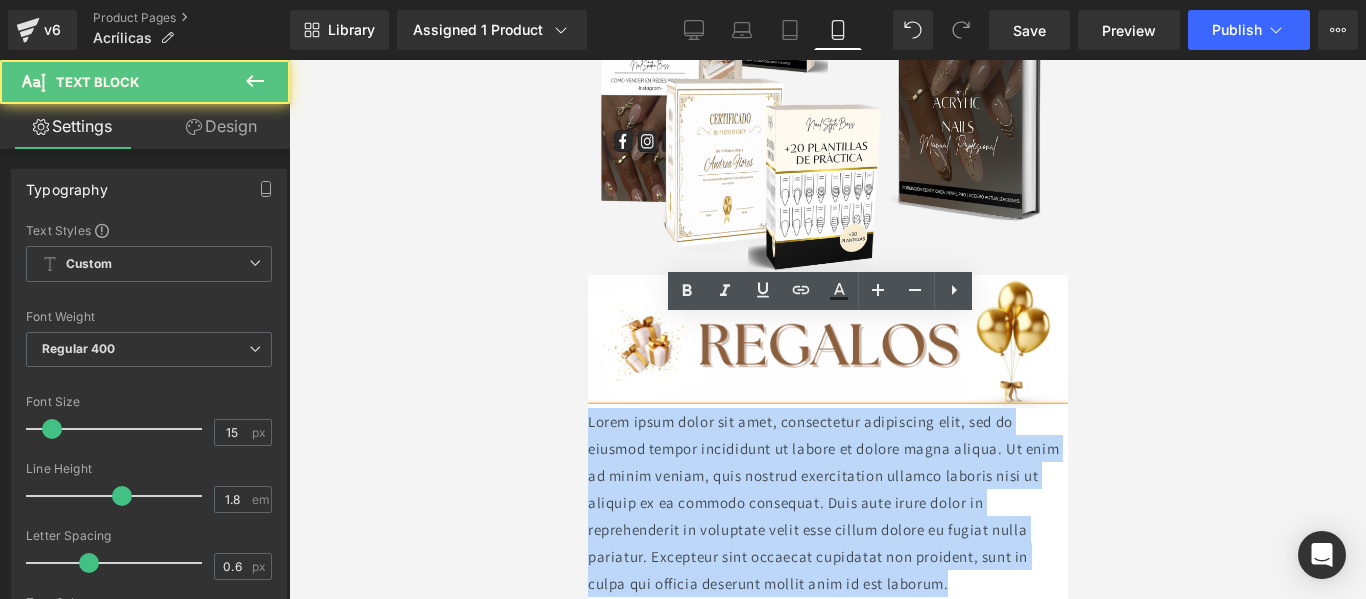 click on "Lorem ipsum dolor sit amet, consectetur adipiscing elit, sed do eiusmod tempor incididunt ut labore et dolore magna aliqua. Ut enim ad minim veniam, quis nostrud exercitation ullamco laboris nisi ut aliquip ex ea commodo consequat. Duis aute irure dolor in reprehenderit in voluptate velit esse cillum dolore eu fugiat nulla pariatur. Excepteur sint occaecat cupidatat non proident, sunt in culpa qui officia deserunt mollit anim id est laborum." at bounding box center [827, 502] 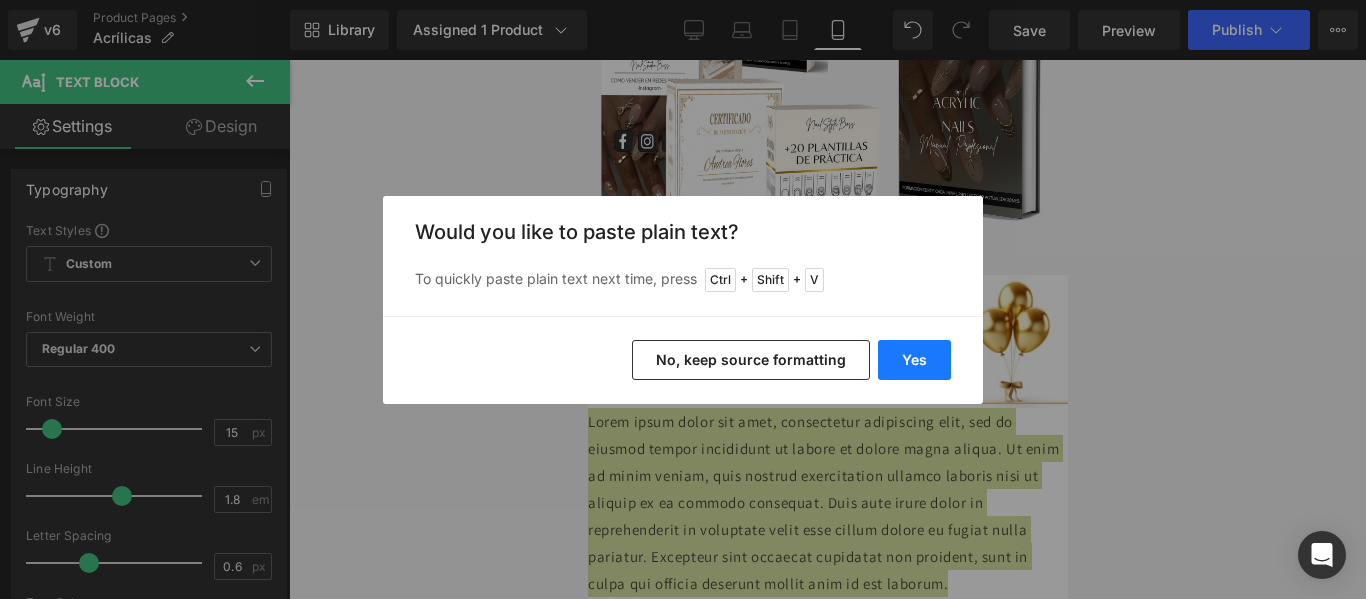click on "Yes" at bounding box center [914, 360] 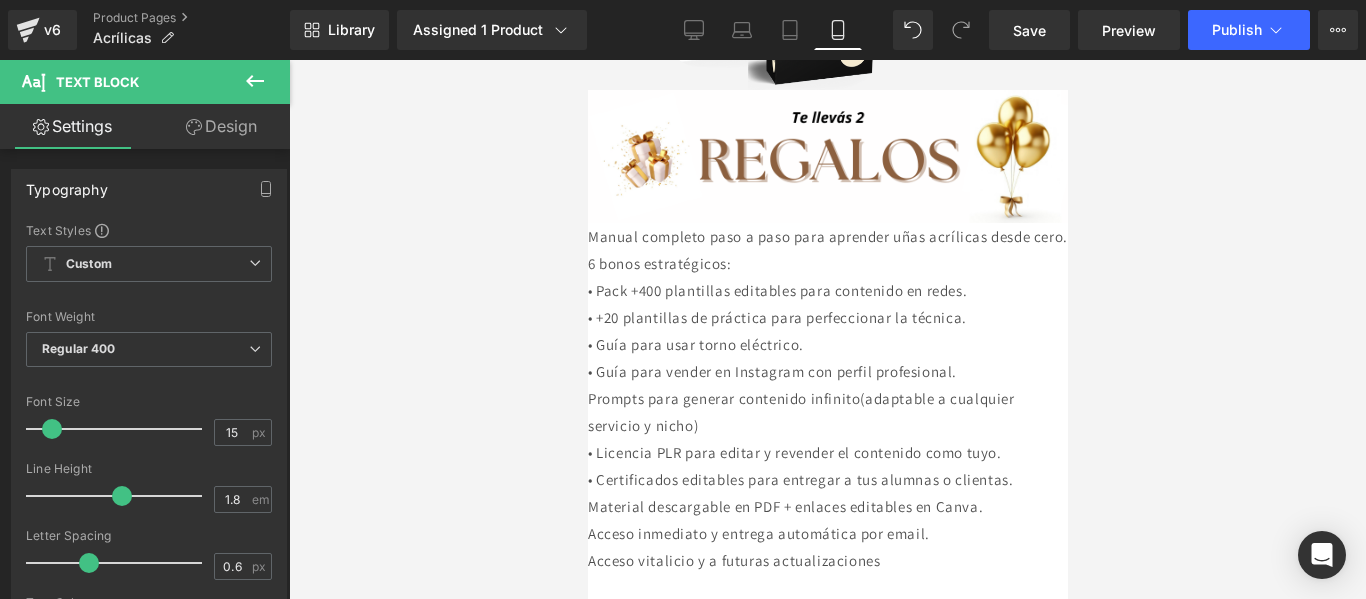scroll, scrollTop: 5655, scrollLeft: 0, axis: vertical 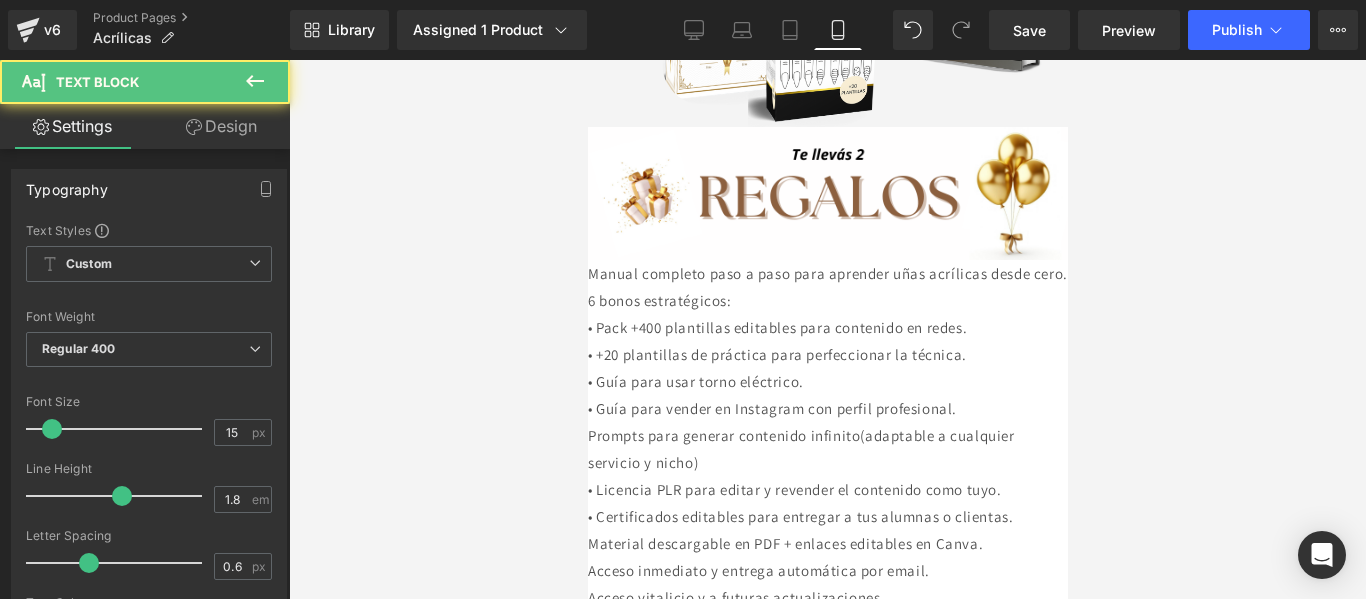 click on "• Guía para usar torno eléctrico." at bounding box center (827, 381) 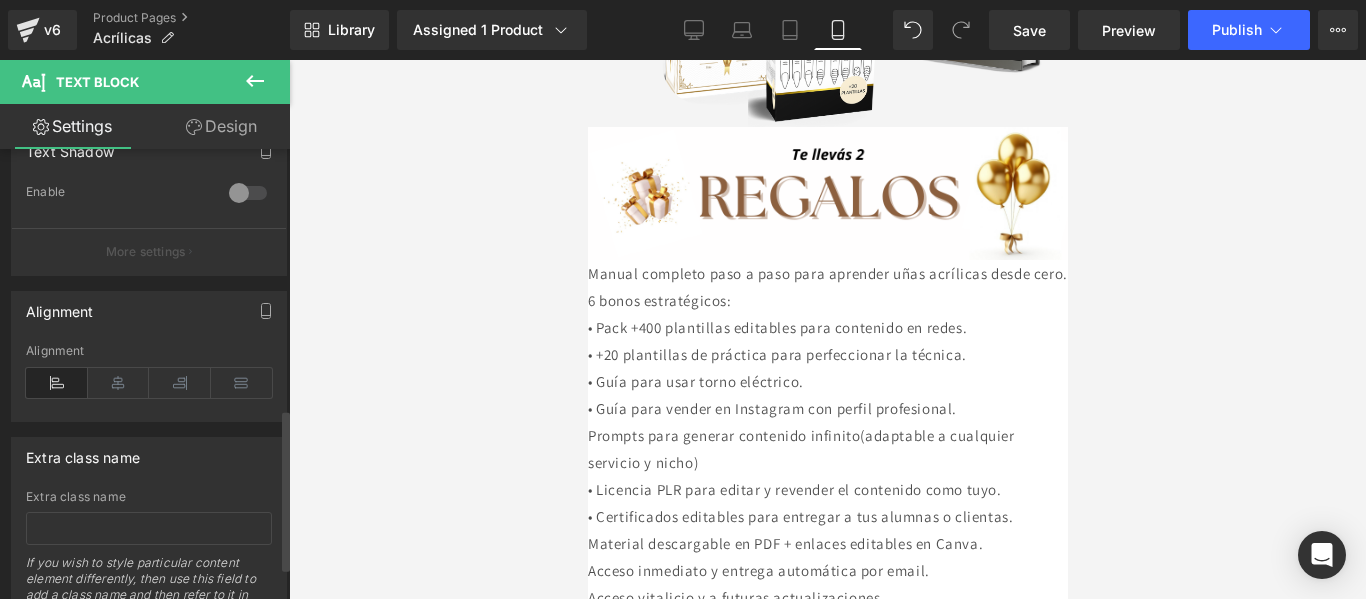scroll, scrollTop: 767, scrollLeft: 0, axis: vertical 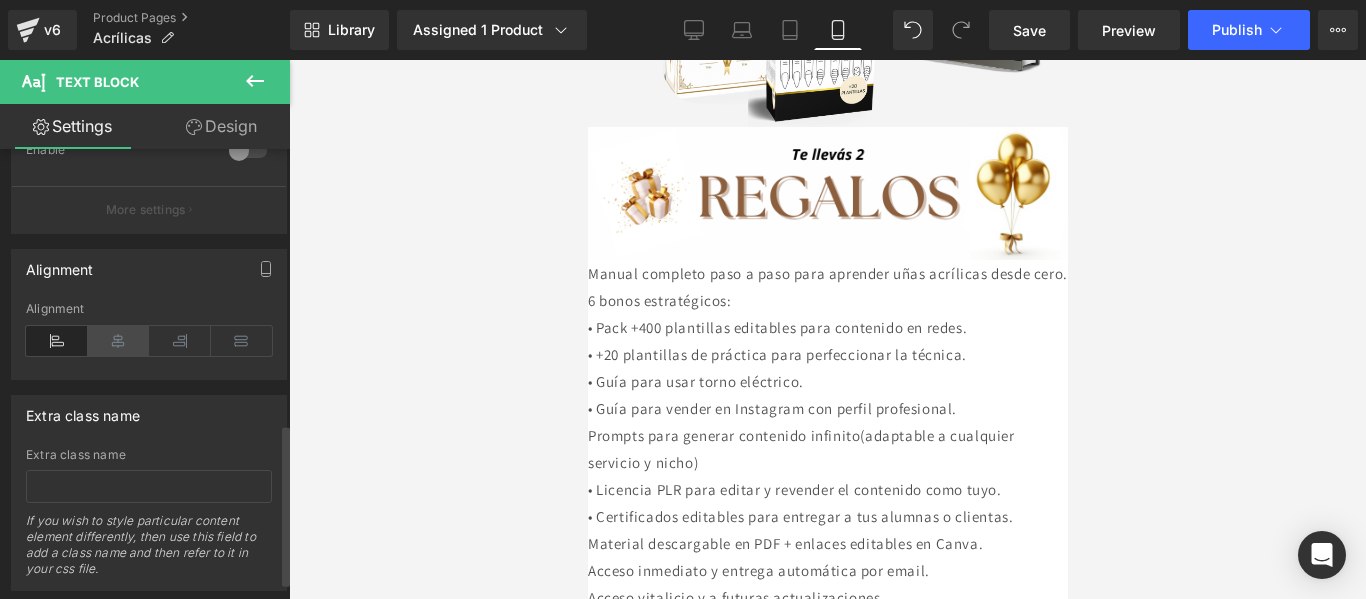 click at bounding box center [119, 341] 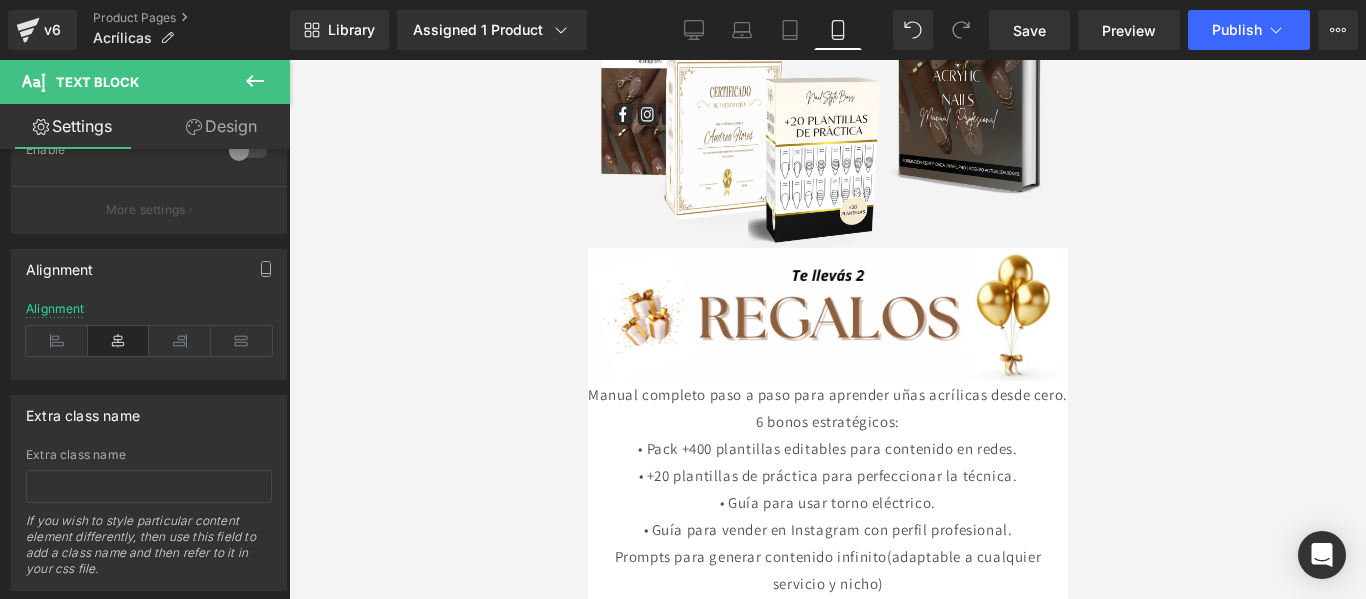 scroll, scrollTop: 5535, scrollLeft: 0, axis: vertical 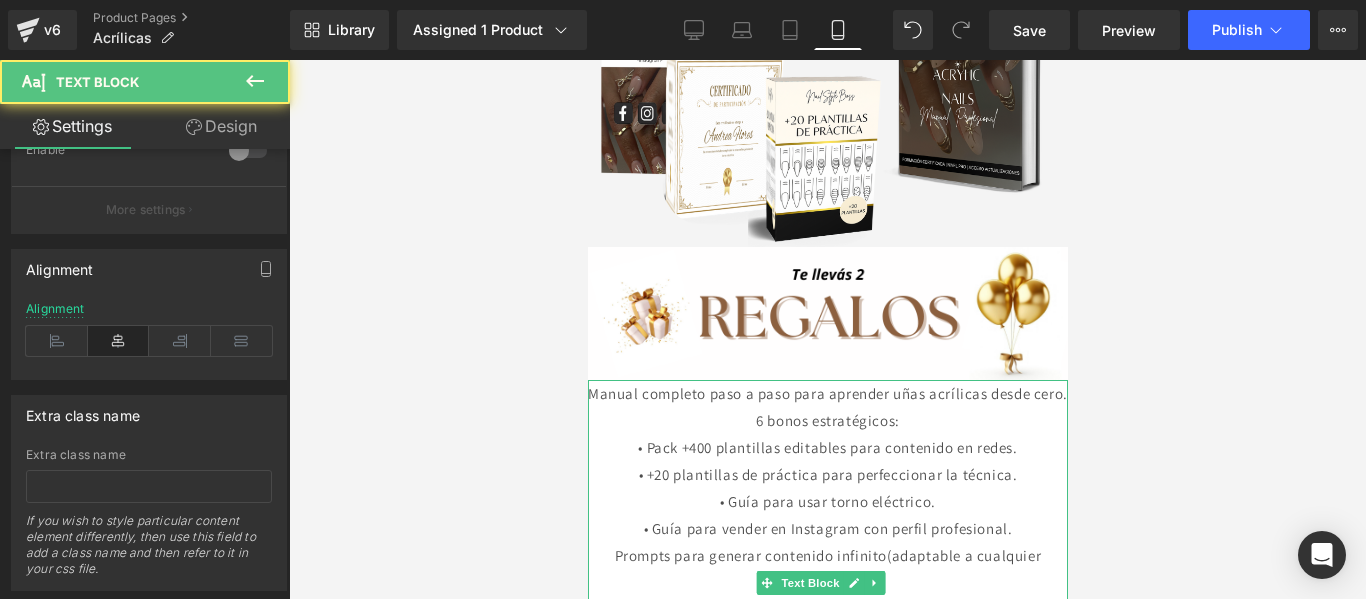 click on "6 bonos estratégicos:" at bounding box center (827, 420) 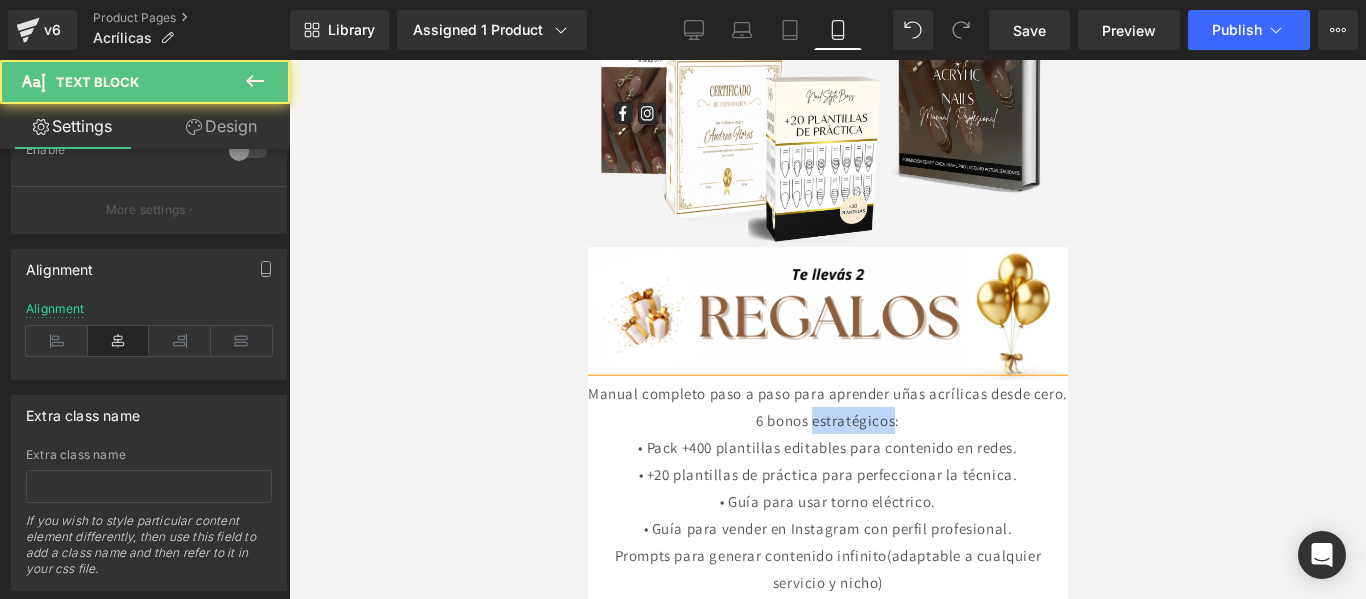 click on "6 bonos estratégicos:" at bounding box center (827, 420) 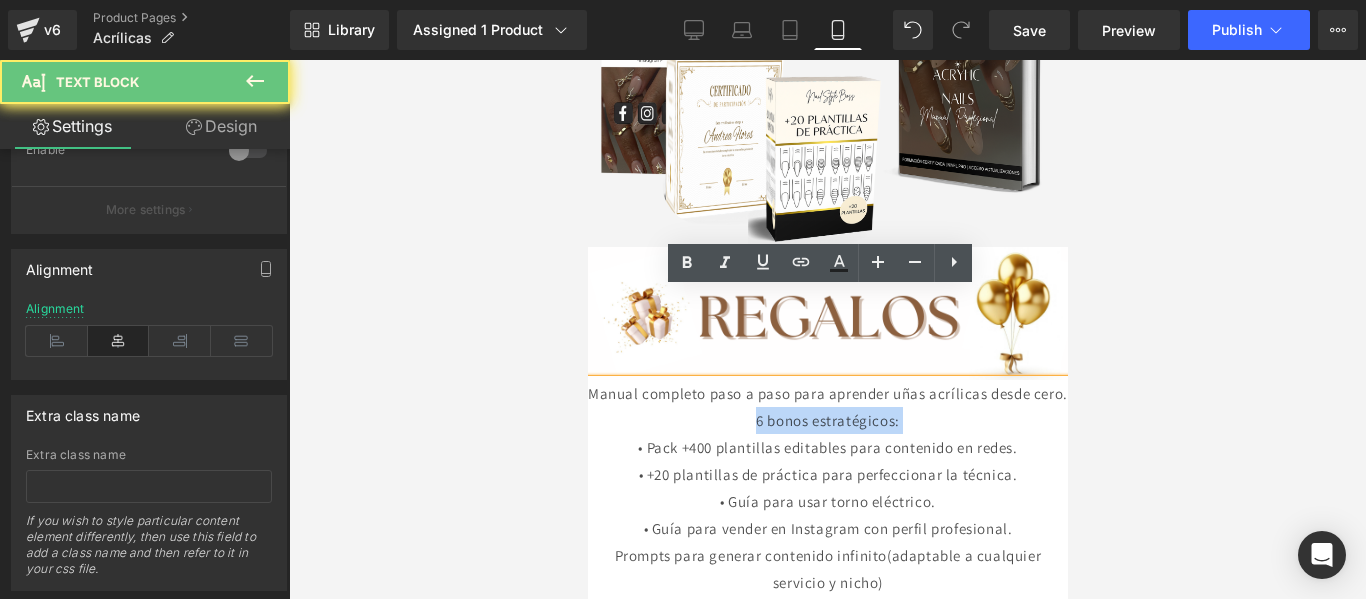click on "6 bonos estratégicos:" at bounding box center [827, 420] 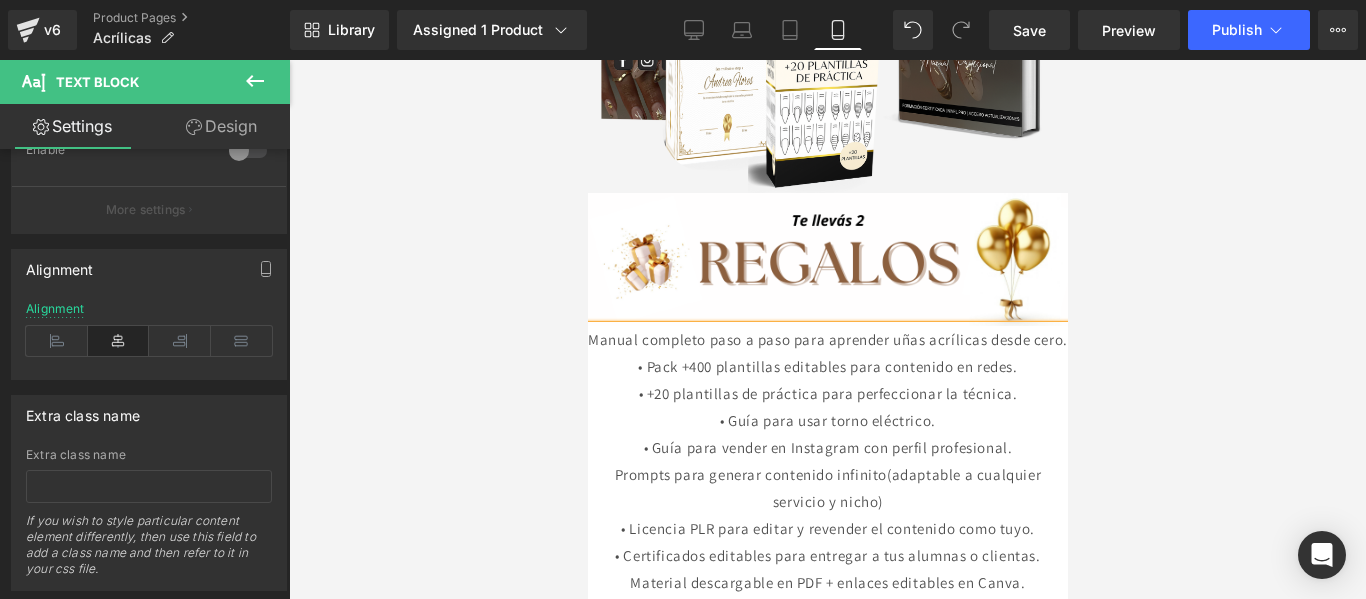 scroll, scrollTop: 5588, scrollLeft: 0, axis: vertical 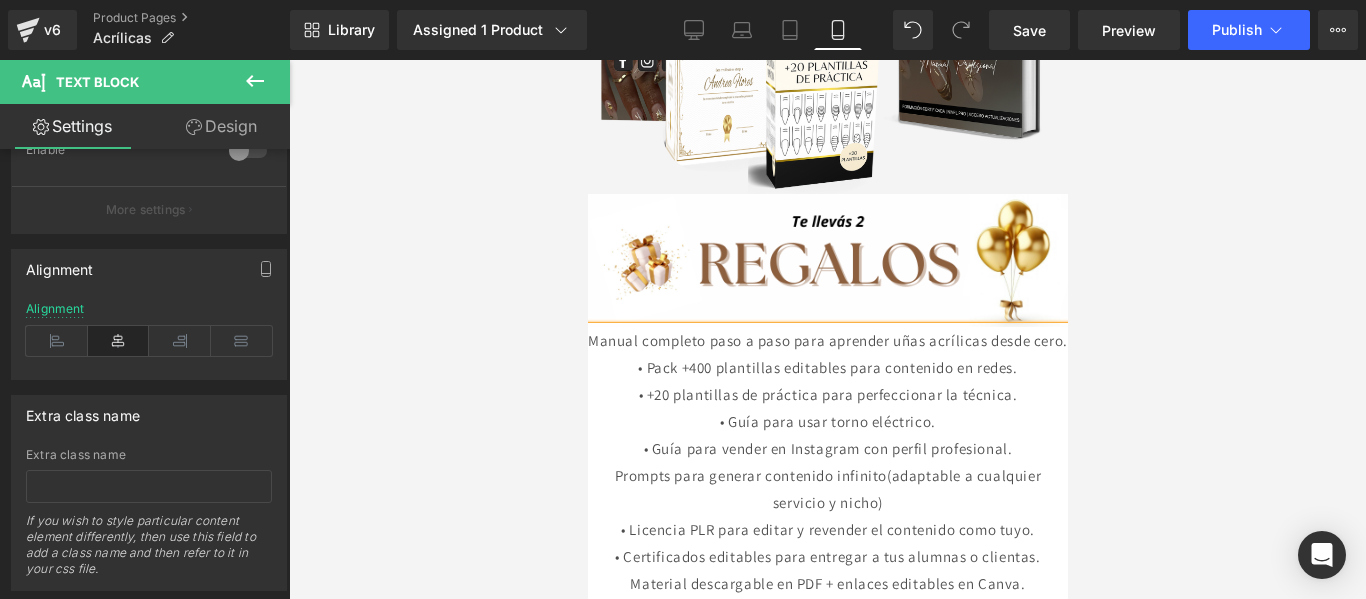 drag, startPoint x: 1025, startPoint y: 390, endPoint x: 608, endPoint y: 252, distance: 439.2414 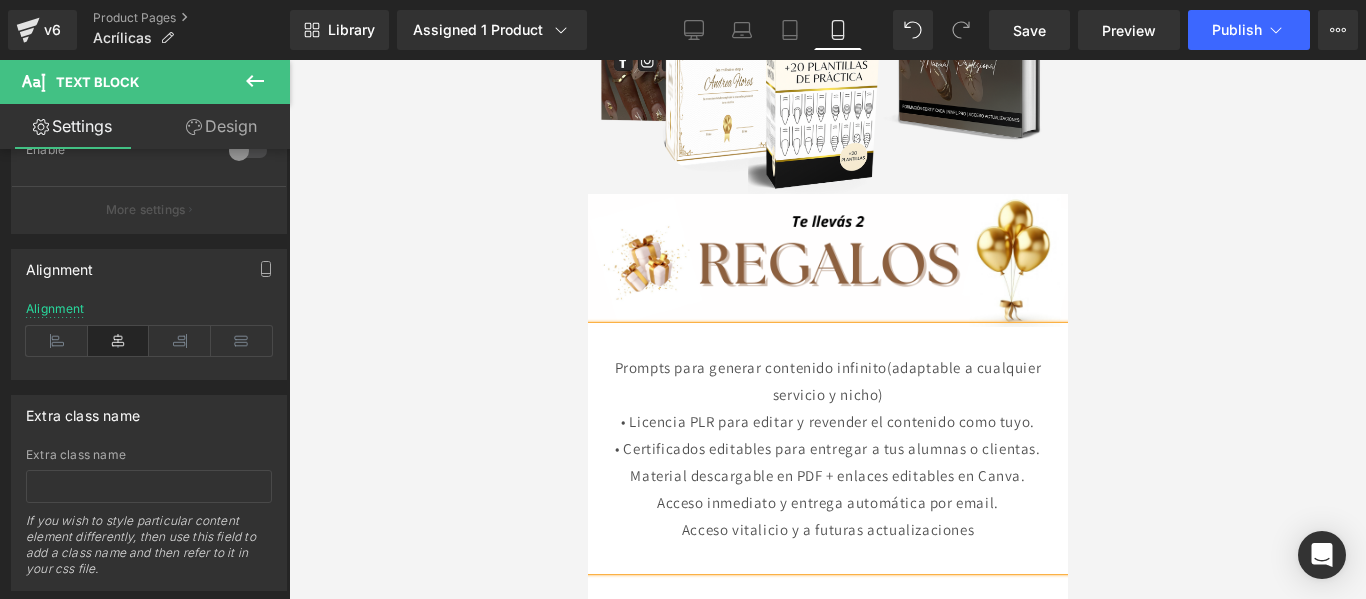 click on "Prompts para generar contenido infinito(adaptable a cualquier servicio y nicho)" at bounding box center (827, 381) 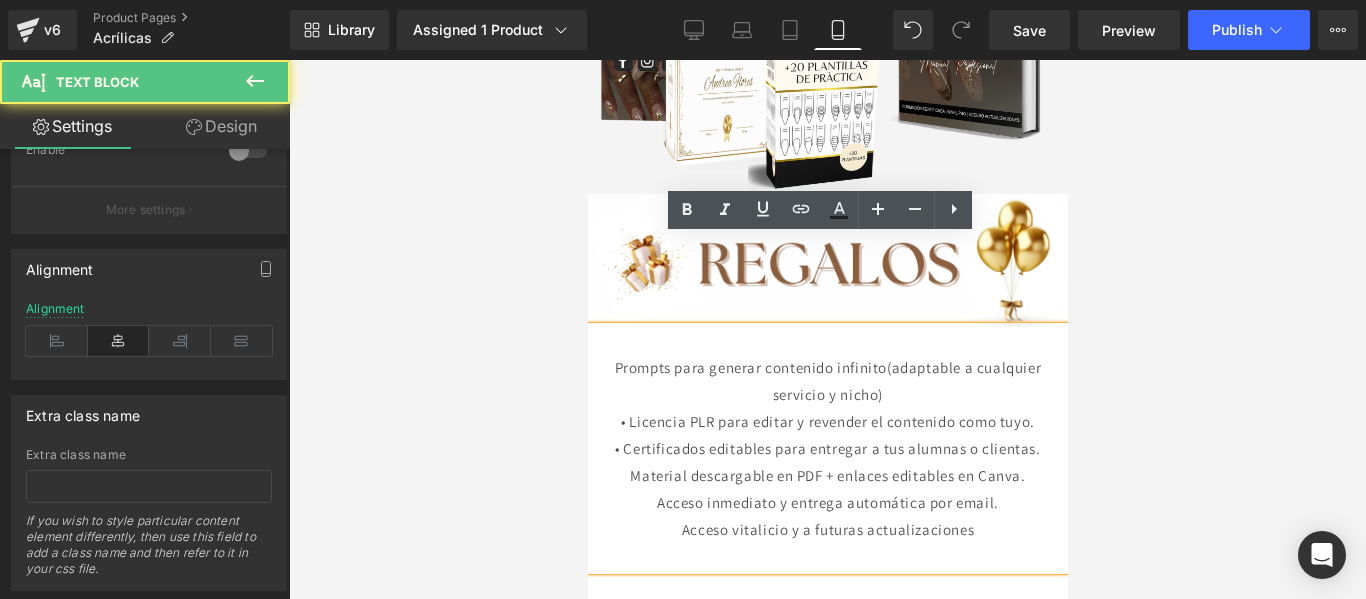 click on "• Licencia PLR para editar y revender el contenido como tuyo." at bounding box center [827, 421] 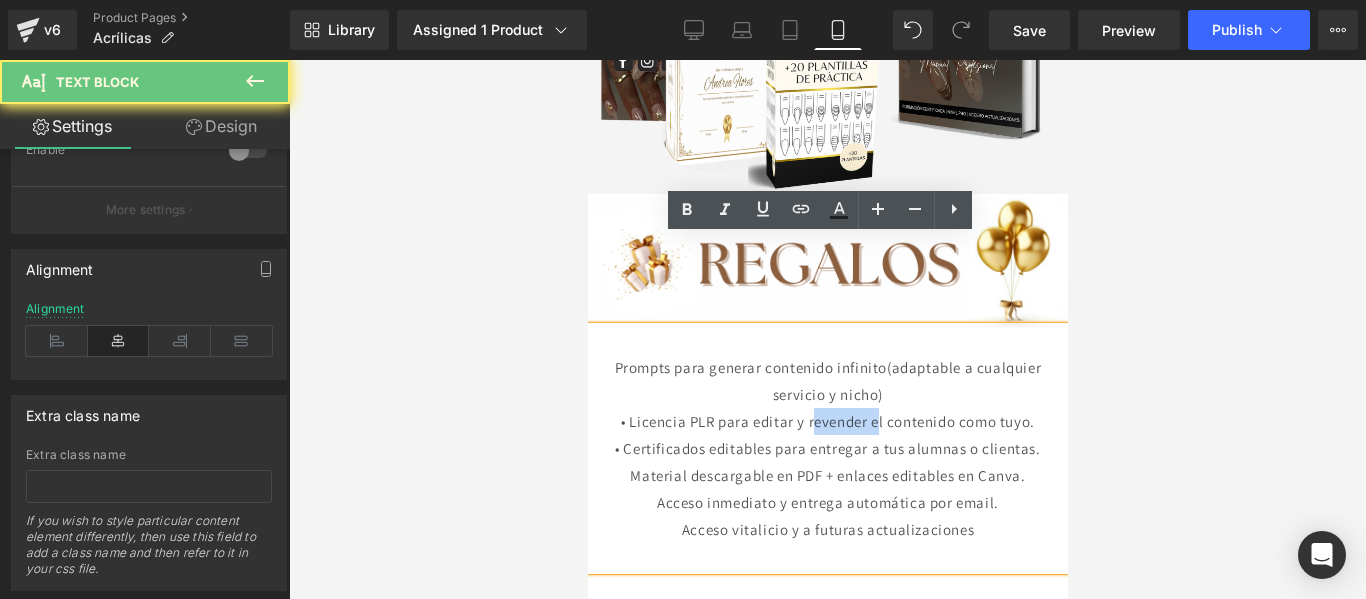 click on "• Licencia PLR para editar y revender el contenido como tuyo." at bounding box center [827, 421] 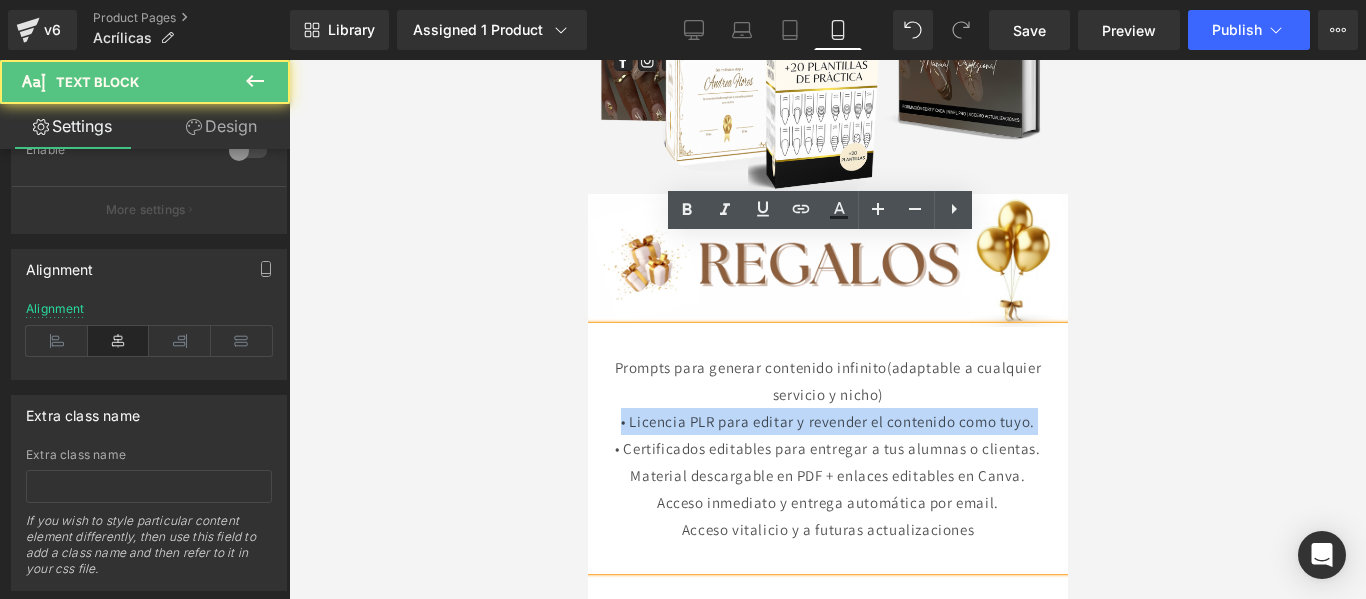click on "• Licencia PLR para editar y revender el contenido como tuyo." at bounding box center (827, 421) 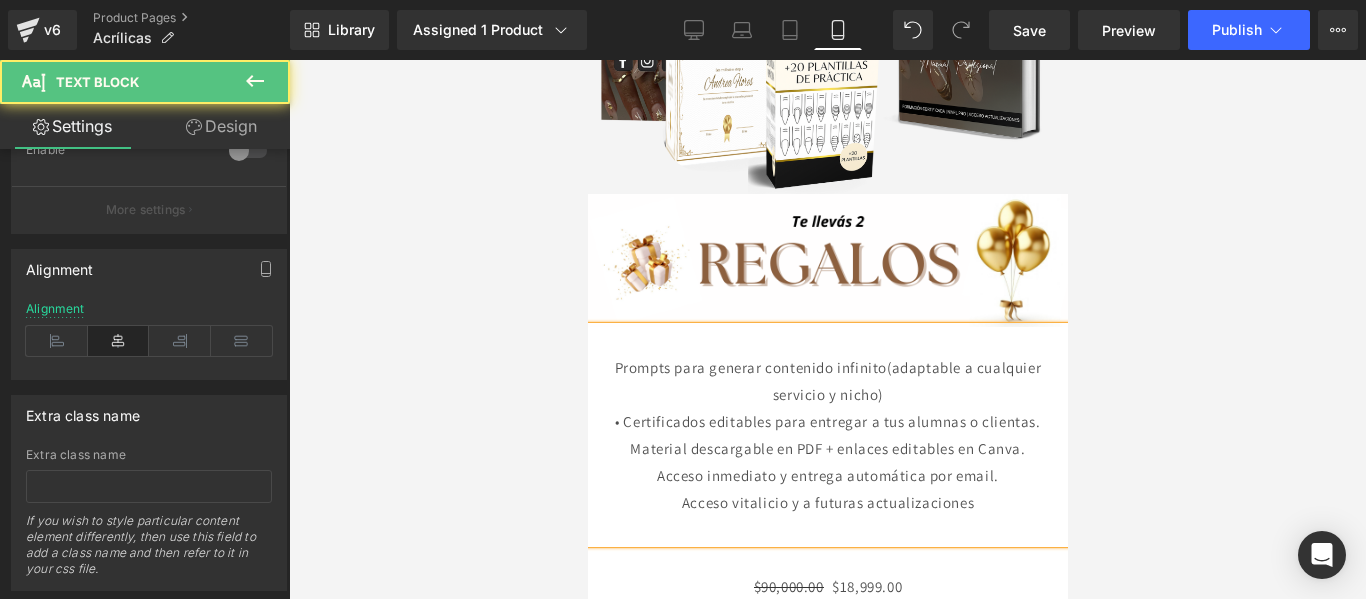 click on "Material descargable en PDF + enlaces editables en Canva." at bounding box center (827, 448) 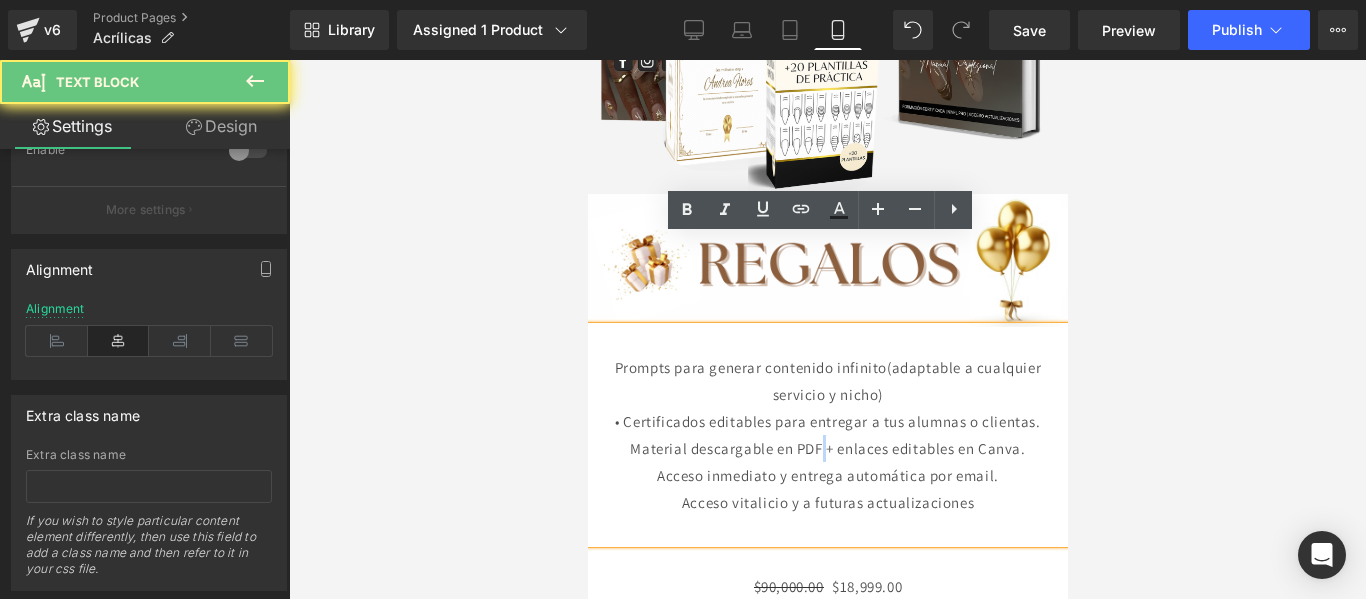 click on "Material descargable en PDF + enlaces editables en Canva." at bounding box center [827, 448] 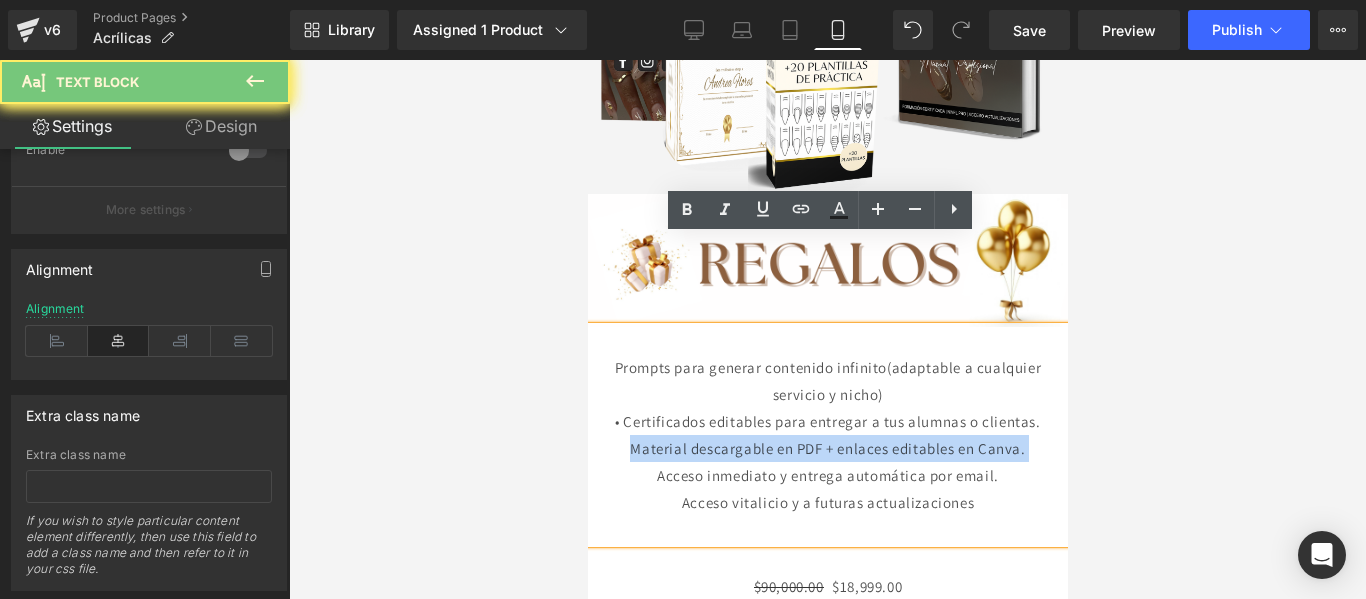 click on "Material descargable en PDF + enlaces editables en Canva." at bounding box center (827, 448) 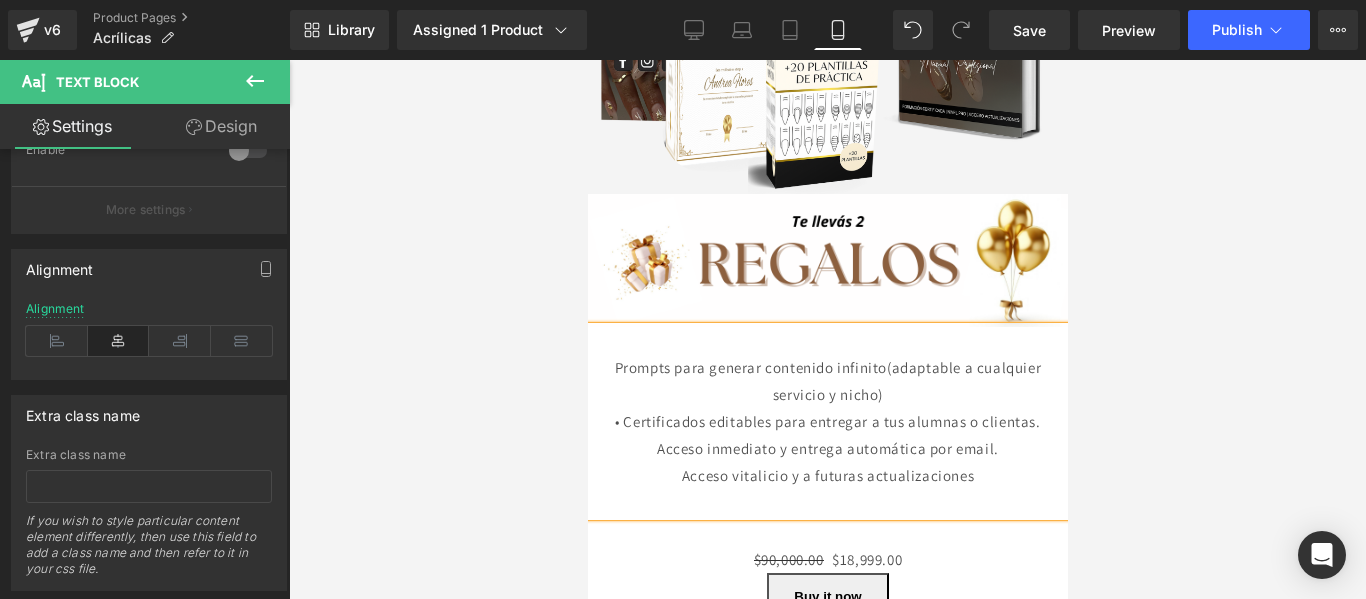 click on "• Certificados editables para entregar a tus alumnas o clientas." at bounding box center (827, 421) 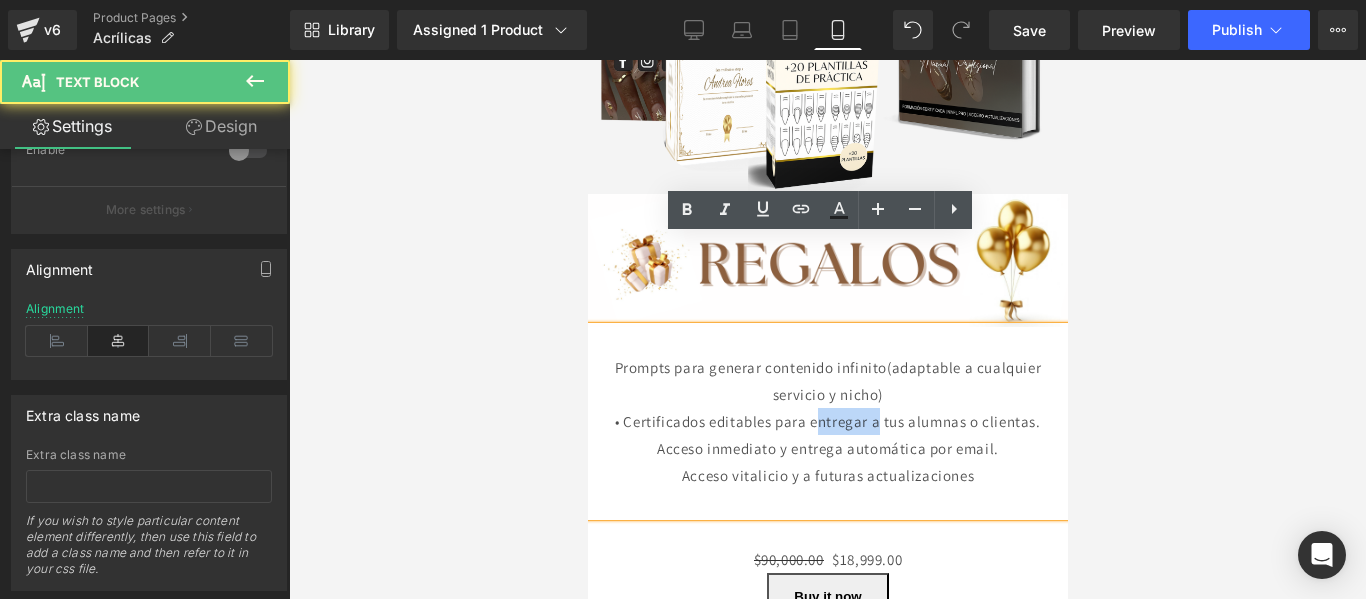 click on "• Certificados editables para entregar a tus alumnas o clientas." at bounding box center (827, 421) 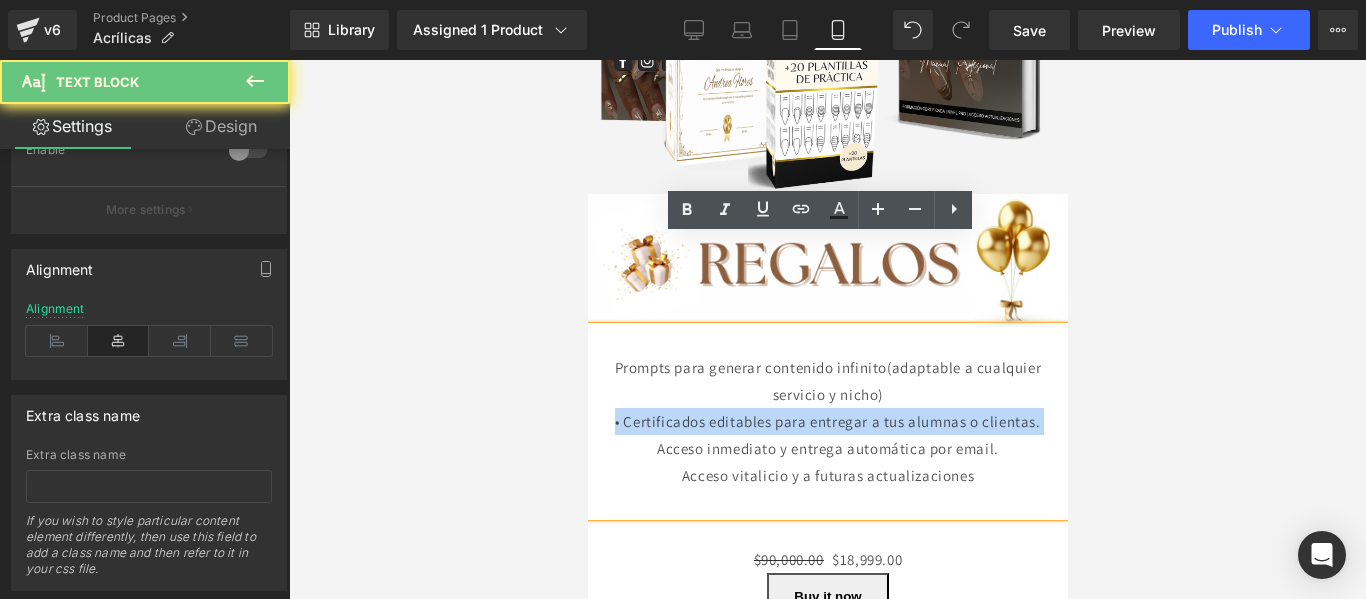 click on "• Certificados editables para entregar a tus alumnas o clientas." at bounding box center [827, 421] 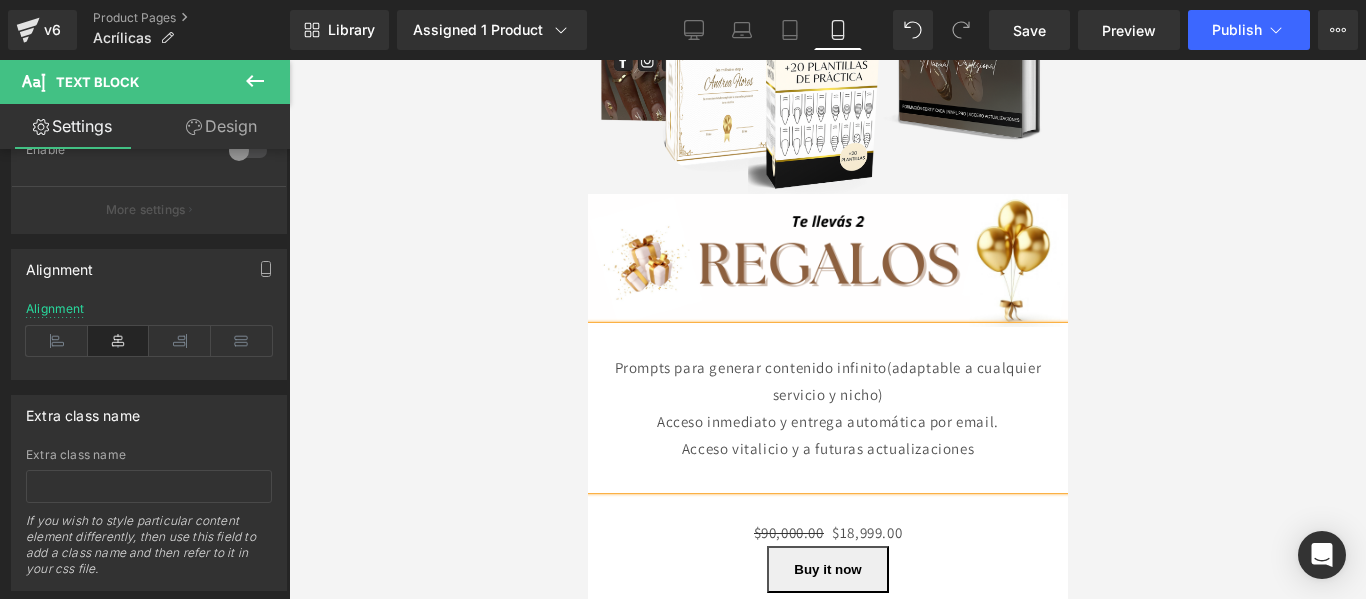 click on "Prompts para generar contenido infinito(adaptable a cualquier servicio y nicho)" at bounding box center [827, 381] 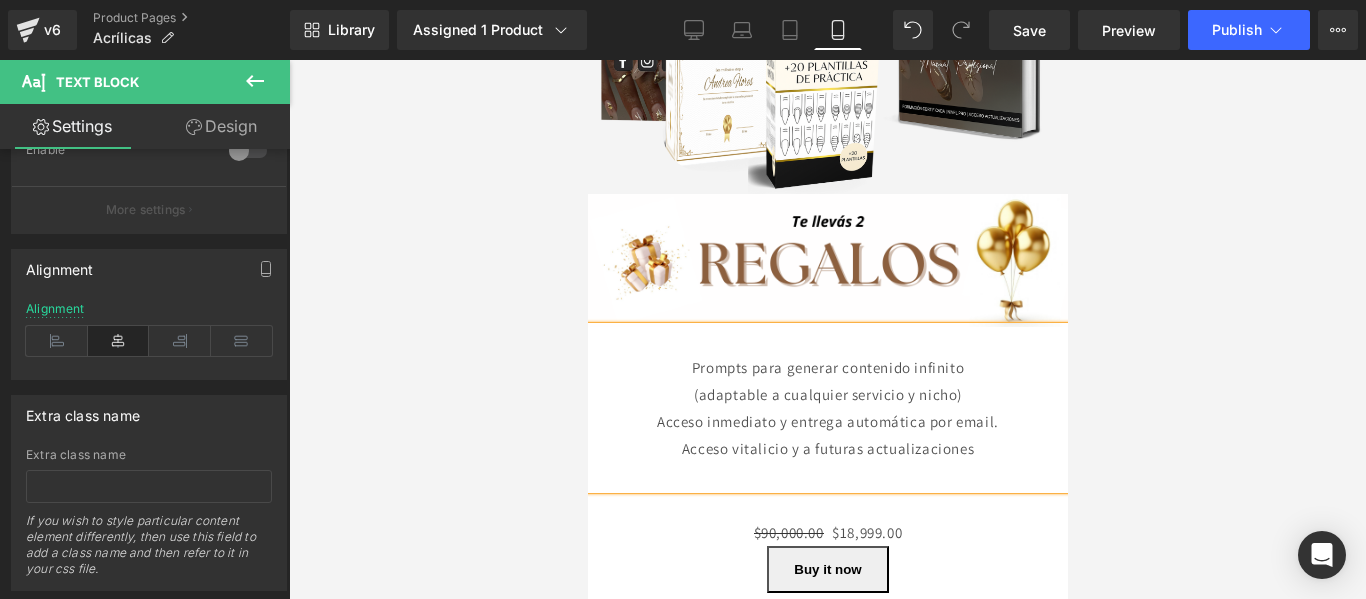 scroll, scrollTop: 5605, scrollLeft: 0, axis: vertical 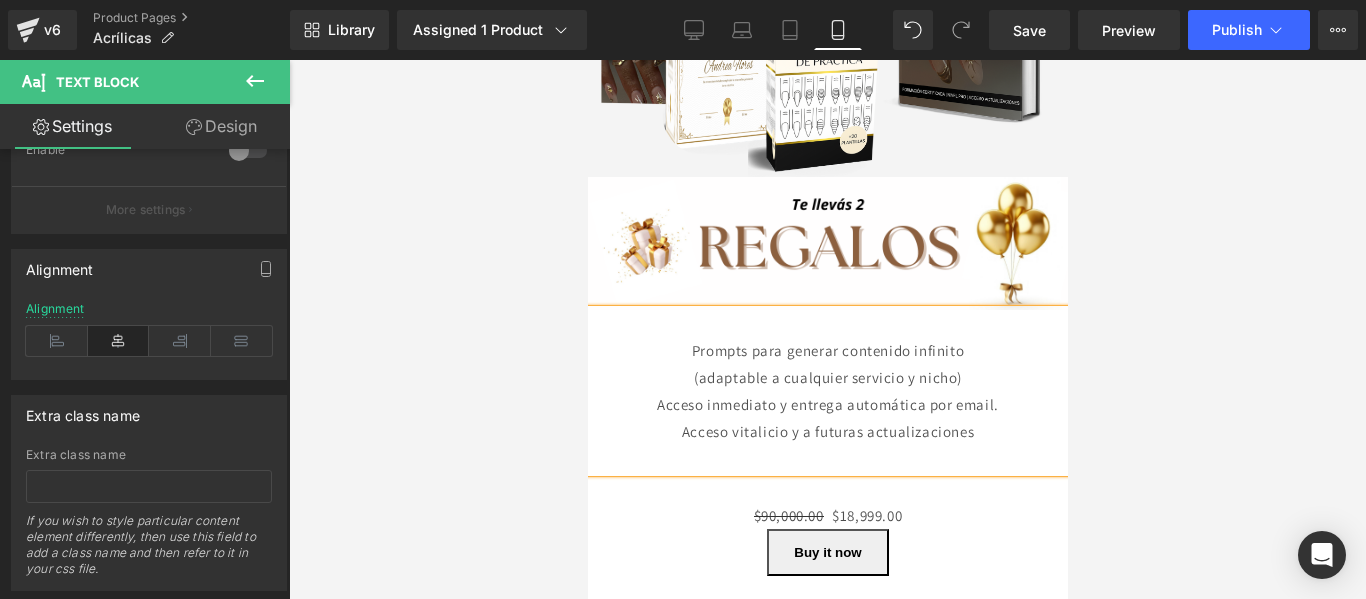 click on "Acceso inmediato y entrega automática por email." at bounding box center (827, 404) 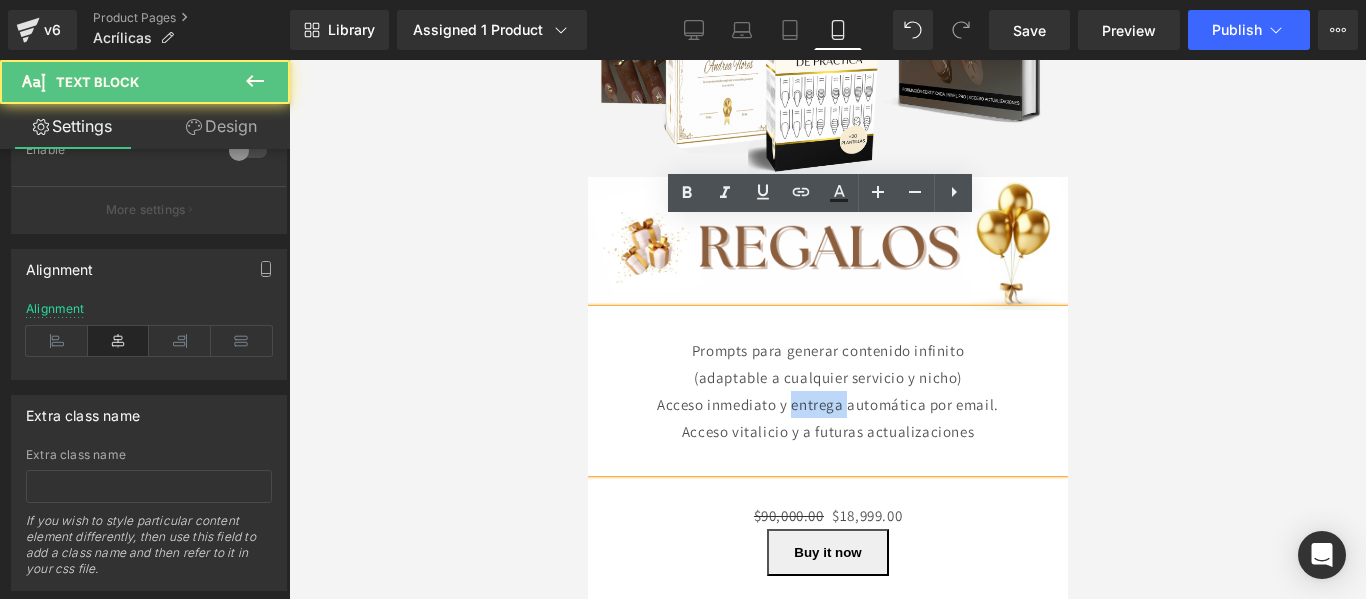 click on "Acceso inmediato y entrega automática por email." at bounding box center (827, 404) 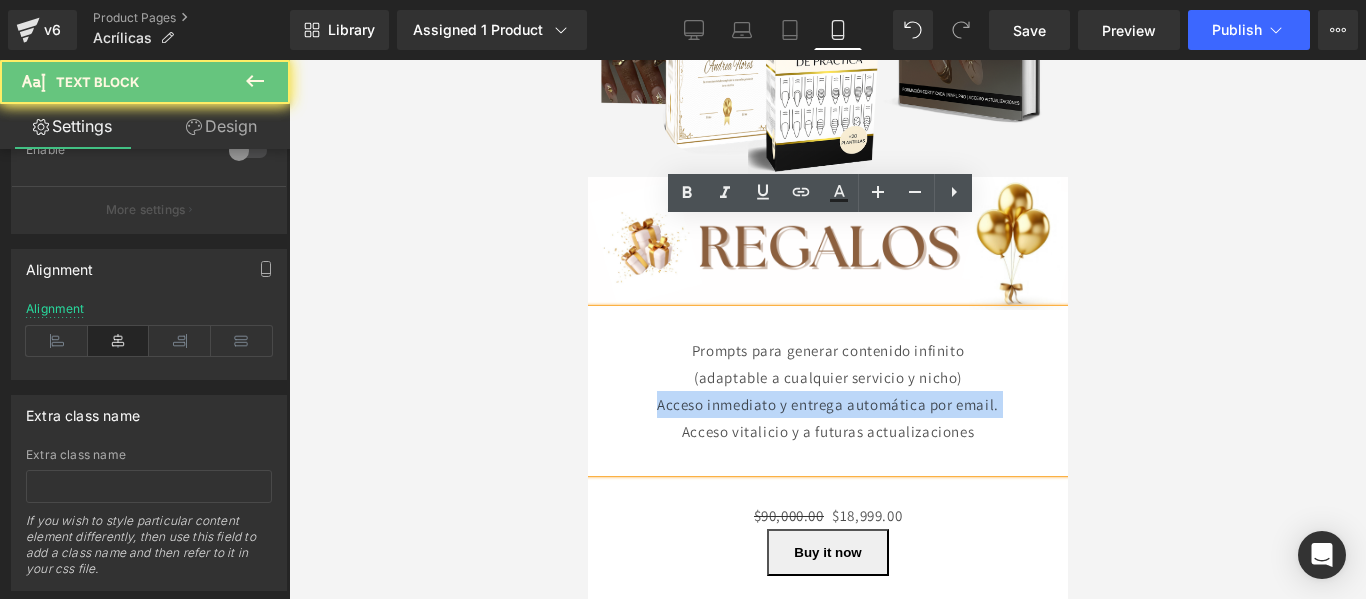click on "Acceso inmediato y entrega automática por email." at bounding box center (827, 404) 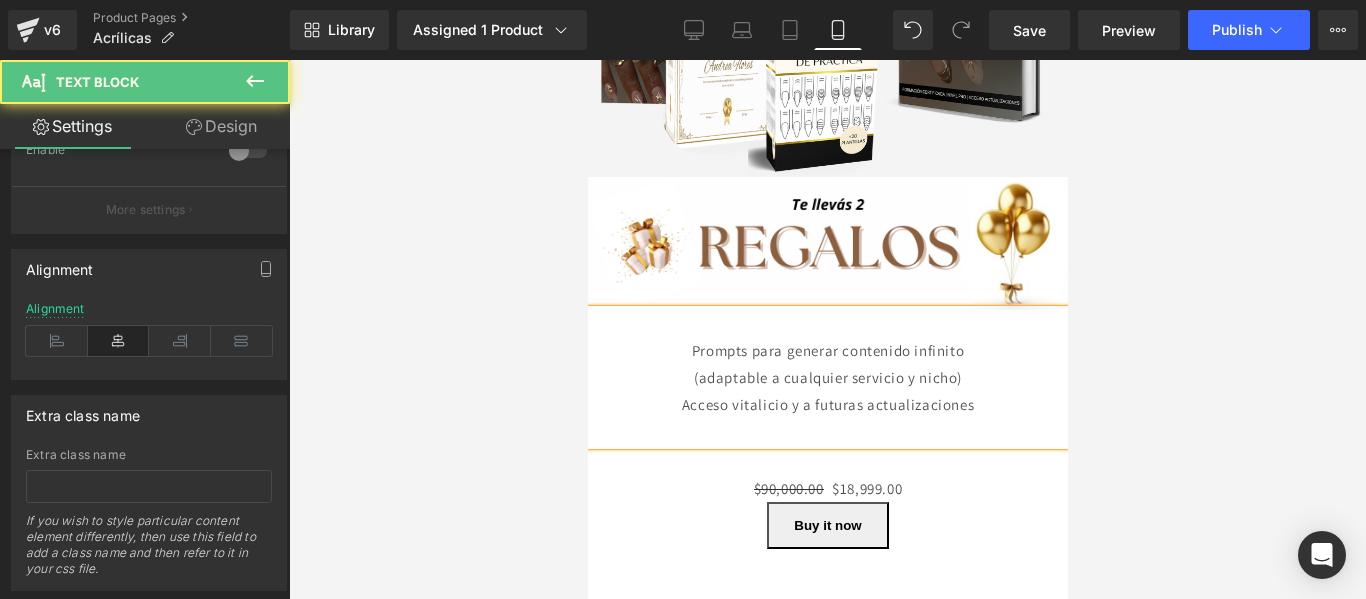 click on "Prompts para generar contenido infinito" at bounding box center [827, 350] 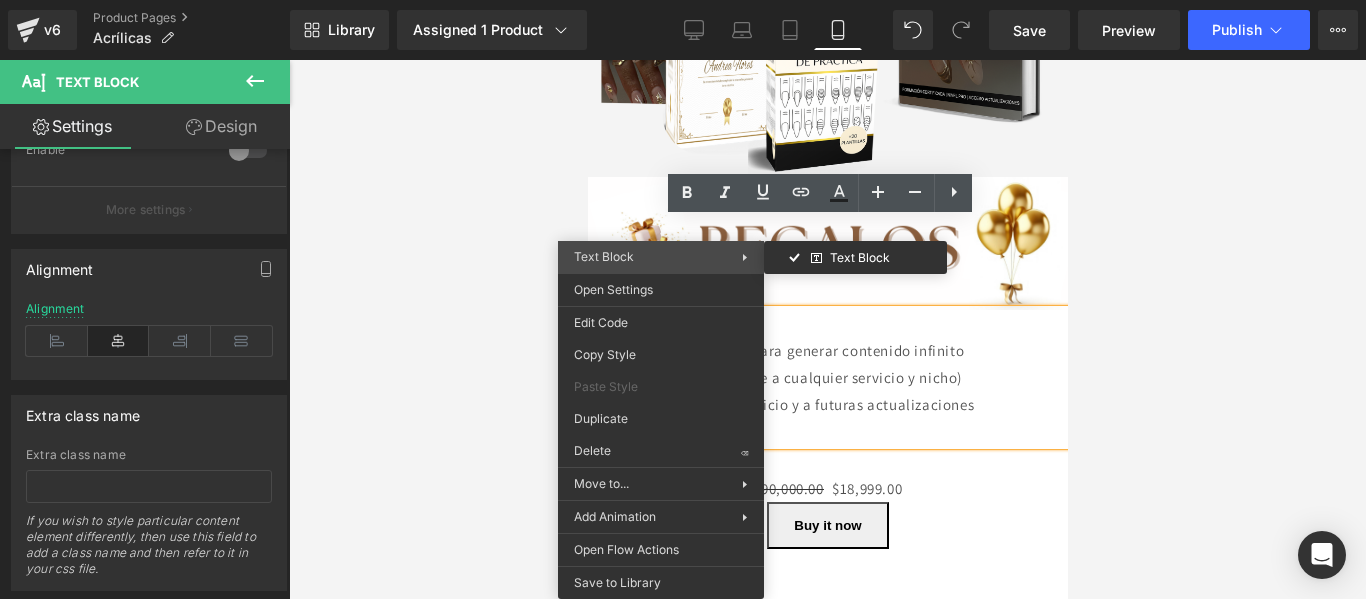 click on "Text Block Text Block" at bounding box center [661, 257] 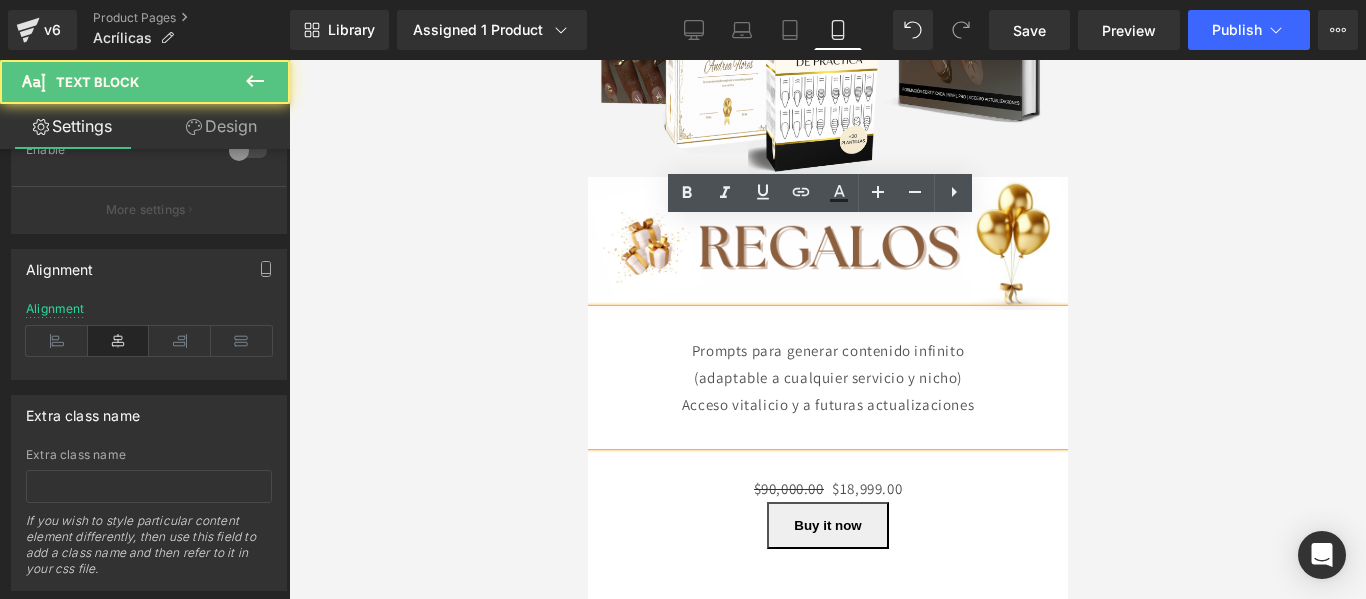 click on "Acceso vitalicio y a futuras actualizaciones" at bounding box center [827, 404] 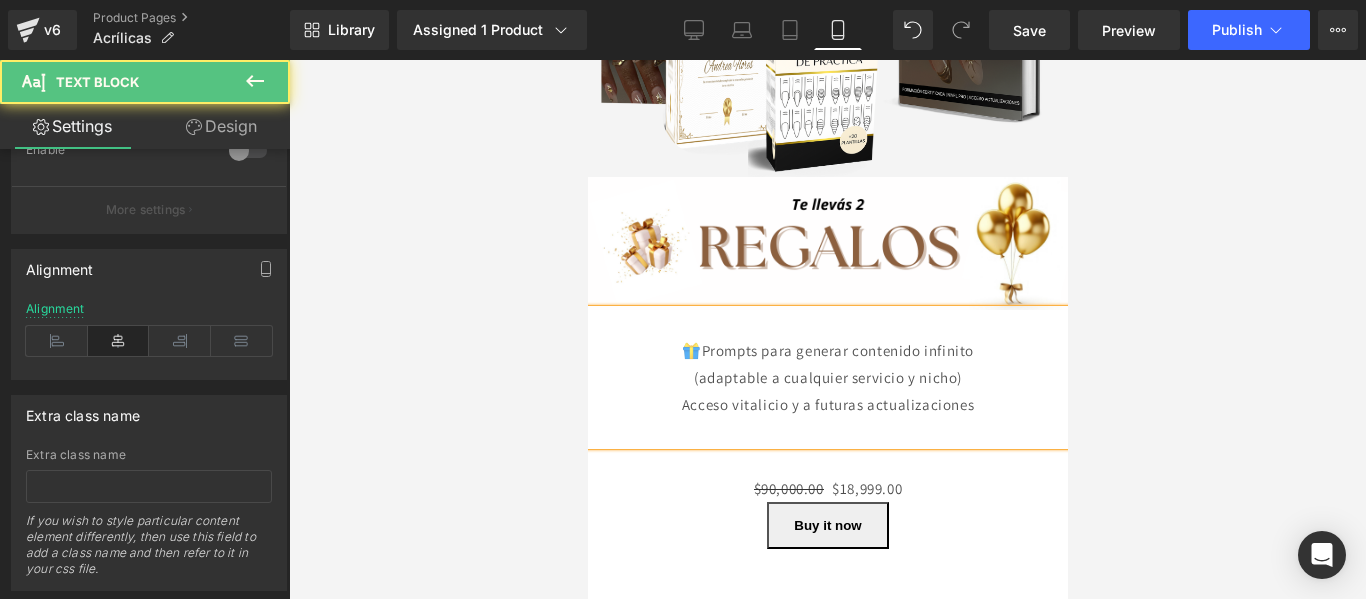 click on "Acceso vitalicio y a futuras actualizaciones" at bounding box center (827, 404) 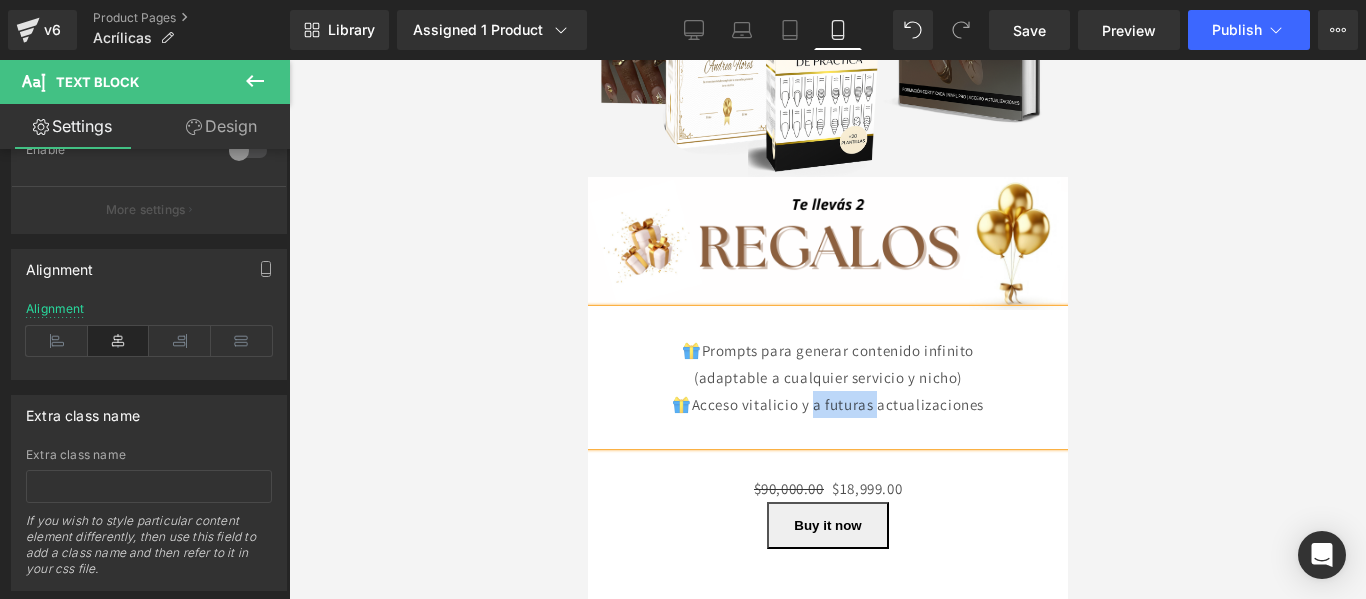 drag, startPoint x: 871, startPoint y: 319, endPoint x: 806, endPoint y: 319, distance: 65 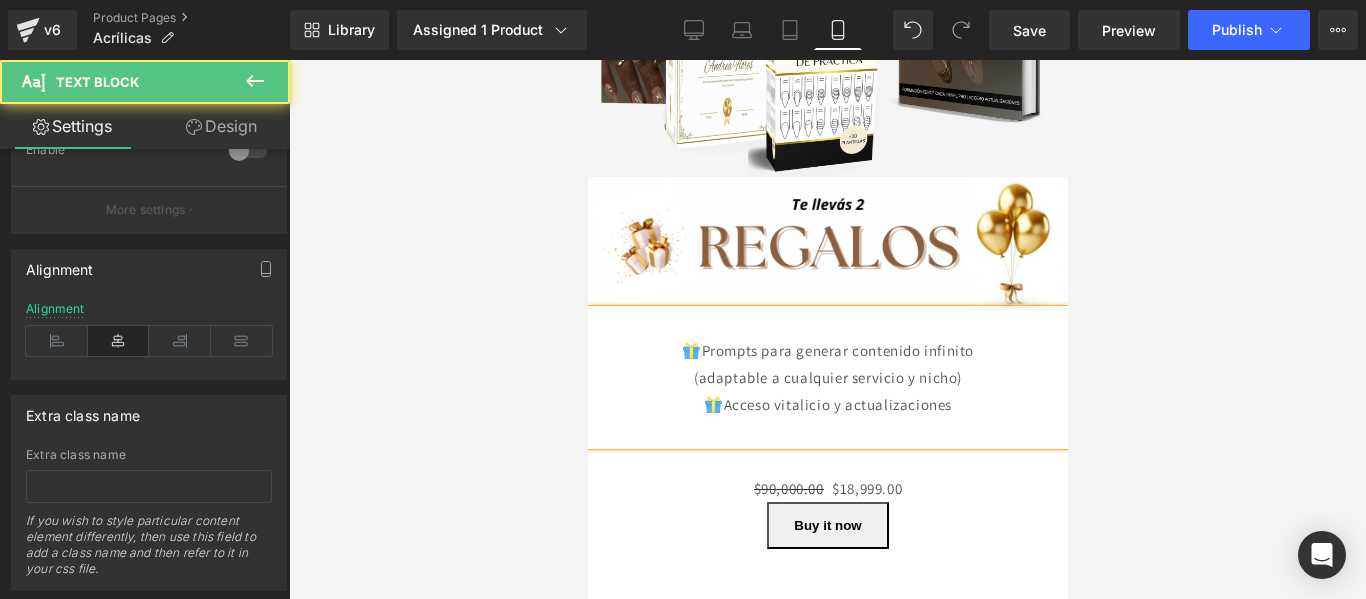 click on "🎁Acceso vitalicio y actualizaciones" at bounding box center [827, 404] 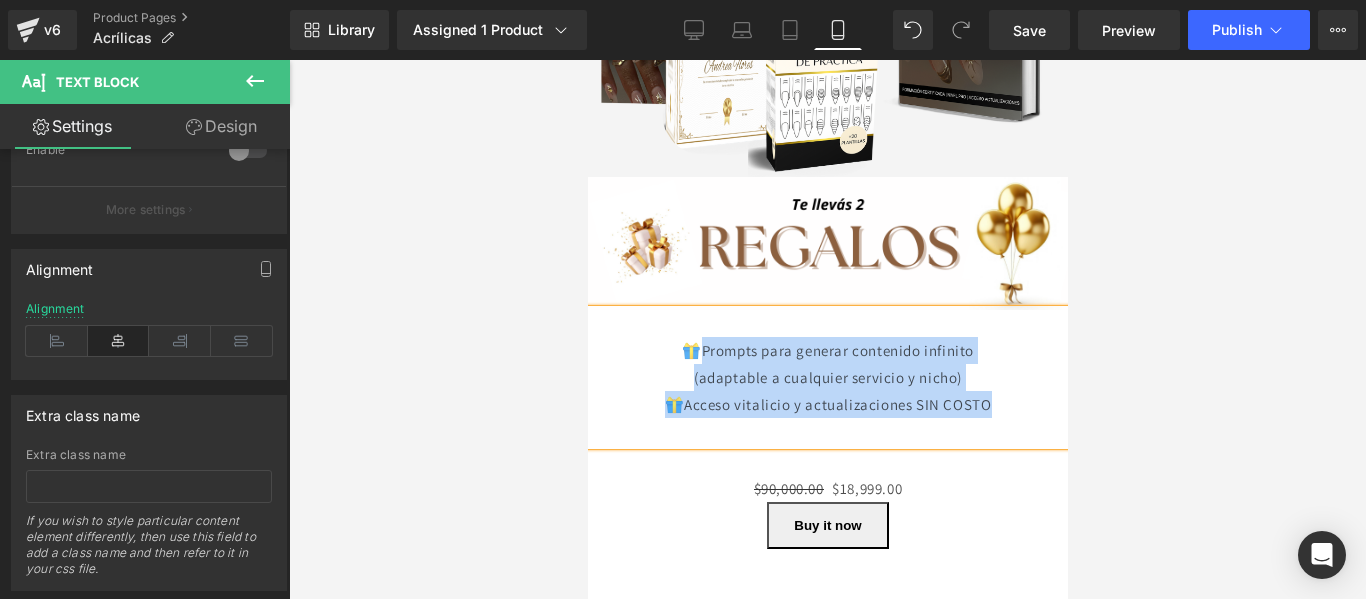 drag, startPoint x: 1000, startPoint y: 315, endPoint x: 682, endPoint y: 258, distance: 323.0681 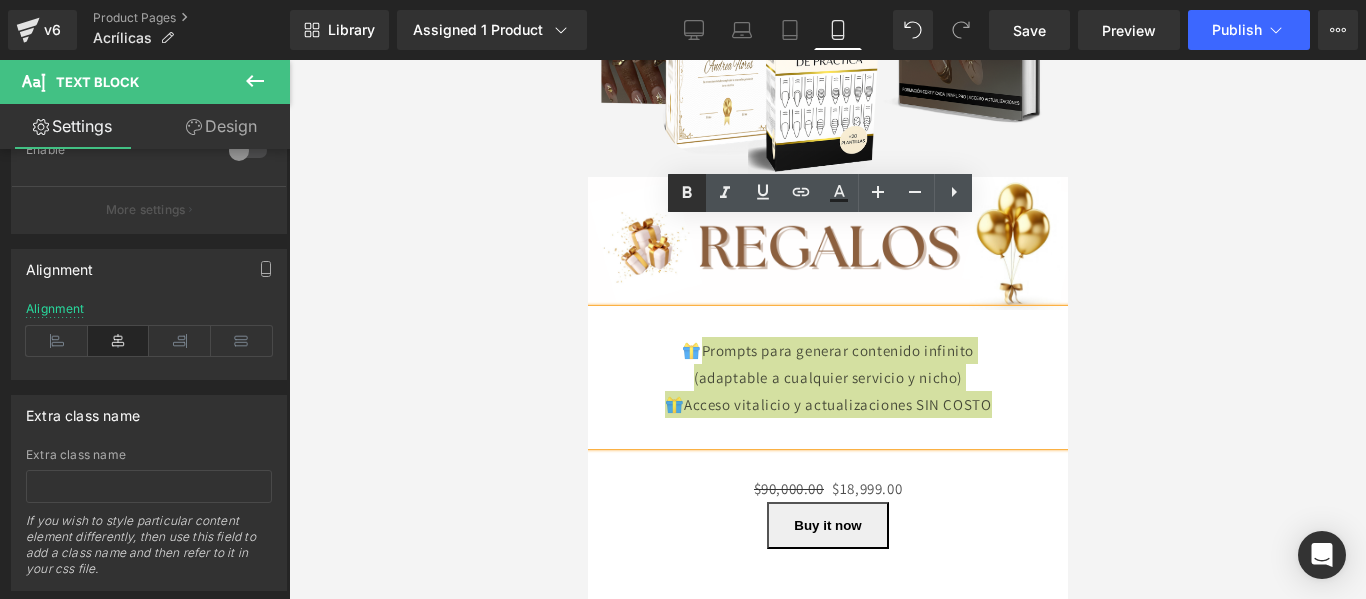 click 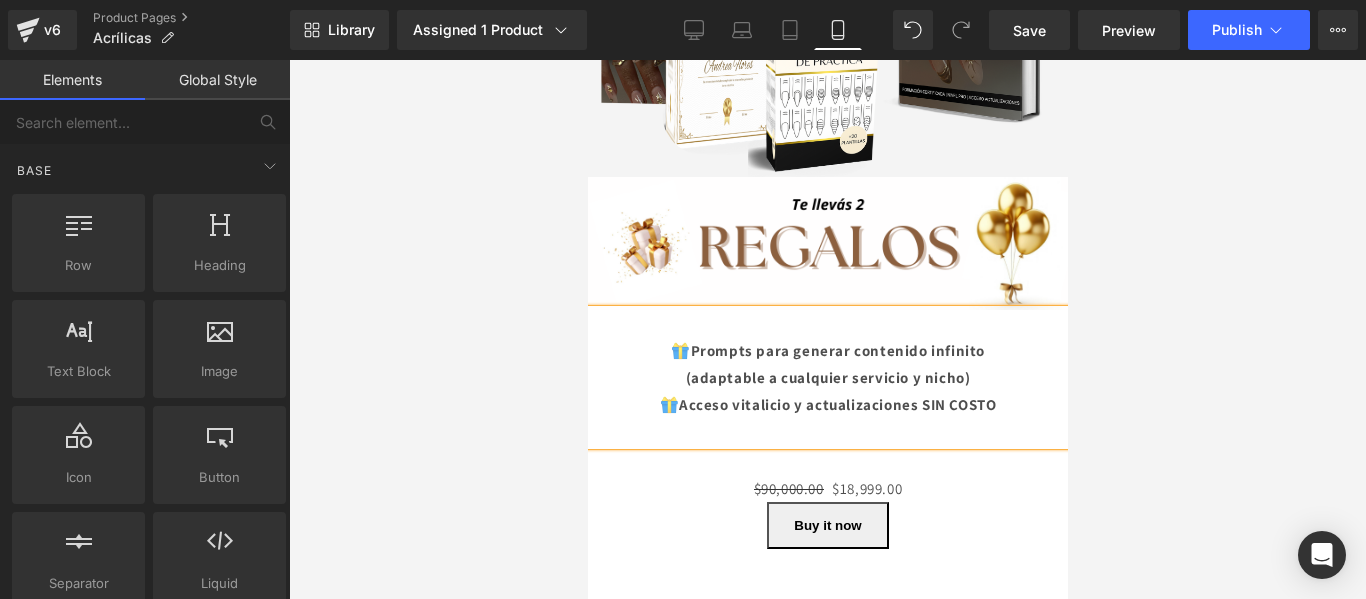 click at bounding box center [827, 329] 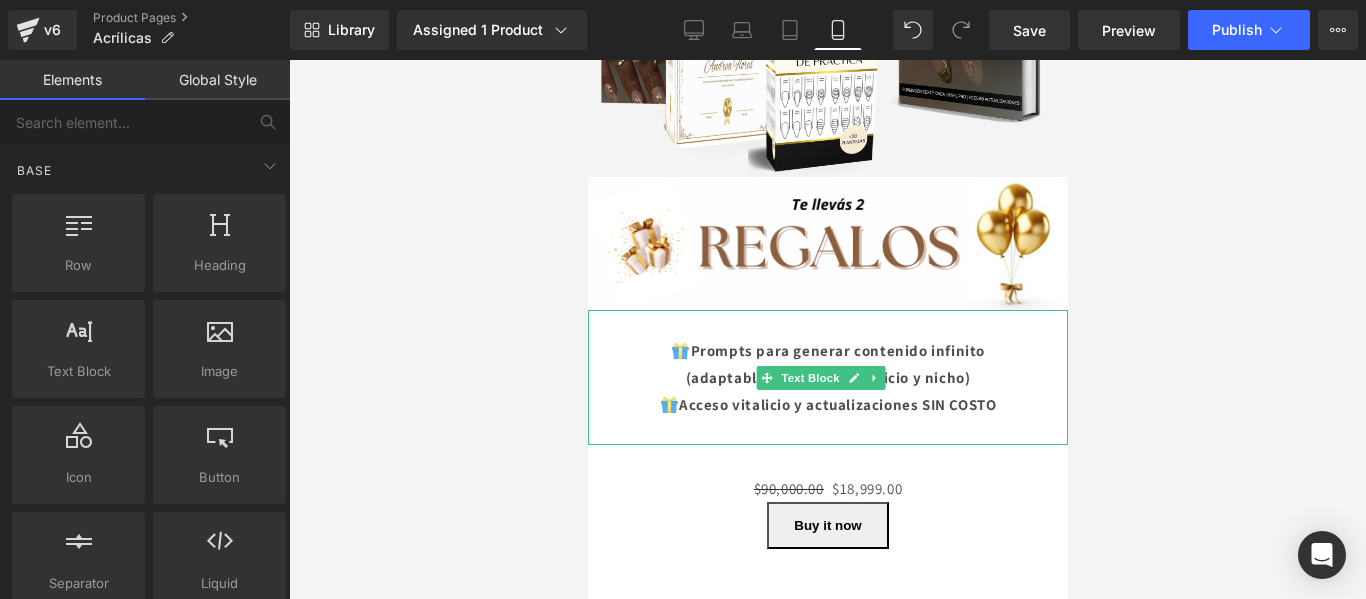 click on "(adaptable a cualquier servicio y nicho)" at bounding box center [827, 377] 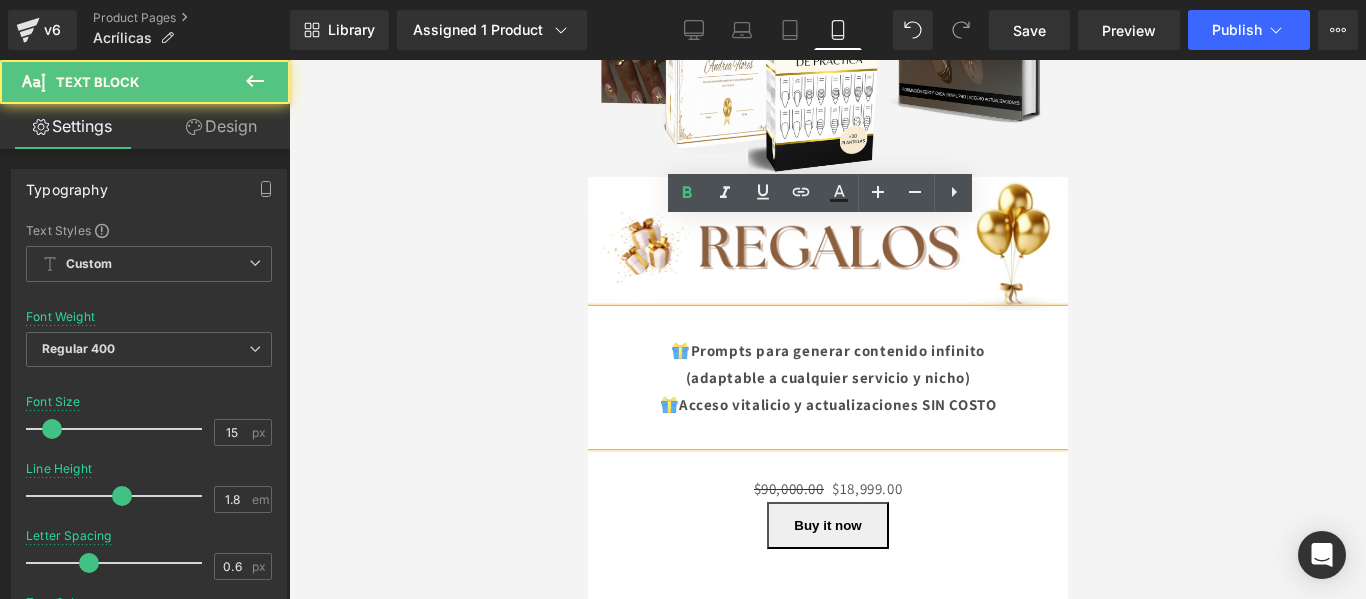 click on "🎁Acceso vitalicio y actualizaciones SIN COSTO" at bounding box center (827, 404) 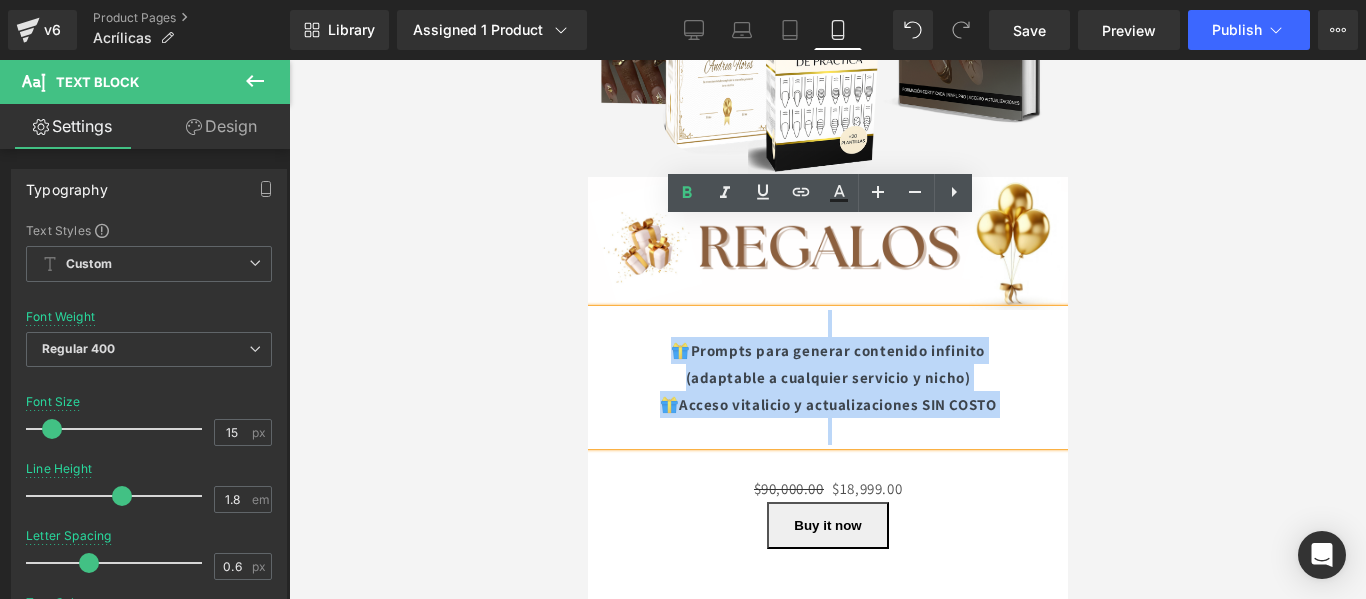 drag, startPoint x: 1025, startPoint y: 315, endPoint x: 654, endPoint y: 261, distance: 374.90933 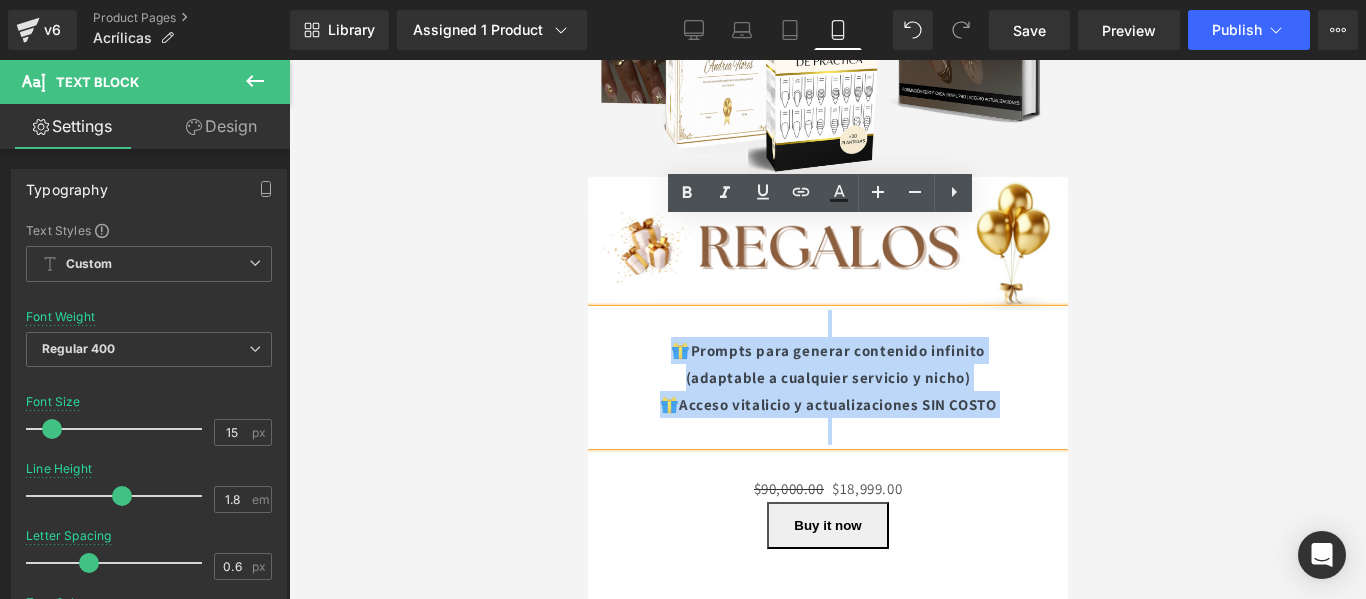 copy on "🎁 Prompts para generar contenido infinito (adaptable a cualquier servicio y nicho)
🎁Acceso vitalicio y actualizaciones SIN COSTO" 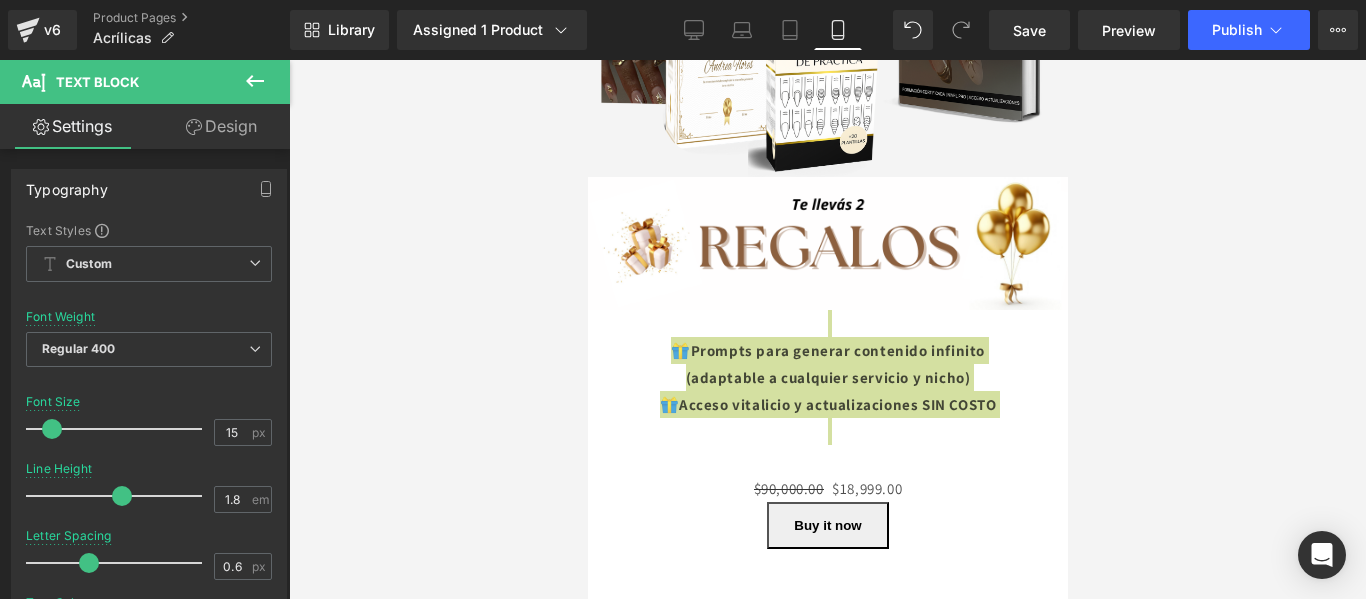 click 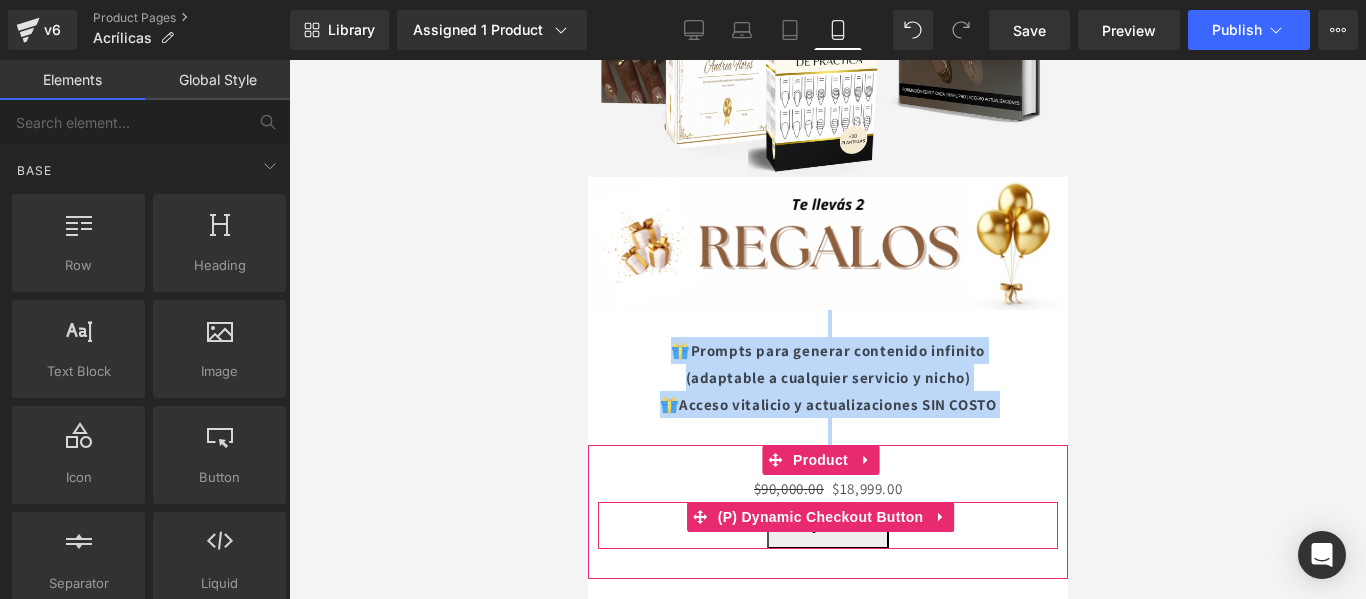 click on "Buy it now" at bounding box center (827, 525) 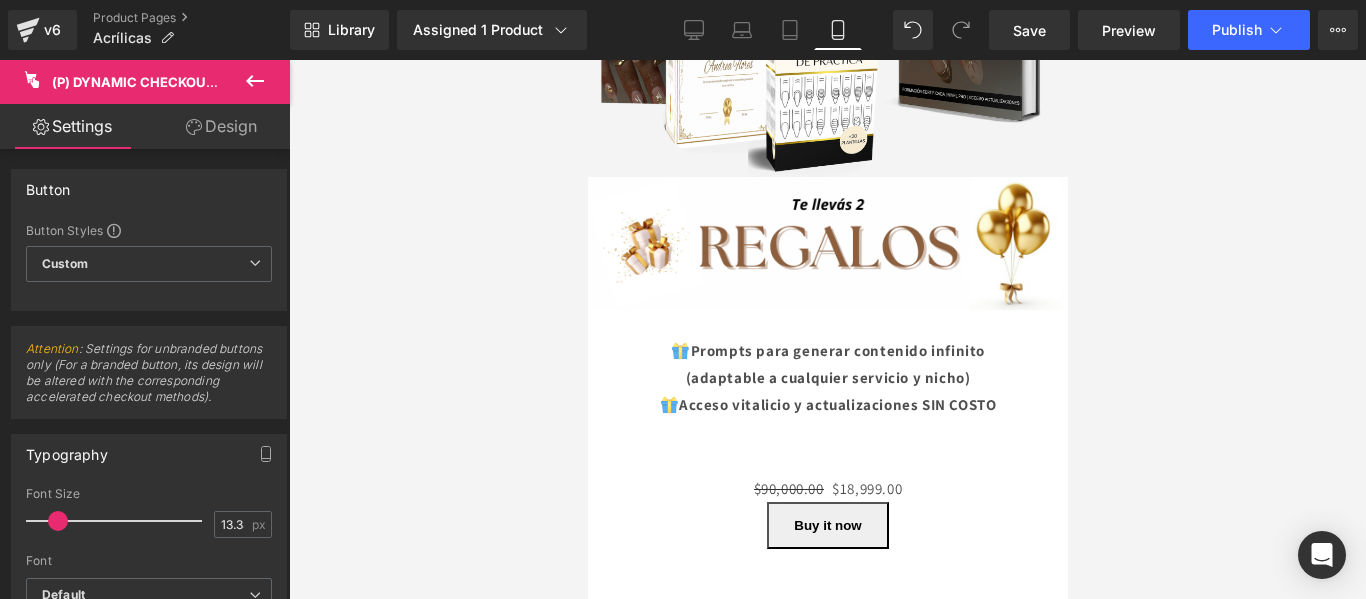 click 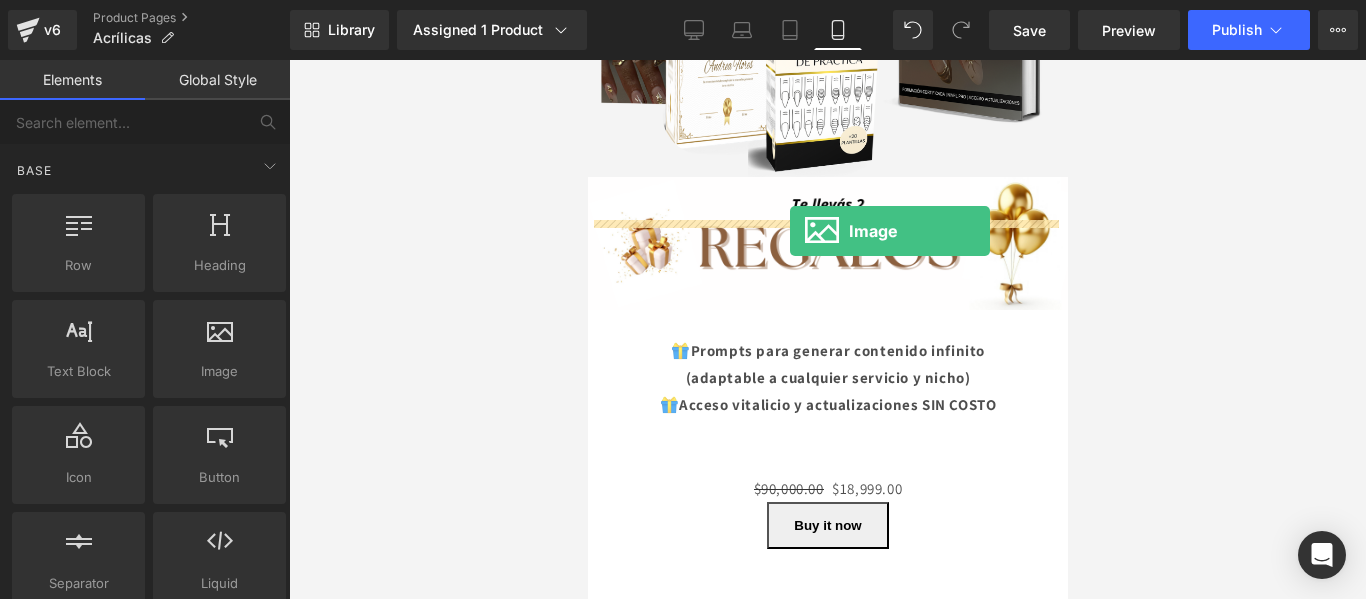 drag, startPoint x: 801, startPoint y: 418, endPoint x: 789, endPoint y: 231, distance: 187.38463 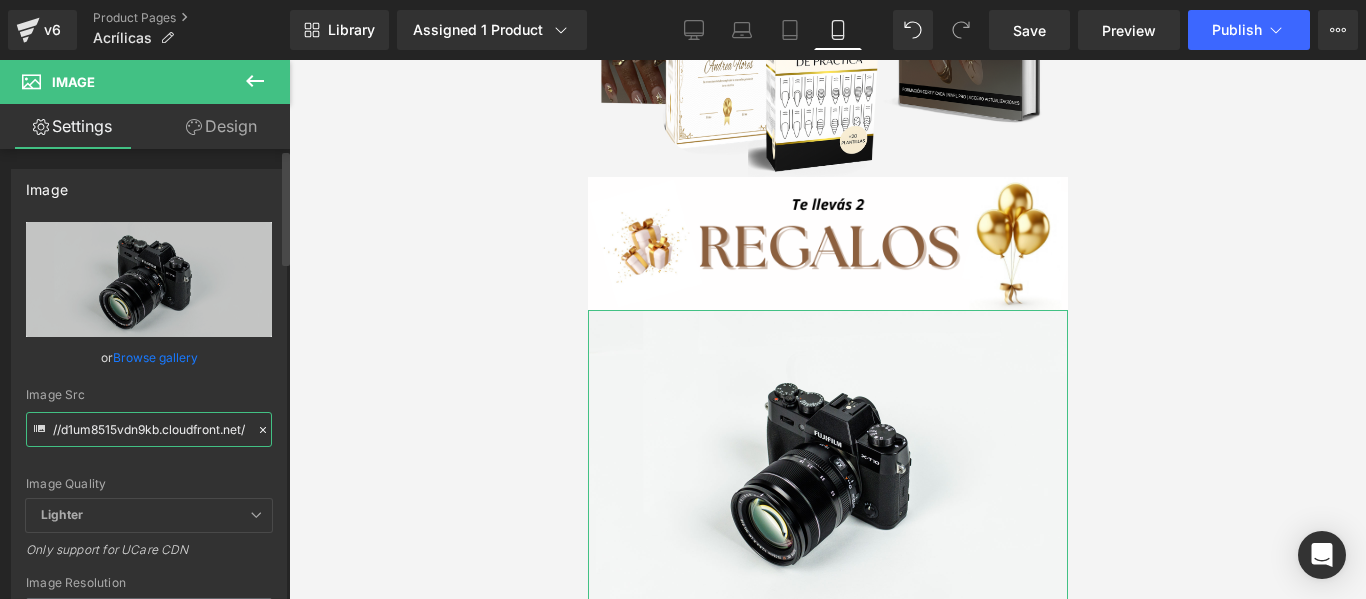 click on "//d1um8515vdn9kb.cloudfront.net/images/parallax.jpg" at bounding box center (149, 429) 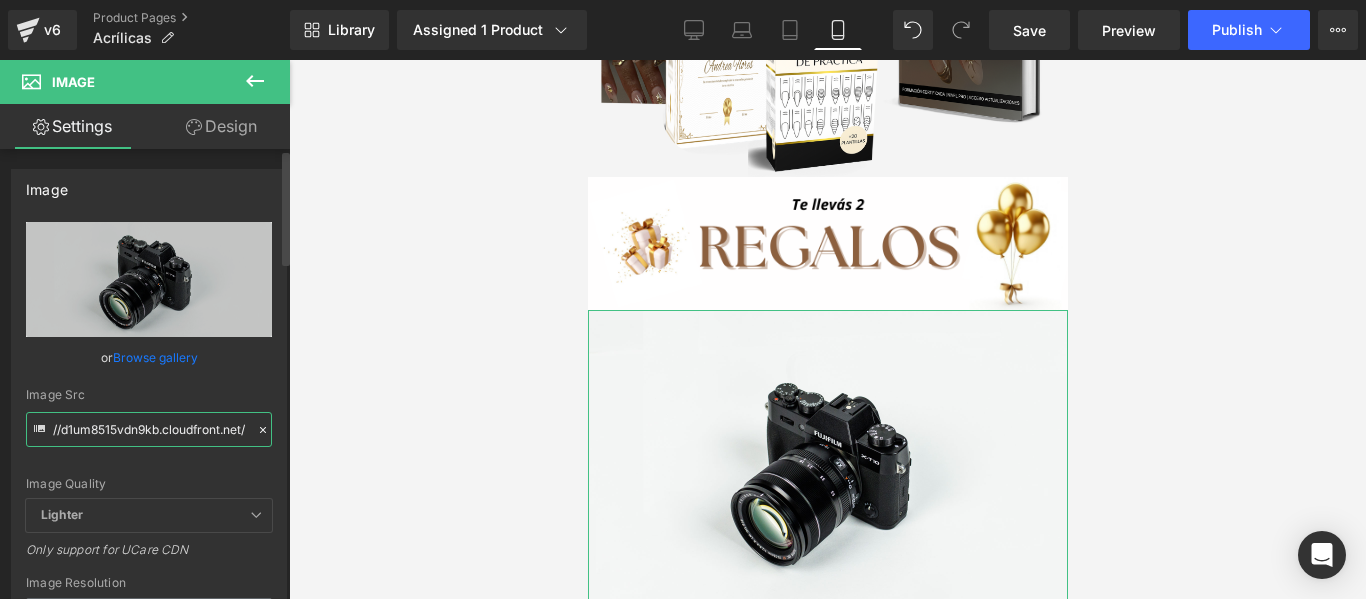 click on "//d1um8515vdn9kb.cloudfront.net/images/parallax.jpg" at bounding box center (149, 429) 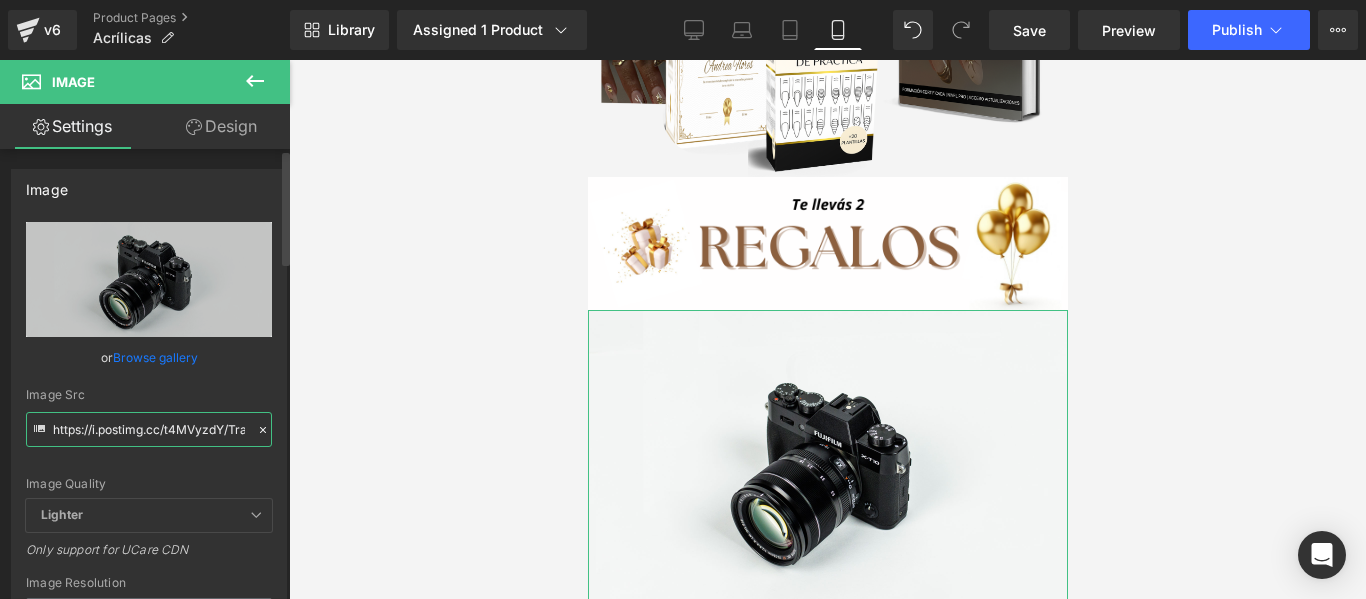 scroll, scrollTop: 0, scrollLeft: 602, axis: horizontal 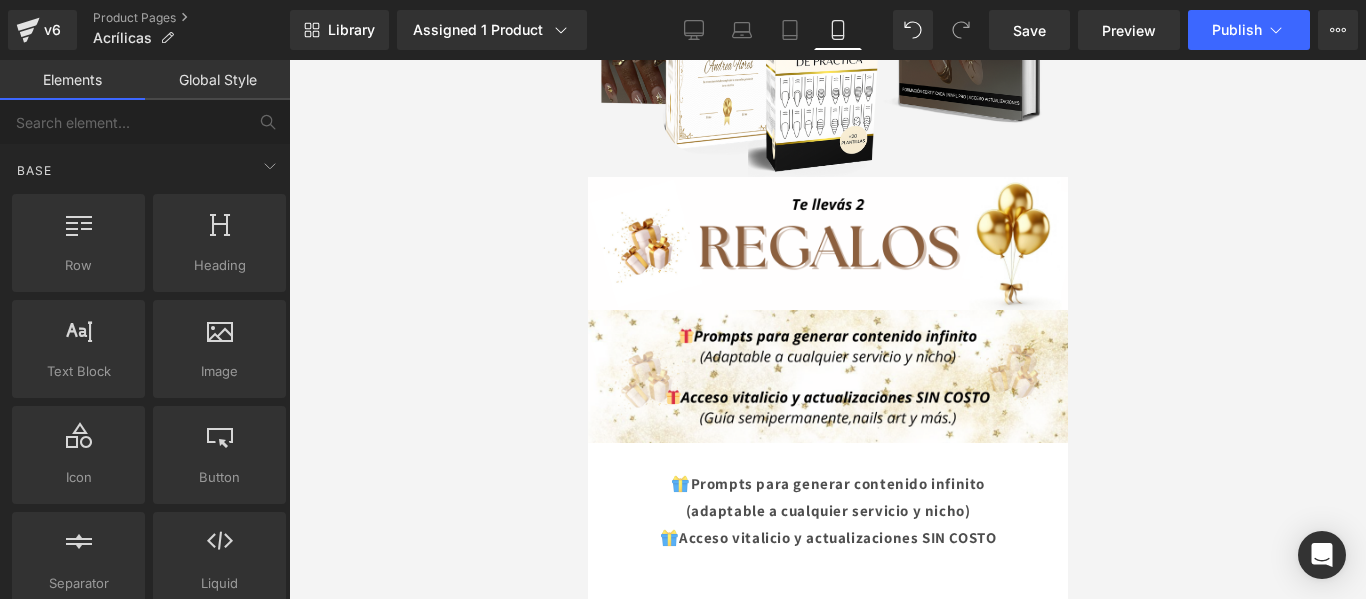 click at bounding box center [827, 329] 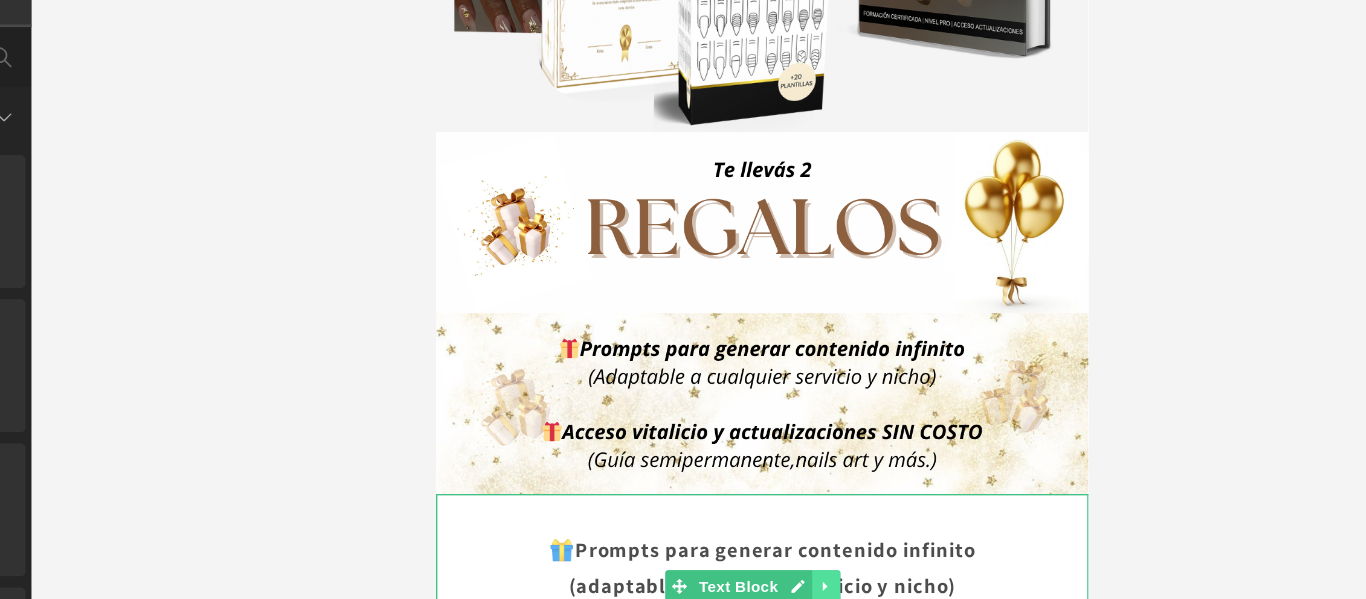 click 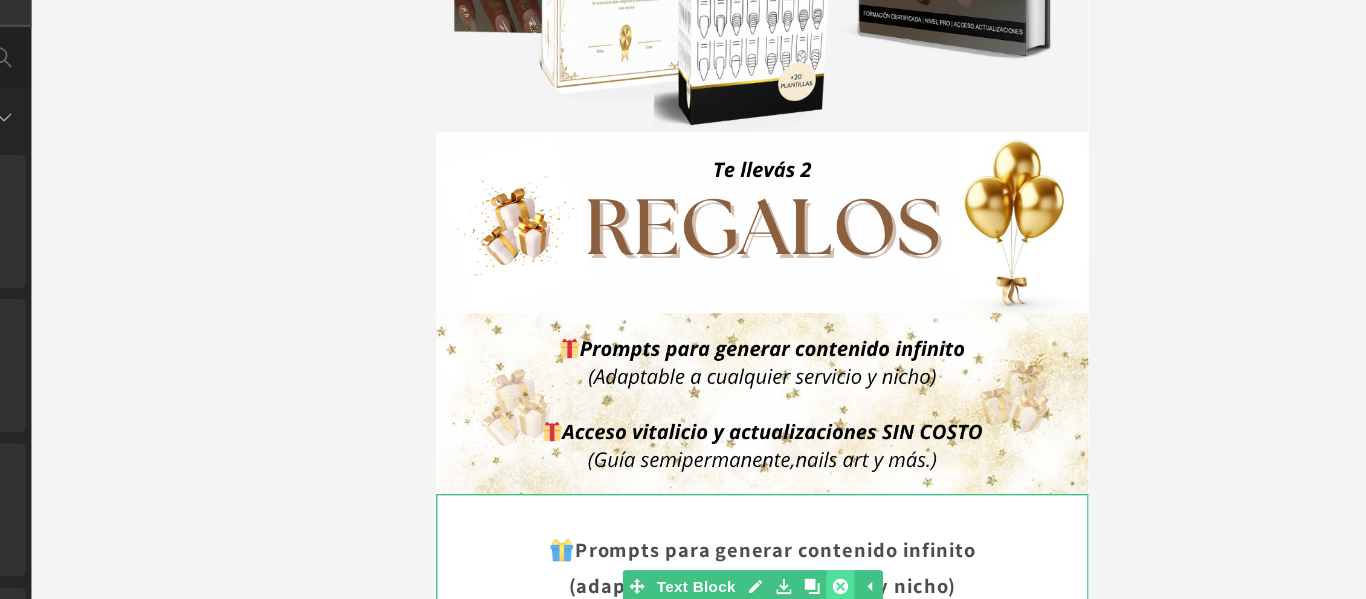 click 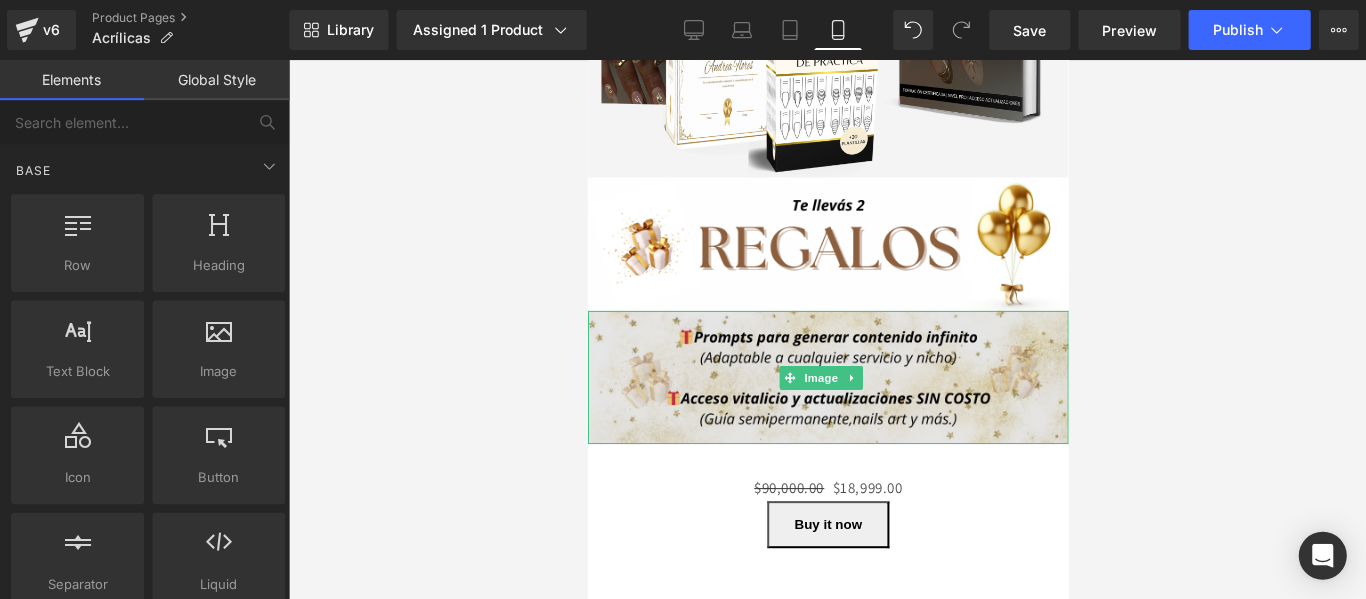scroll, scrollTop: 0, scrollLeft: 0, axis: both 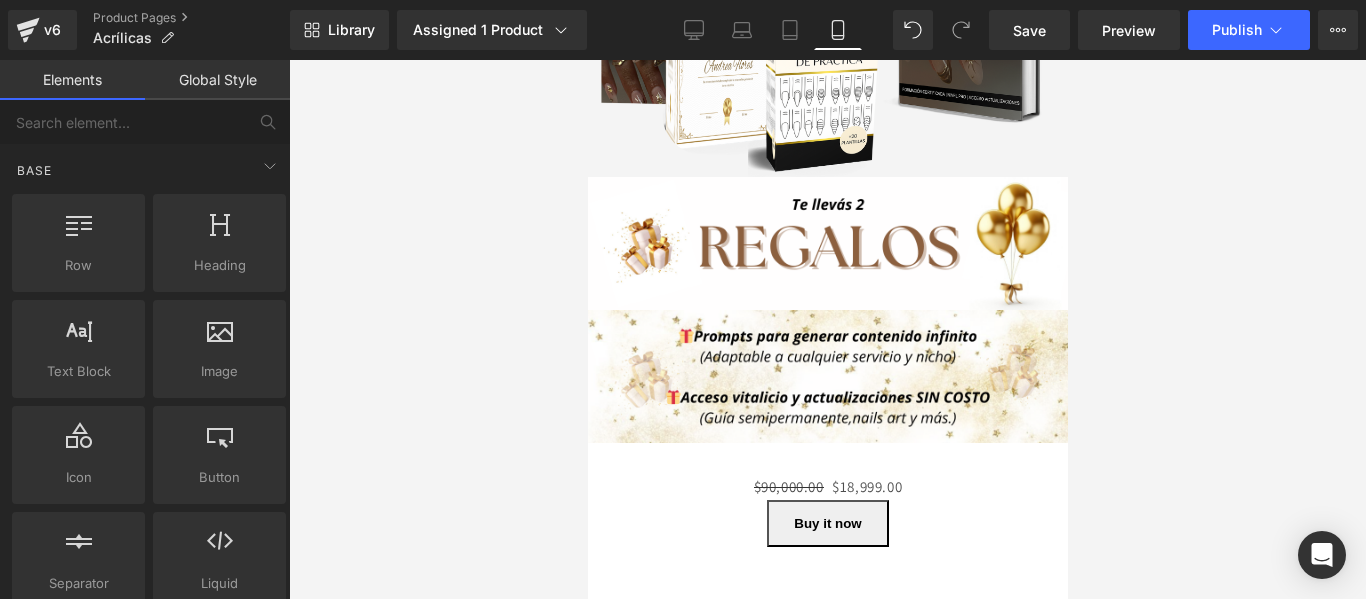 click at bounding box center [827, 329] 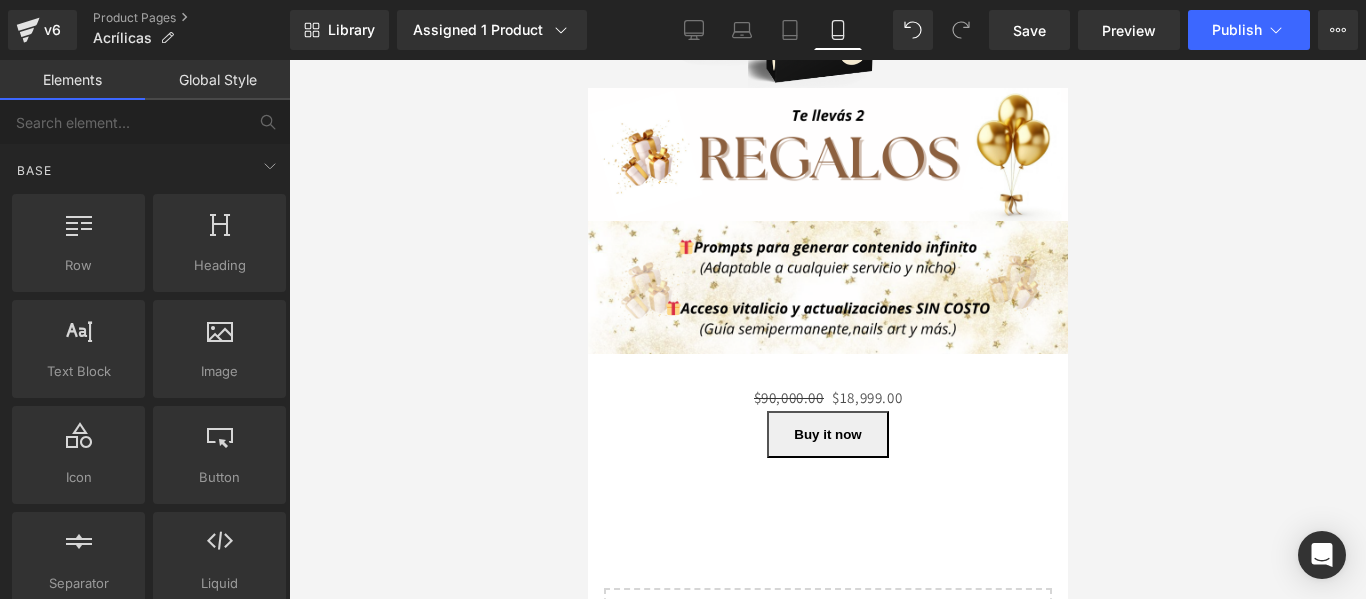 scroll, scrollTop: 5695, scrollLeft: 0, axis: vertical 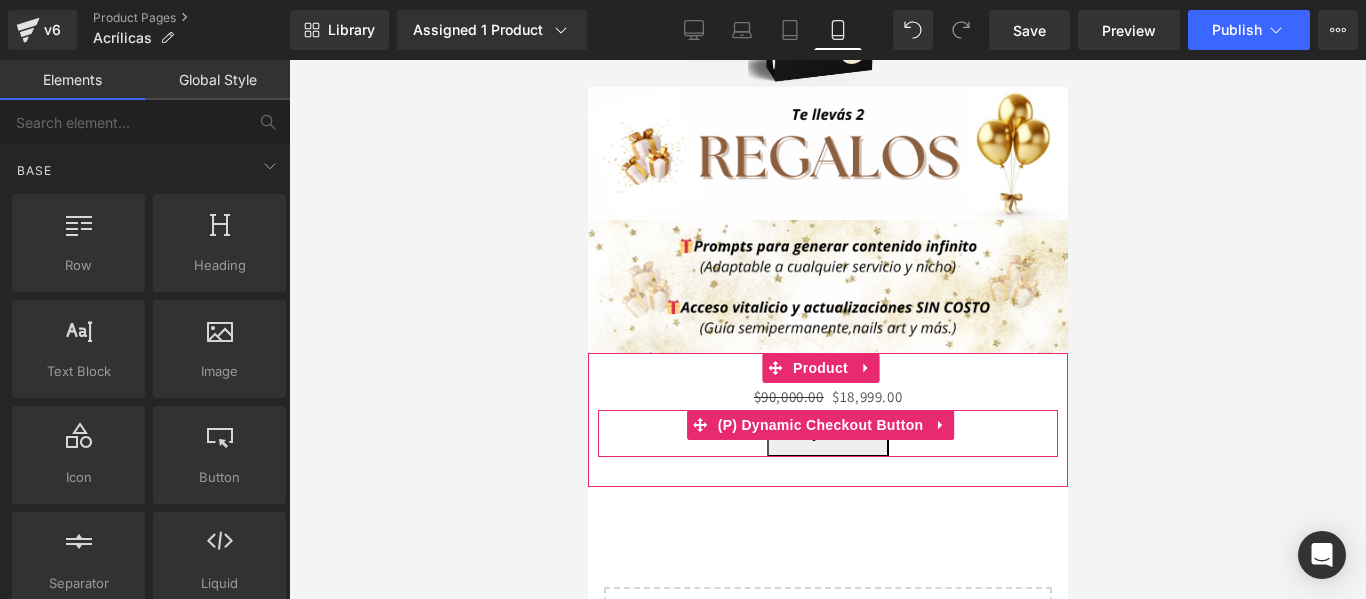 click on "Buy it now" at bounding box center (827, 433) 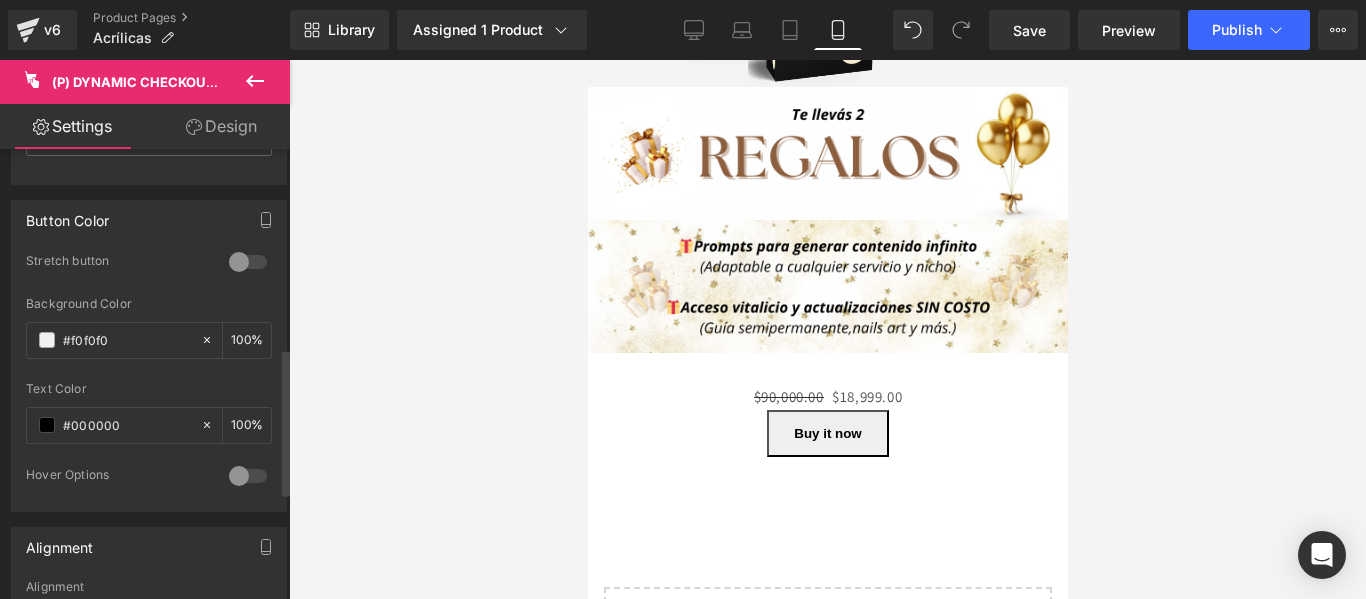 scroll, scrollTop: 609, scrollLeft: 0, axis: vertical 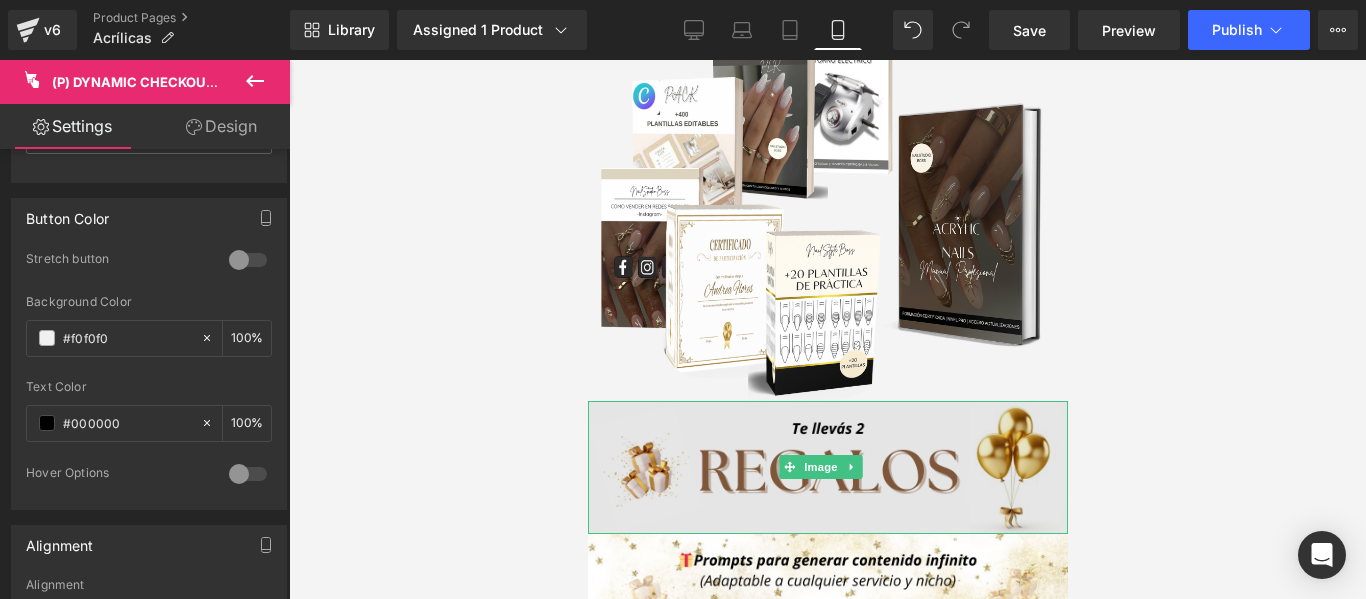 click at bounding box center (827, 467) 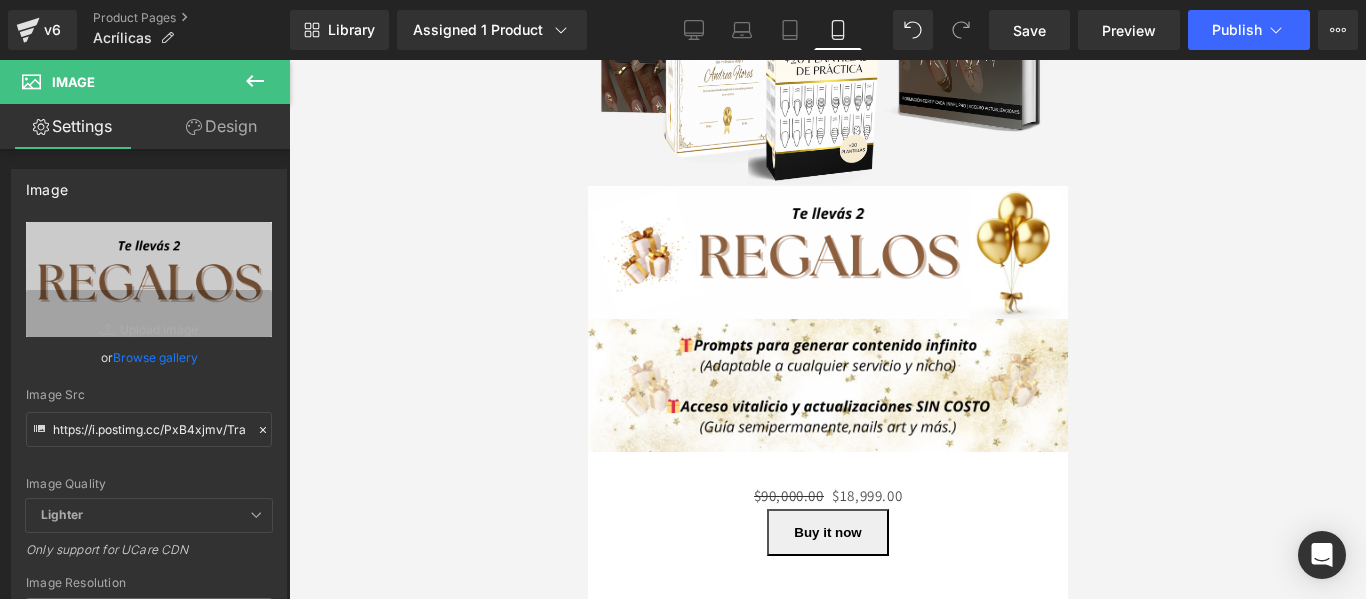 scroll, scrollTop: 5593, scrollLeft: 0, axis: vertical 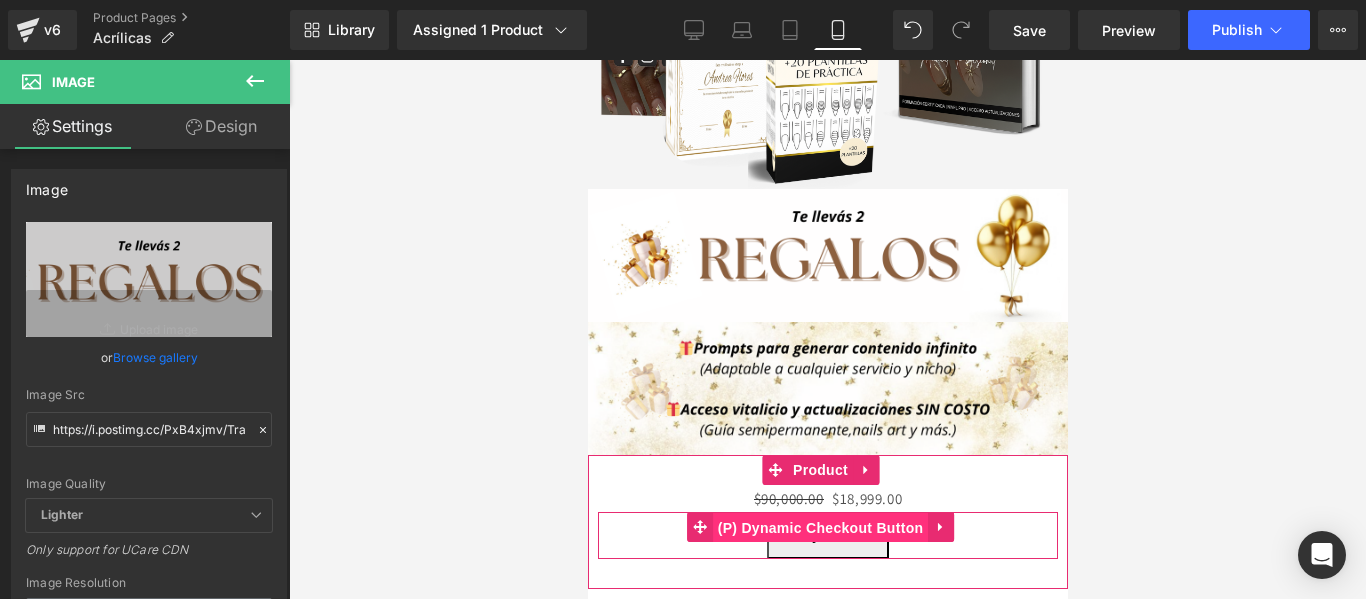 click on "(P) Dynamic Checkout Button" at bounding box center [820, 528] 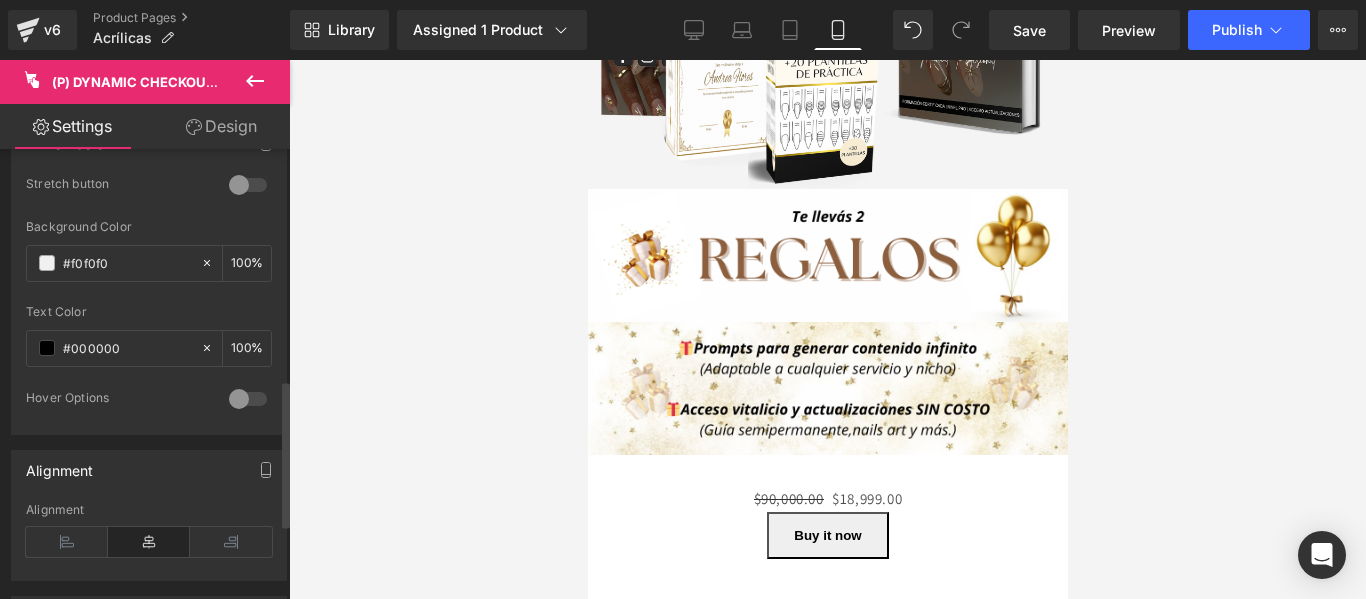 scroll, scrollTop: 678, scrollLeft: 0, axis: vertical 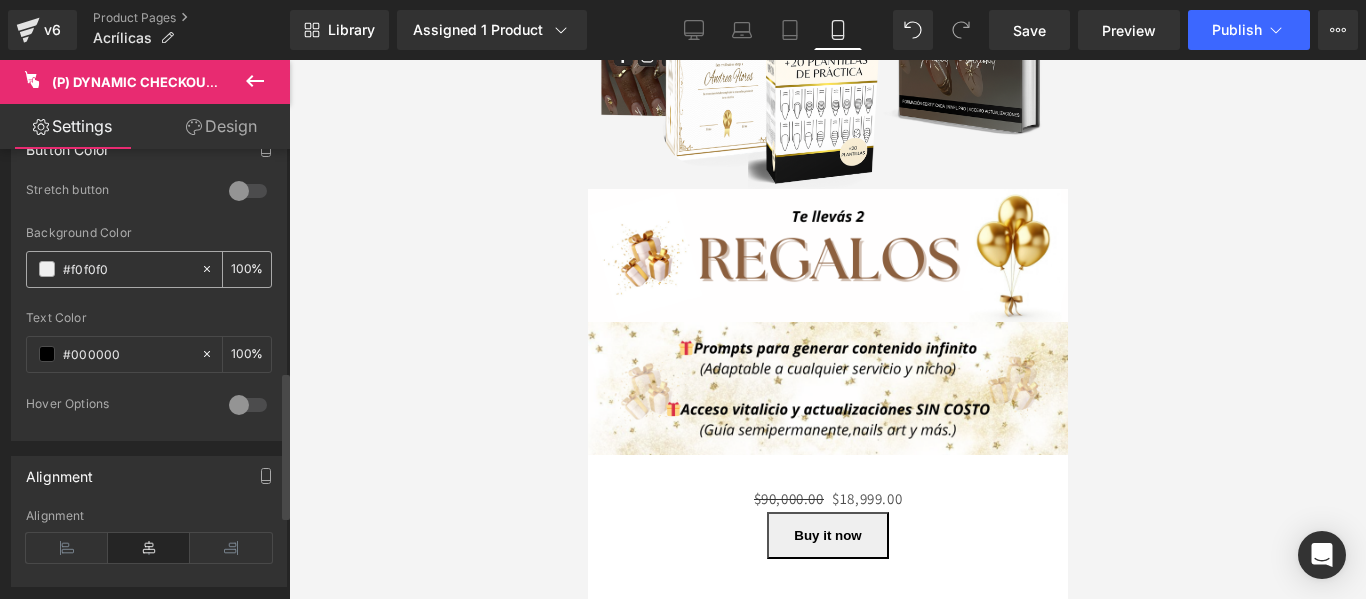 click on "#f0f0f0" at bounding box center [127, 269] 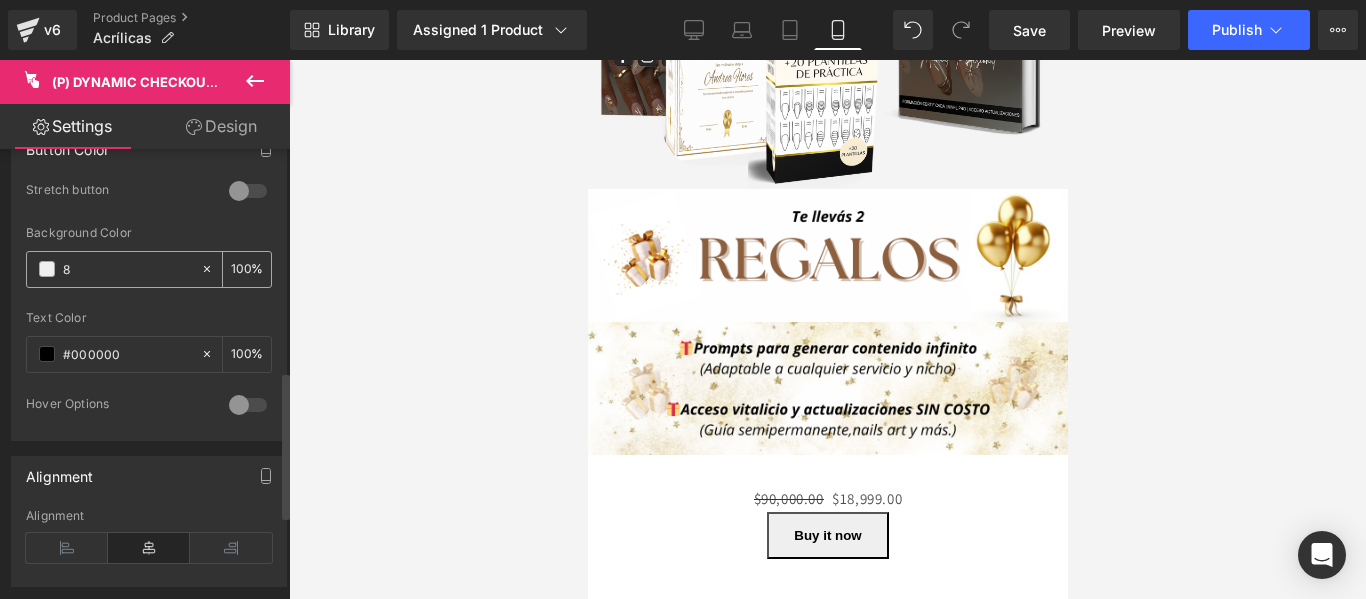 type on "0" 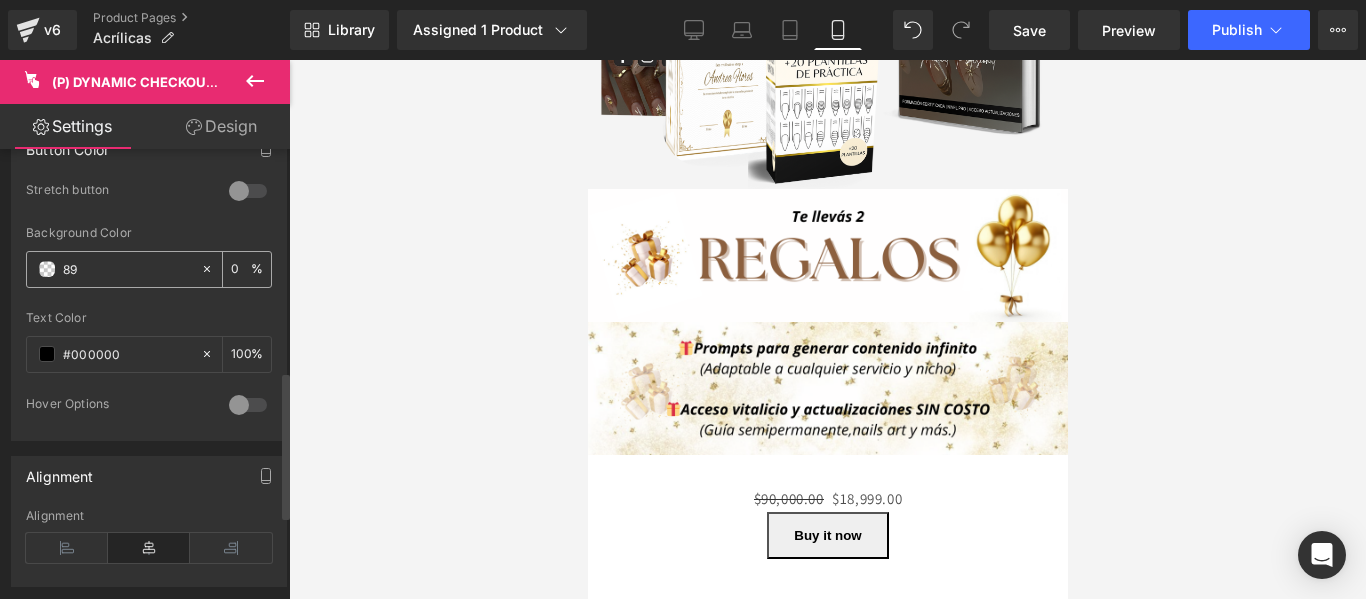 type on "894" 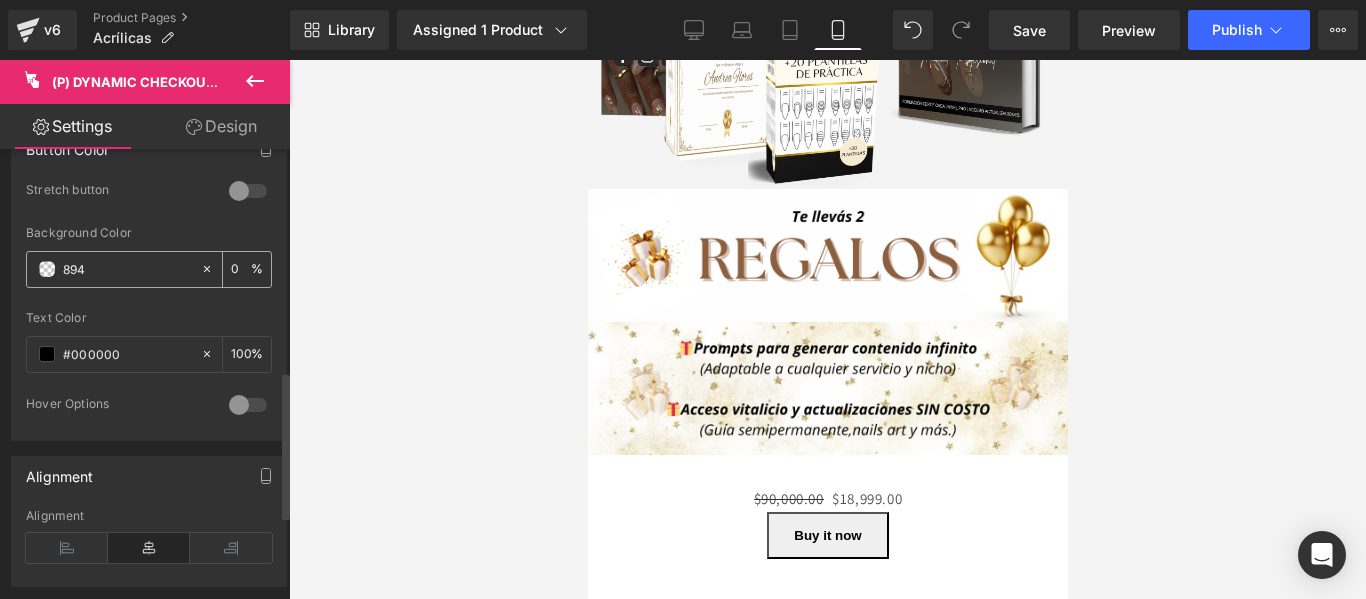 type on "100" 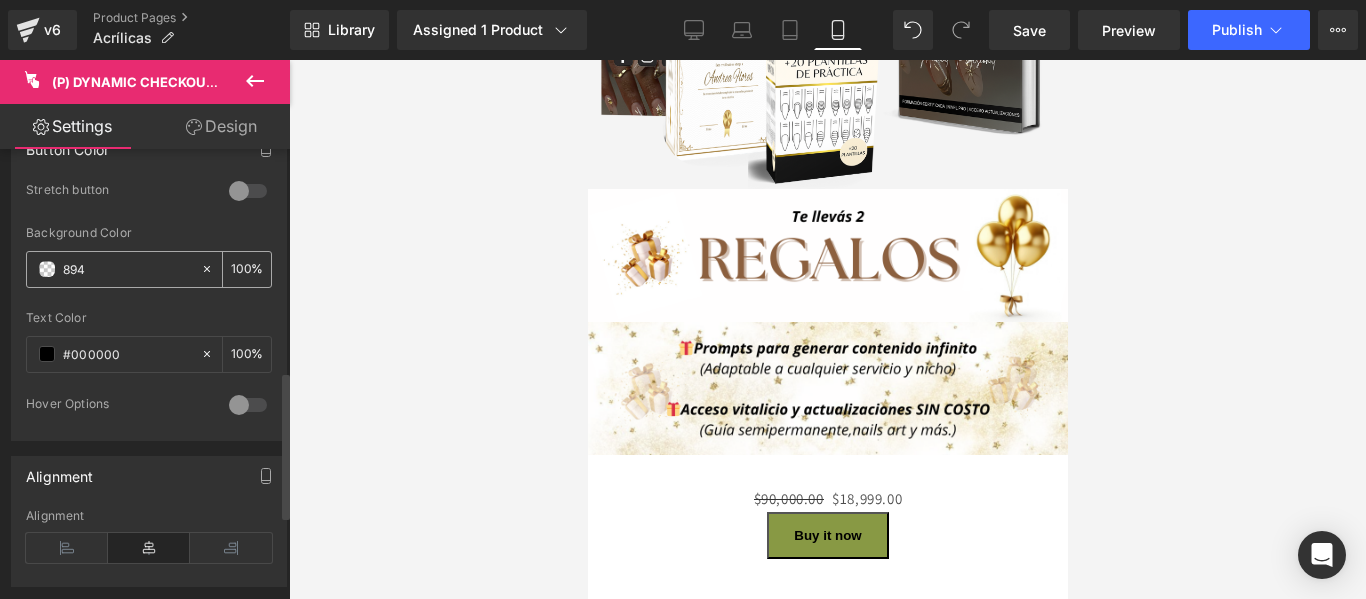 type on "8949" 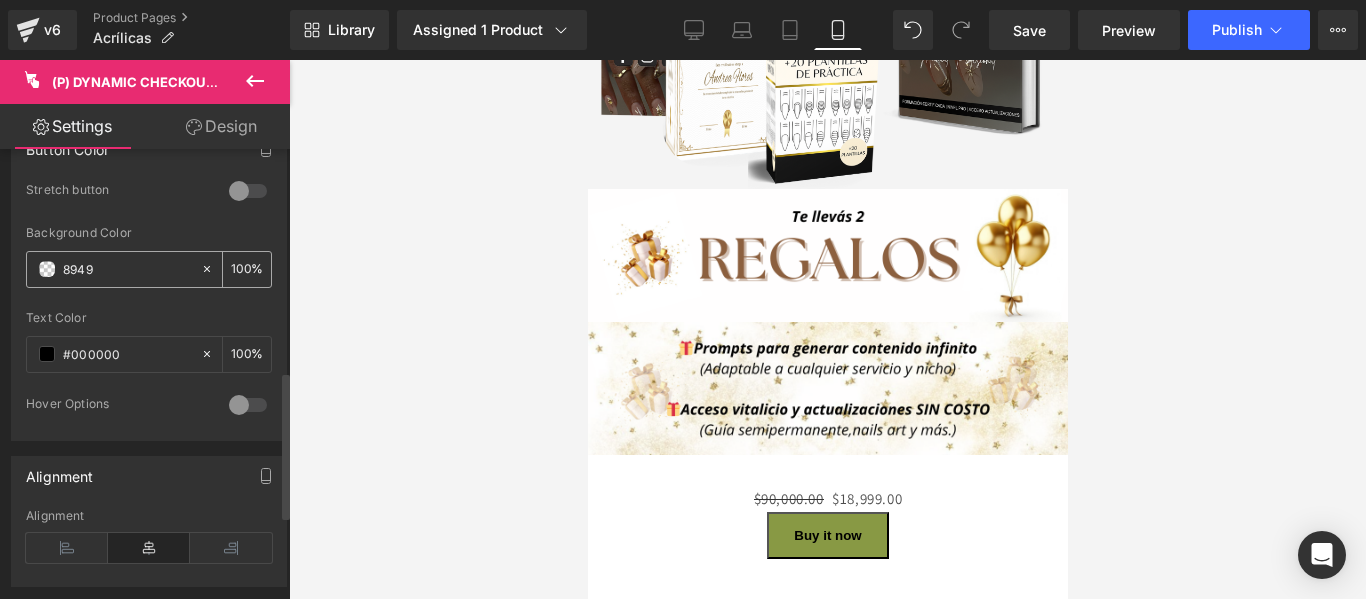 type on "60" 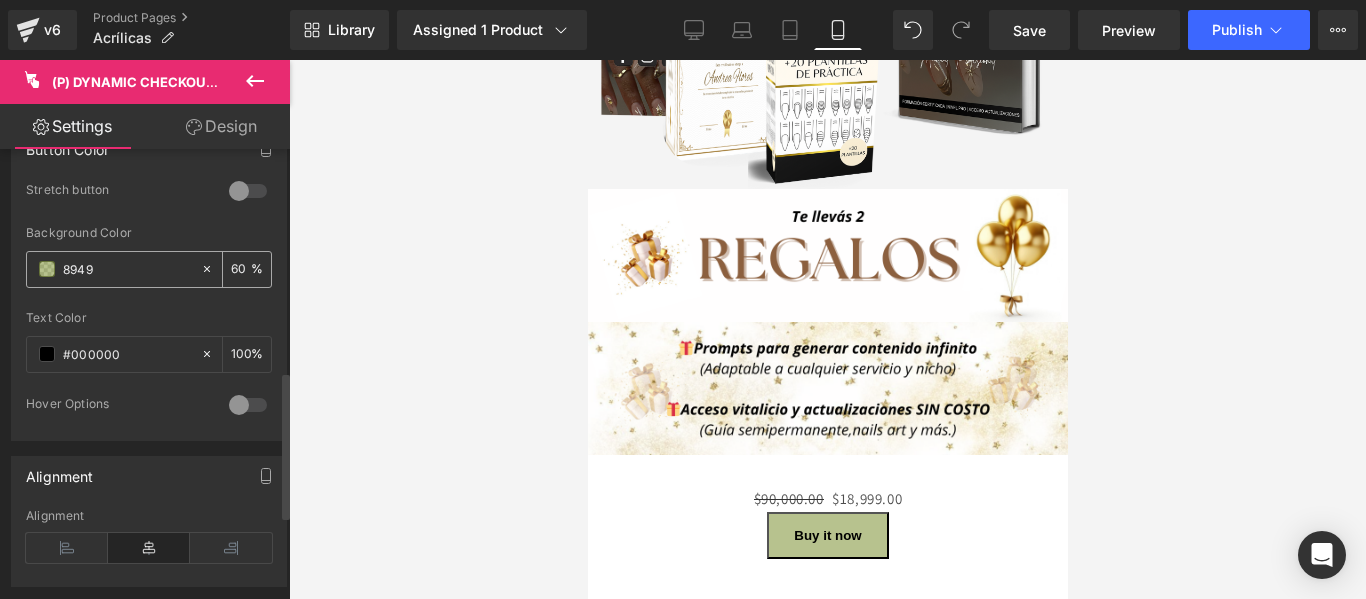 type on "8949o" 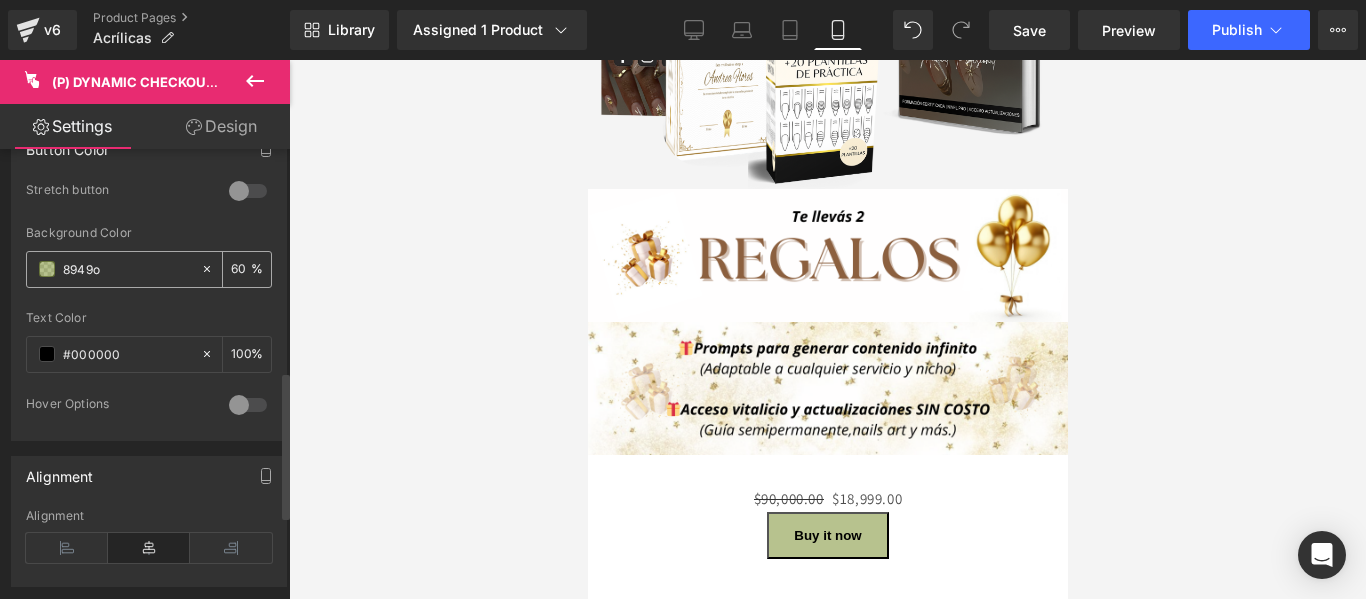 type on "0" 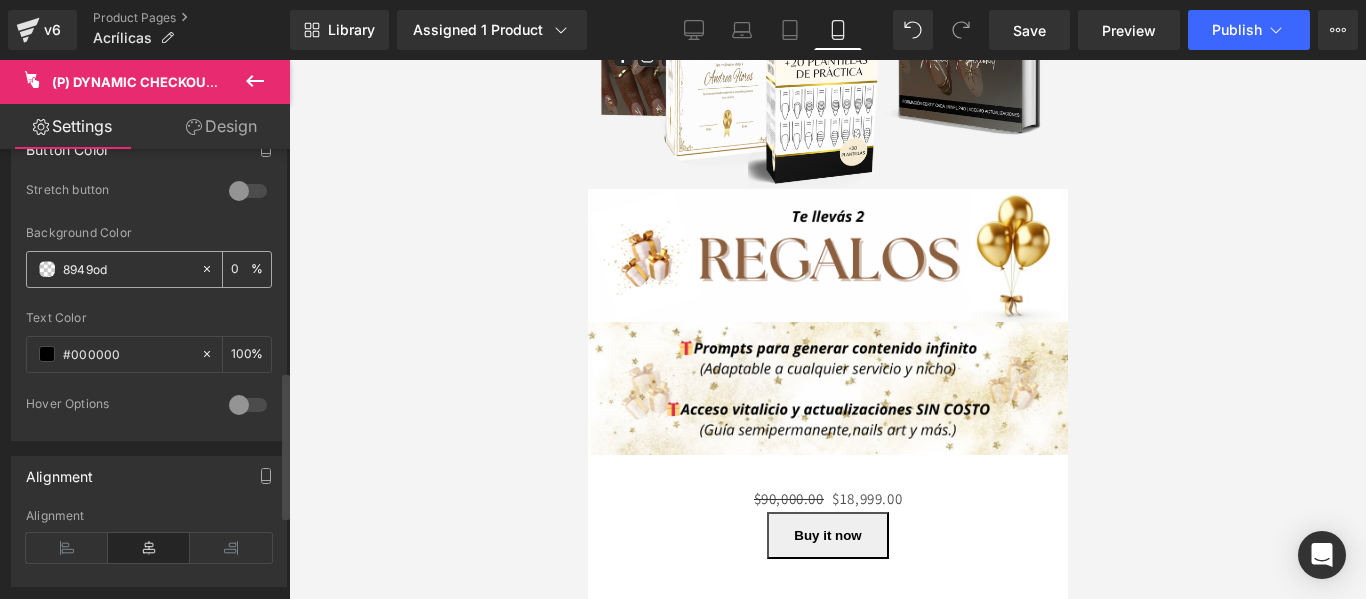 click on "8949od" at bounding box center [127, 269] 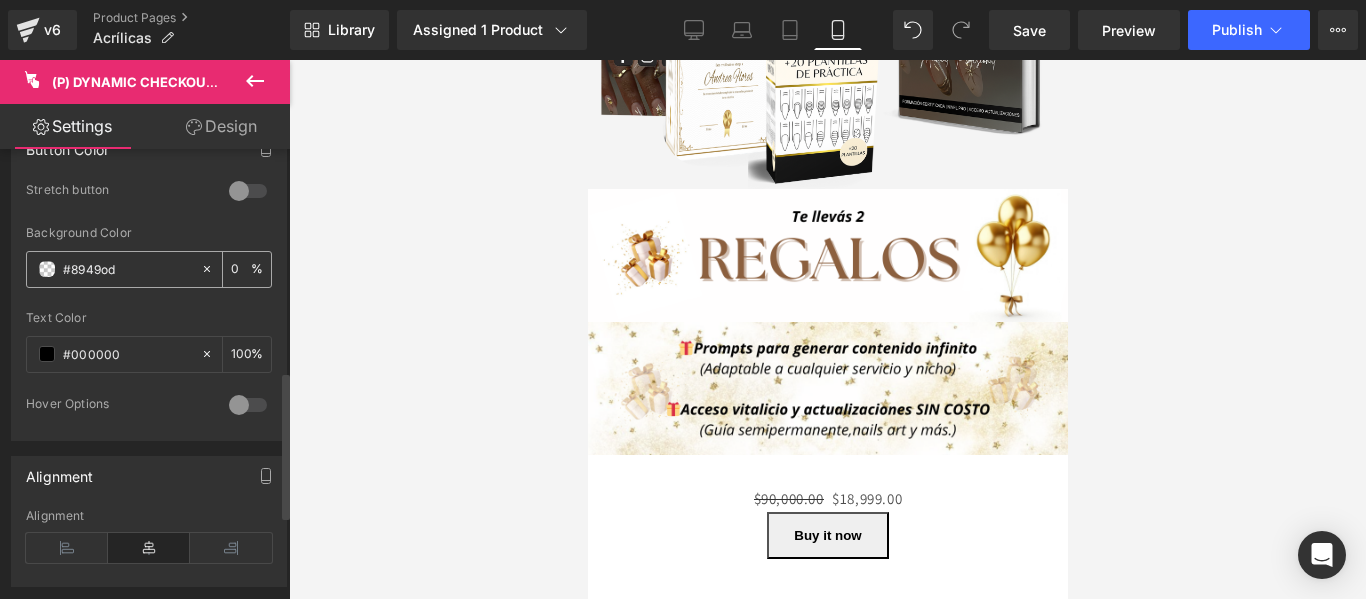 click on "#8949od" at bounding box center [127, 269] 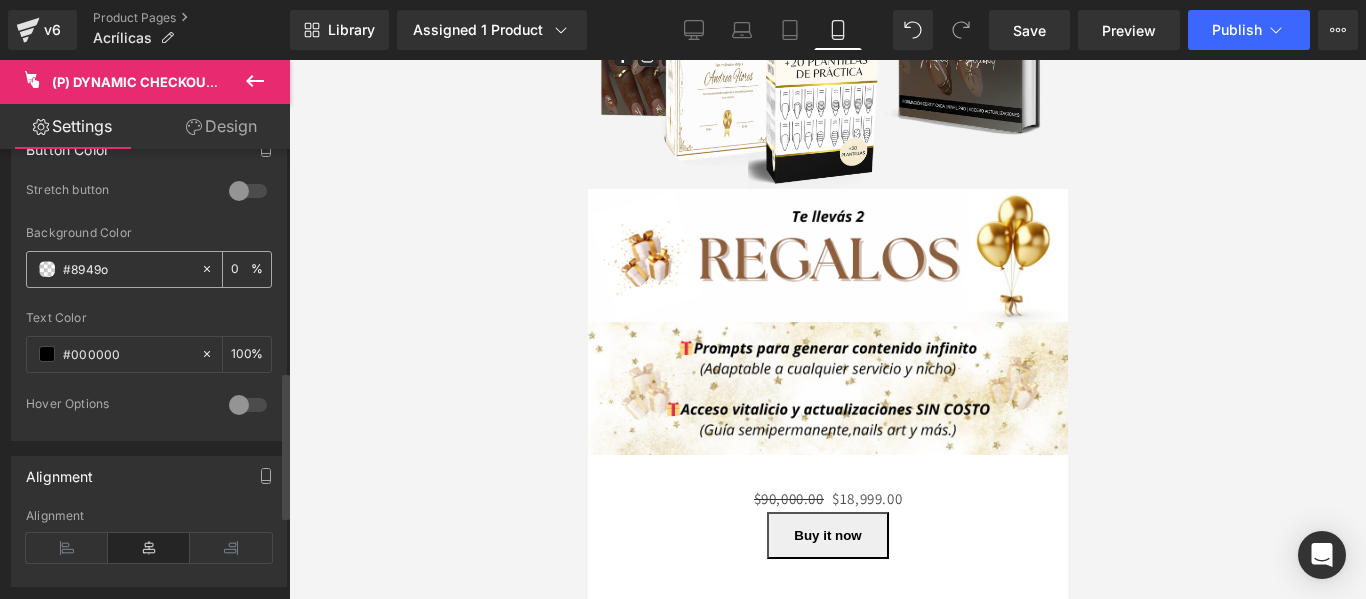 type on "#8949" 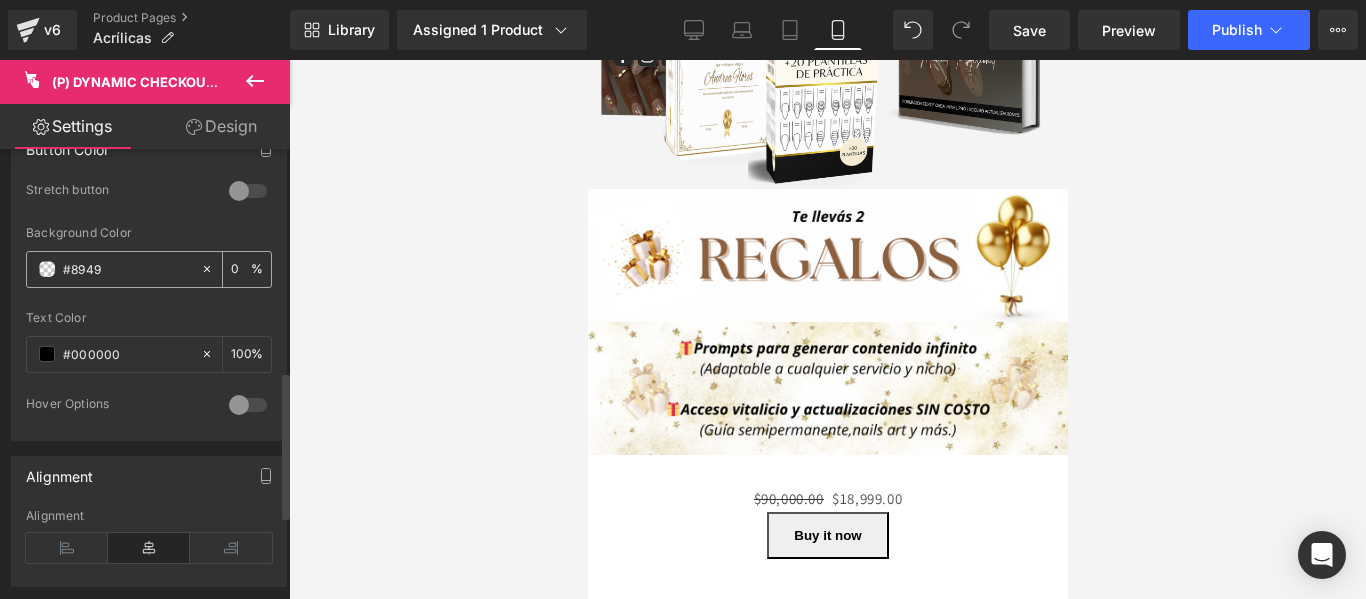 type on "60" 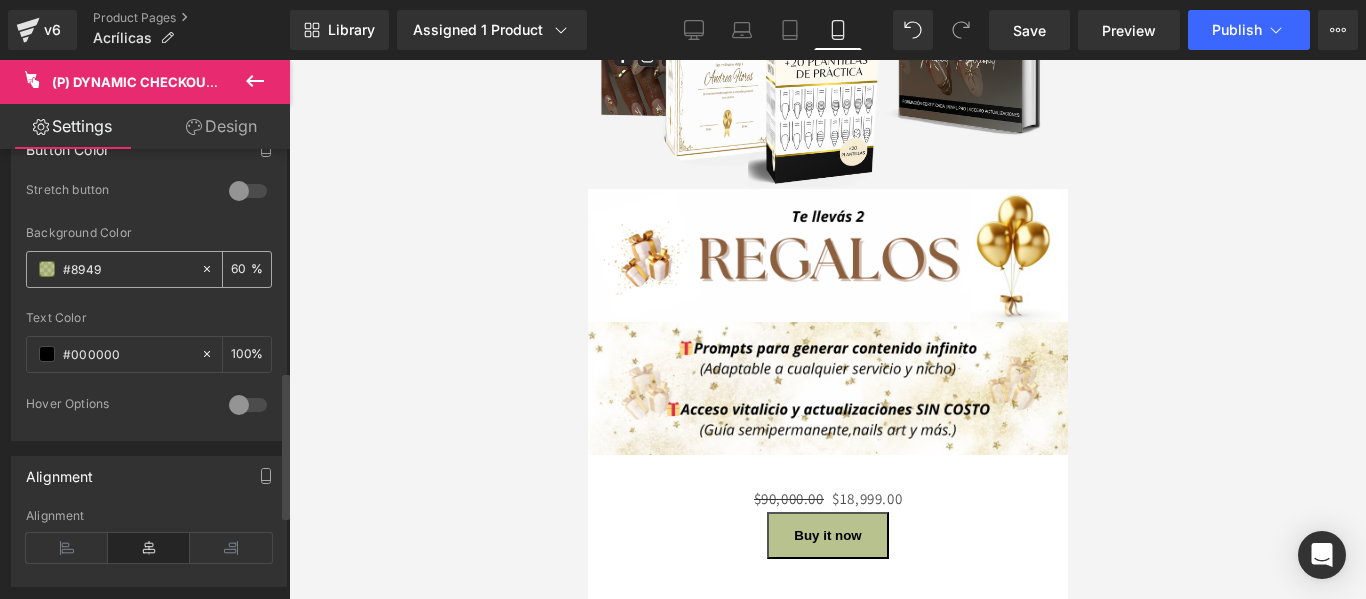 click on "#8949" at bounding box center (127, 269) 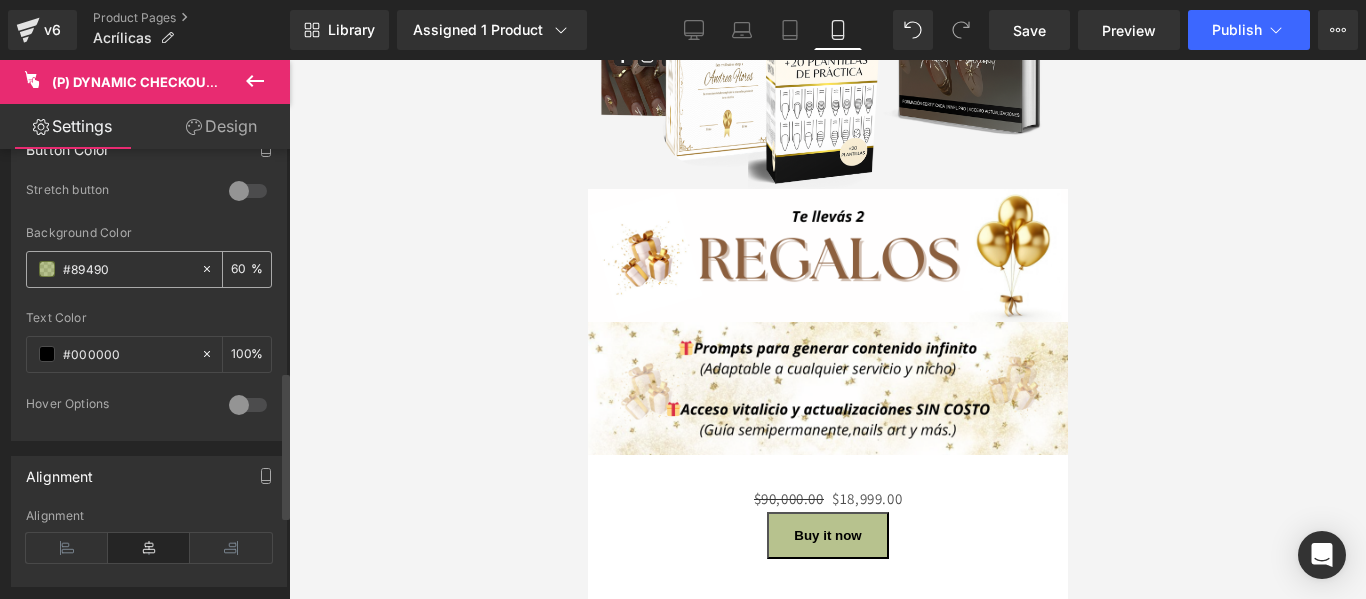 type on "0" 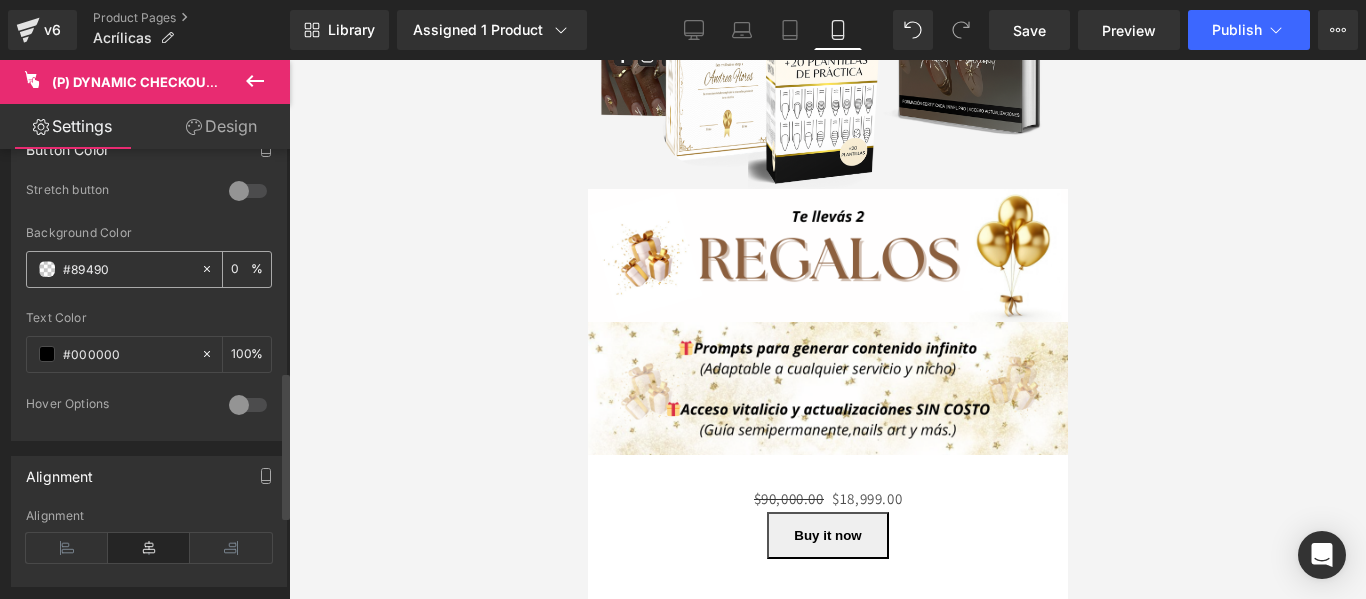 type on "#89490d" 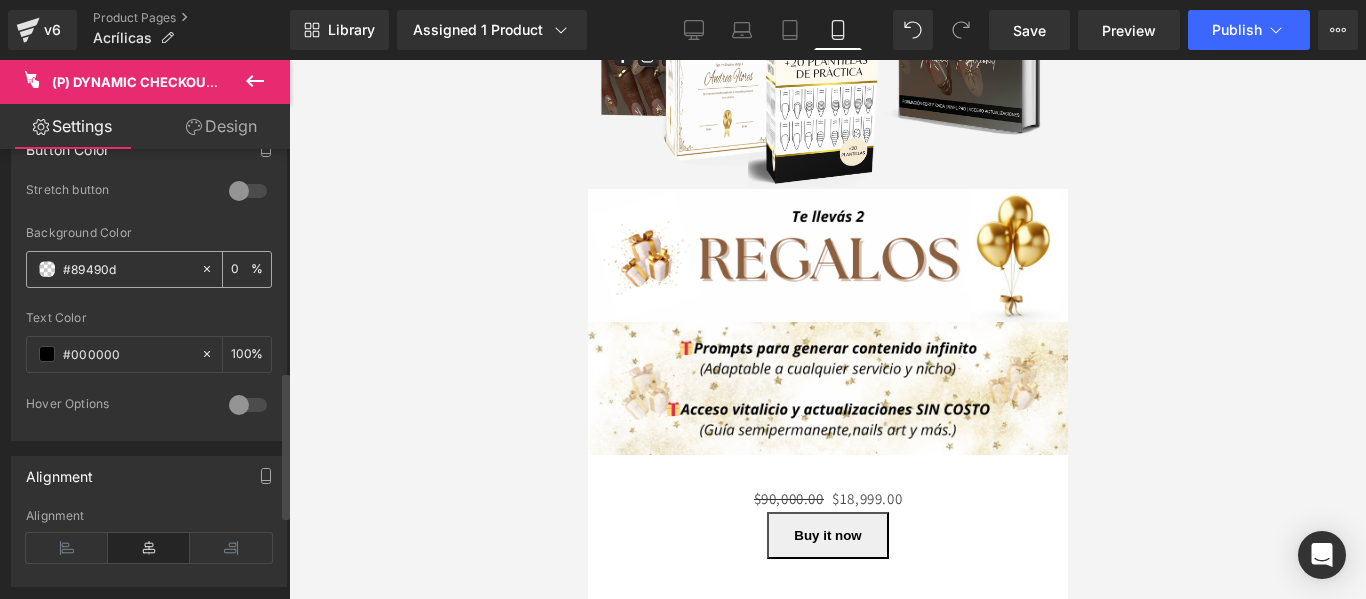 type on "100" 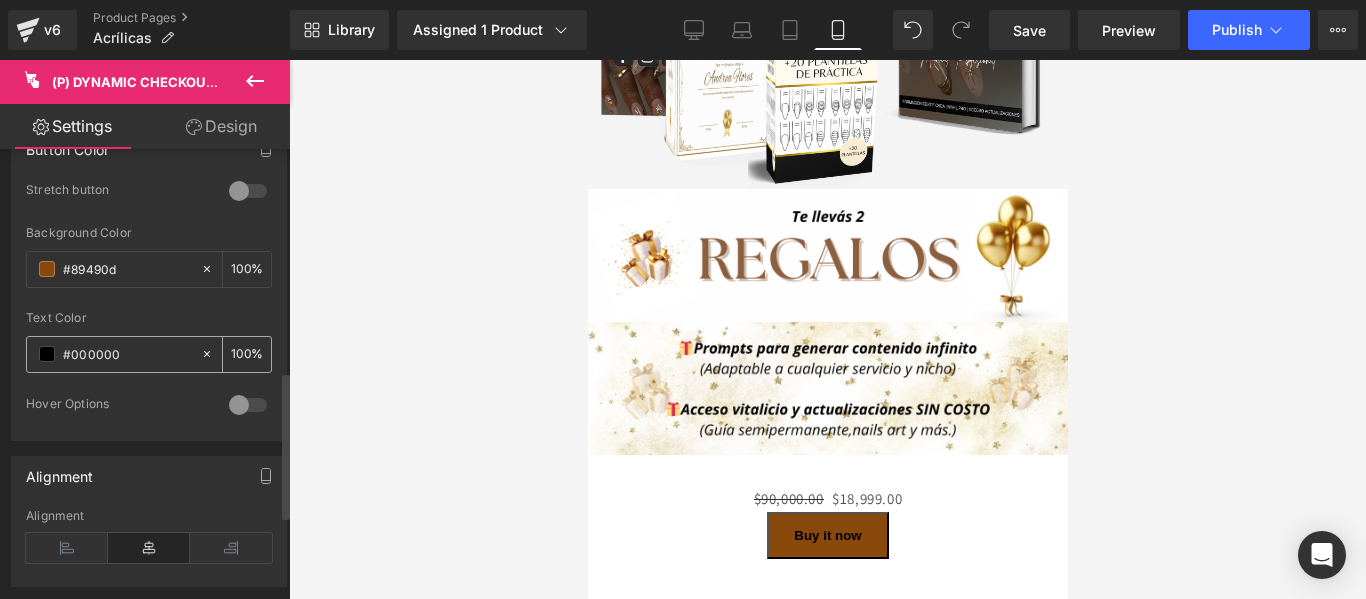 type on "#89490d" 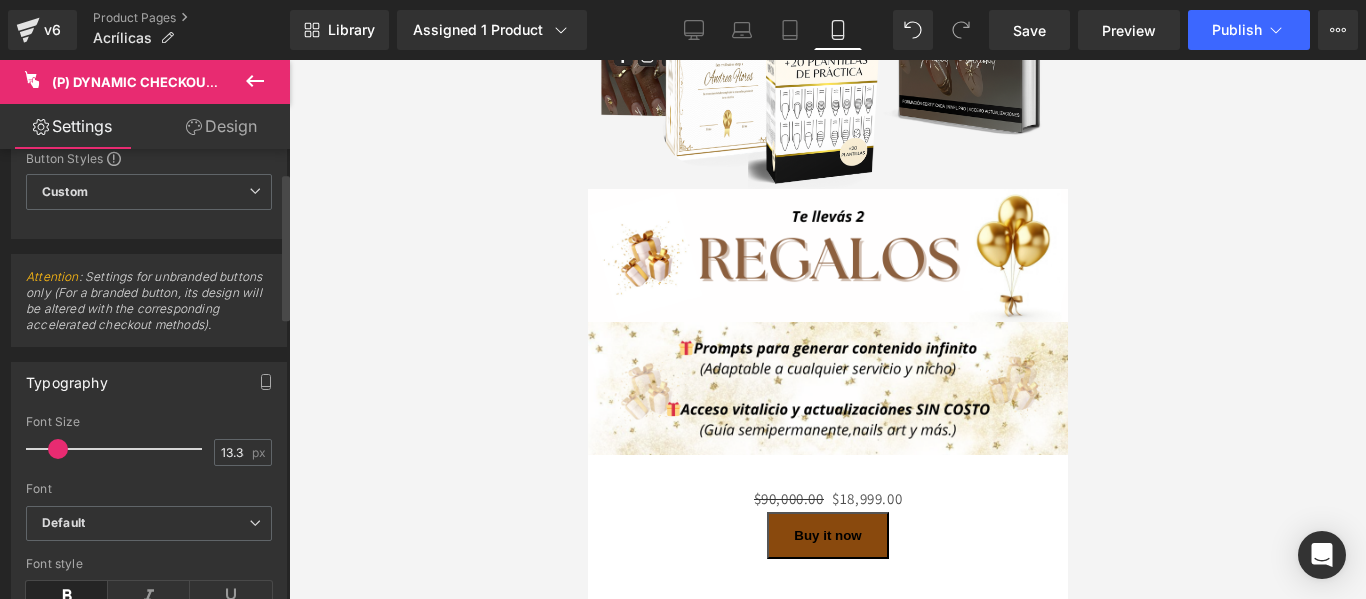 scroll, scrollTop: 0, scrollLeft: 0, axis: both 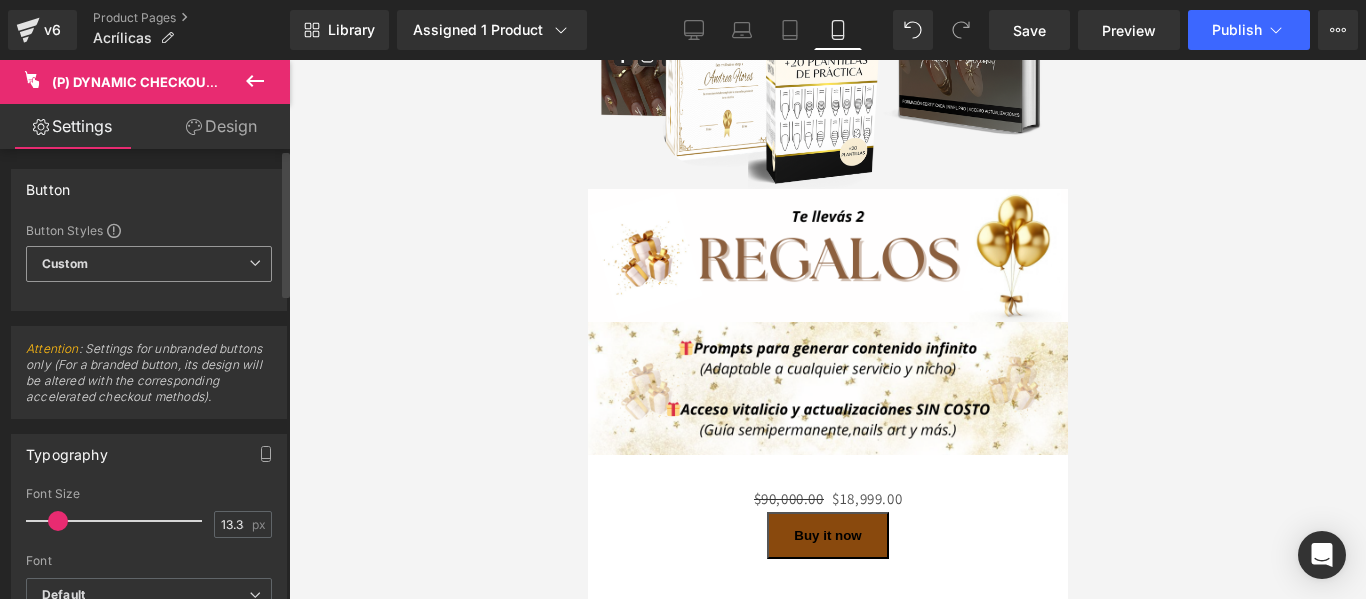 click on "Custom
Setup Global Style" at bounding box center [149, 264] 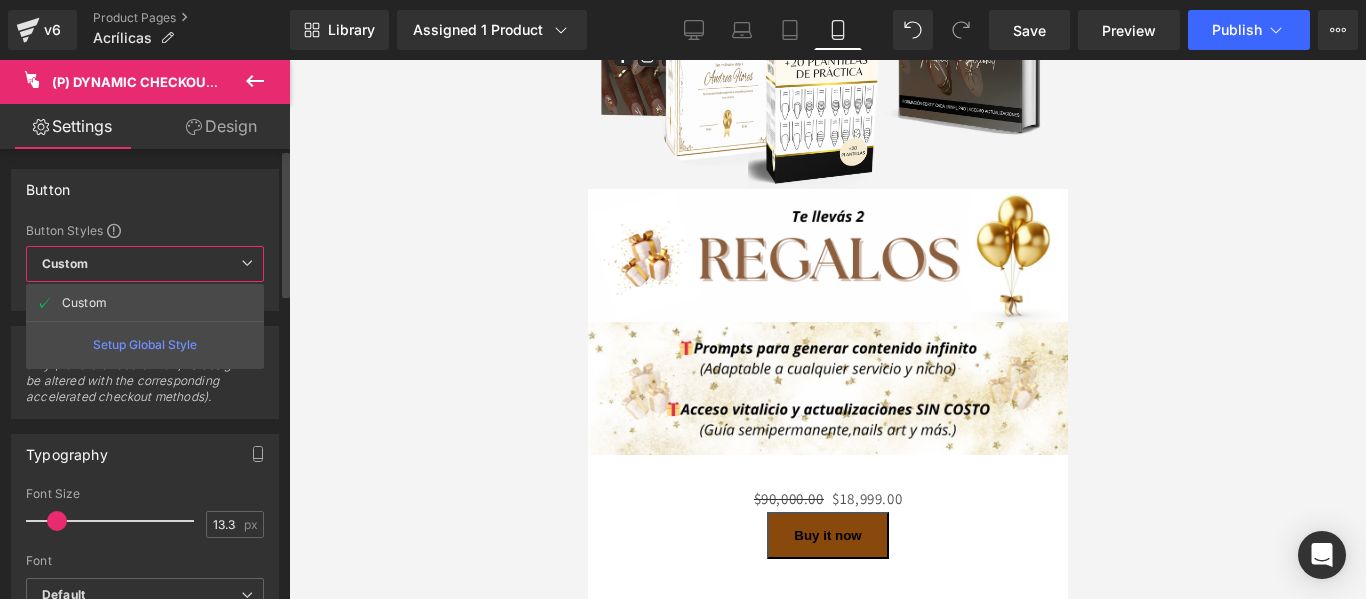 click on "Custom
Setup Global Style" at bounding box center [145, 264] 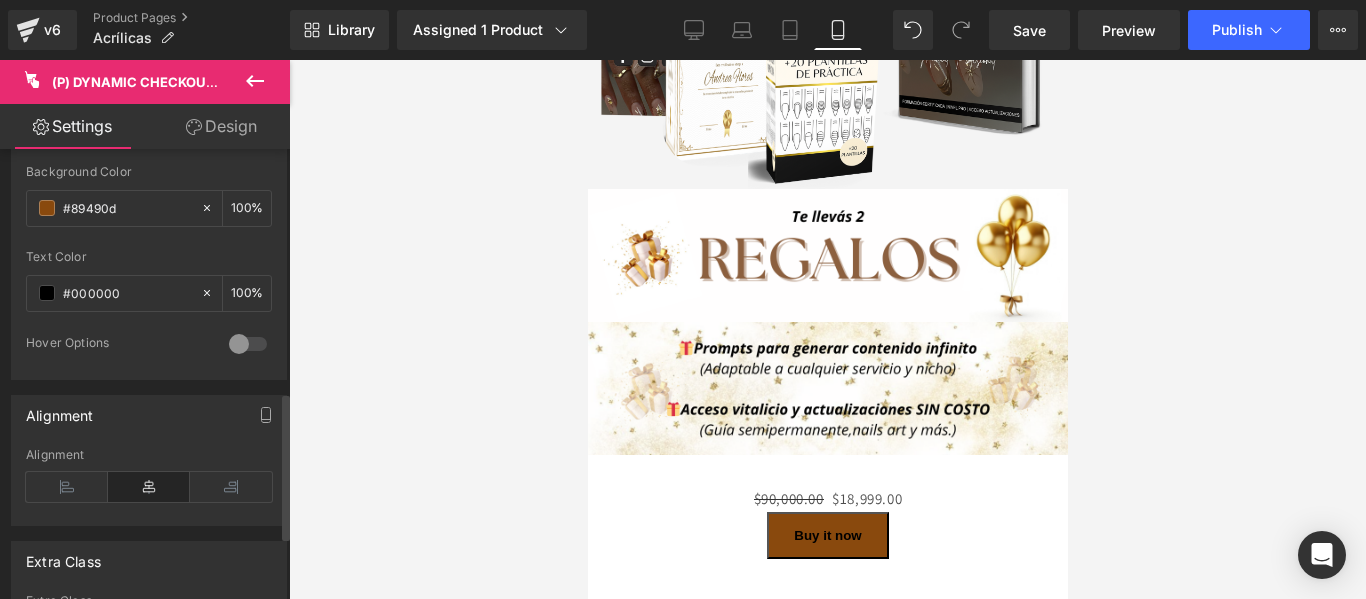 scroll, scrollTop: 738, scrollLeft: 0, axis: vertical 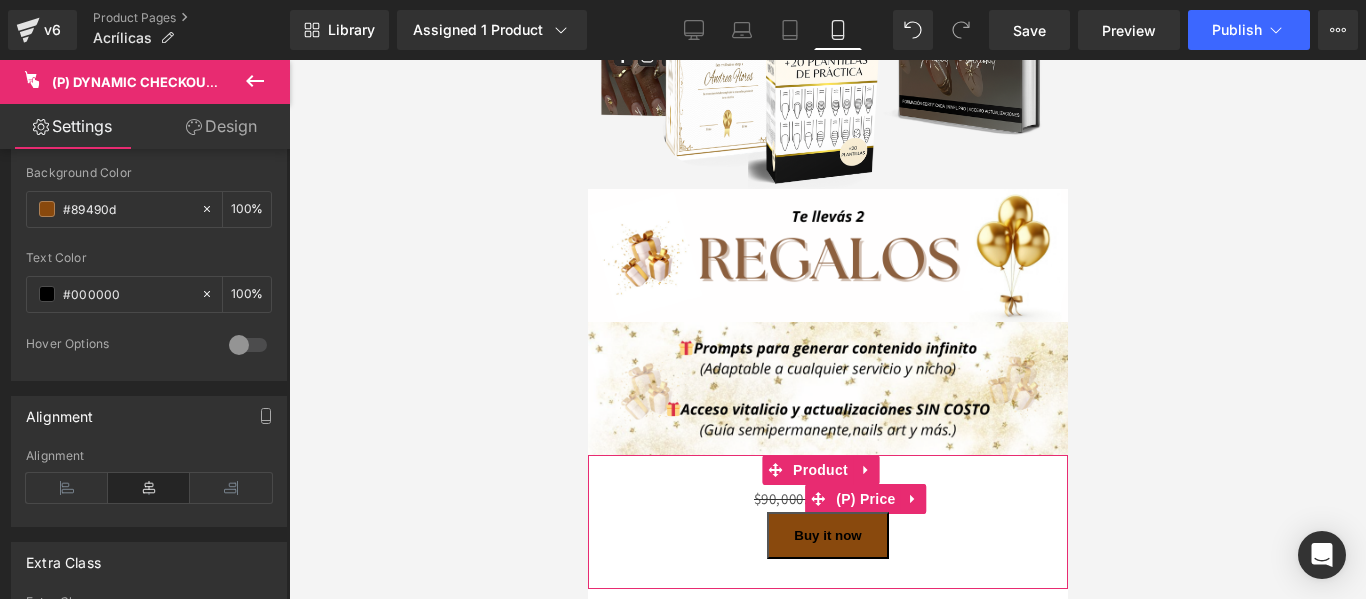click on "$90,000.00
$18,999.00" at bounding box center [827, 498] 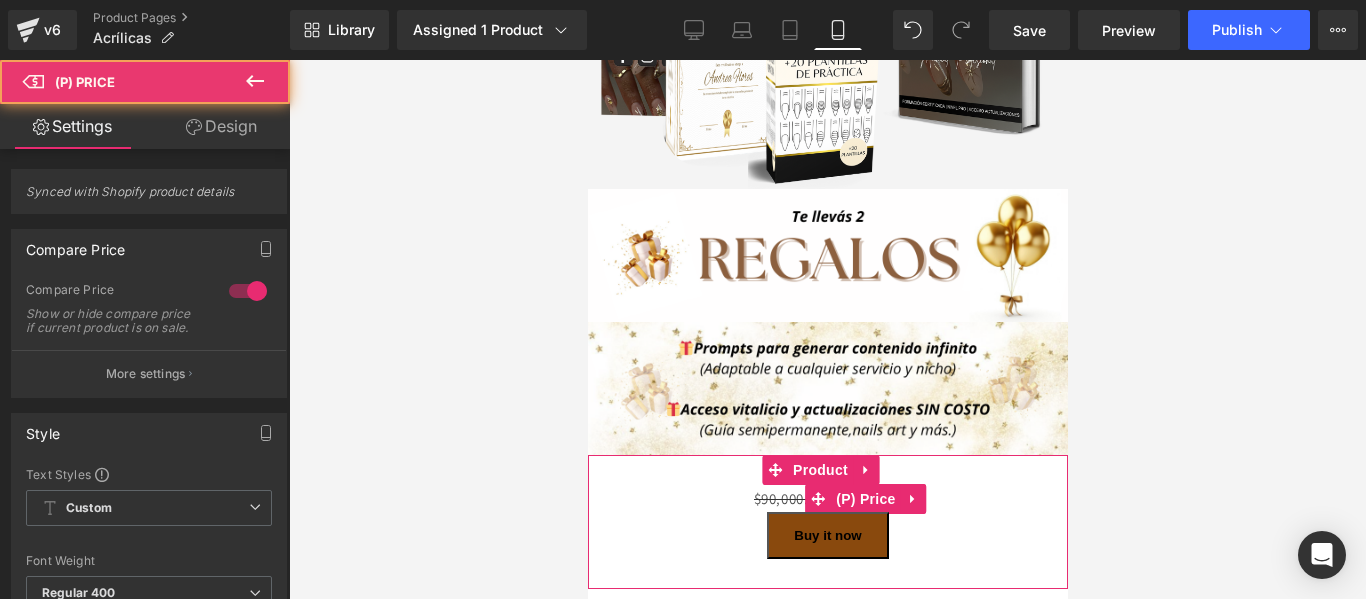 click on "$90,000.00" at bounding box center [788, 498] 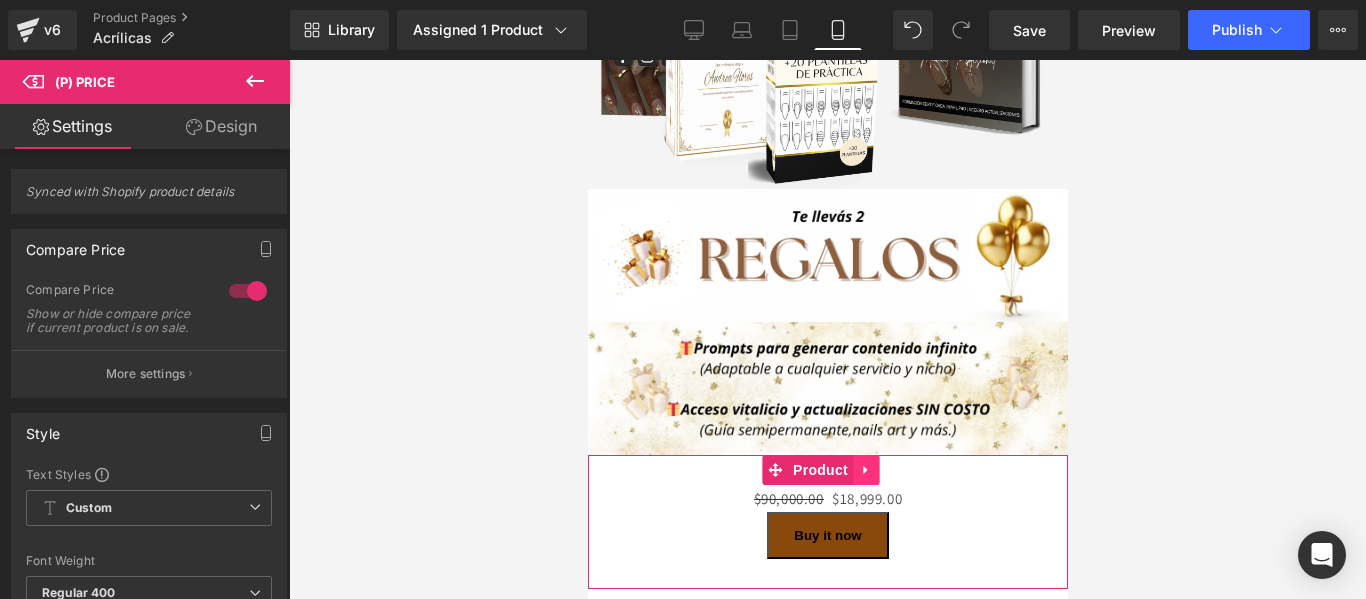 click 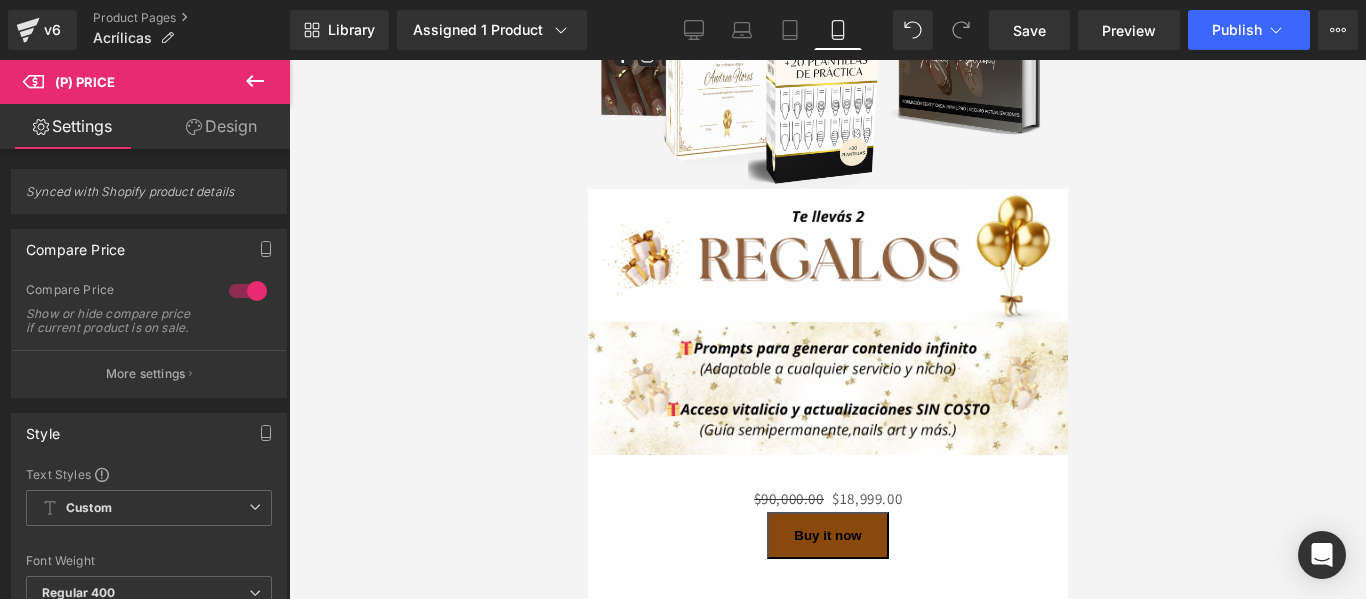 click at bounding box center [827, 329] 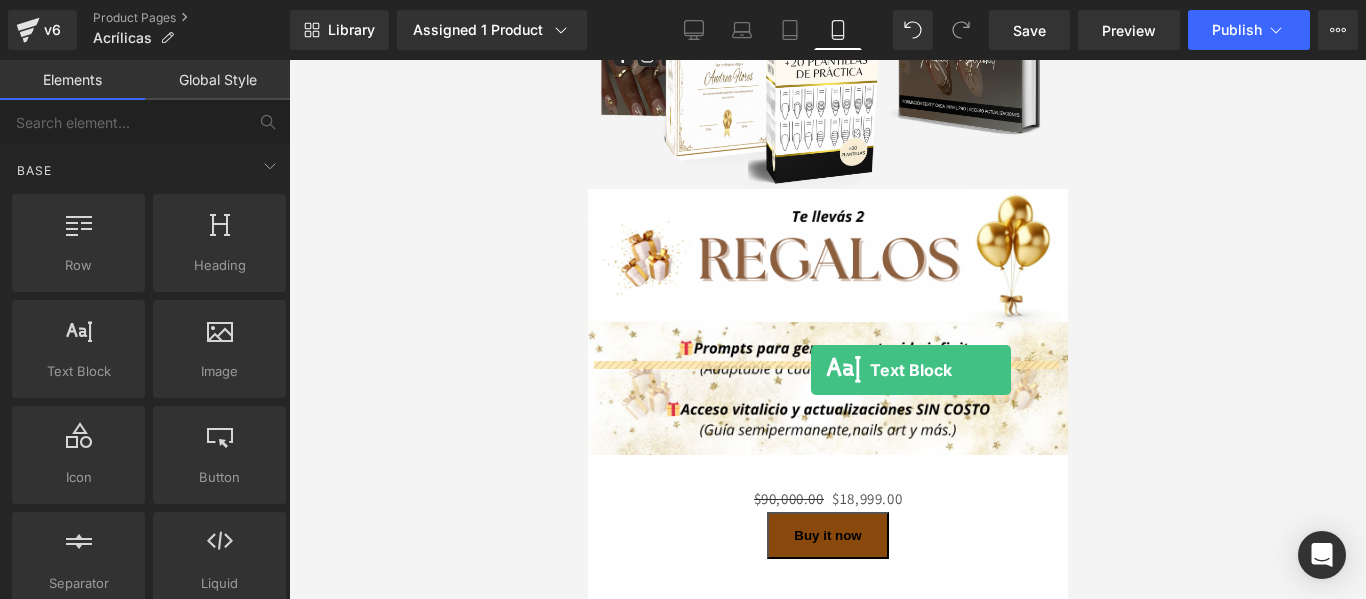 drag, startPoint x: 682, startPoint y: 406, endPoint x: 802, endPoint y: 370, distance: 125.283676 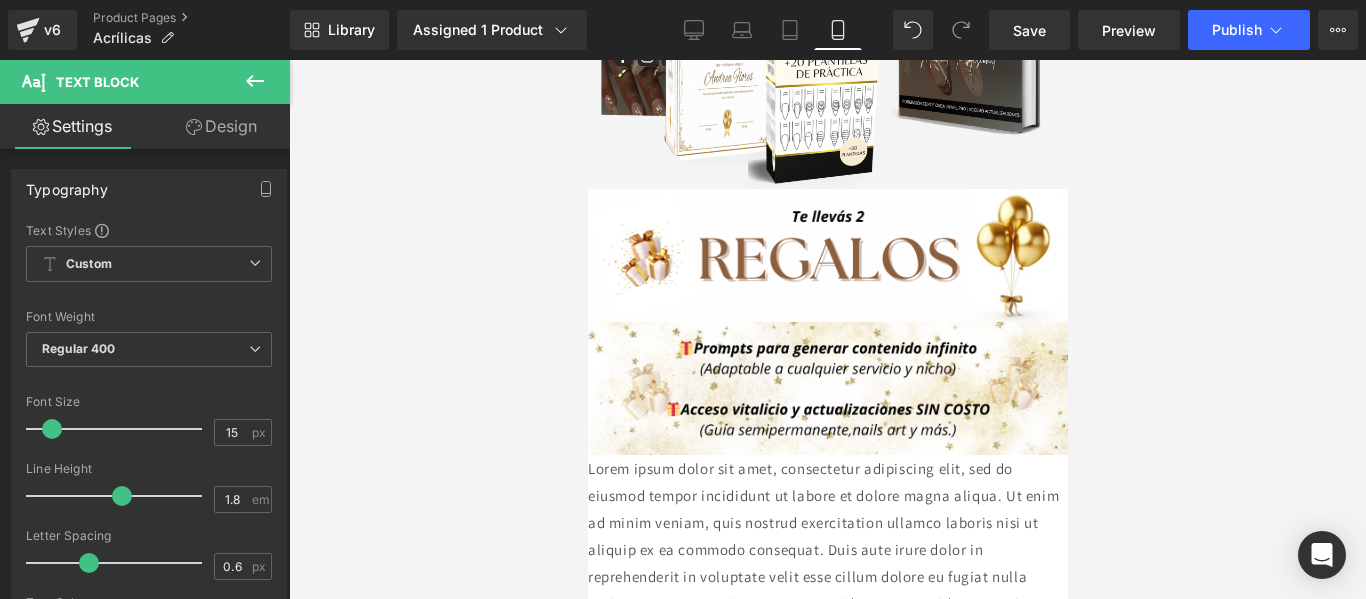 click at bounding box center (255, 82) 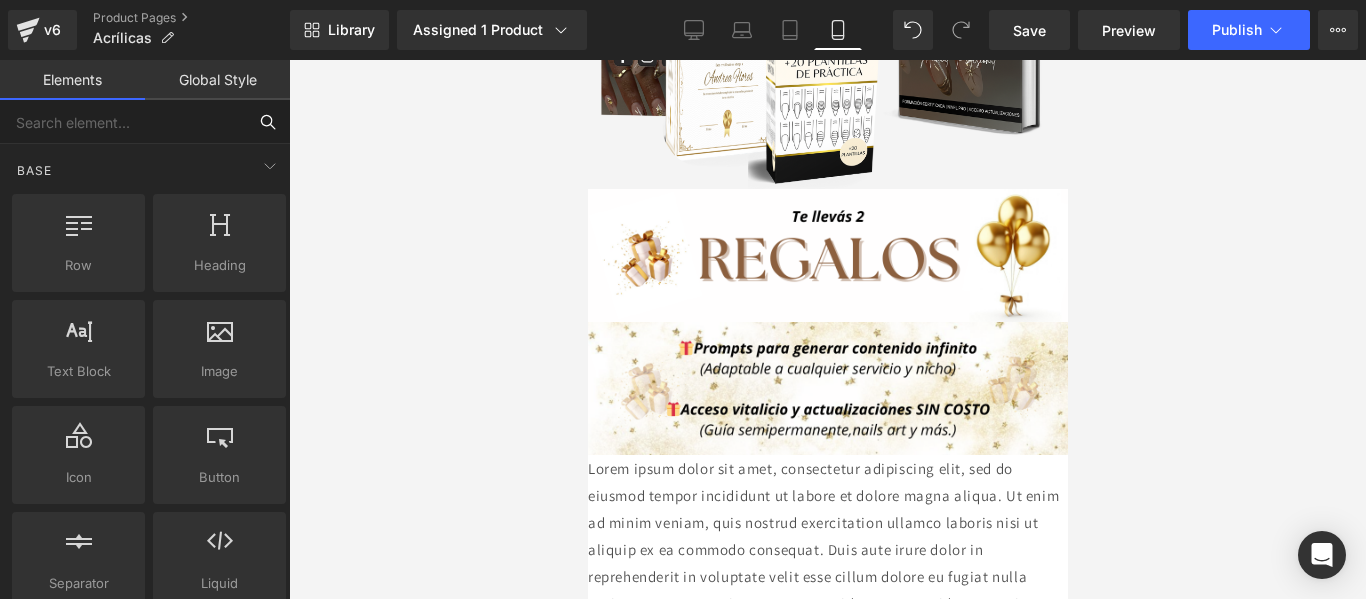click at bounding box center (123, 122) 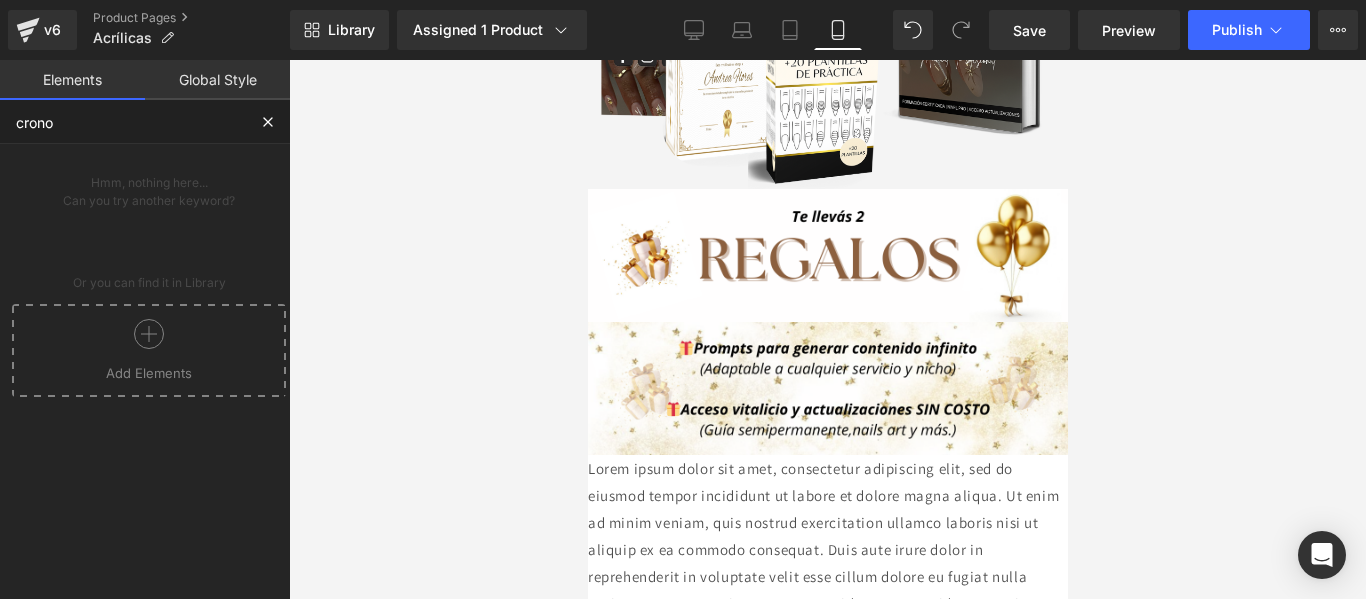 click at bounding box center [149, 341] 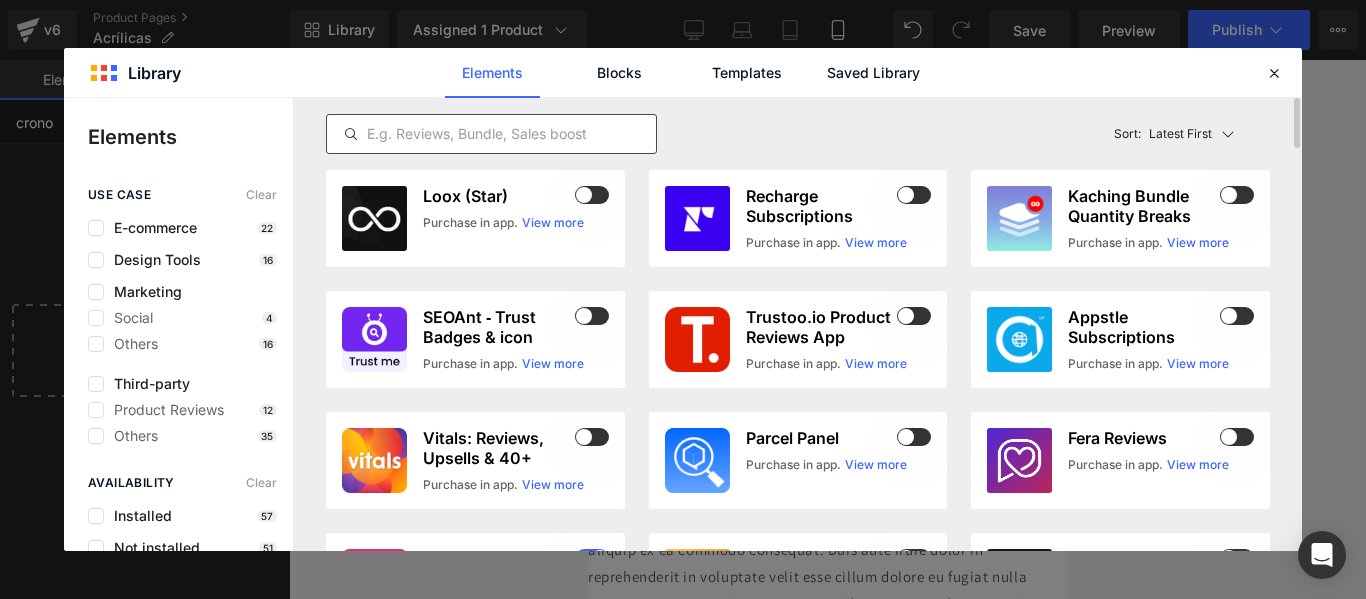 type on "crono" 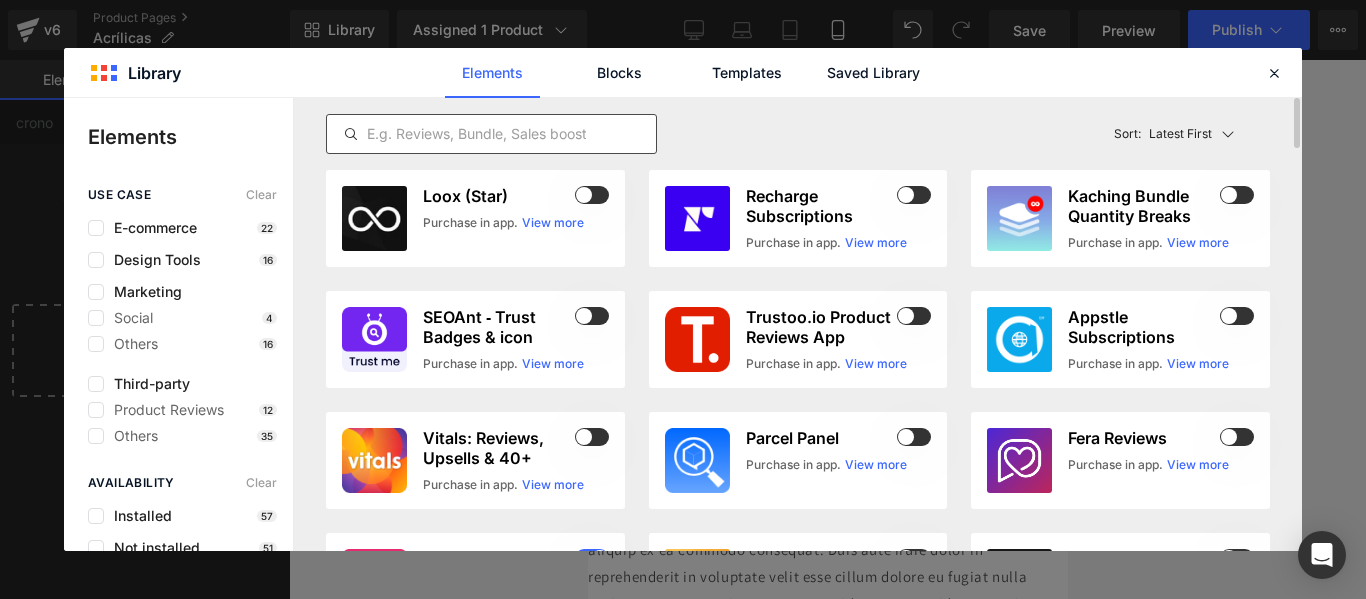 click at bounding box center [491, 134] 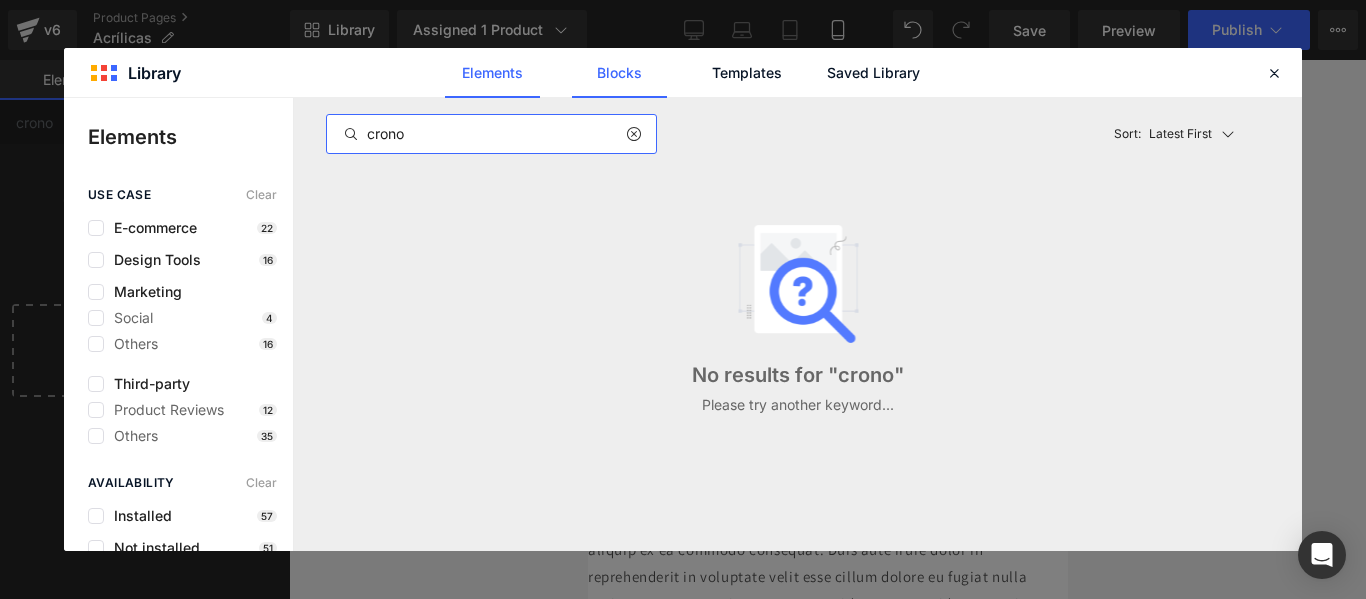 type on "crono" 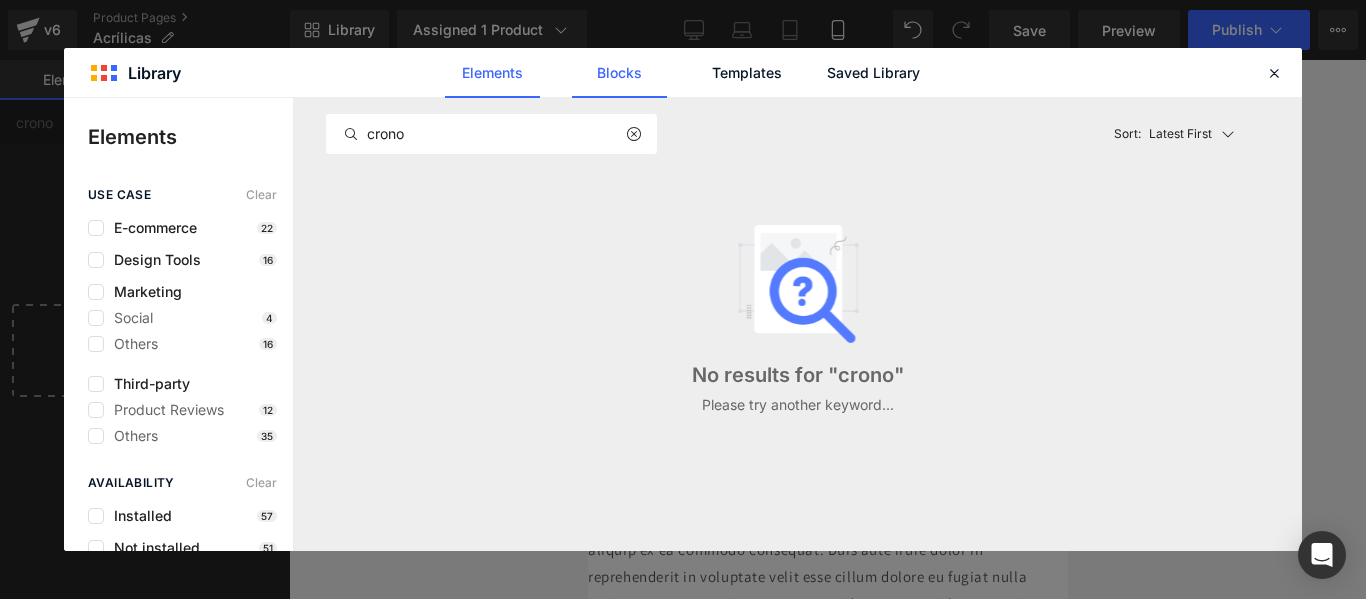 click on "Blocks" 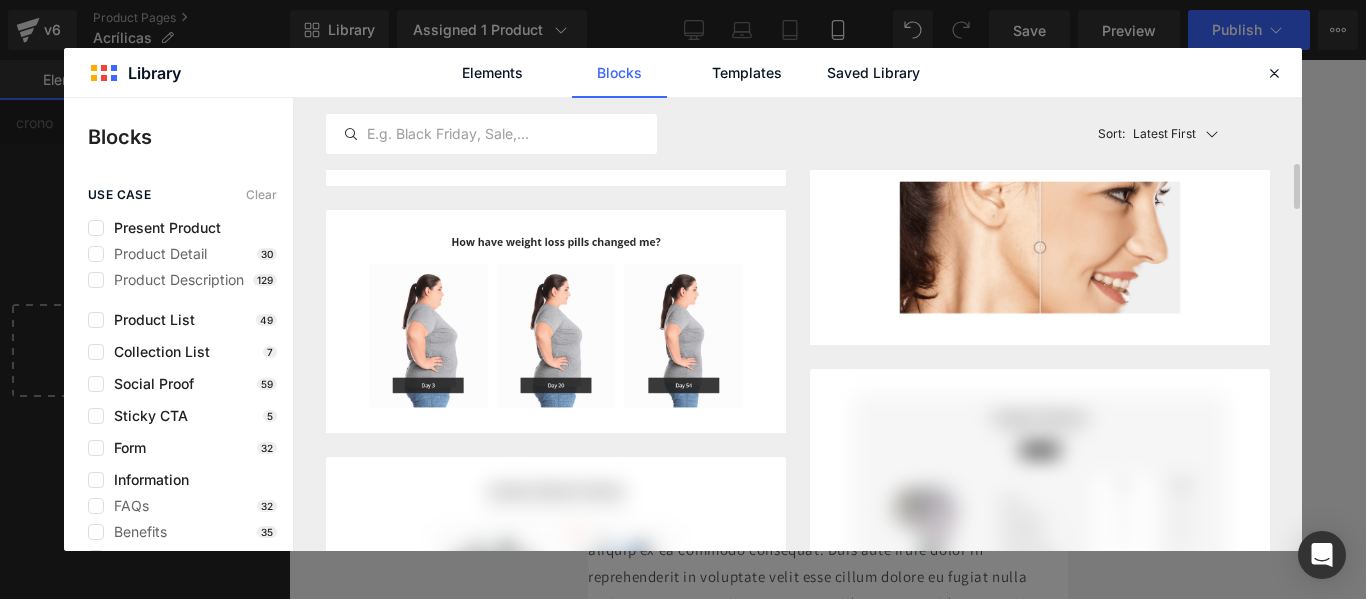 scroll, scrollTop: 638, scrollLeft: 0, axis: vertical 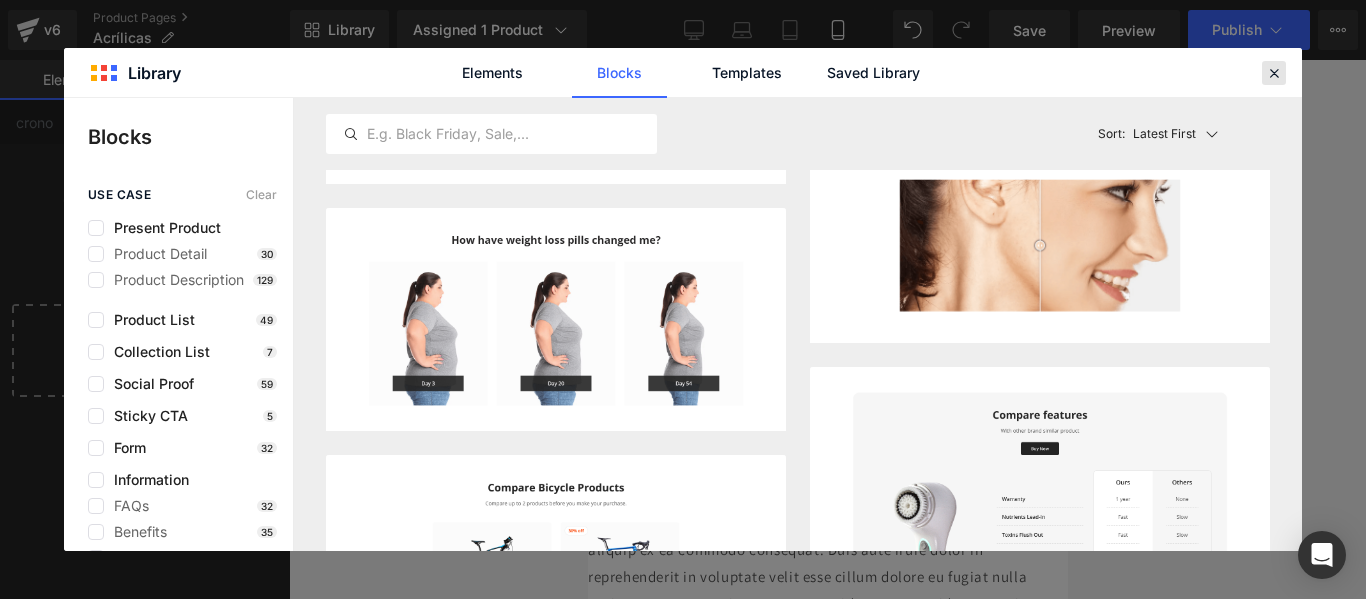 click at bounding box center (1274, 73) 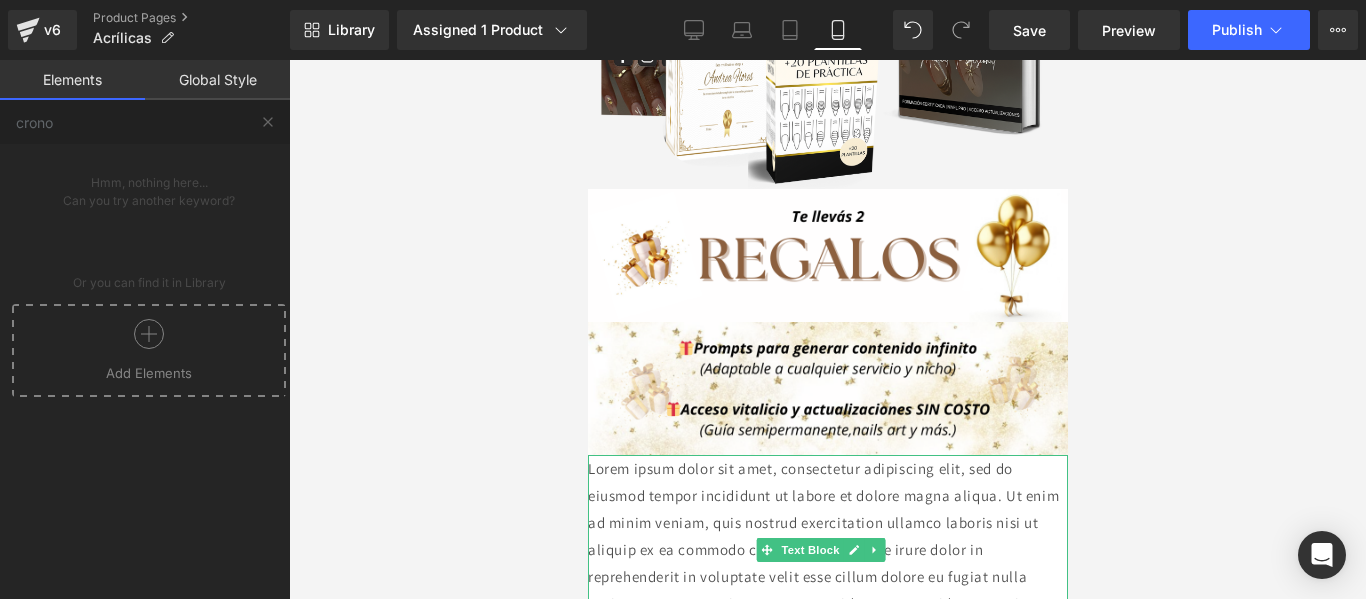 click on "Lorem ipsum dolor sit amet, consectetur adipiscing elit, sed do eiusmod tempor incididunt ut labore et dolore magna aliqua. Ut enim ad minim veniam, quis nostrud exercitation ullamco laboris nisi ut aliquip ex ea commodo consequat. Duis aute irure dolor in reprehenderit in voluptate velit esse cillum dolore eu fugiat nulla pariatur. Excepteur sint occaecat cupidatat non proident, sunt in culpa qui officia deserunt mollit anim id est laborum." at bounding box center [827, 549] 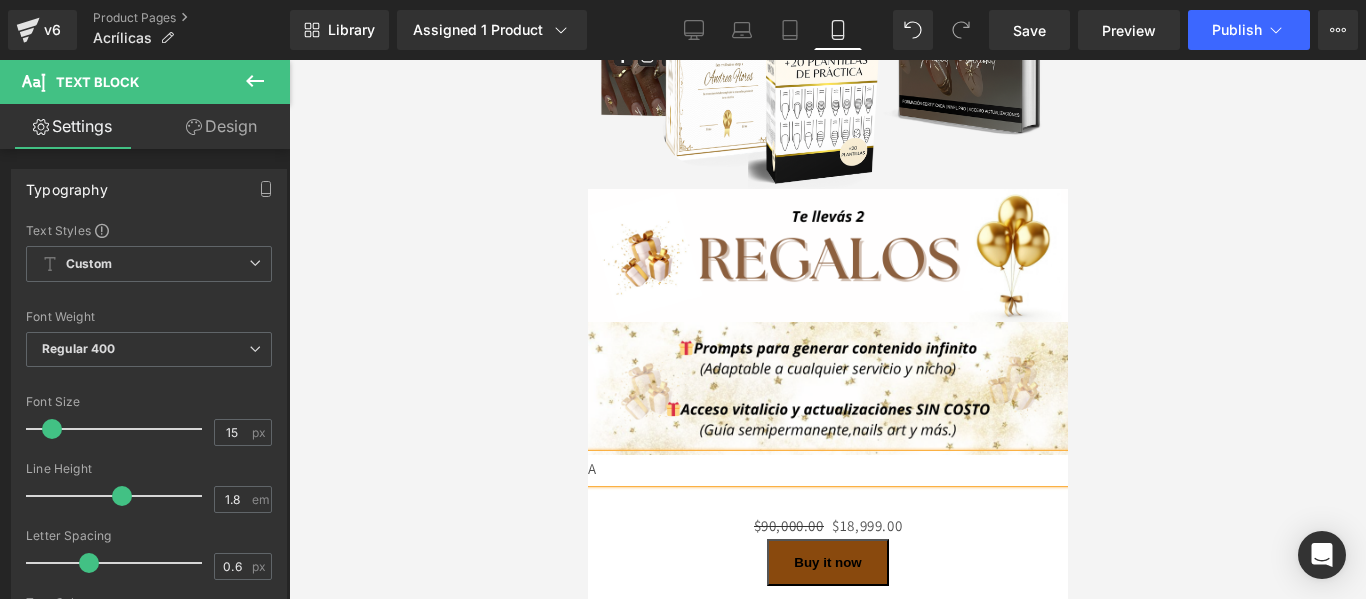 type 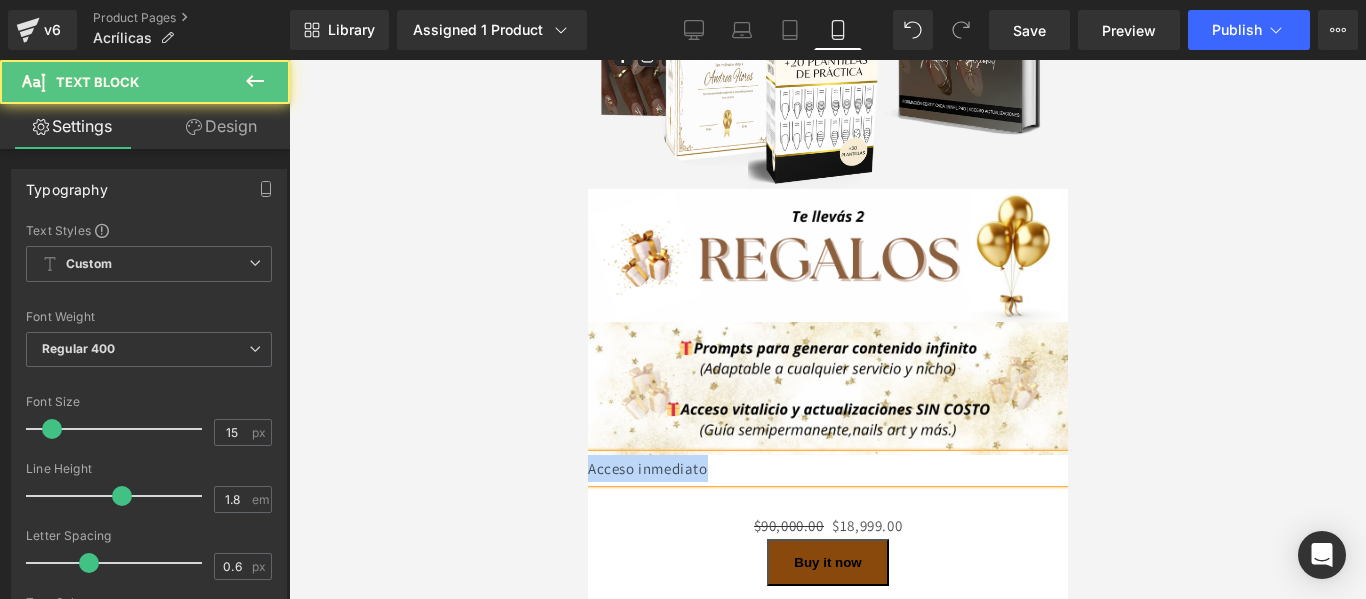 drag, startPoint x: 740, startPoint y: 382, endPoint x: 1171, endPoint y: 436, distance: 434.36966 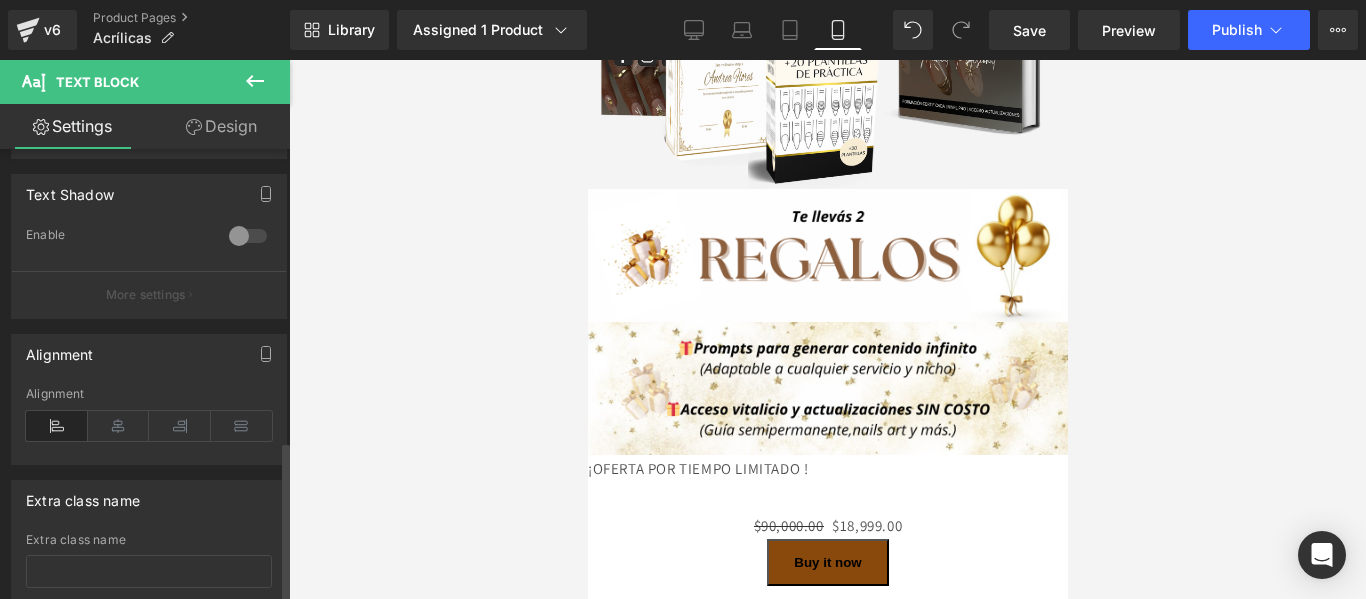 scroll, scrollTop: 815, scrollLeft: 0, axis: vertical 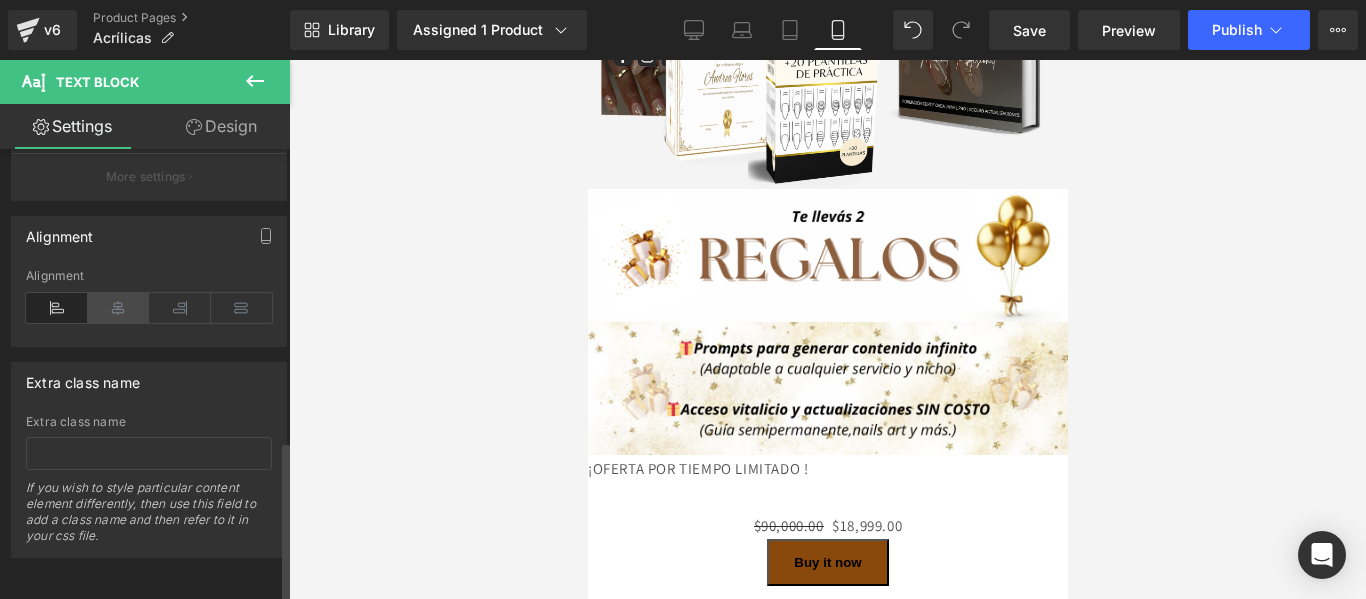 click at bounding box center [119, 308] 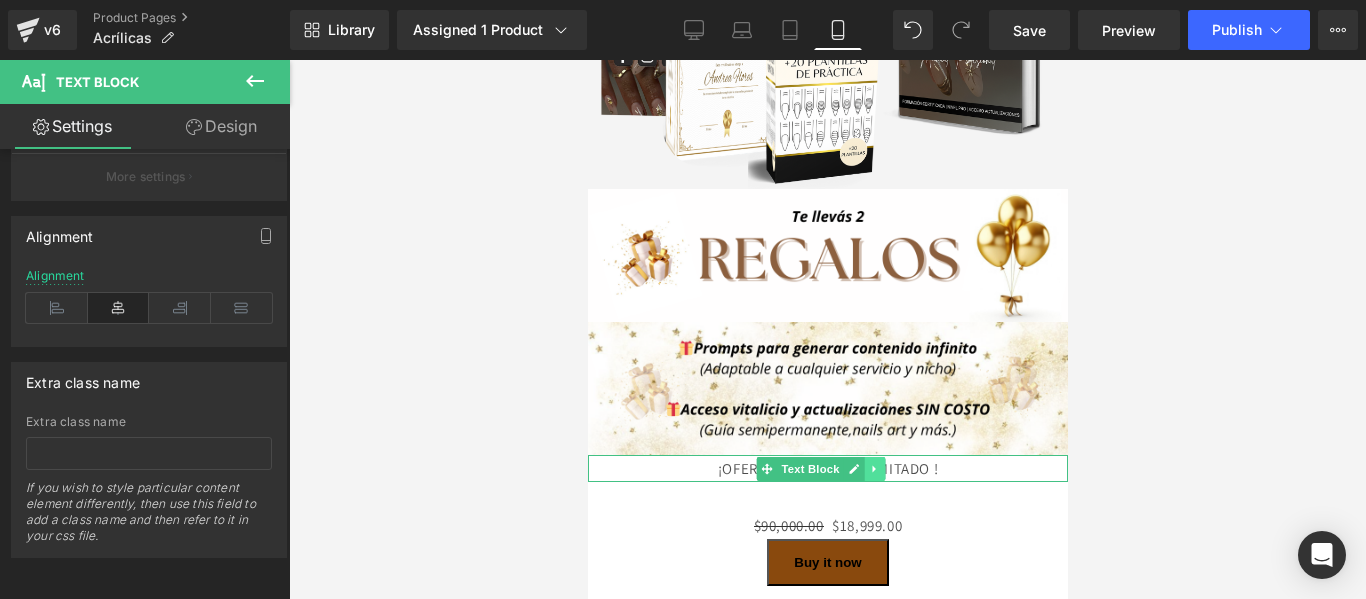click 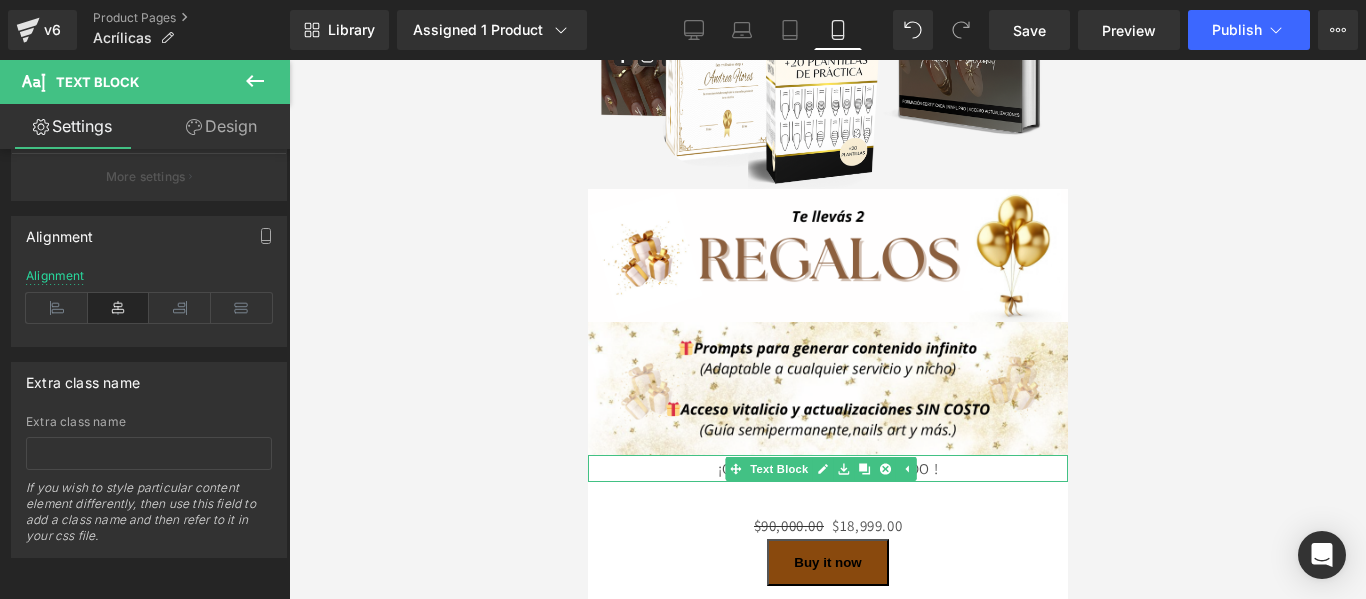 click on "¡OFERTA POR TIEMPO LIMITADO !" at bounding box center (827, 468) 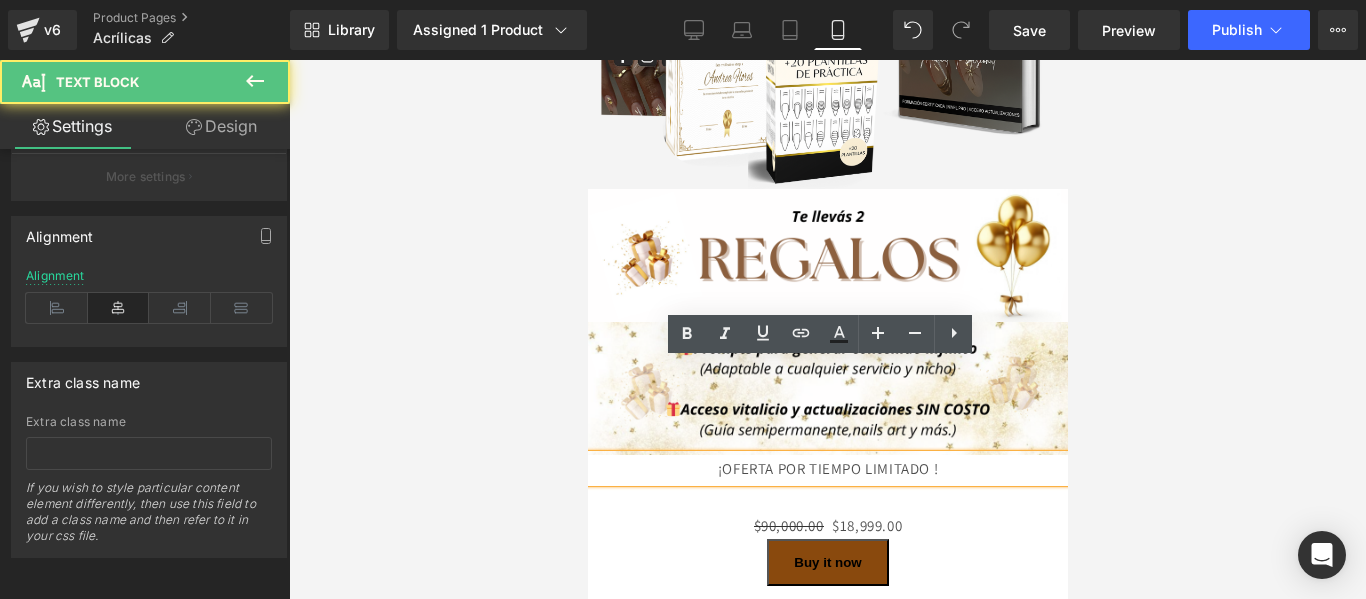 click on "¡OFERTA POR TIEMPO LIMITADO !" at bounding box center (827, 468) 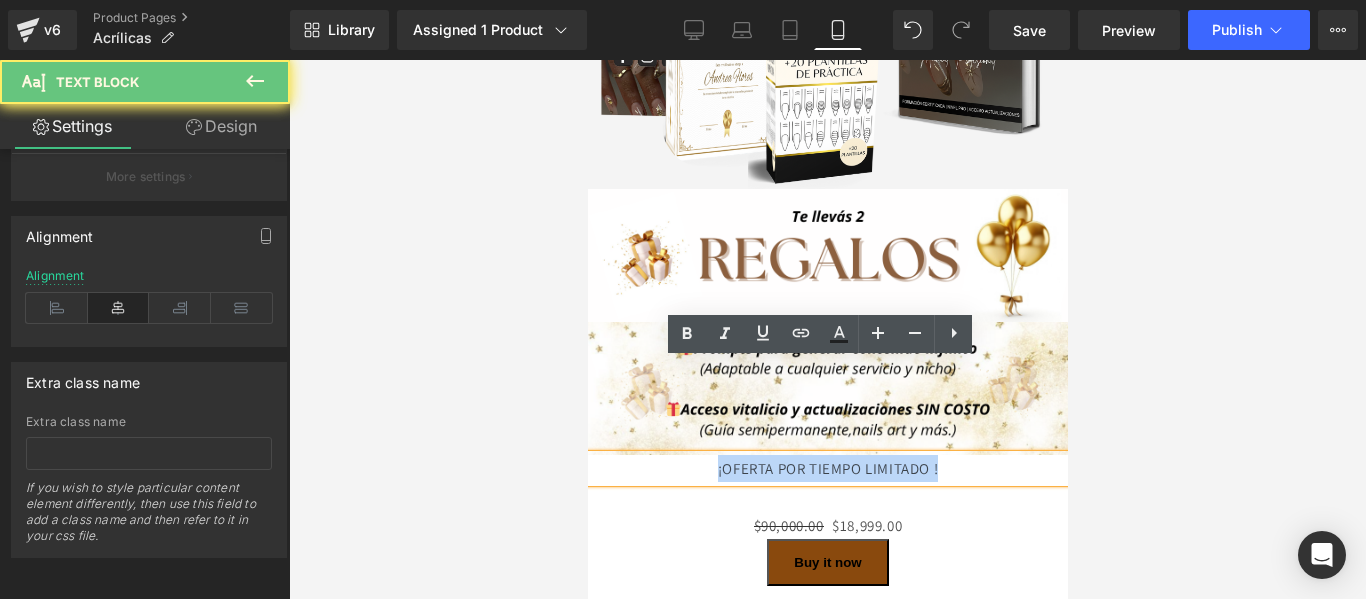click on "¡OFERTA POR TIEMPO LIMITADO !" at bounding box center (827, 468) 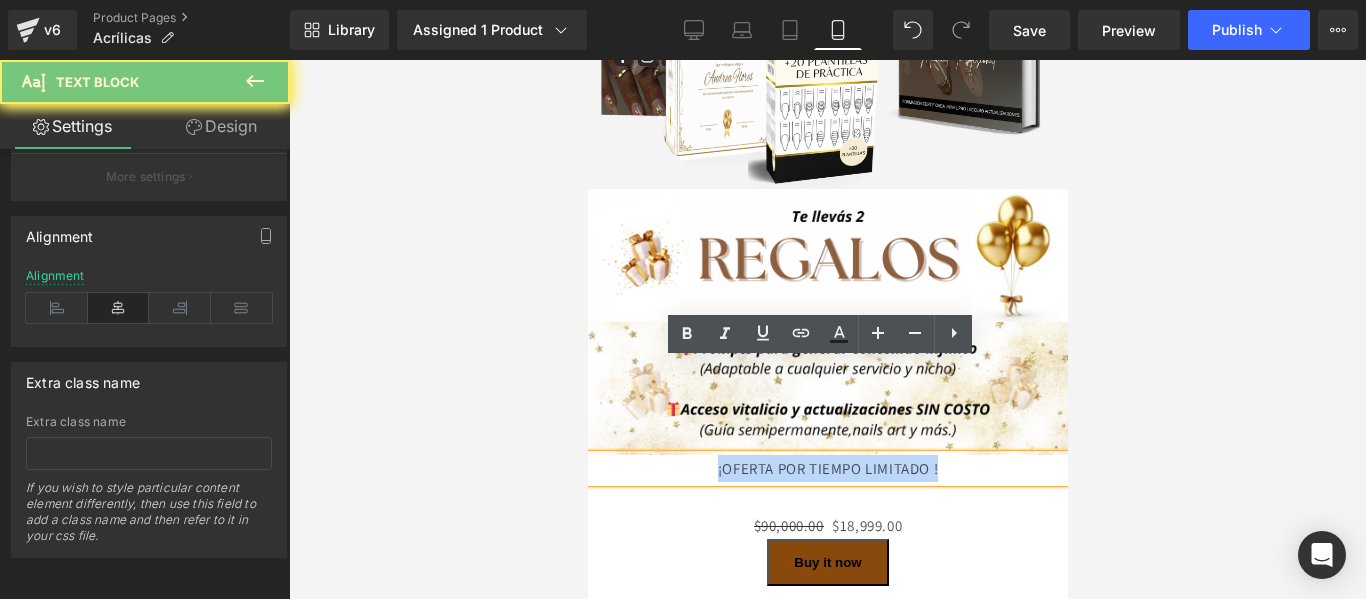 click on "¡OFERTA POR TIEMPO LIMITADO !" at bounding box center (827, 468) 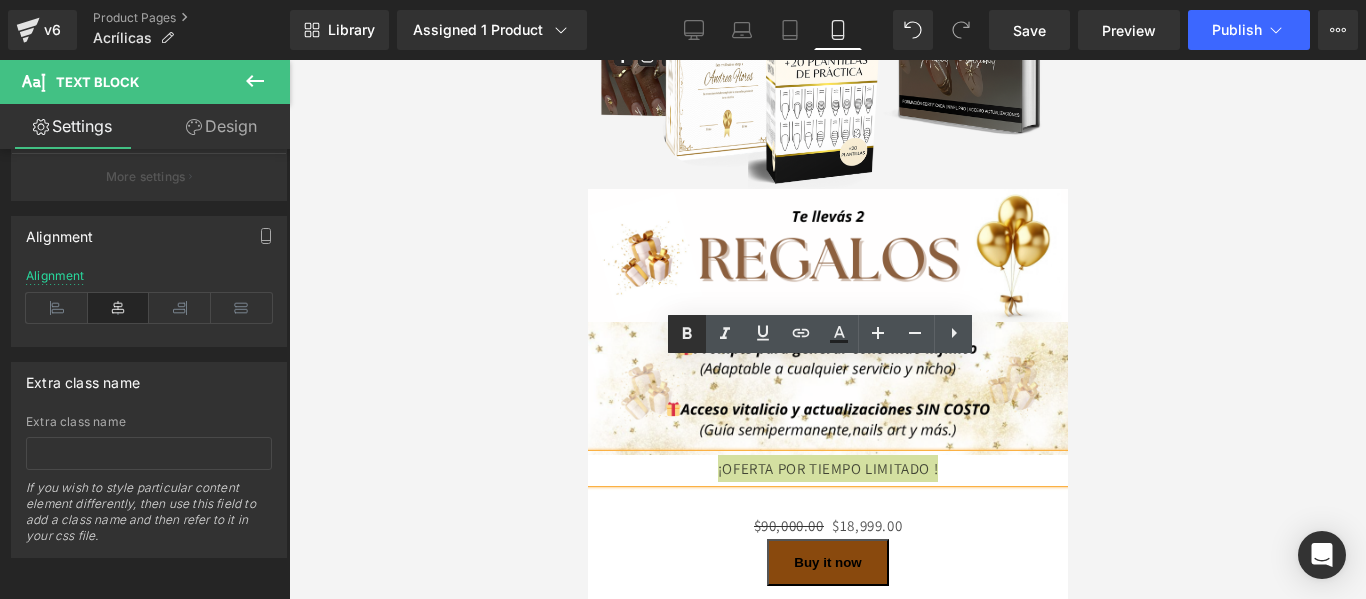 click 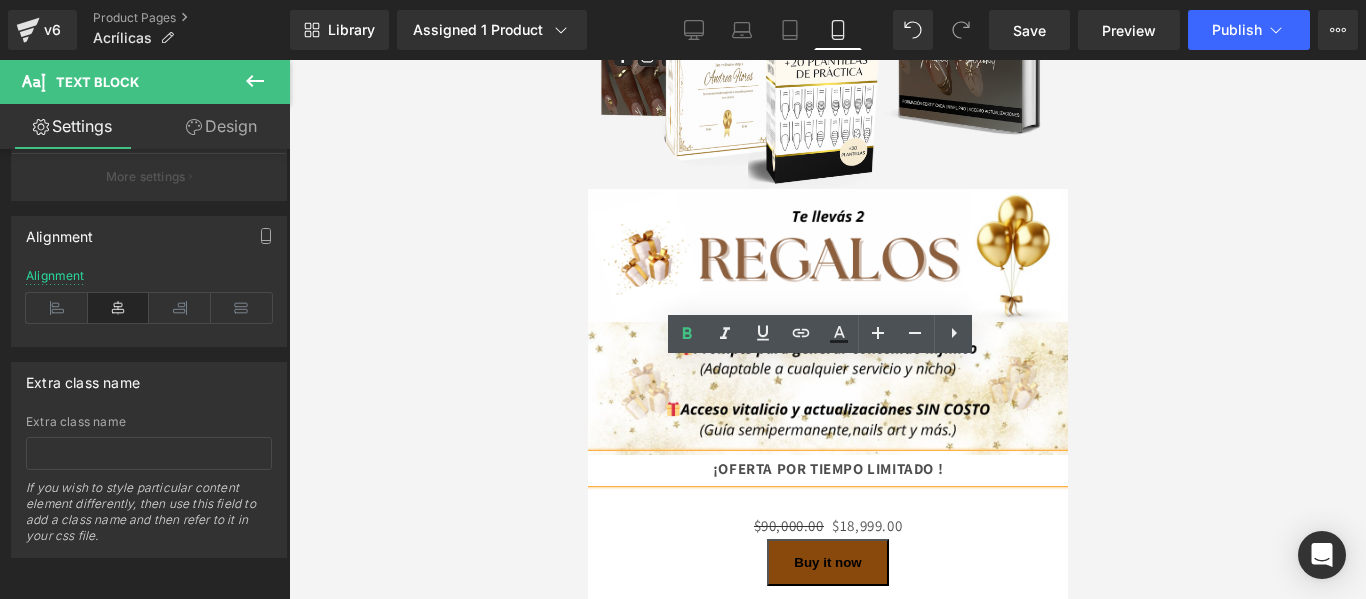 click at bounding box center (827, 329) 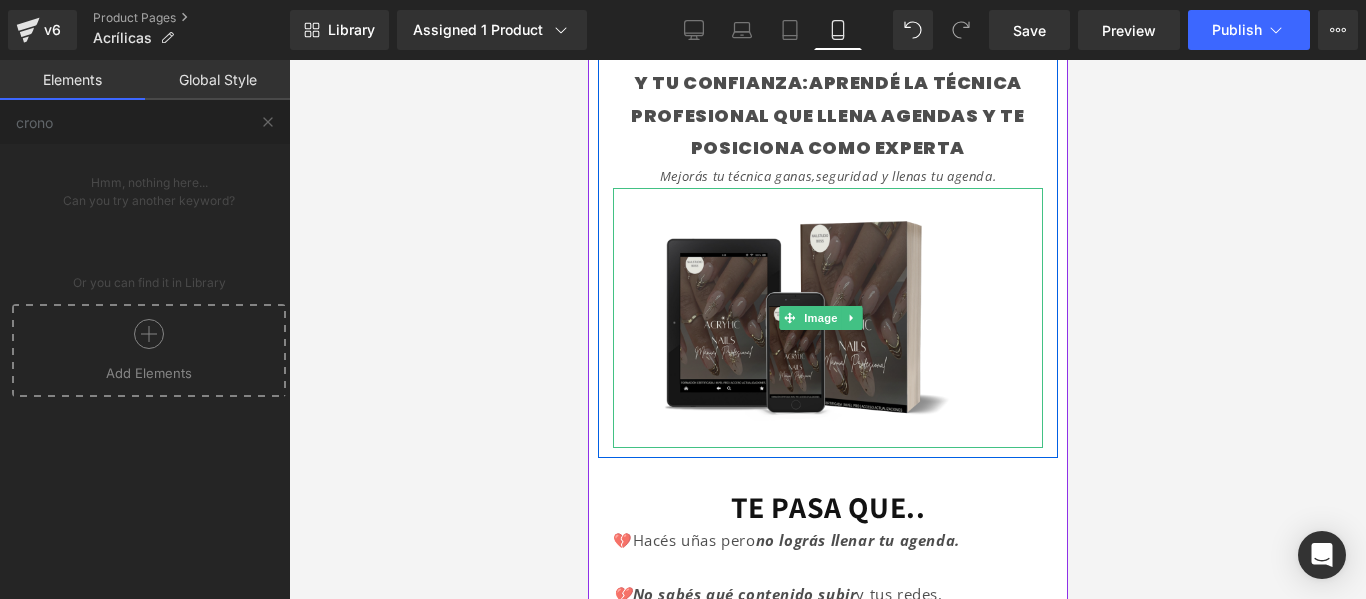 scroll, scrollTop: 0, scrollLeft: 0, axis: both 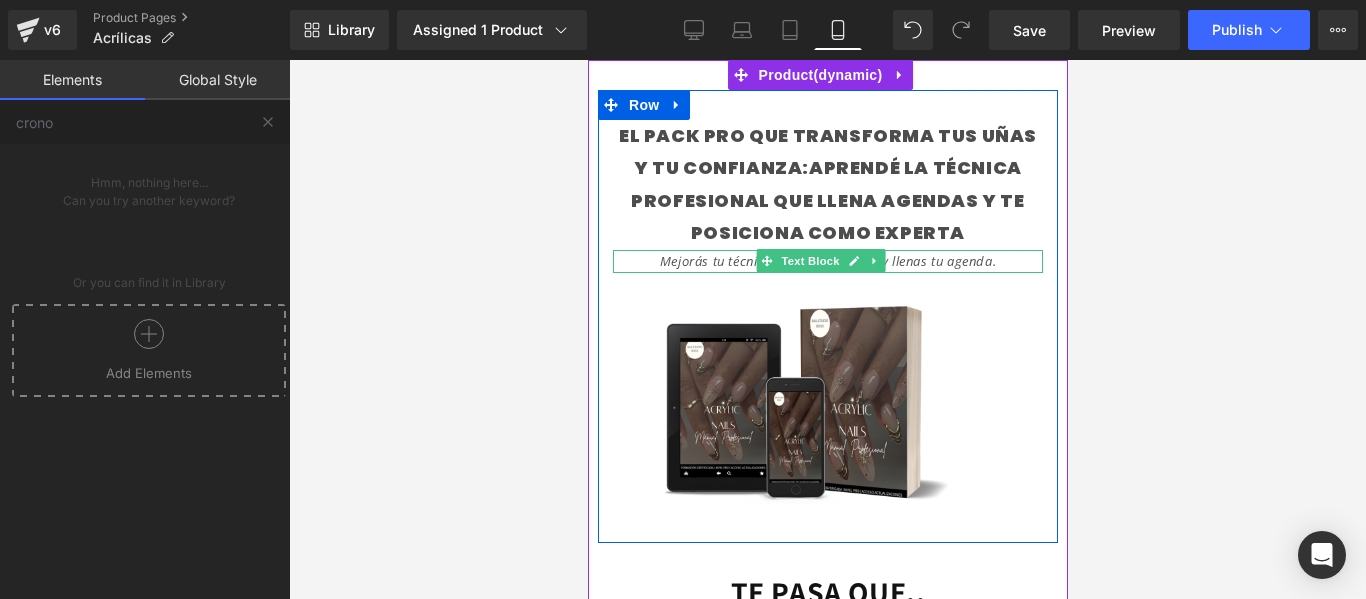 click on "Mejorás tu técnica ganas,seguridad y llenas tu agenda." at bounding box center [827, 261] 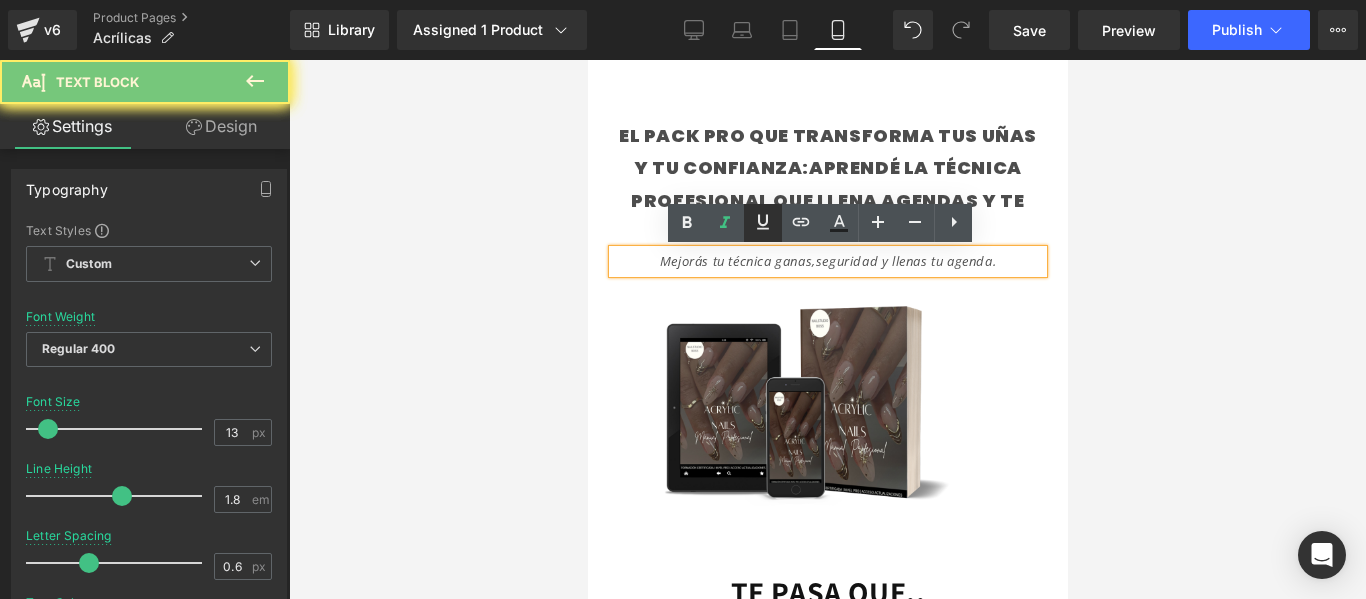click 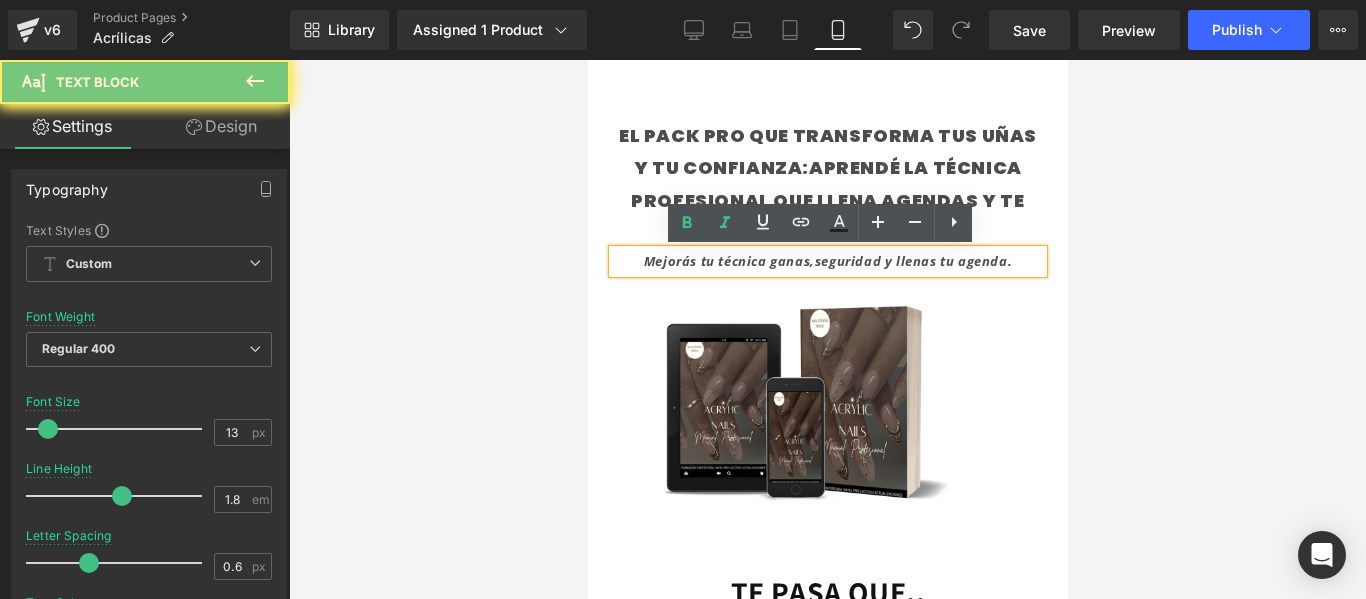 type 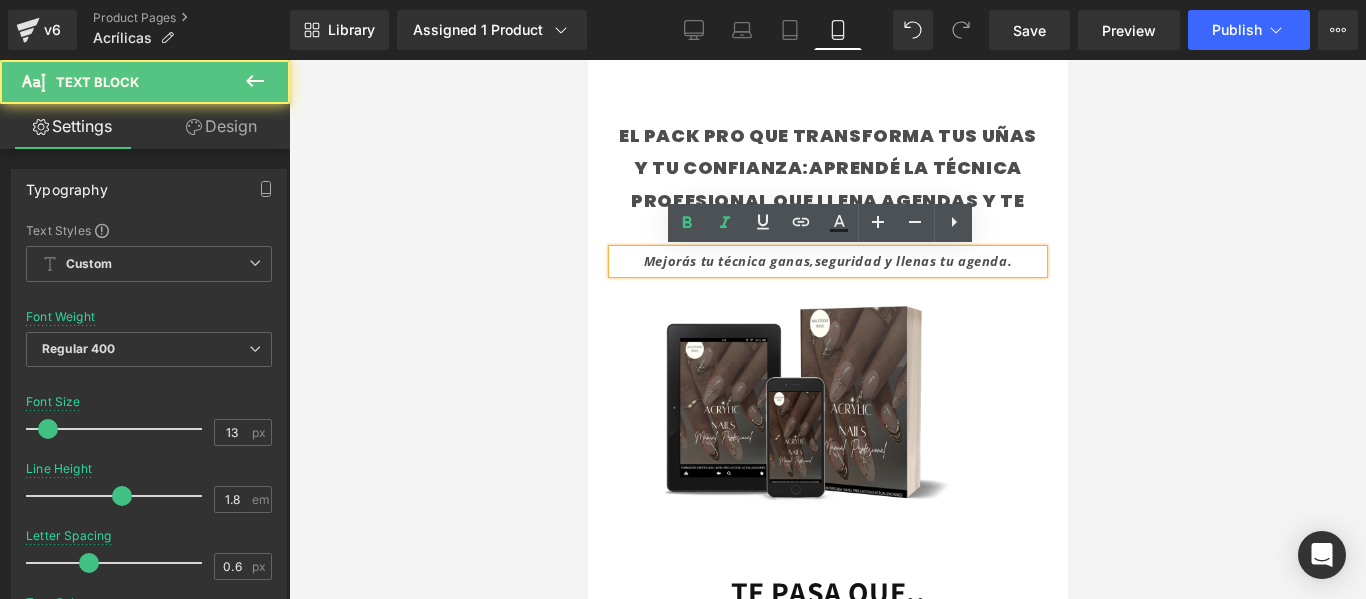 click on "Mejorás tu técnica ganas,seguridad y llenas tu agenda." at bounding box center (827, 261) 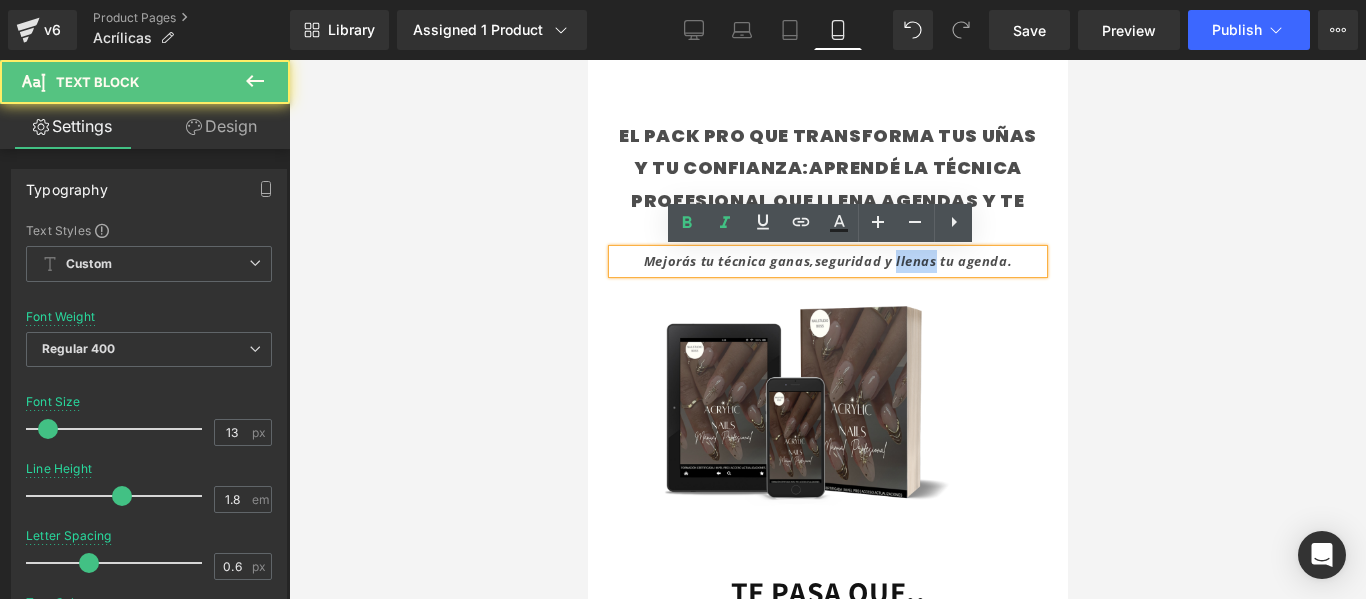 click on "Mejorás tu técnica ganas,seguridad y llenas tu agenda." at bounding box center (827, 261) 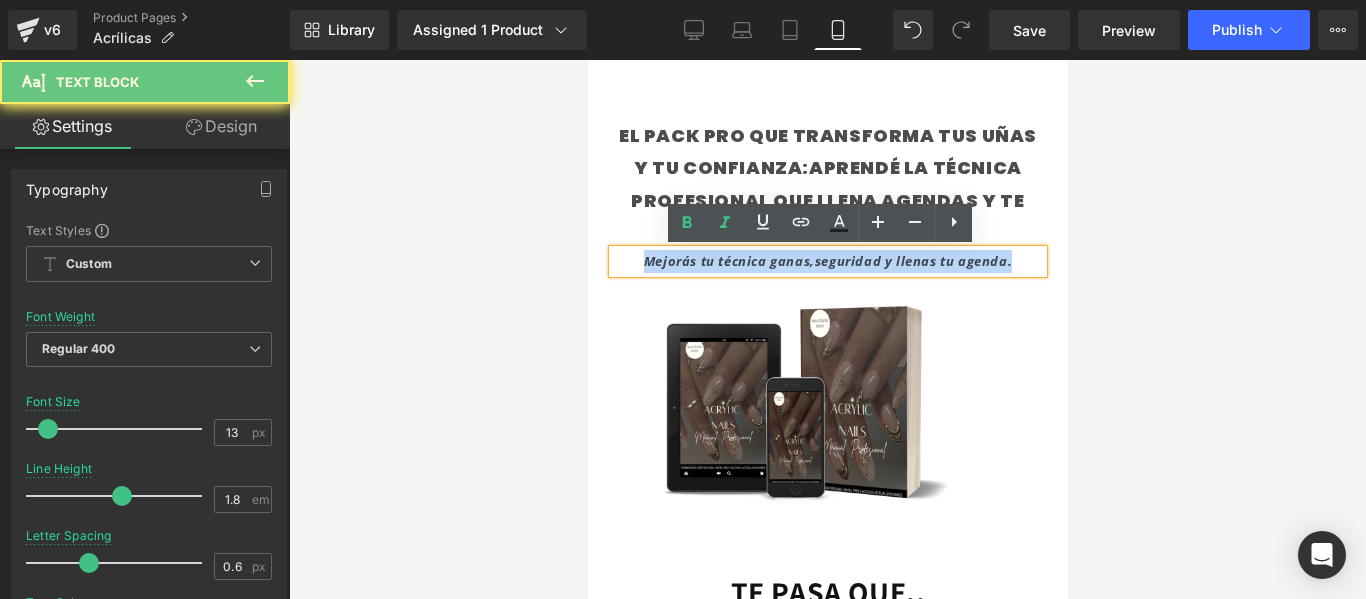 click on "Mejorás tu técnica ganas,seguridad y llenas tu agenda." at bounding box center (827, 261) 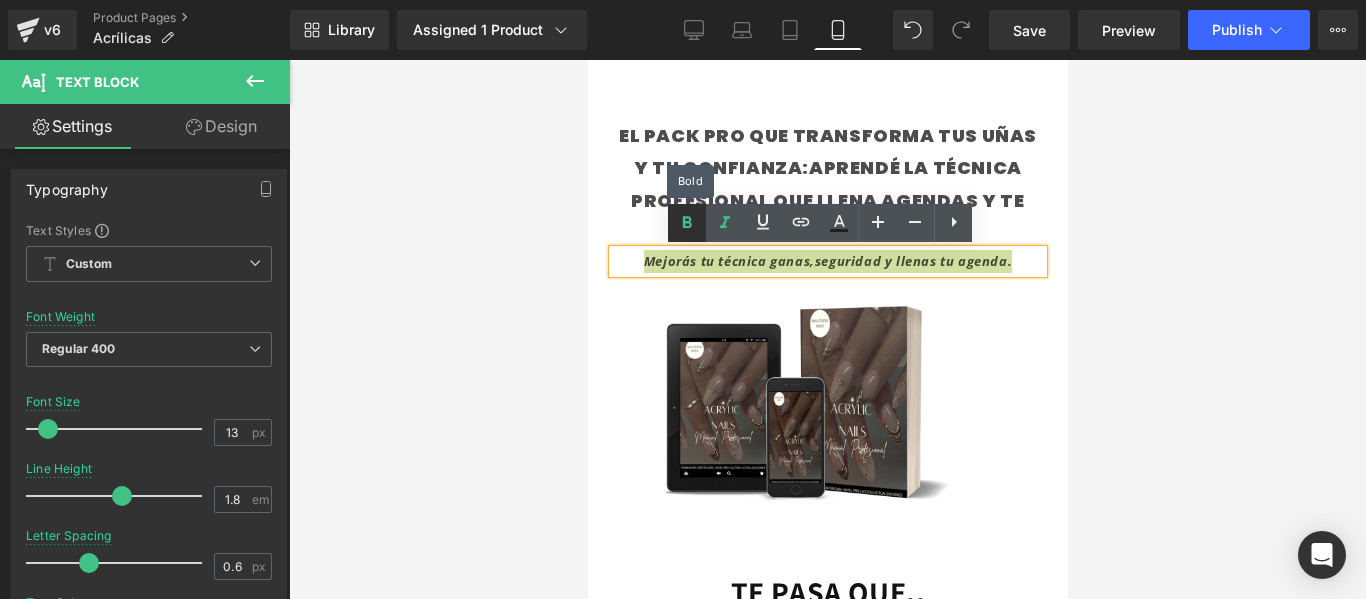 click 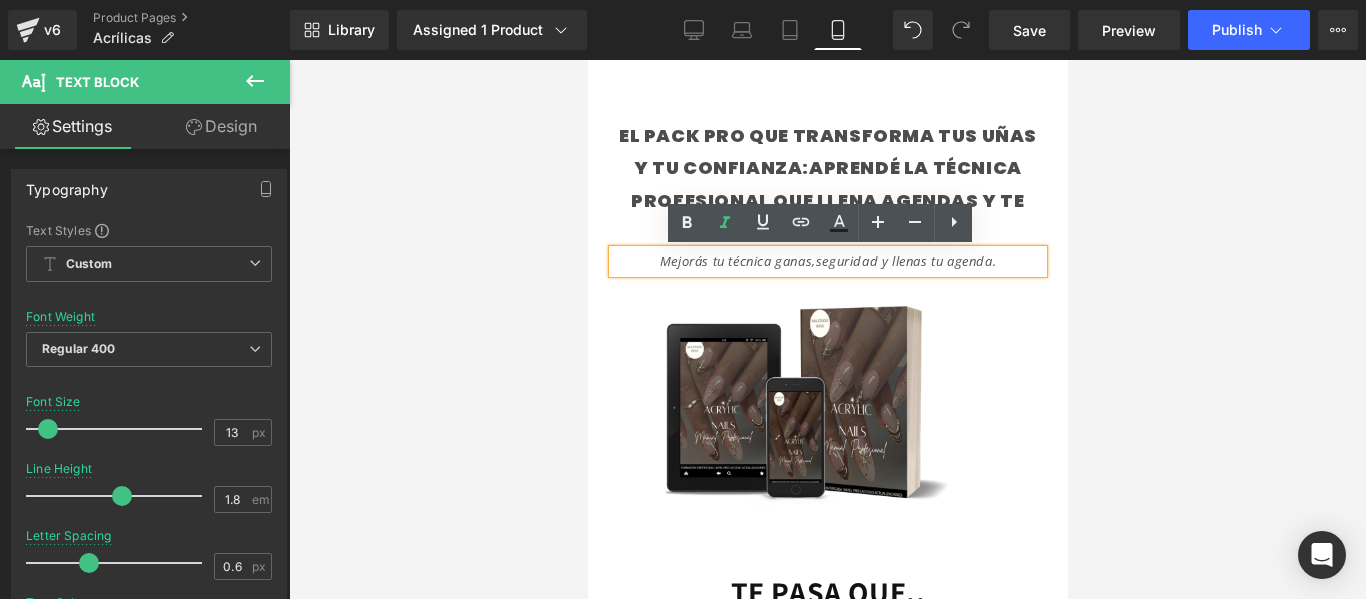click on "Mejorás tu técnica ganas,seguridad y llenas tu agenda." at bounding box center [827, 261] 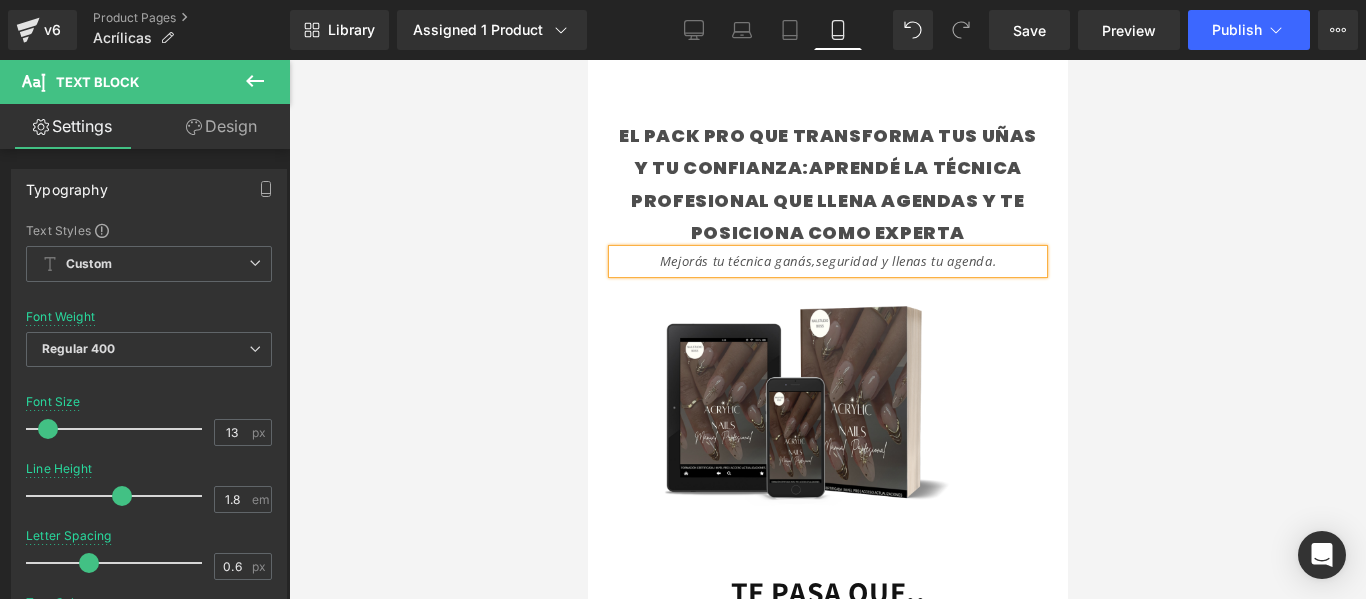 scroll, scrollTop: 471, scrollLeft: 0, axis: vertical 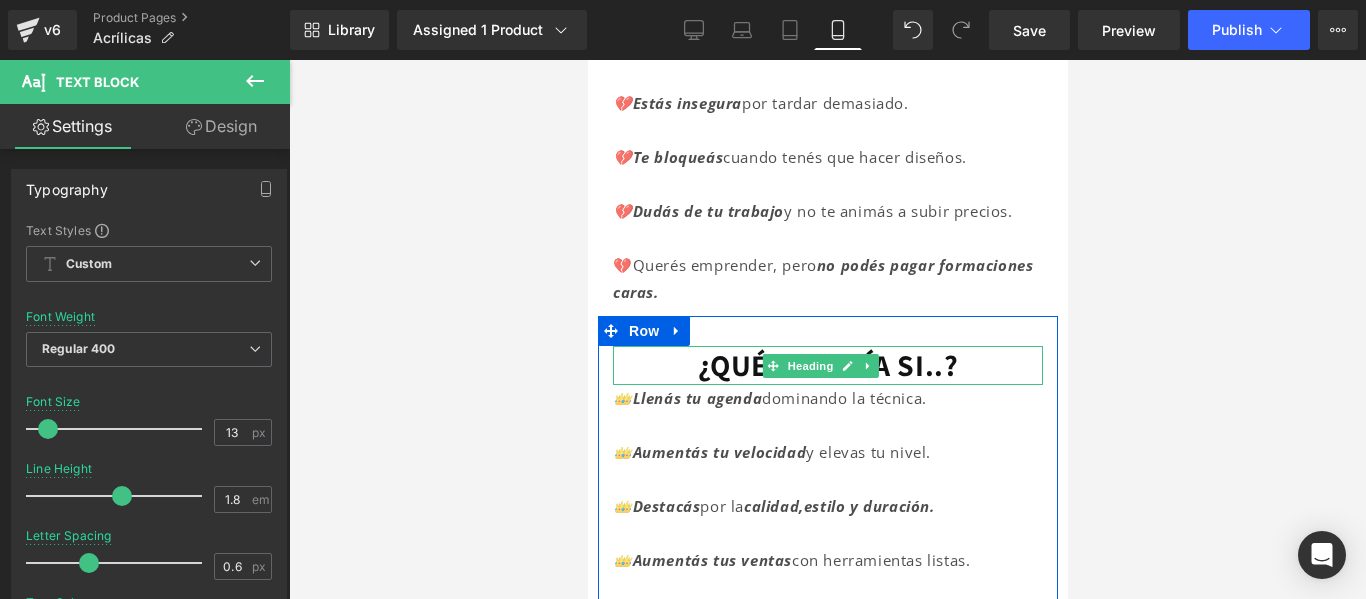 click on "¿QUÉ PASARÍA SI..?" at bounding box center (827, 365) 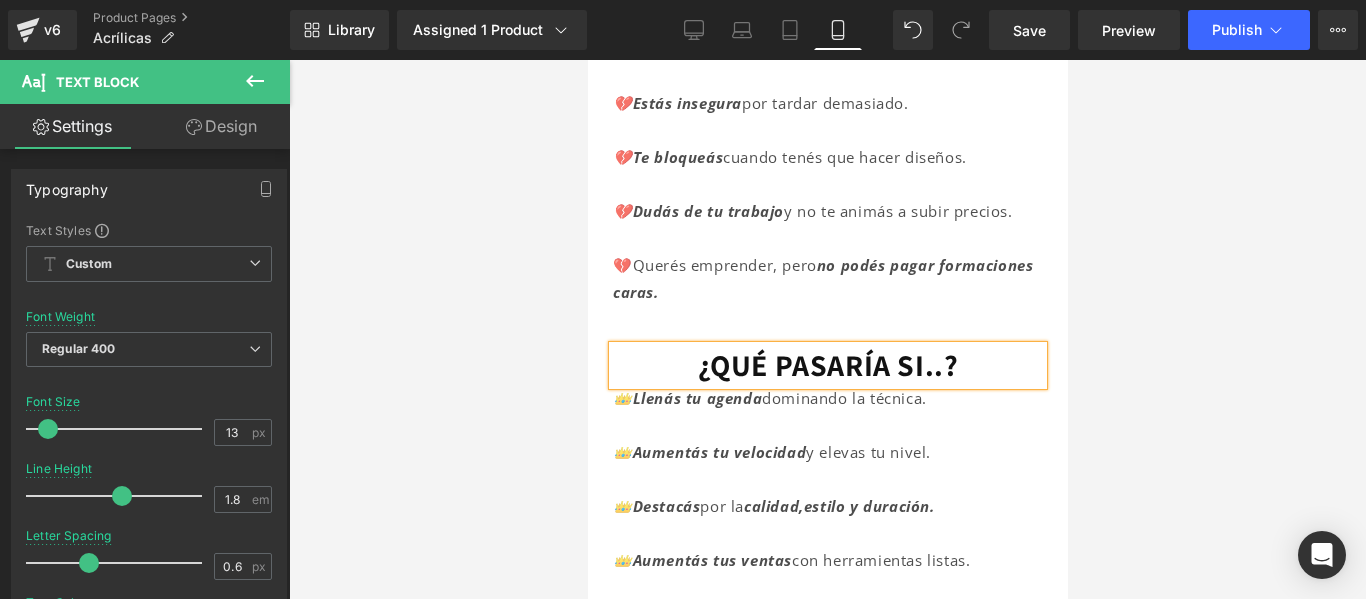 click on "¿QUÉ PASARÍA SI..?" at bounding box center (827, 365) 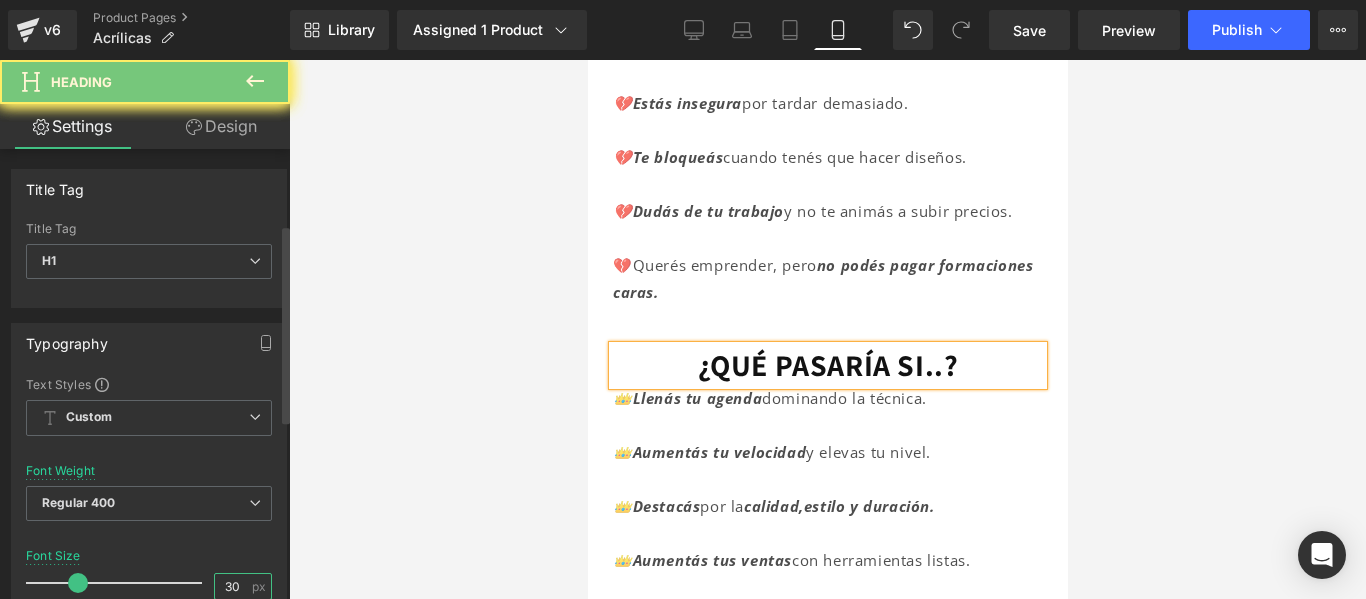 click on "30" at bounding box center (232, 586) 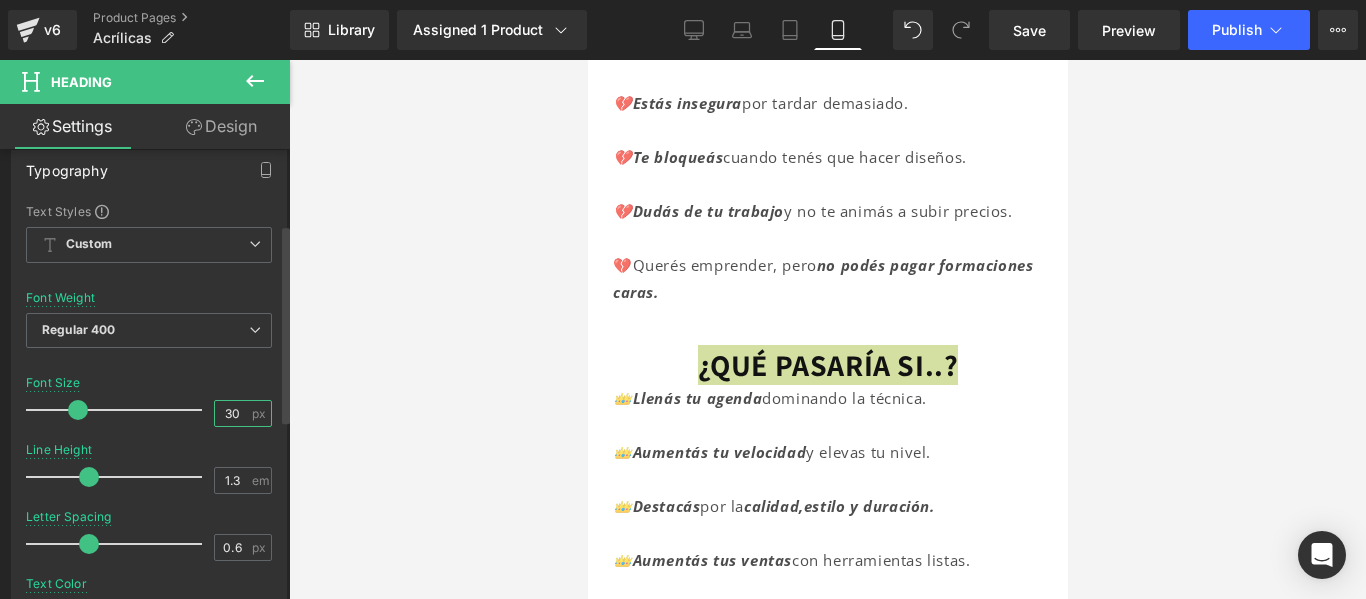 click on "30" at bounding box center [232, 413] 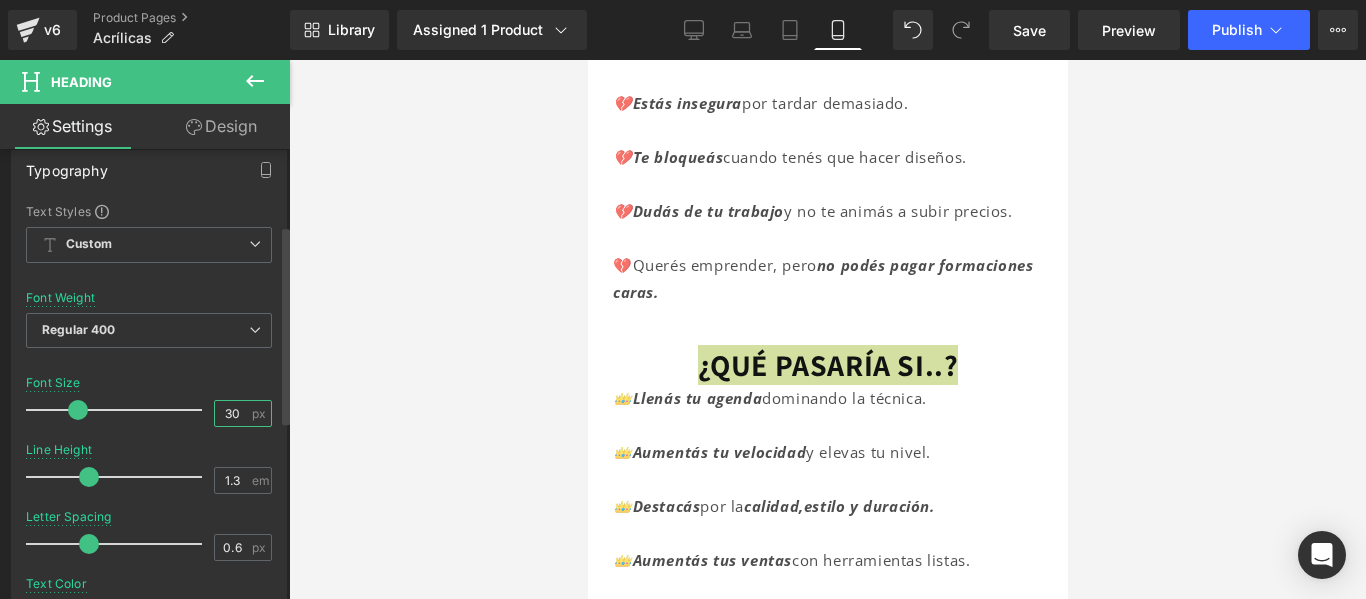 scroll, scrollTop: 173, scrollLeft: 0, axis: vertical 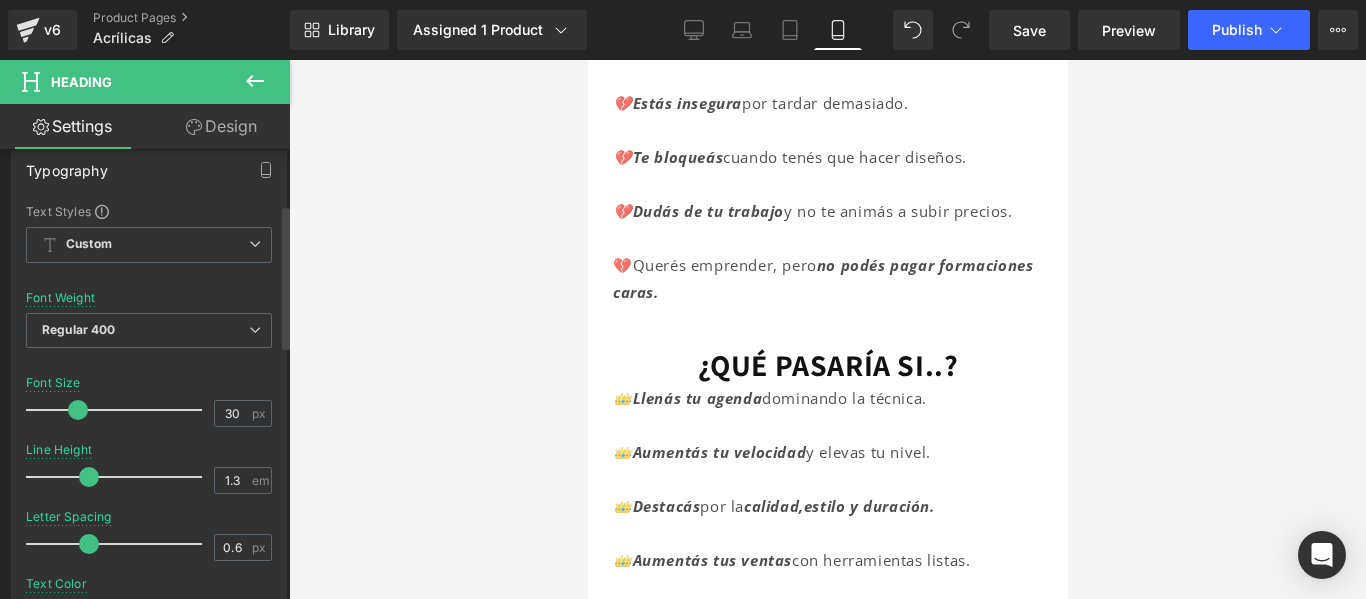 click at bounding box center [78, 410] 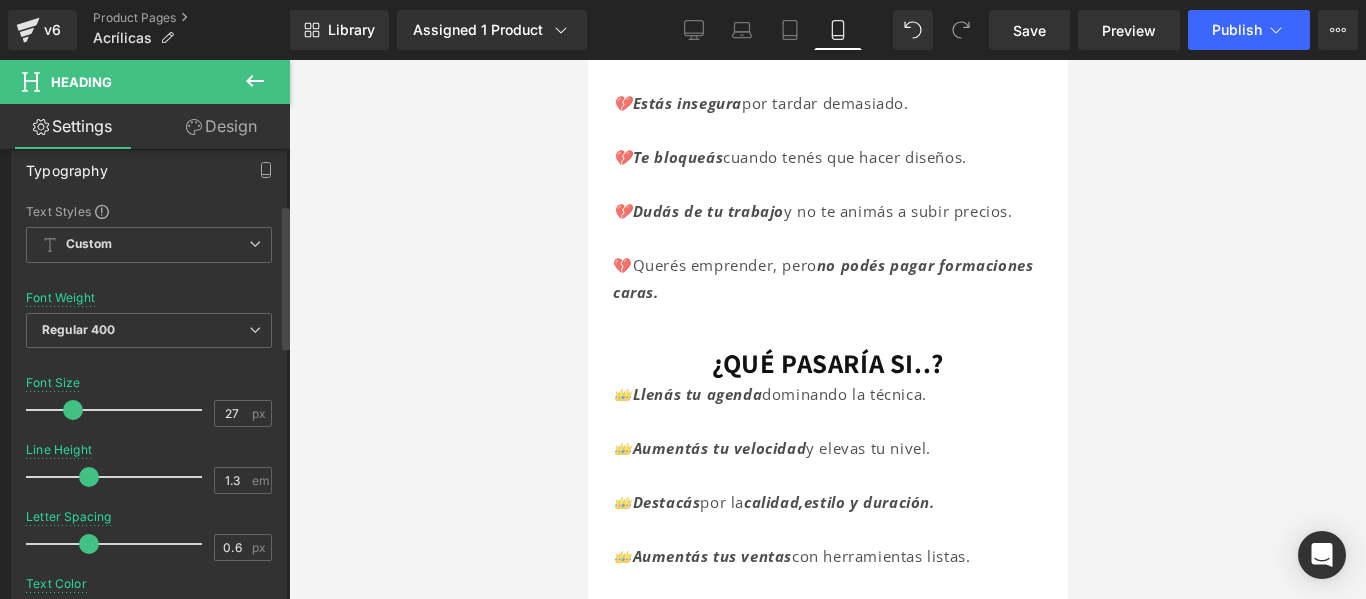 click at bounding box center [73, 410] 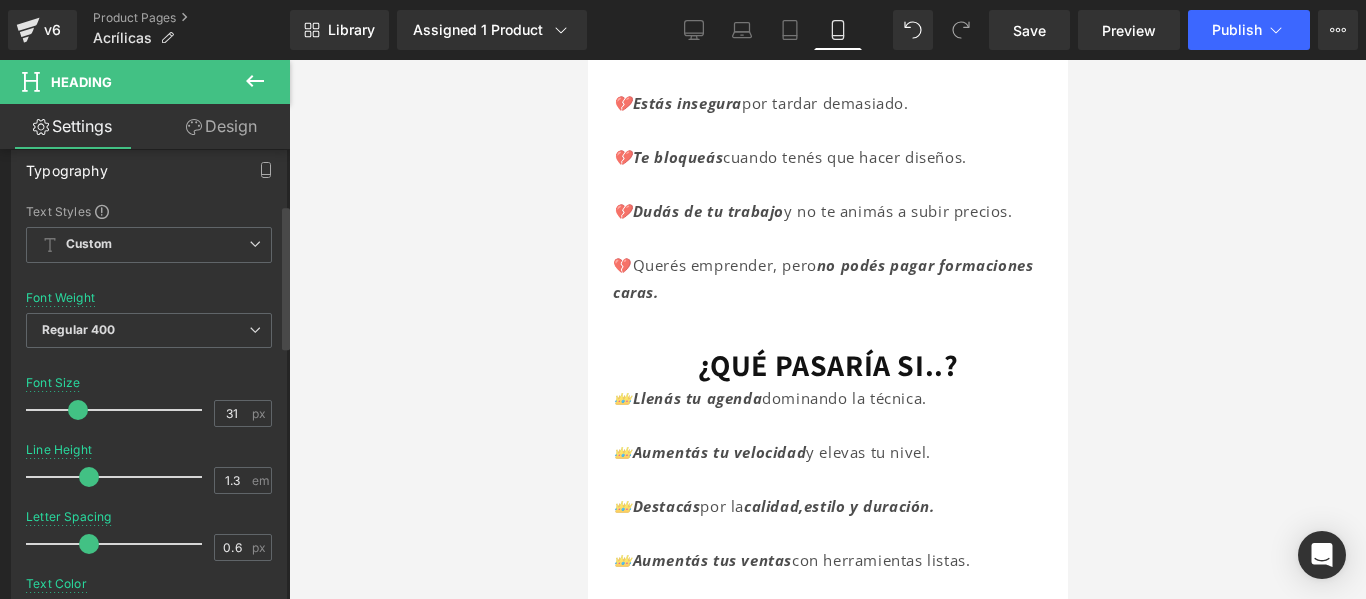click at bounding box center [78, 410] 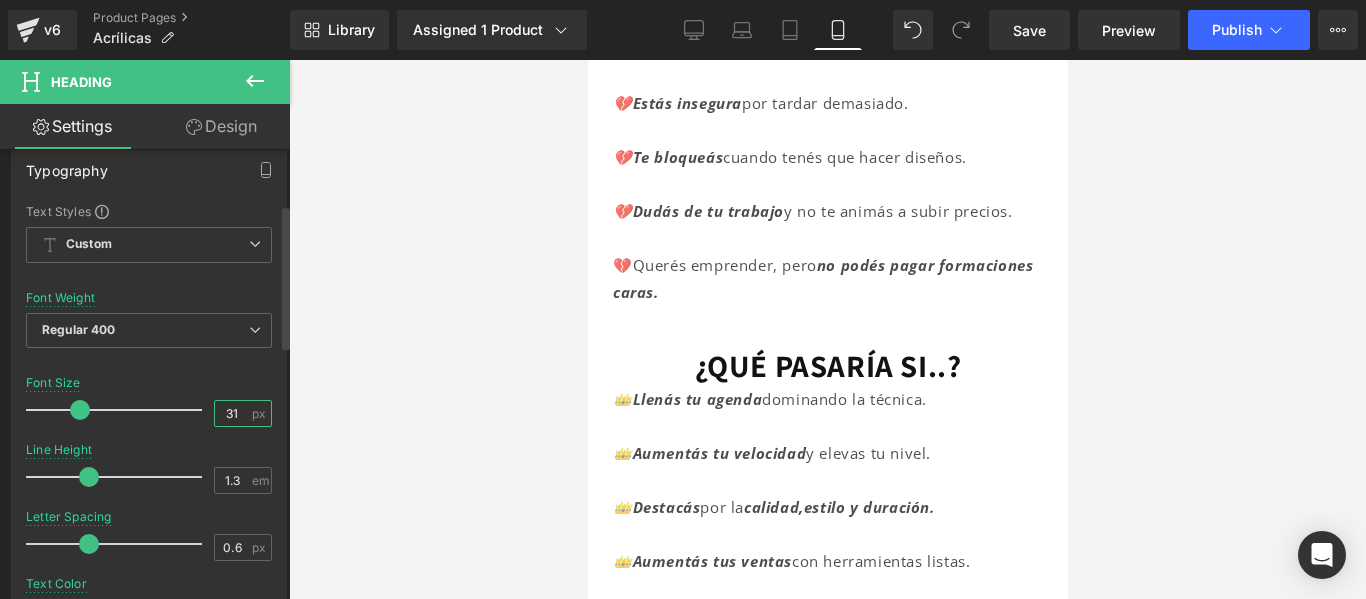 click on "31" at bounding box center (232, 413) 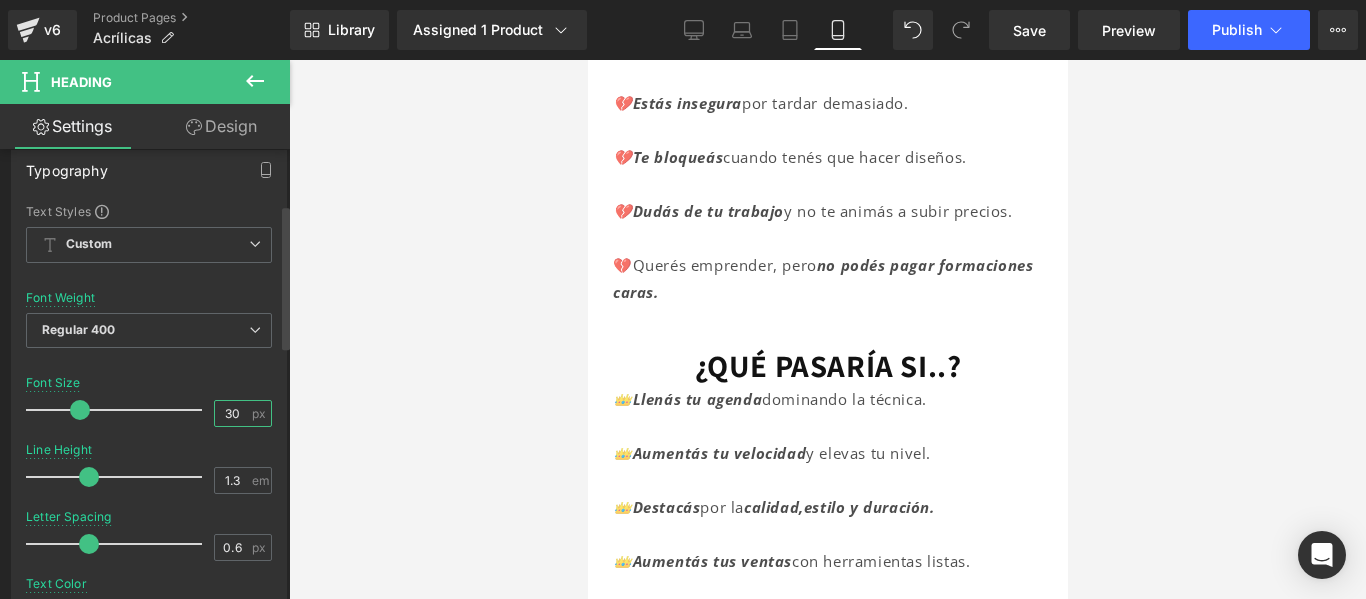 type on "30" 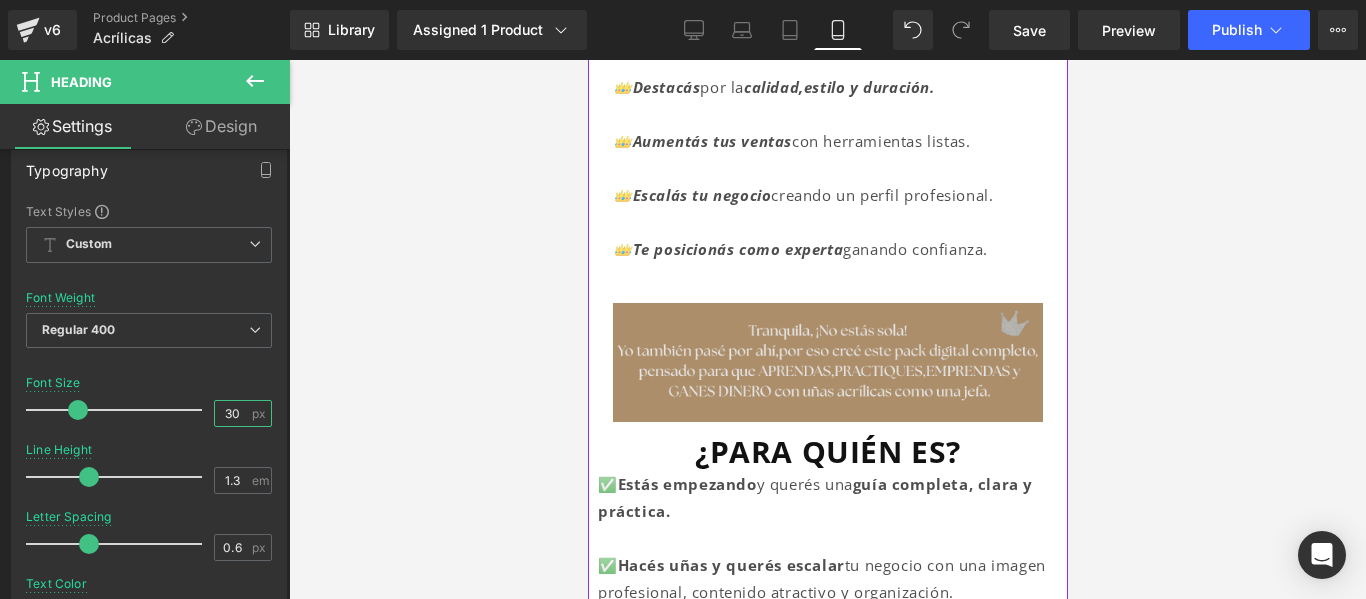 scroll, scrollTop: 1102, scrollLeft: 0, axis: vertical 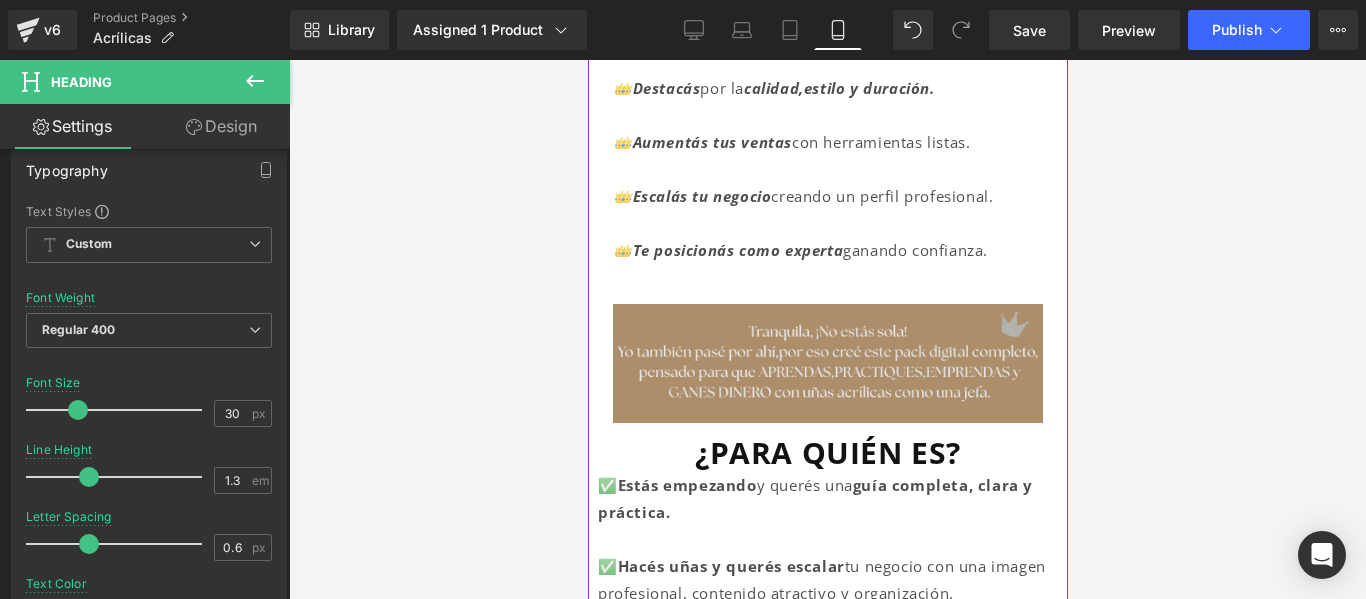 click at bounding box center [827, 363] 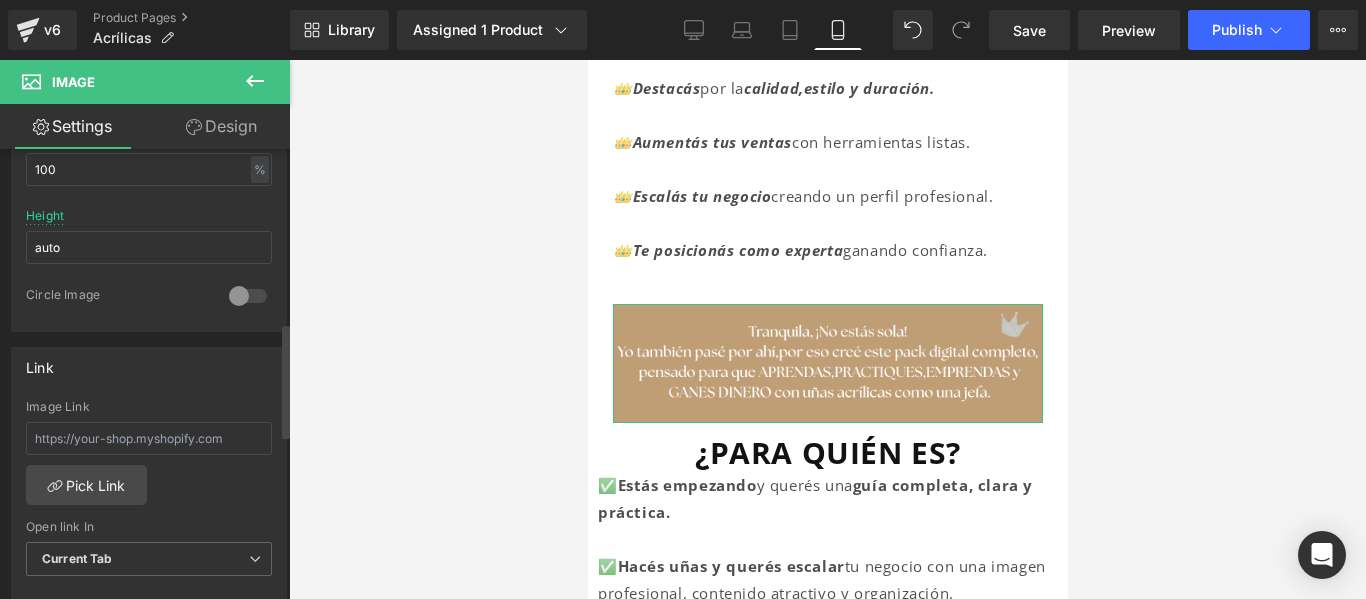 scroll, scrollTop: 677, scrollLeft: 0, axis: vertical 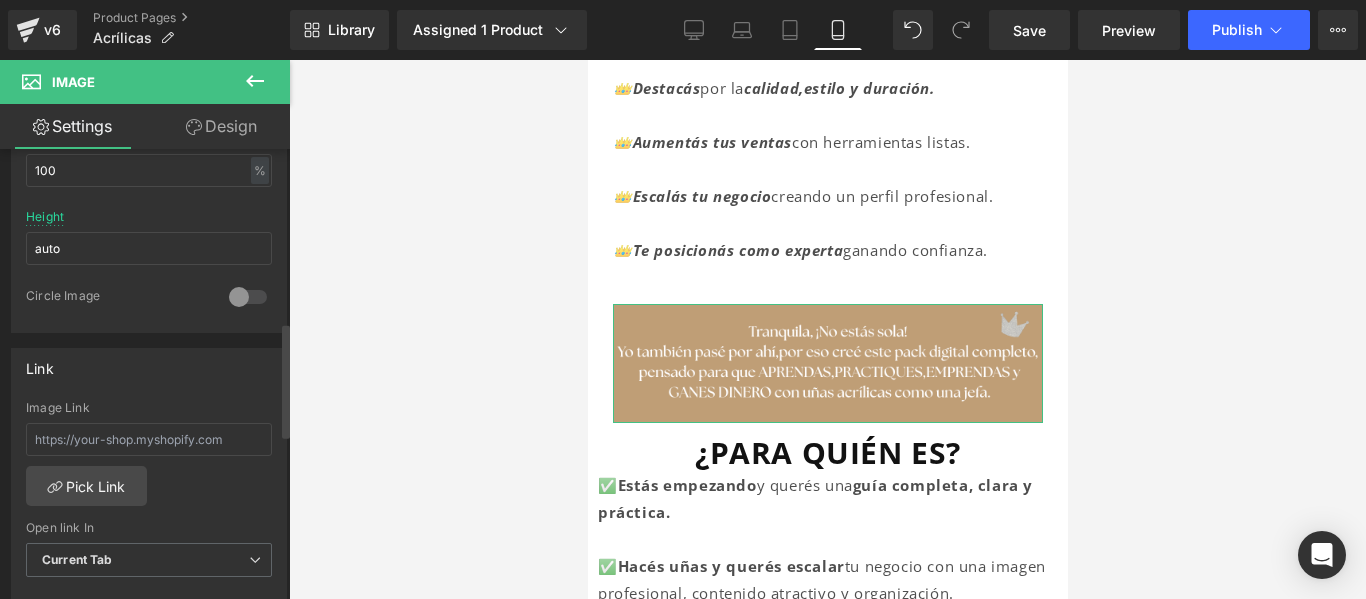 click at bounding box center (248, 297) 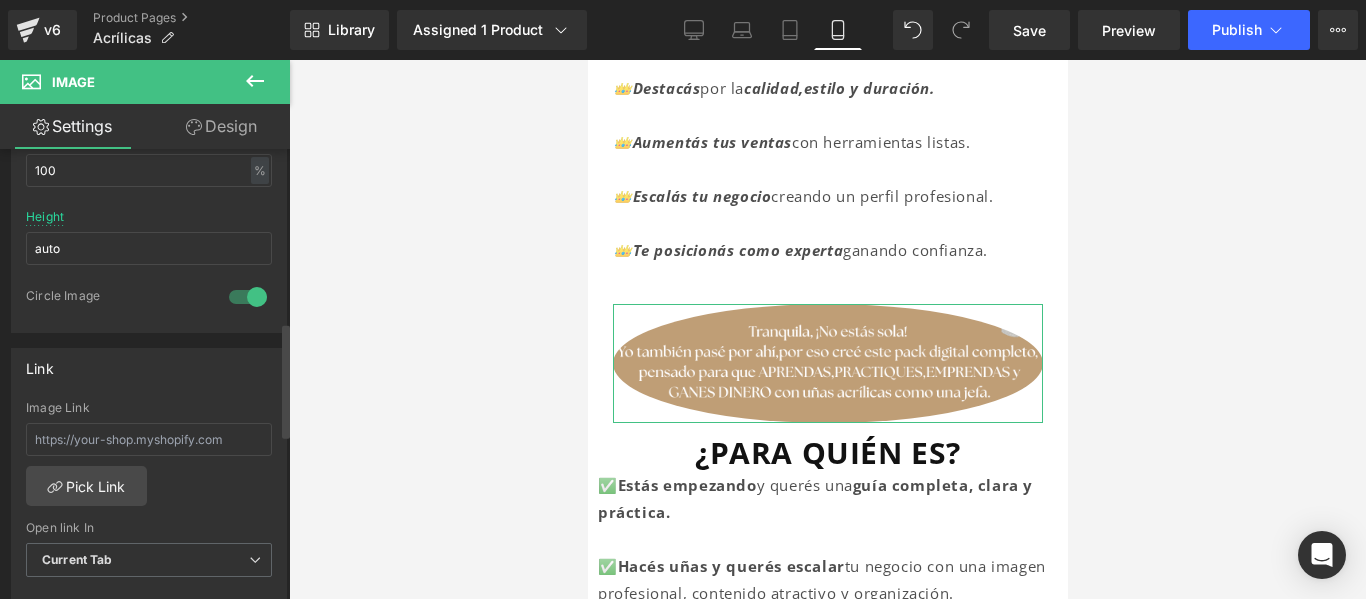 click at bounding box center [248, 297] 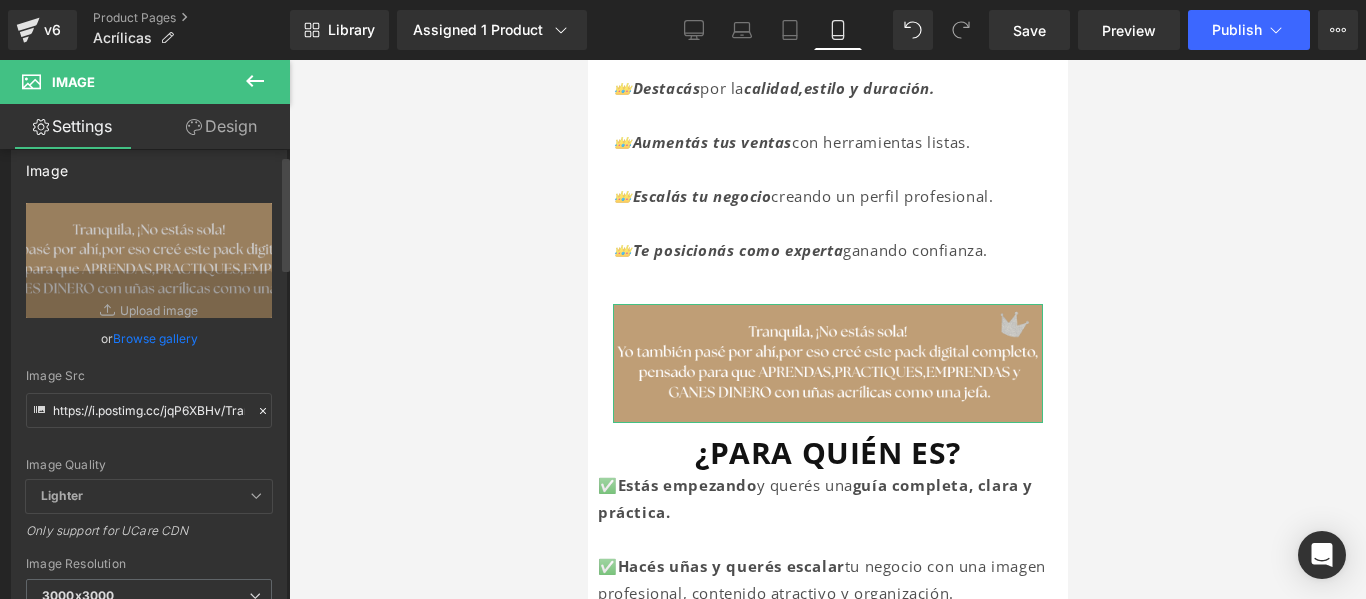 scroll, scrollTop: 0, scrollLeft: 0, axis: both 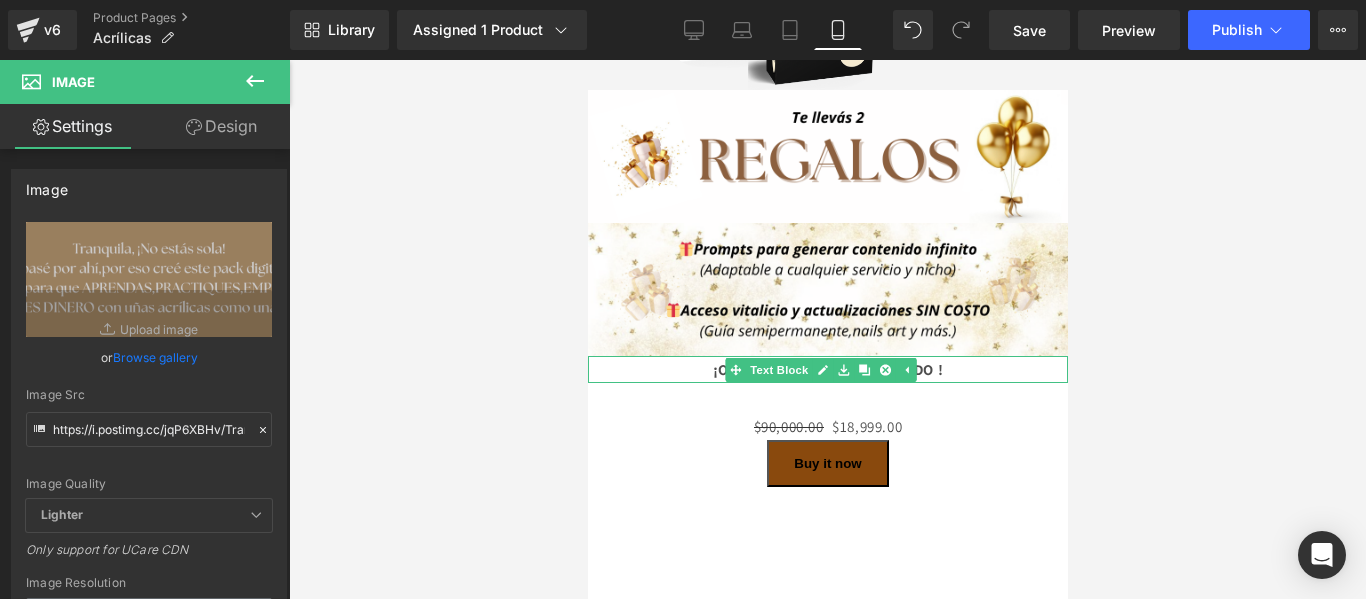 click on "¡OFERTA POR TIEMPO LIMITADO !" at bounding box center [827, 369] 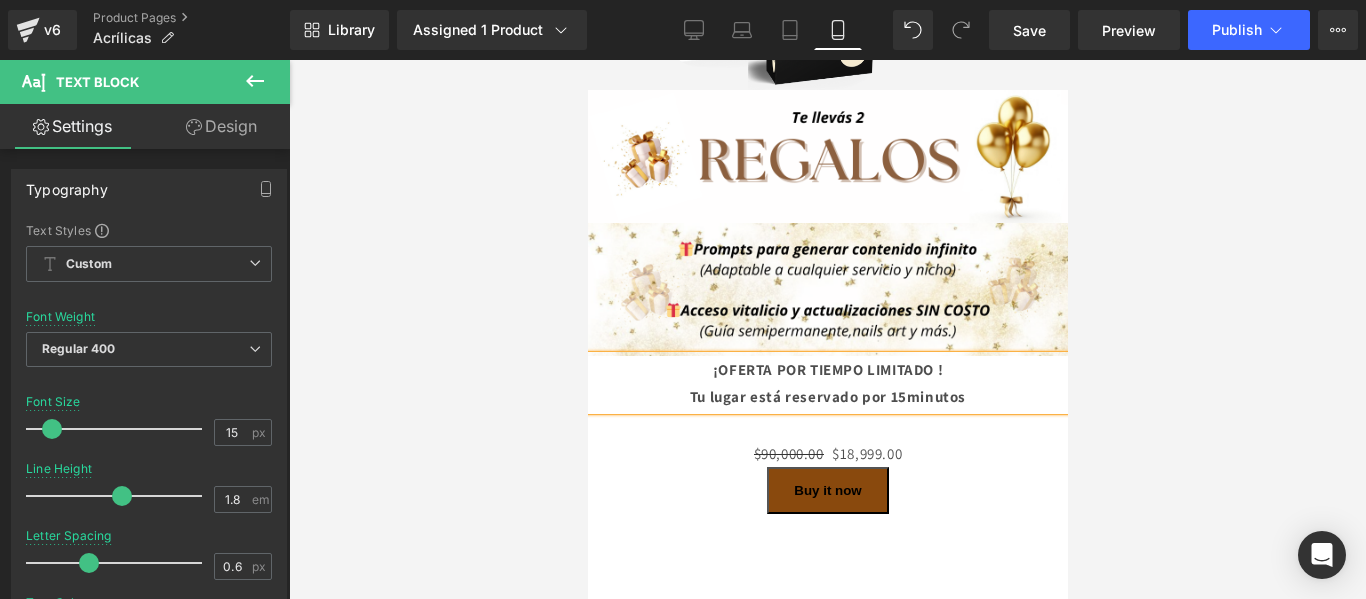 click on "Tu lugar está reservado por 15minutos" at bounding box center [827, 396] 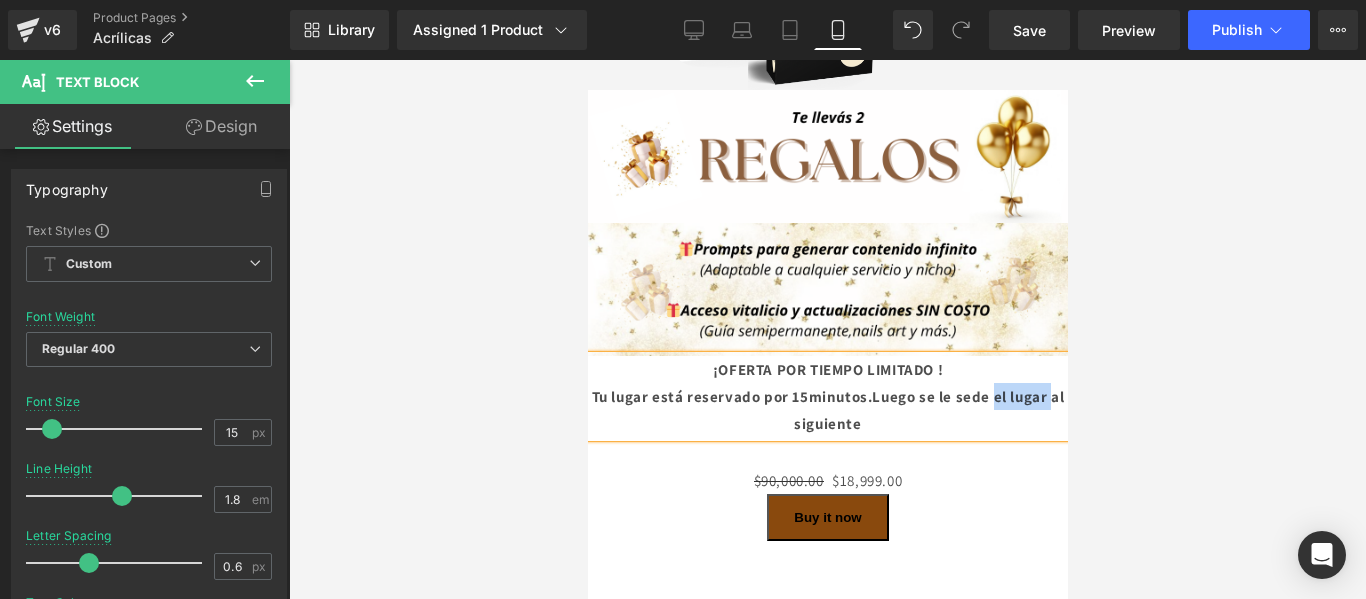 drag, startPoint x: 795, startPoint y: 327, endPoint x: 1033, endPoint y: 297, distance: 239.8833 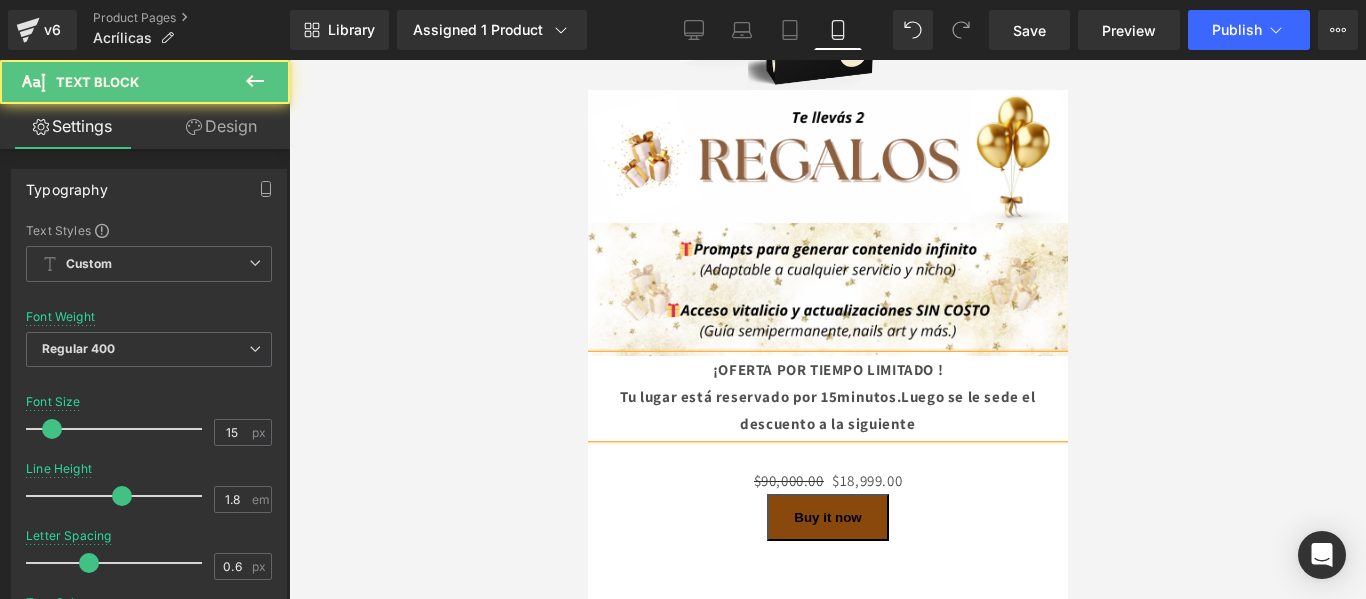 click on "Tu lugar está reservado por 15minutos.Luego se le sede el descuento a la siguiente" at bounding box center (827, 410) 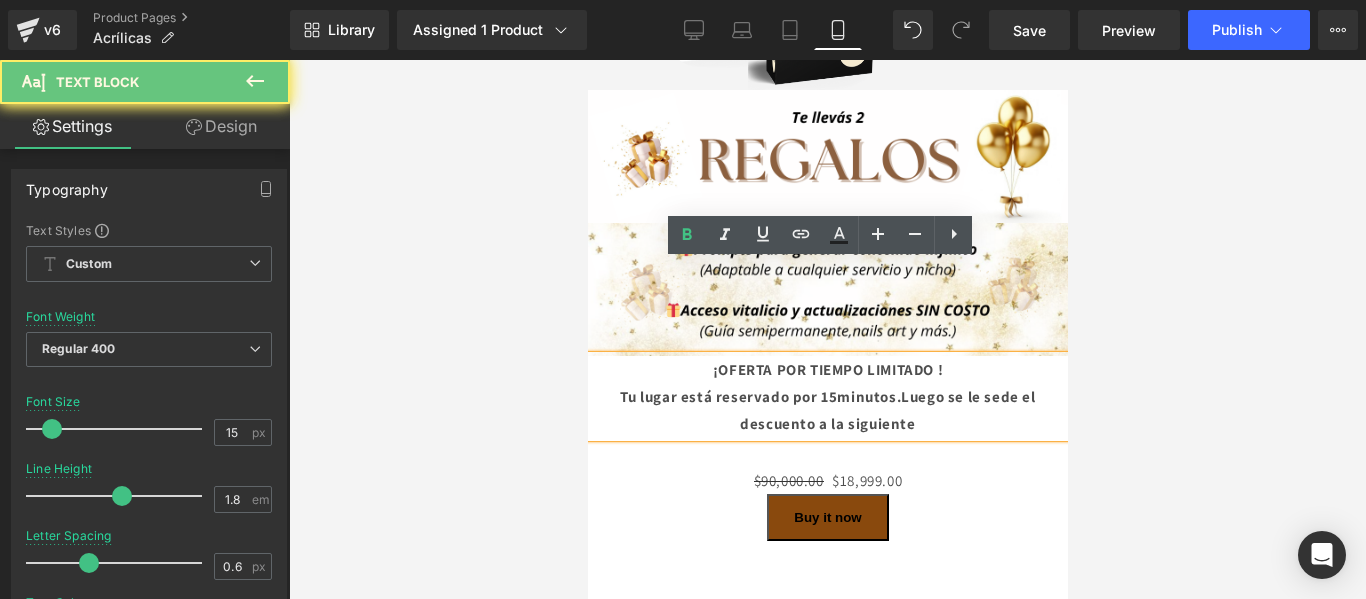 click on "Tu lugar está reservado por 15minutos.Luego se le sede el descuento a la siguiente" at bounding box center [827, 410] 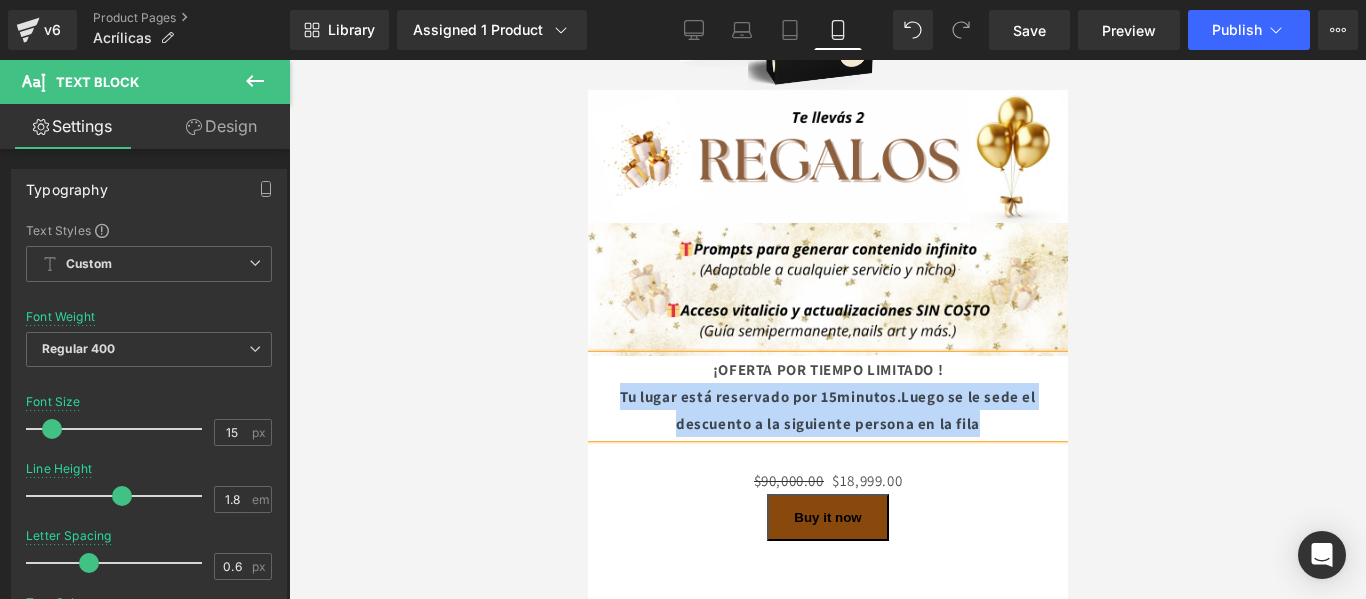 drag, startPoint x: 997, startPoint y: 332, endPoint x: 594, endPoint y: 300, distance: 404.26846 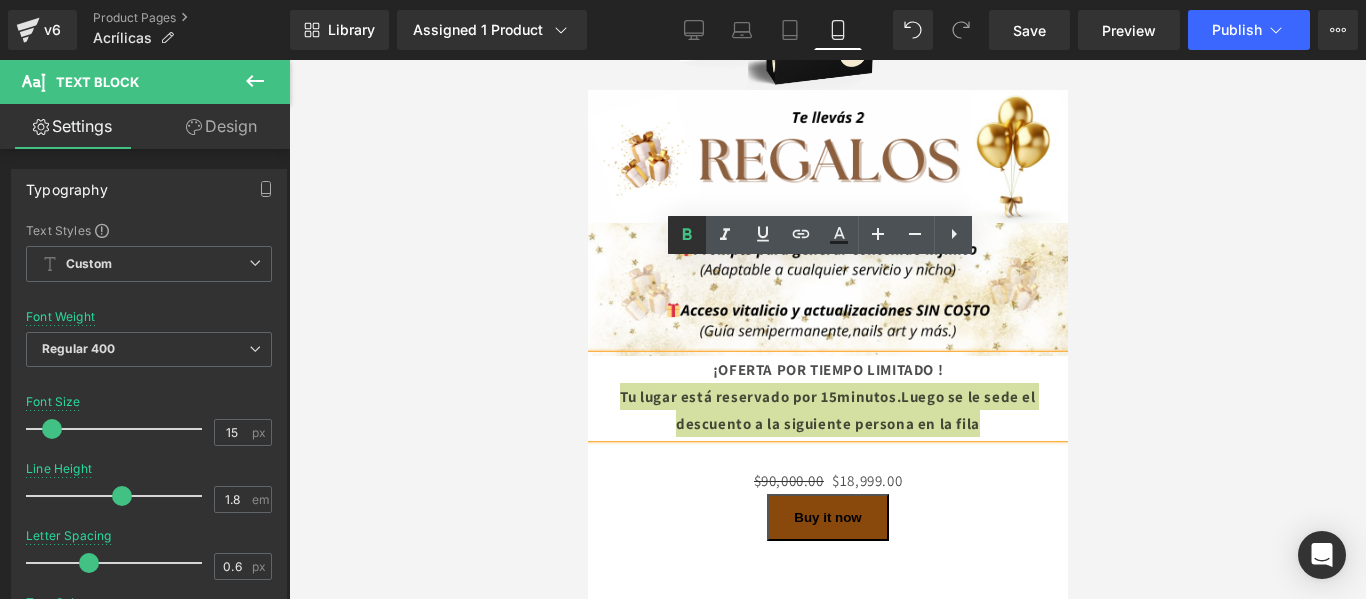 click 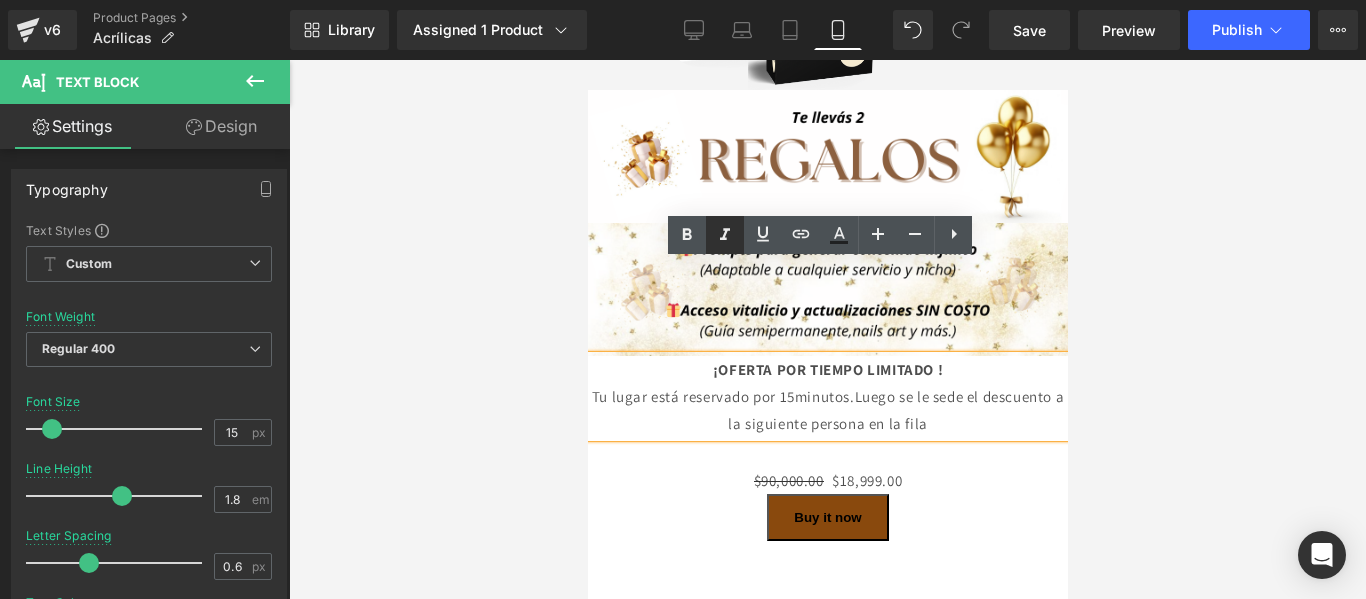 click 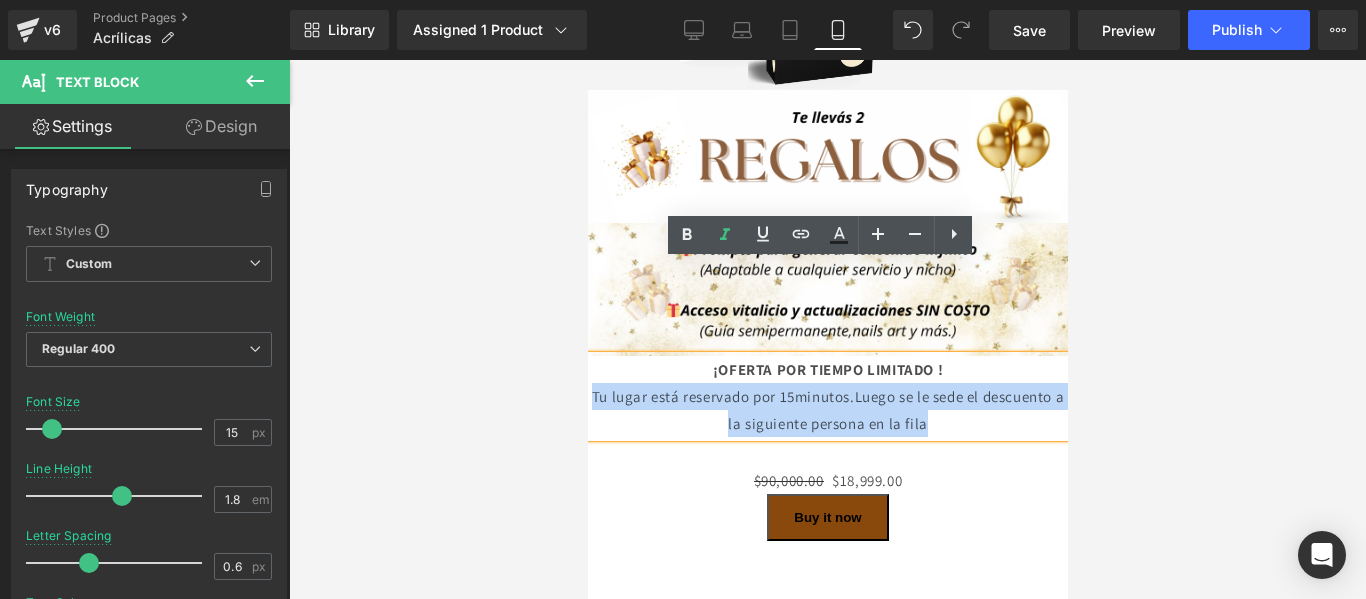 drag, startPoint x: 974, startPoint y: 335, endPoint x: 604, endPoint y: 308, distance: 370.98383 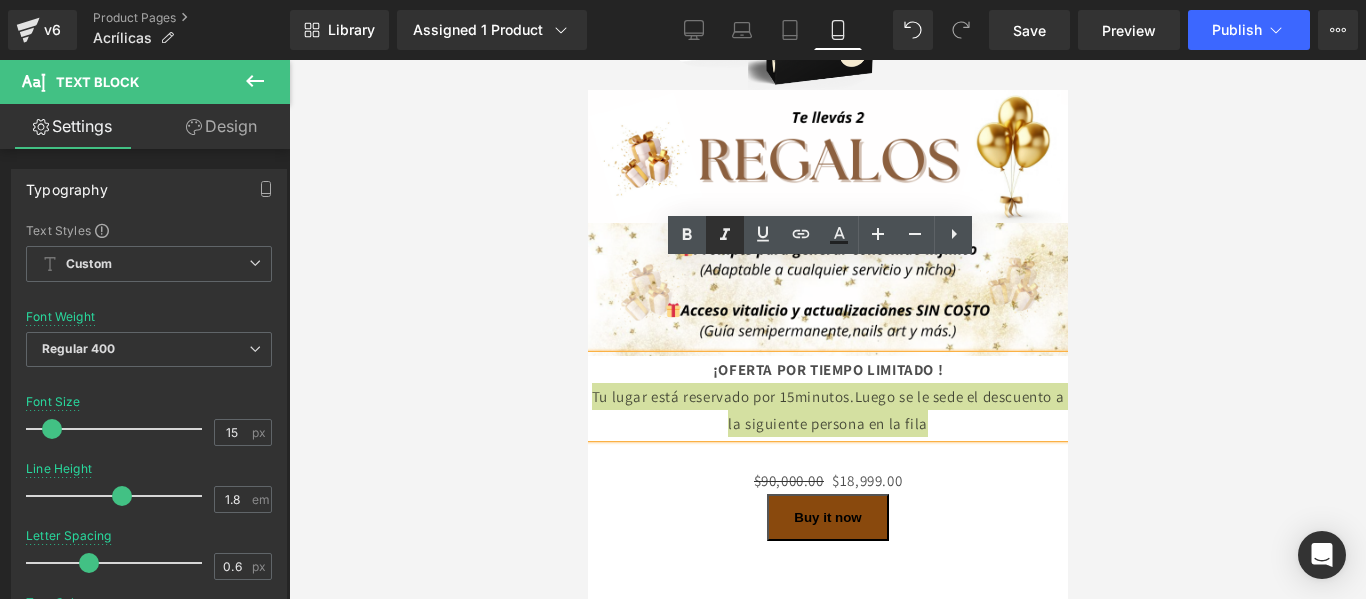 click at bounding box center (725, 235) 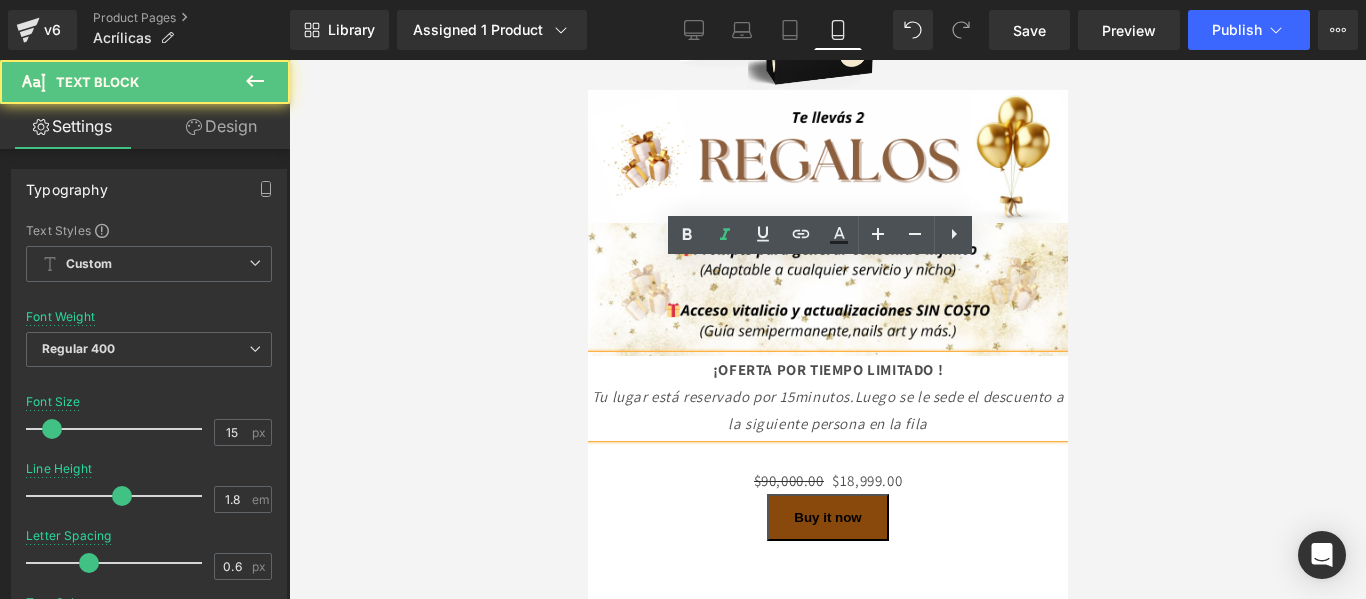 click on "Tu lugar está reservado por 15minutos.Luego se le sede el descuento a la siguiente persona en la fila" at bounding box center (827, 410) 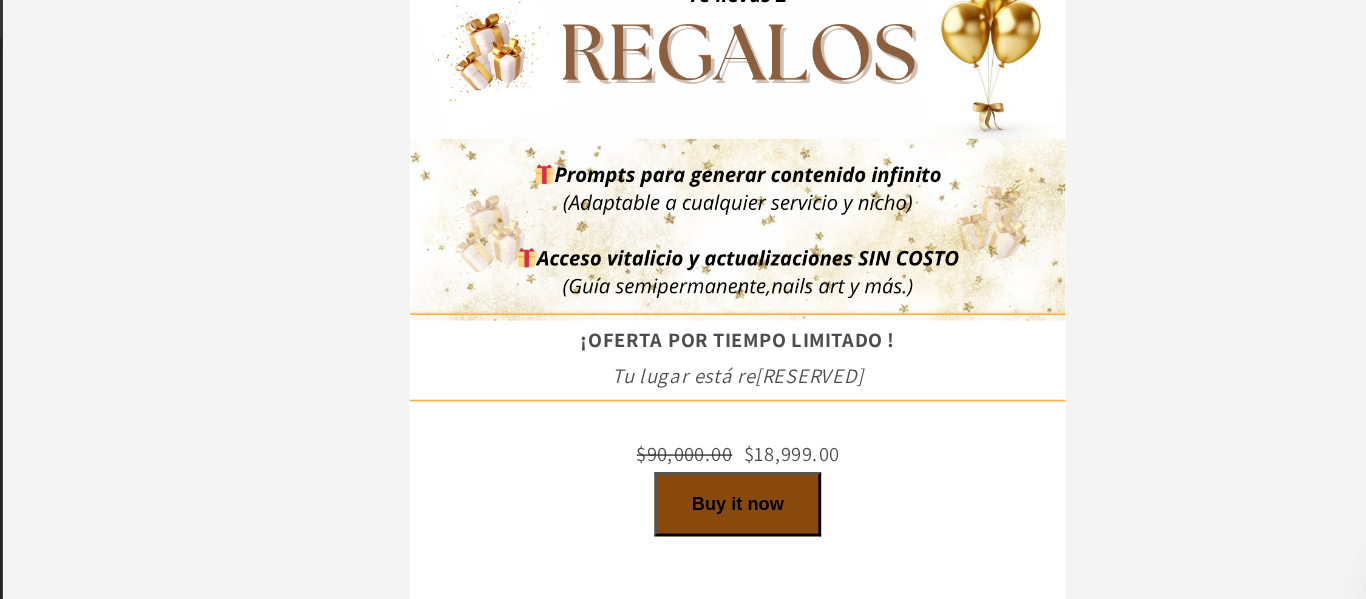 click at bounding box center [827, 329] 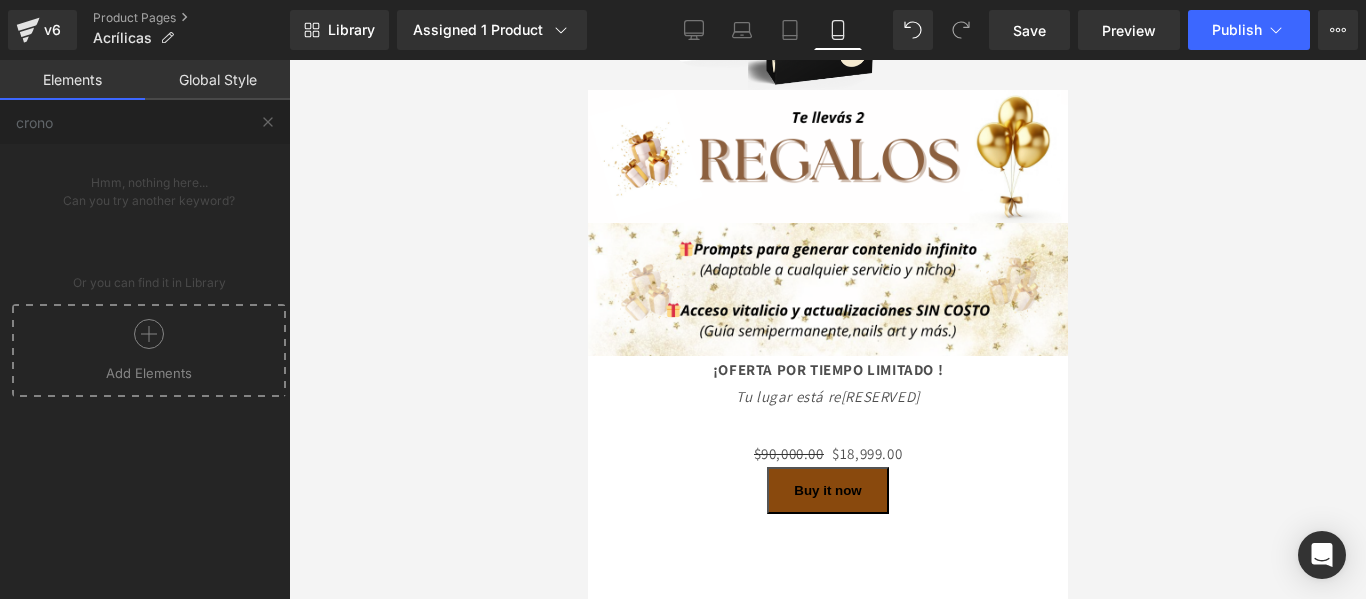 click at bounding box center [827, 329] 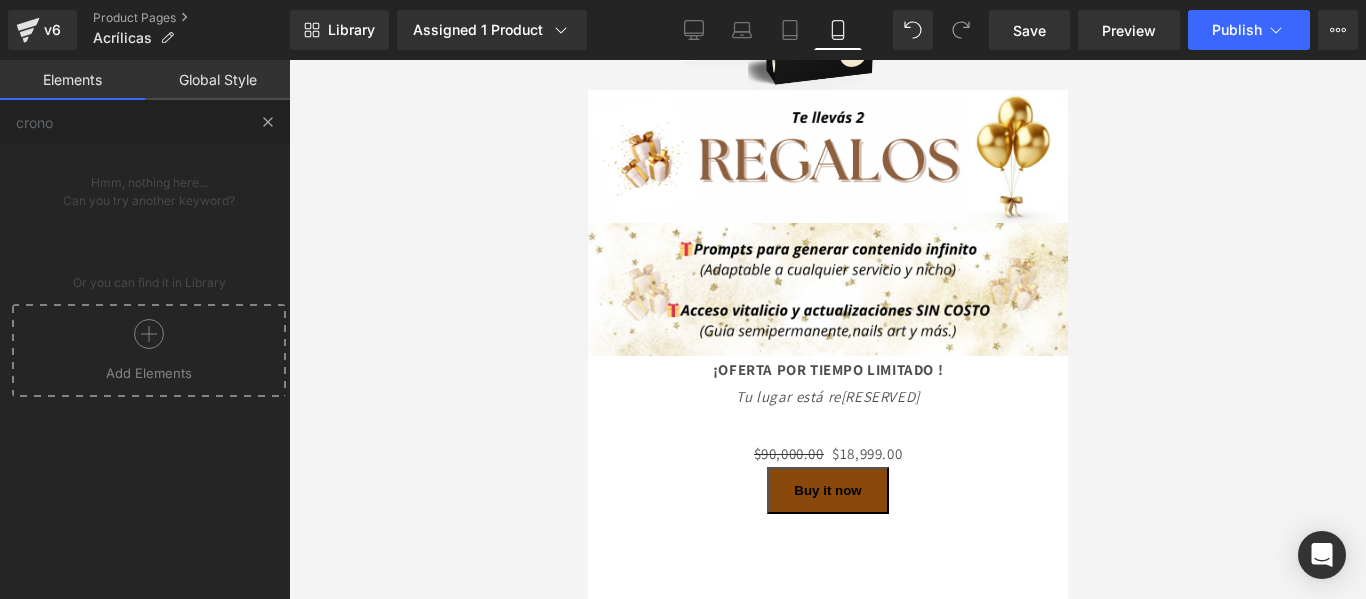 type 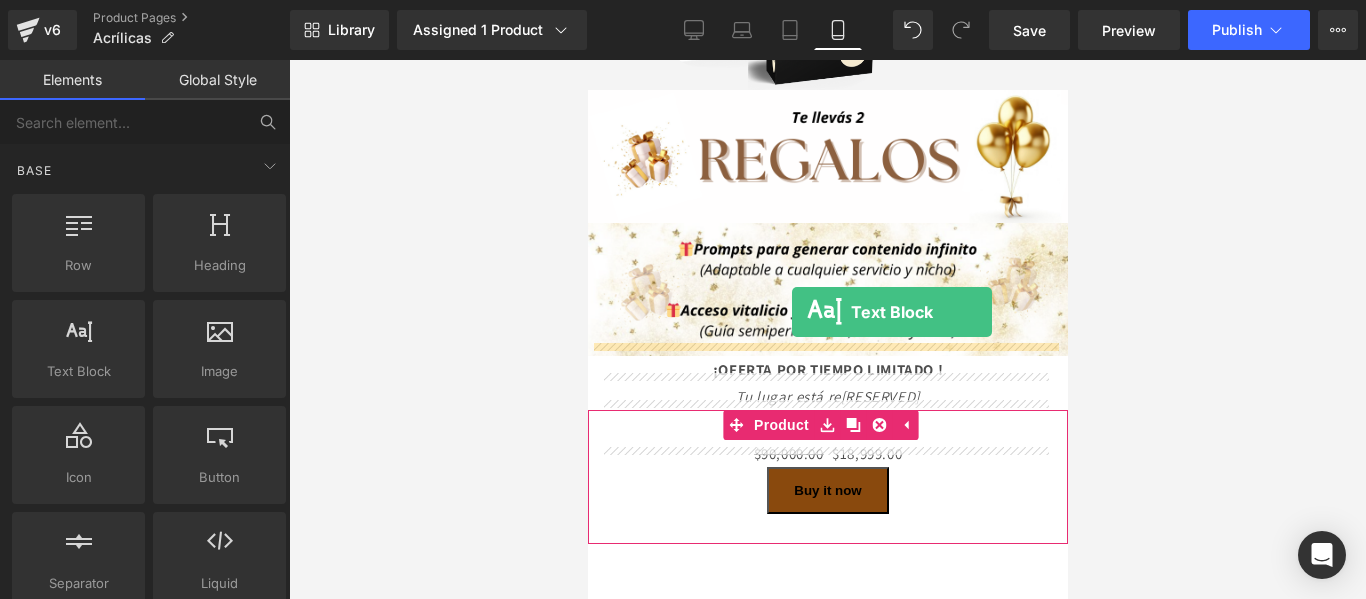 drag, startPoint x: 684, startPoint y: 425, endPoint x: 791, endPoint y: 312, distance: 155.62134 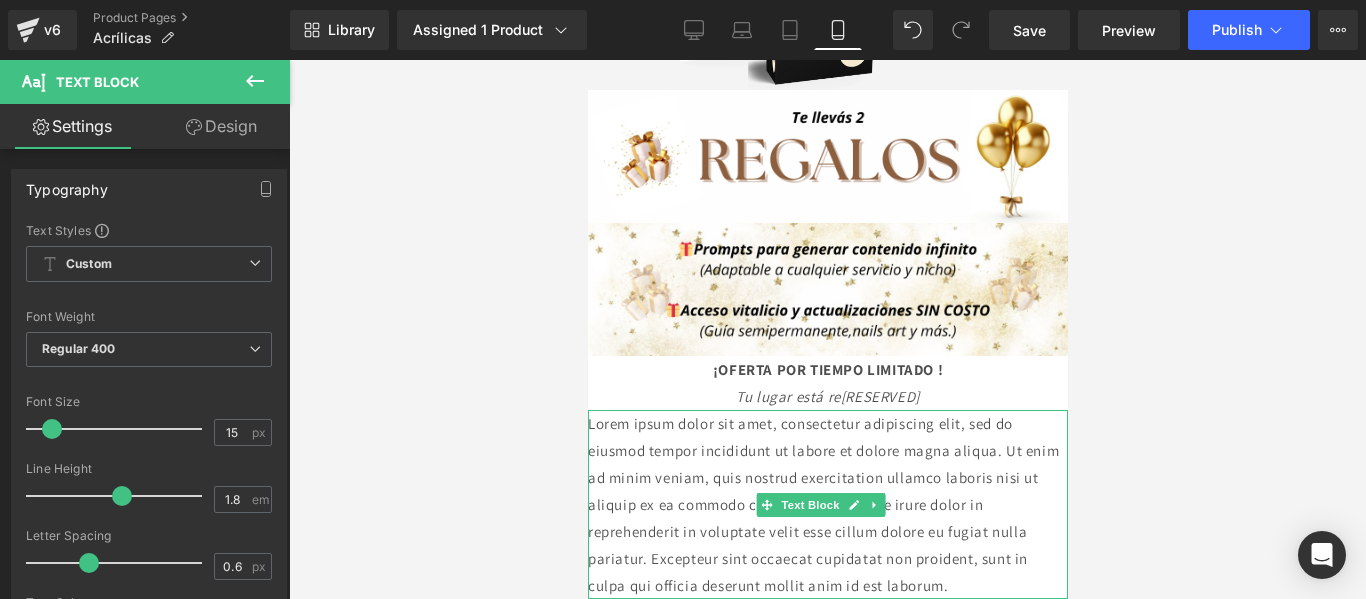 click on "Lorem ipsum dolor sit amet, consectetur adipiscing elit, sed do eiusmod tempor incididunt ut labore et dolore magna aliqua. Ut enim ad minim veniam, quis nostrud exercitation ullamco laboris nisi ut aliquip ex ea commodo consequat. Duis aute irure dolor in reprehenderit in voluptate velit esse cillum dolore eu fugiat nulla pariatur. Excepteur sint occaecat cupidatat non proident, sunt in culpa qui officia deserunt mollit anim id est laborum." at bounding box center (827, 504) 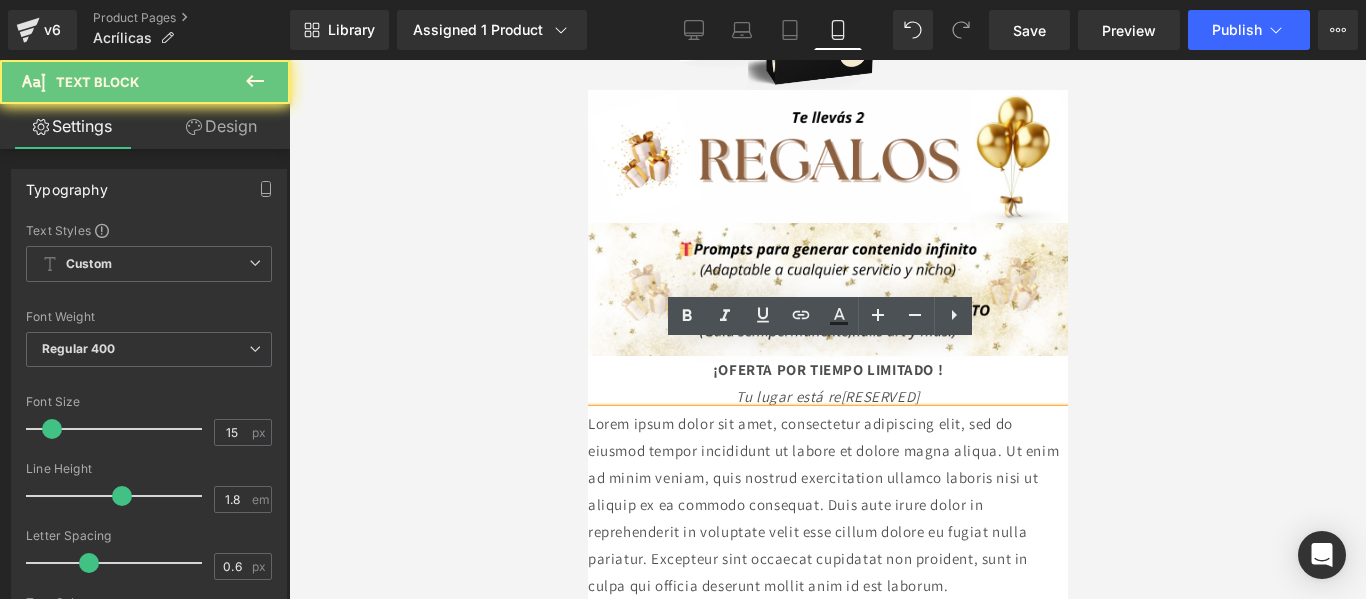 click on "Lorem ipsum dolor sit amet, consectetur adipiscing elit, sed do eiusmod tempor incididunt ut labore et dolore magna aliqua. Ut enim ad minim veniam, quis nostrud exercitation ullamco laboris nisi ut aliquip ex ea commodo consequat. Duis aute irure dolor in reprehenderit in voluptate velit esse cillum dolore eu fugiat nulla pariatur. Excepteur sint occaecat cupidatat non proident, sunt in culpa qui officia deserunt mollit anim id est laborum." at bounding box center [827, 504] 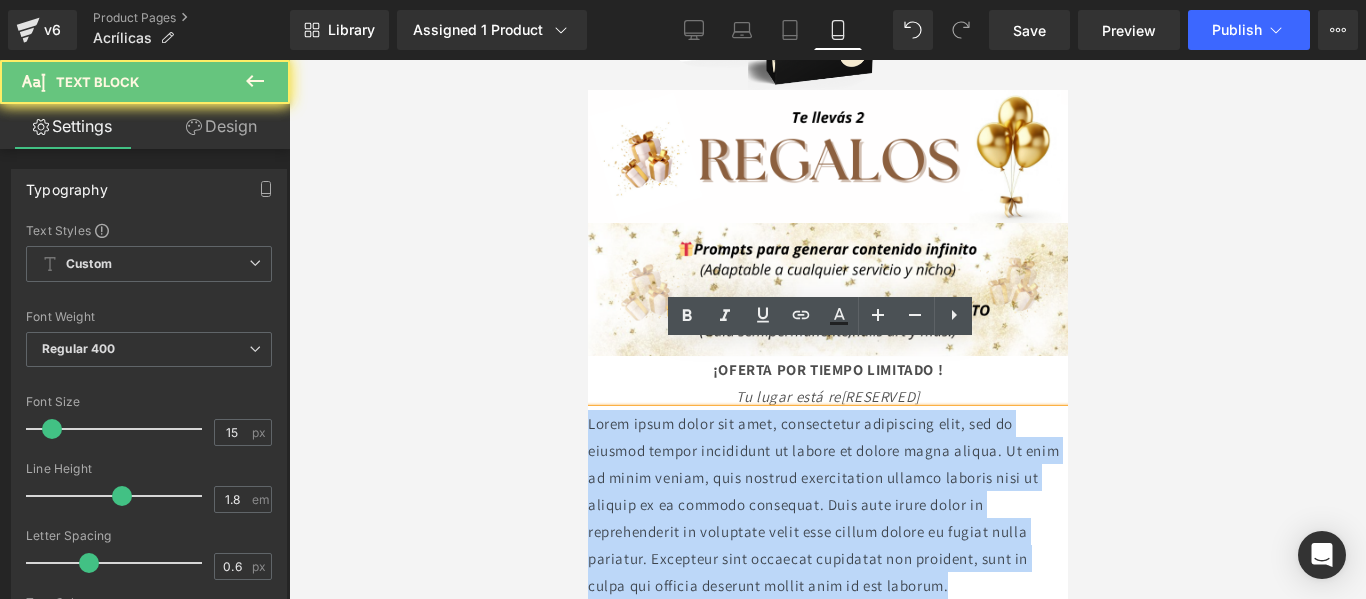 click on "Lorem ipsum dolor sit amet, consectetur adipiscing elit, sed do eiusmod tempor incididunt ut labore et dolore magna aliqua. Ut enim ad minim veniam, quis nostrud exercitation ullamco laboris nisi ut aliquip ex ea commodo consequat. Duis aute irure dolor in reprehenderit in voluptate velit esse cillum dolore eu fugiat nulla pariatur. Excepteur sint occaecat cupidatat non proident, sunt in culpa qui officia deserunt mollit anim id est laborum." at bounding box center (827, 504) 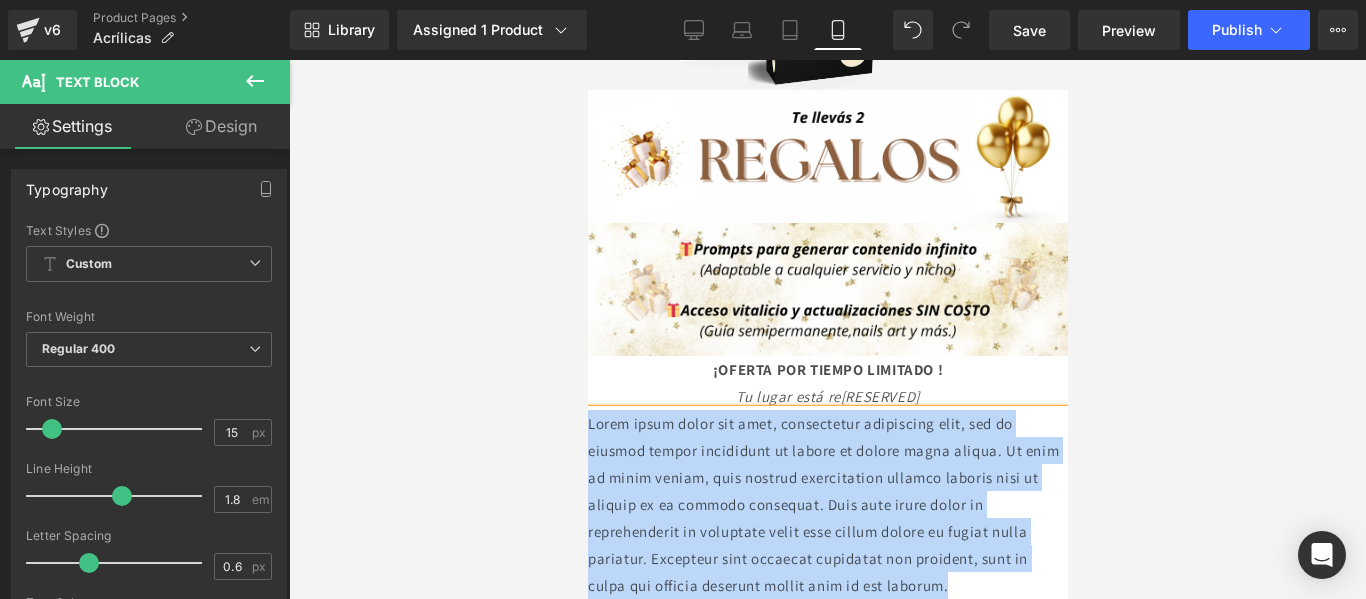 type 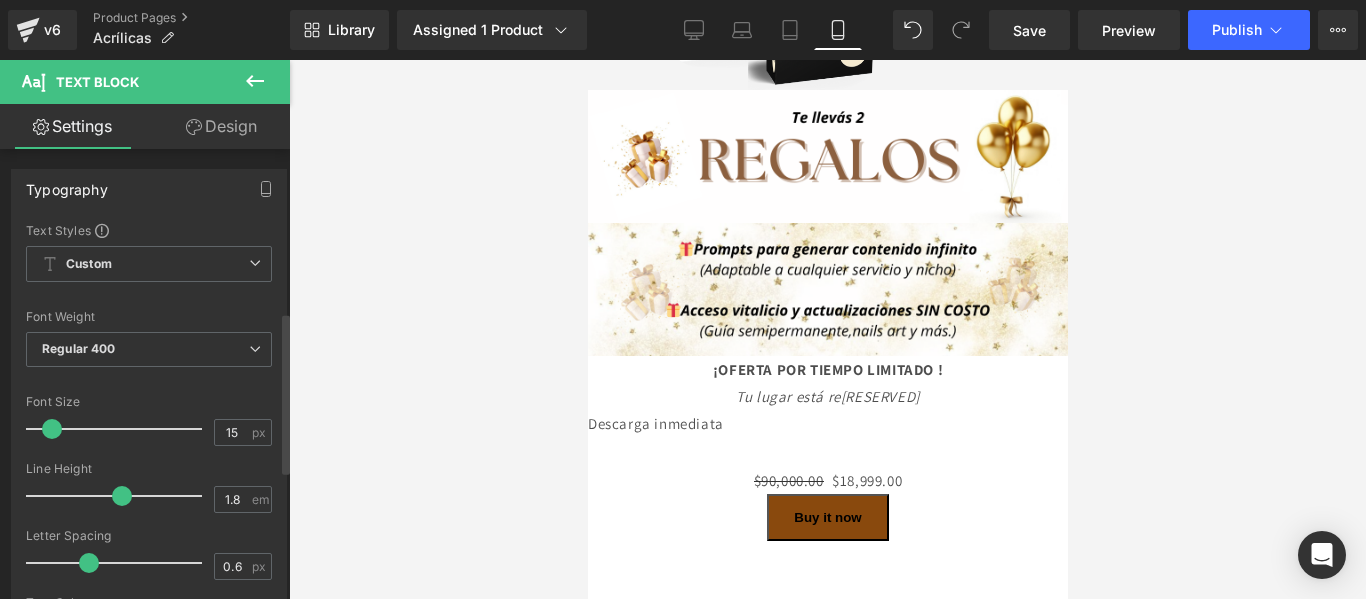 scroll, scrollTop: 815, scrollLeft: 0, axis: vertical 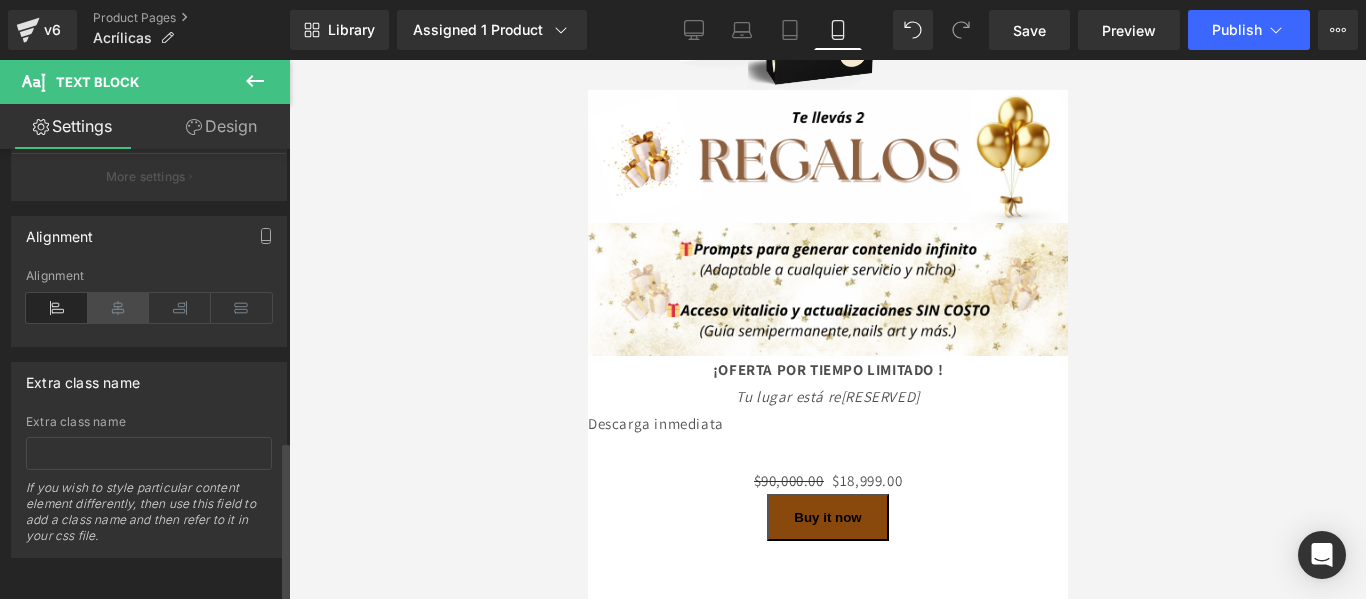 click at bounding box center (119, 308) 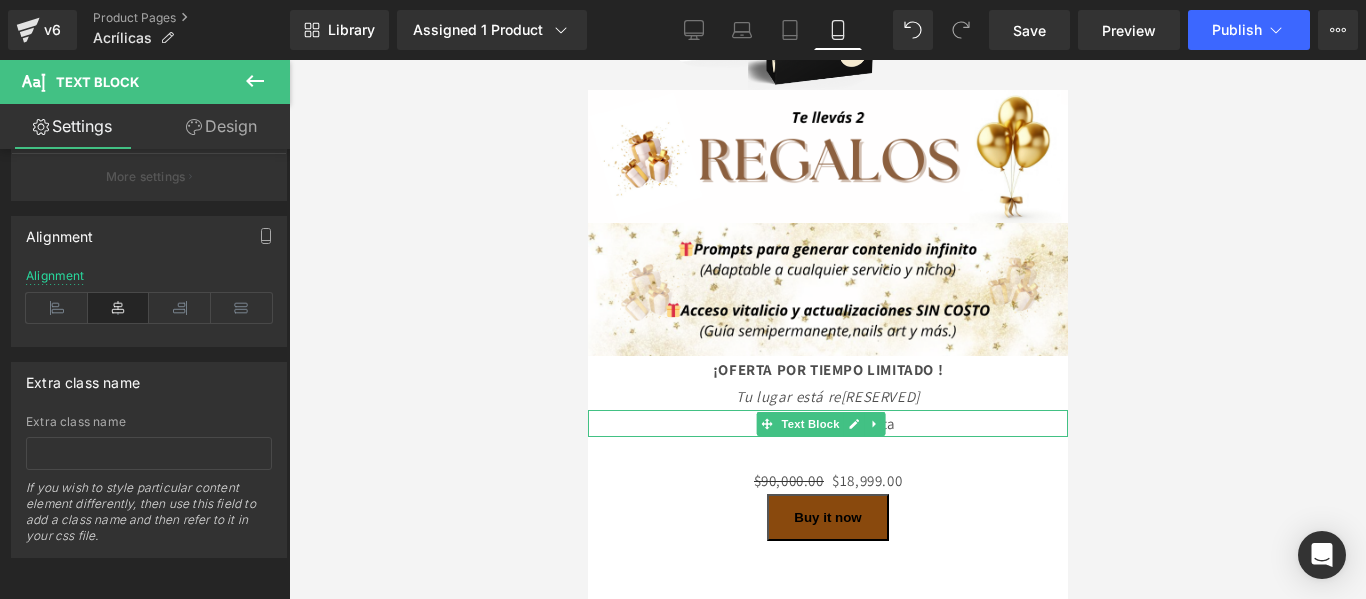 click on "Descarga inmediata" at bounding box center (827, 423) 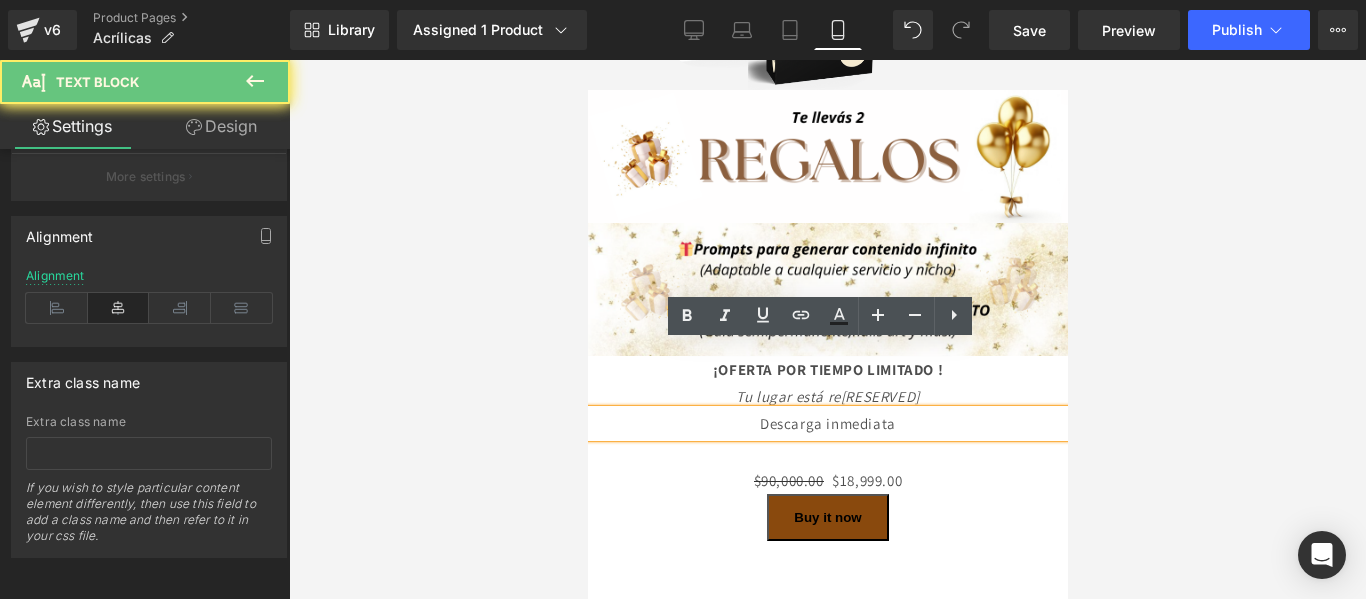 click on "Descarga inmediata" at bounding box center (827, 423) 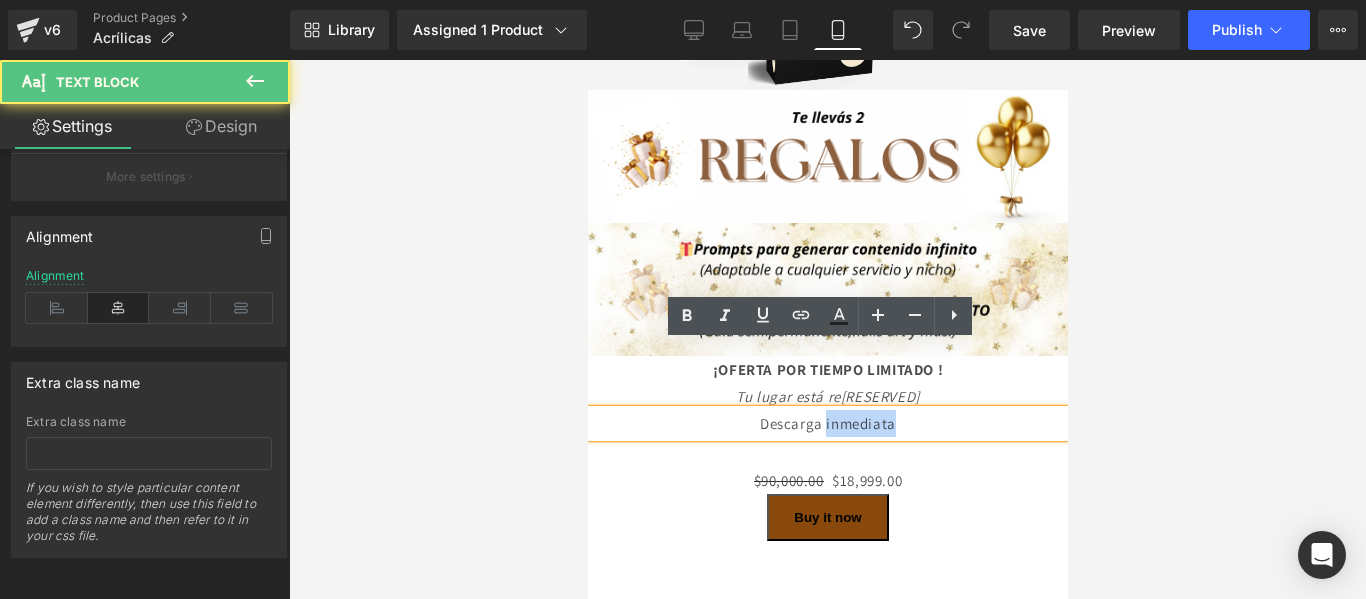 click on "Descarga inmediata" at bounding box center (827, 423) 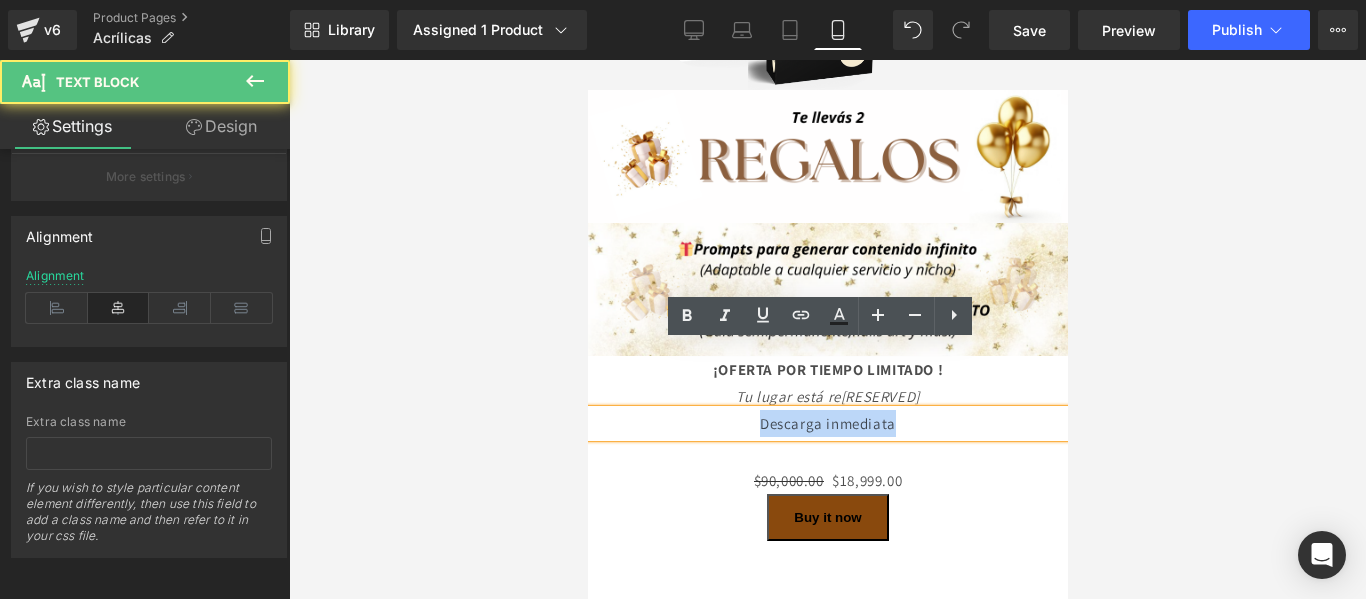 click on "Descarga inmediata" at bounding box center [827, 423] 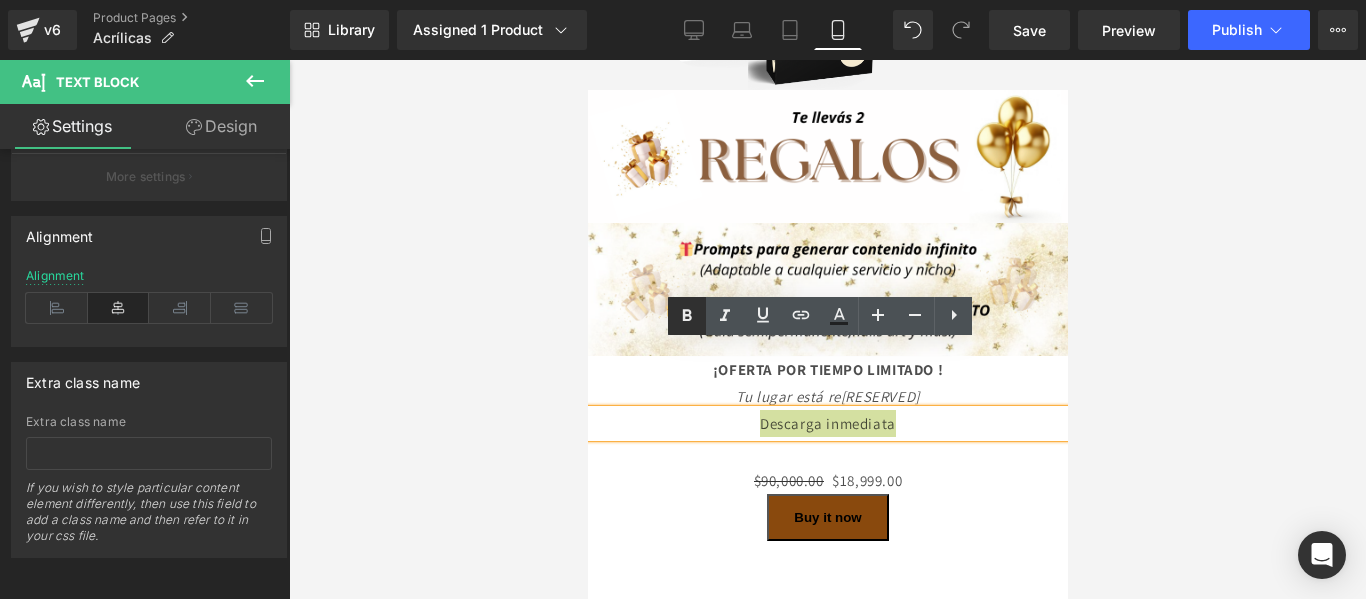 click 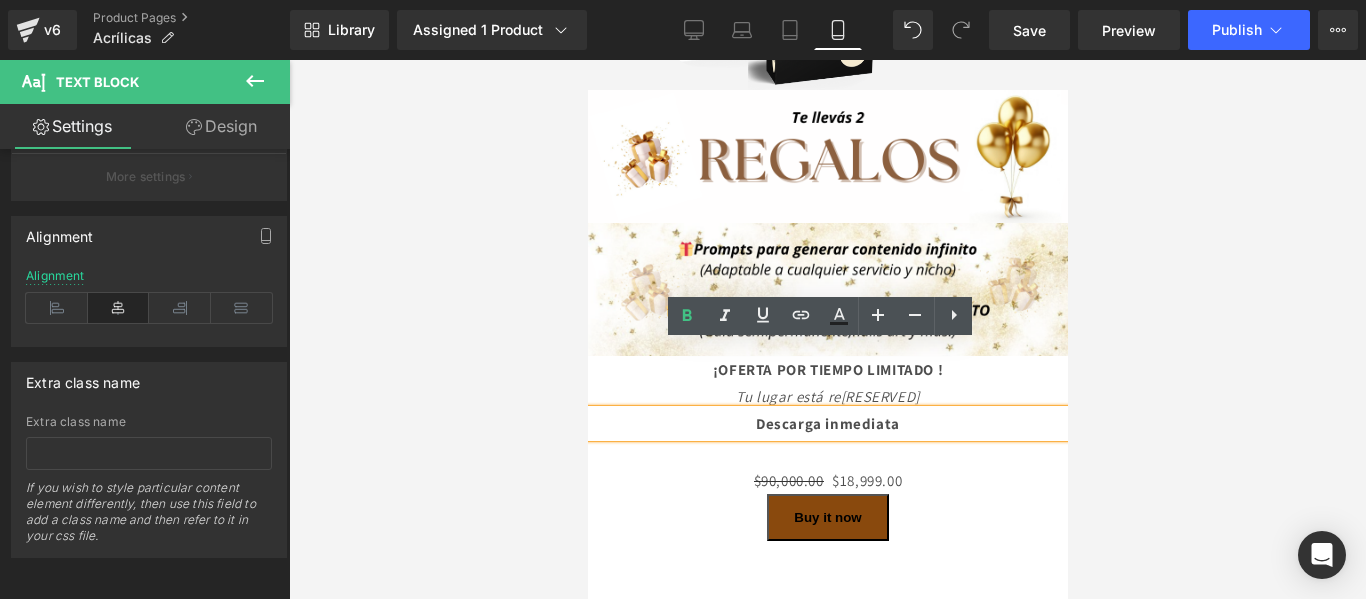 click on "Descarga inmediata" at bounding box center [827, 423] 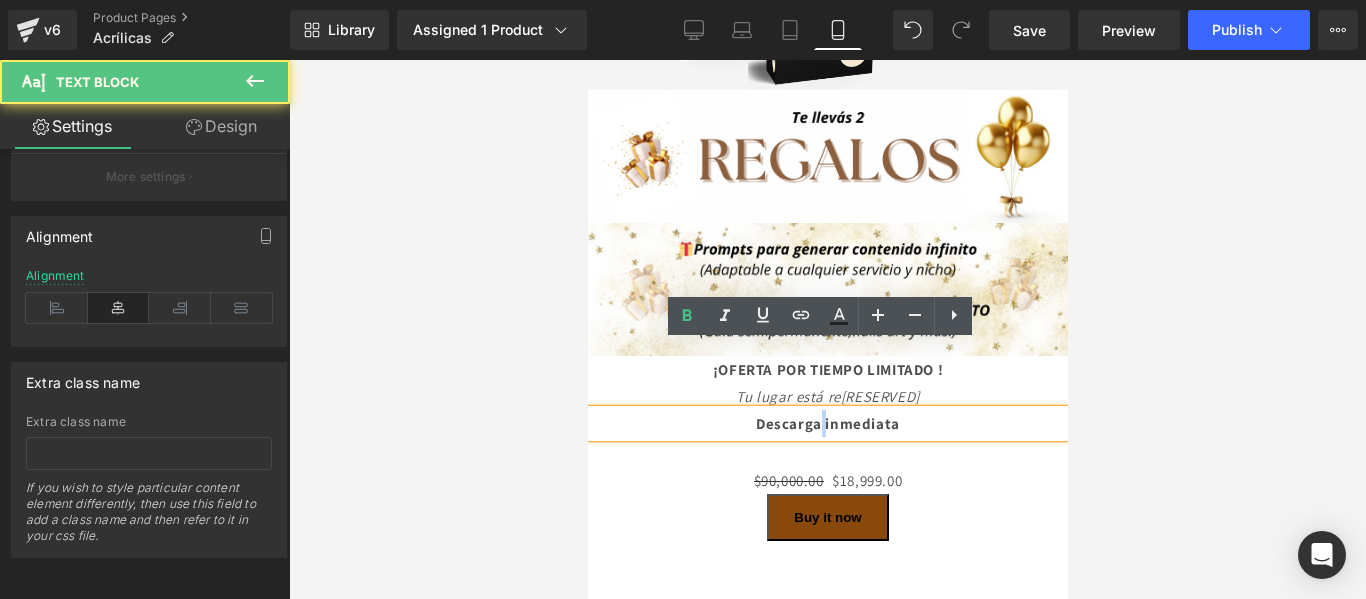 click on "Descarga inmediata" at bounding box center (827, 423) 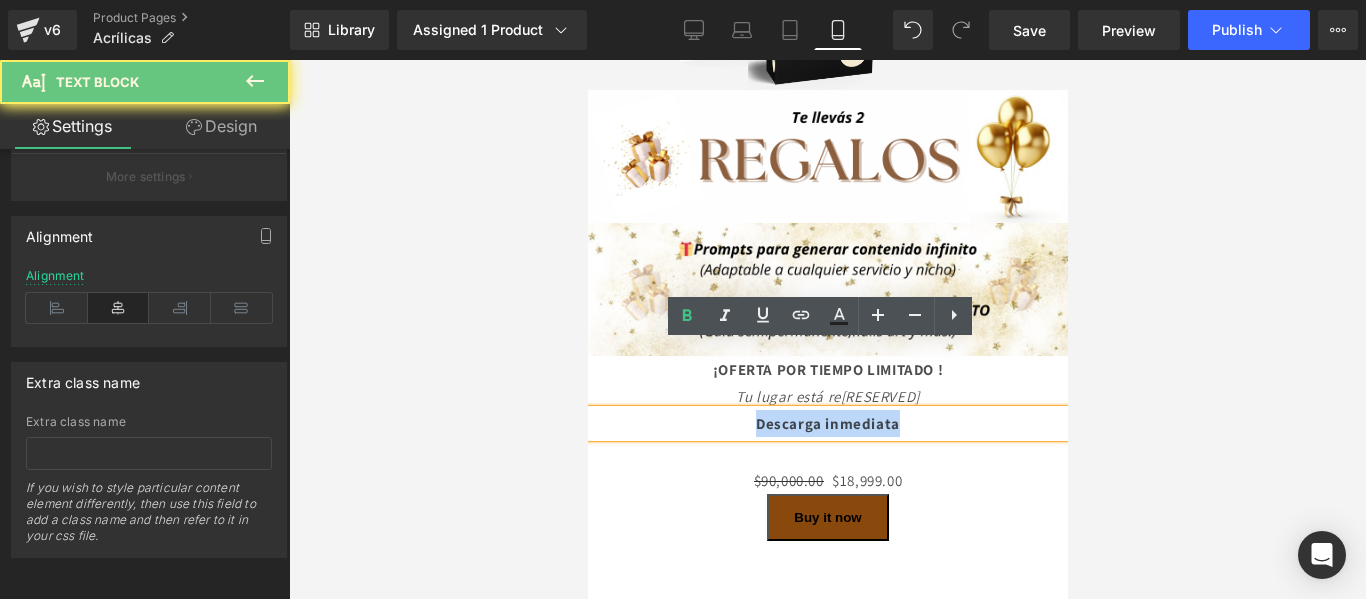 click on "Descarga inmediata" at bounding box center (827, 423) 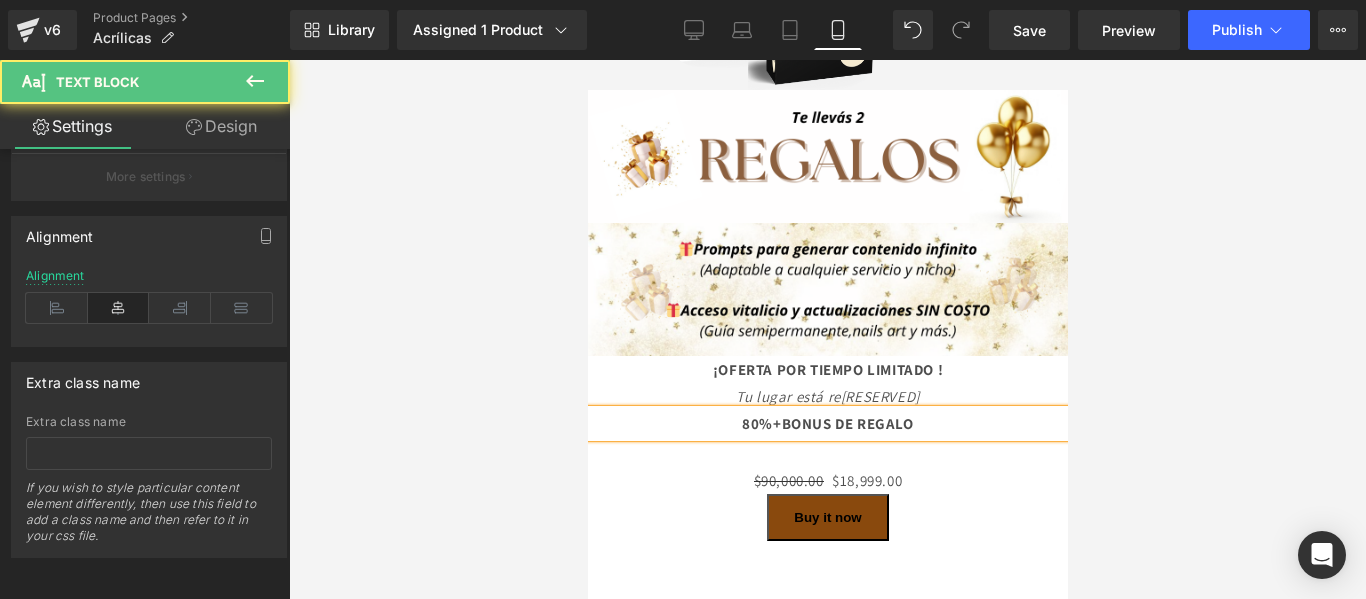 click on "80%+BONUS DE REGALO" at bounding box center (826, 423) 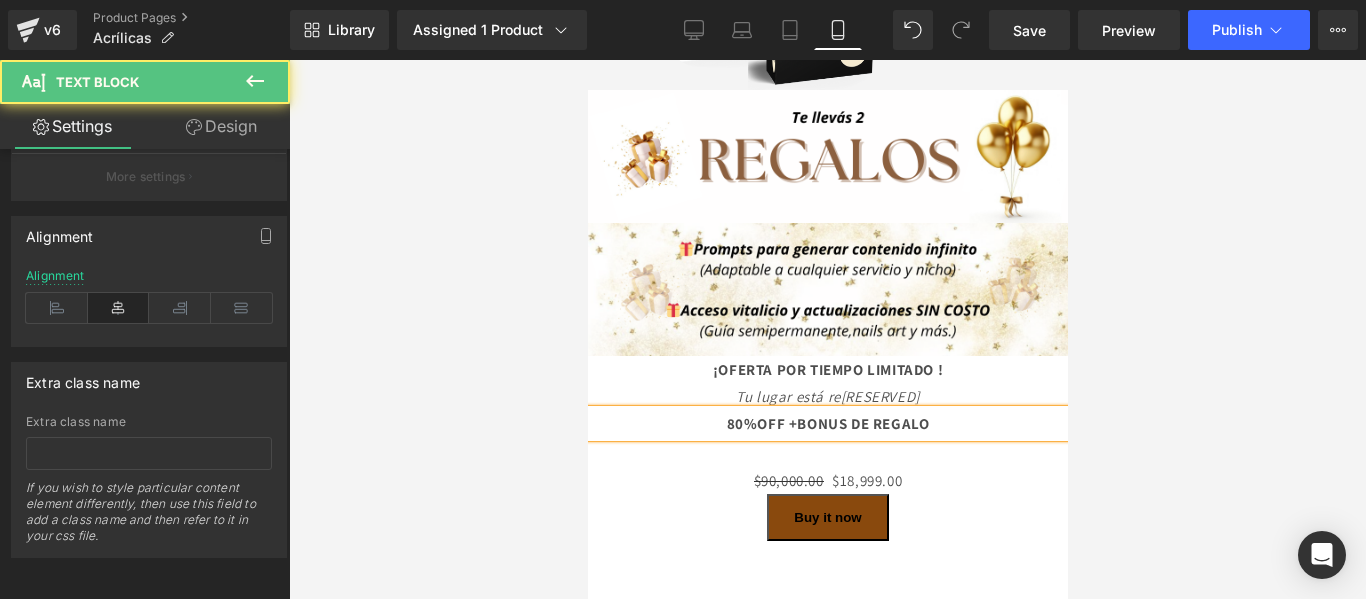 click on "80%OFF +BONUS DE REGALO" at bounding box center [827, 423] 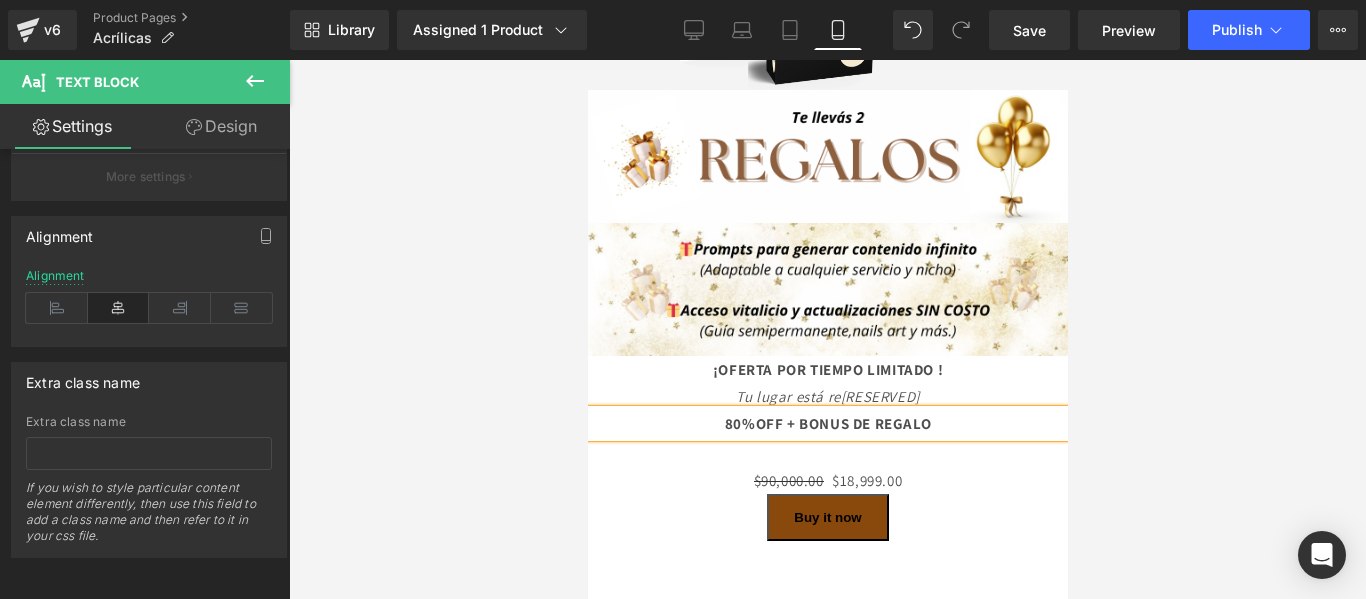 click on "80%OFF + BONUS DE REGALO" at bounding box center (827, 423) 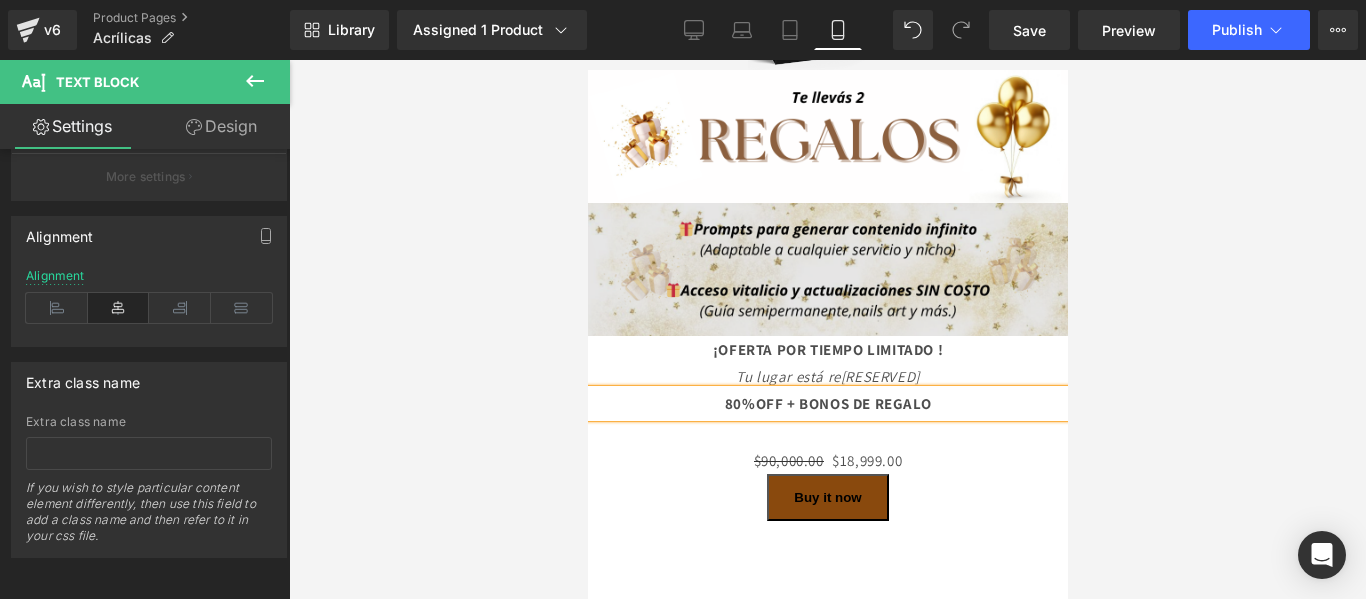 scroll, scrollTop: 5771, scrollLeft: 0, axis: vertical 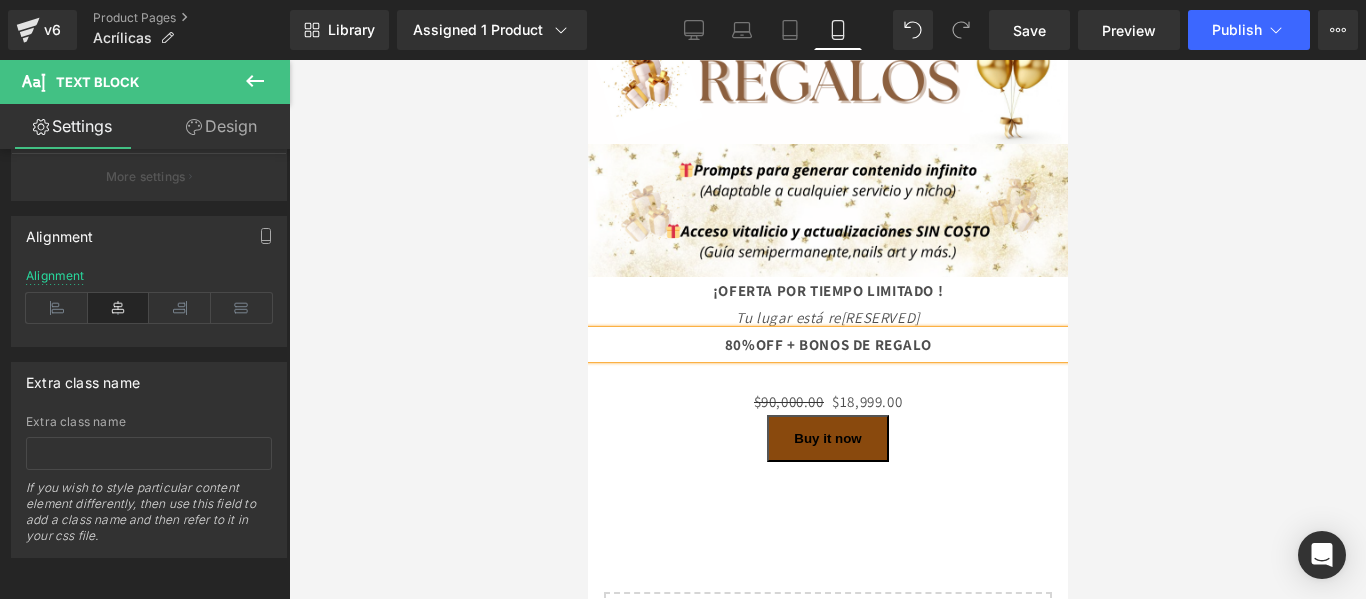 click on "80%OFF + BONOS DE REGALO" at bounding box center [827, 344] 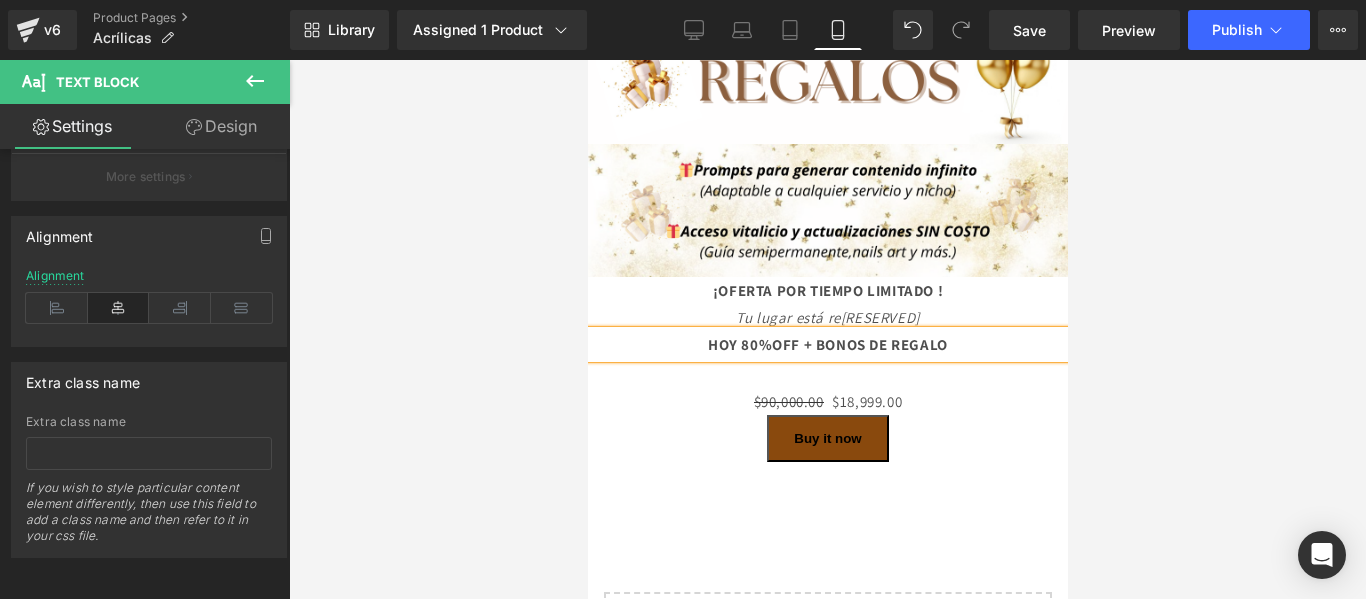 click on "HOY 80%OFF + BONOS DE REGALO" at bounding box center (827, 344) 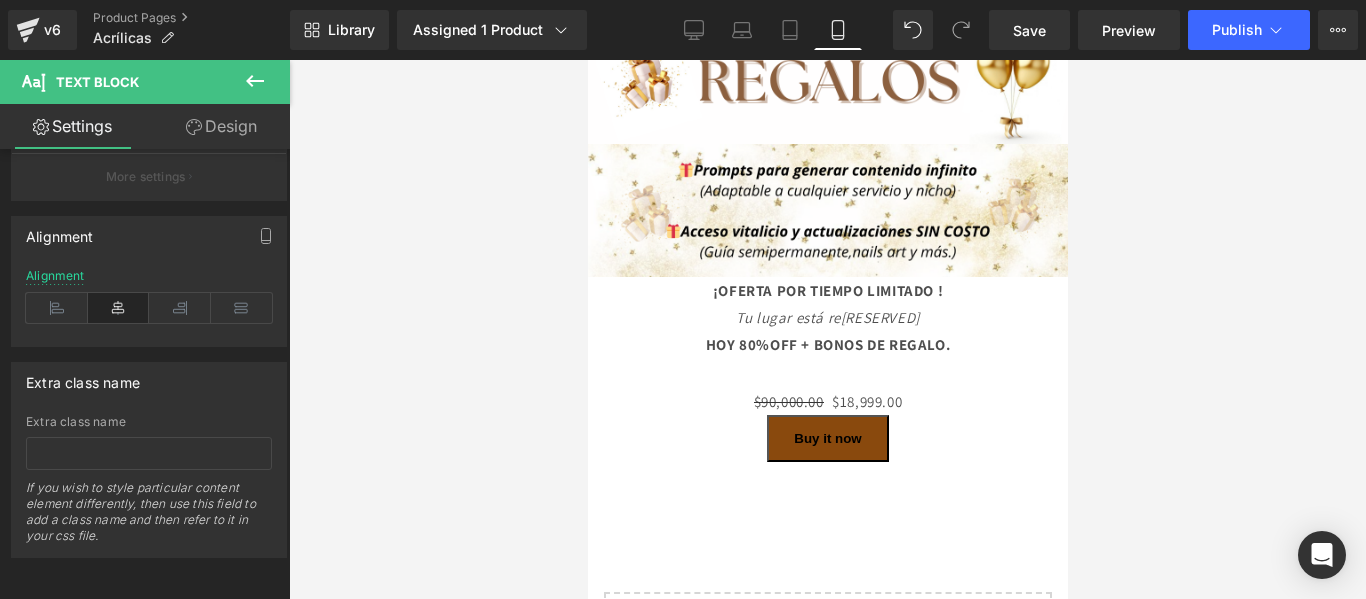 click 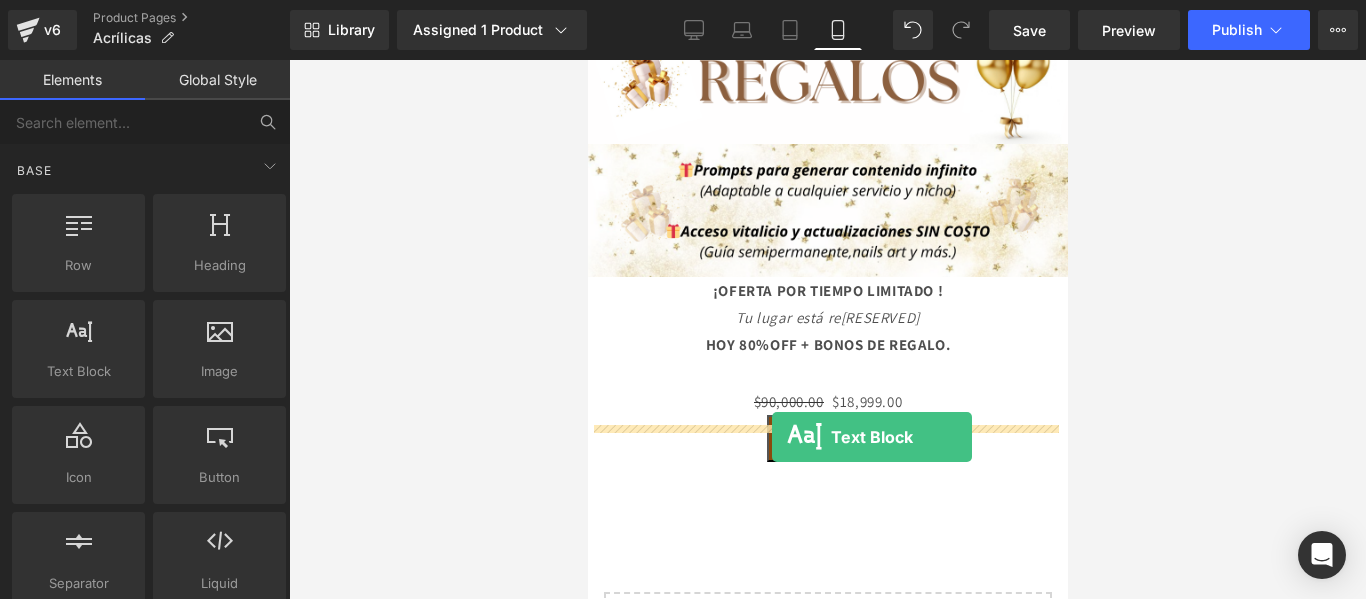 drag, startPoint x: 695, startPoint y: 421, endPoint x: 771, endPoint y: 435, distance: 77.27872 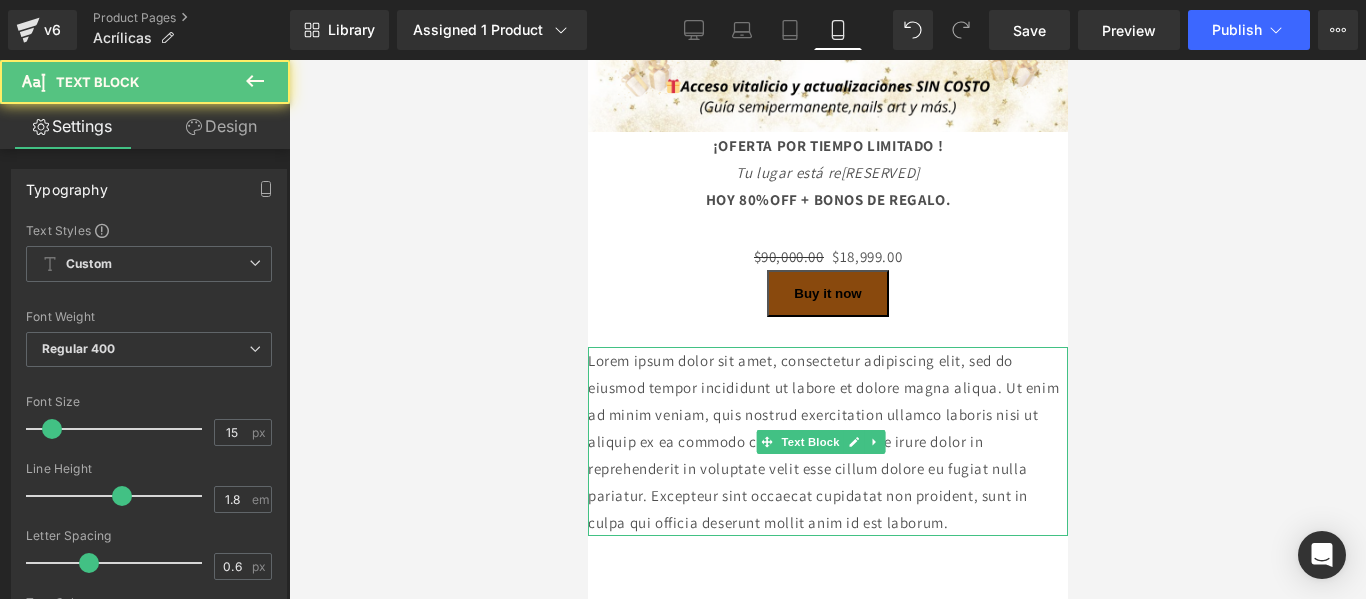 scroll, scrollTop: 5920, scrollLeft: 0, axis: vertical 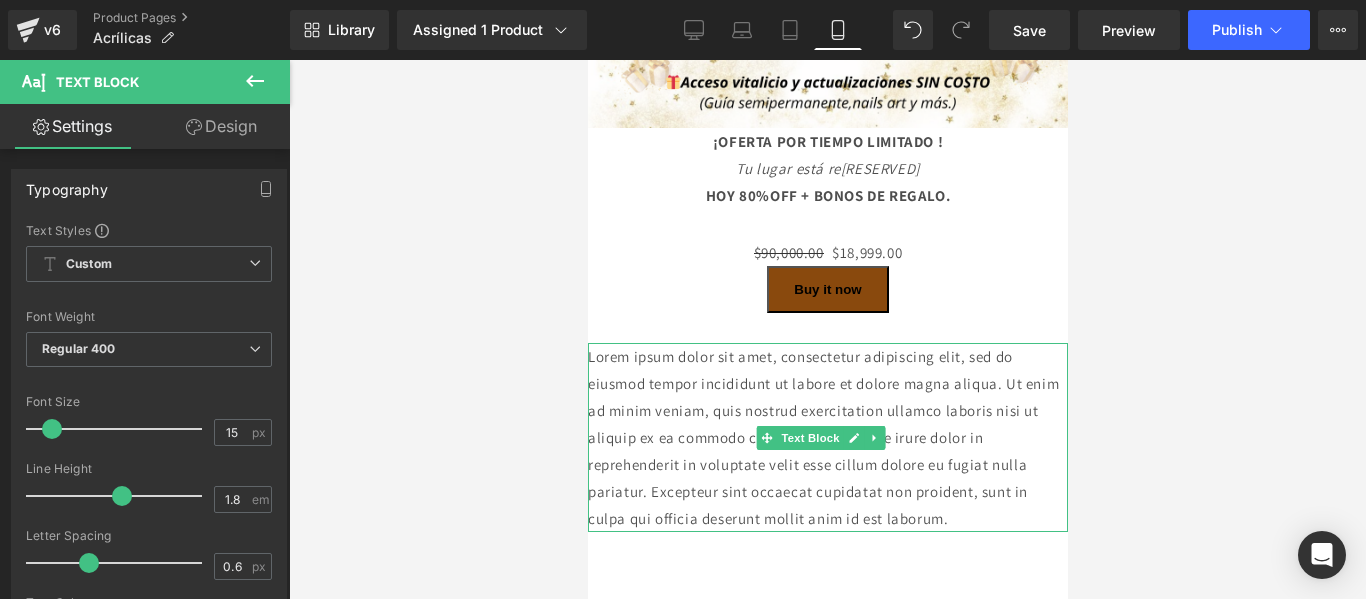 click on "Lorem ipsum dolor sit amet, consectetur adipiscing elit, sed do eiusmod tempor incididunt ut labore et dolore magna aliqua. Ut enim ad minim veniam, quis nostrud exercitation ullamco laboris nisi ut aliquip ex ea commodo consequat. Duis aute irure dolor in reprehenderit in voluptate velit esse cillum dolore eu fugiat nulla pariatur. Excepteur sint occaecat cupidatat non proident, sunt in culpa qui officia deserunt mollit anim id est laborum." at bounding box center (827, 437) 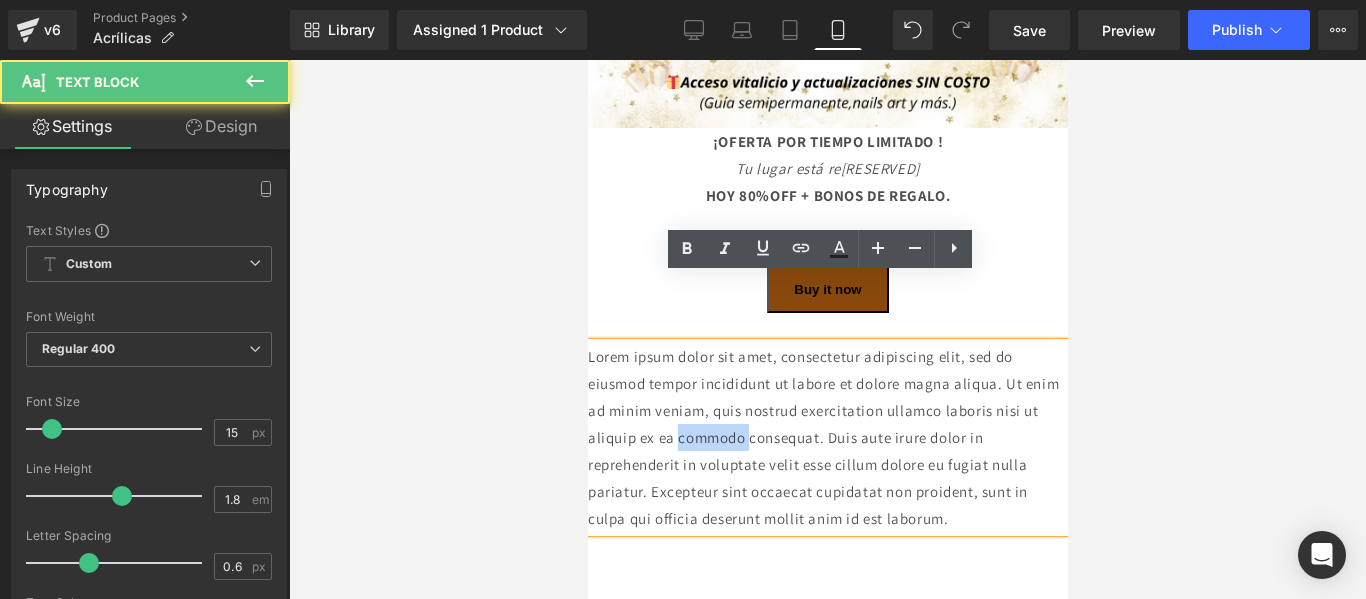 click on "Lorem ipsum dolor sit amet, consectetur adipiscing elit, sed do eiusmod tempor incididunt ut labore et dolore magna aliqua. Ut enim ad minim veniam, quis nostrud exercitation ullamco laboris nisi ut aliquip ex ea commodo consequat. Duis aute irure dolor in reprehenderit in voluptate velit esse cillum dolore eu fugiat nulla pariatur. Excepteur sint occaecat cupidatat non proident, sunt in culpa qui officia deserunt mollit anim id est laborum." at bounding box center (827, 437) 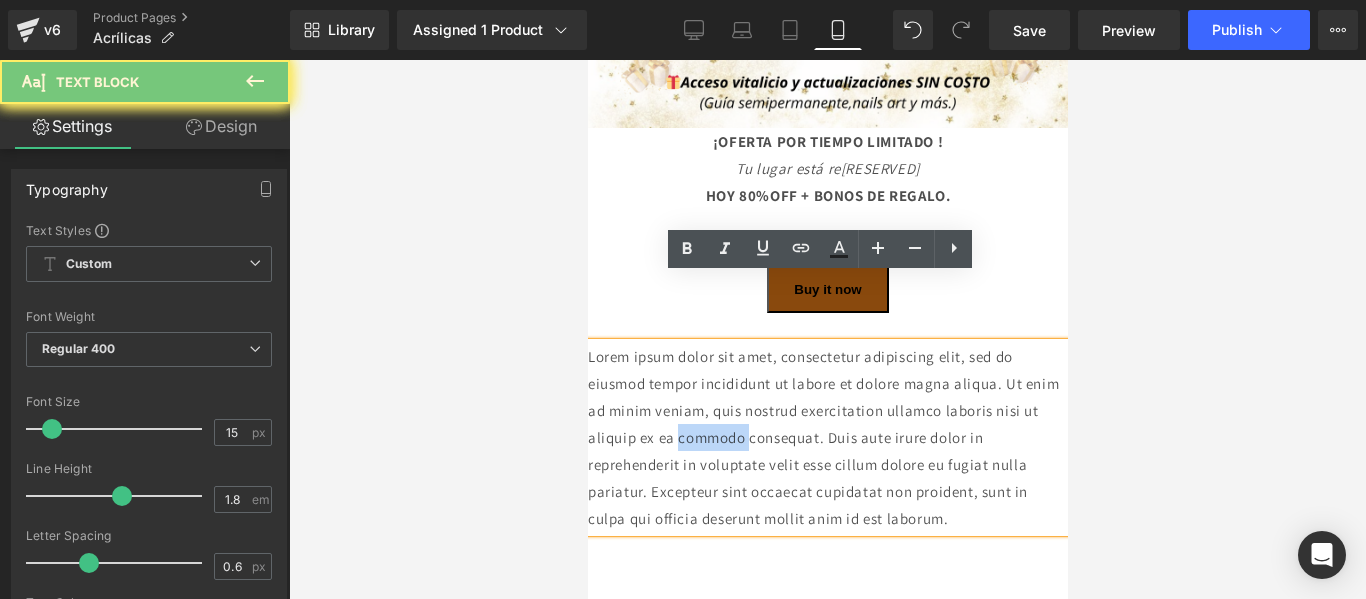 click on "Lorem ipsum dolor sit amet, consectetur adipiscing elit, sed do eiusmod tempor incididunt ut labore et dolore magna aliqua. Ut enim ad minim veniam, quis nostrud exercitation ullamco laboris nisi ut aliquip ex ea commodo consequat. Duis aute irure dolor in reprehenderit in voluptate velit esse cillum dolore eu fugiat nulla pariatur. Excepteur sint occaecat cupidatat non proident, sunt in culpa qui officia deserunt mollit anim id est laborum." at bounding box center [827, 437] 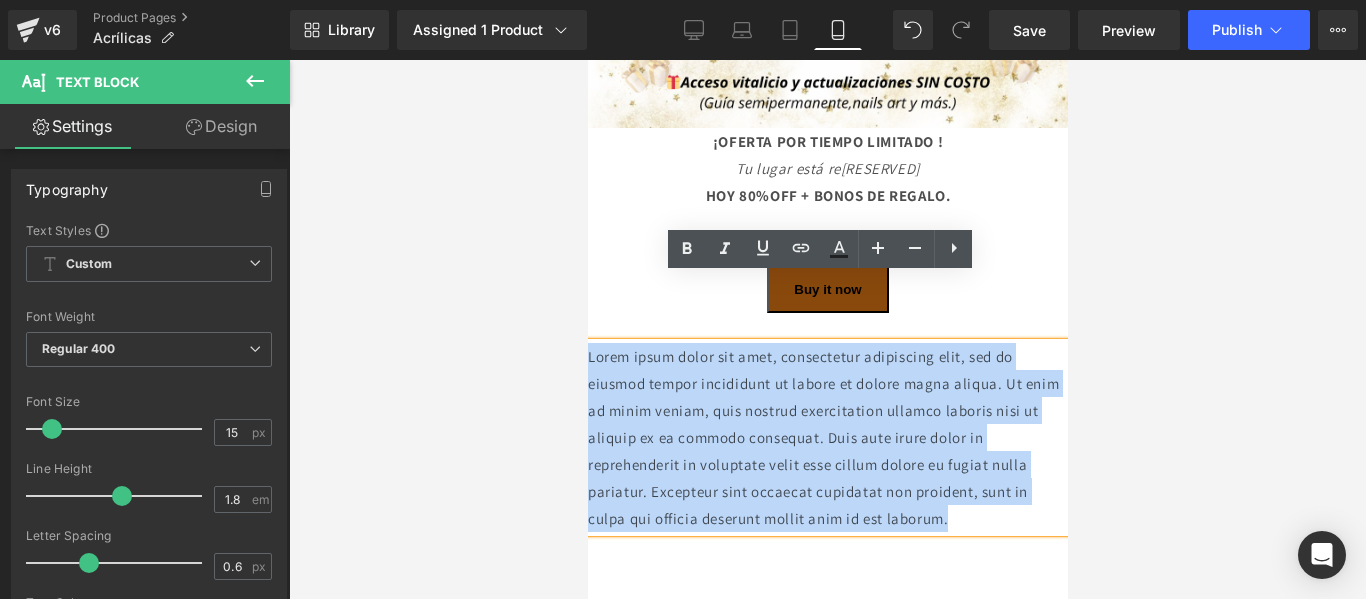 type 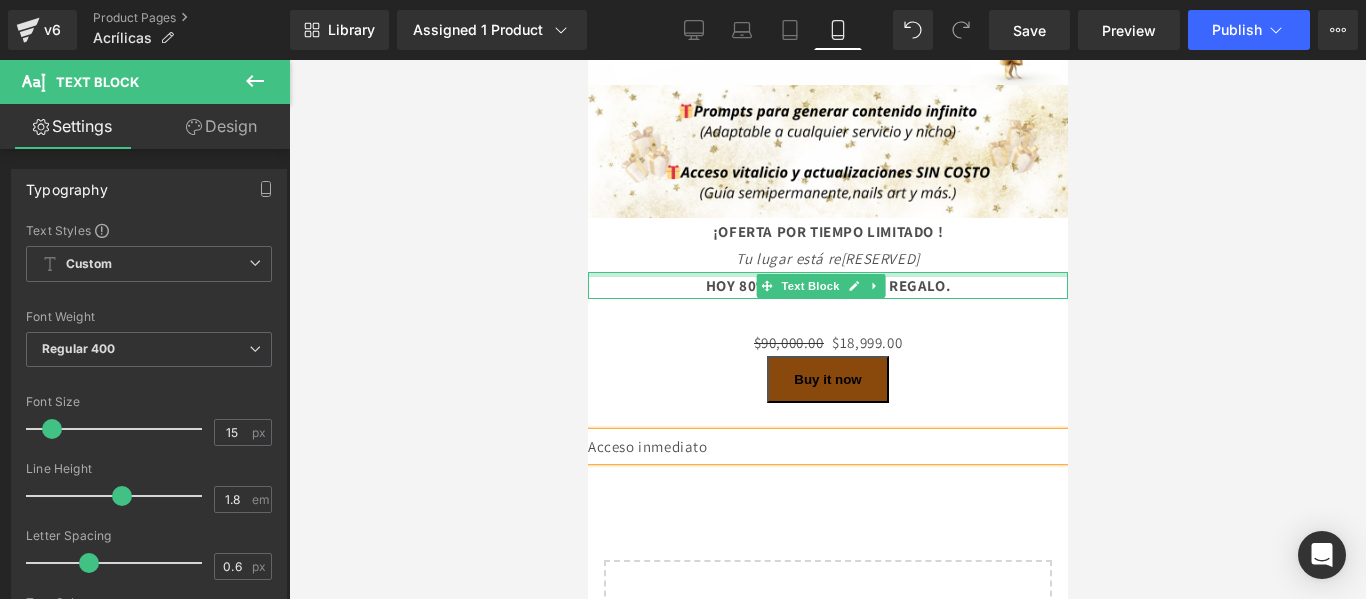 scroll, scrollTop: 5813, scrollLeft: 0, axis: vertical 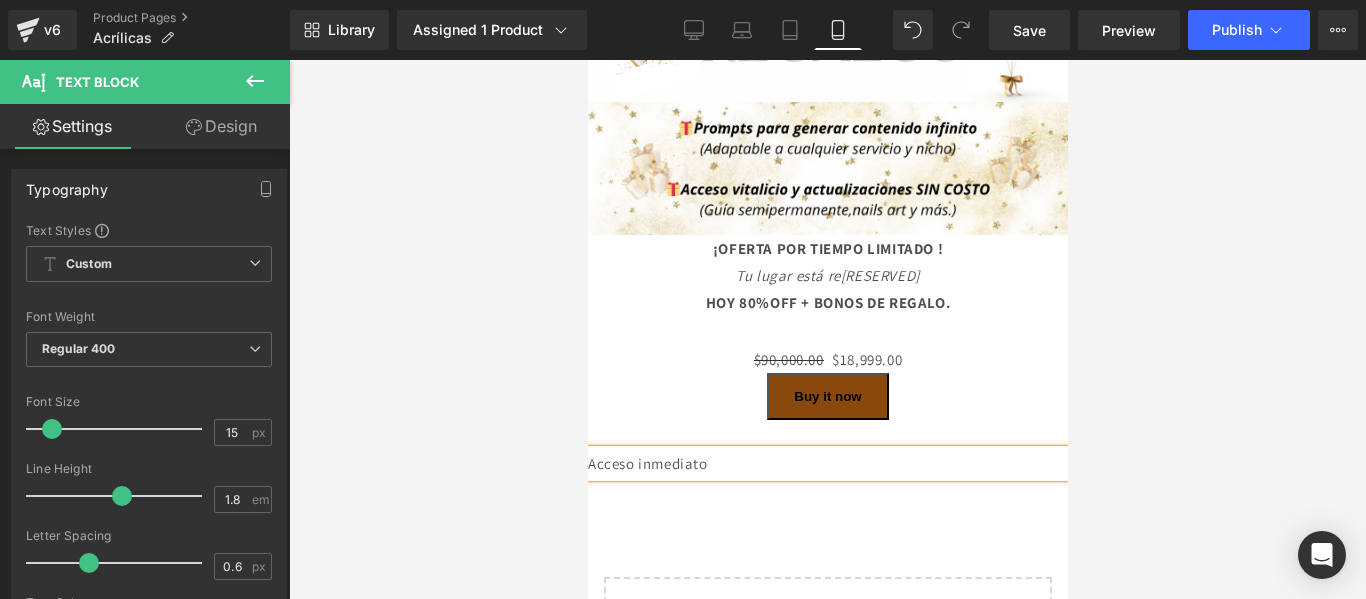 click on "Acceso inmediato" at bounding box center (827, 463) 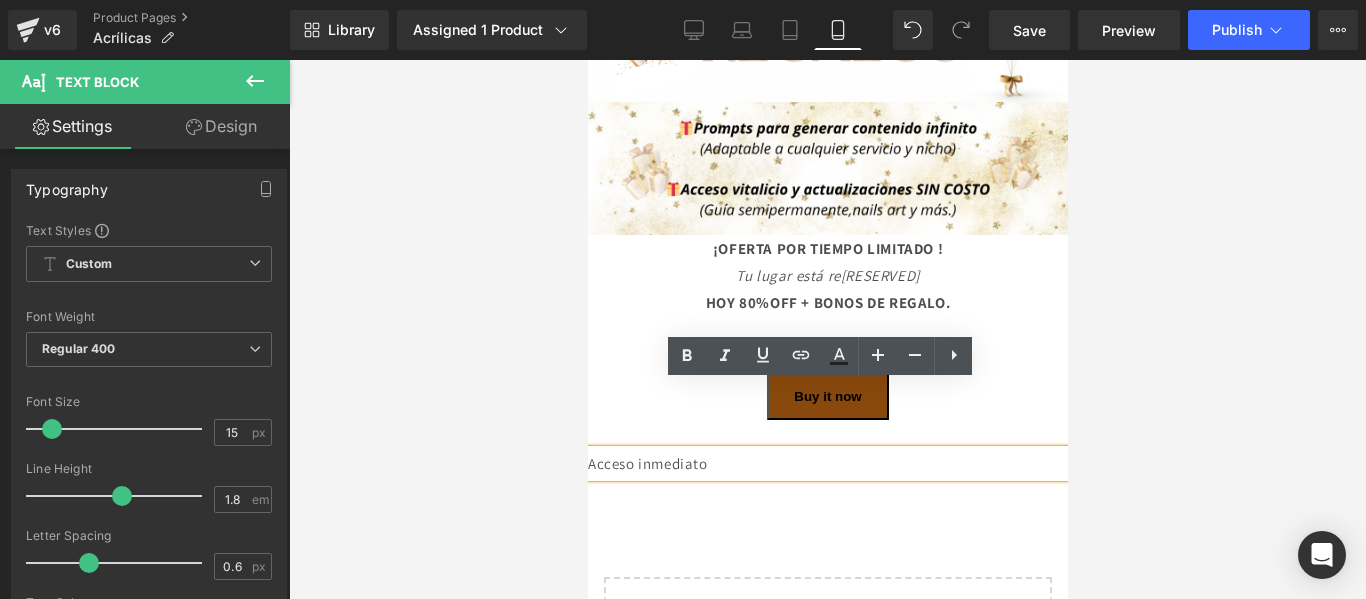 click on "Acceso inmediato" at bounding box center (827, 463) 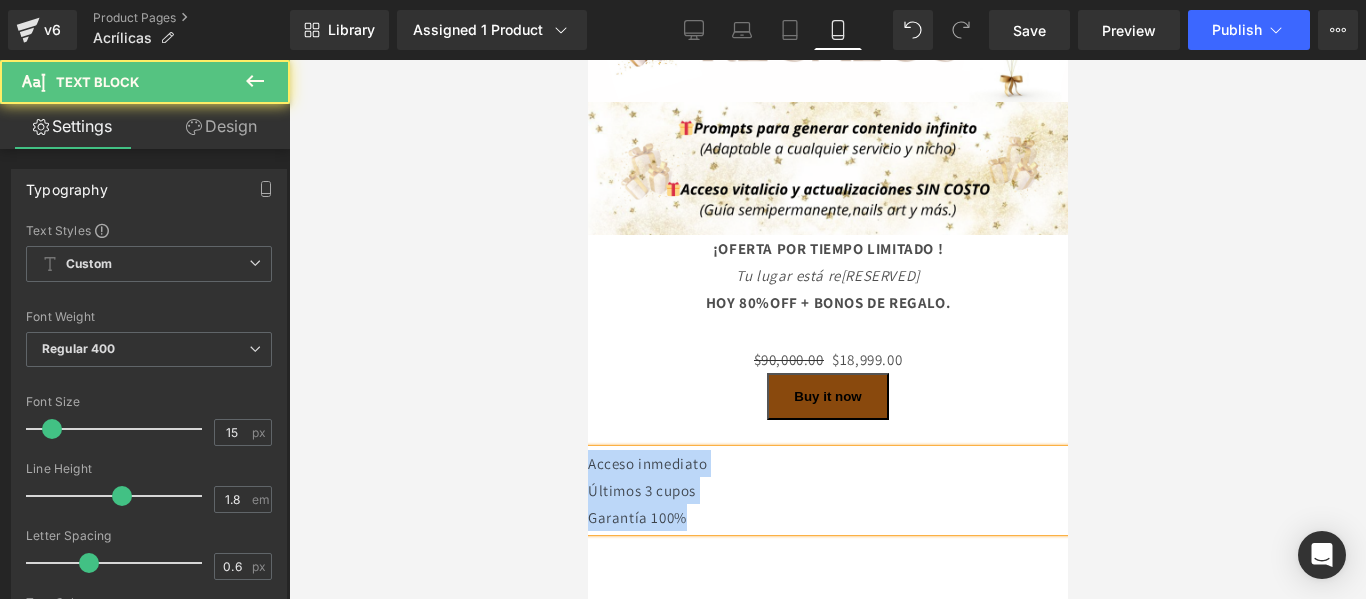 drag, startPoint x: 697, startPoint y: 447, endPoint x: 587, endPoint y: 391, distance: 123.4342 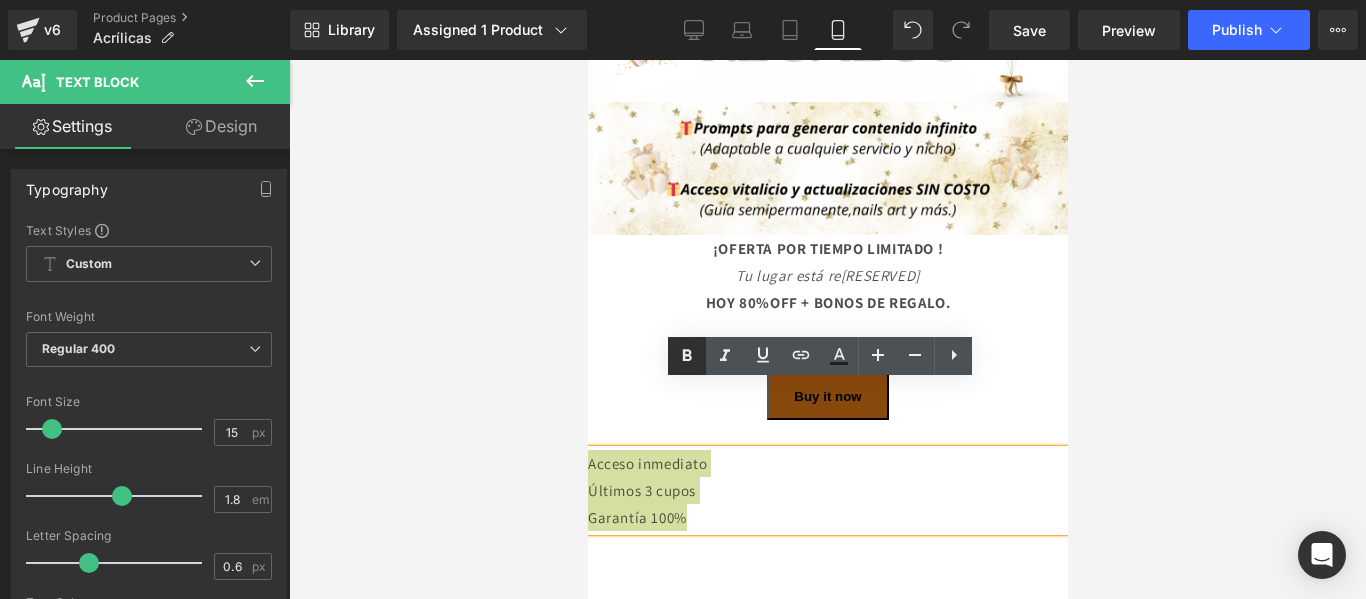 click 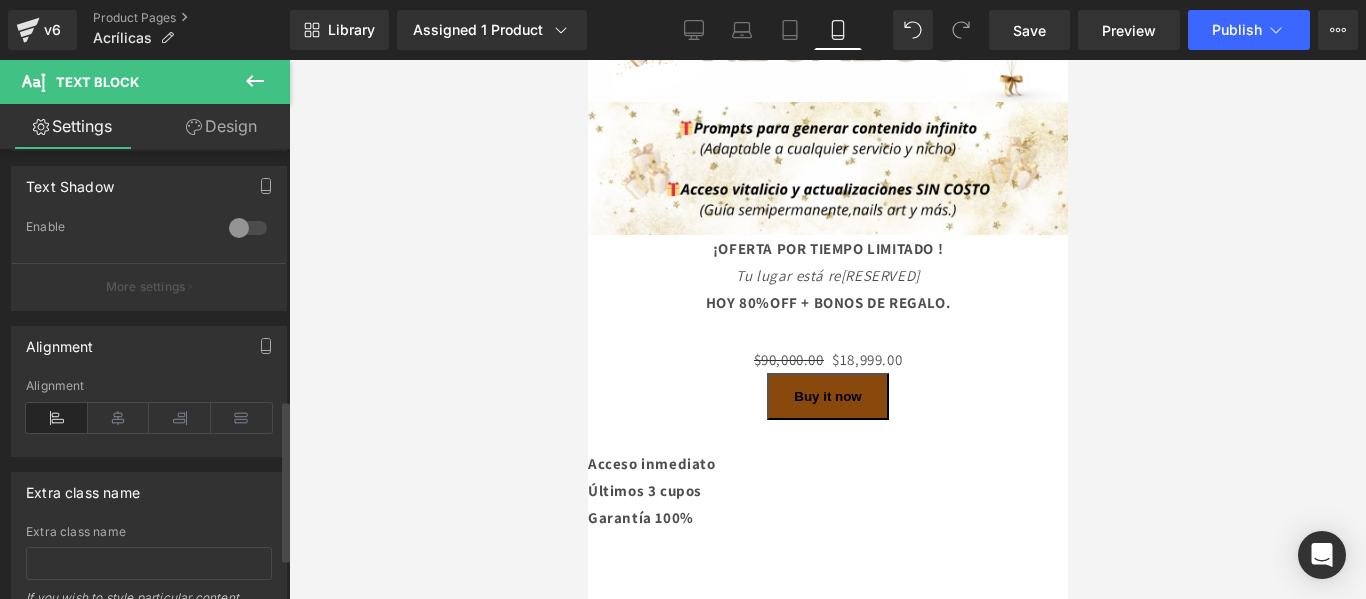 scroll, scrollTop: 815, scrollLeft: 0, axis: vertical 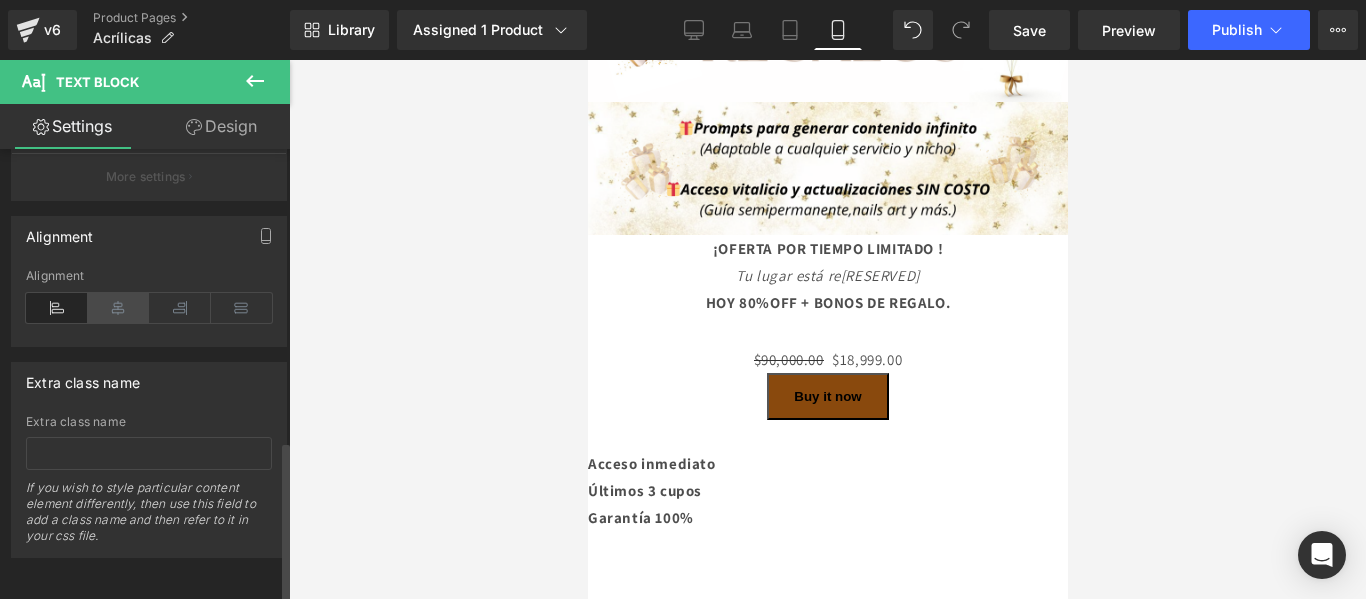 click at bounding box center (119, 308) 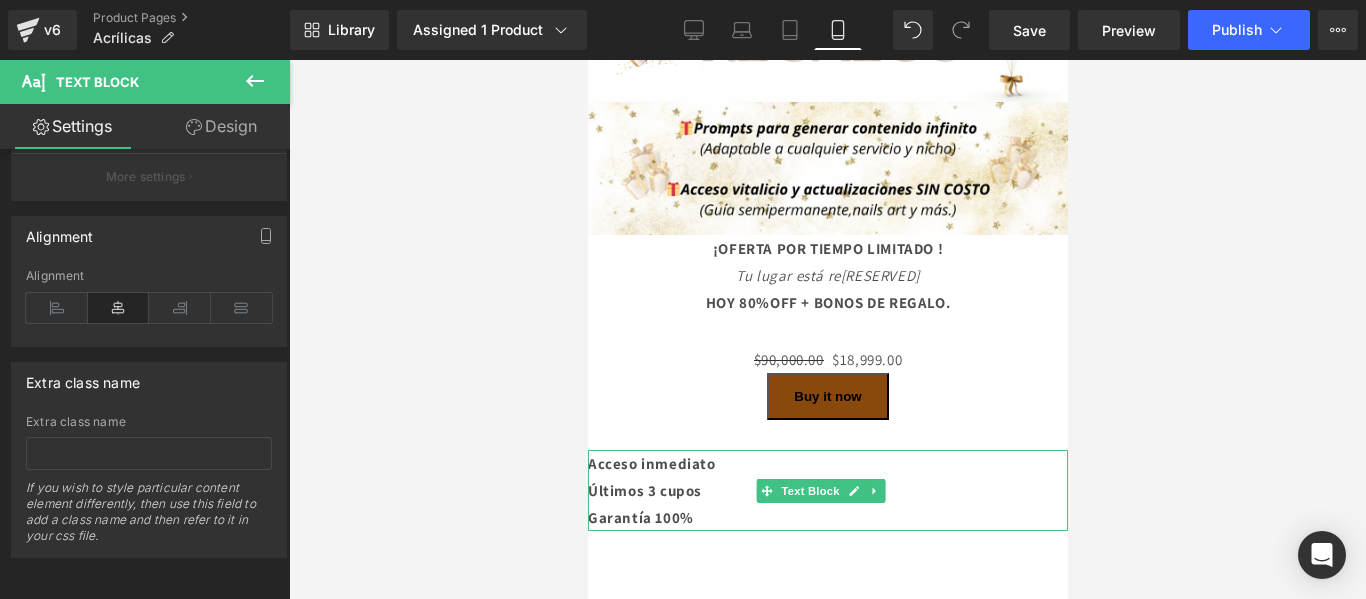 click on "Últimos 3 cupos" at bounding box center [644, 490] 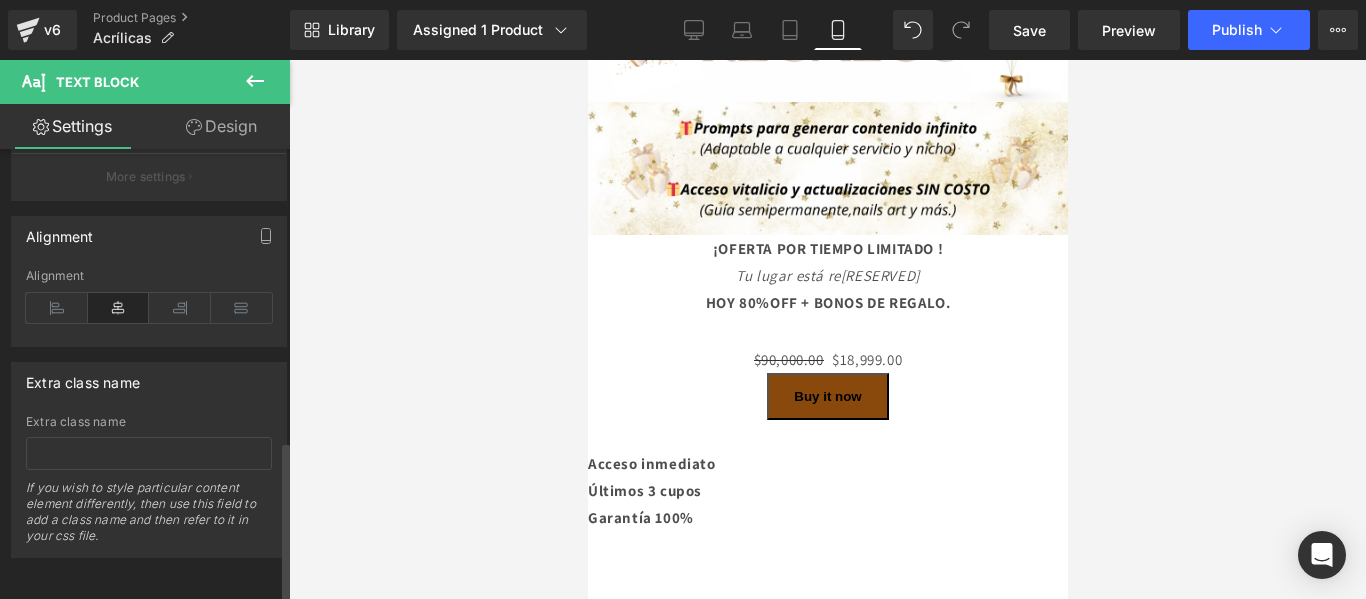 click at bounding box center (119, 308) 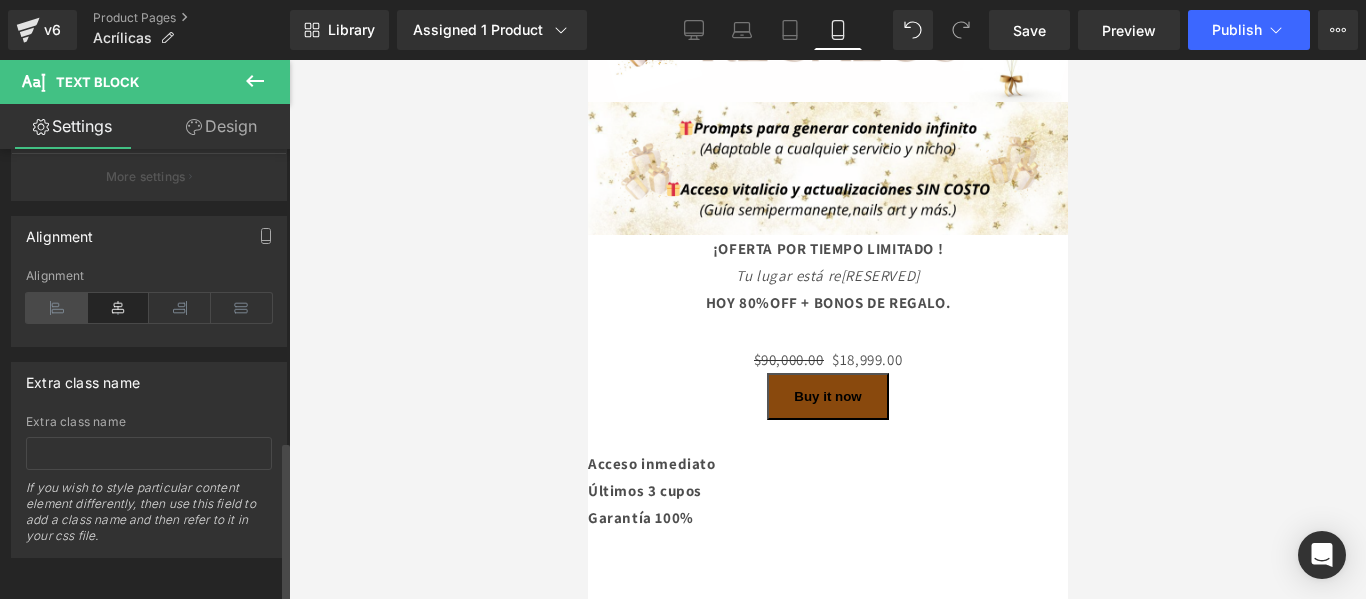 click at bounding box center (57, 308) 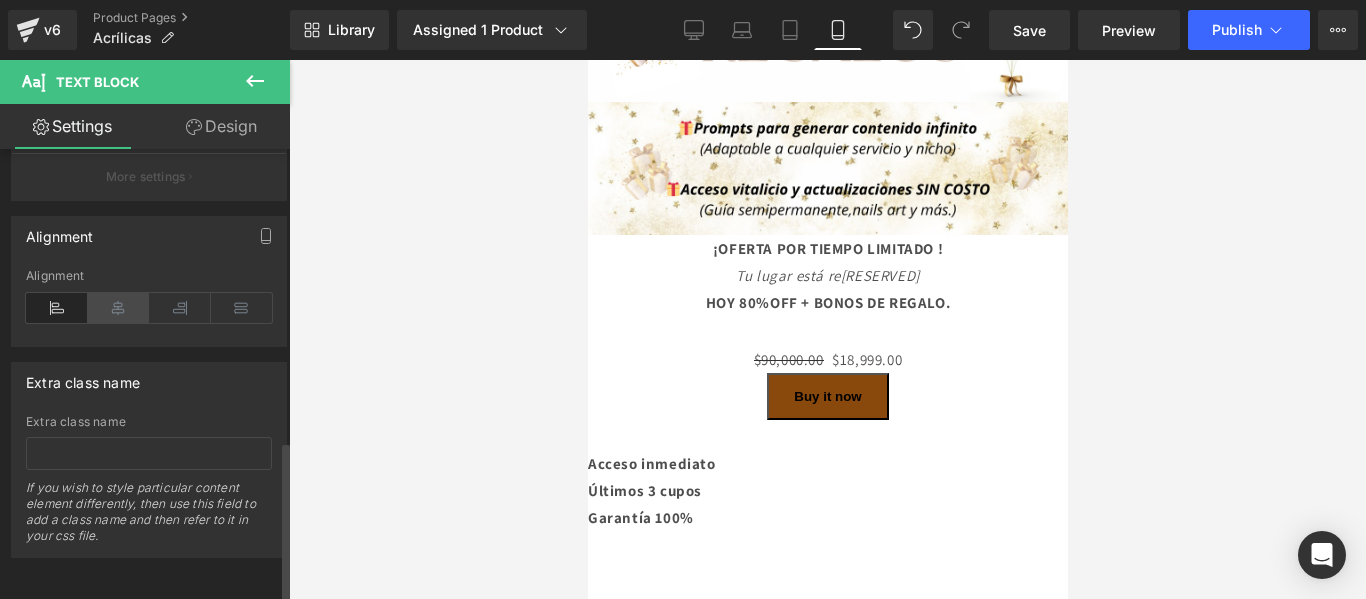 click at bounding box center (119, 308) 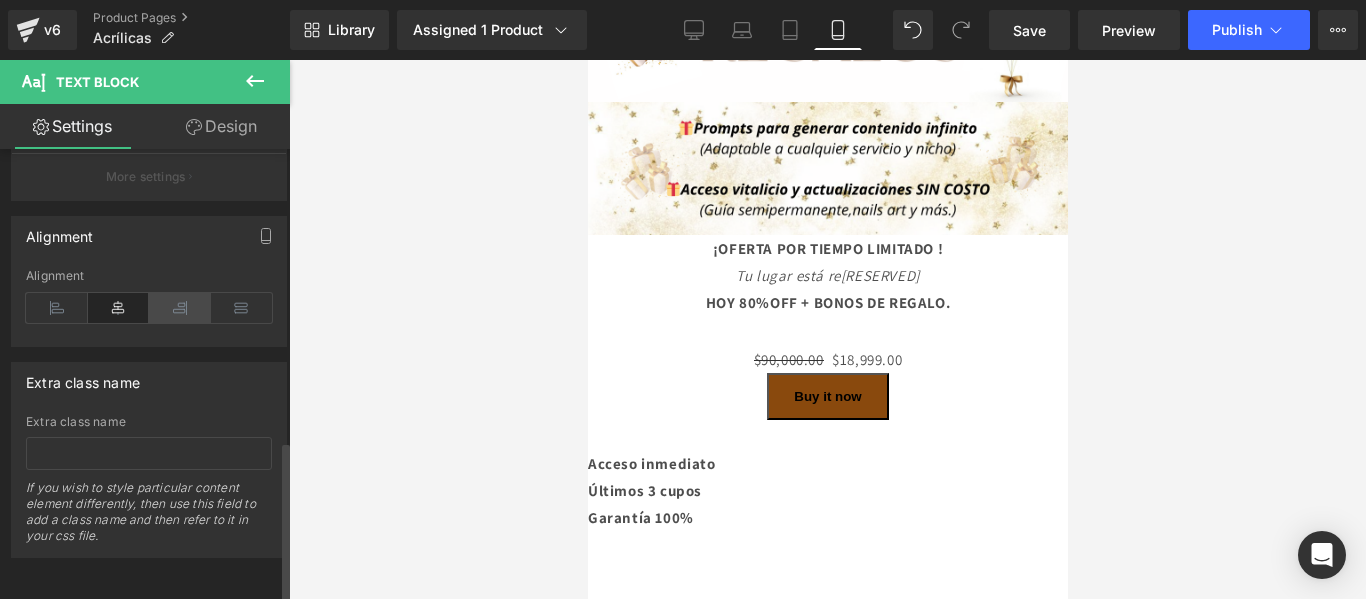 click at bounding box center (180, 308) 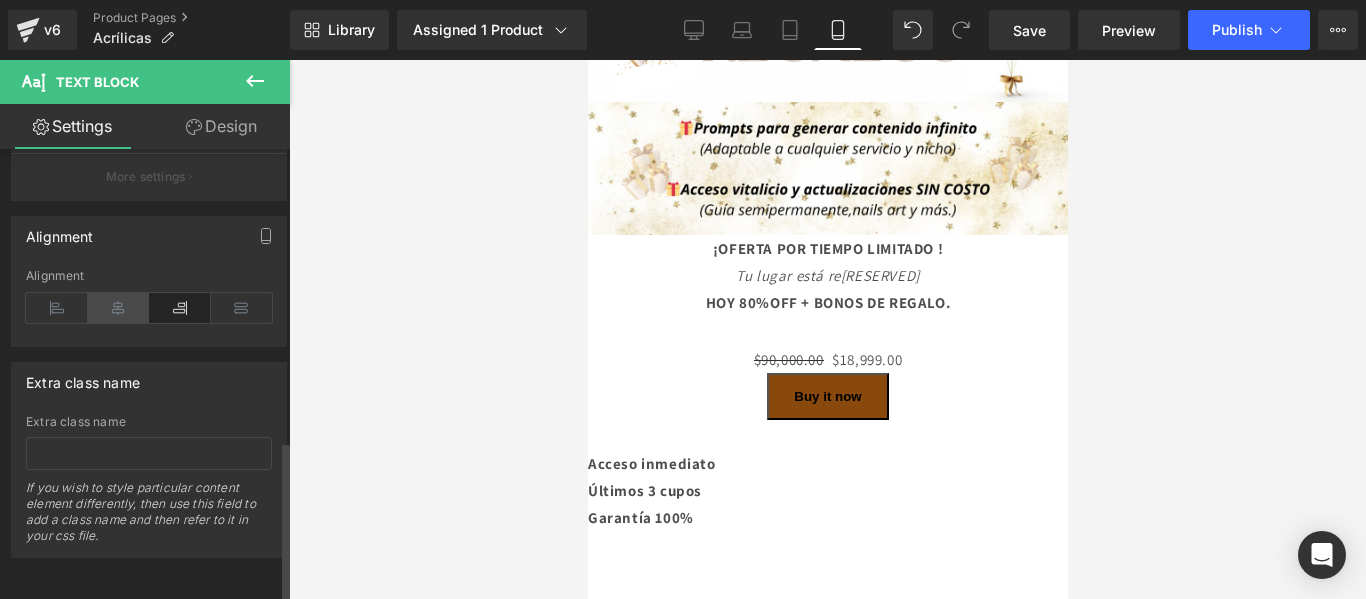 click at bounding box center (119, 308) 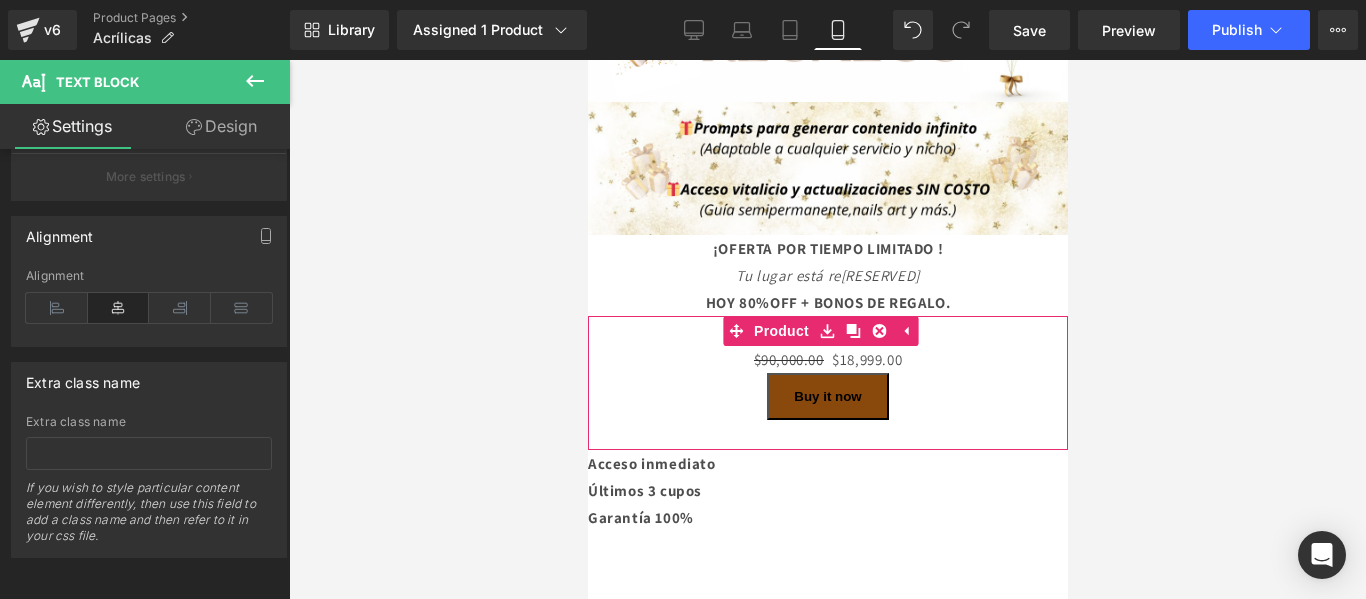 click on "Buy it now" at bounding box center (827, 396) 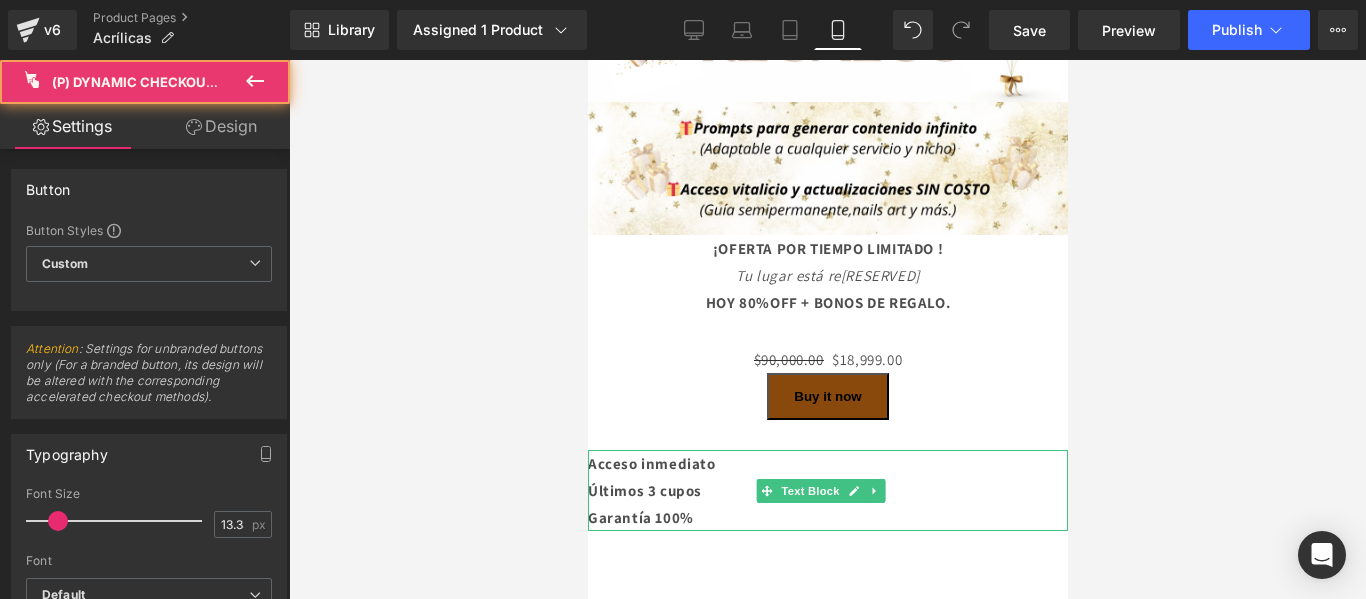 click on "Garantía 100%" at bounding box center (827, 517) 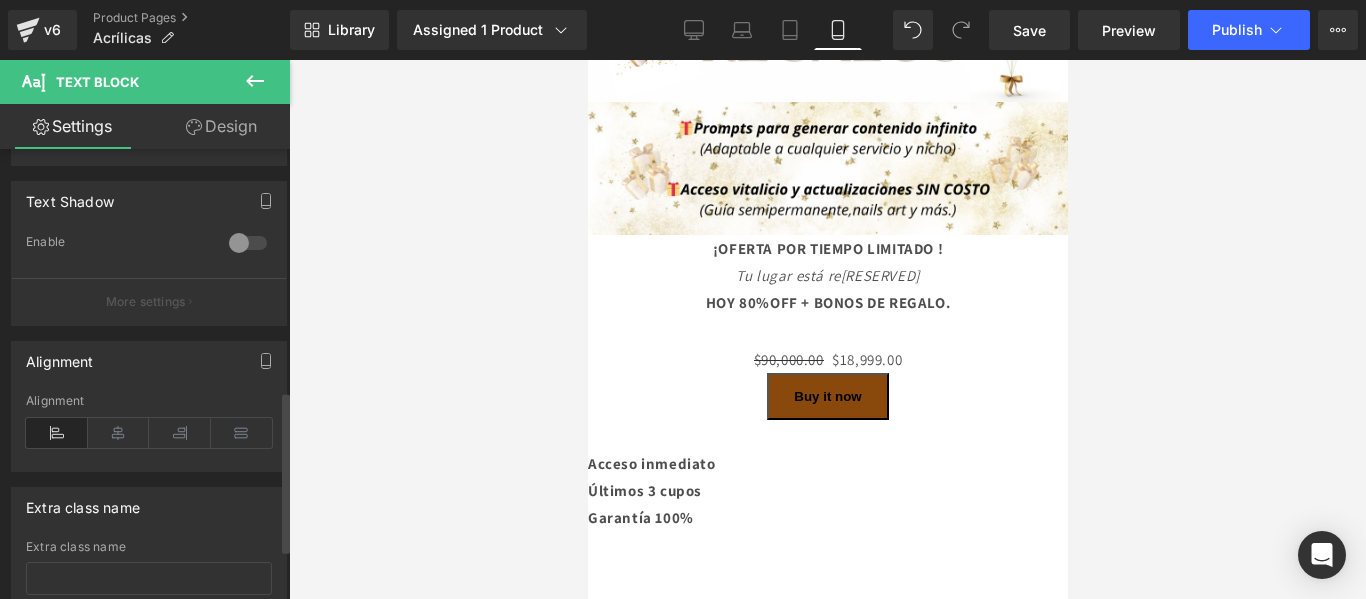 scroll, scrollTop: 815, scrollLeft: 0, axis: vertical 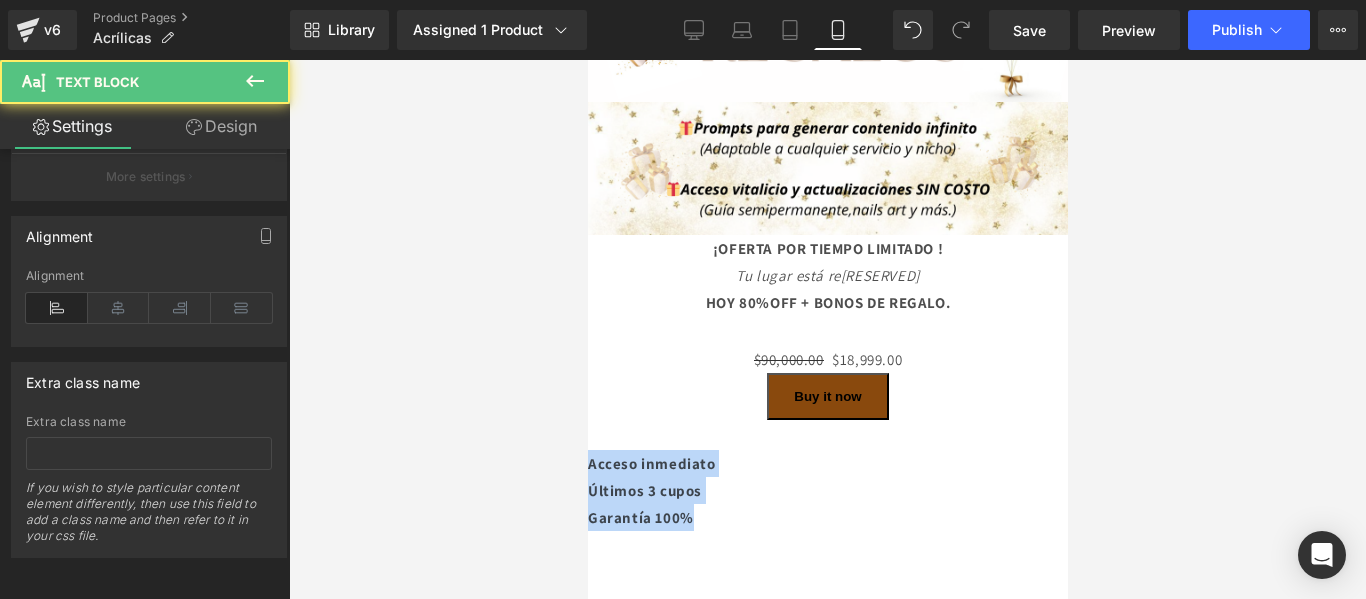 drag, startPoint x: 726, startPoint y: 451, endPoint x: 581, endPoint y: 409, distance: 150.96027 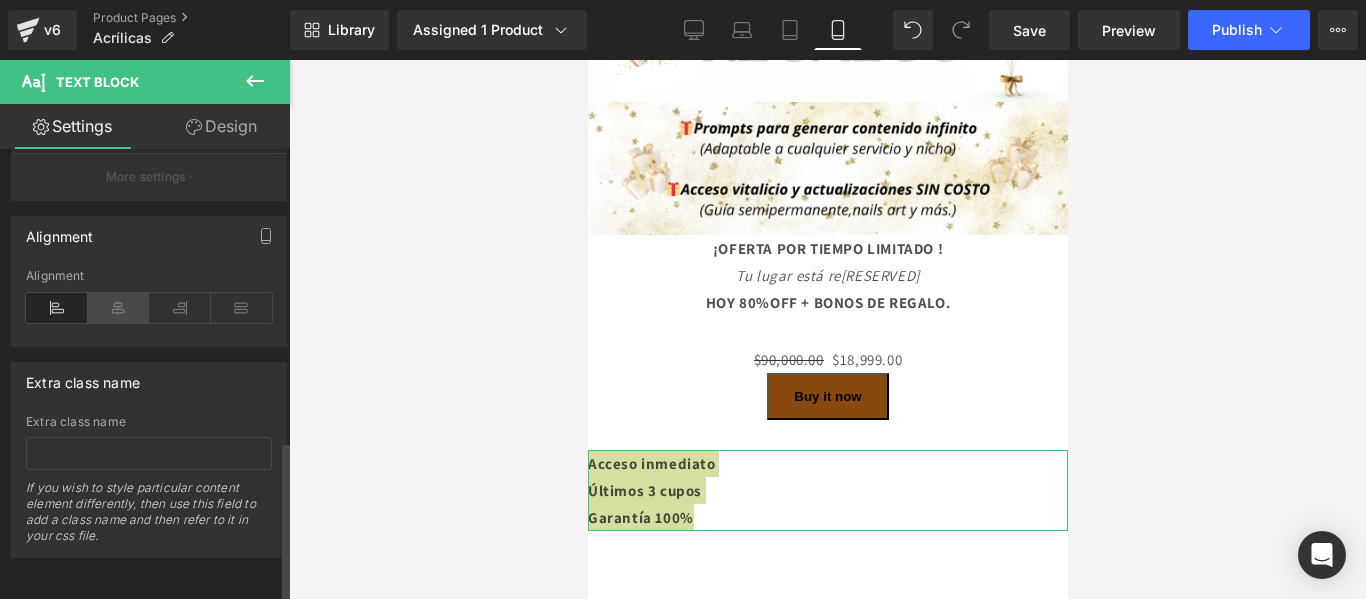 click at bounding box center (119, 308) 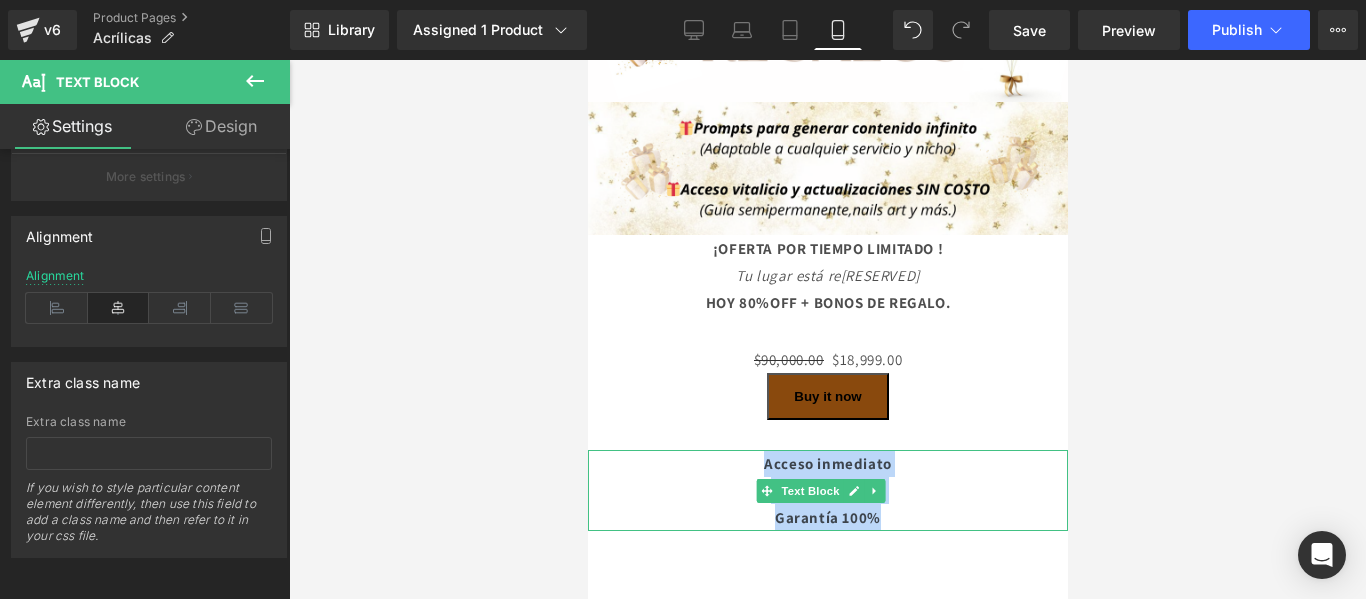 click on "Últimos 3 cupos" at bounding box center (827, 490) 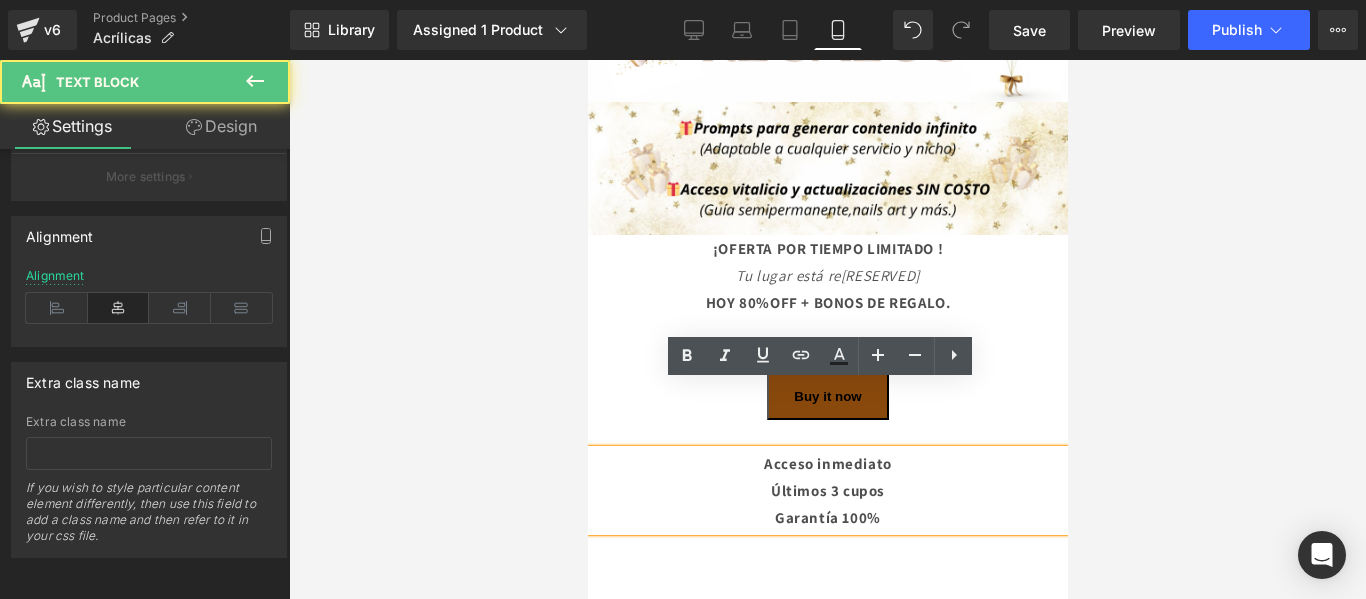 click on "Acceso inmediato" at bounding box center [827, 463] 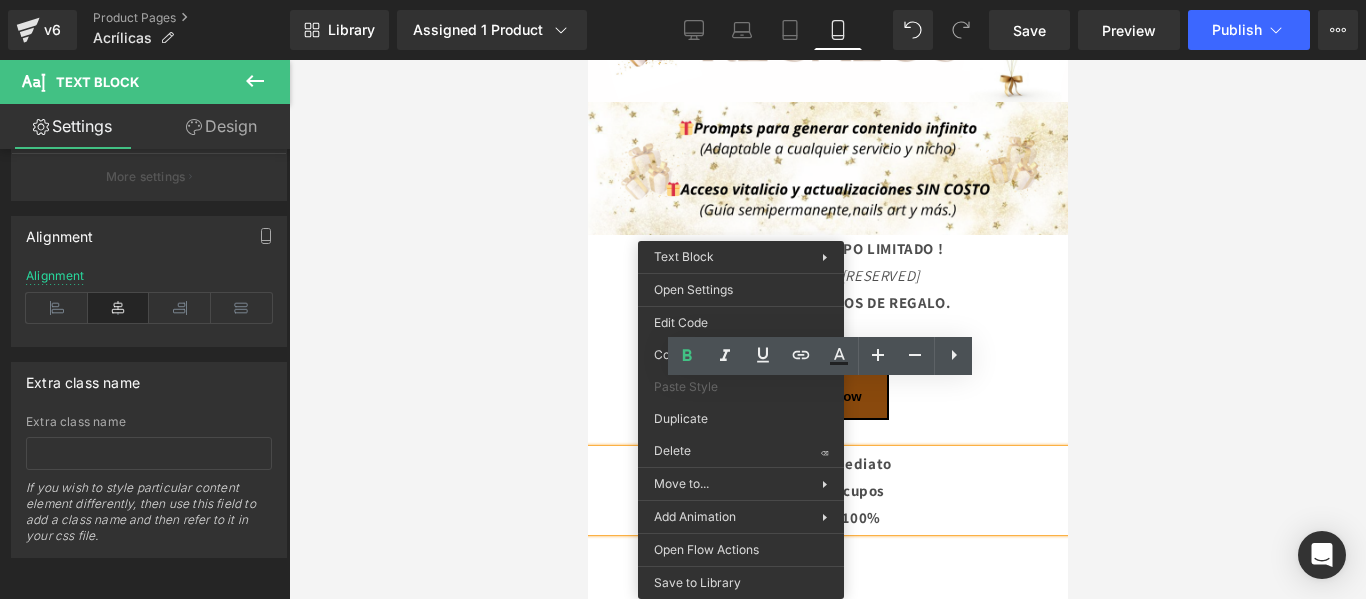 click on "Acceso inmediato" at bounding box center [827, 463] 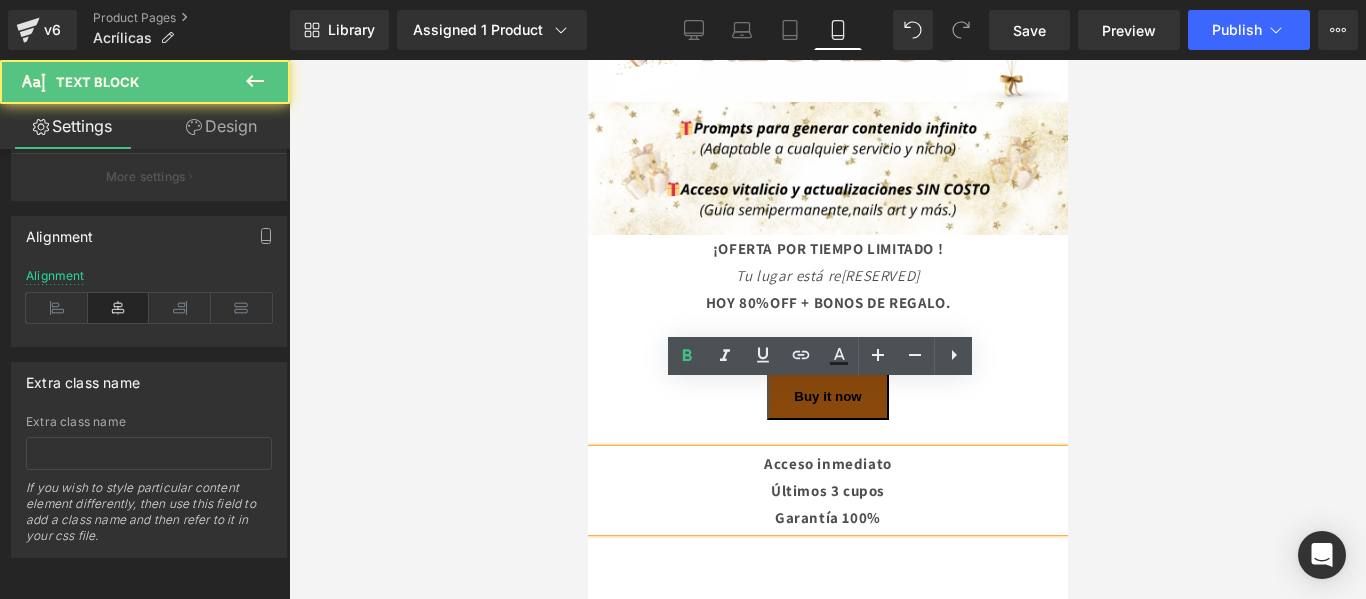 paste 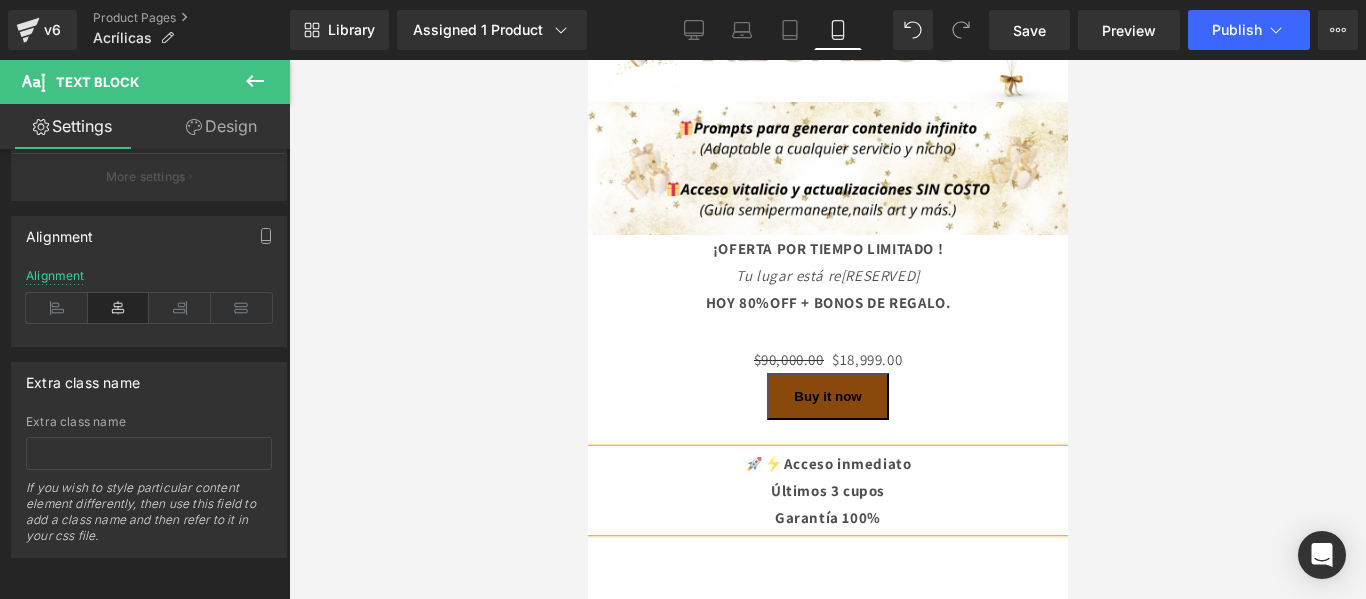 click on "Últimos 3 cupos" at bounding box center (827, 490) 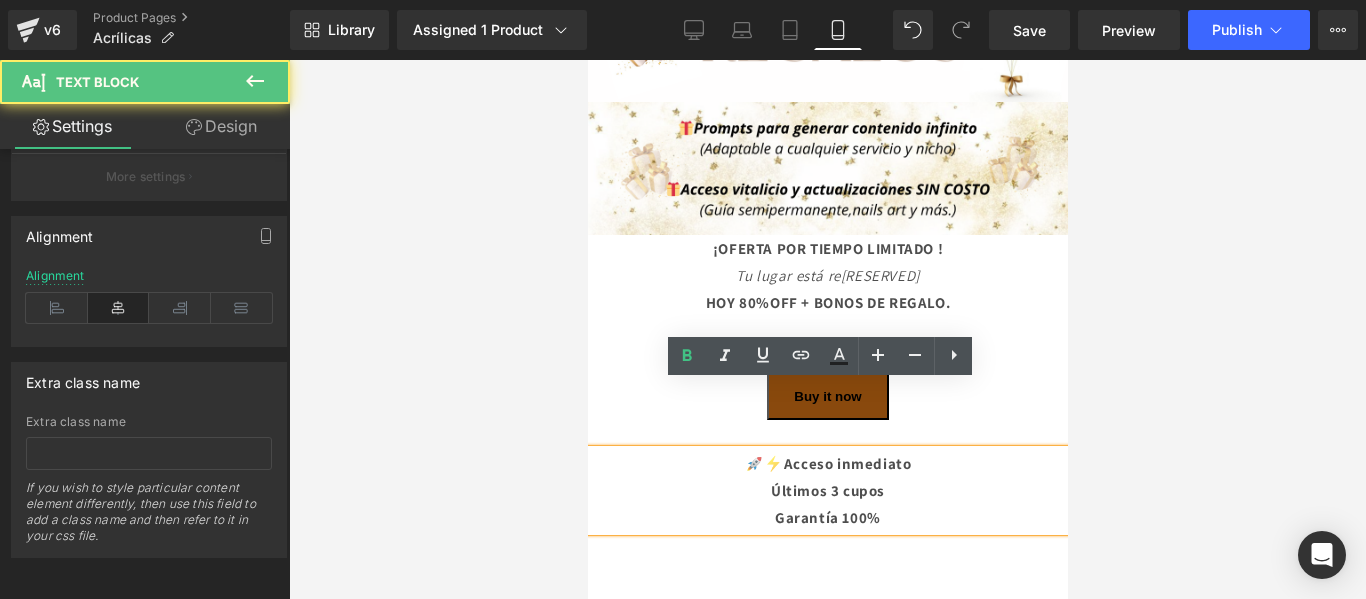 click on "Últimos 3 cupos" at bounding box center (827, 490) 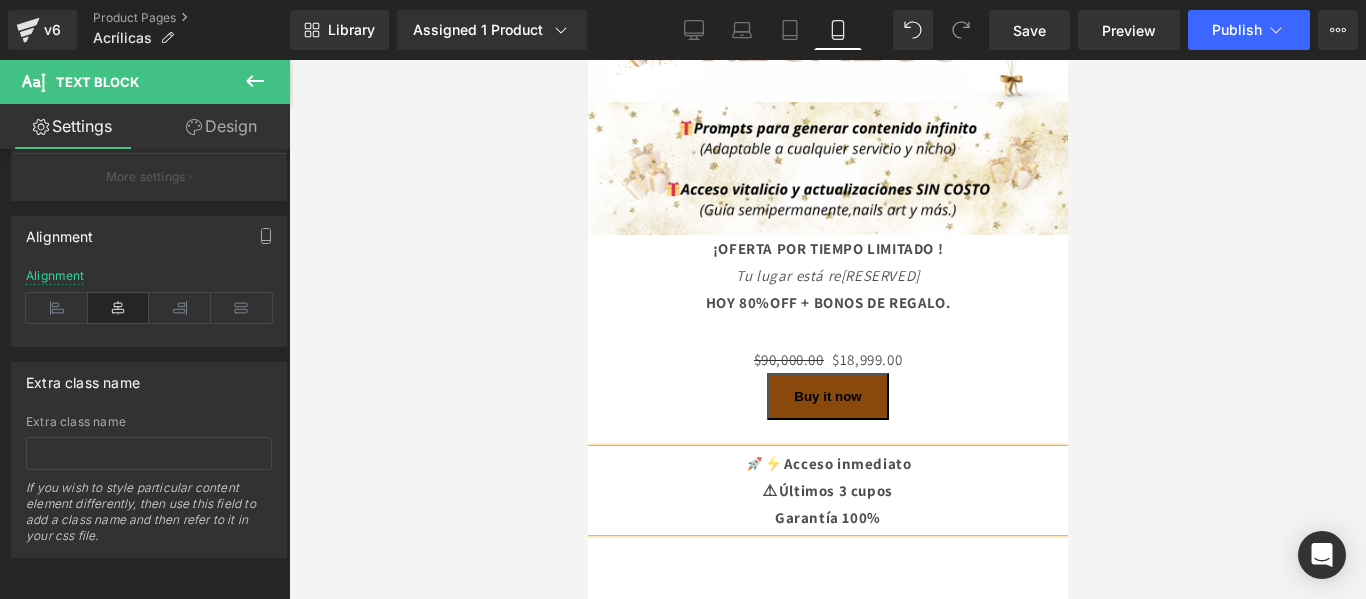 click on "⚠Últimos 3 cupos" at bounding box center [827, 490] 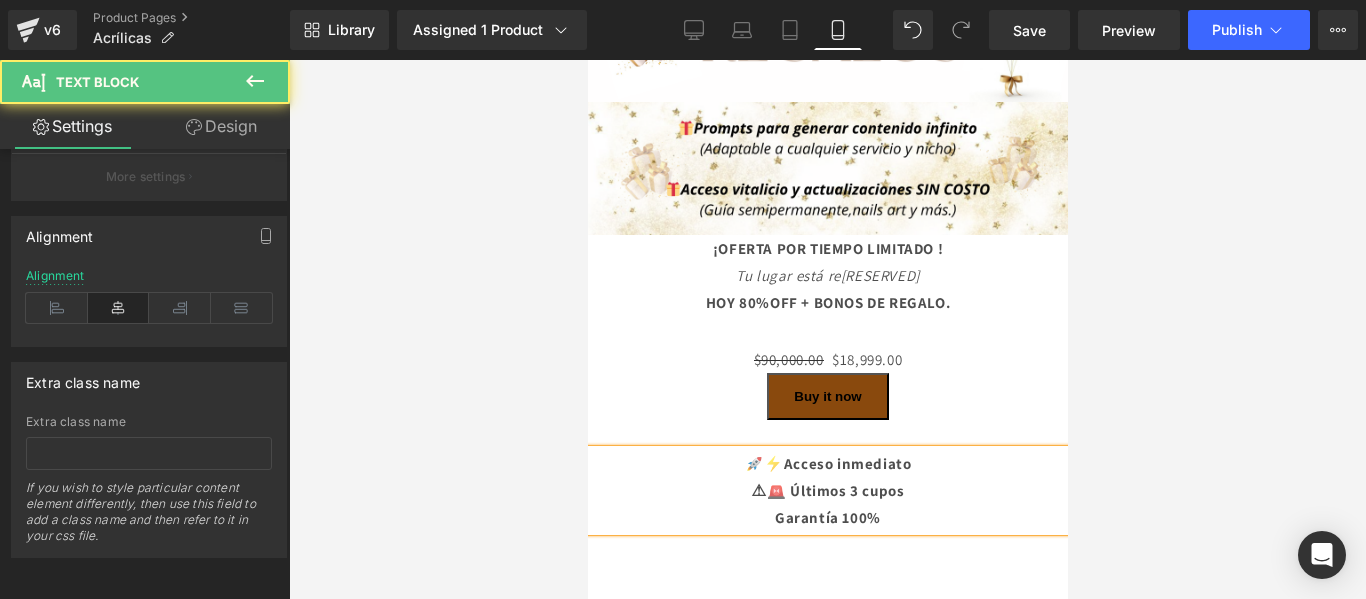 click on "⚠🚨 Últimos 3 cupos" at bounding box center (827, 490) 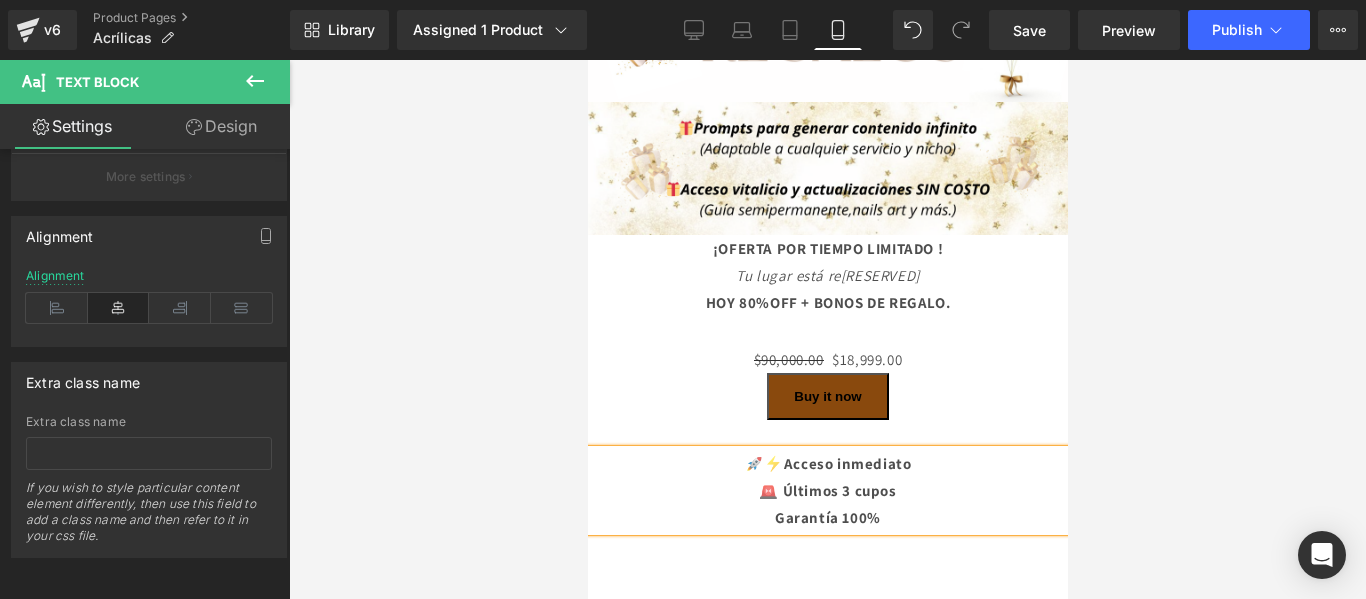 click on "🚀⚡Acceso inmediato" at bounding box center (827, 463) 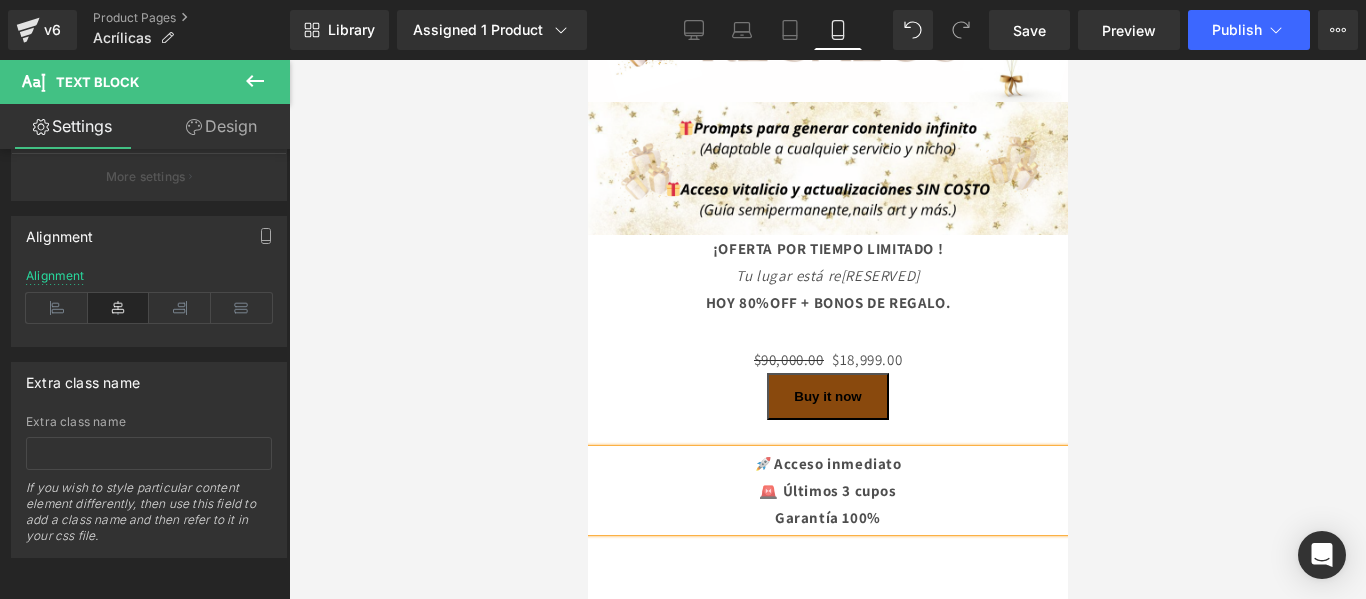 click on "Garantía 100%" at bounding box center (827, 517) 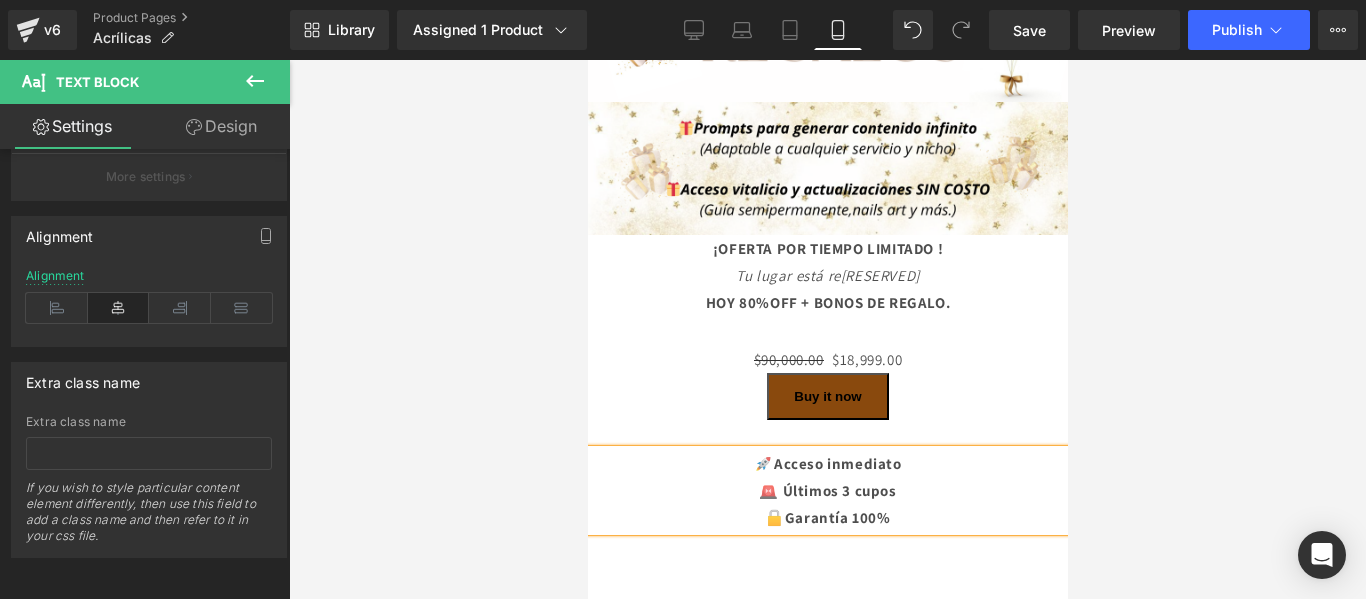 click on "🔒Garantía 100%" at bounding box center [827, 517] 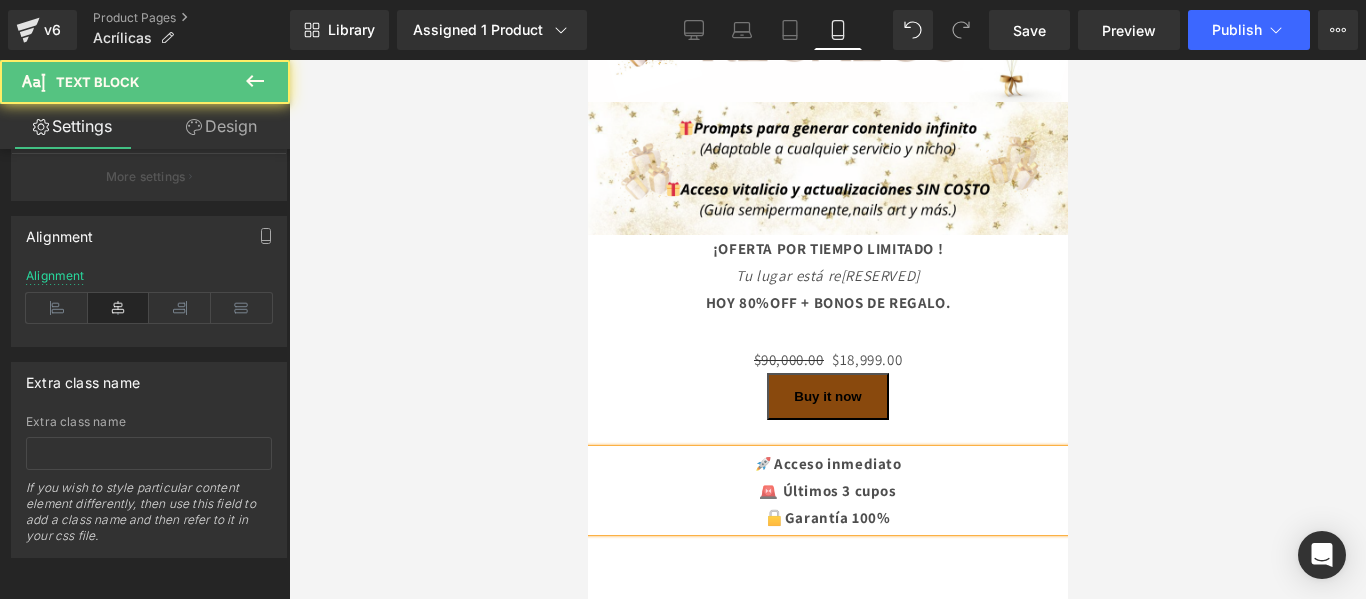 click on "🚀Acceso inmediato" at bounding box center (827, 463) 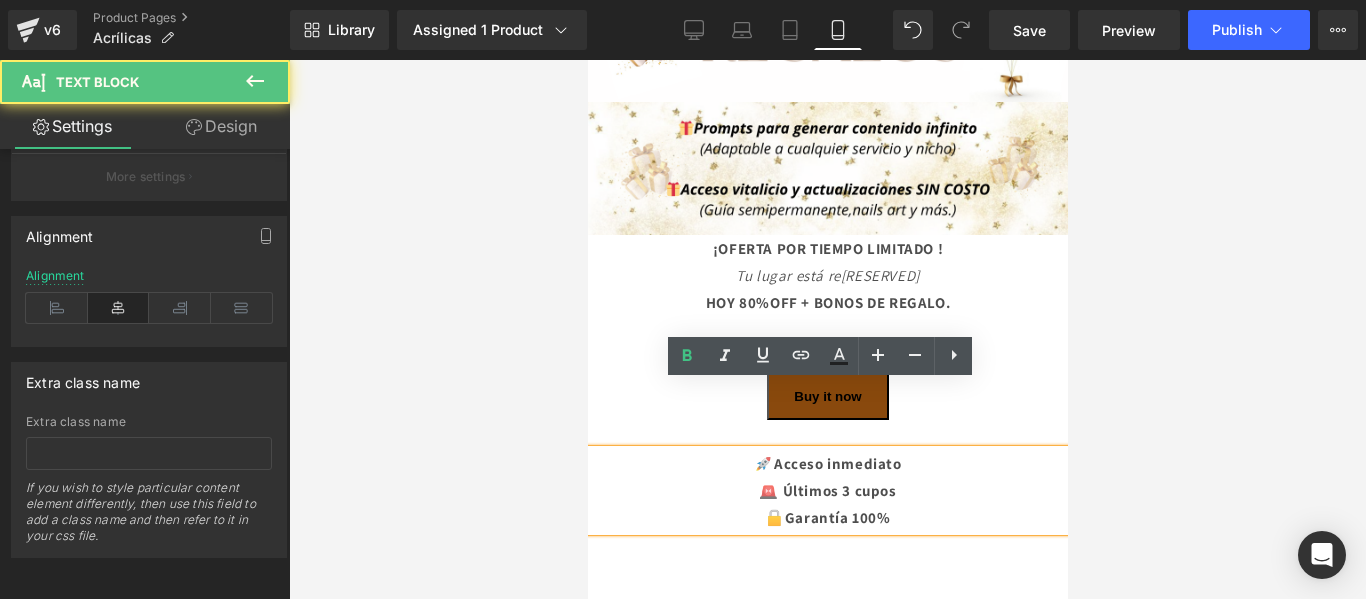 click on "🚀Acceso inmediato" at bounding box center [827, 463] 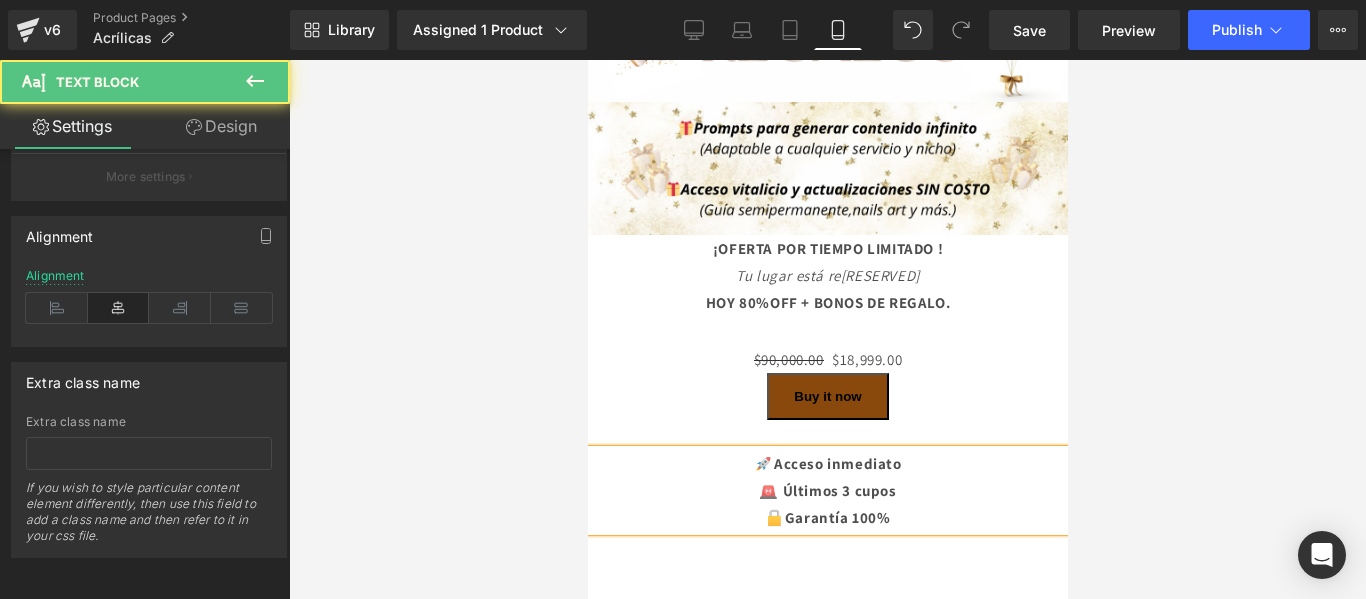 click on "🚨 Últimos 3 cupos" at bounding box center (827, 490) 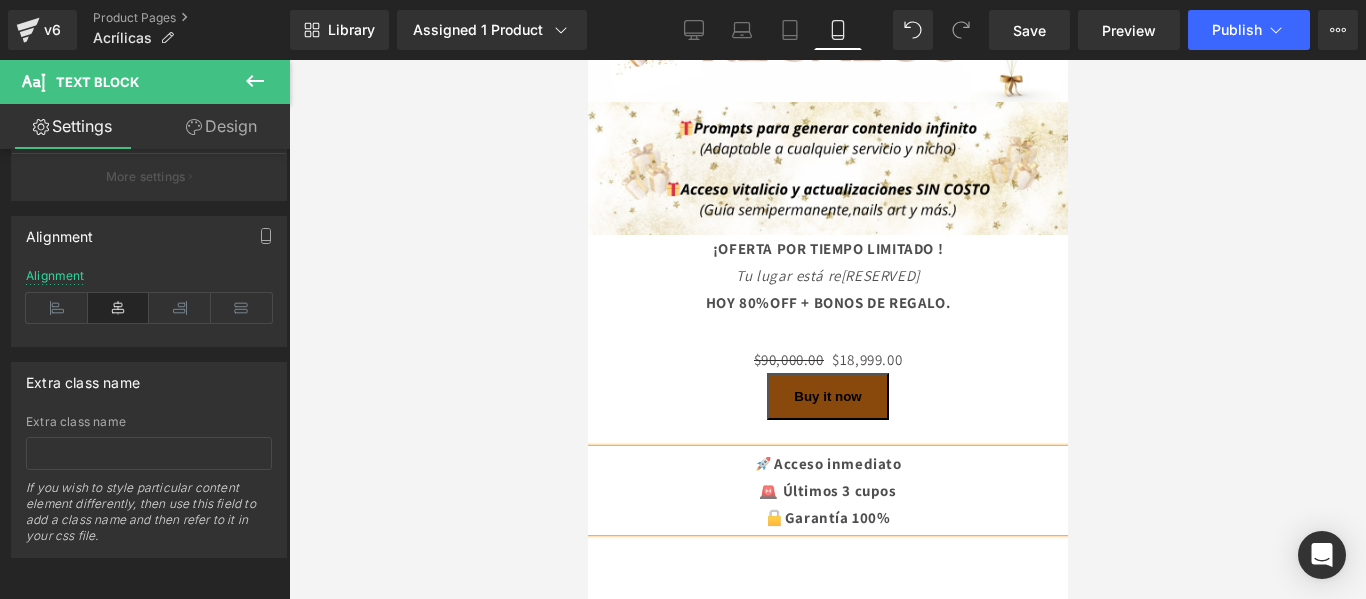 click on "🚀Acceso inmediato" at bounding box center (826, 463) 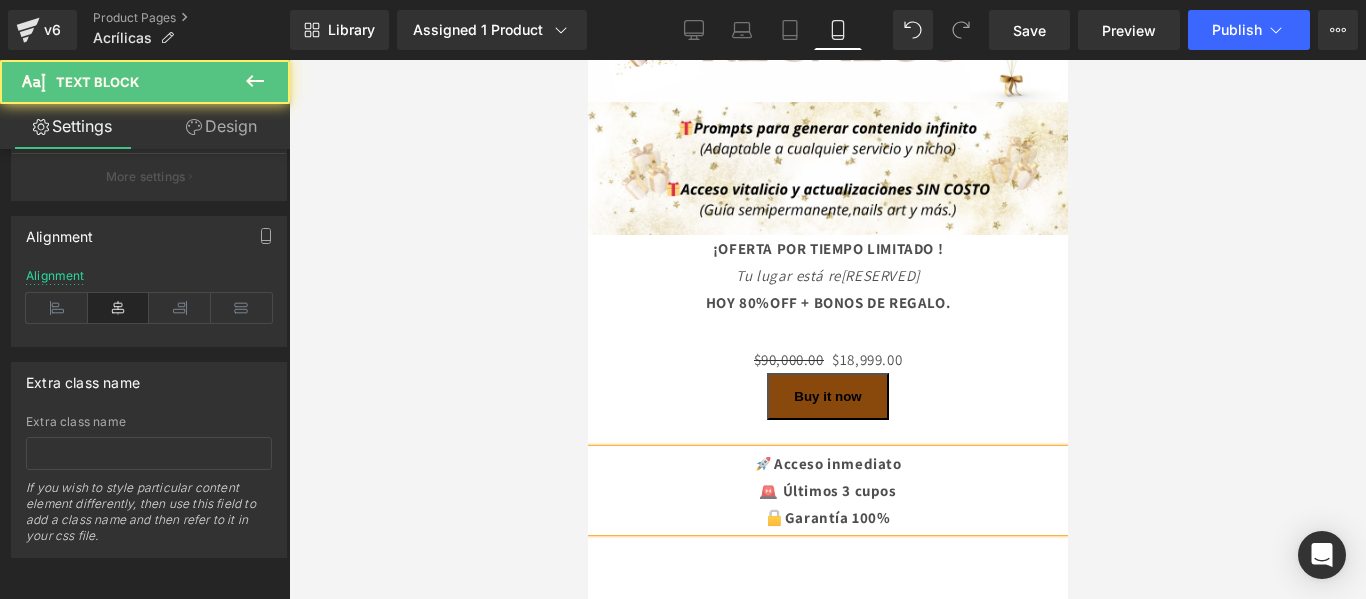 click on "🚨 Últimos 3 cupos" at bounding box center (826, 490) 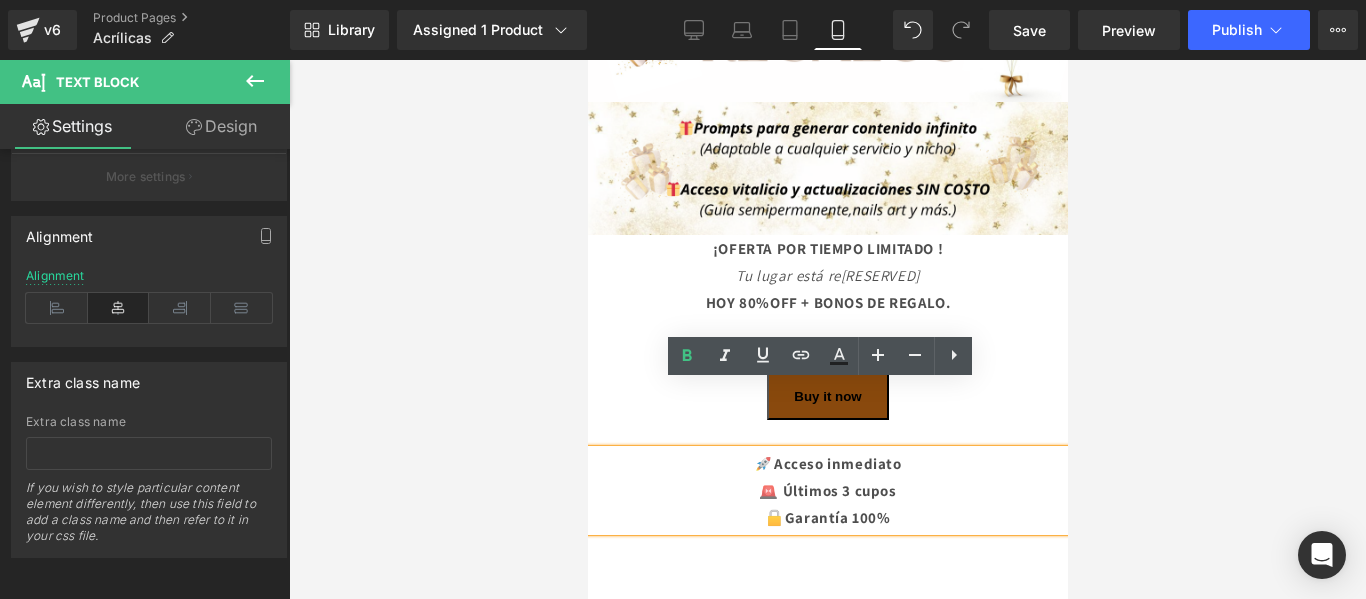 click on "🚨 Últimos 3 cupos" at bounding box center (826, 490) 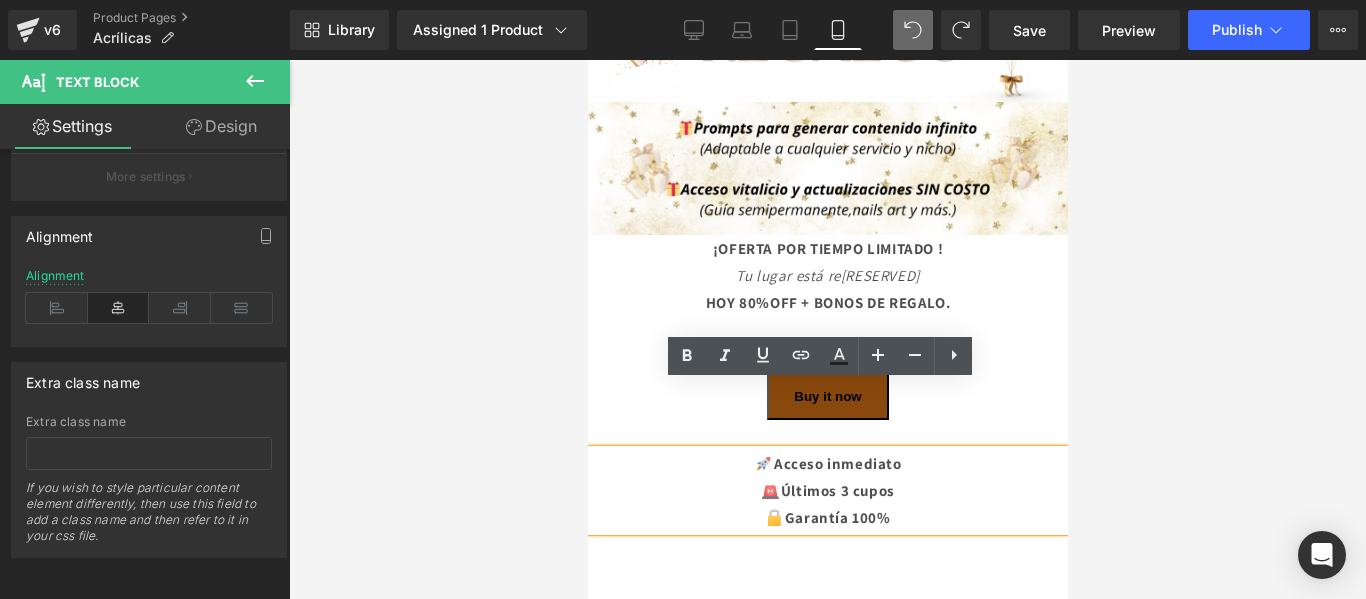 click on "🚨Últimos 3 cupos" at bounding box center [827, 490] 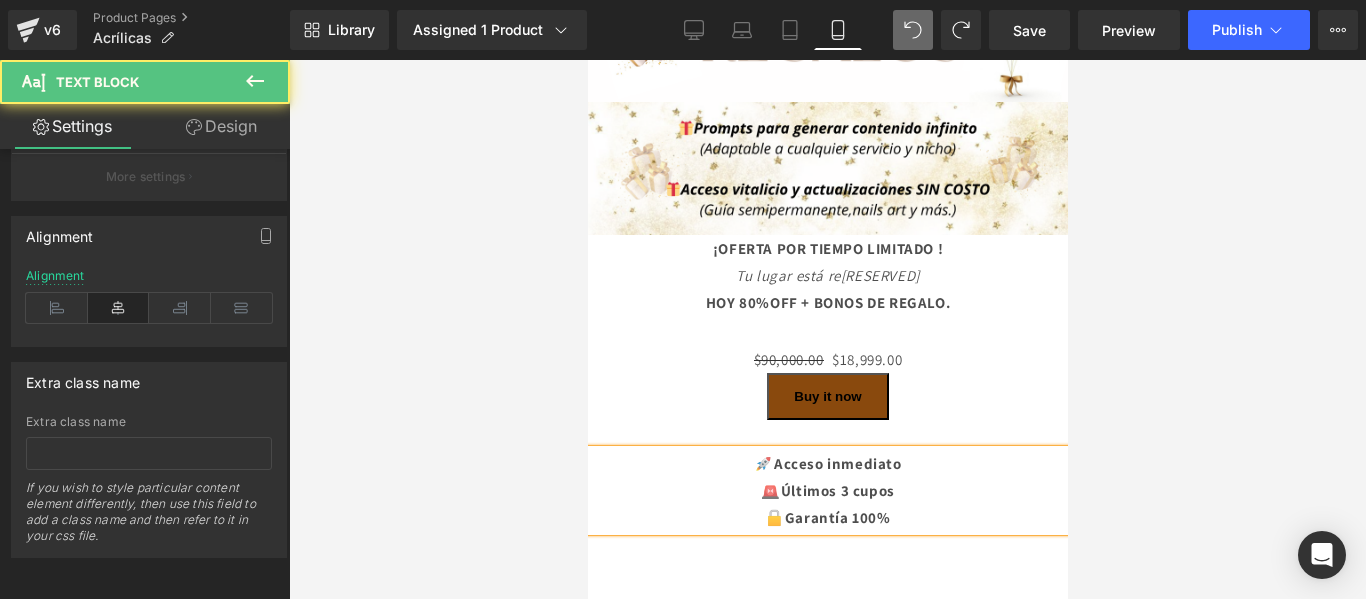 click on "🚀Acceso inmediato" at bounding box center (827, 463) 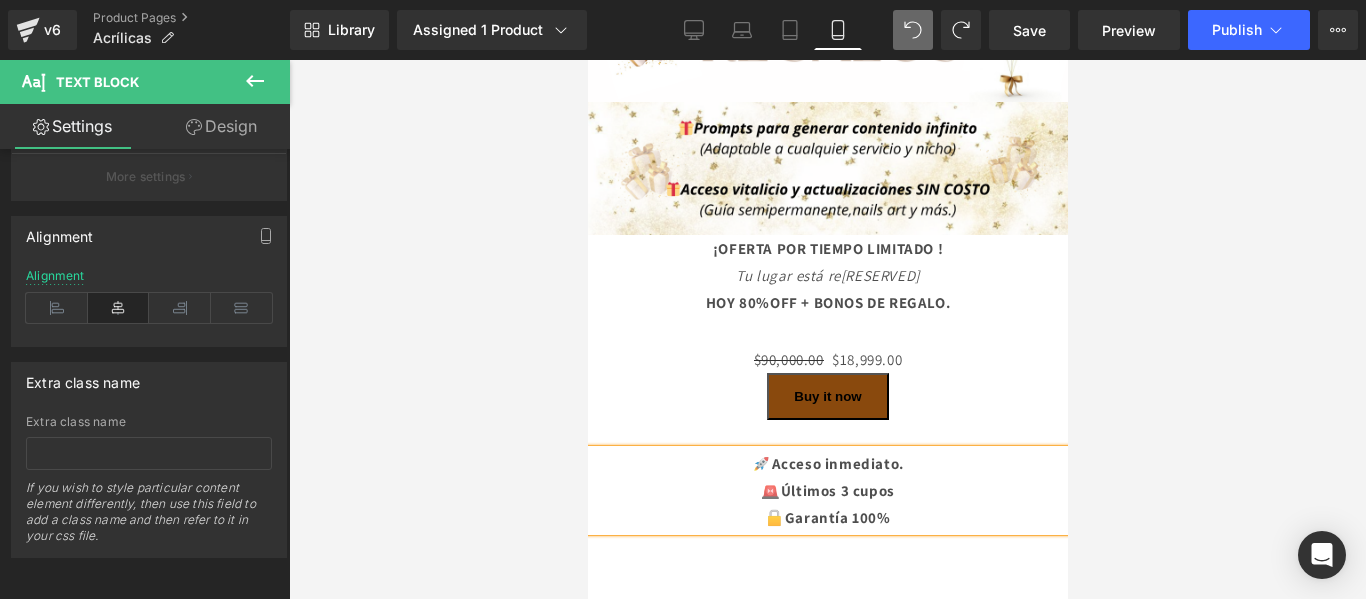 click on "🚨Últimos 3 cupos" at bounding box center (827, 490) 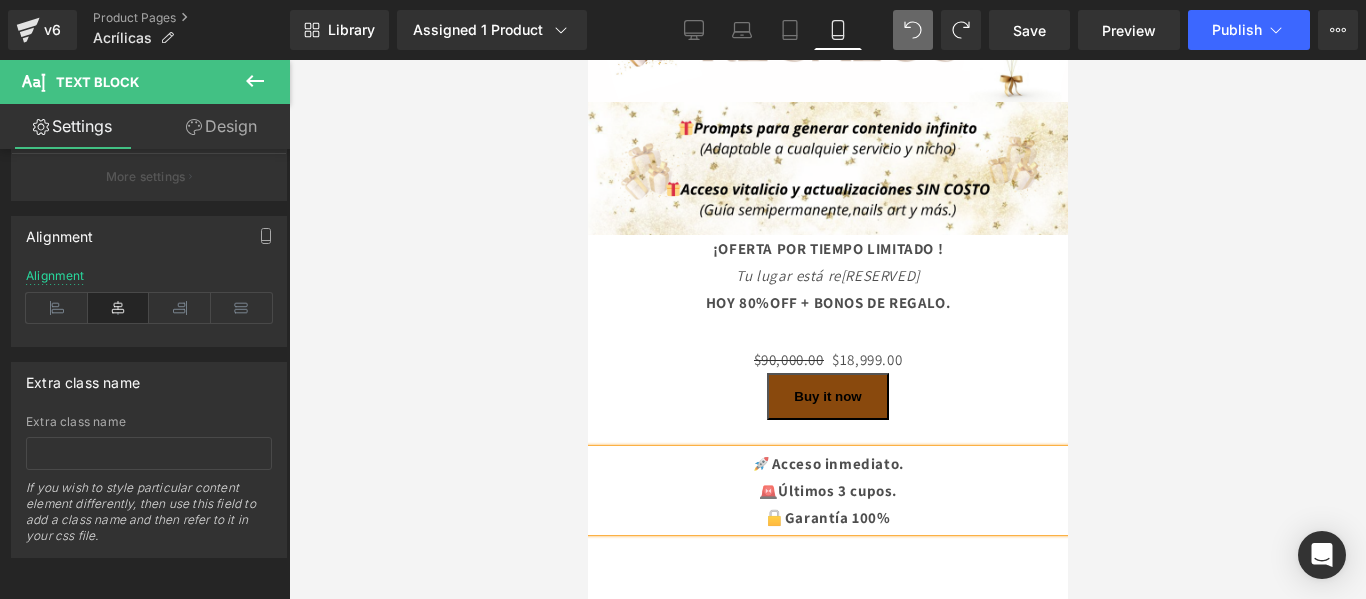 click on "🔒Garantía 100%" at bounding box center (827, 517) 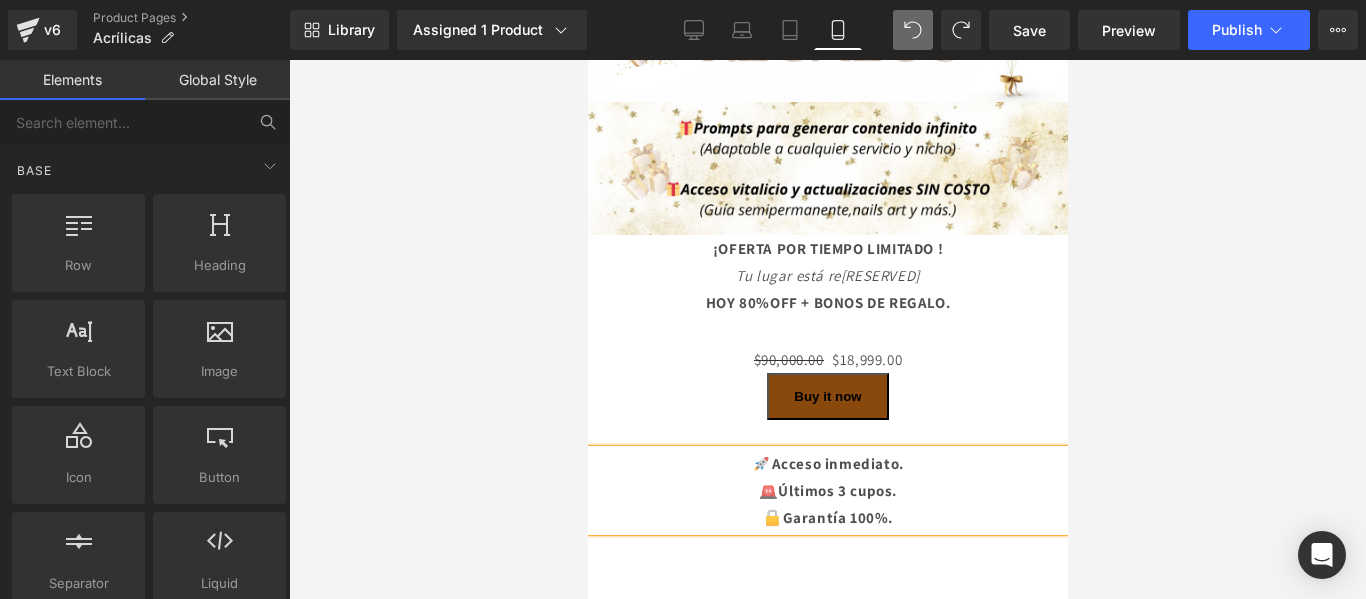 click on "EL PACK PRO QUE TRANSFORMA TUS UÑAS Y TU CONFIANZA:APRENDÉ LA TÉCNICA PROFESIONAL QUE LLENA AGENDAS Y TE POSICIONA COMO EXPERTA
Heading
Mejorás tu técnica ganás,seguridad y llenas tu agenda.
Text Block
Image
Row
TE PASA QUE..
Heading
💔Hacés uñas pero  no lográs llenar tu agenda. 💔No sabés qué contenido subir  y tus redes. 💔Tu perfil de Instagram  no vende. 💔Estás insegura  por tardar demasiado. 💔Te bloqueás  cuando tenés que hacer diseños. 💔Dudás de tu trabajo  y no te animás a subir precios. 💔Querés emprender, pero  no podés pagar formaciones caras.
Text Block
Row
¿QUÉ PASARÍA SI..?
Heading
👑Llenás tu agenda  dominando la técnica. 👑Aumentás tu velocidad por la" at bounding box center (827, -2451) 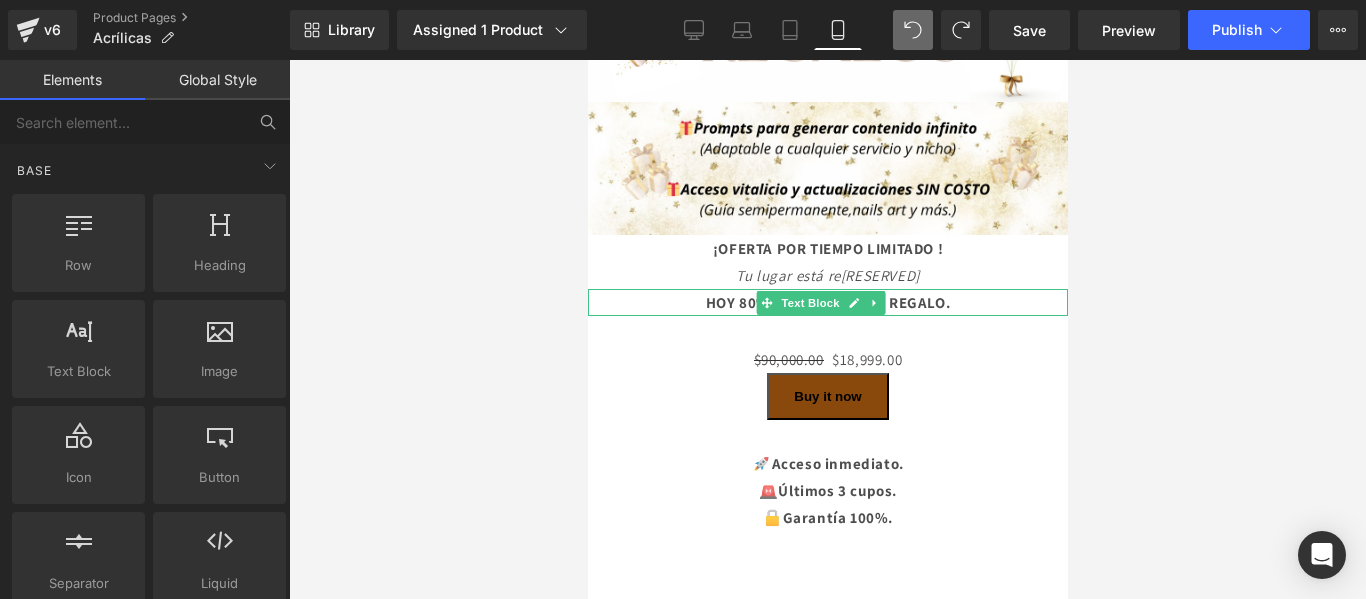 click on "HOY 80%OFF + BONOS DE REGALO." at bounding box center (827, 302) 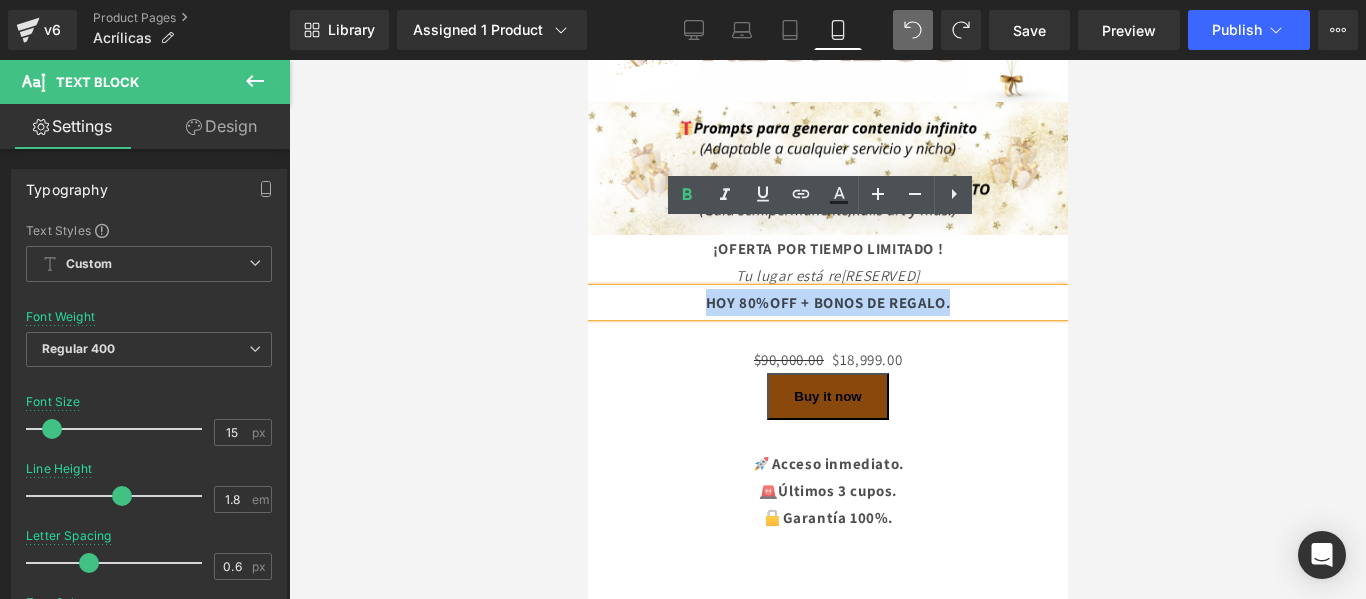drag, startPoint x: 680, startPoint y: 232, endPoint x: 966, endPoint y: 224, distance: 286.11188 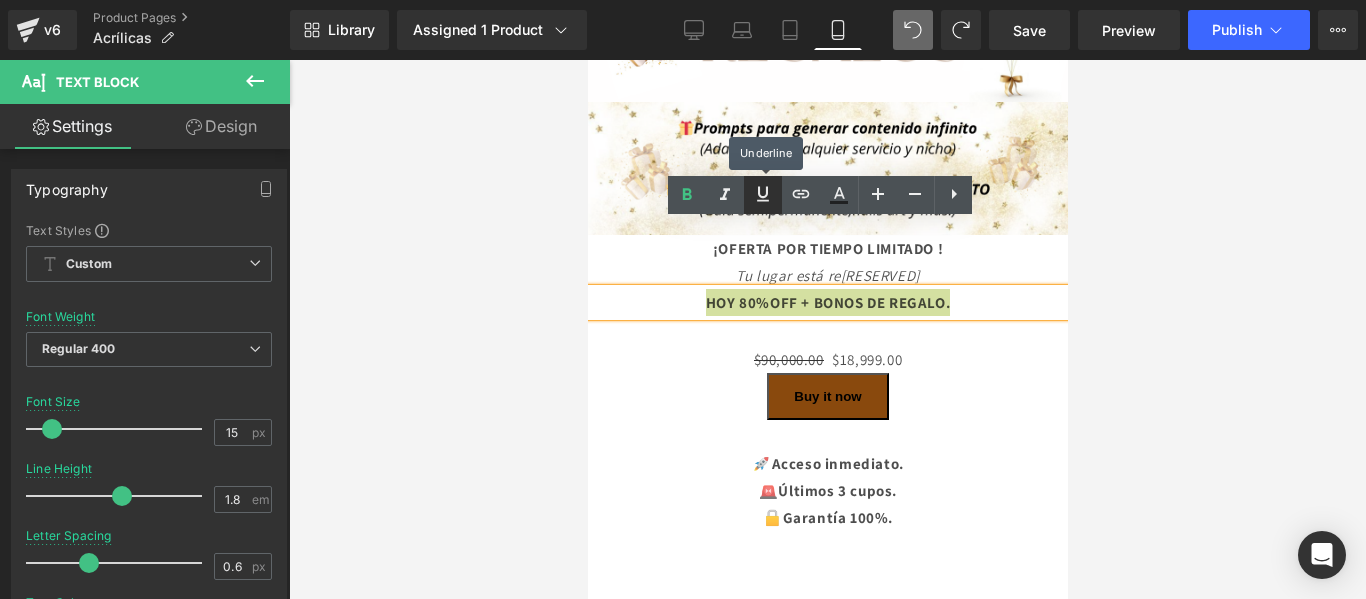 click 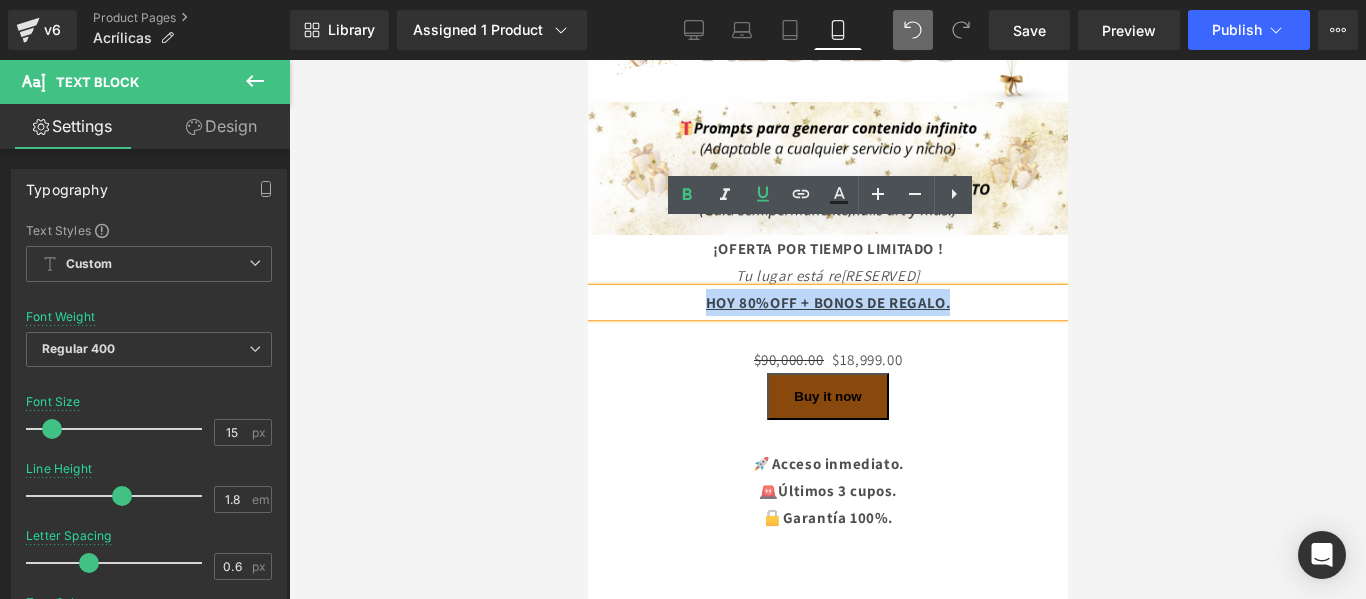 click on "HOY 80%OFF + BONOS DE REGALO." at bounding box center (827, 302) 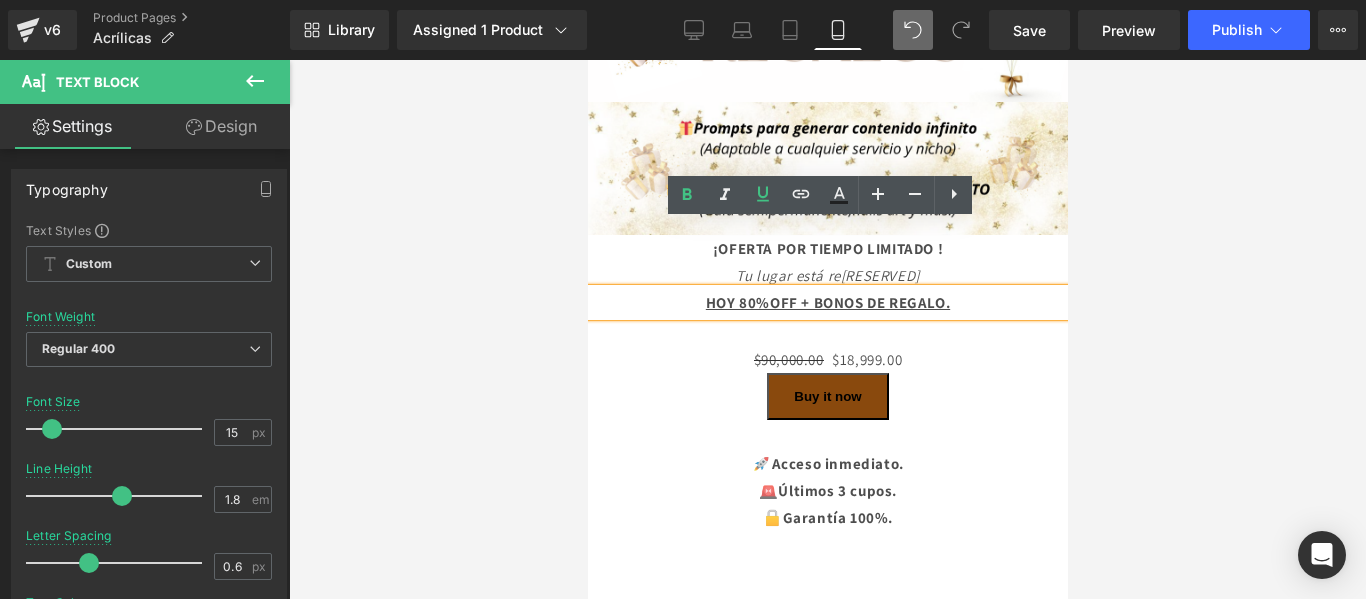 click at bounding box center (827, 329) 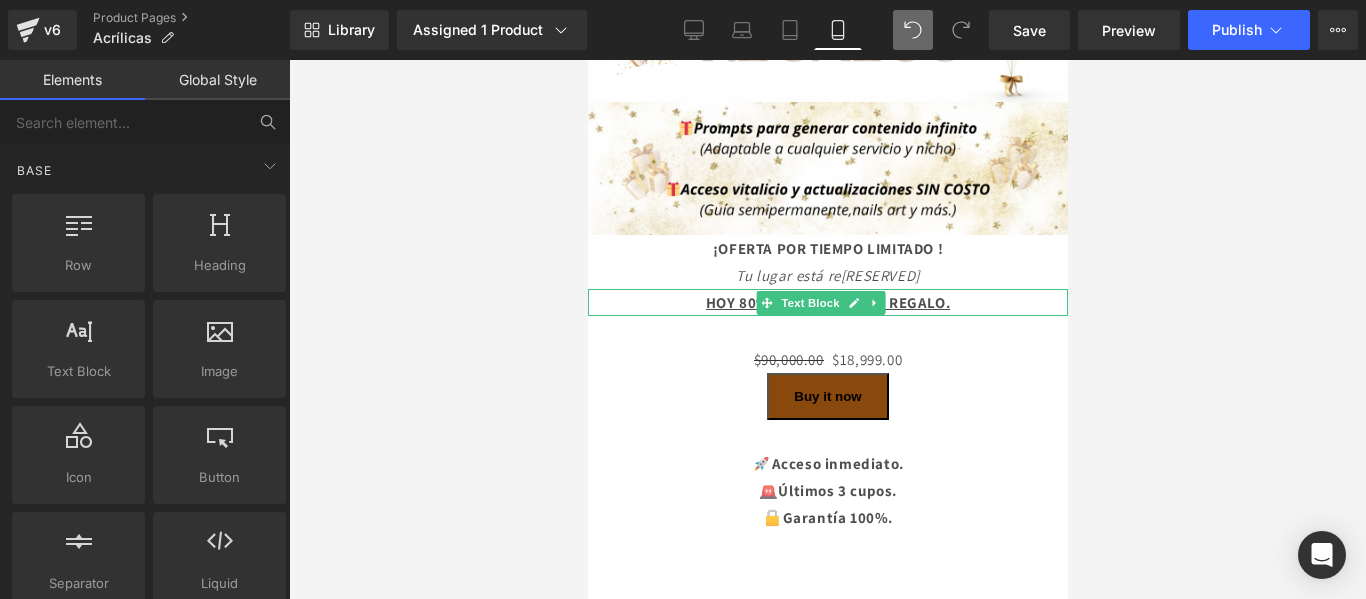 click on "HOY 80%OFF + BONOS DE REGALO." at bounding box center [827, 302] 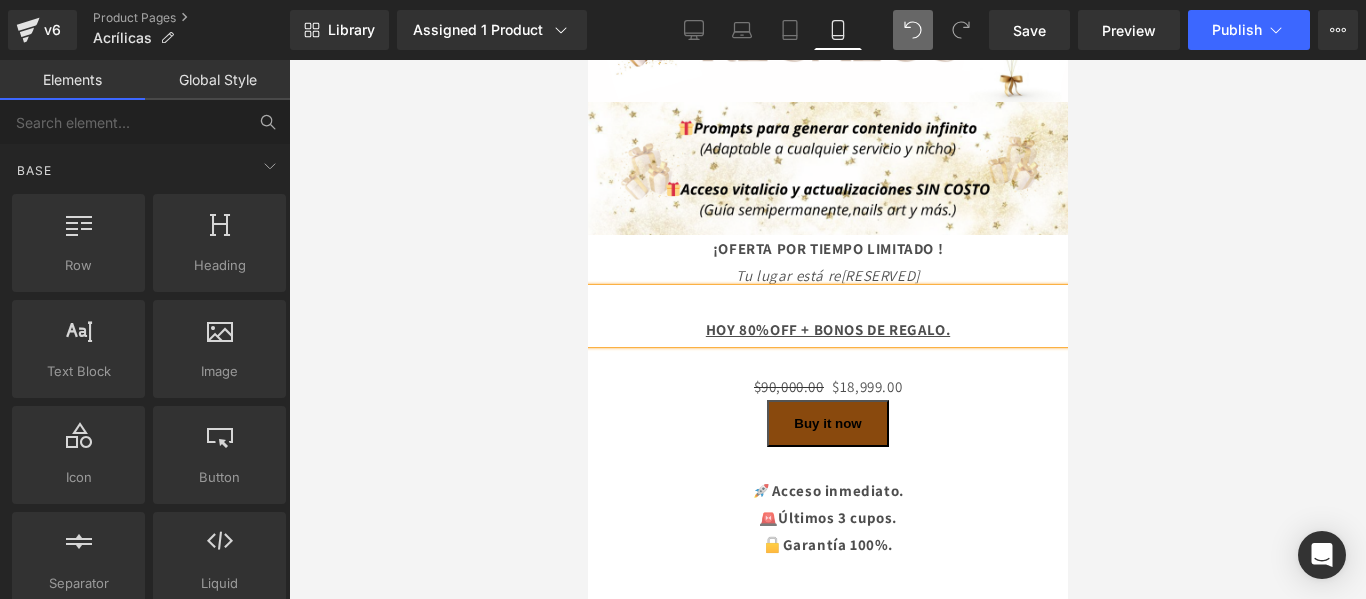 click at bounding box center [827, 329] 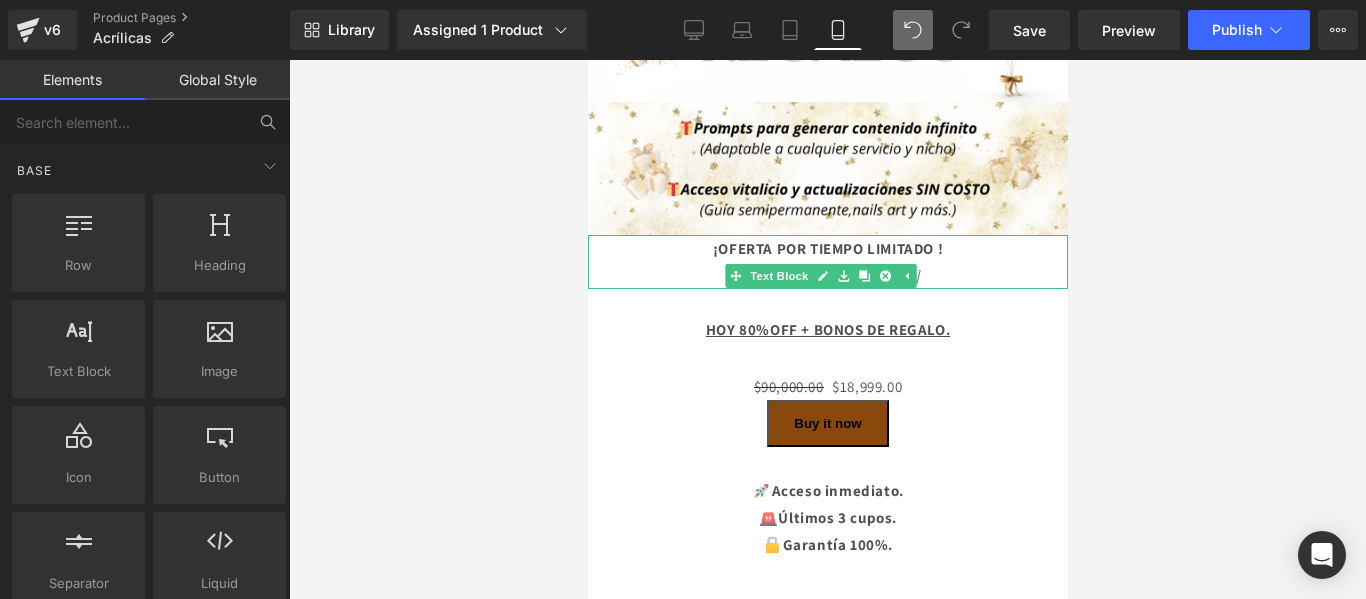click on "¡OFERTA POR TIEMPO LIMITADO !" at bounding box center (827, 248) 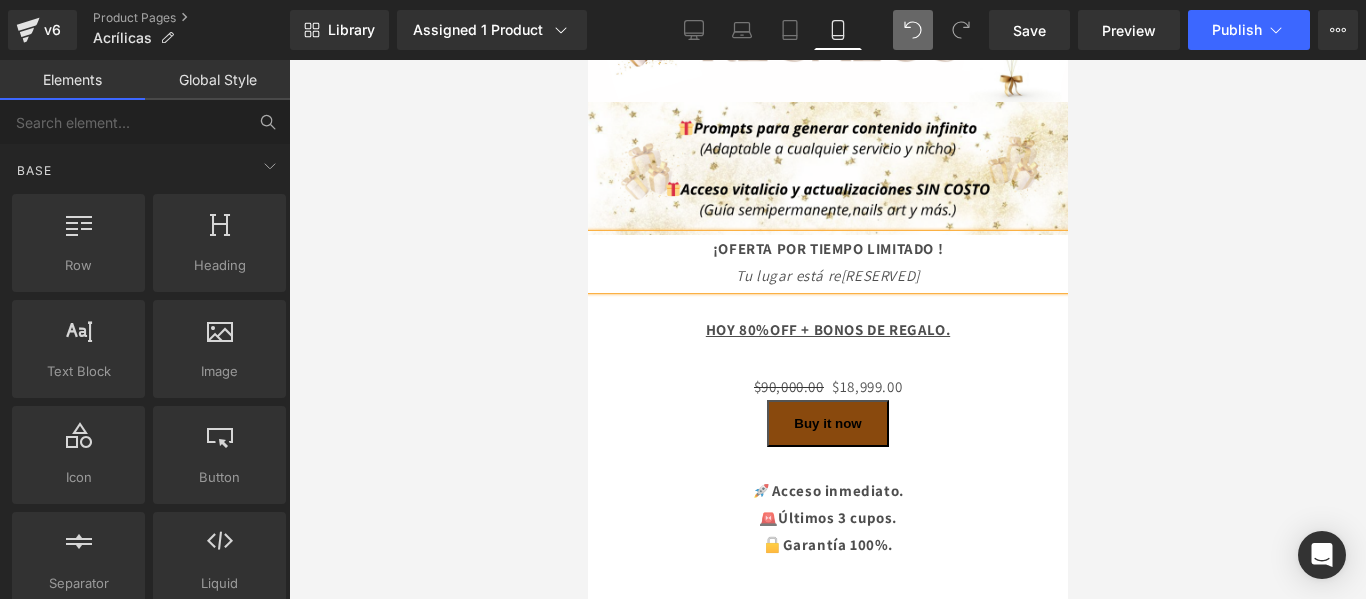 click on "¡OFERTA POR TIEMPO LIMITADO !" at bounding box center (827, 248) 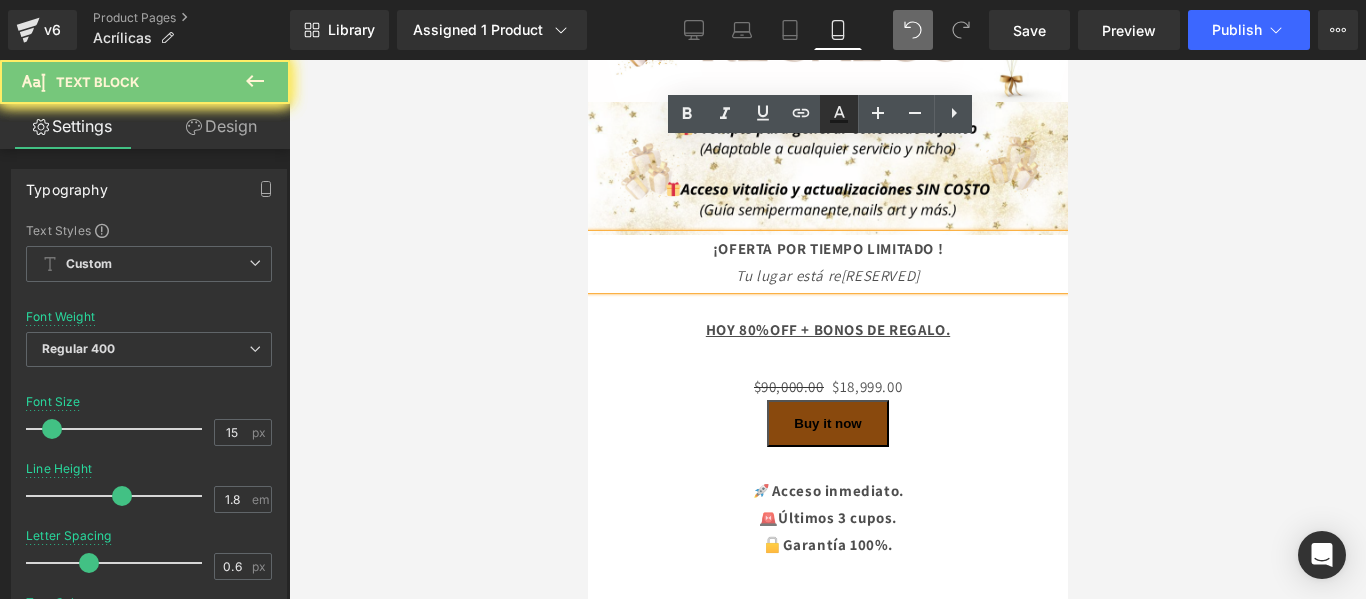 click 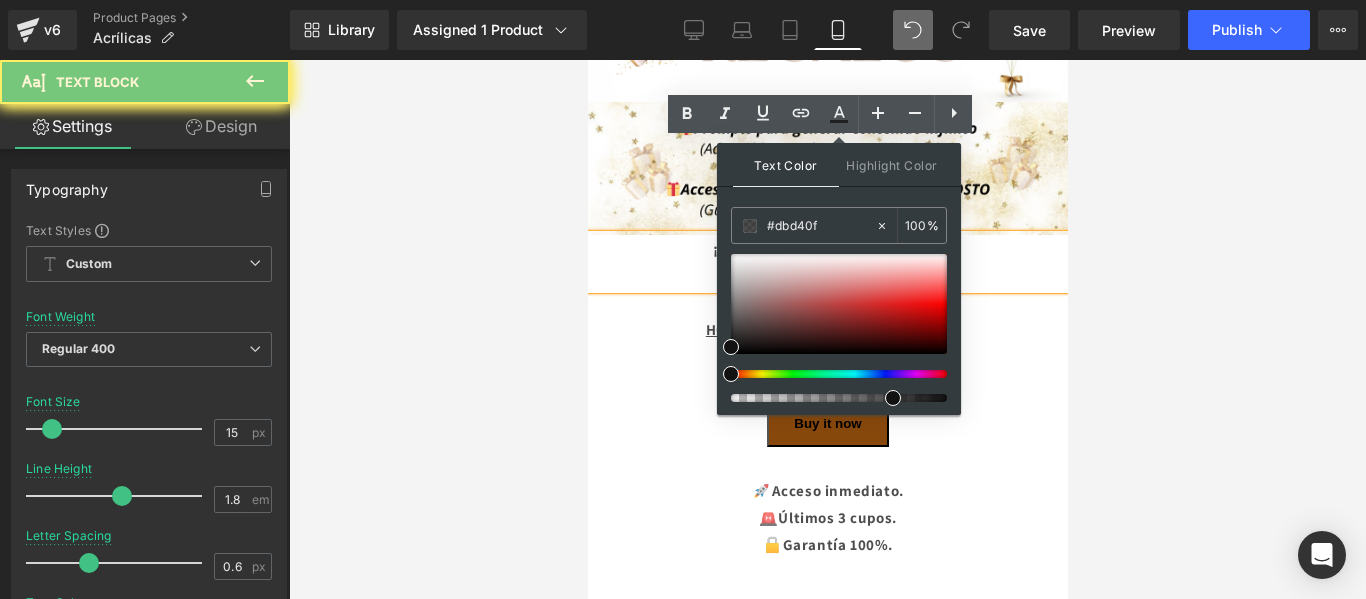 type on "#121212" 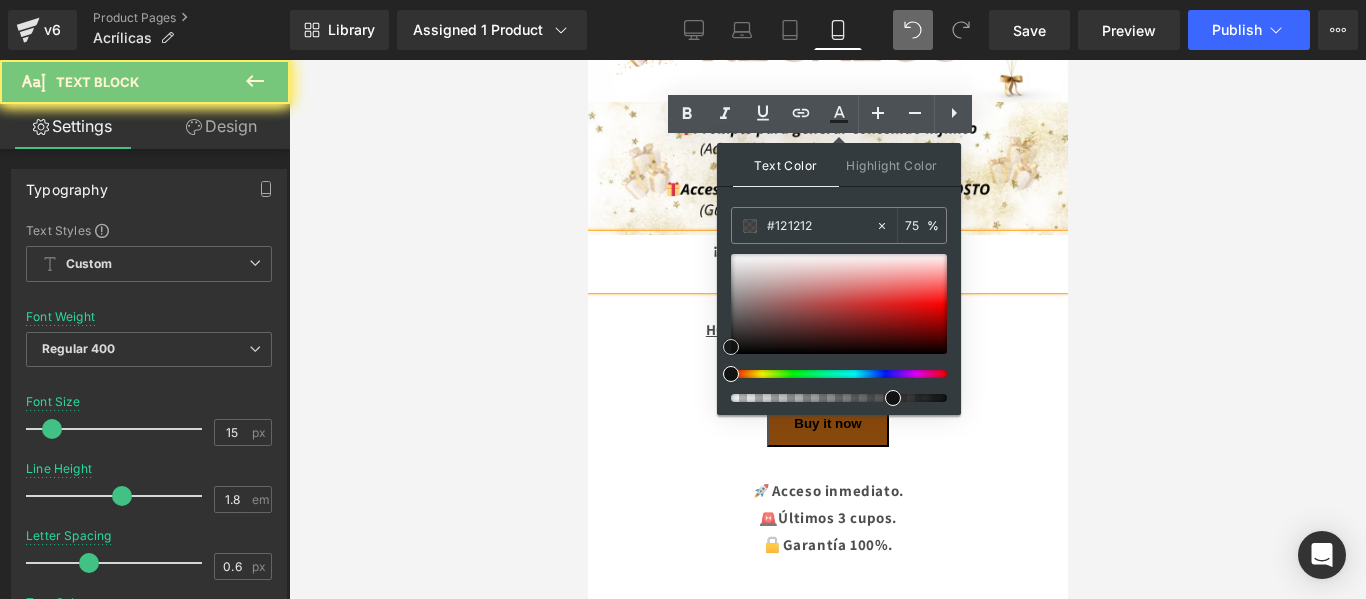 click at bounding box center [839, 304] 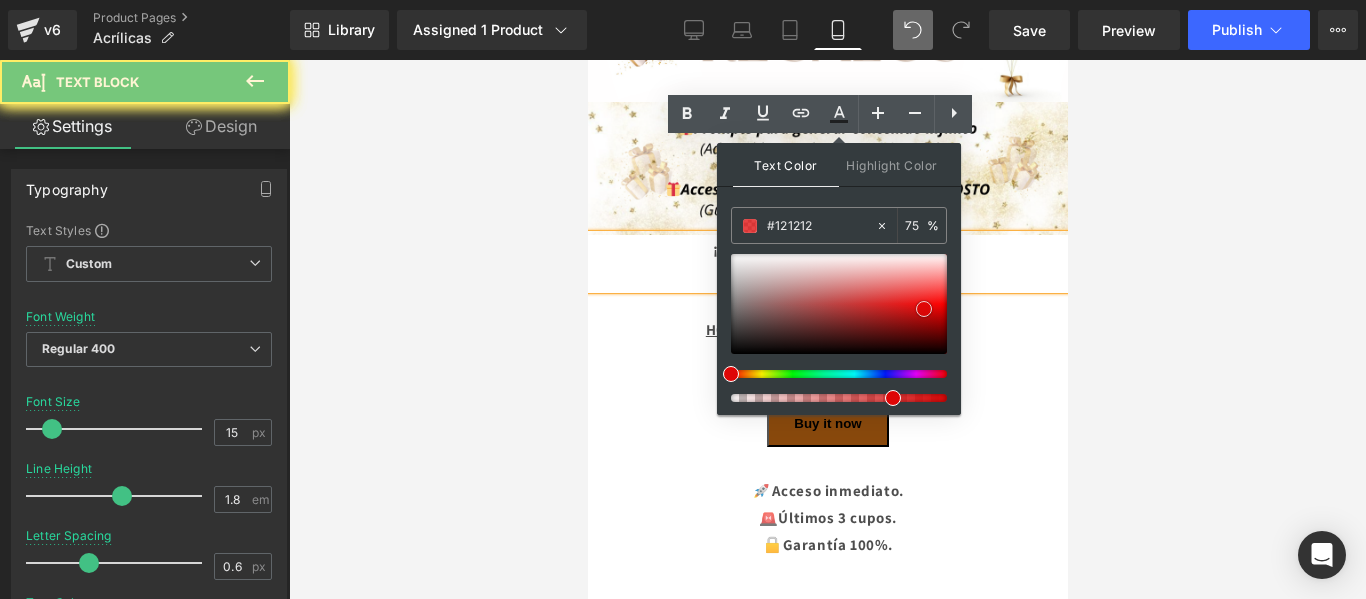 click at bounding box center (839, 304) 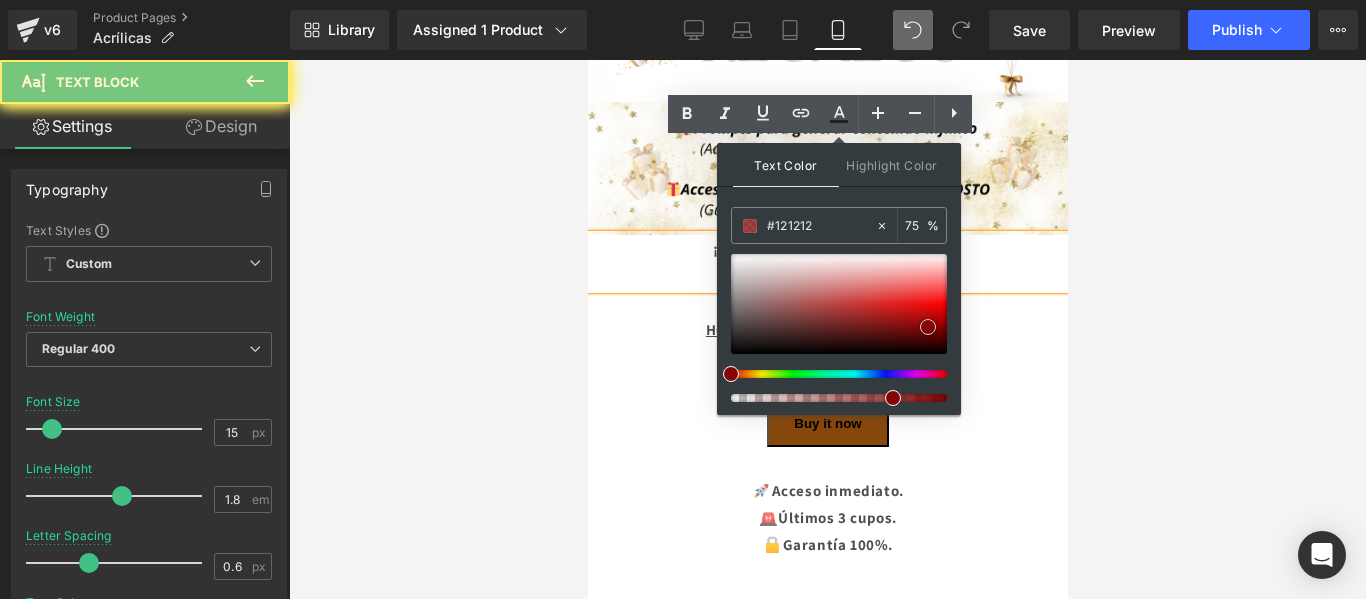 click at bounding box center [928, 327] 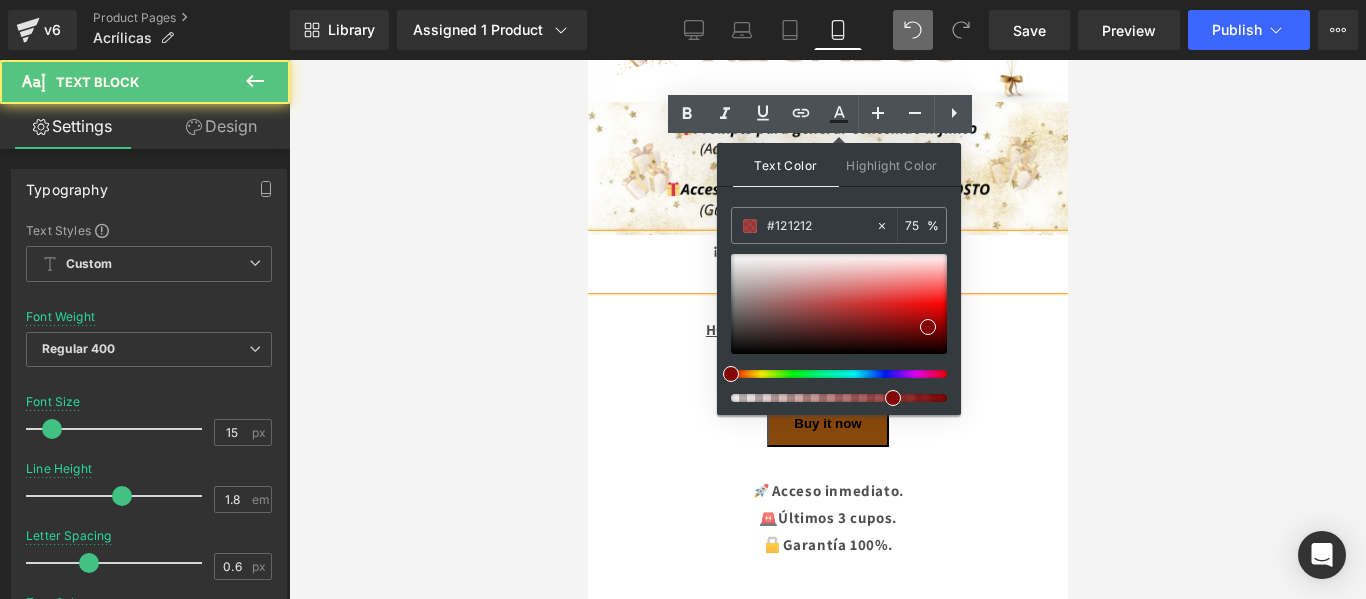 click on "Tu lugar está reservado por 15minutos.Luego se le sede el descuento a la siguiente persona en la fila." at bounding box center [827, 275] 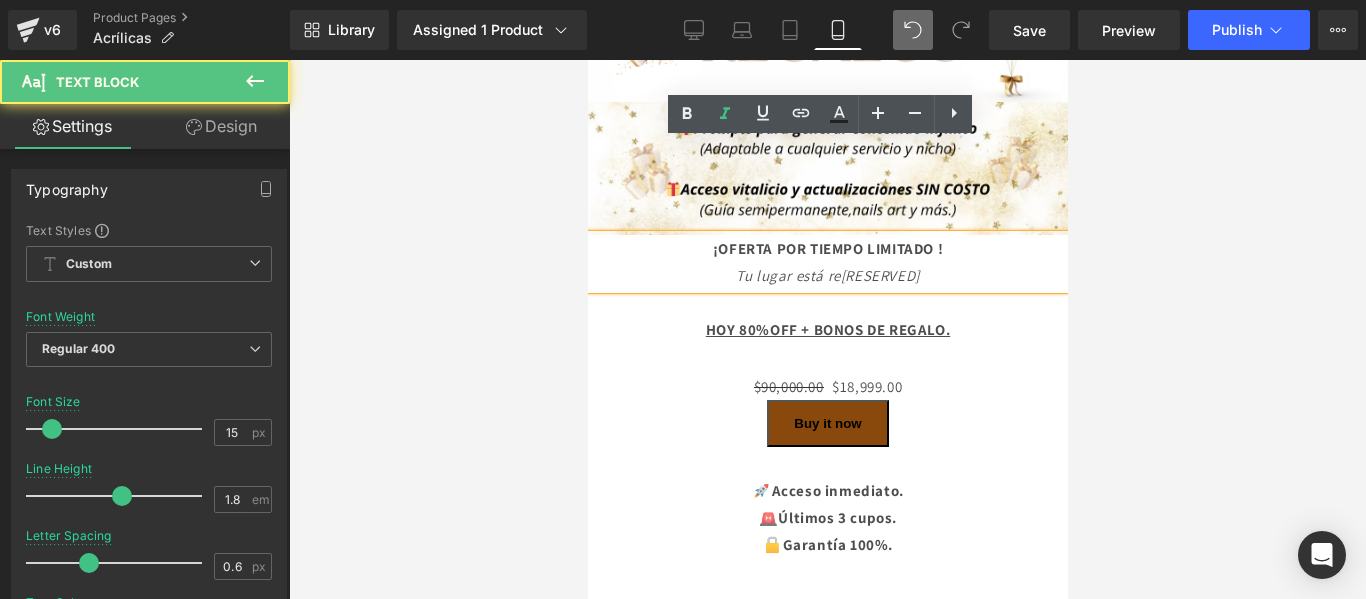 click on "¡OFERTA POR TIEMPO LIMITADO !" at bounding box center [827, 248] 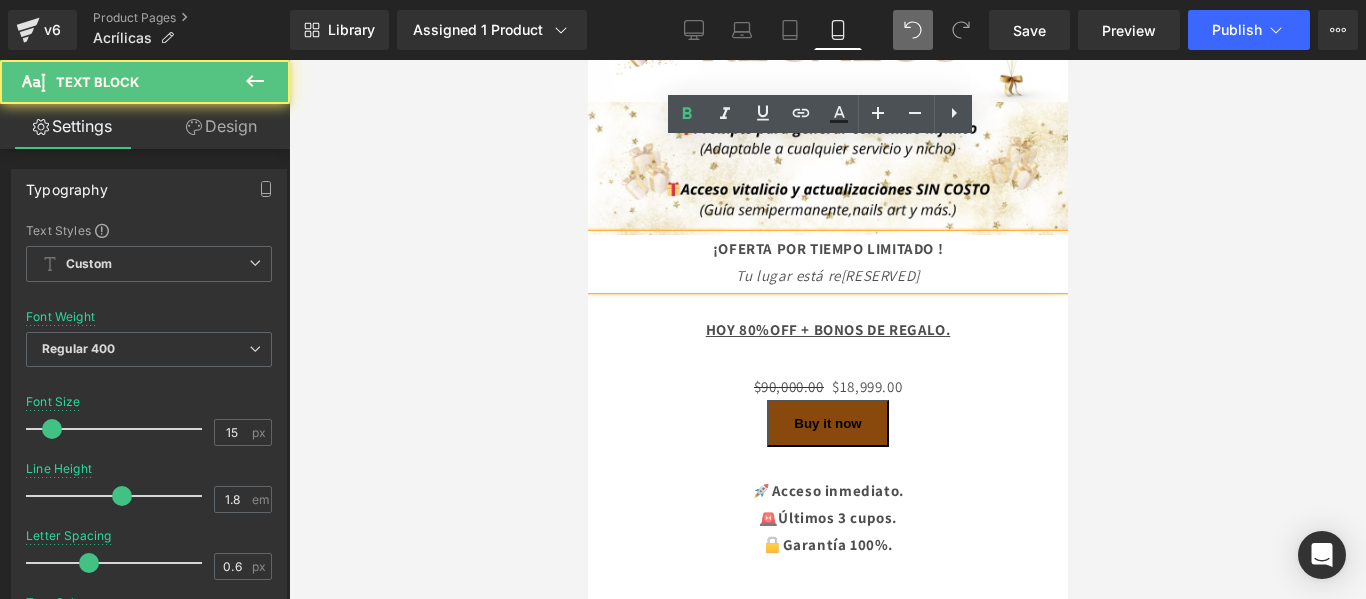 click on "¡OFERTA POR TIEMPO LIMITADO !" at bounding box center [827, 248] 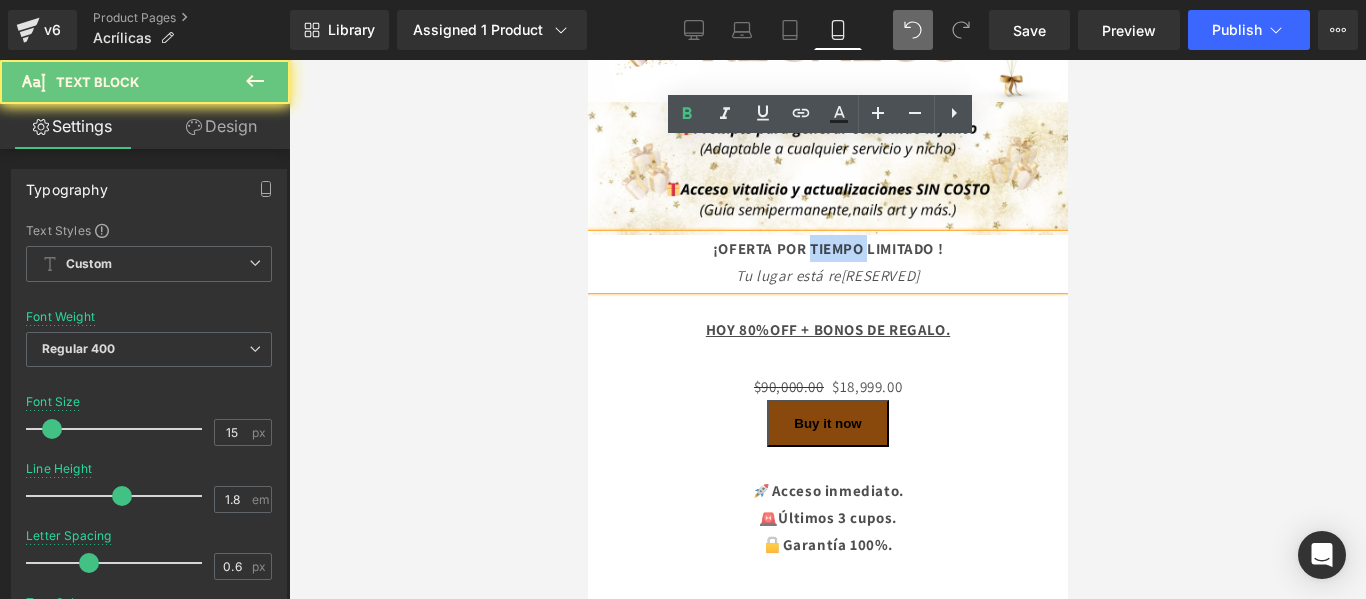 click on "¡OFERTA POR TIEMPO LIMITADO !" at bounding box center (827, 248) 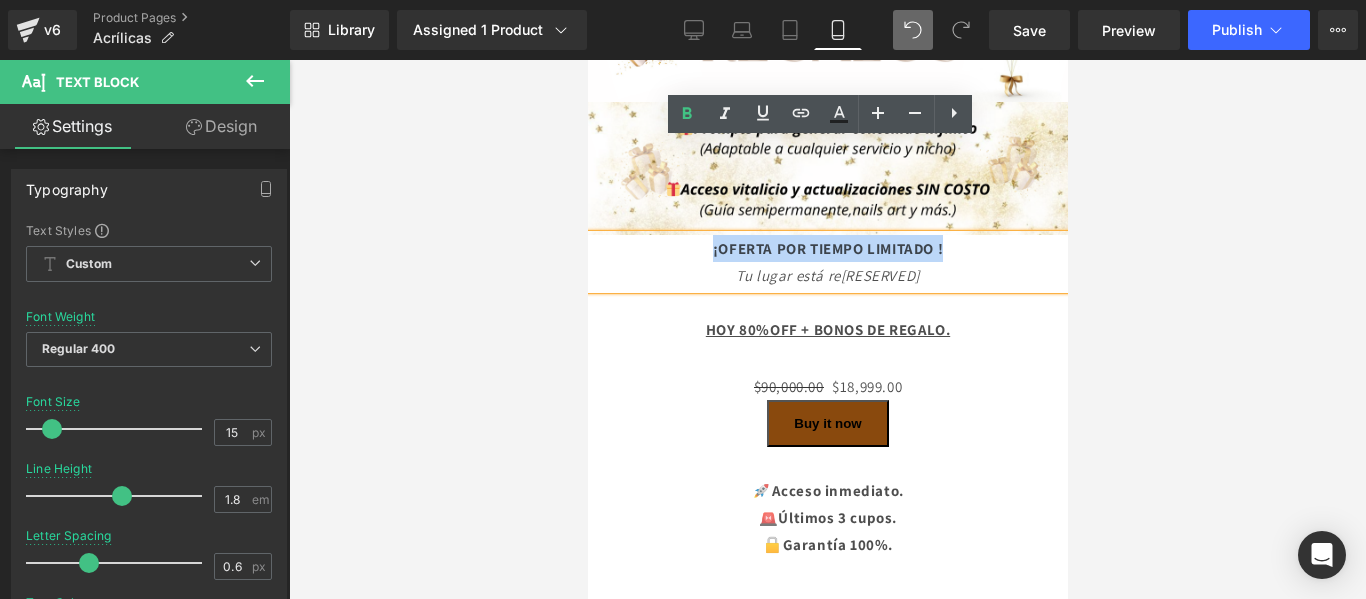 click on "¡OFERTA POR TIEMPO LIMITADO !" at bounding box center [827, 248] 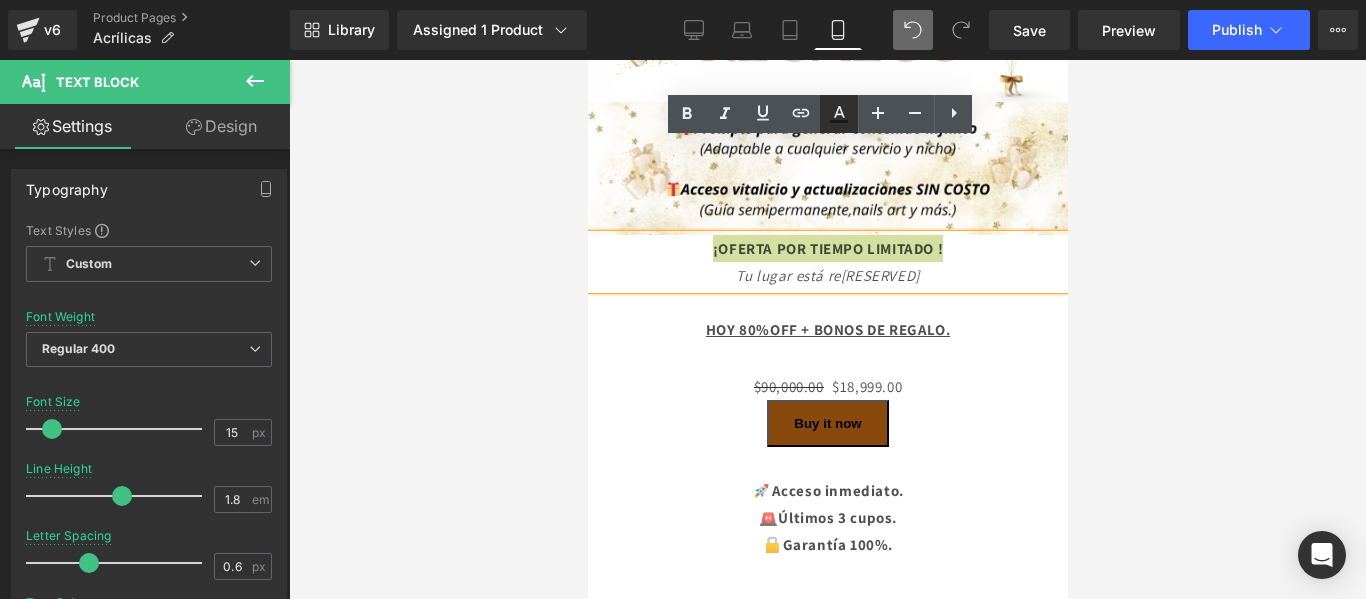 click 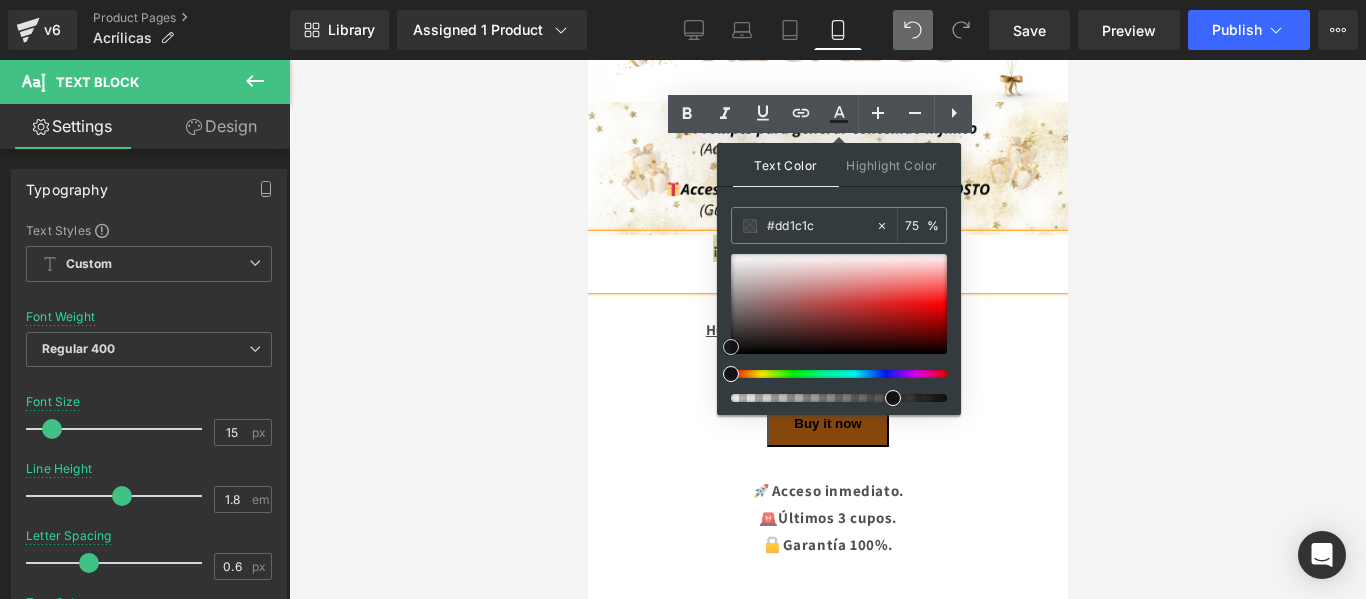 click at bounding box center [839, 304] 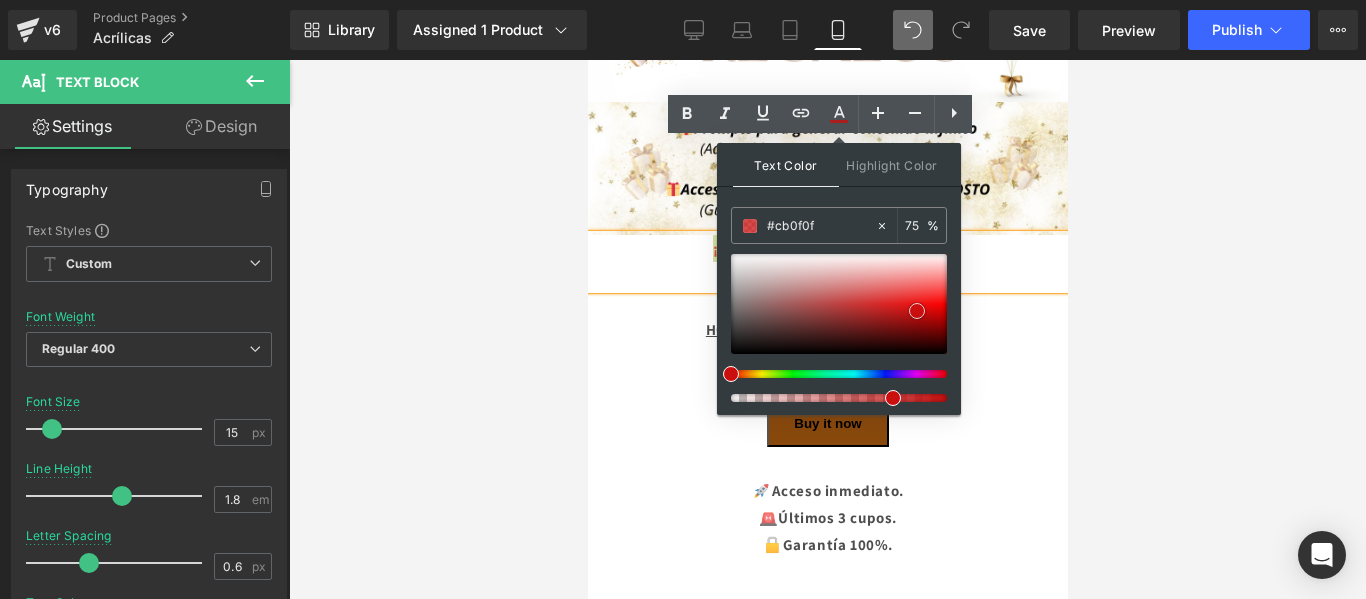 click at bounding box center (839, 304) 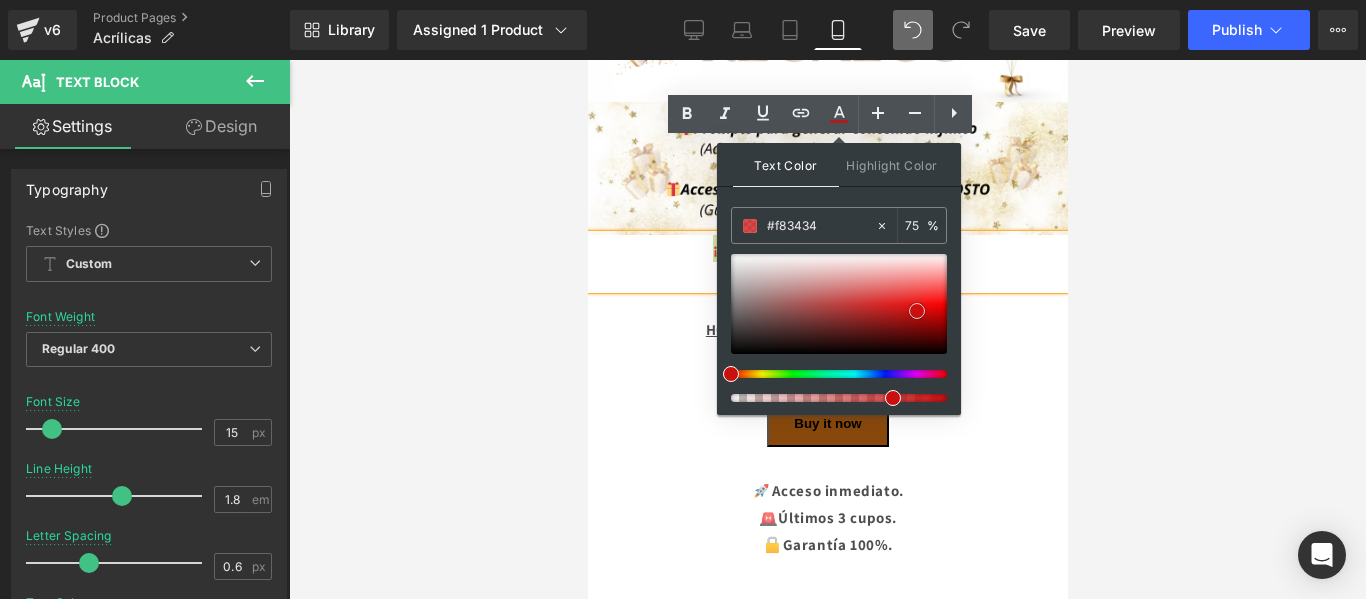 click at bounding box center (839, 304) 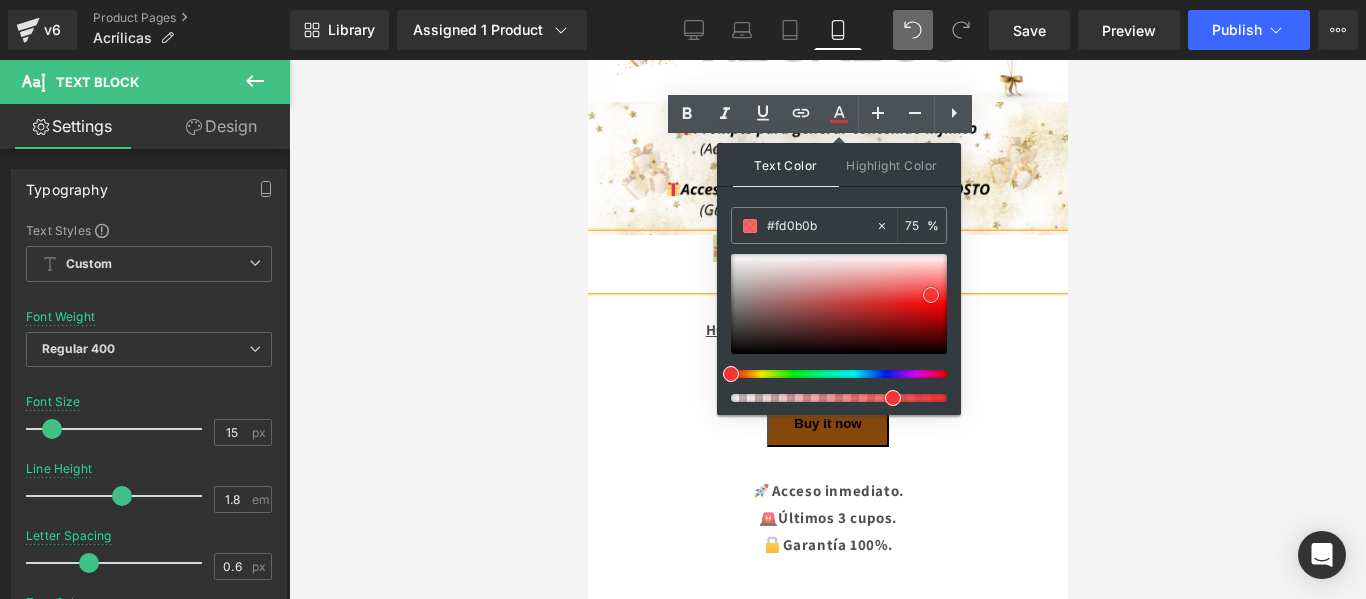 click at bounding box center (839, 304) 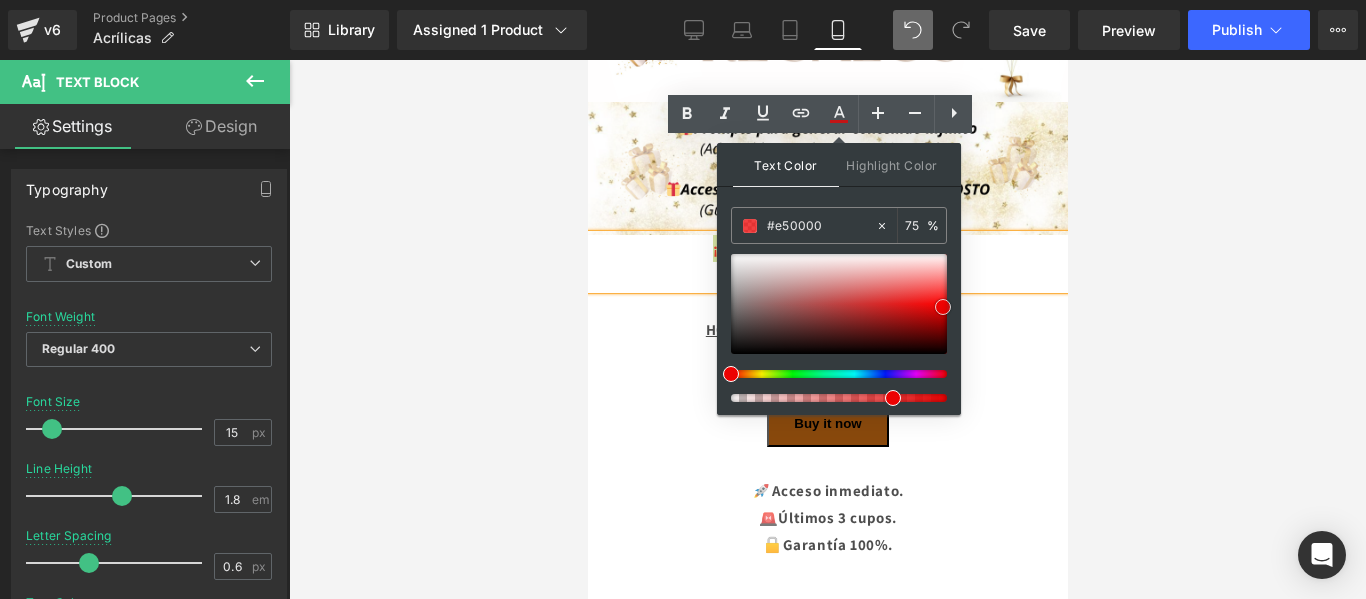 type on "#e00000" 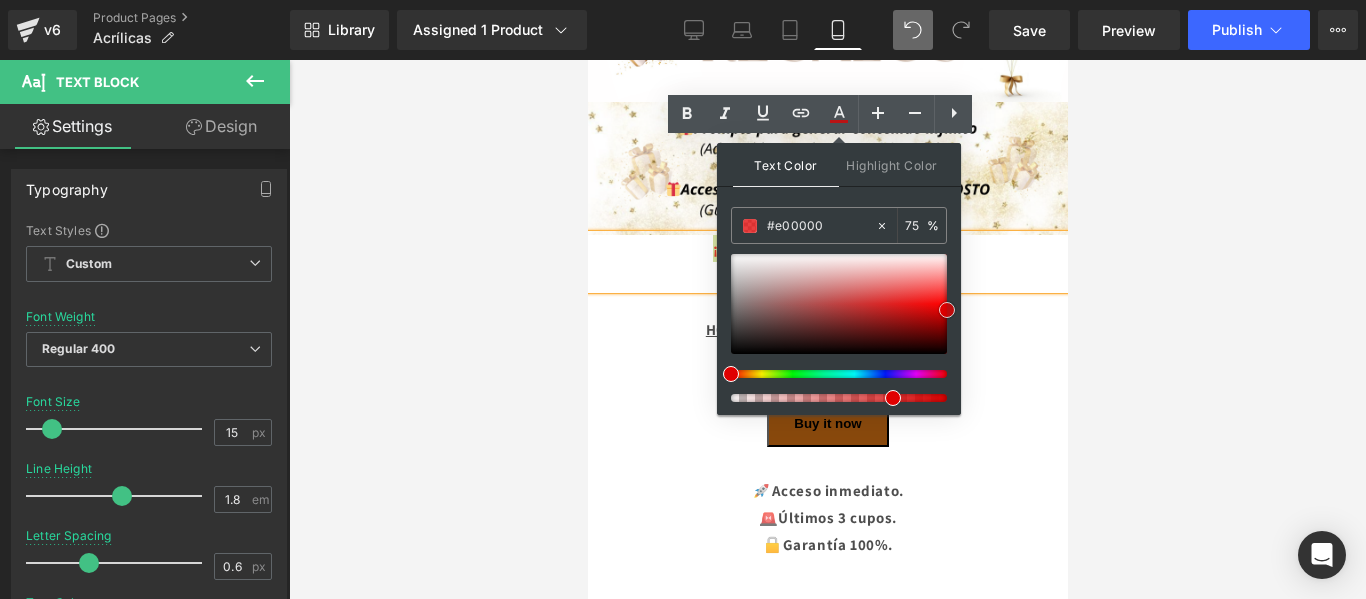 drag, startPoint x: 913, startPoint y: 297, endPoint x: 951, endPoint y: 310, distance: 40.16217 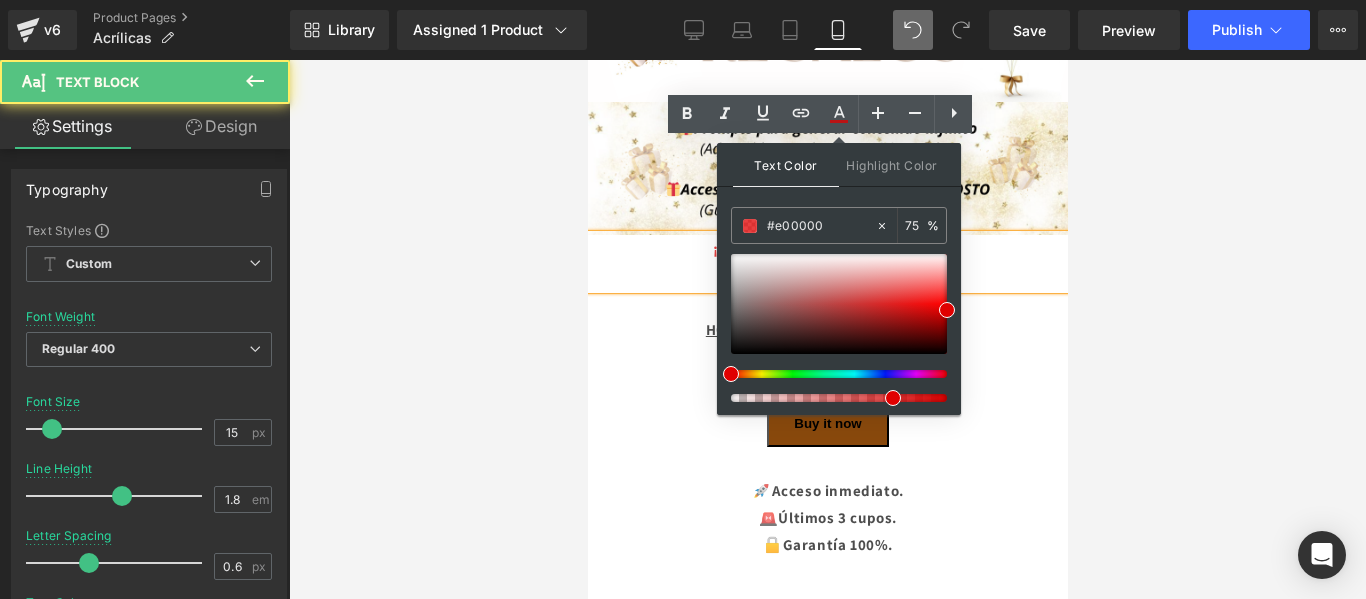 click on "Tu lugar está reservado por 15minutos.Luego se le sede el descuento a la siguiente persona en la fila." at bounding box center (827, 275) 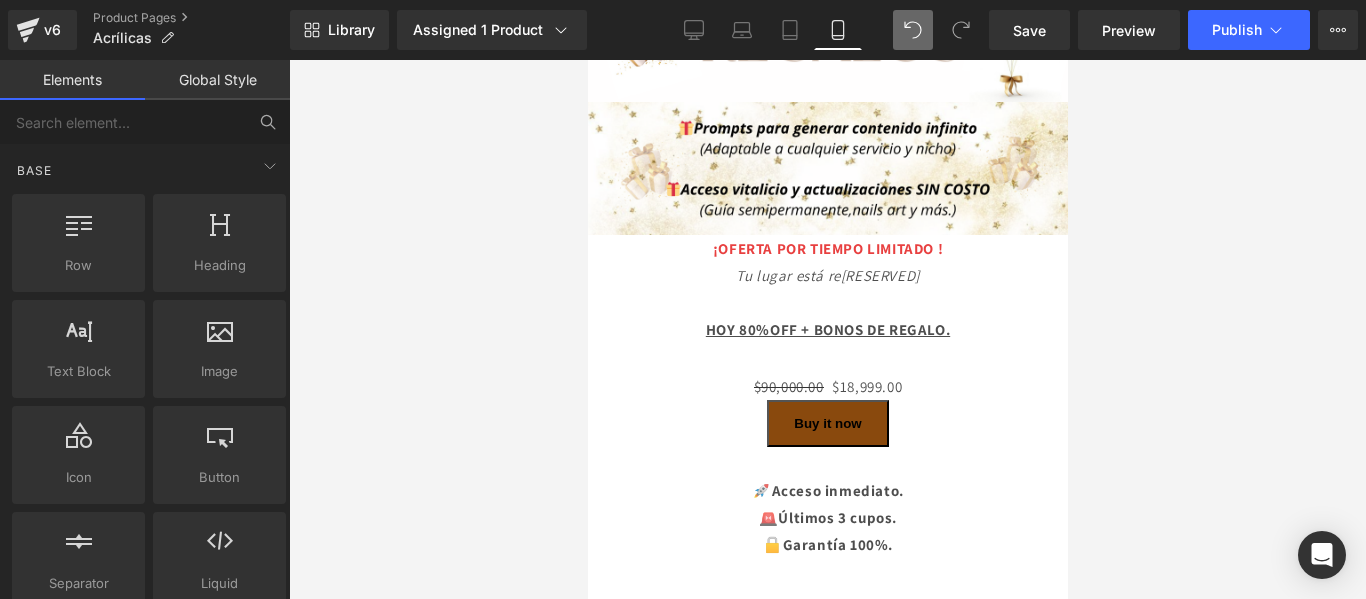 click at bounding box center (827, 329) 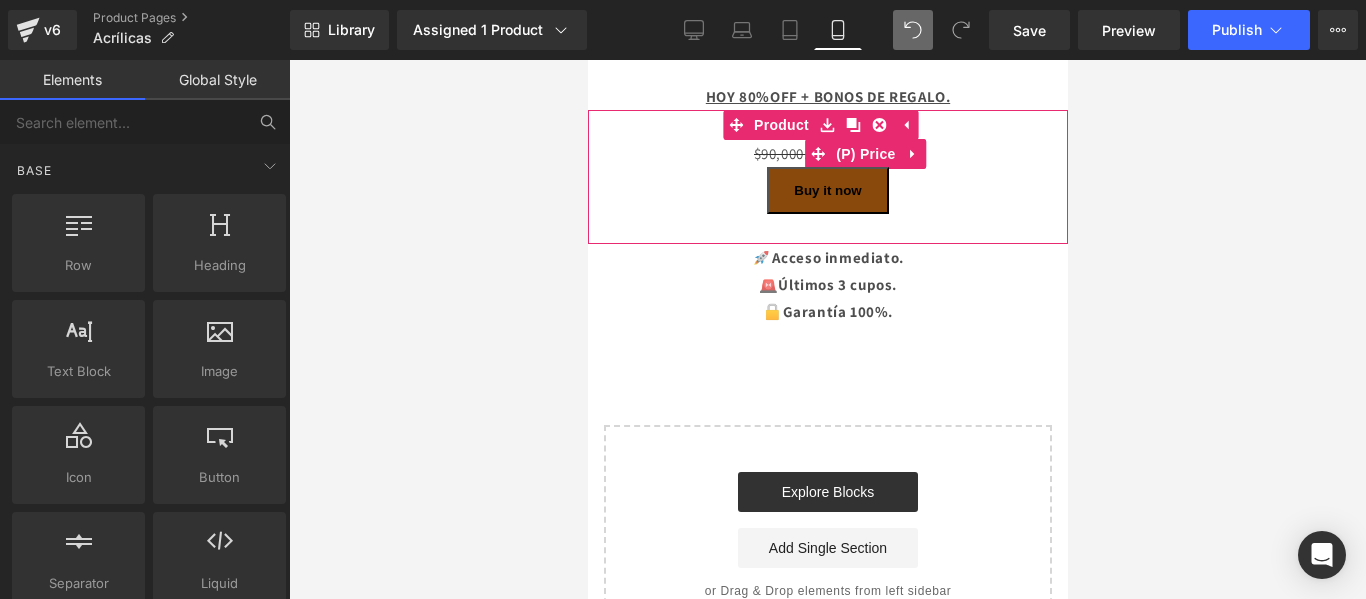 scroll, scrollTop: 6047, scrollLeft: 0, axis: vertical 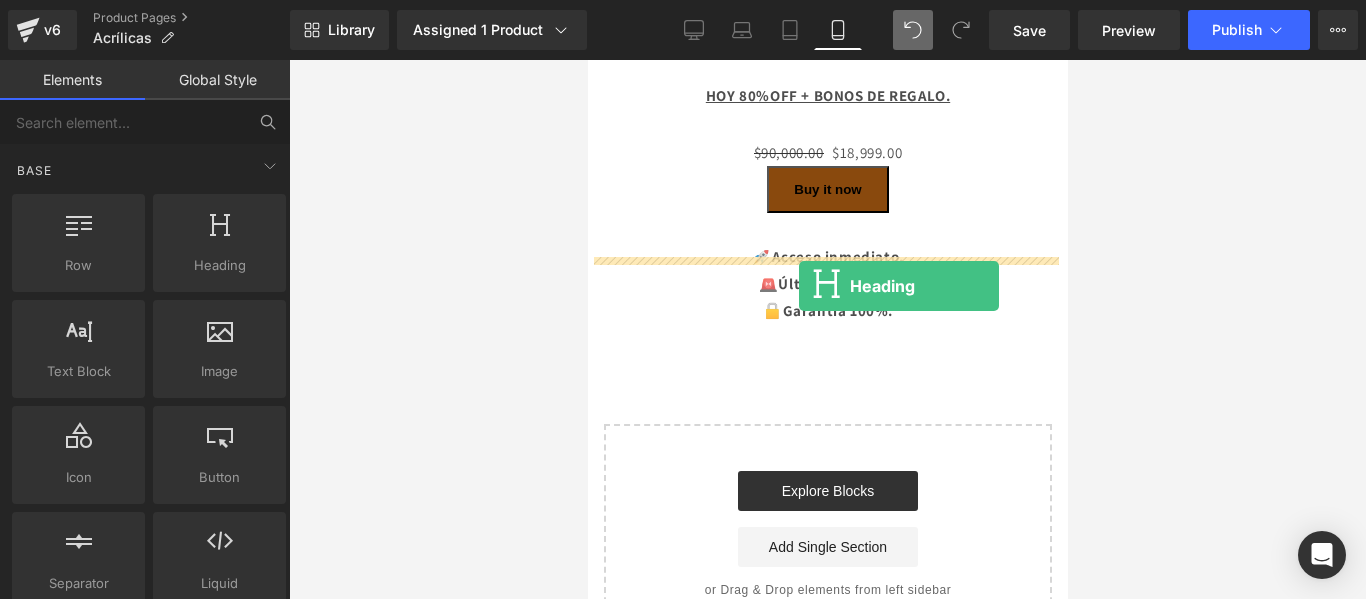 drag, startPoint x: 793, startPoint y: 320, endPoint x: 792, endPoint y: 282, distance: 38.013157 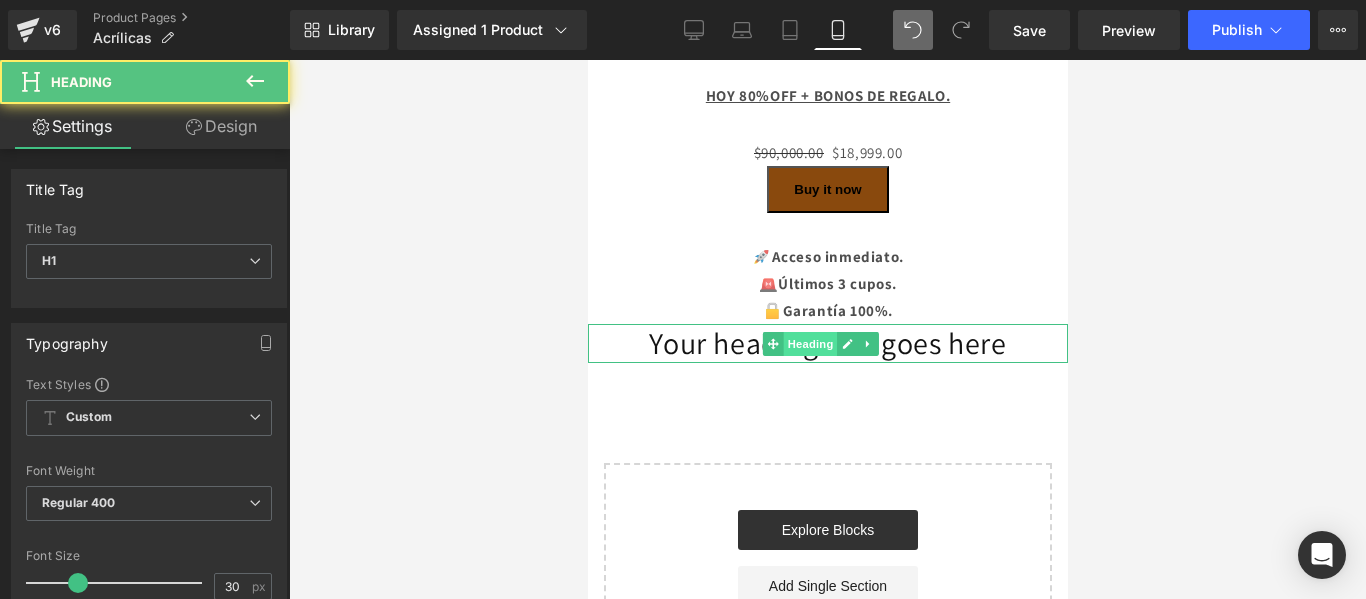 click on "Heading" at bounding box center (809, 344) 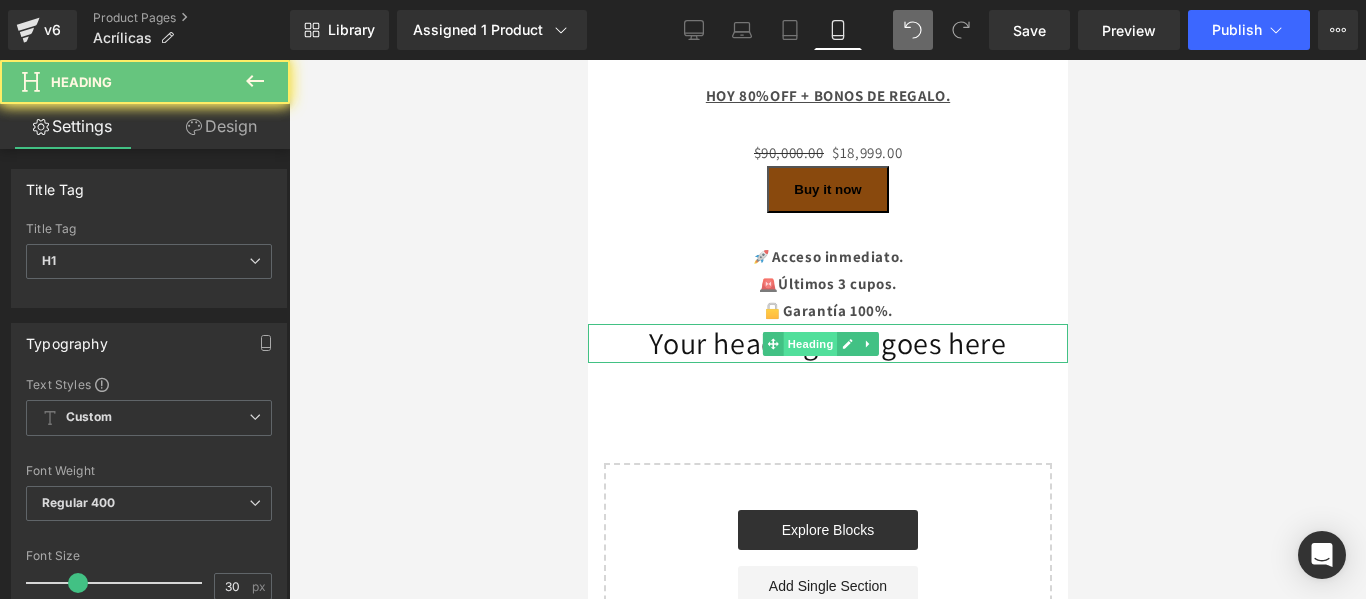 click on "Heading" at bounding box center [809, 344] 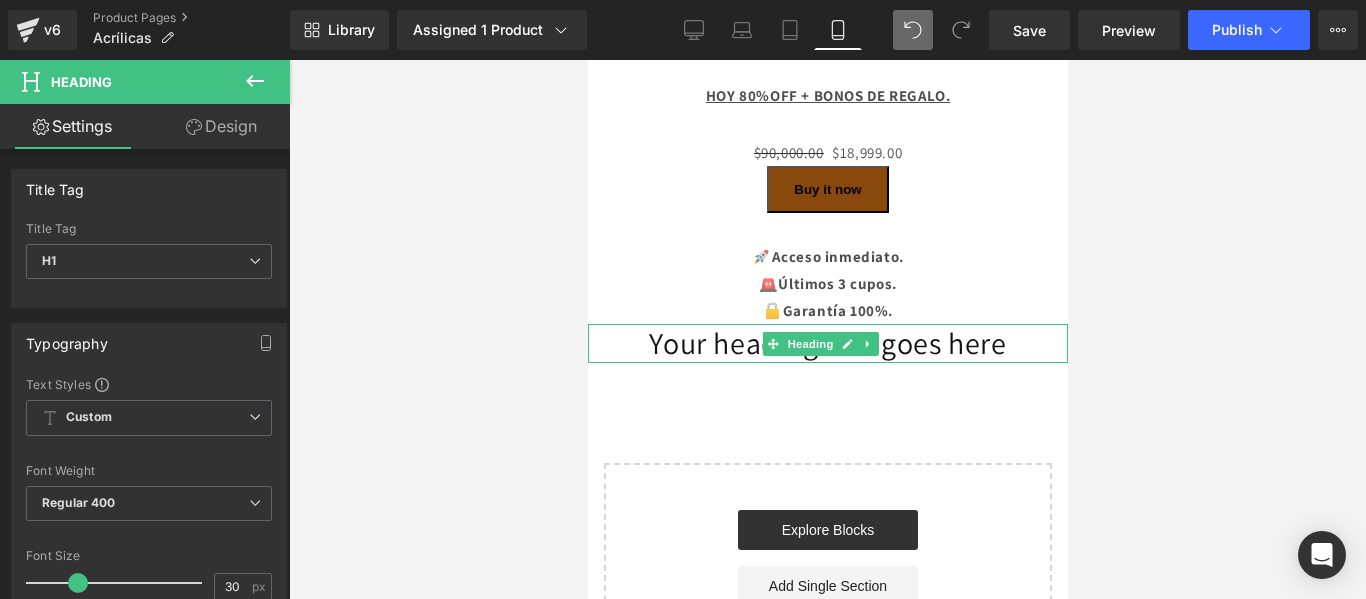 click on "Your heading text goes here" at bounding box center [827, 343] 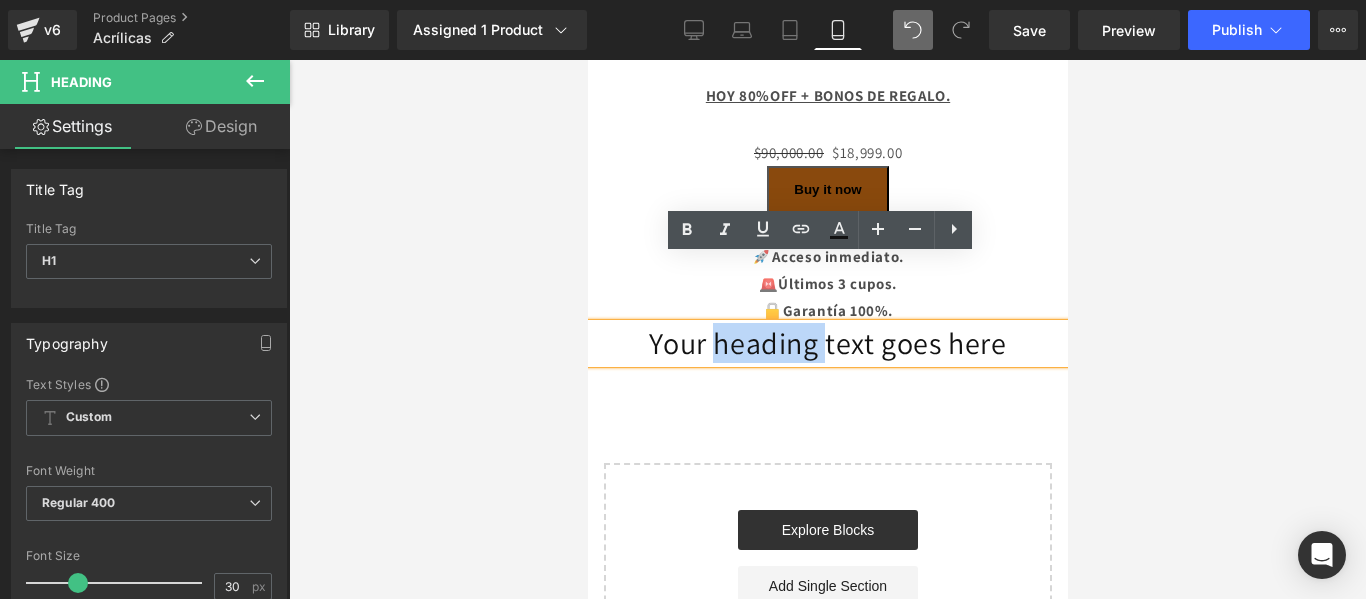 click on "Your heading text goes here" at bounding box center (827, 343) 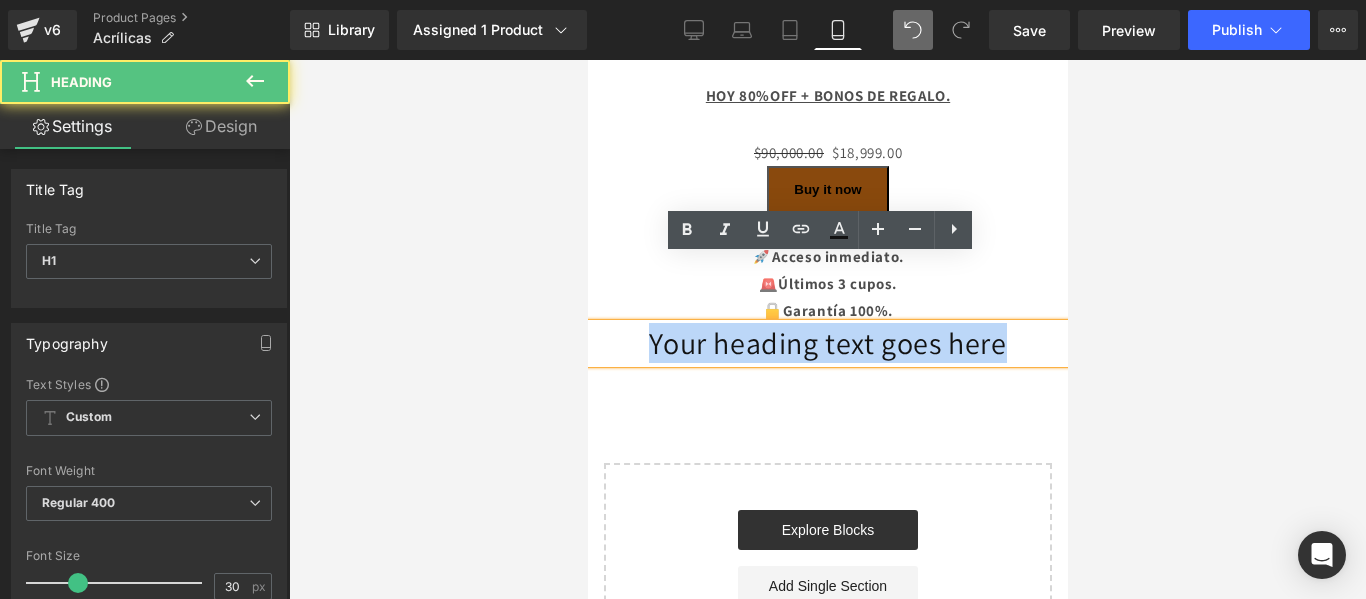 click on "Your heading text goes here" at bounding box center (827, 343) 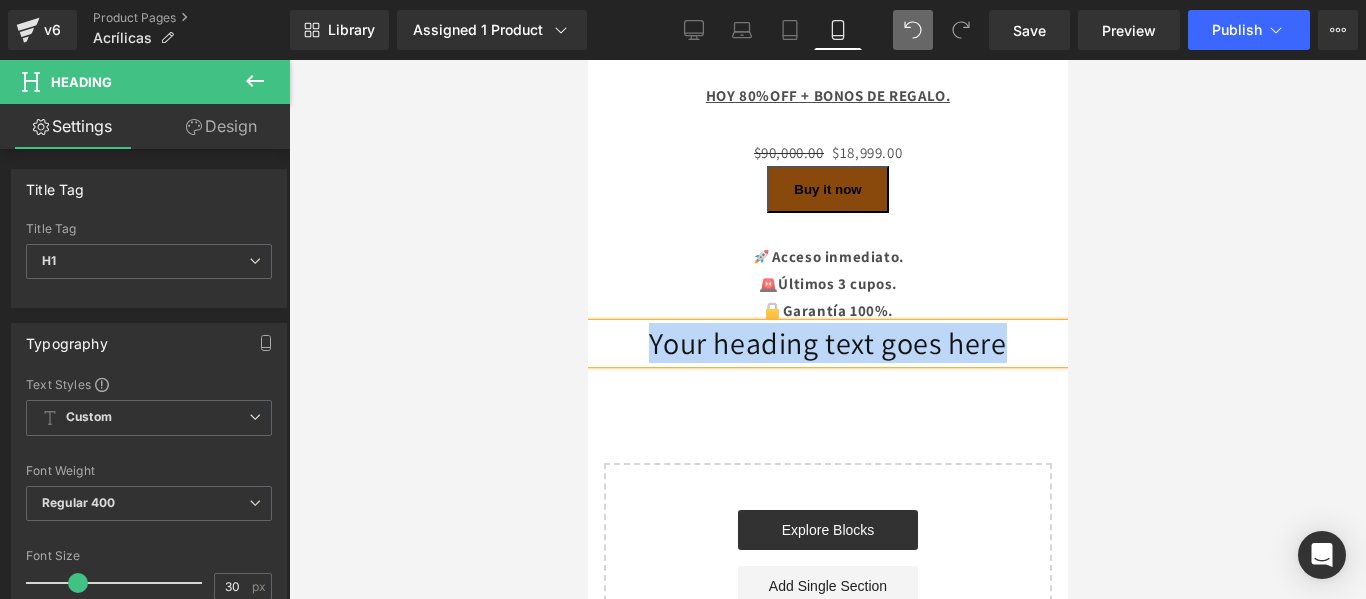 type 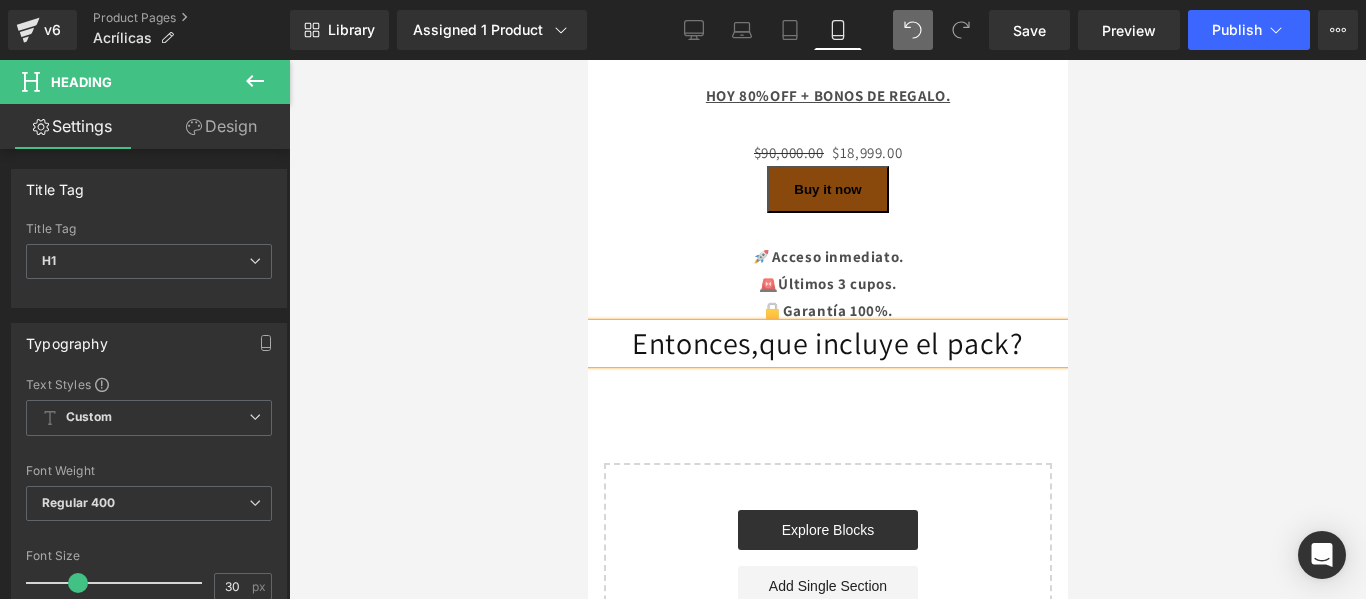 click on "Entonces,que incluye el pack?" at bounding box center [827, 343] 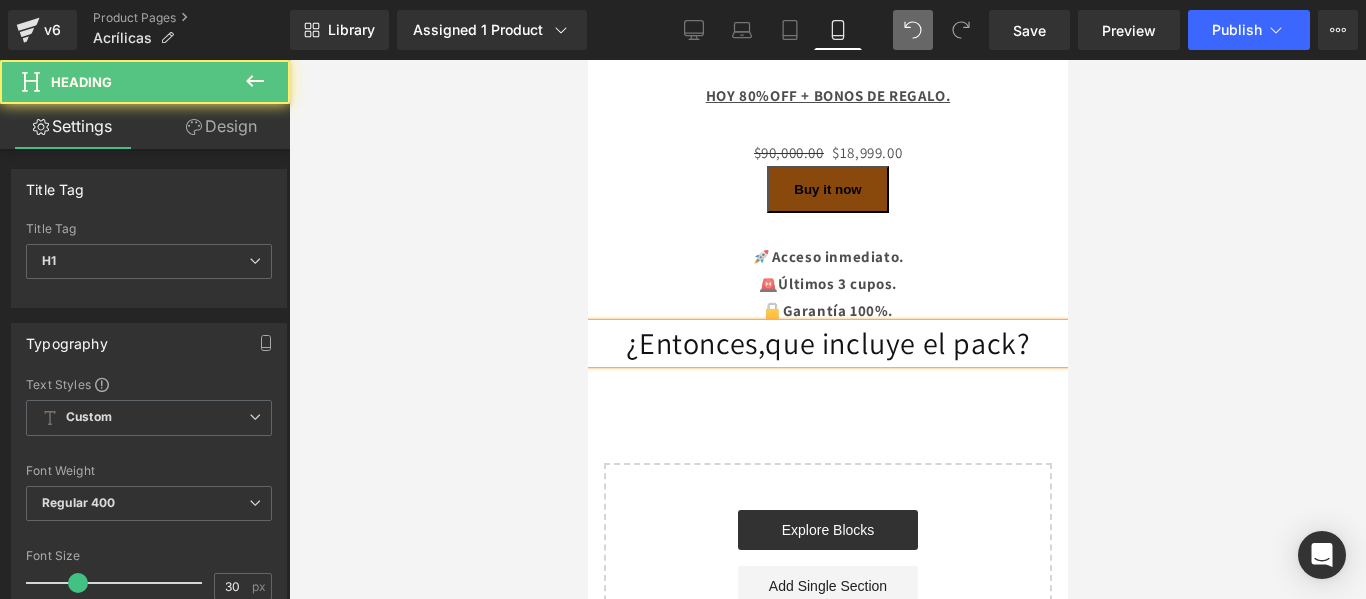 click on "¿Entonces,que incluye el pack?" at bounding box center (827, 343) 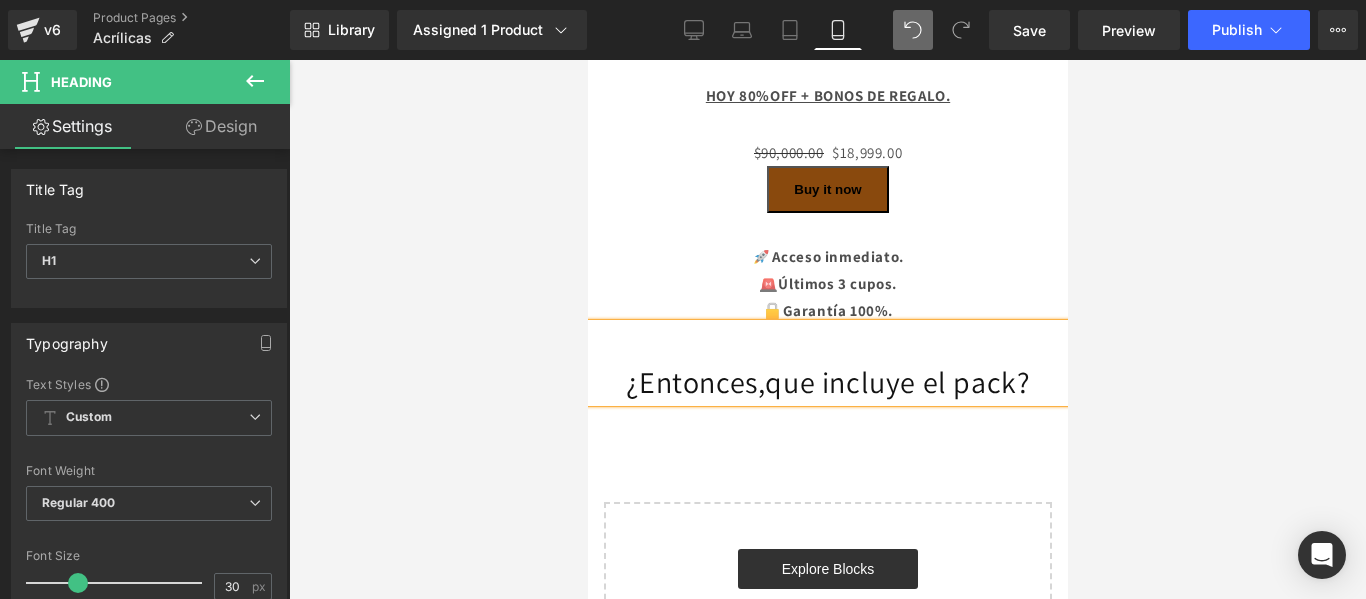 click on "¿Entonces,que incluye el pack?" at bounding box center [827, 382] 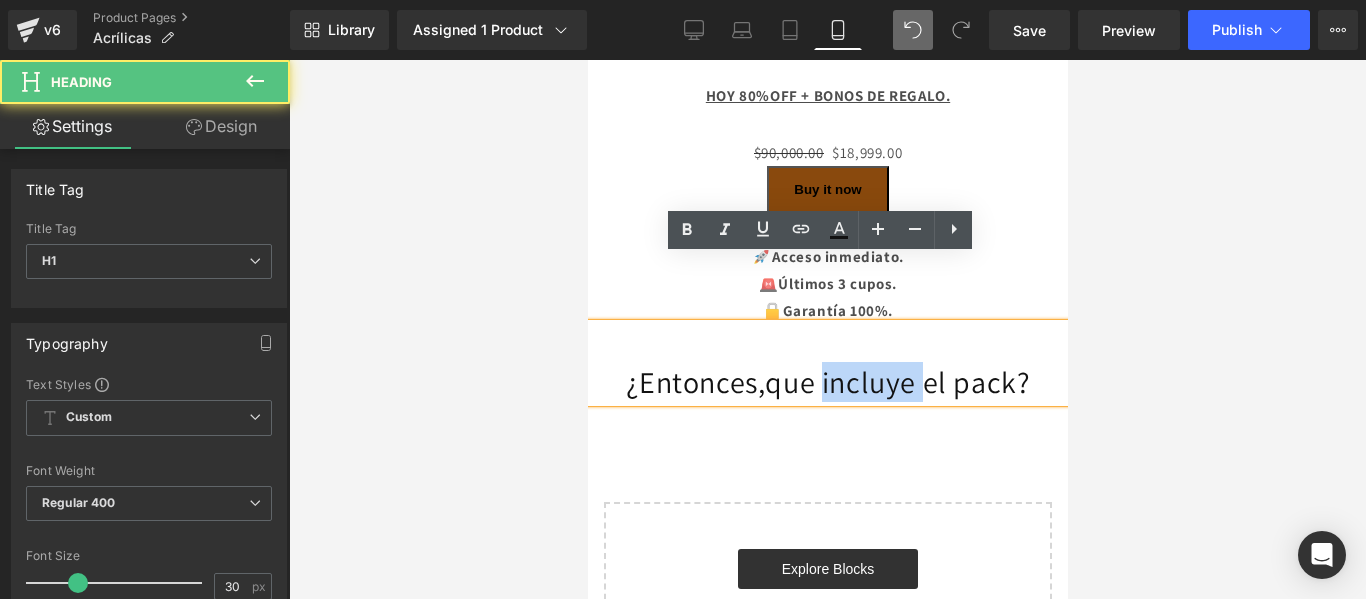 click on "¿Entonces,que incluye el pack?" at bounding box center [827, 382] 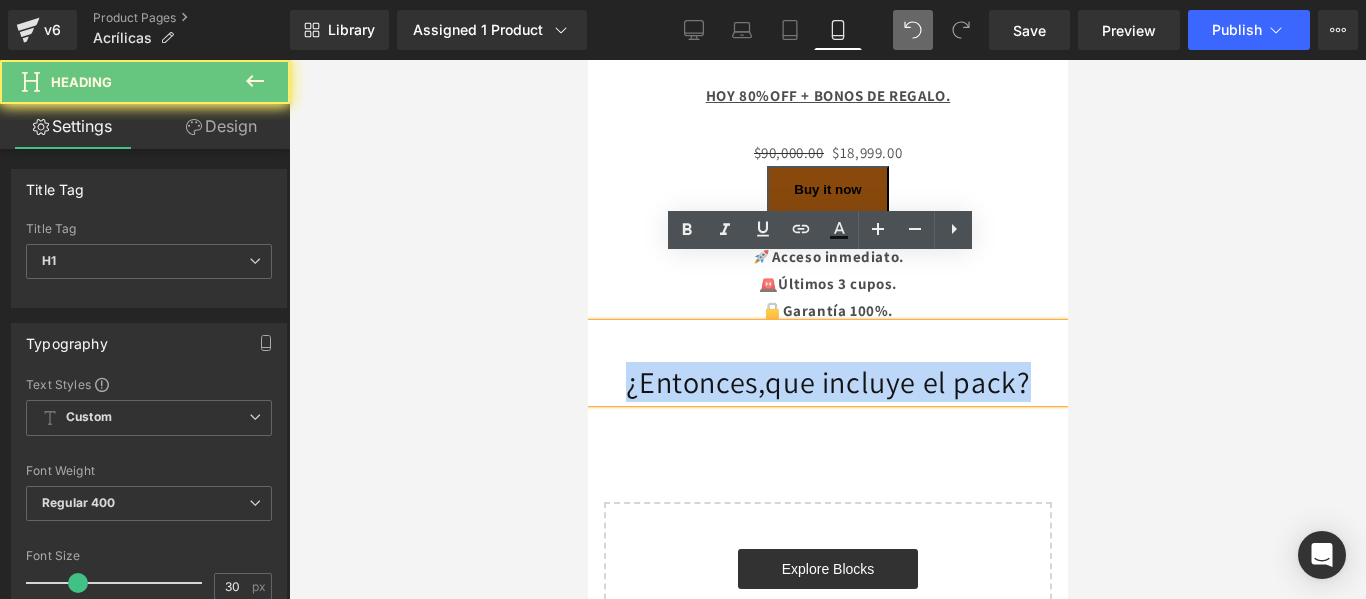 click on "¿Entonces,que incluye el pack?" at bounding box center [827, 382] 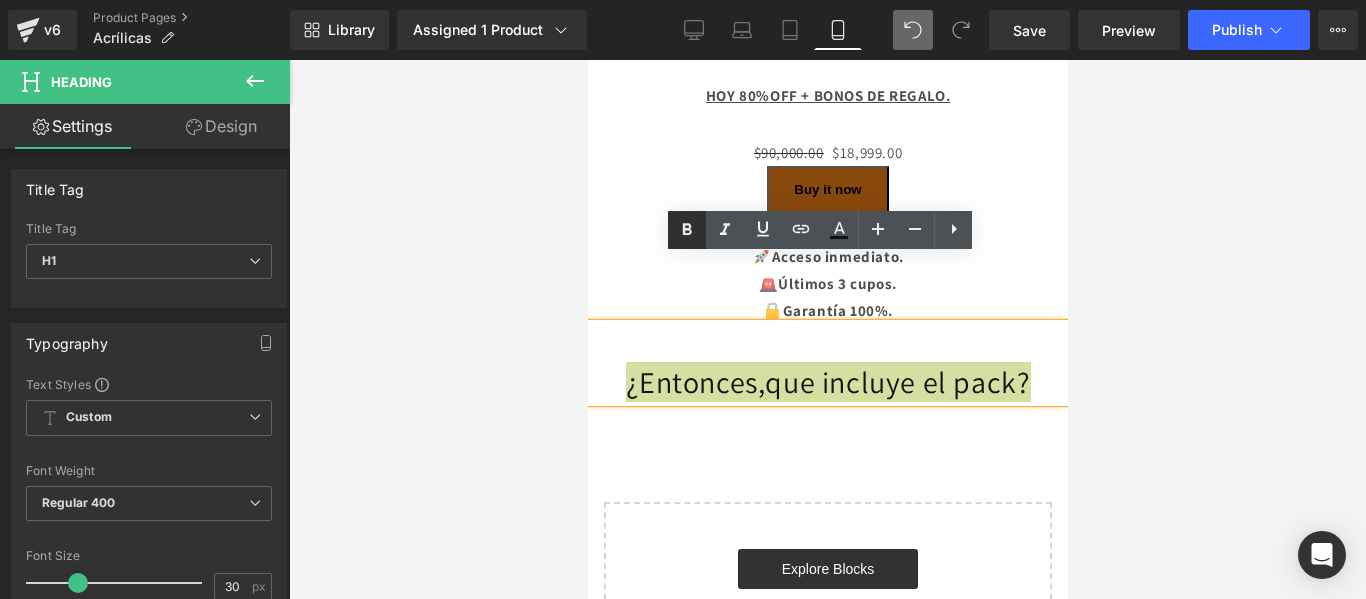 click 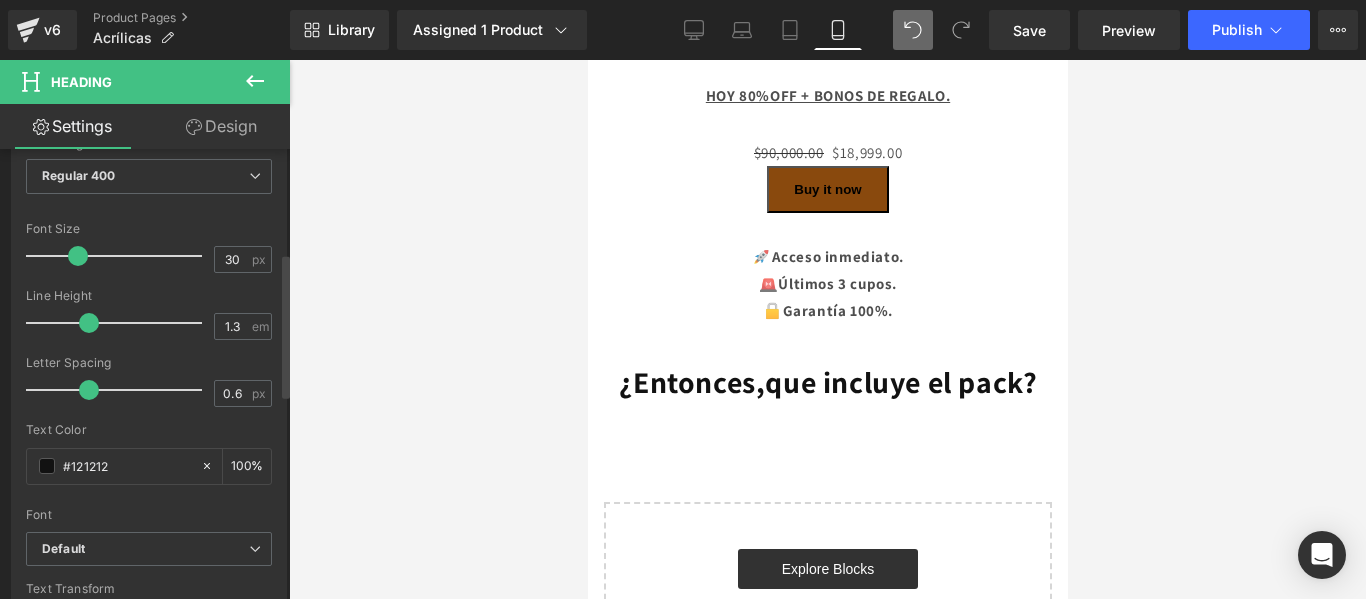 scroll, scrollTop: 331, scrollLeft: 0, axis: vertical 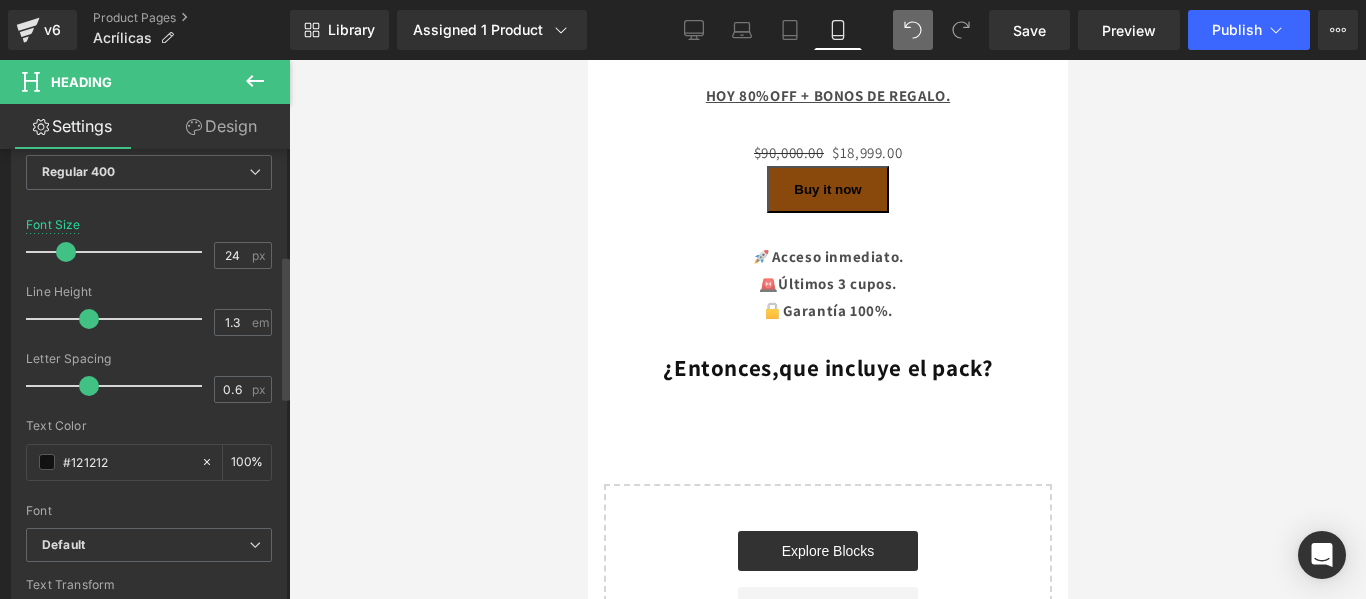 type on "25" 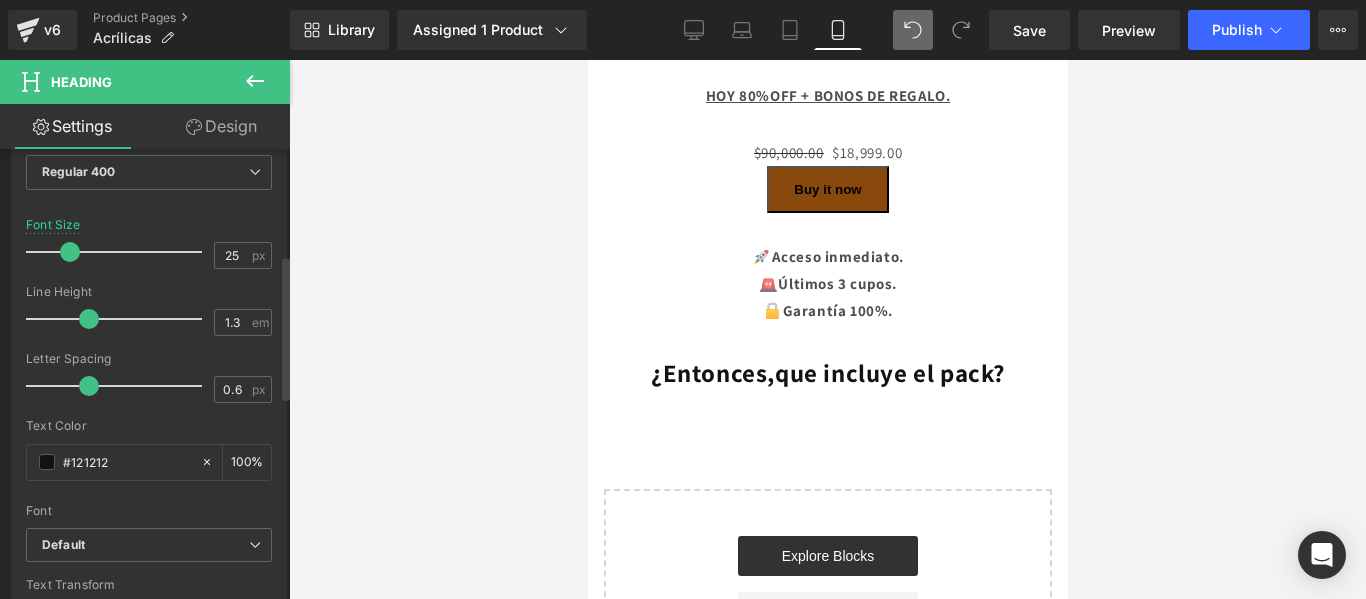 click at bounding box center [70, 252] 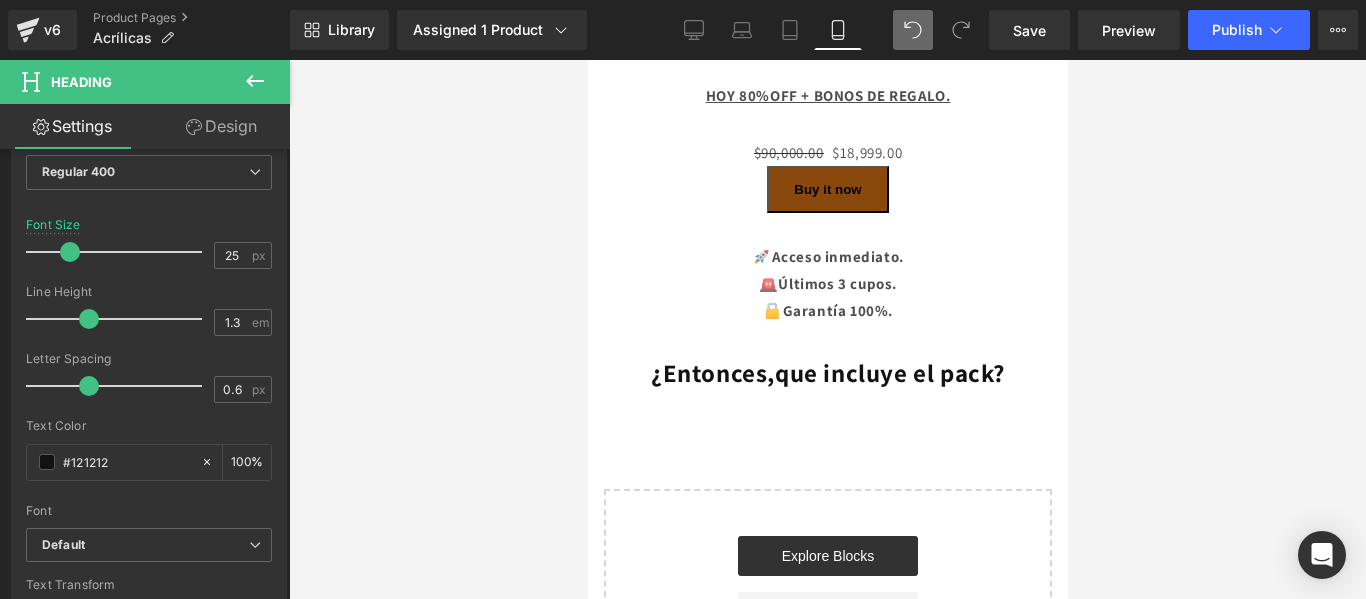 click at bounding box center (827, 329) 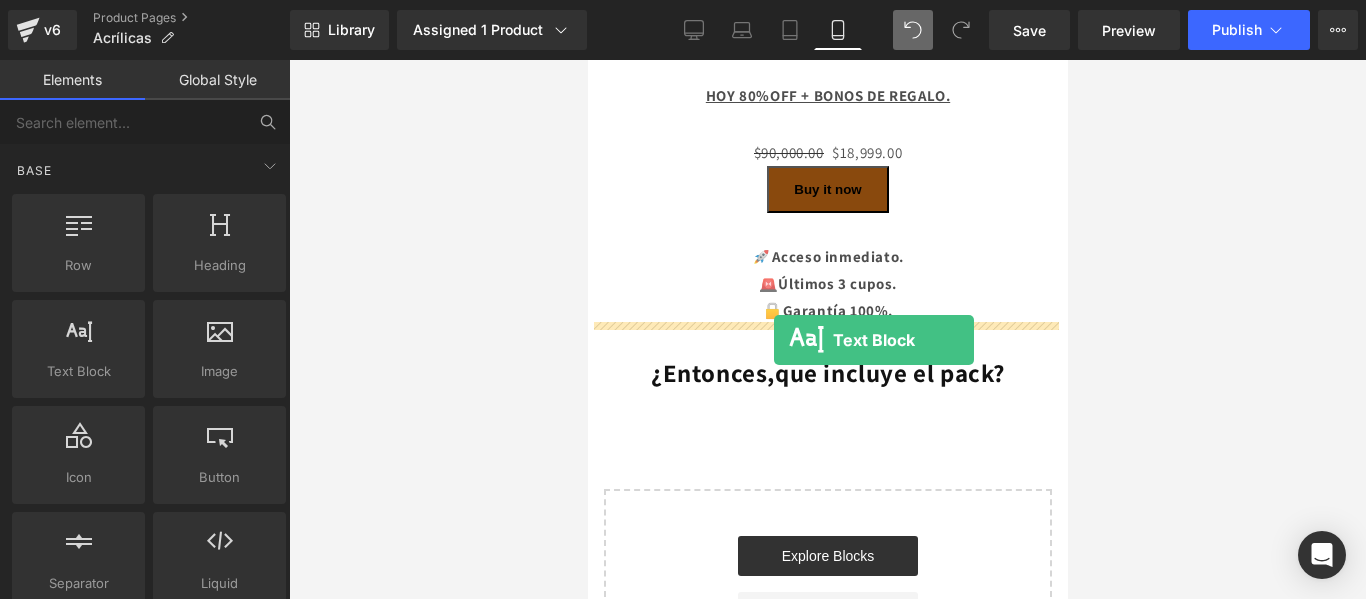 drag, startPoint x: 692, startPoint y: 401, endPoint x: 774, endPoint y: 339, distance: 102.80078 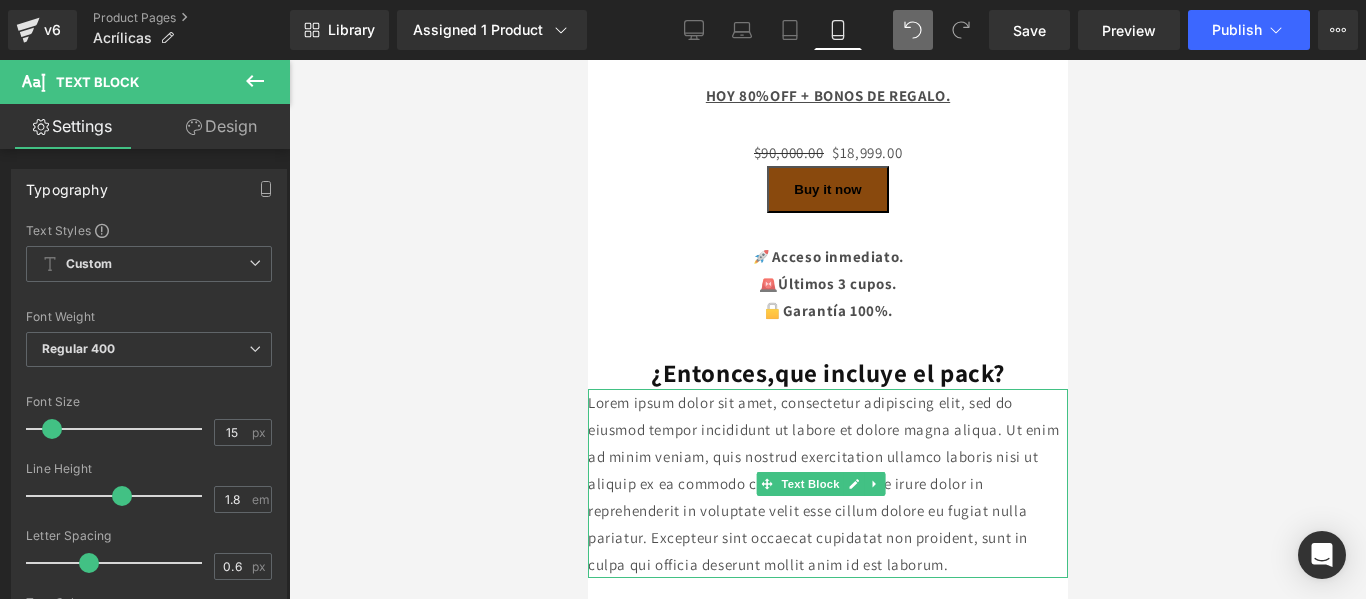 click on "Lorem ipsum dolor sit amet, consectetur adipiscing elit, sed do eiusmod tempor incididunt ut labore et dolore magna aliqua. Ut enim ad minim veniam, quis nostrud exercitation ullamco laboris nisi ut aliquip ex ea commodo consequat. Duis aute irure dolor in reprehenderit in voluptate velit esse cillum dolore eu fugiat nulla pariatur. Excepteur sint occaecat cupidatat non proident, sunt in culpa qui officia deserunt mollit anim id est laborum." at bounding box center [827, 483] 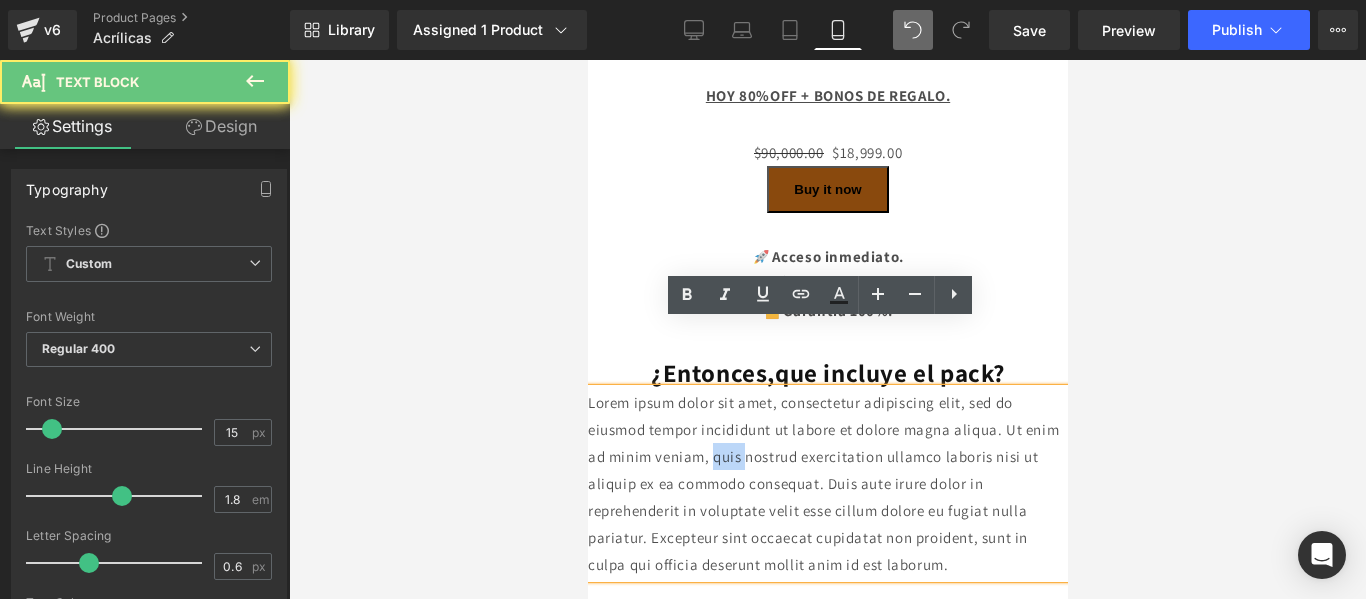 click on "Lorem ipsum dolor sit amet, consectetur adipiscing elit, sed do eiusmod tempor incididunt ut labore et dolore magna aliqua. Ut enim ad minim veniam, quis nostrud exercitation ullamco laboris nisi ut aliquip ex ea commodo consequat. Duis aute irure dolor in reprehenderit in voluptate velit esse cillum dolore eu fugiat nulla pariatur. Excepteur sint occaecat cupidatat non proident, sunt in culpa qui officia deserunt mollit anim id est laborum." at bounding box center (827, 483) 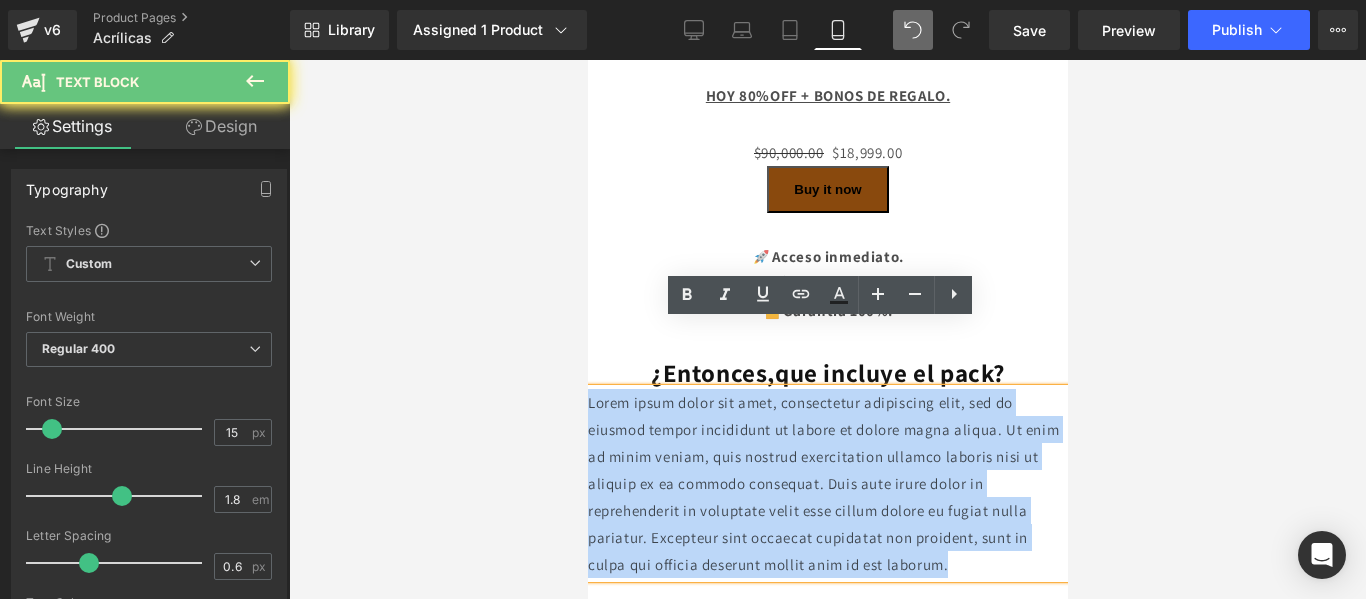click on "Lorem ipsum dolor sit amet, consectetur adipiscing elit, sed do eiusmod tempor incididunt ut labore et dolore magna aliqua. Ut enim ad minim veniam, quis nostrud exercitation ullamco laboris nisi ut aliquip ex ea commodo consequat. Duis aute irure dolor in reprehenderit in voluptate velit esse cillum dolore eu fugiat nulla pariatur. Excepteur sint occaecat cupidatat non proident, sunt in culpa qui officia deserunt mollit anim id est laborum." at bounding box center (827, 483) 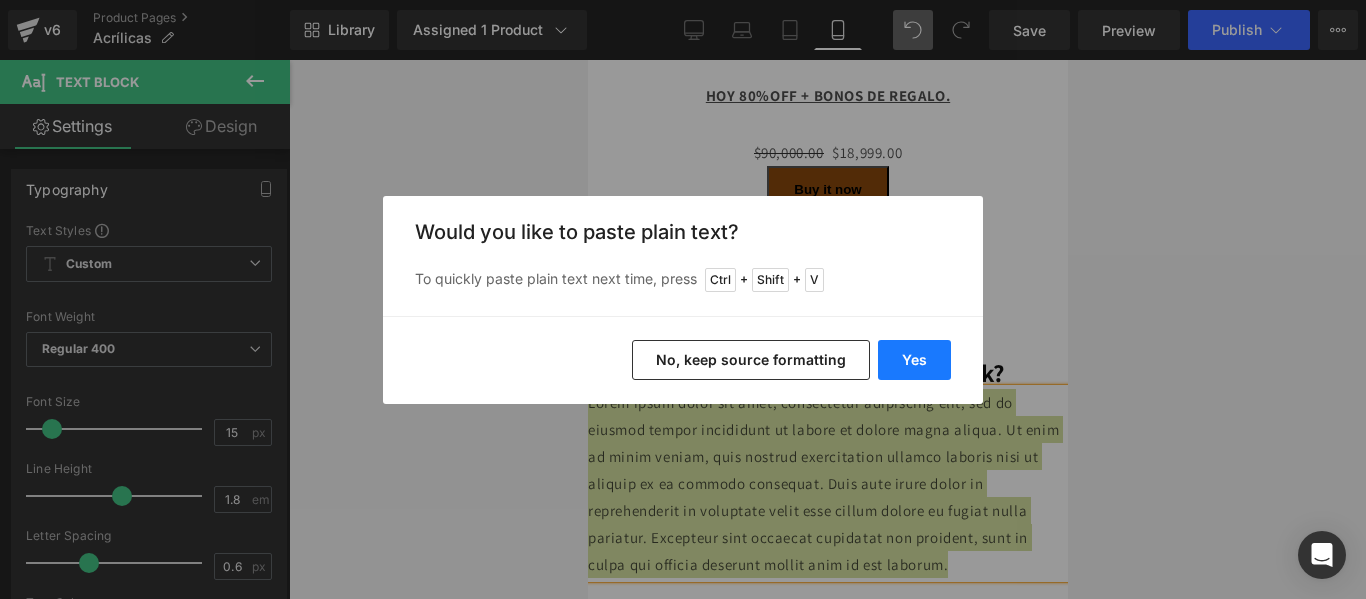 click on "Yes" at bounding box center (914, 360) 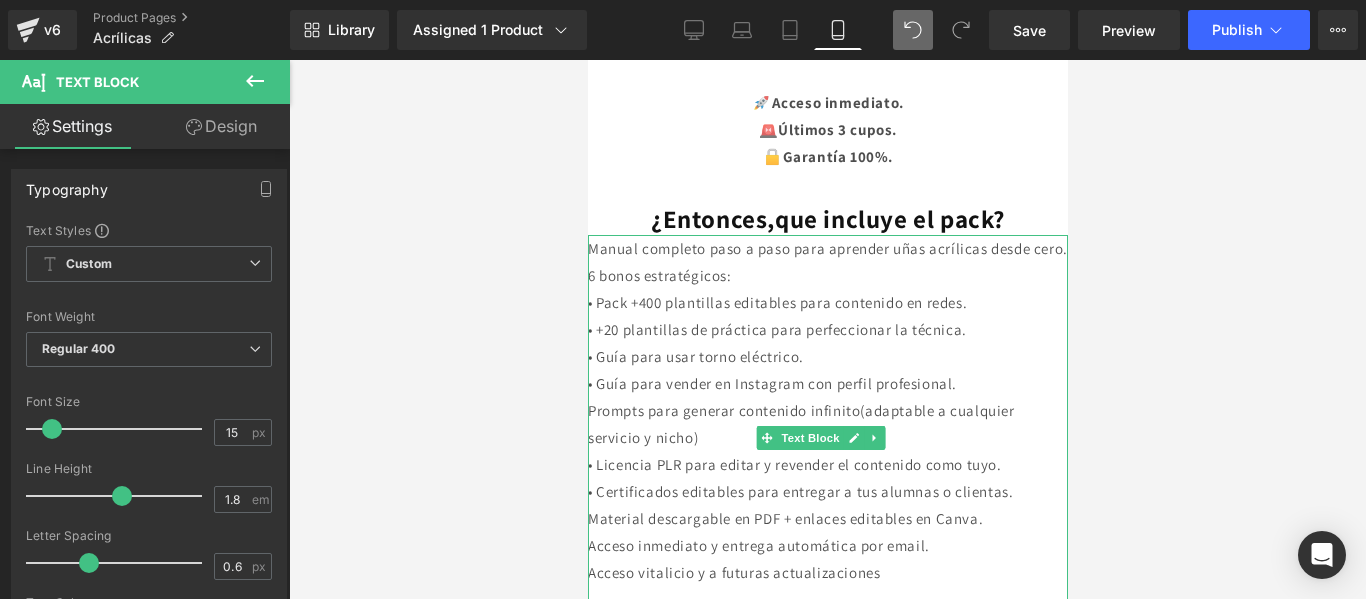 scroll, scrollTop: 6205, scrollLeft: 0, axis: vertical 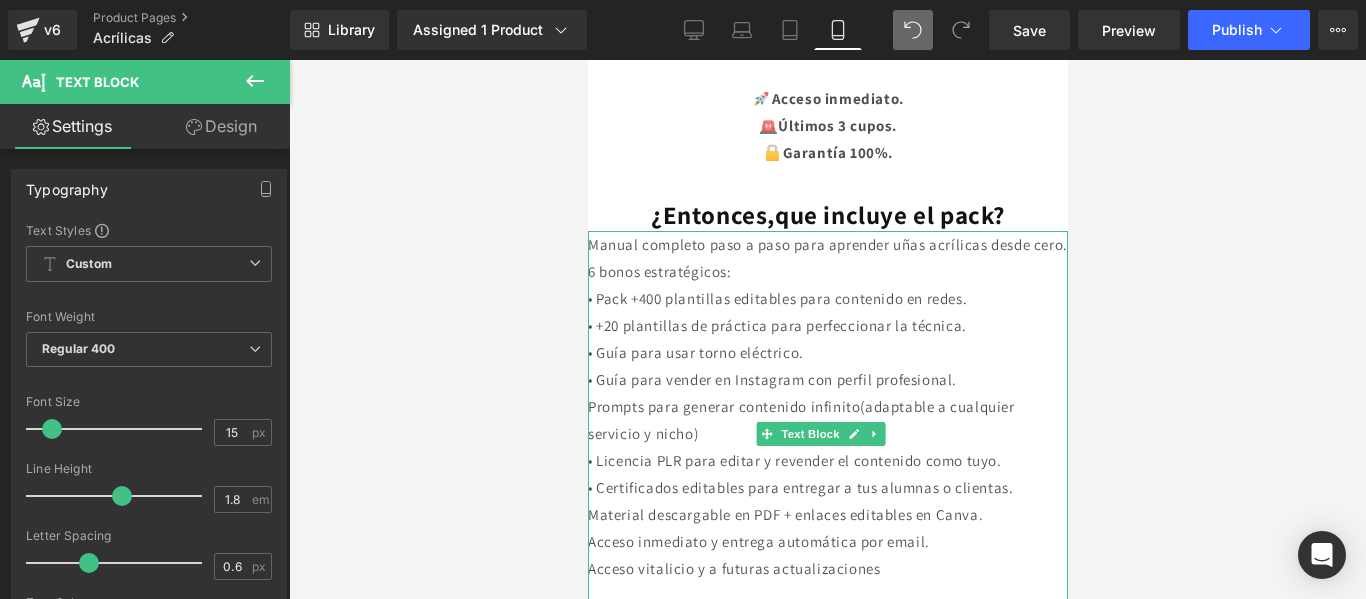 click on "Manual completo paso a paso para aprender uñas acrílicas desde cero." at bounding box center [827, 244] 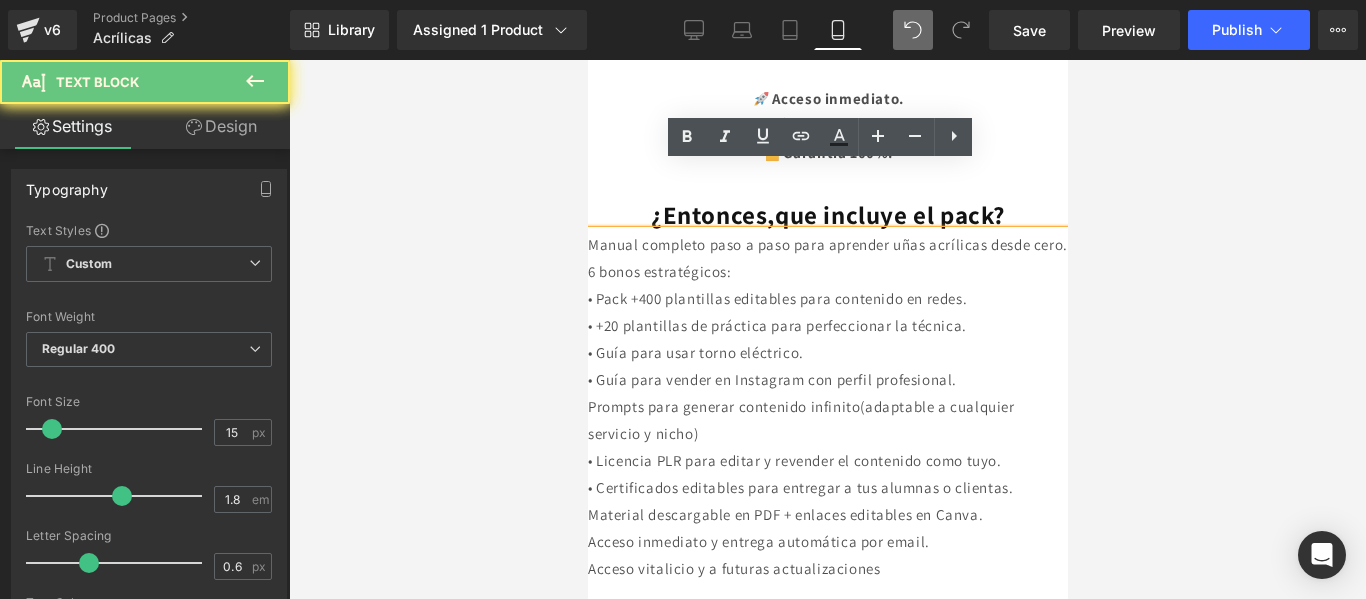 click on "• Guía para usar torno eléctrico." at bounding box center [827, 352] 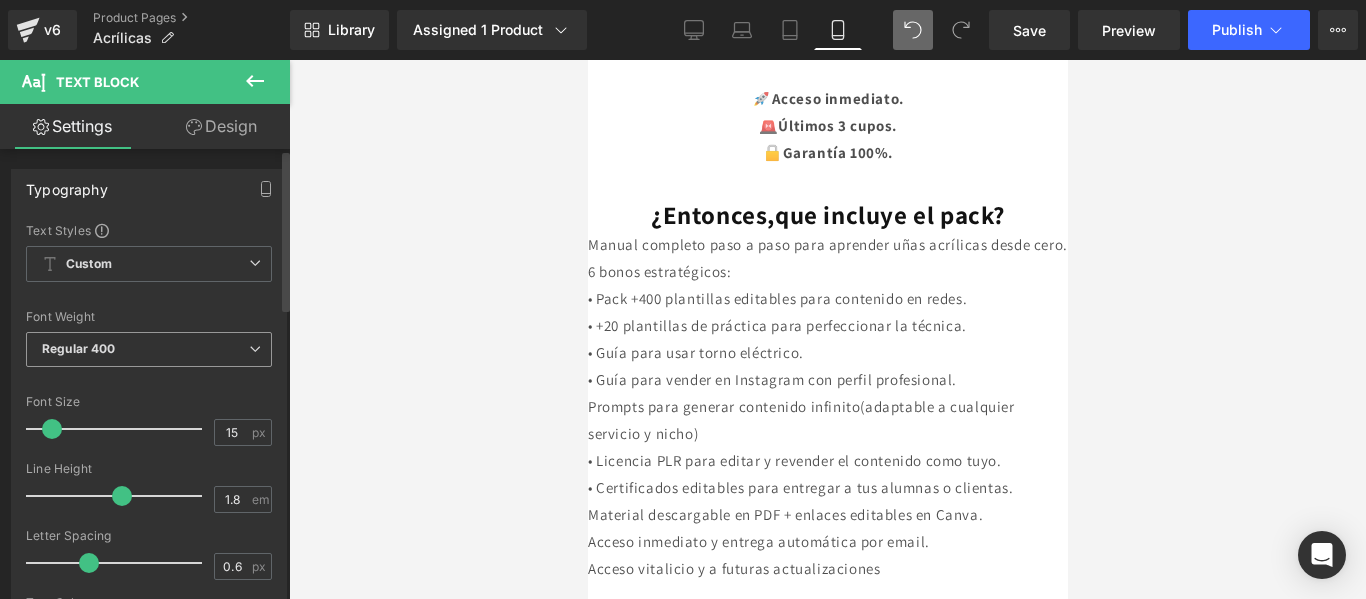 click on "Regular 400" at bounding box center (149, 349) 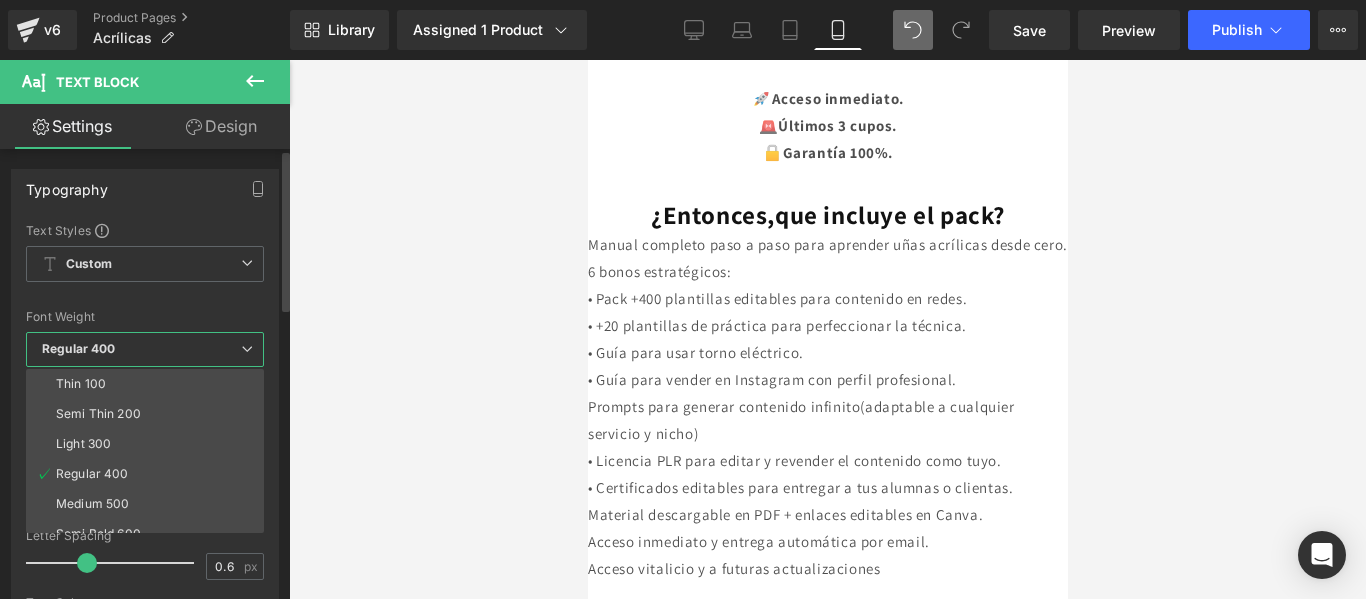 click on "Regular 400" at bounding box center [145, 349] 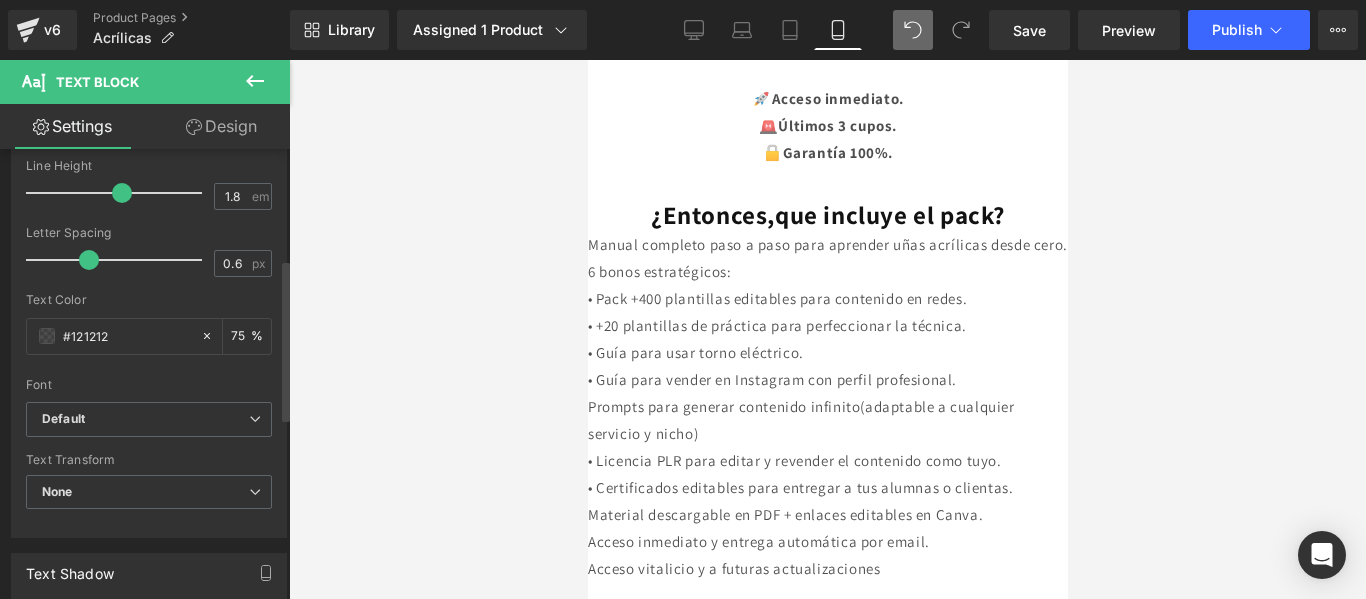 scroll, scrollTop: 308, scrollLeft: 0, axis: vertical 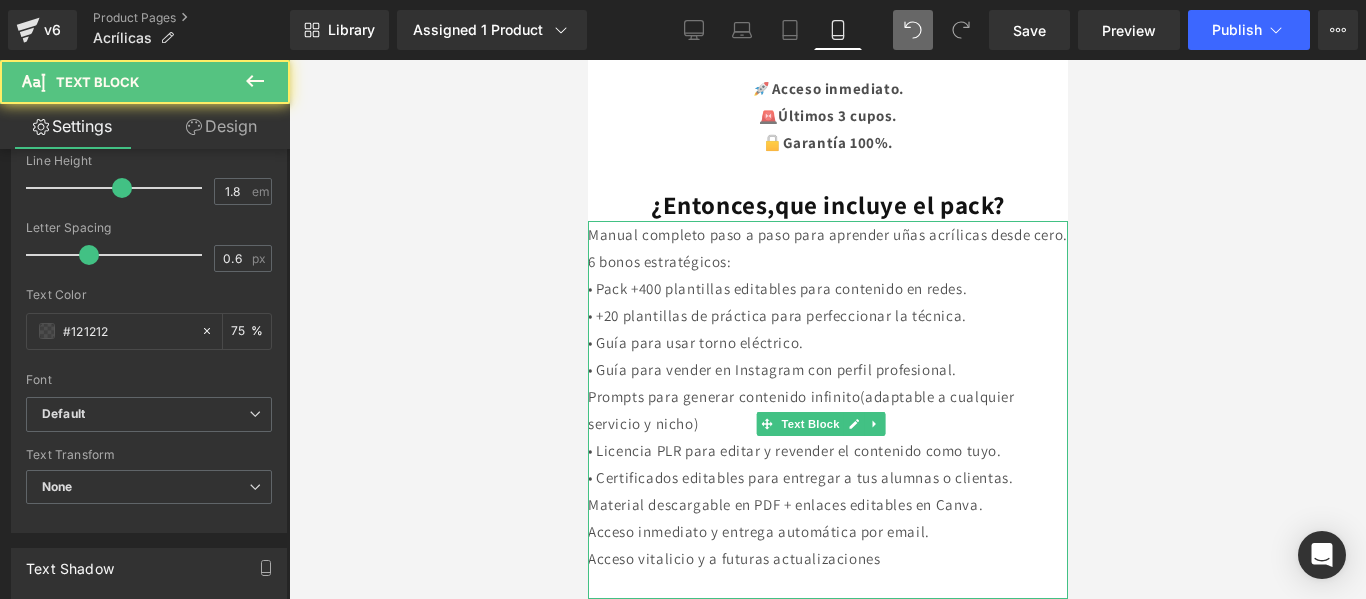 click on "• +20 plantillas de práctica para perfeccionar la técnica." at bounding box center [827, 315] 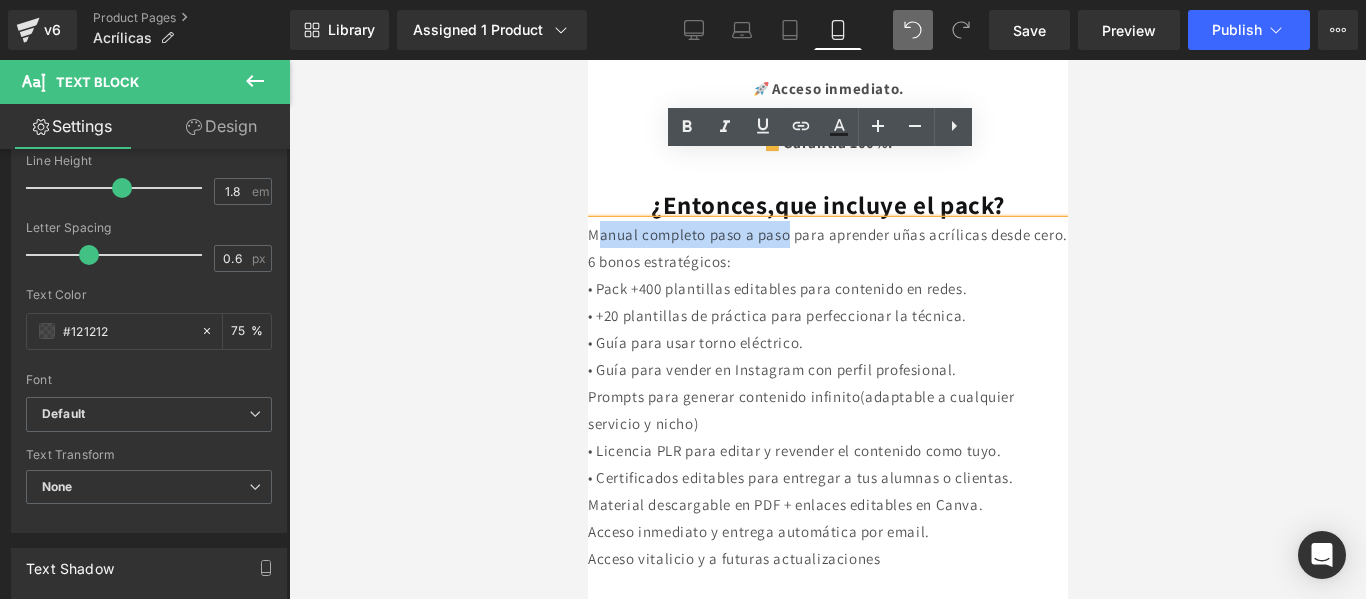 drag, startPoint x: 593, startPoint y: 161, endPoint x: 804, endPoint y: 173, distance: 211.34096 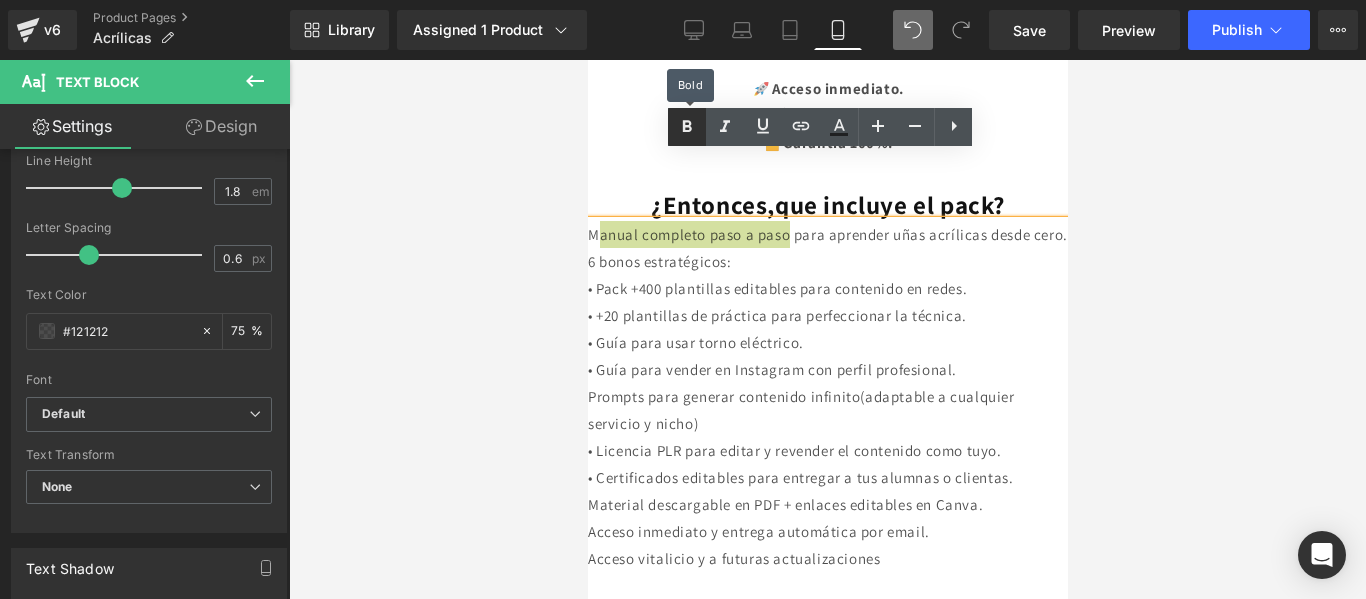 click 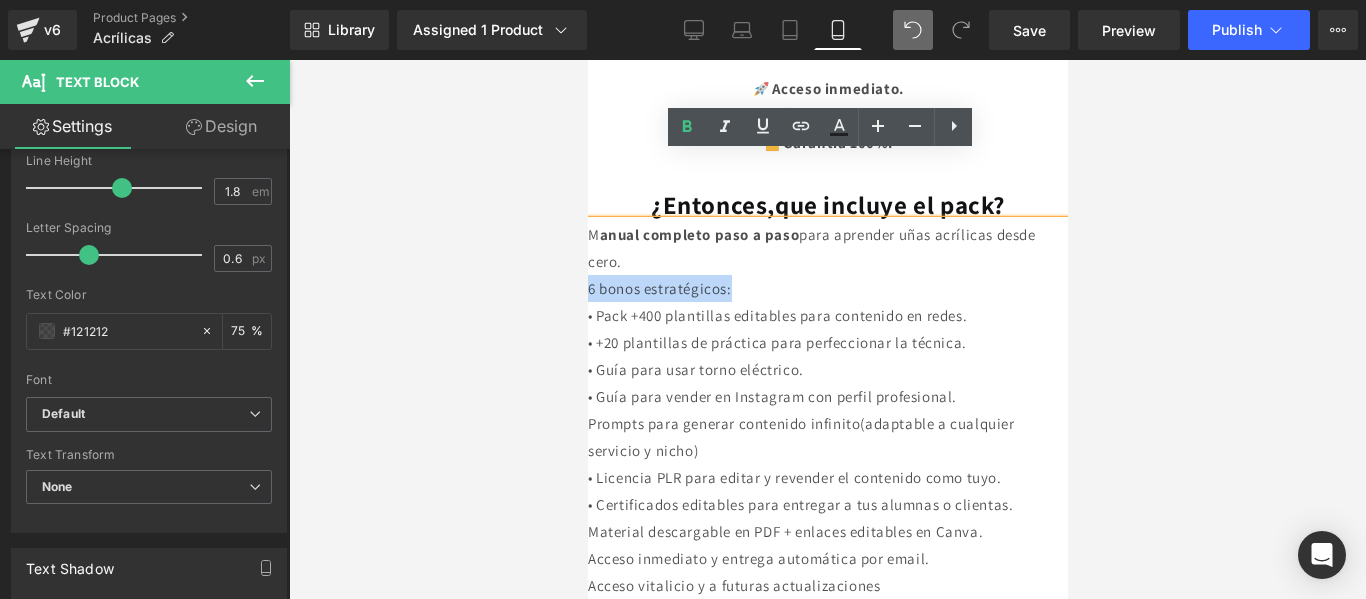 drag, startPoint x: 744, startPoint y: 222, endPoint x: 590, endPoint y: 223, distance: 154.00325 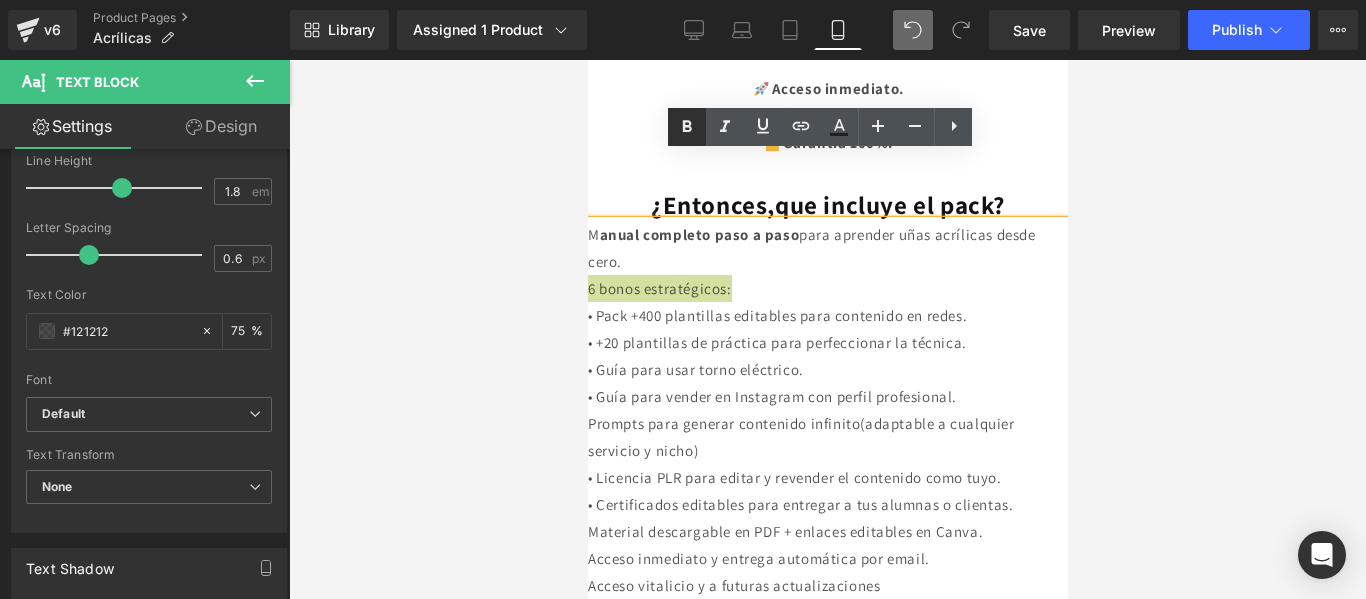 click 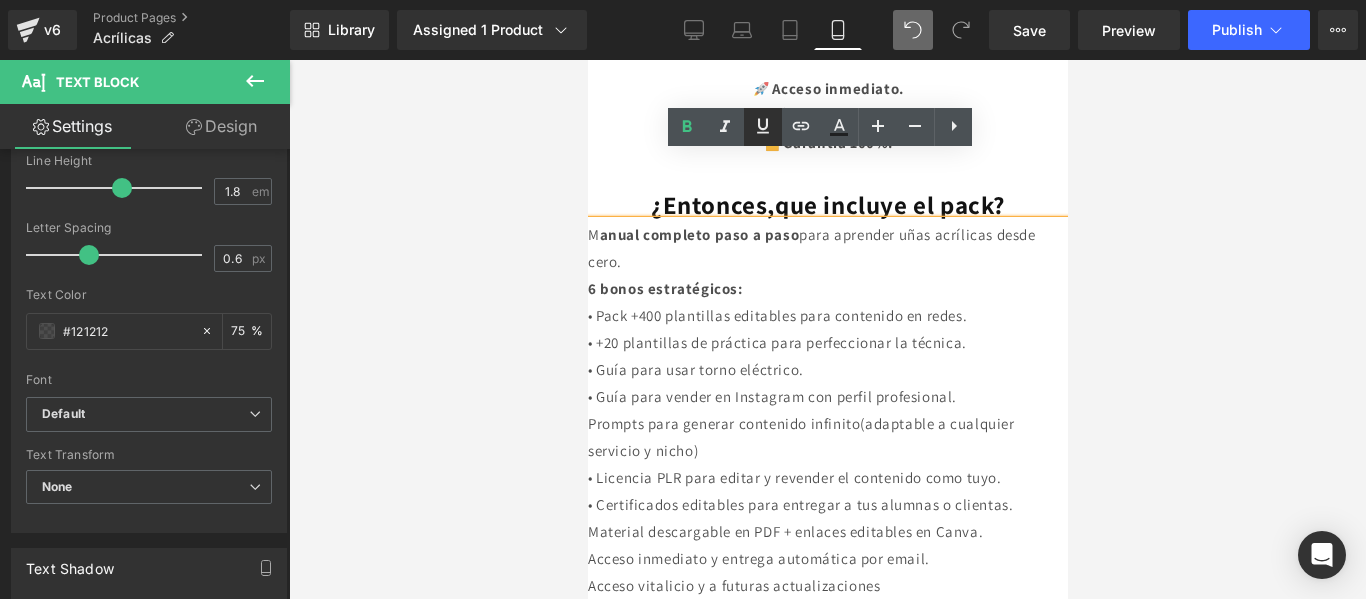 click 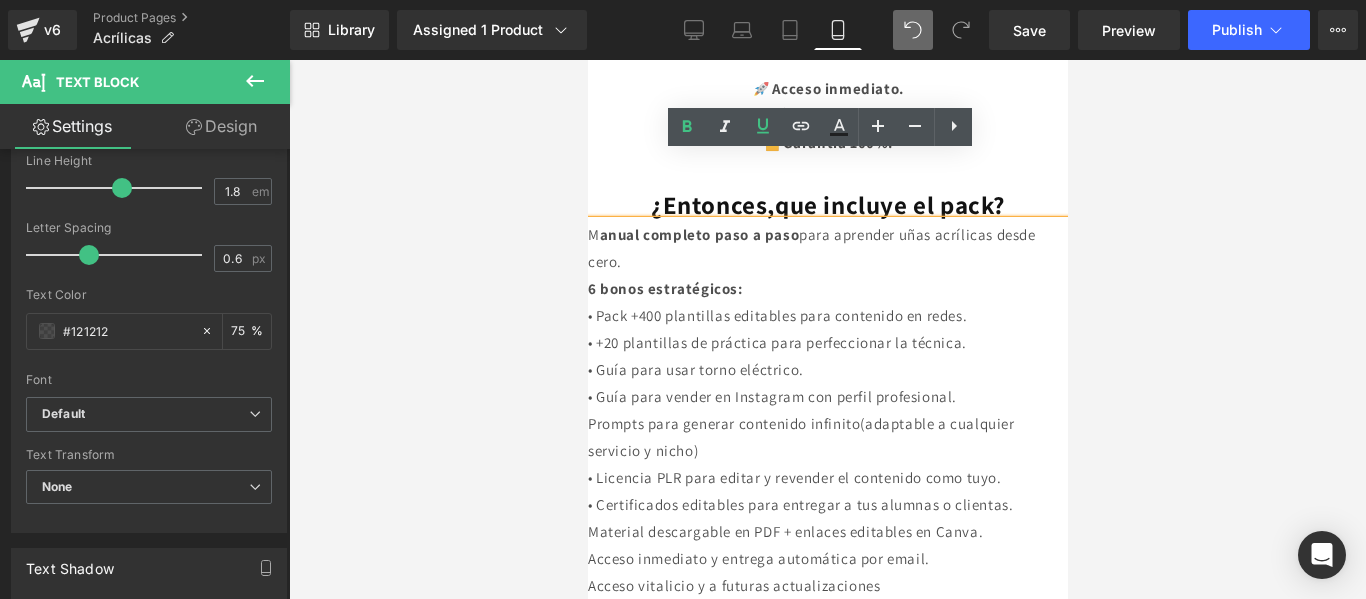 click on "6 bonos estratégicos:" at bounding box center (664, 288) 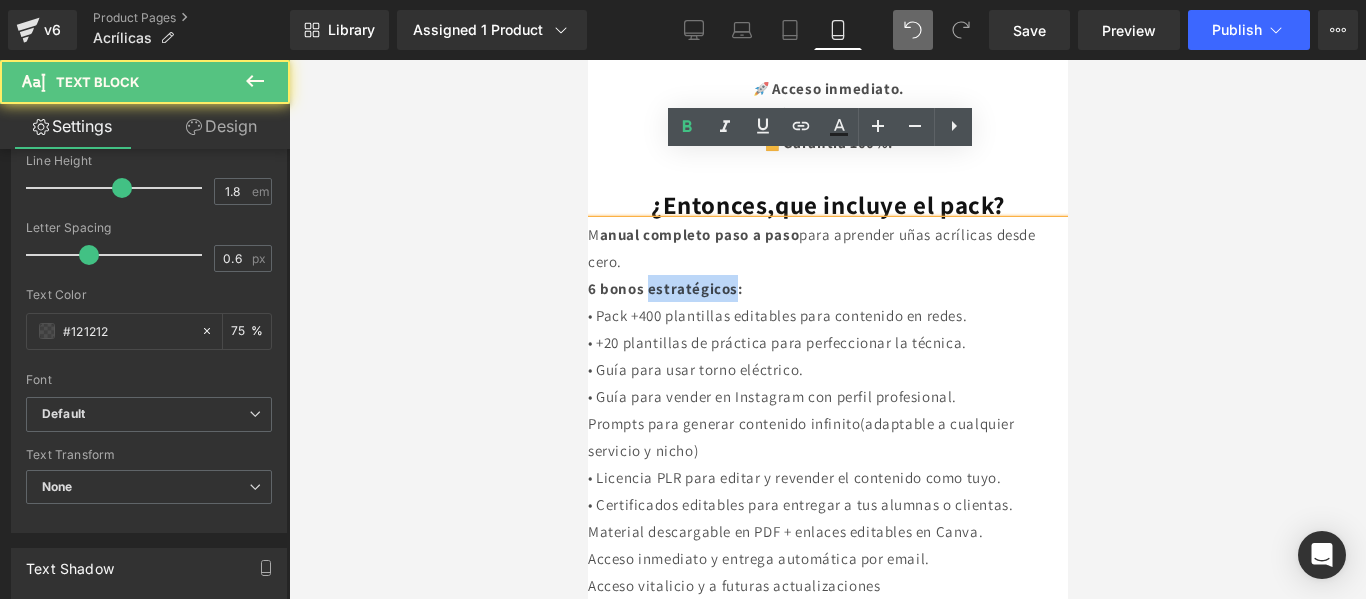 click on "6 bonos estratégicos:" at bounding box center [664, 288] 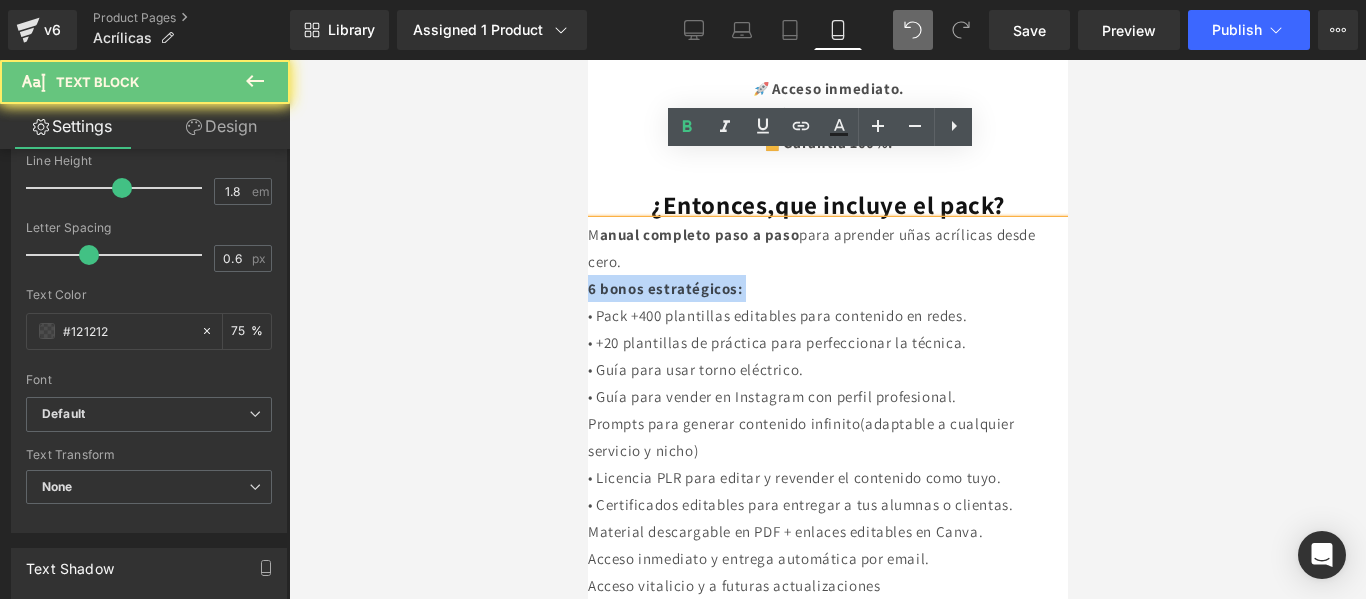 click on "6 bonos estratégicos:" at bounding box center [664, 288] 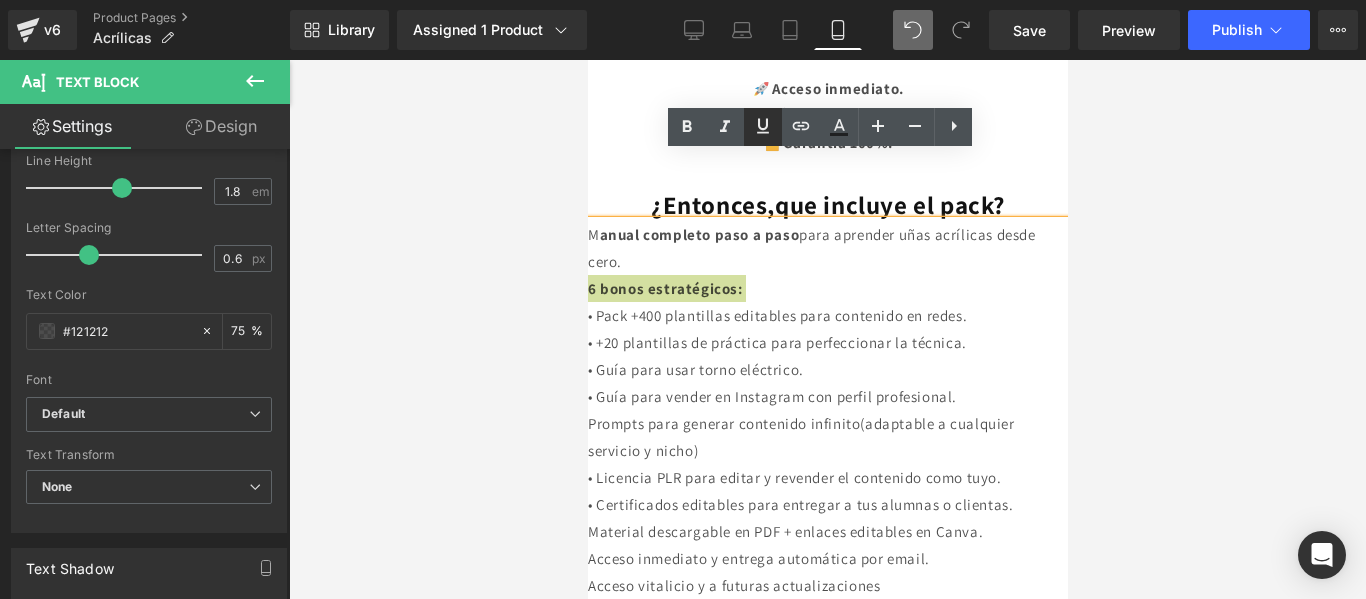click 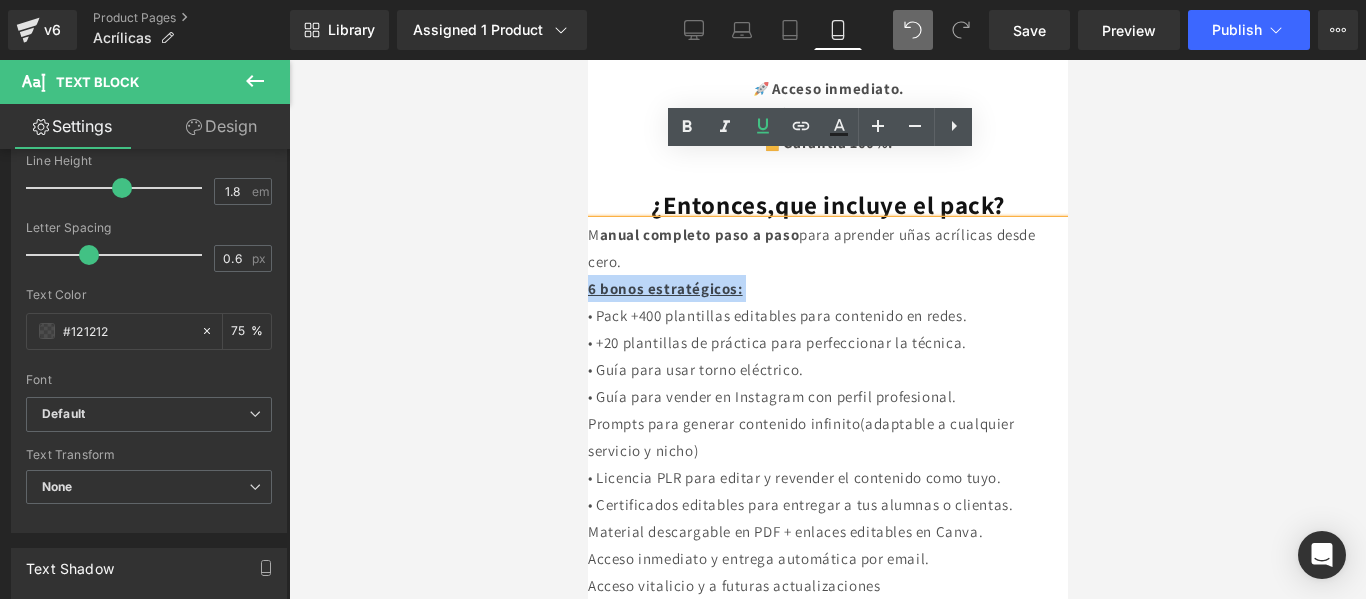 click on "6 bonos estratégicos:" at bounding box center [827, 288] 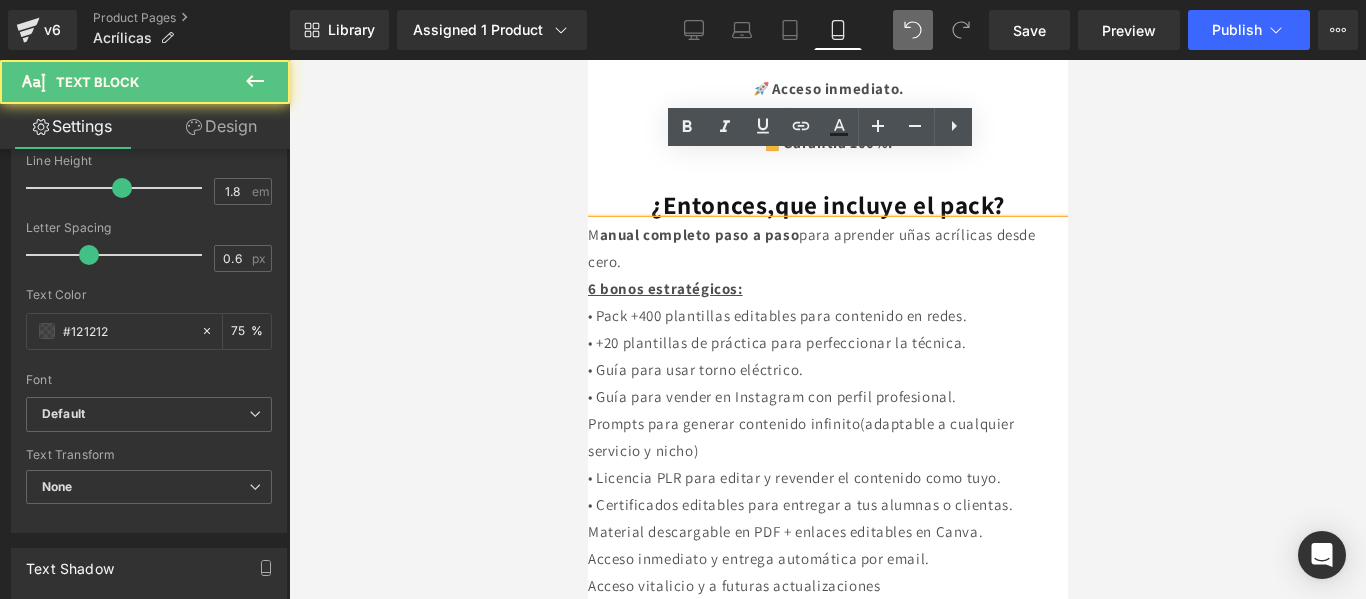 click on "M anual completo paso a paso  para aprender uñas acrílicas desde cero." at bounding box center (827, 248) 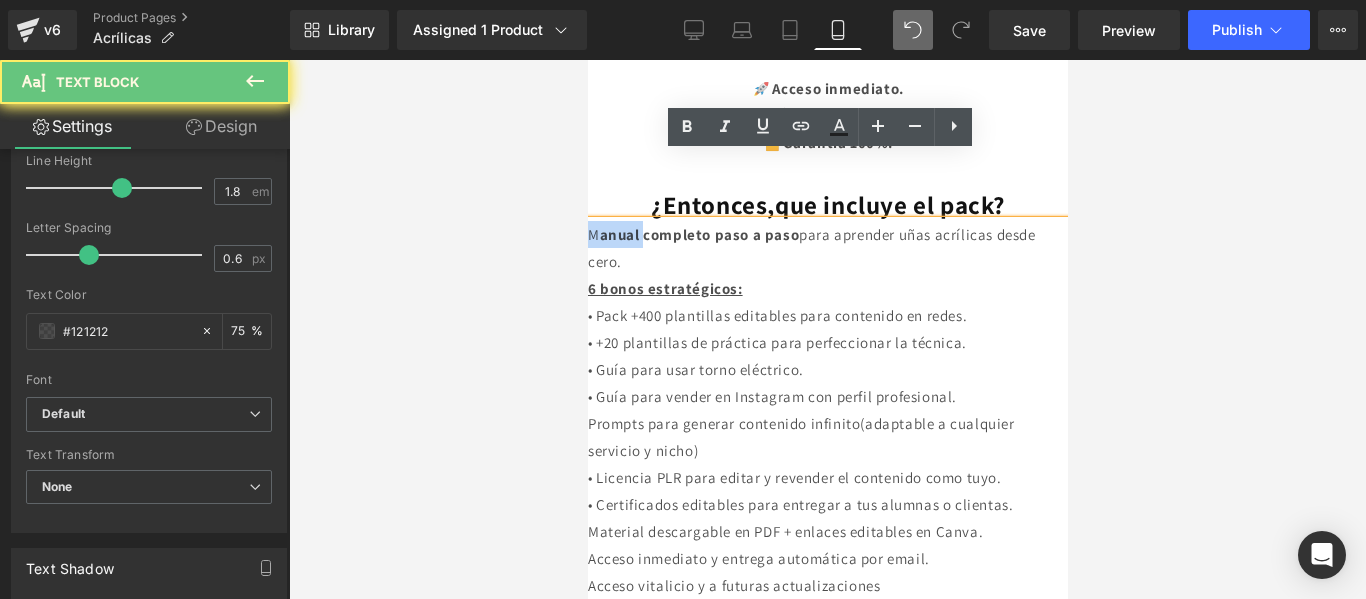 click on "M anual completo paso a paso  para aprender uñas acrílicas desde cero." at bounding box center [827, 248] 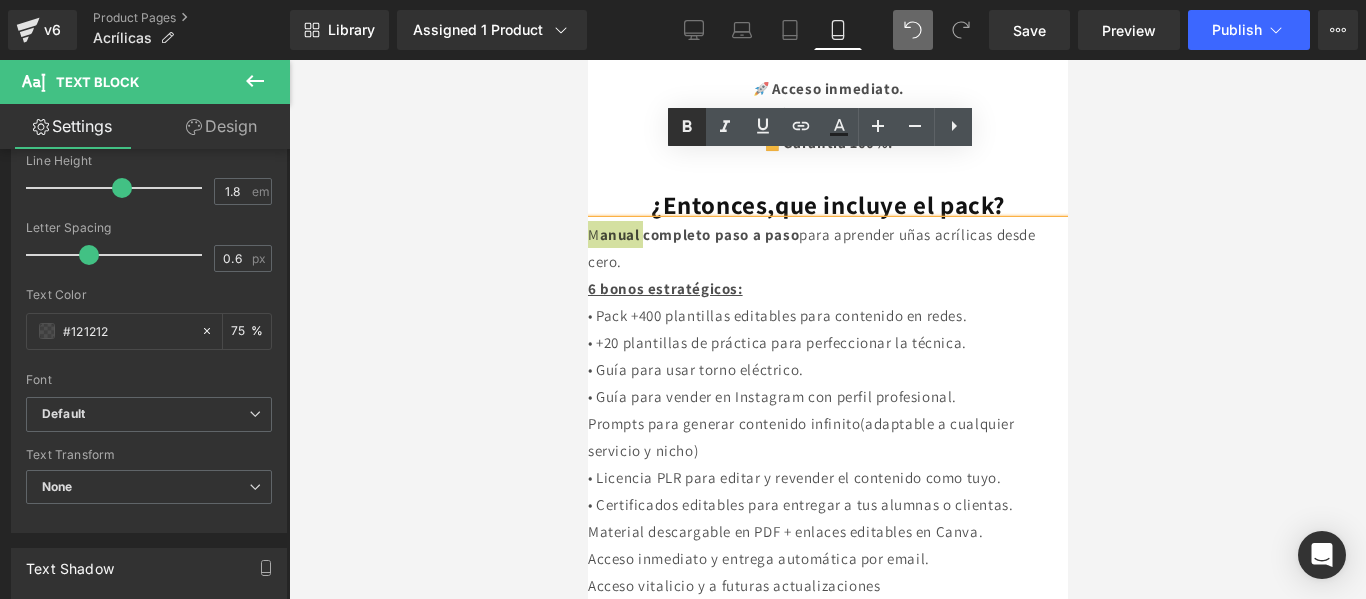 click 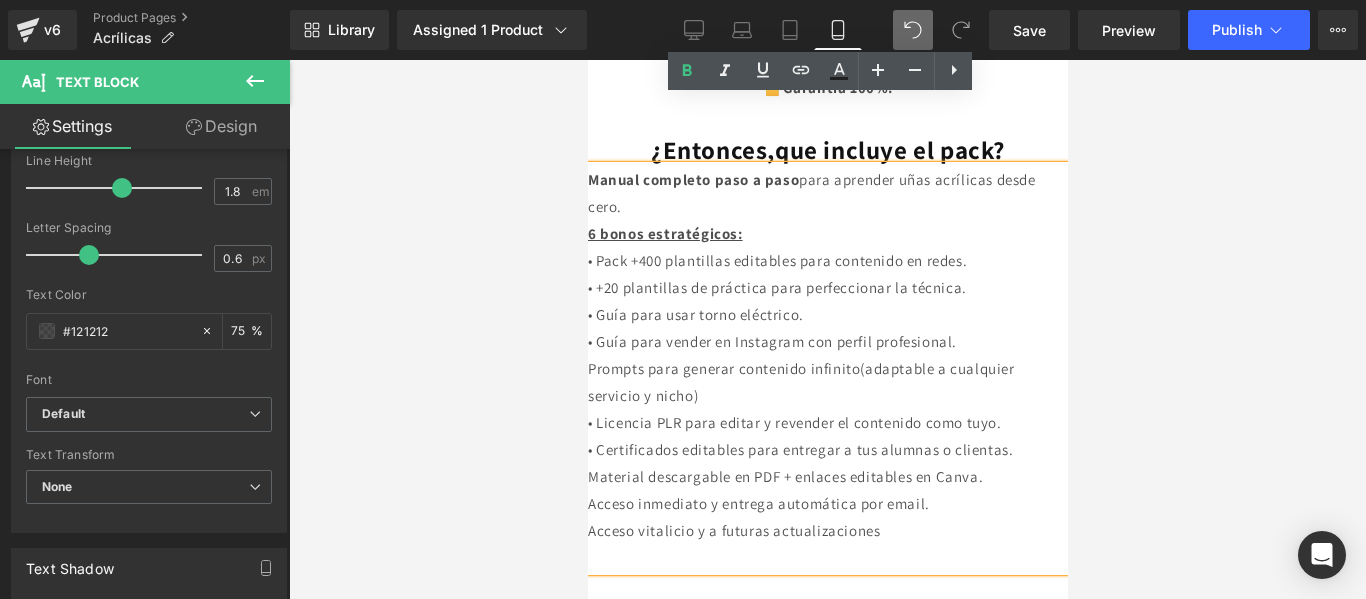 scroll, scrollTop: 6271, scrollLeft: 0, axis: vertical 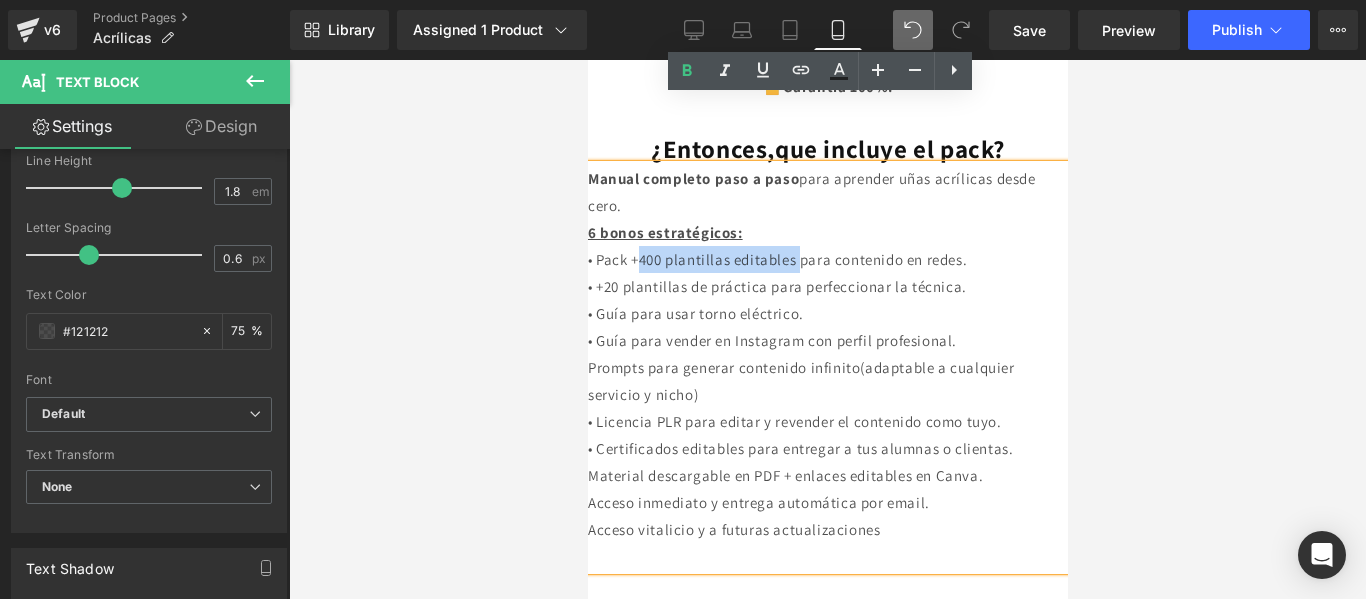 drag, startPoint x: 643, startPoint y: 191, endPoint x: 817, endPoint y: 191, distance: 174 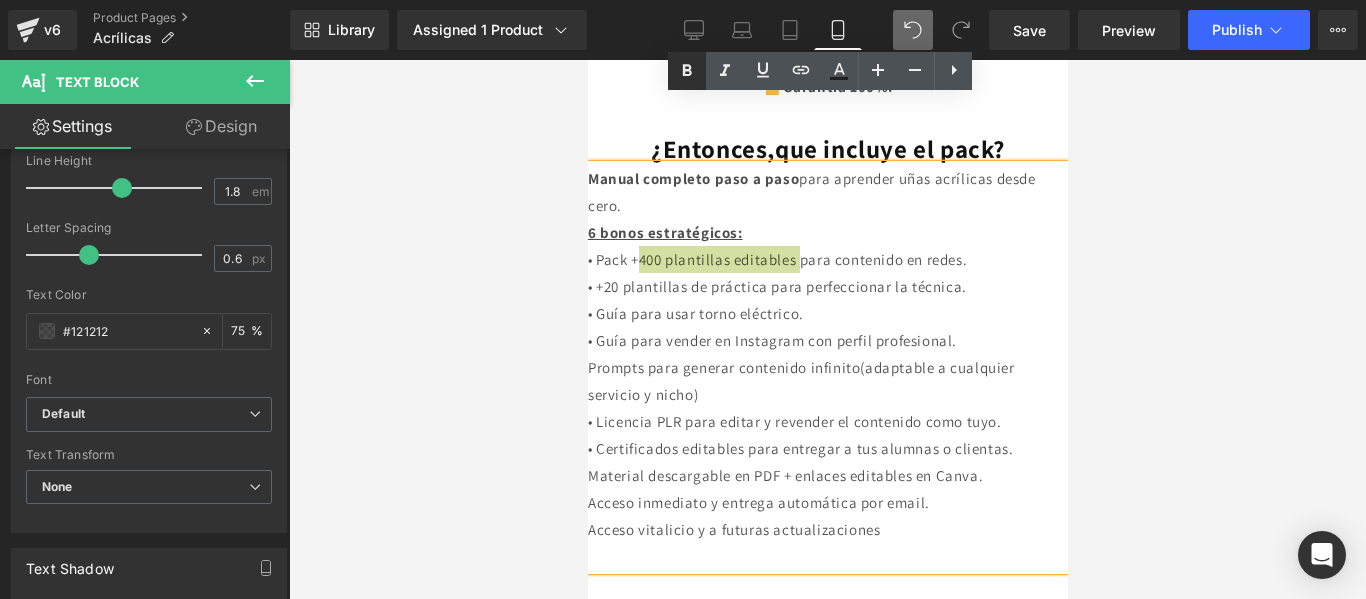 click 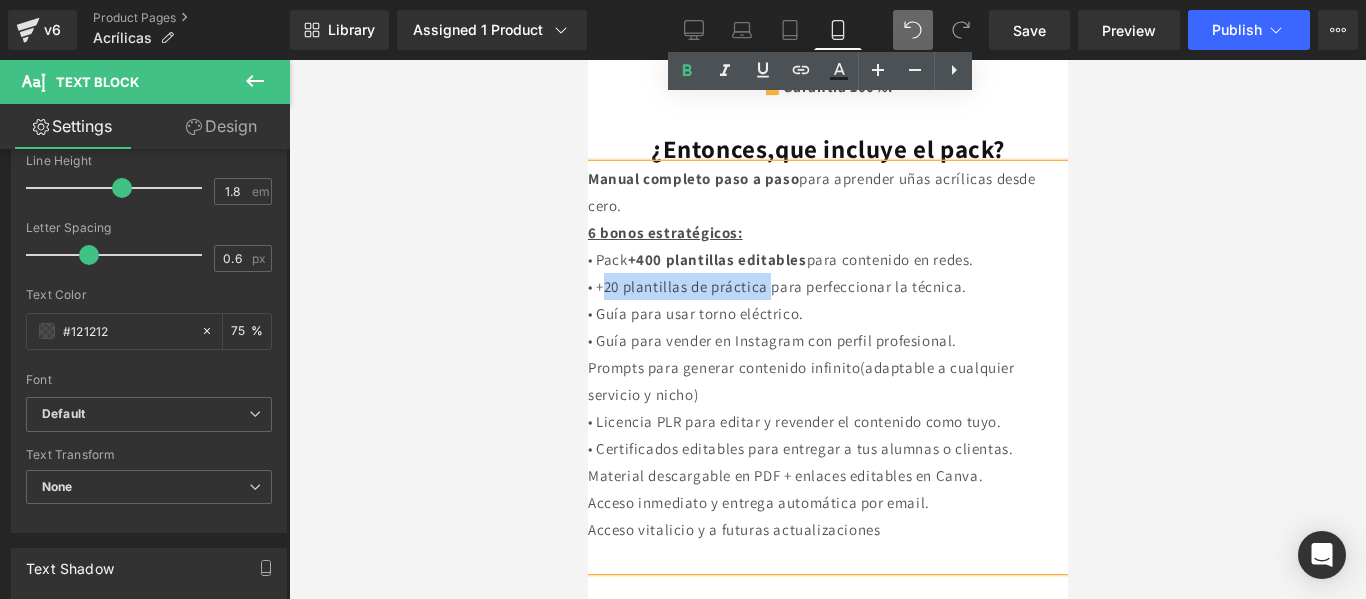 drag, startPoint x: 606, startPoint y: 214, endPoint x: 785, endPoint y: 210, distance: 179.0447 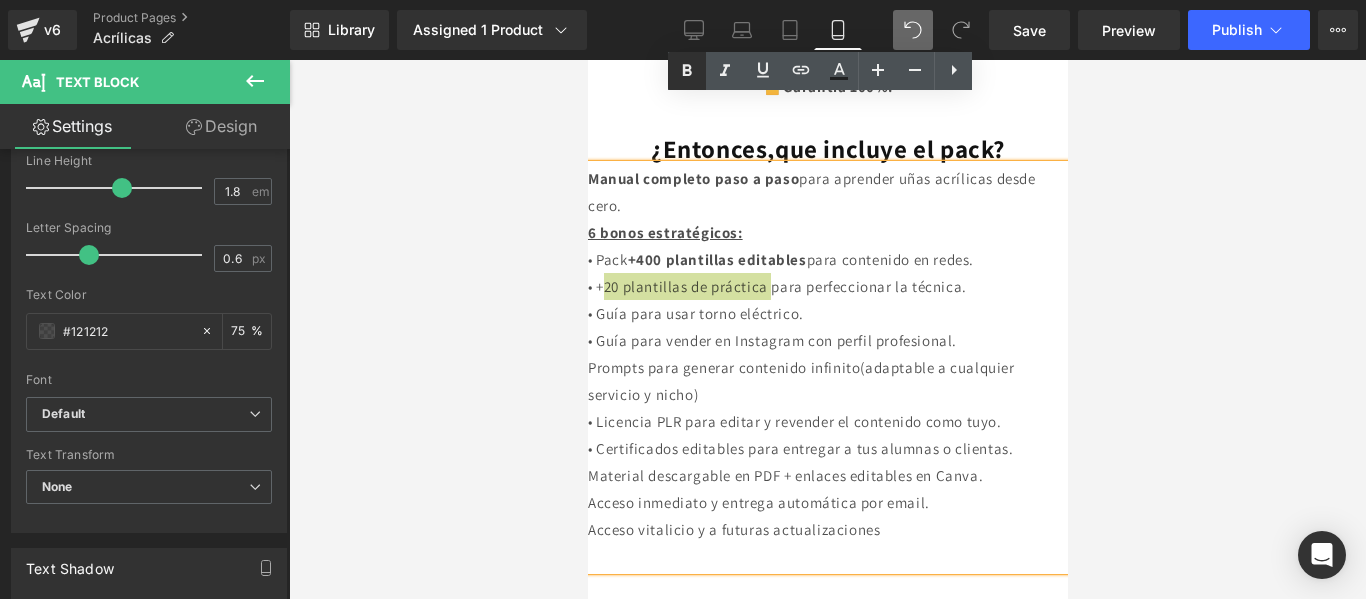 click 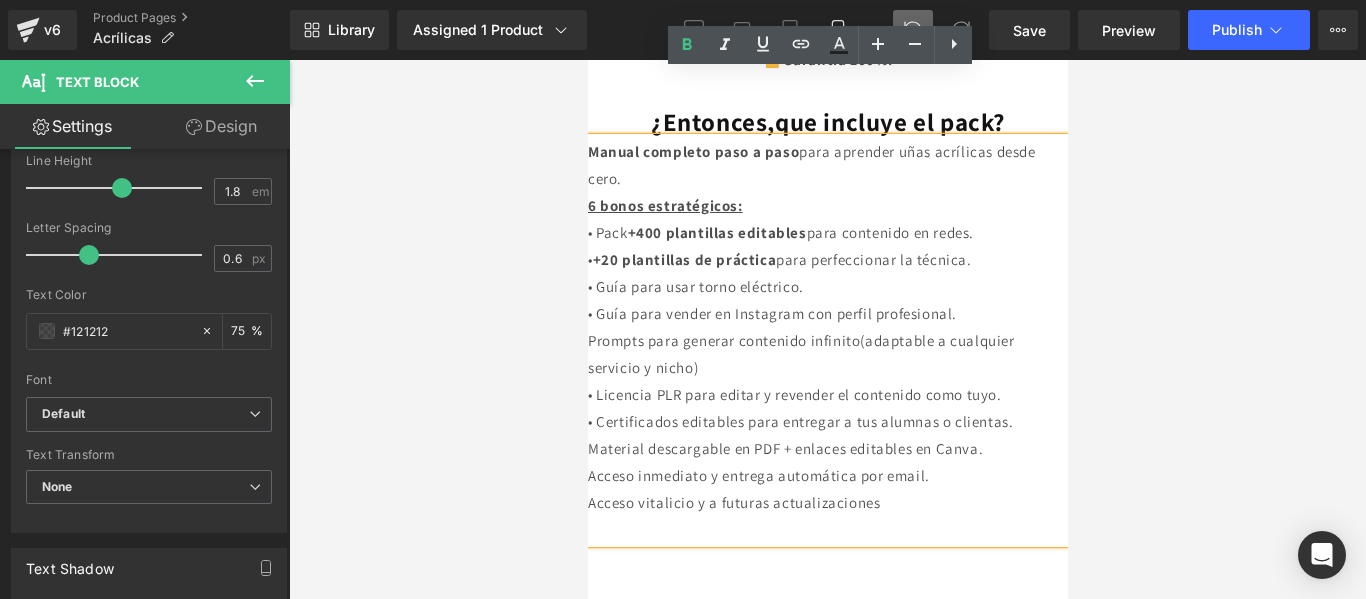scroll, scrollTop: 6299, scrollLeft: 0, axis: vertical 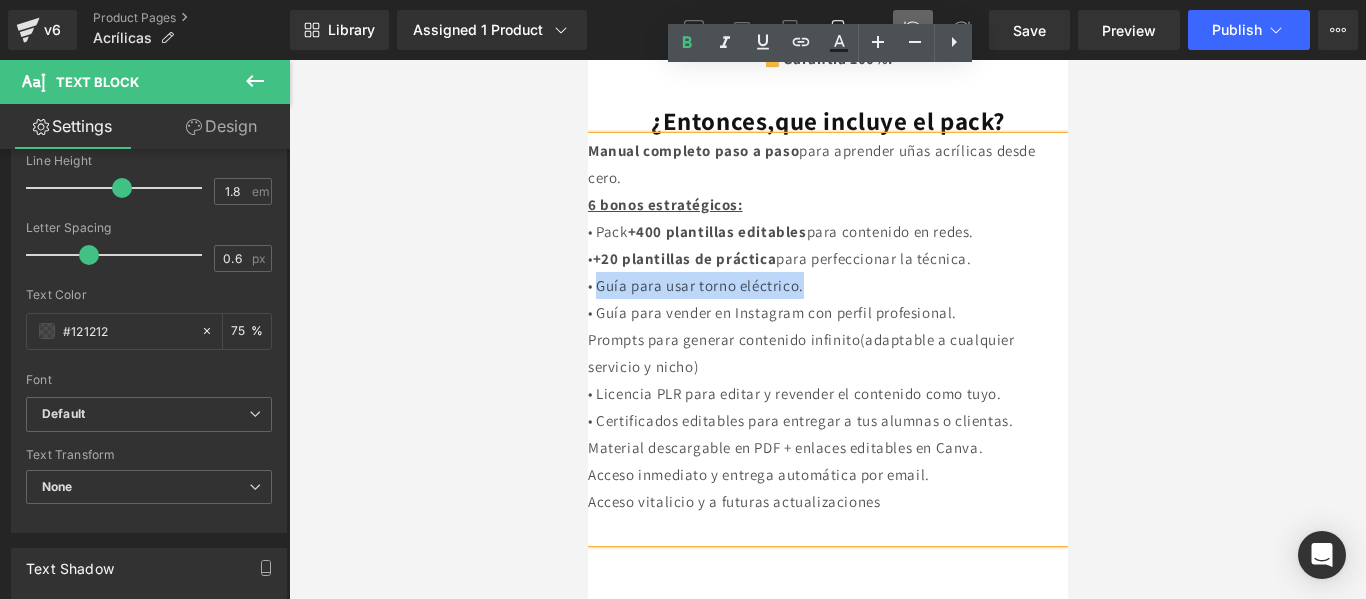 drag, startPoint x: 599, startPoint y: 216, endPoint x: 819, endPoint y: 223, distance: 220.11133 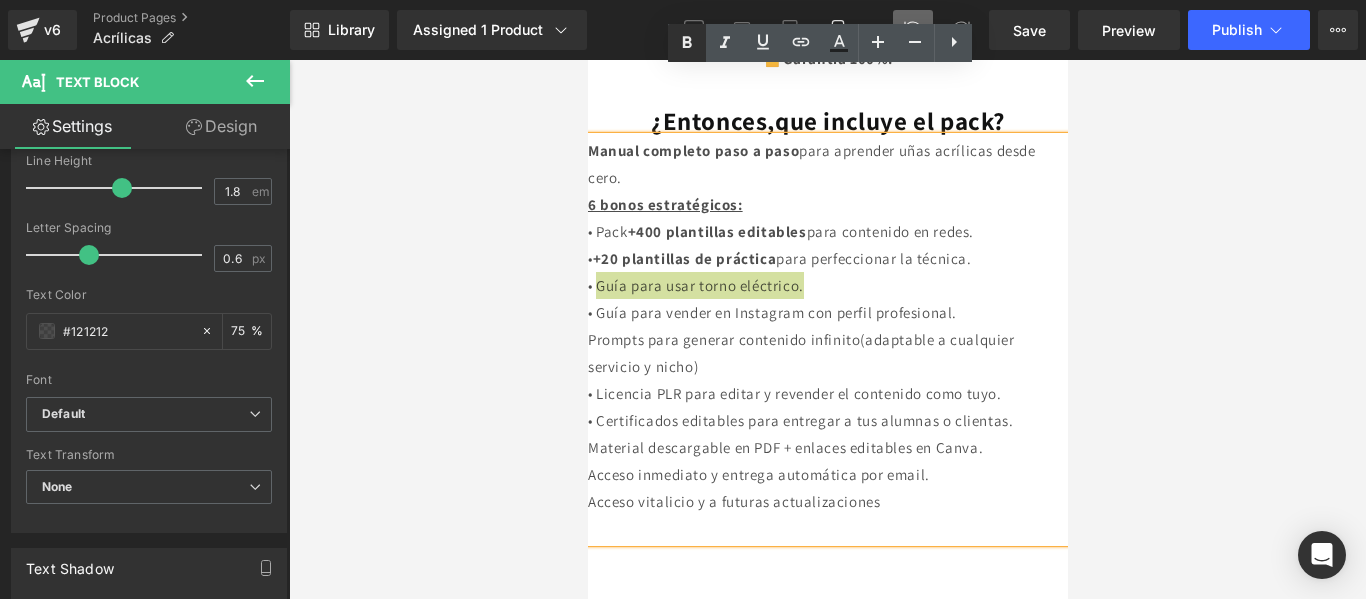 click 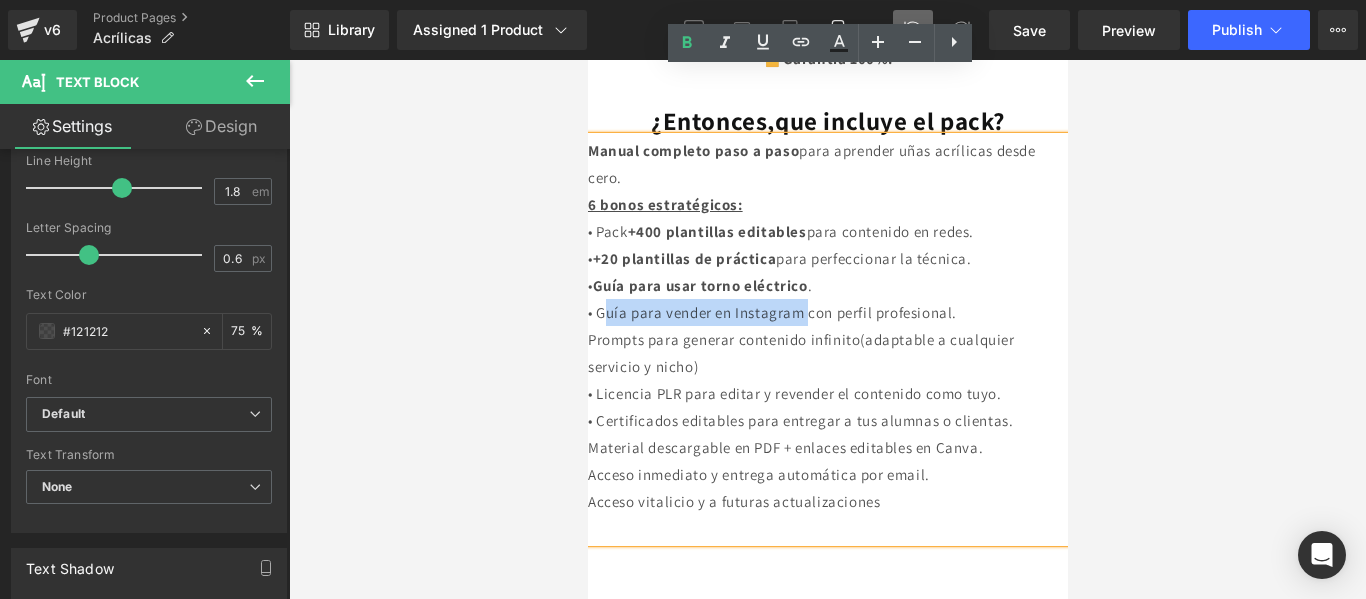 drag, startPoint x: 604, startPoint y: 245, endPoint x: 825, endPoint y: 248, distance: 221.02036 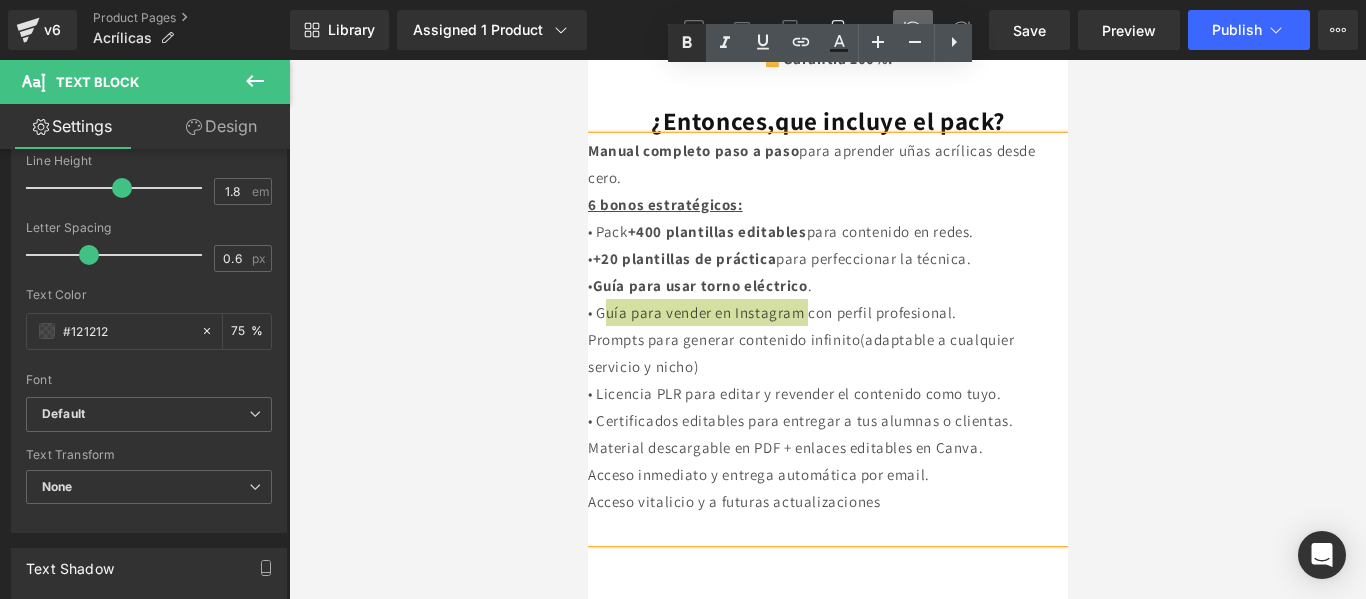 click 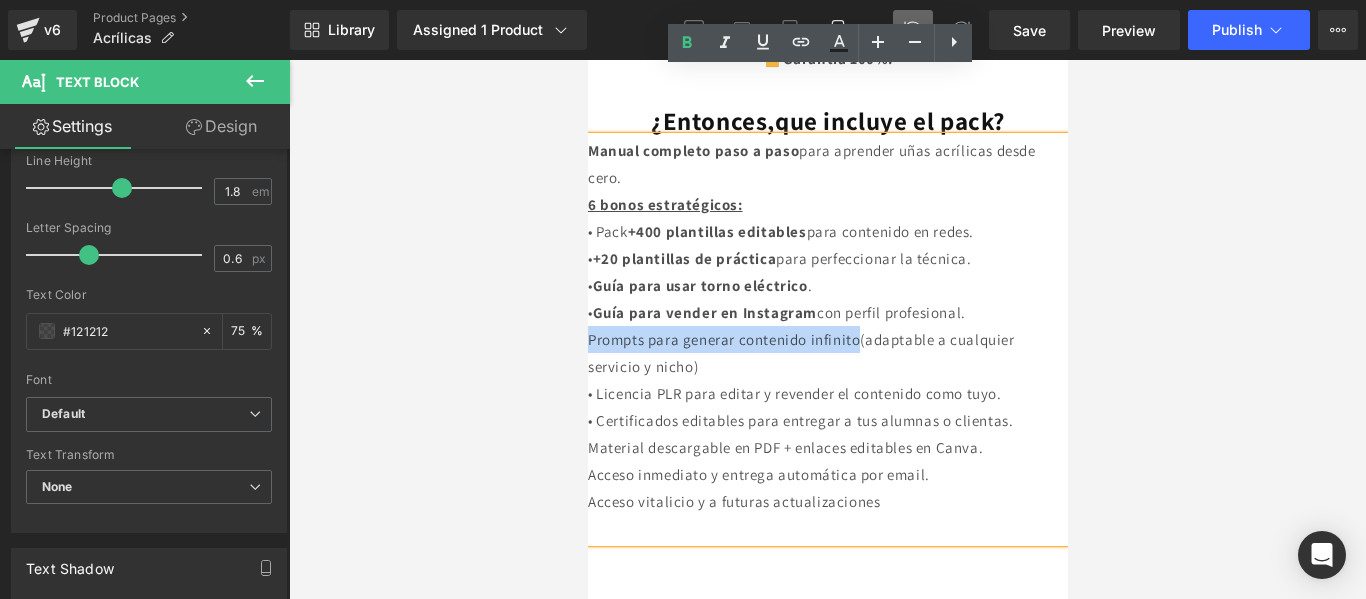 drag, startPoint x: 589, startPoint y: 270, endPoint x: 871, endPoint y: 266, distance: 282.02838 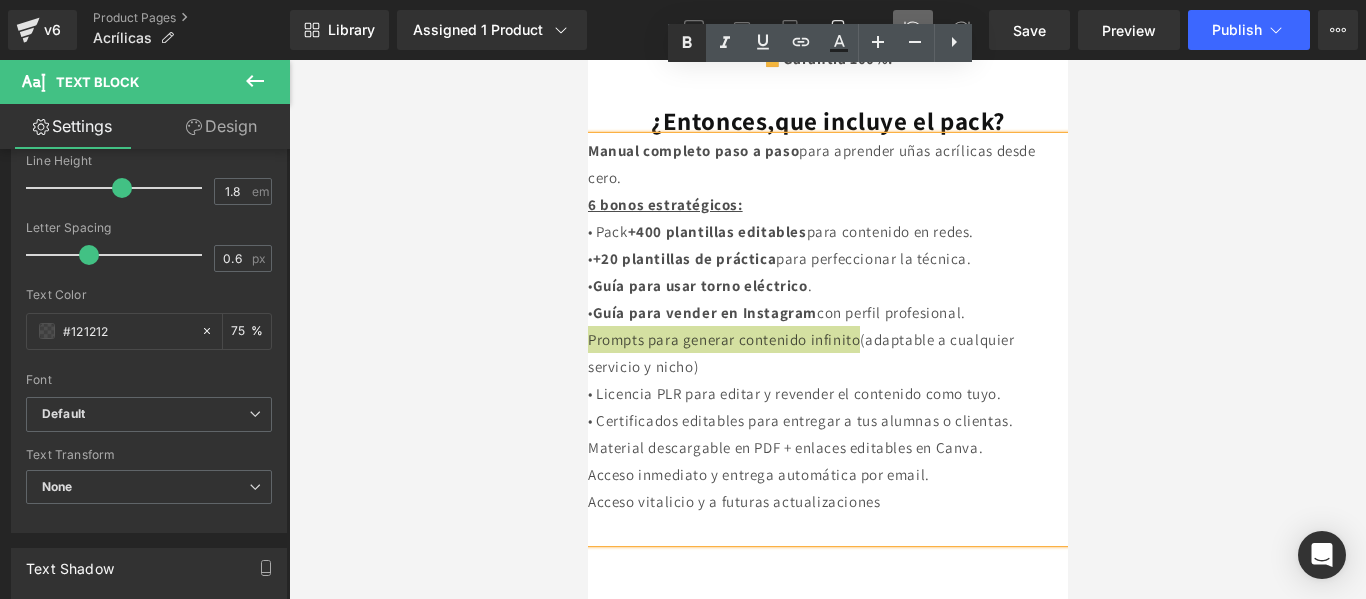 click 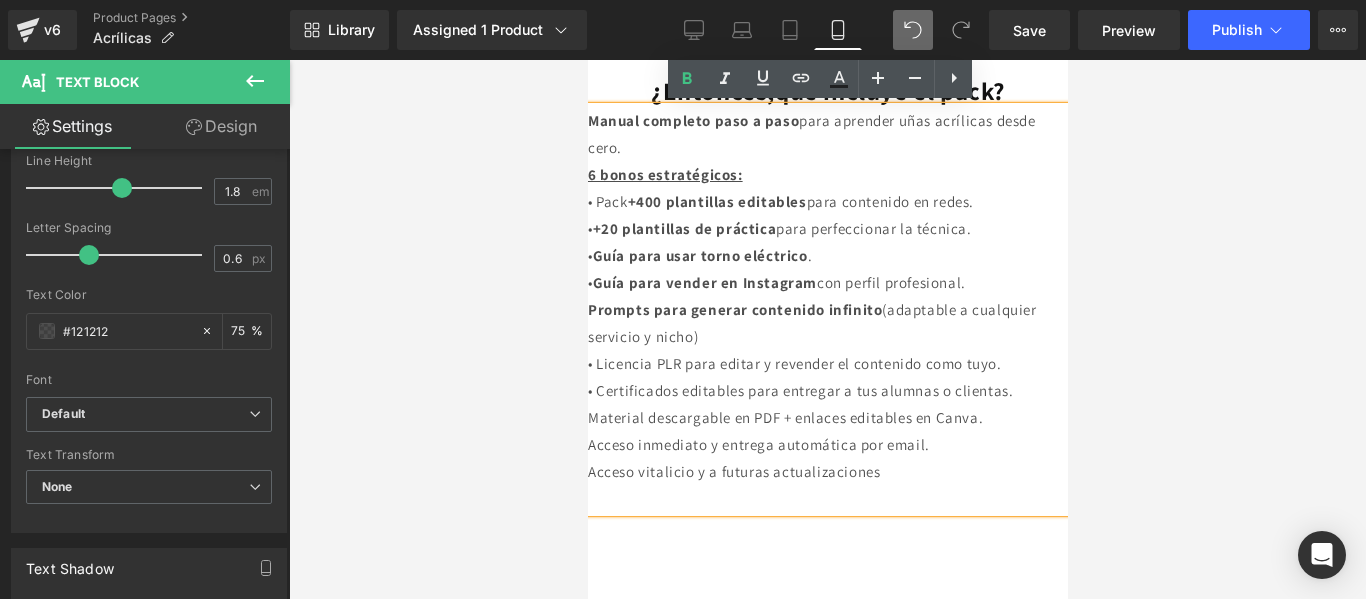 scroll, scrollTop: 6333, scrollLeft: 0, axis: vertical 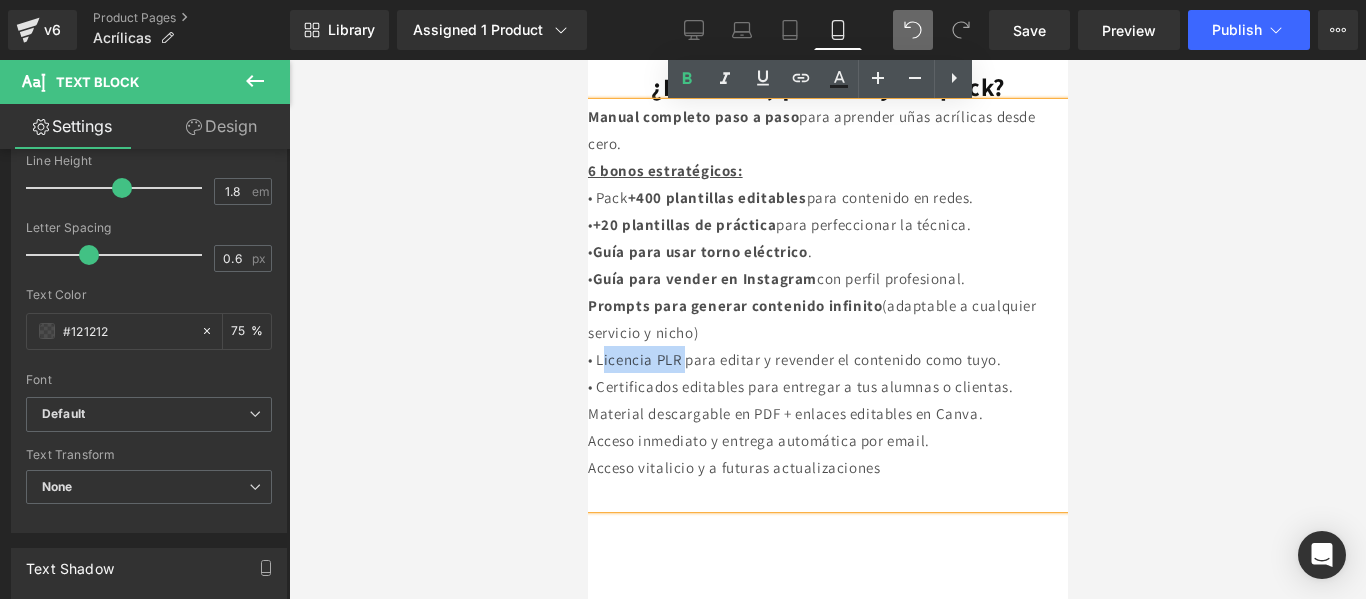 drag, startPoint x: 602, startPoint y: 291, endPoint x: 695, endPoint y: 291, distance: 93 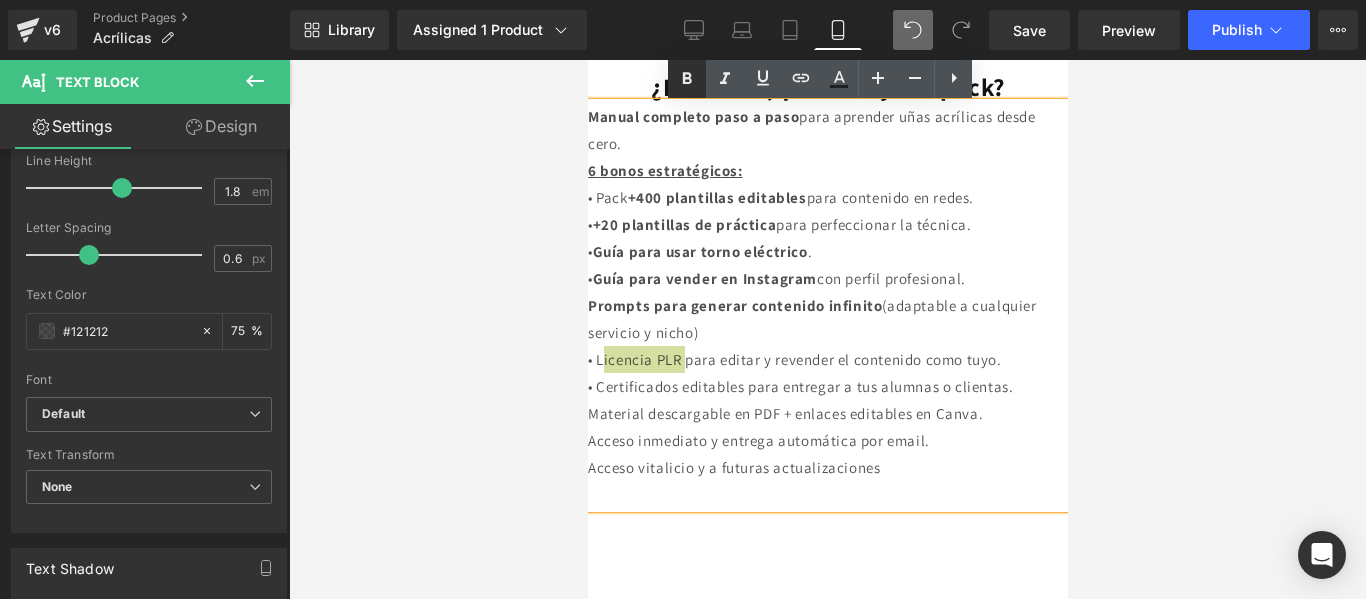 click 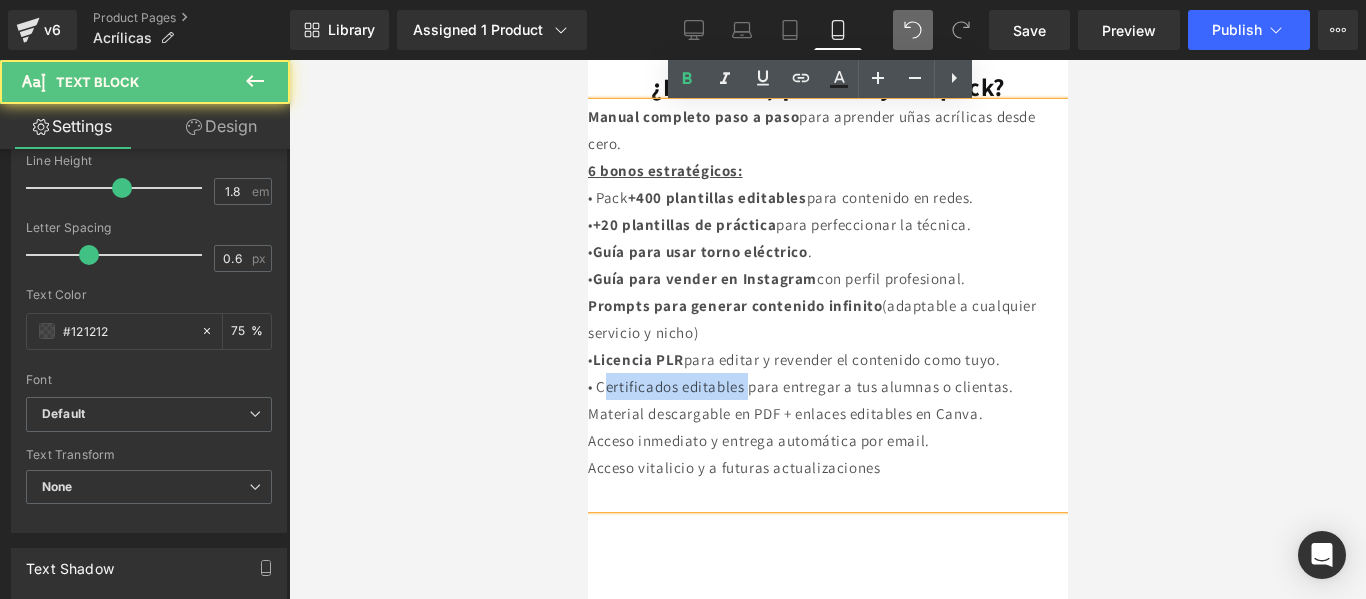 drag, startPoint x: 605, startPoint y: 320, endPoint x: 755, endPoint y: 325, distance: 150.08331 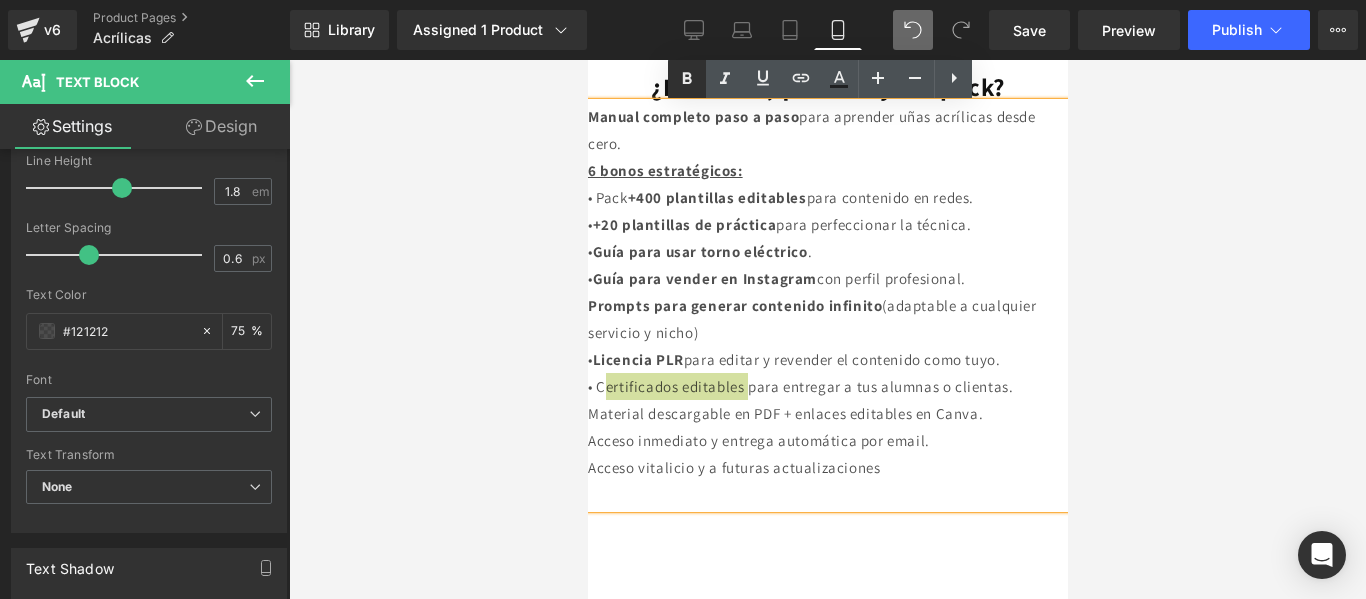 click 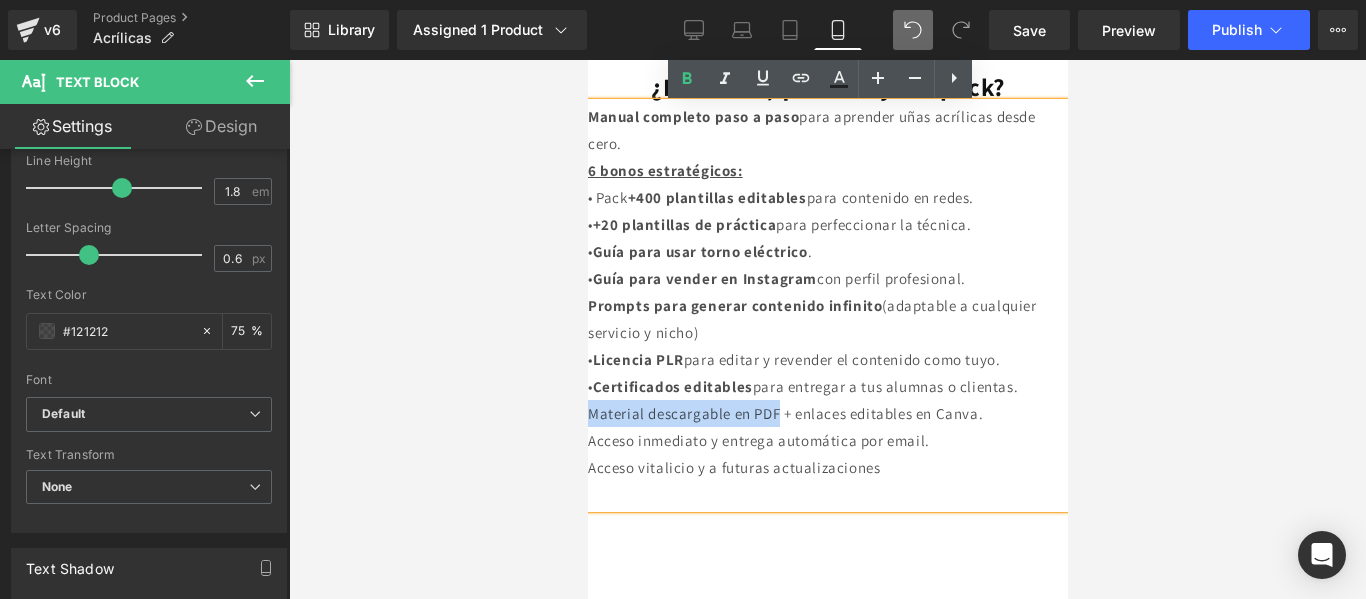 drag, startPoint x: 589, startPoint y: 372, endPoint x: 795, endPoint y: 372, distance: 206 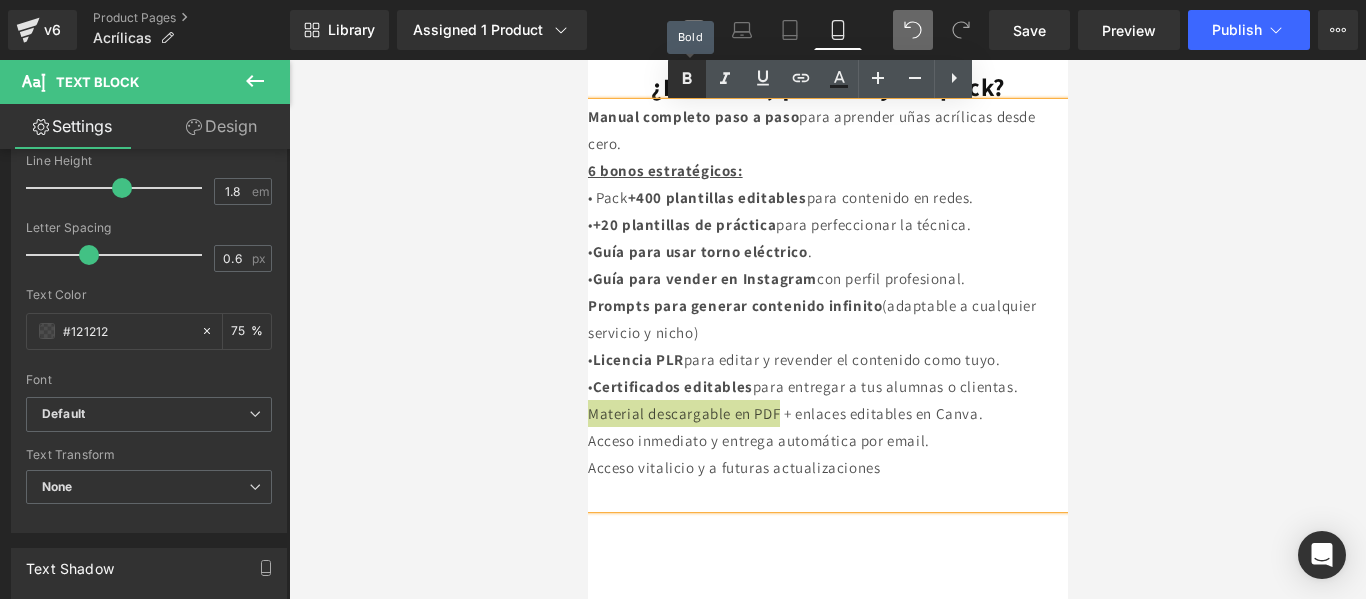 click 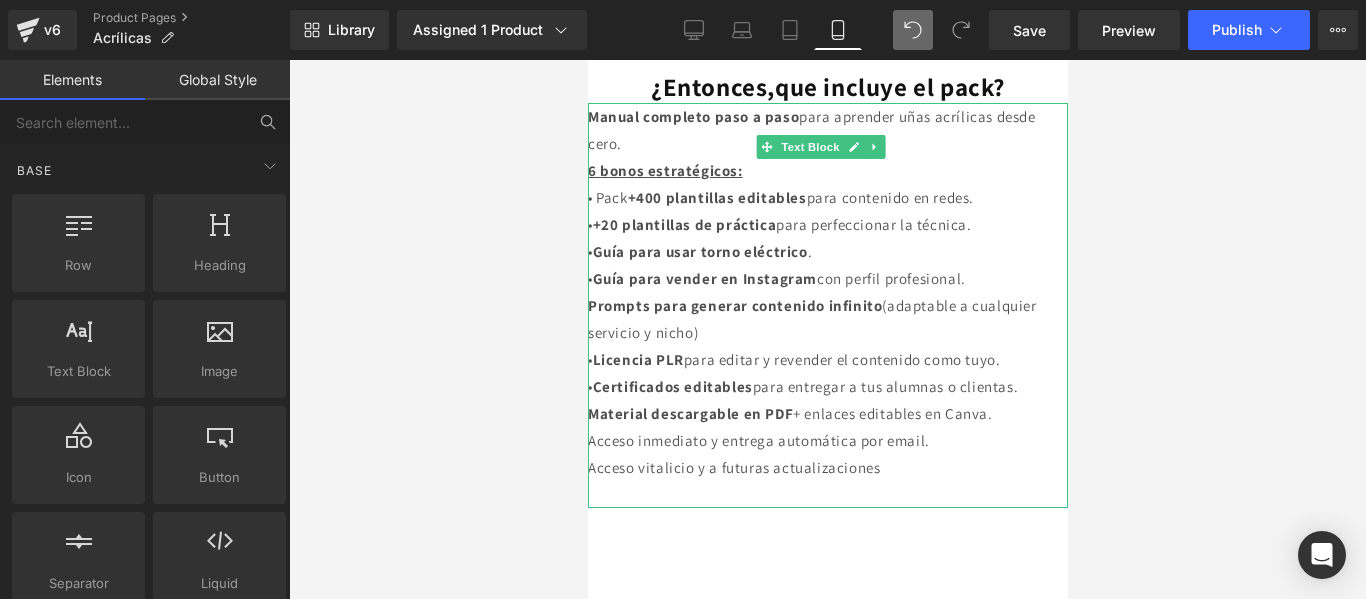 drag, startPoint x: 1174, startPoint y: 460, endPoint x: 725, endPoint y: 416, distance: 451.15076 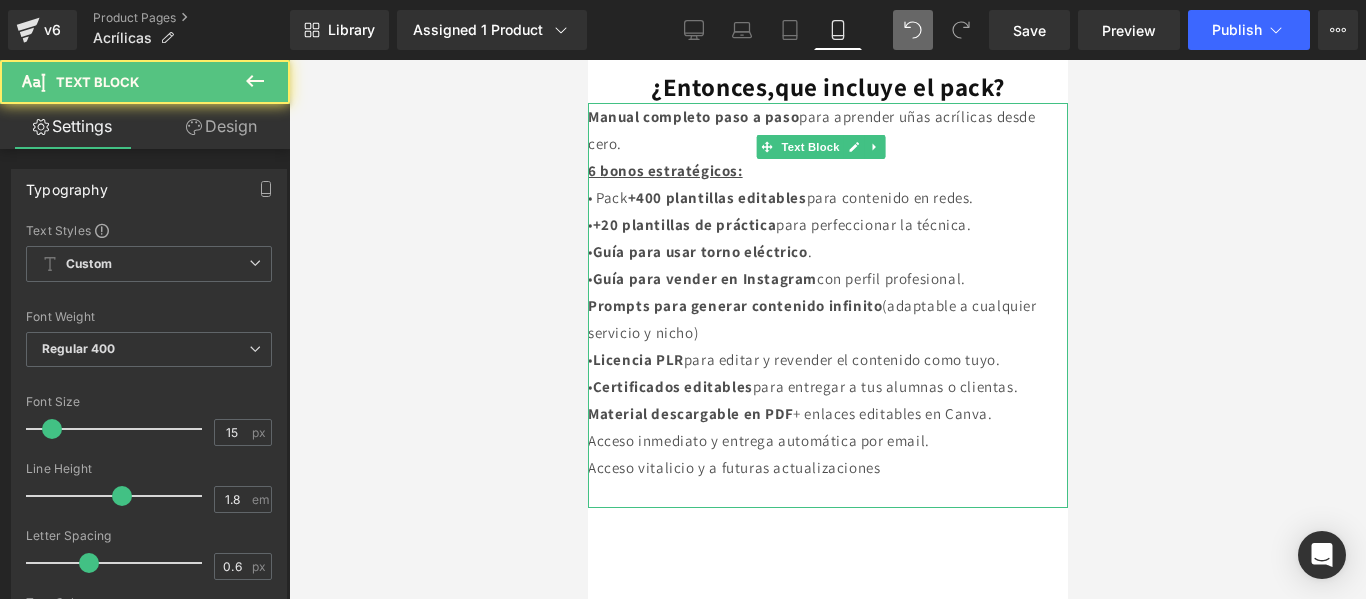 click on "Acceso inmediato y entrega automática por email." at bounding box center (827, 440) 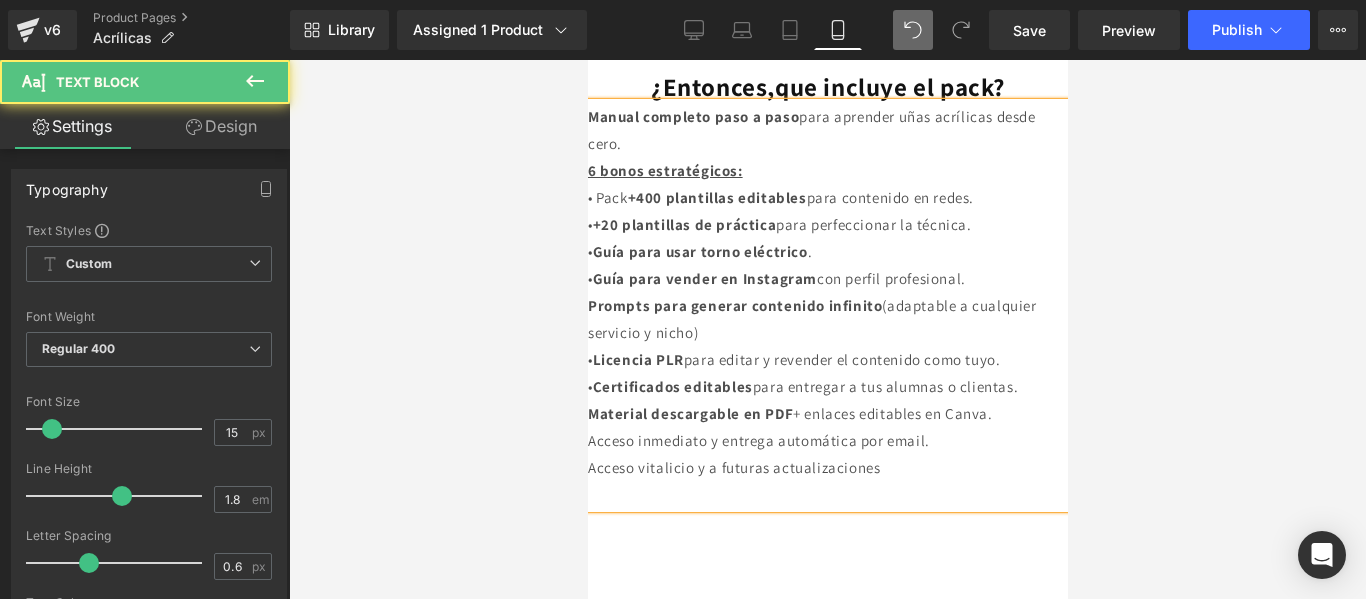 drag, startPoint x: 588, startPoint y: 401, endPoint x: 713, endPoint y: 393, distance: 125.25574 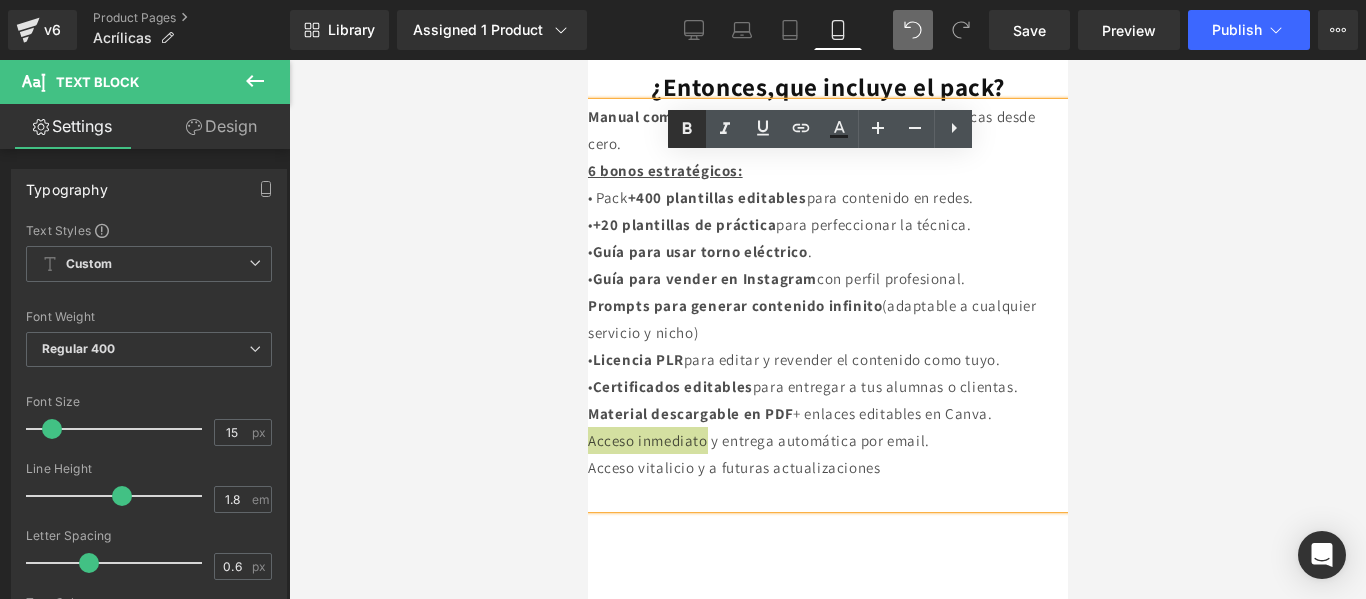 click at bounding box center (687, 129) 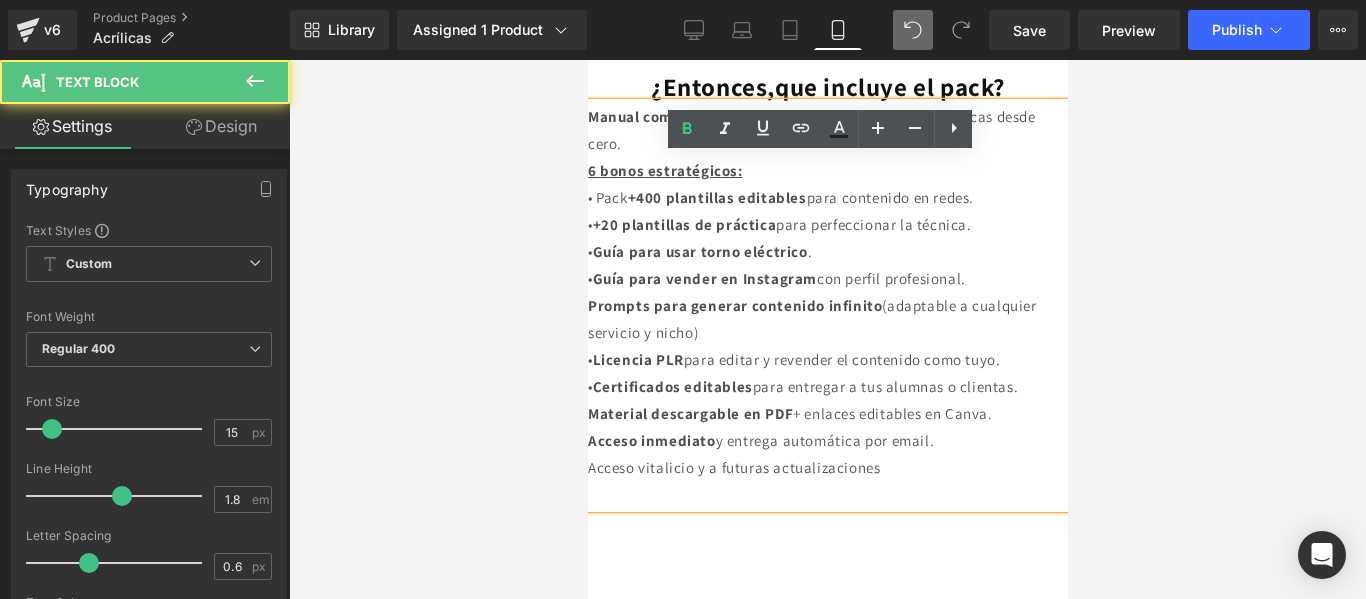 click on "Acceso vitalicio y a futuras actualizaciones" at bounding box center (827, 467) 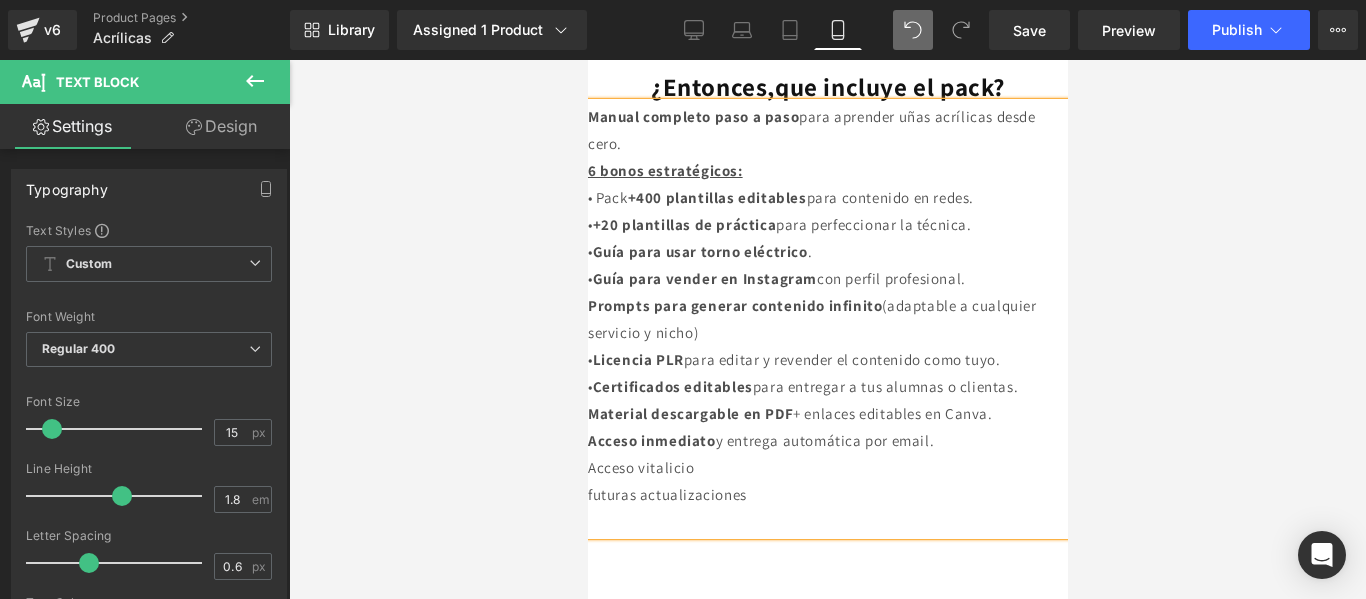 click on "futuras actualizaciones" at bounding box center [827, 494] 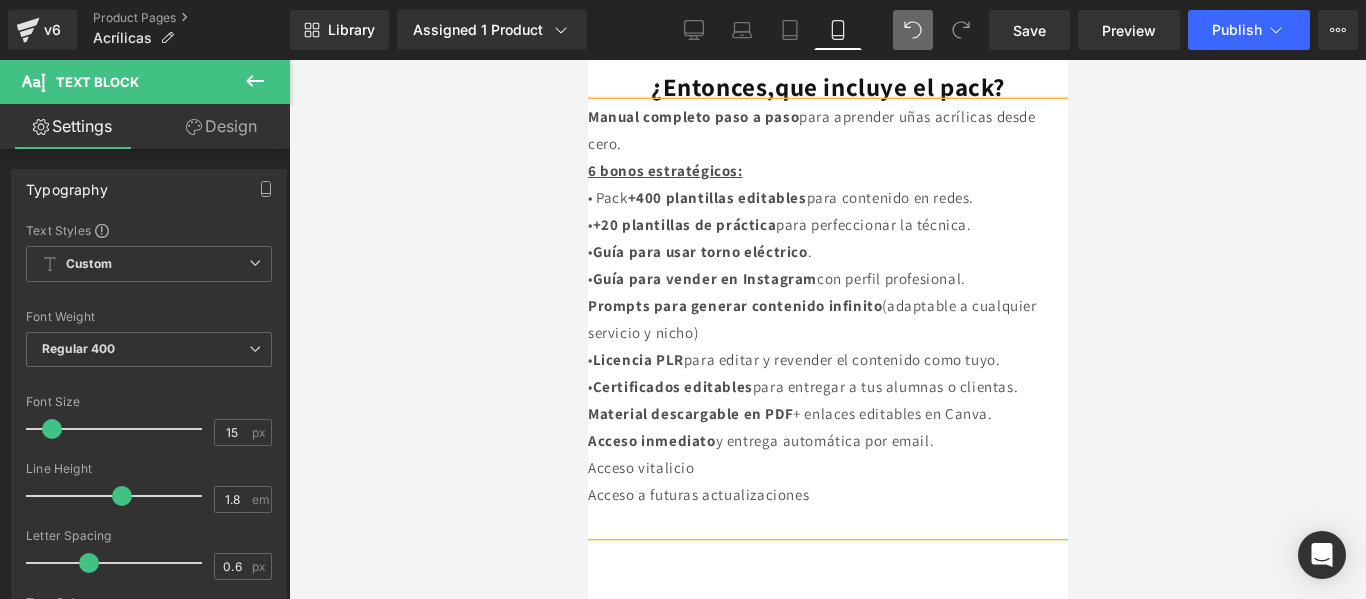 click on "Acceso vitalicio" at bounding box center [827, 467] 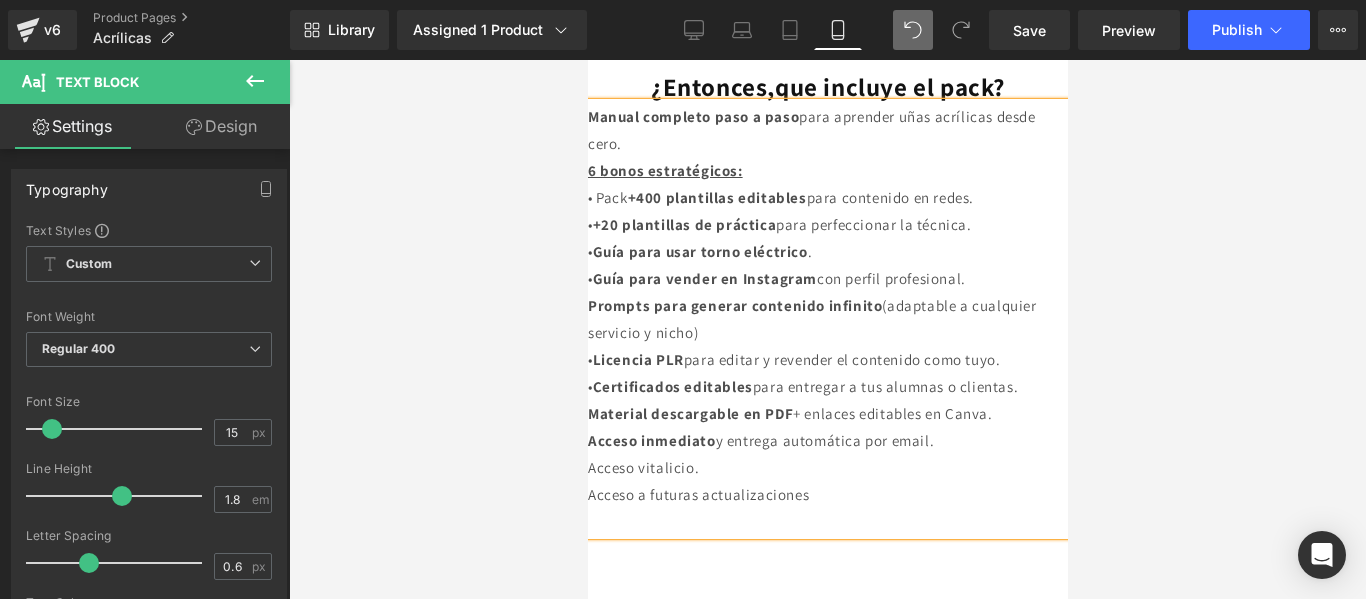 click on "Acceso a futuras actualizaciones" at bounding box center [827, 494] 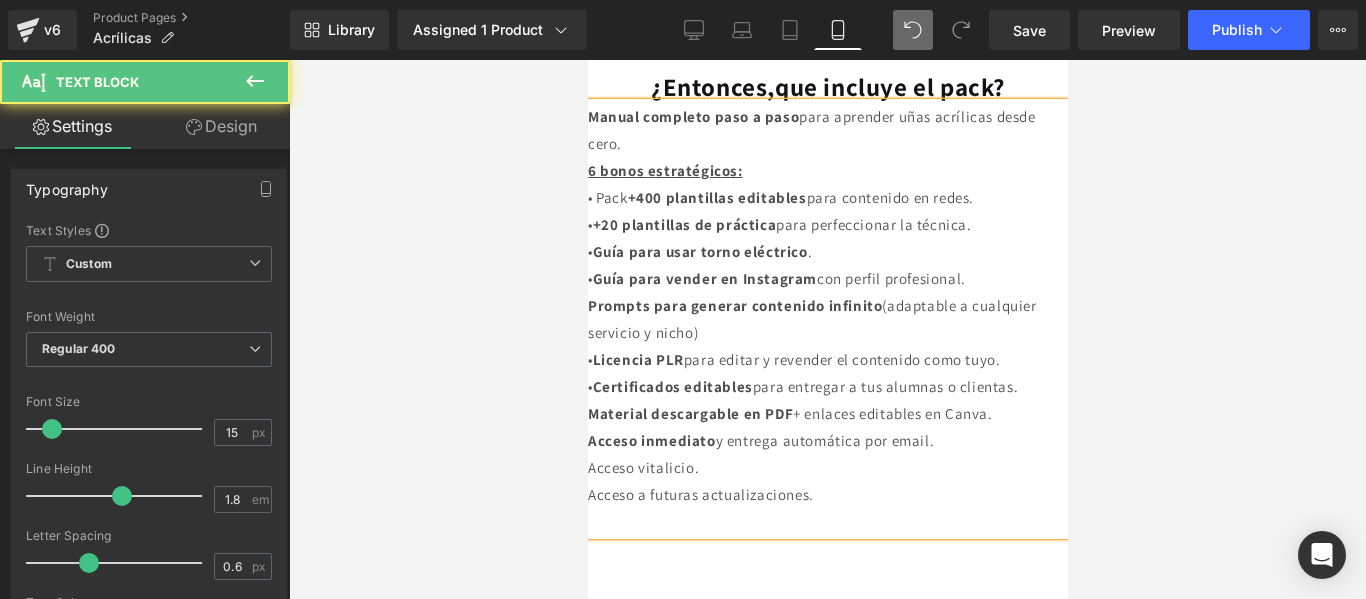 click on "Acceso vitalicio." at bounding box center (827, 467) 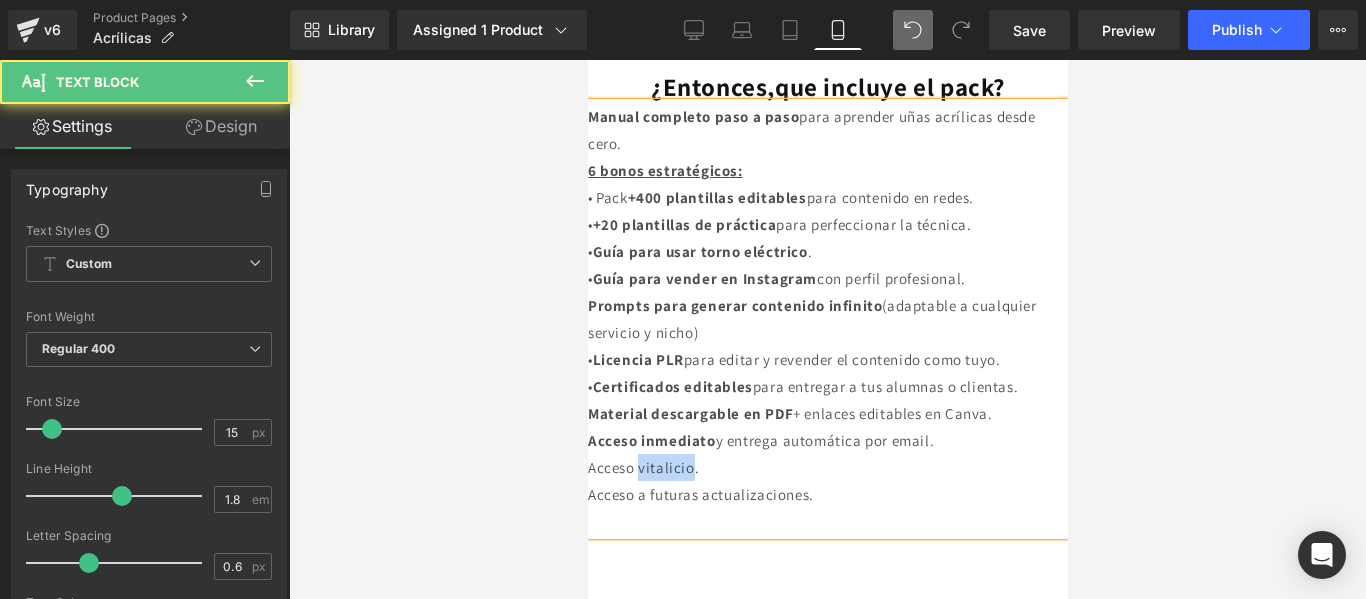 click on "Acceso vitalicio." at bounding box center (827, 467) 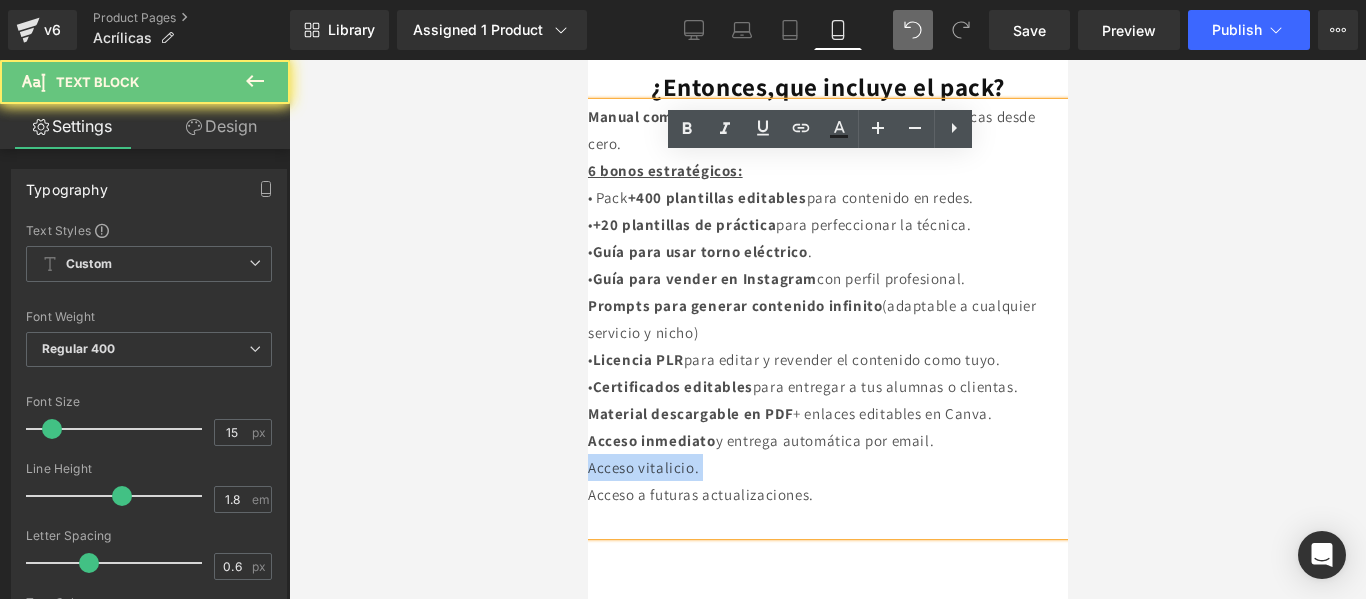 click on "Acceso vitalicio." at bounding box center [827, 467] 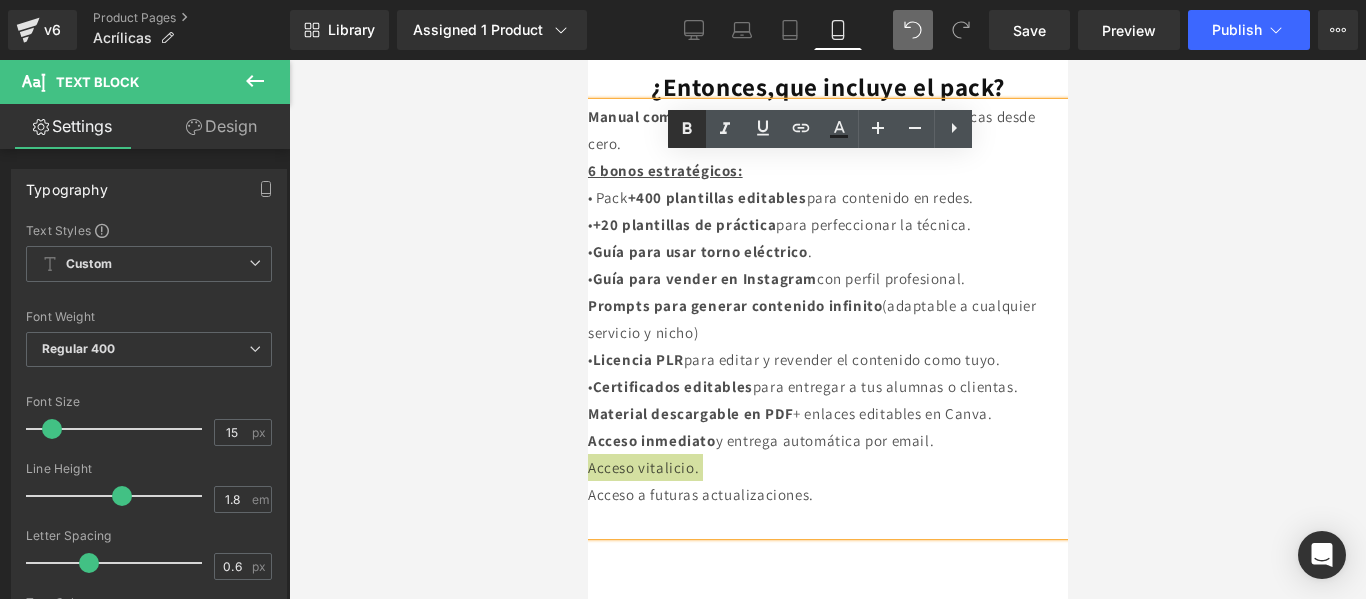 click 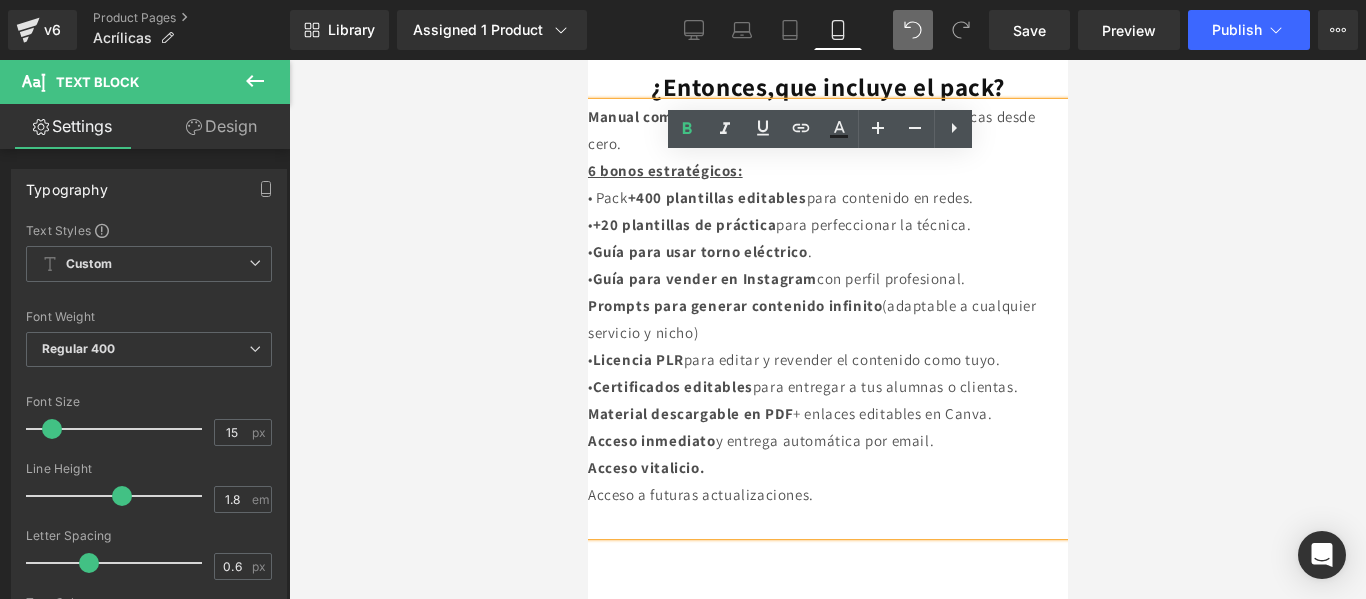 click on "Acceso a futuras actualizaciones." at bounding box center [827, 494] 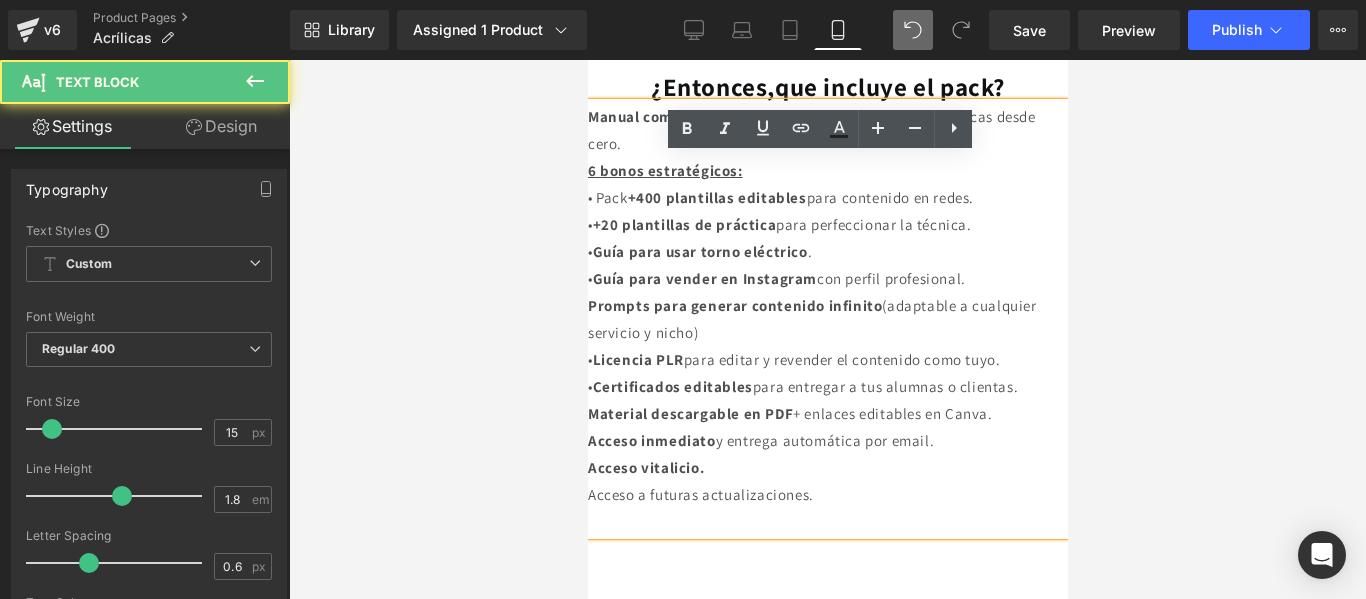 click on "Acceso a futuras actualizaciones." at bounding box center (827, 494) 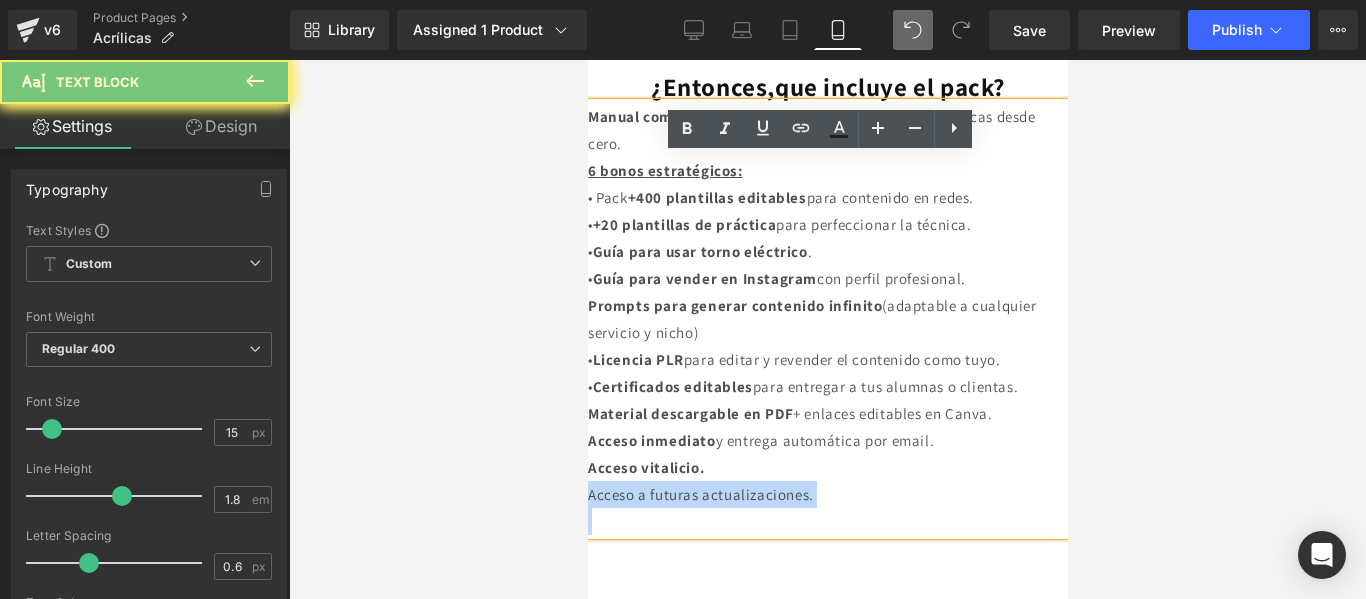 click on "Acceso a futuras actualizaciones." at bounding box center [827, 494] 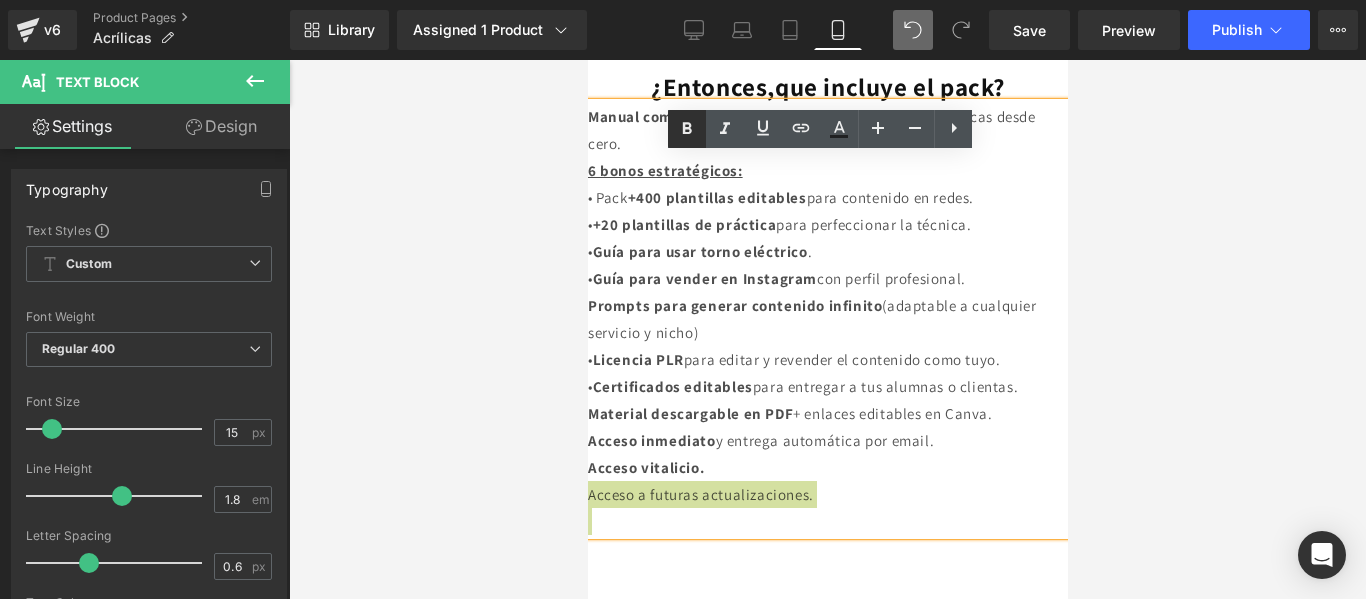click 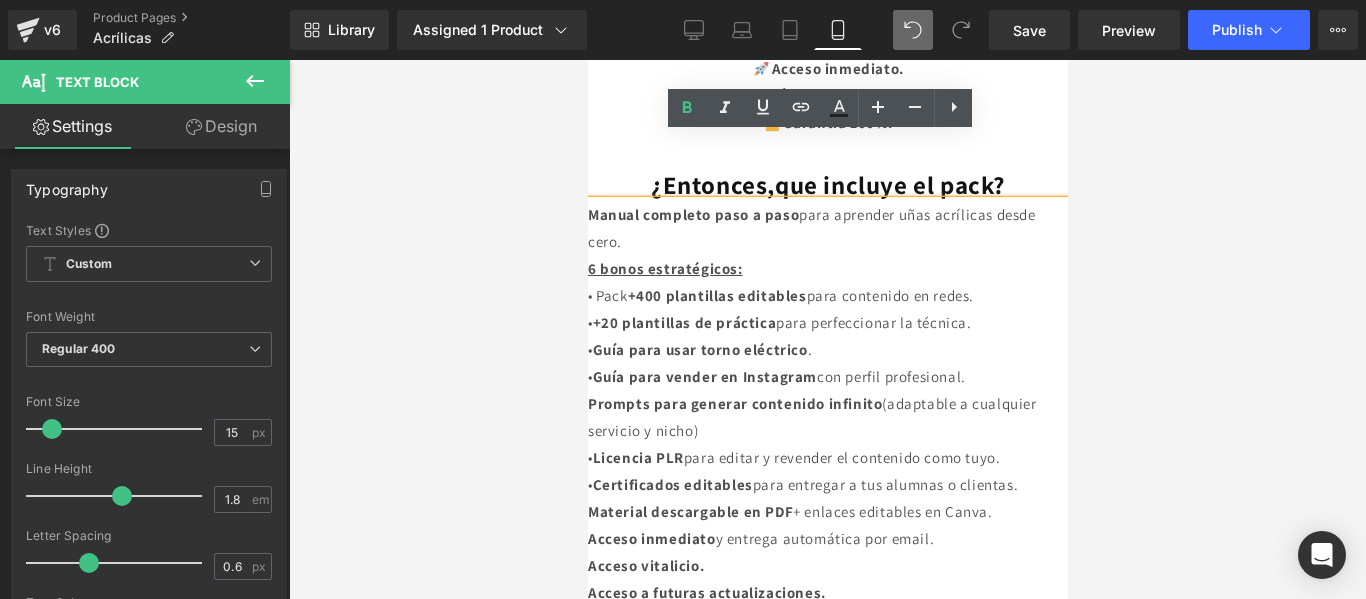 scroll, scrollTop: 6233, scrollLeft: 0, axis: vertical 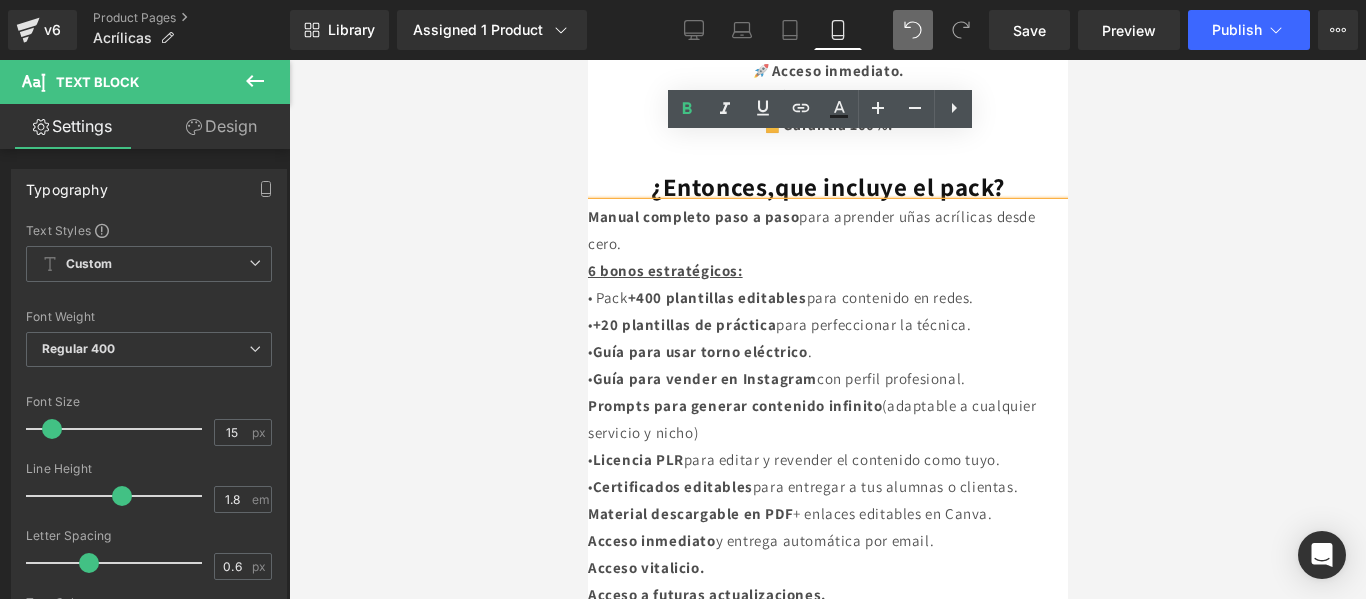 click on "• Pack  +400 plantillas editables  para contenido en redes." at bounding box center [827, 297] 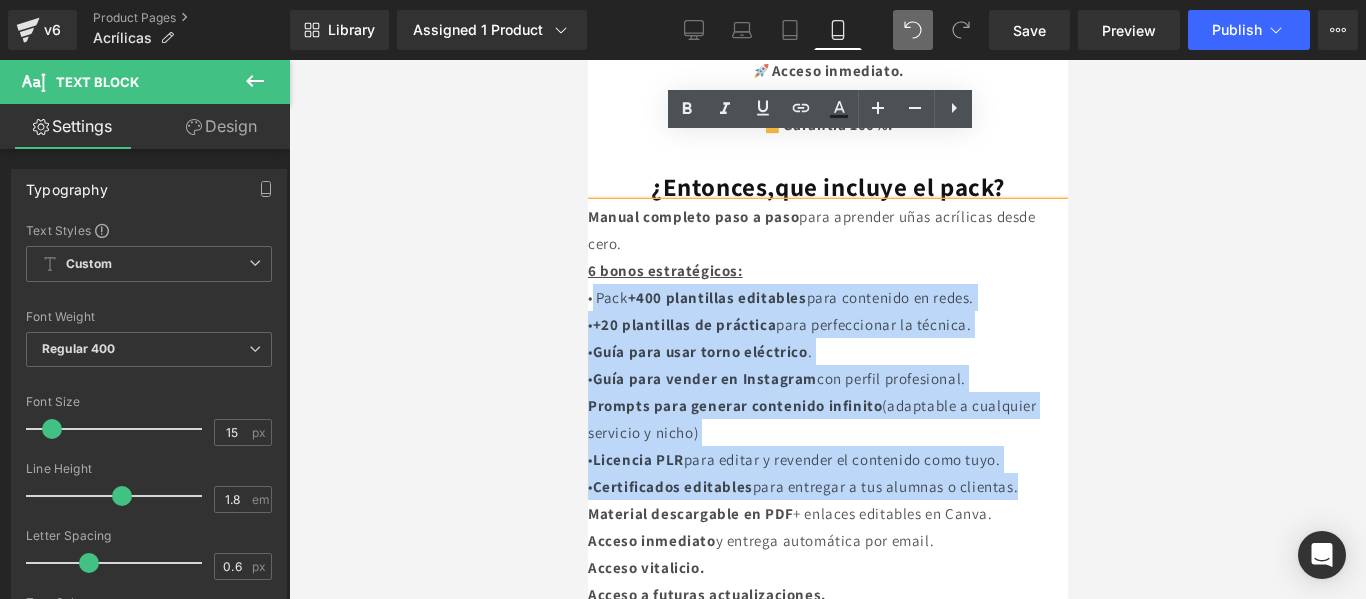 drag, startPoint x: 590, startPoint y: 229, endPoint x: 775, endPoint y: 447, distance: 285.91782 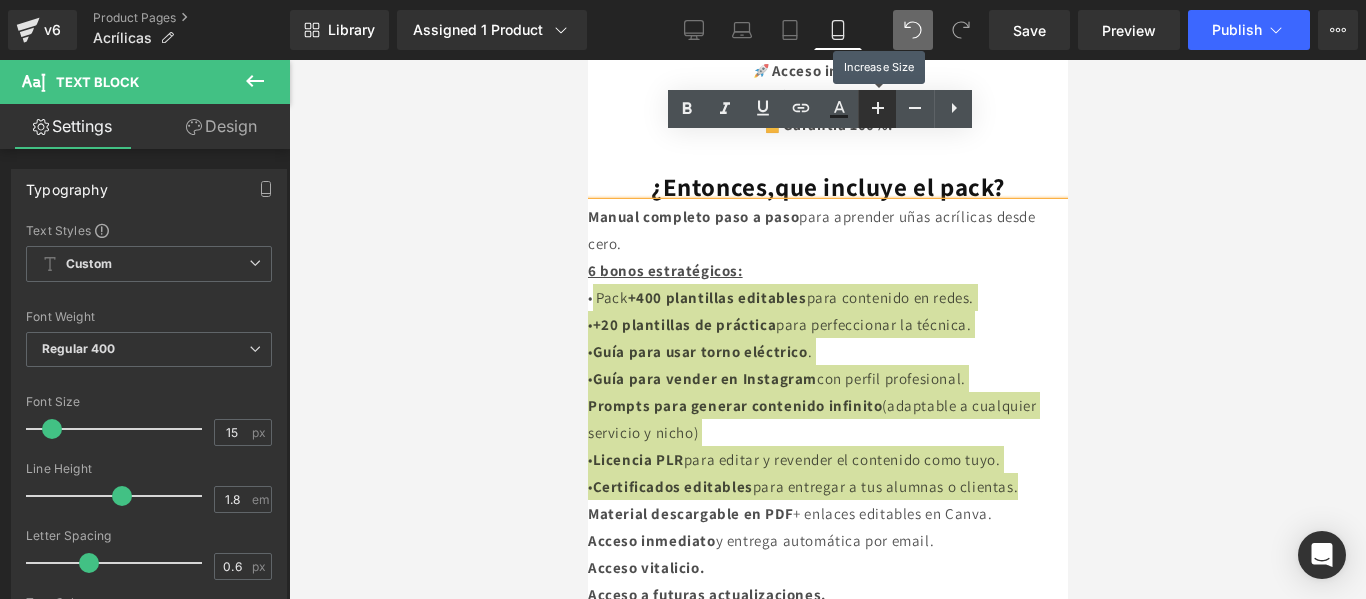 click 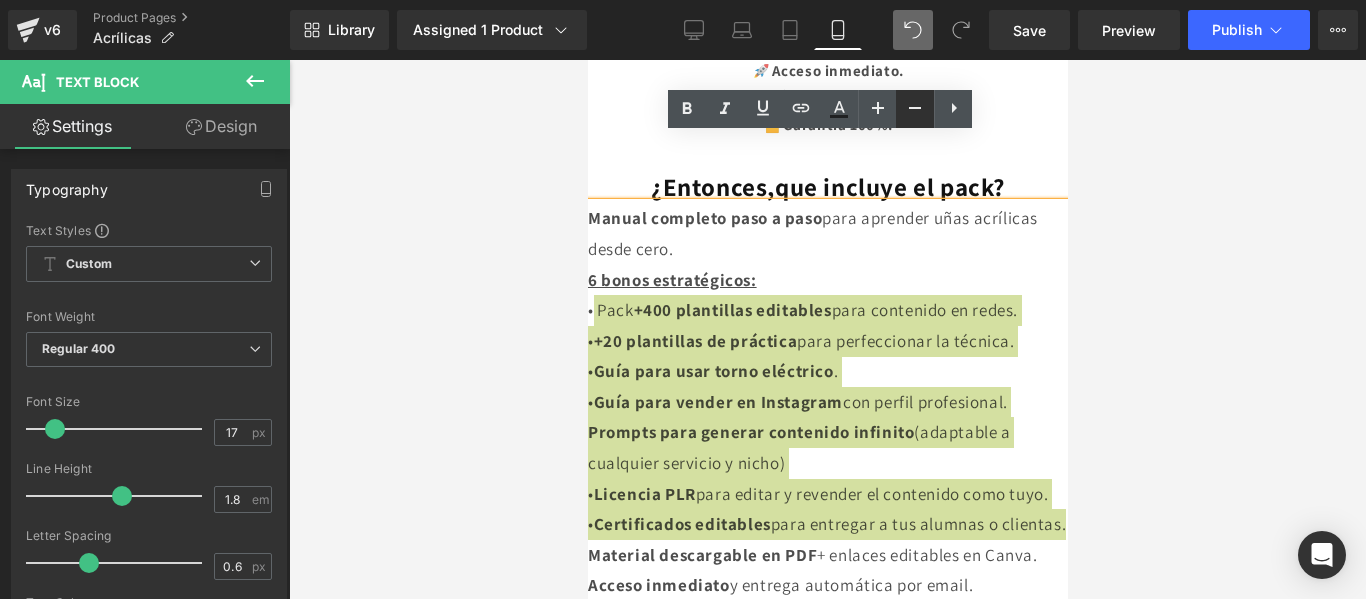 click 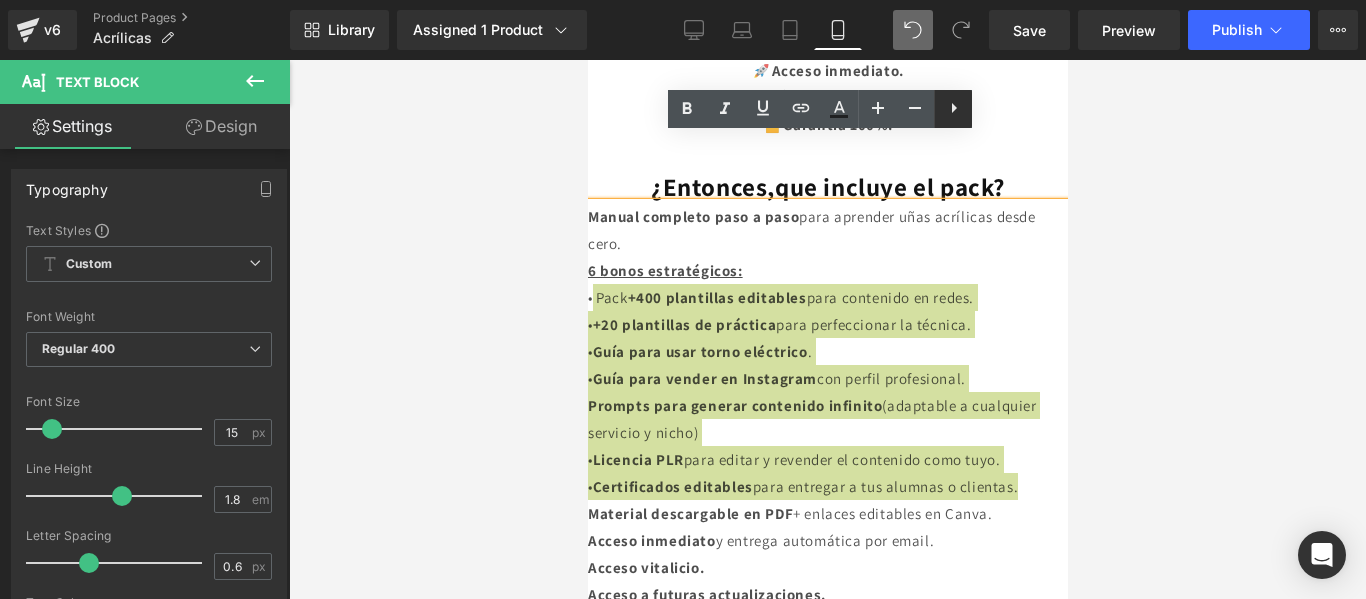 click 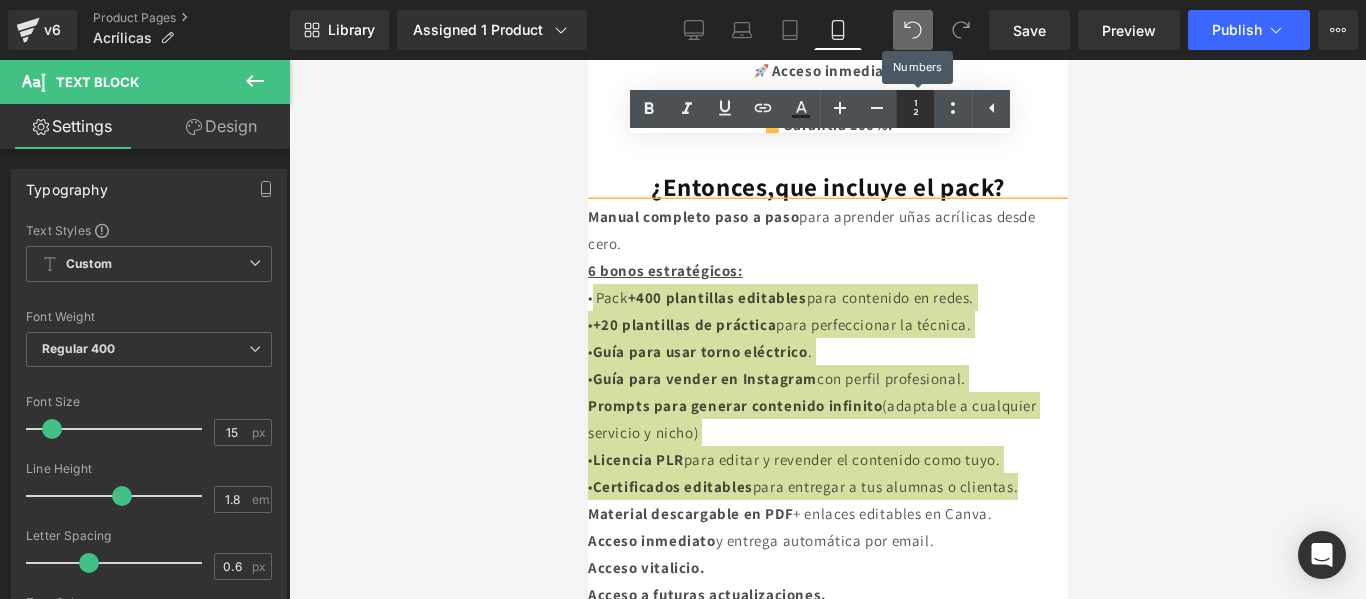 click 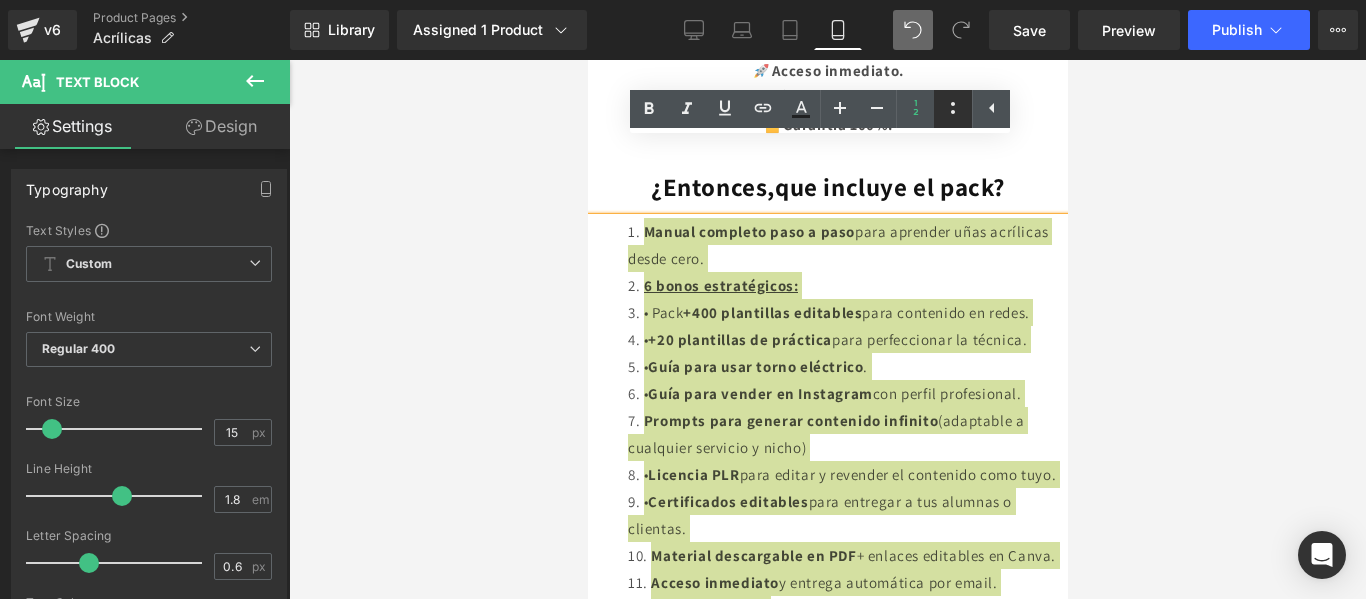 click 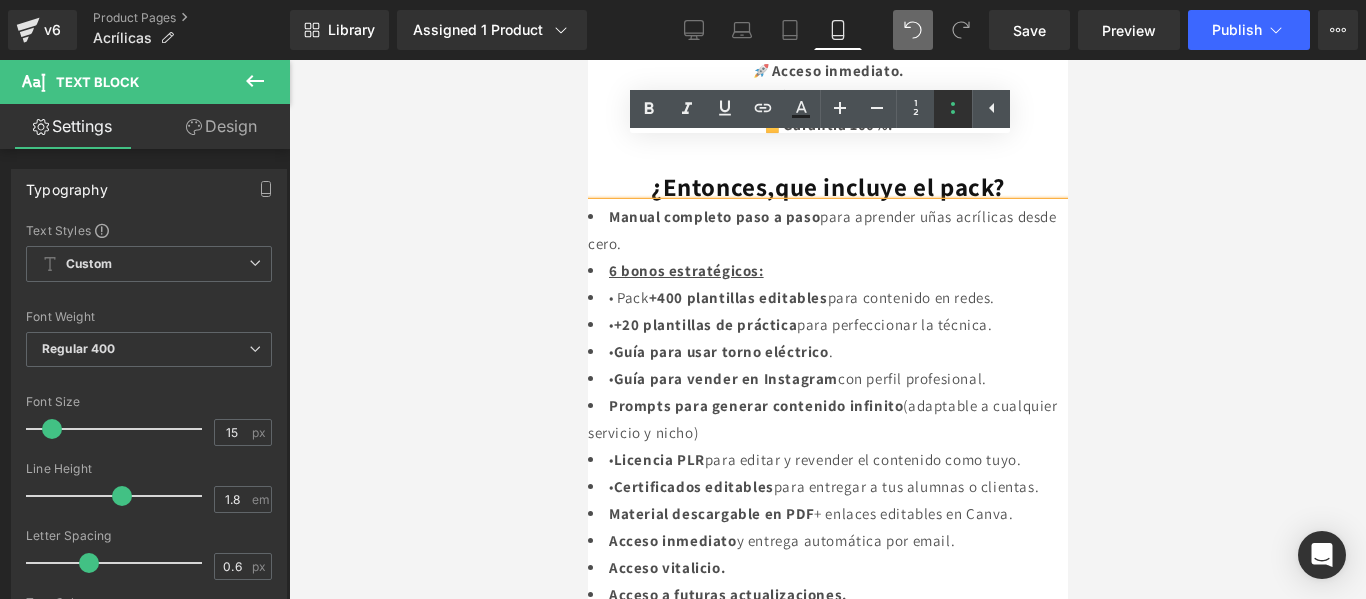 click at bounding box center [953, 109] 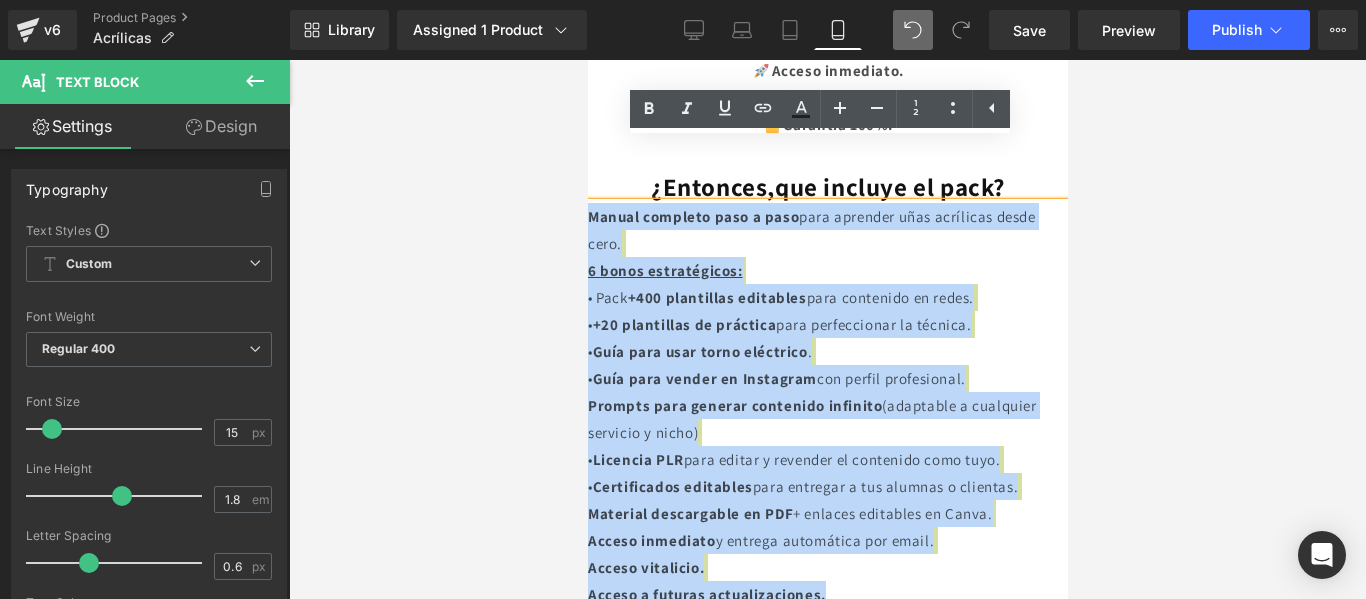 click on "Manual completo paso a paso  para aprender uñas acrílicas desde cero. 6 bonos estratégicos:  • Pack  +400 plantillas editables  para contenido en redes.  •  +20 plantillas de práctica  para perfeccionar la técnica.  •  Guía para usar torno eléctrico .  •  Guía para vender en Instagram  con perfil profesional. Prompts para generar contenido infinito (adaptable a cualquier servicio y nicho)  •  Licencia PLR  para editar y revender el contenido como tuyo.  •  Certificados editables  para entregar a tus alumnas o clientas. Material descargable en PDF  + enlaces editables en Canva. Acceso inmediato  y entrega automática por email. Acceso vitalicio. Acceso a futuras actualizaciones." at bounding box center (827, 405) 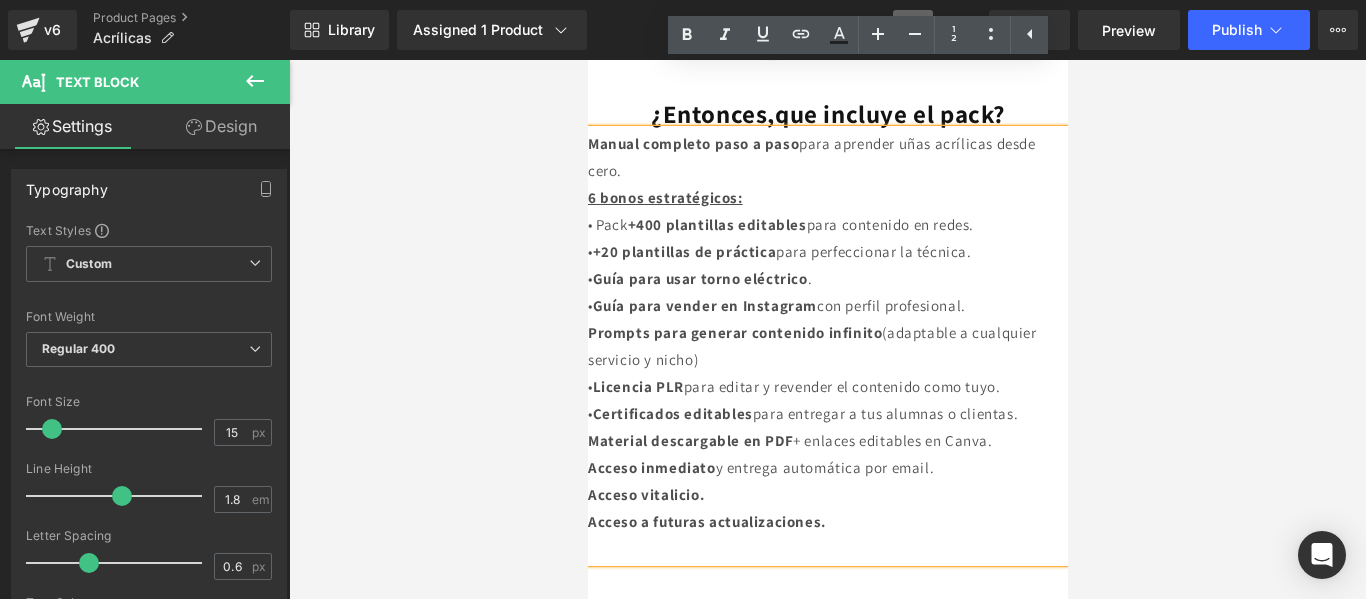 scroll, scrollTop: 6307, scrollLeft: 0, axis: vertical 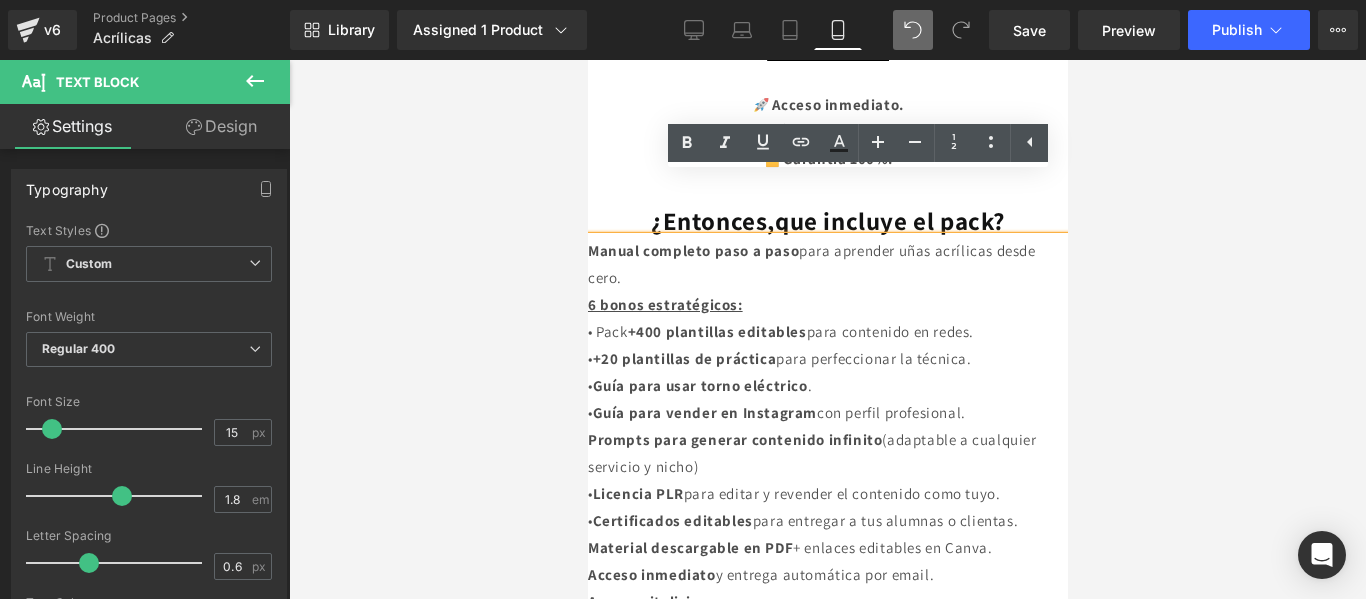 click on "• Pack" at bounding box center (607, 331) 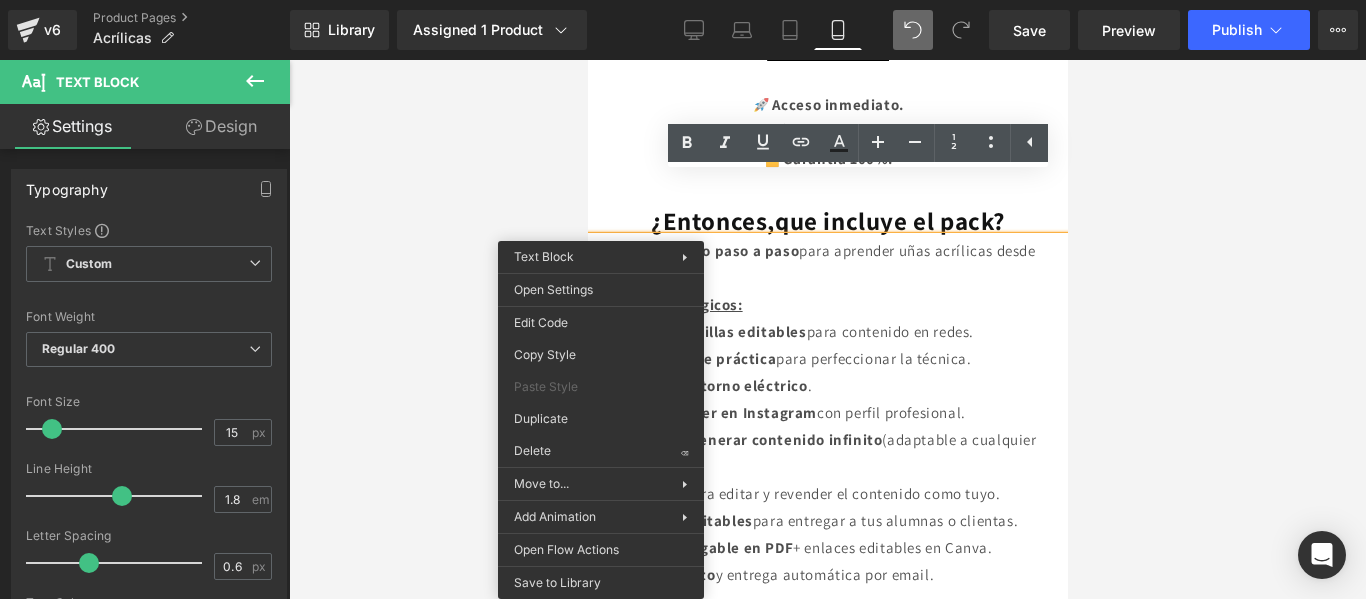 click on "Manual completo paso a paso  para aprender uñas acrílicas desde cero. 6 bonos estratégicos:  • Pack  +400 plantillas editables  para contenido en redes.  •  +20 plantillas de práctica  para perfeccionar la técnica.  •  Guía para usar torno eléctrico .  •  Guía para vender en Instagram  con perfil profesional. Prompts para generar contenido infinito (adaptable a cualquier servicio y nicho)  •  Licencia PLR  para editar y revender el contenido como tuyo.  •  Certificados editables  para entregar a tus alumnas o clientas. Material descargable en PDF  + enlaces editables en Canva. Acceso inmediato  y entrega automática por email. Acceso vitalicio. Acceso a futuras actualizaciones." at bounding box center [827, 439] 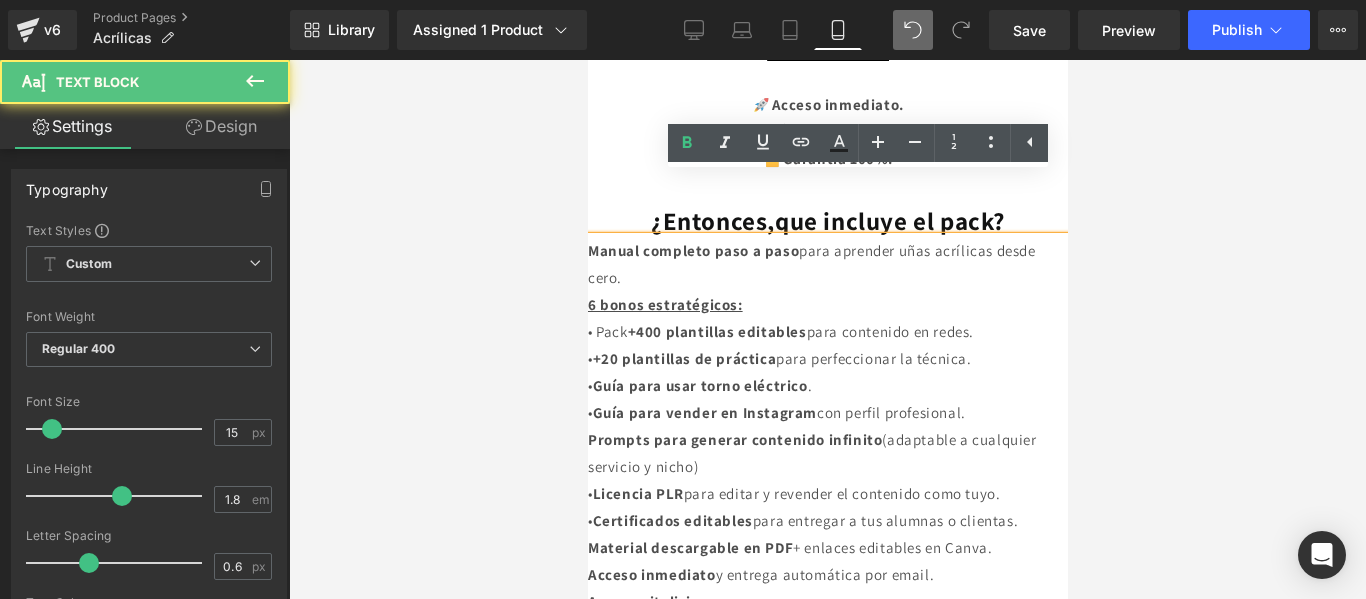 click on "• Pack" at bounding box center [607, 331] 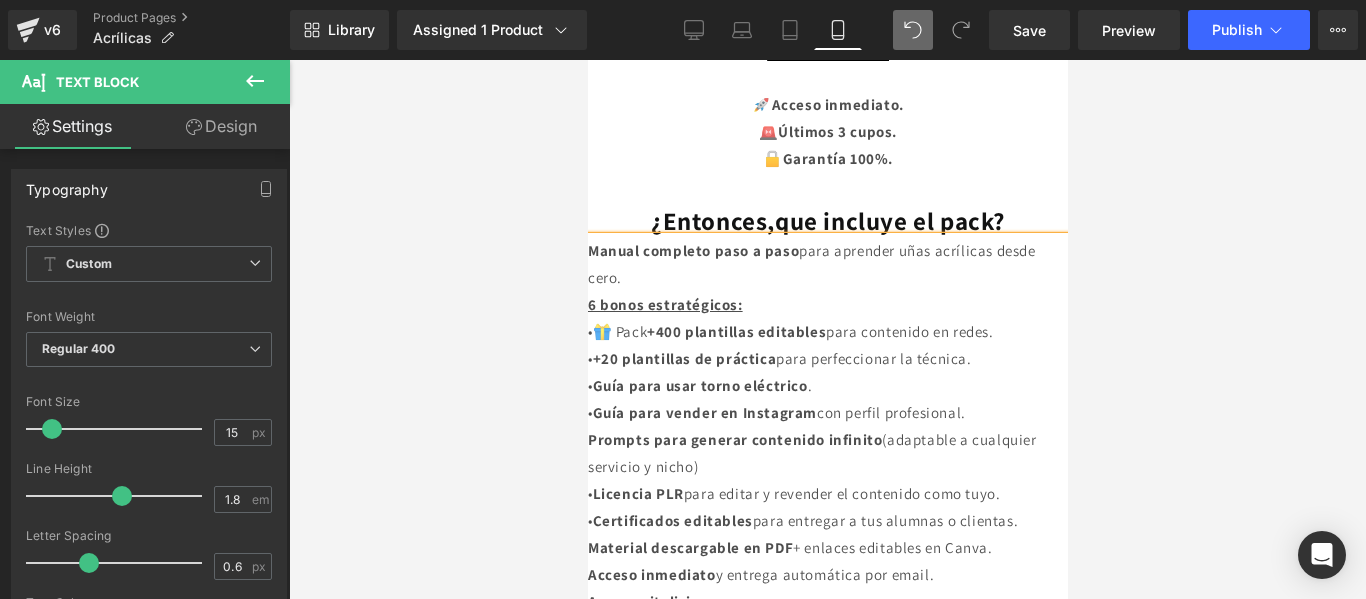 click on "+20 plantillas de práctica" at bounding box center [684, 358] 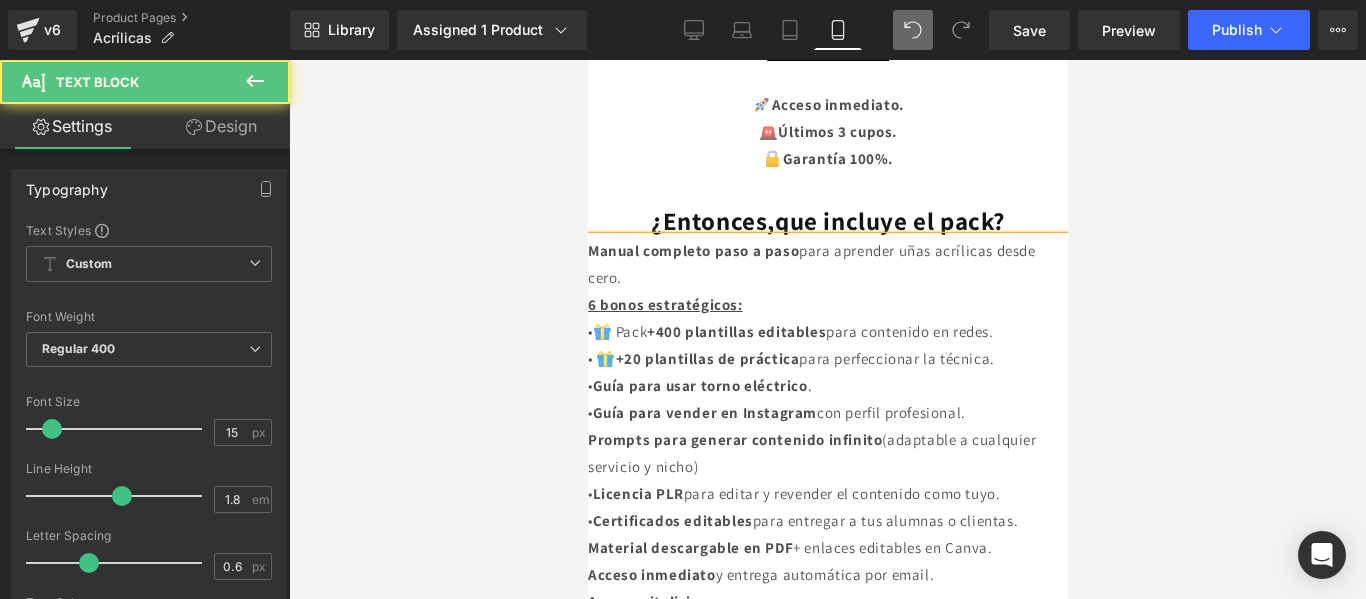 click on "• 🎁" at bounding box center [601, 358] 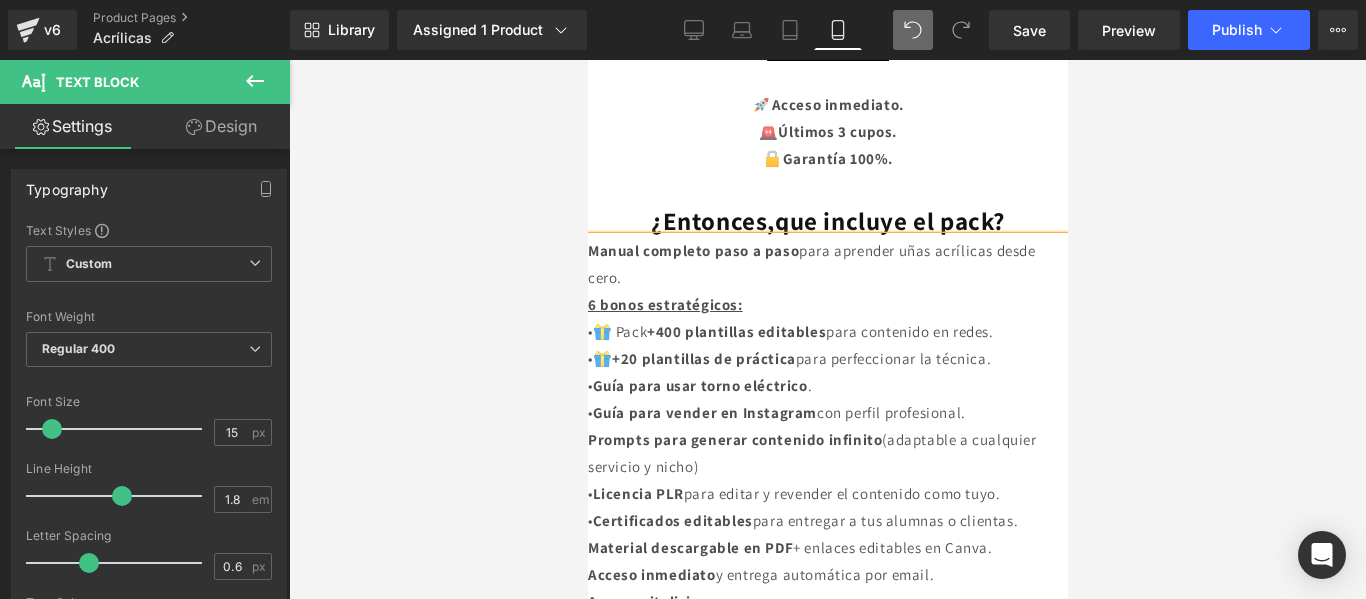 click on "Guía para usar torno eléctrico" at bounding box center [699, 385] 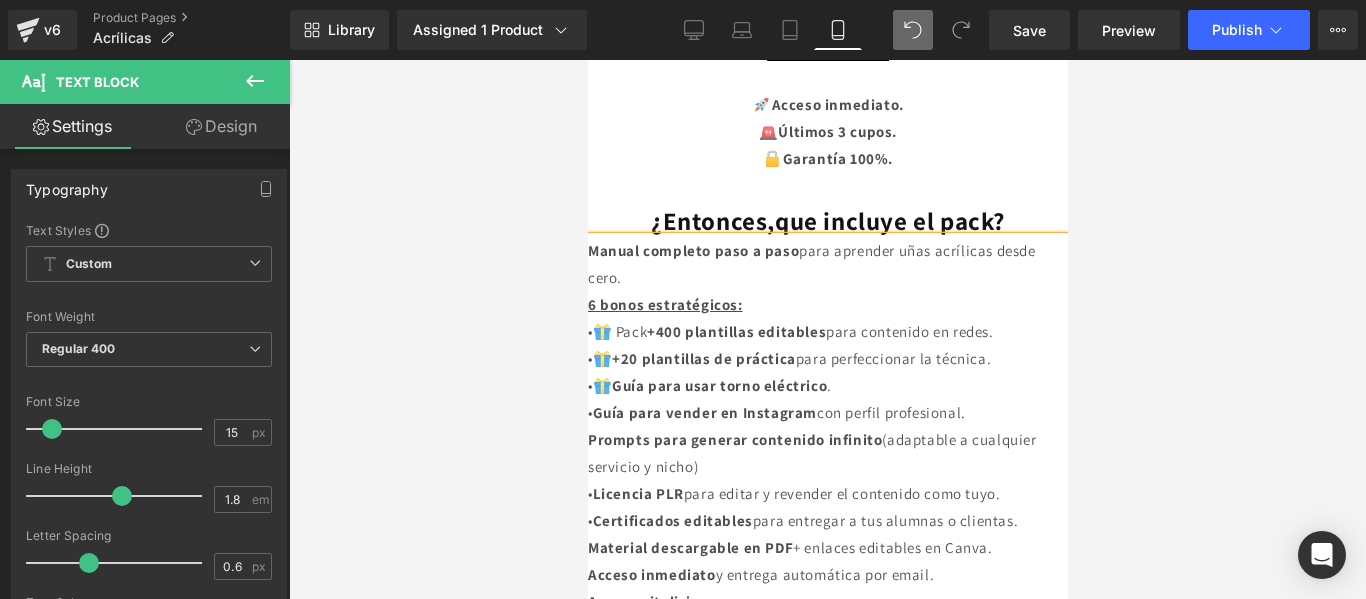 click on "🎁Guía para usar torno eléctrico" at bounding box center (709, 385) 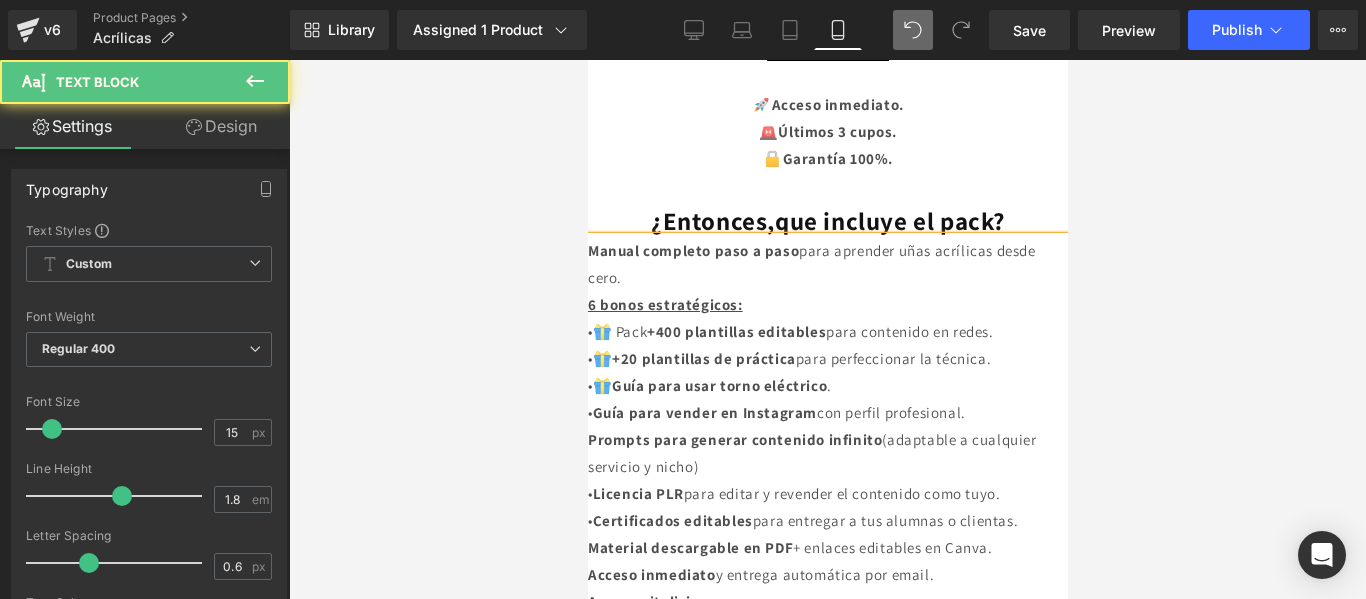 click on "•" at bounding box center [589, 412] 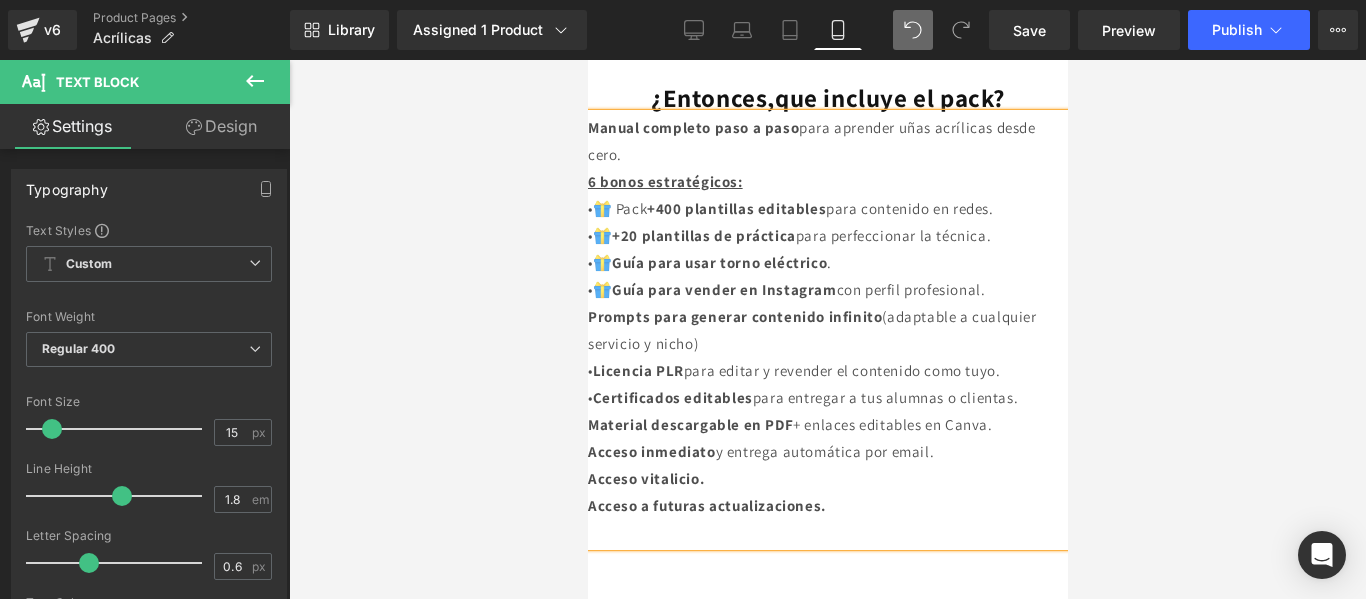 scroll, scrollTop: 6344, scrollLeft: 0, axis: vertical 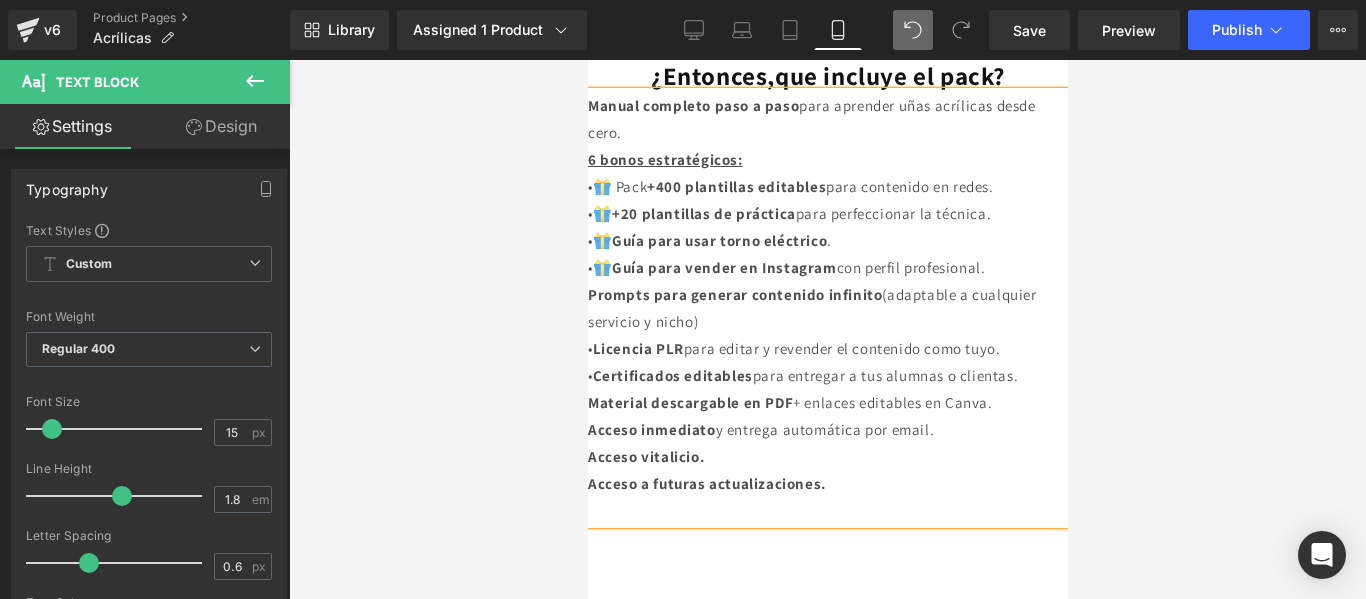 click on "•" at bounding box center [589, 348] 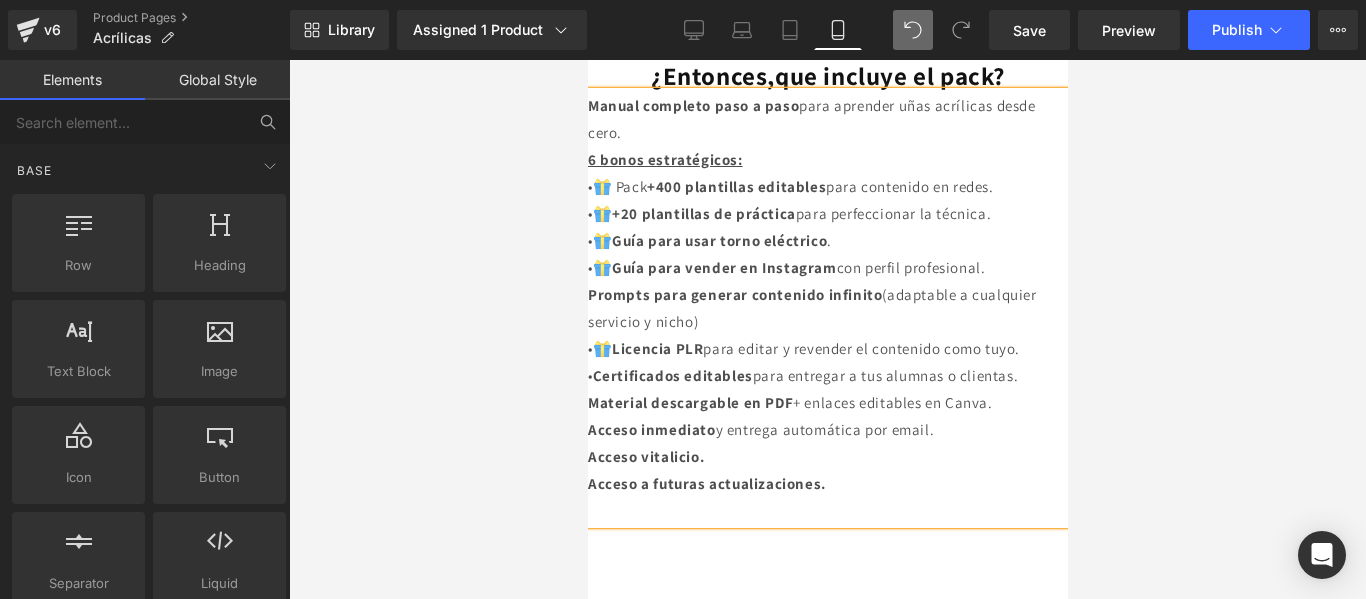 click at bounding box center [828, 329] 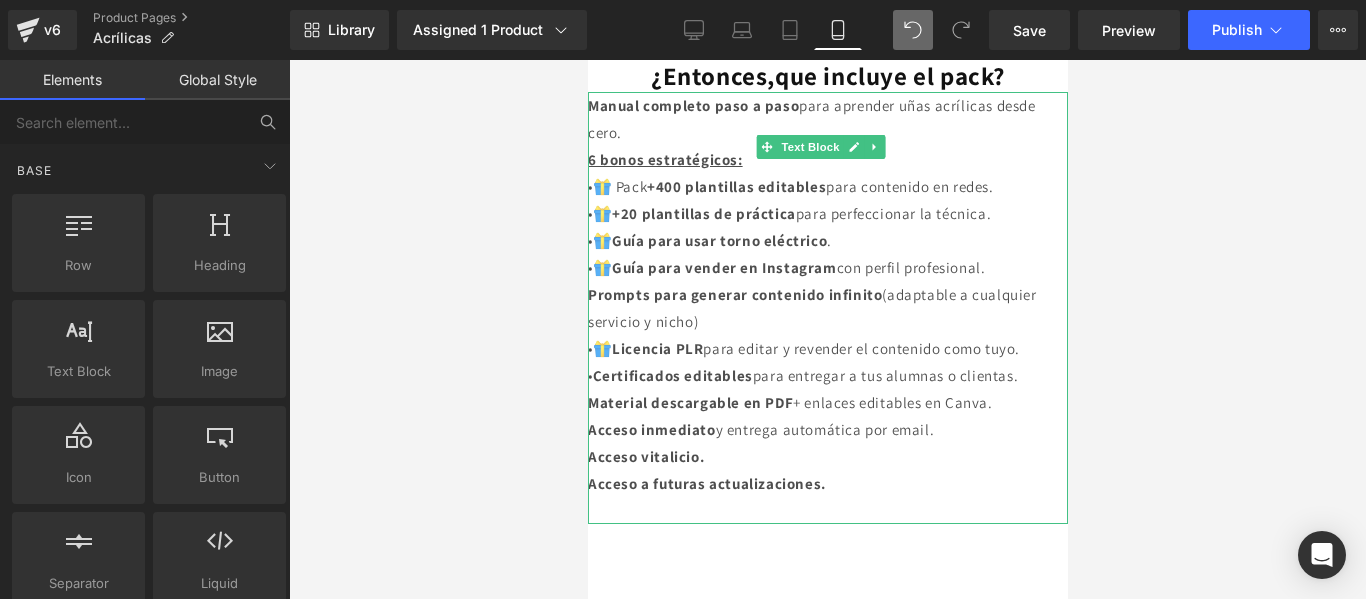 click on "•" at bounding box center [589, 375] 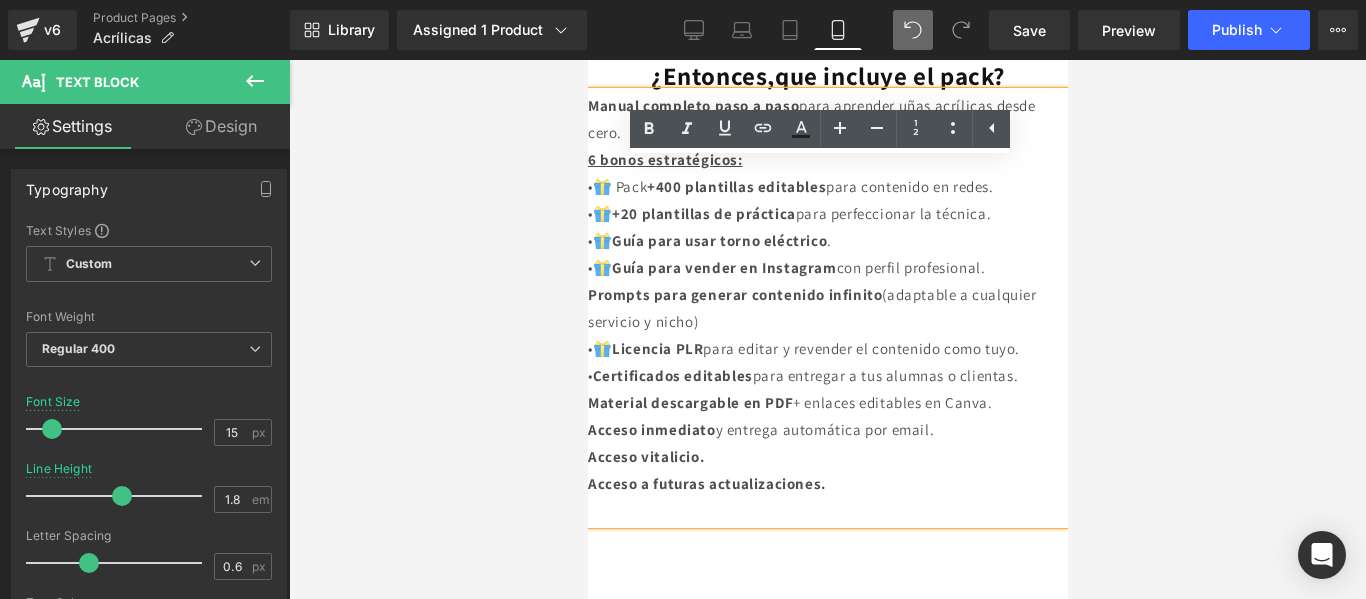 click on "•" at bounding box center [589, 375] 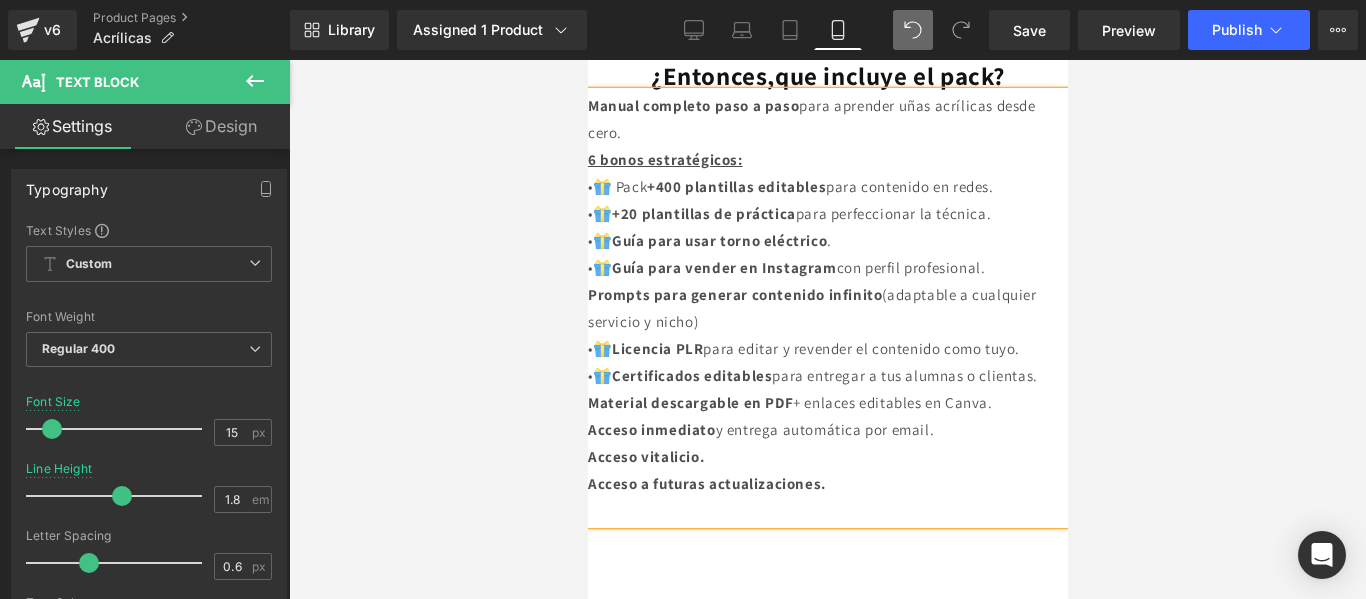 click on "Material descargable en PDF" at bounding box center [689, 402] 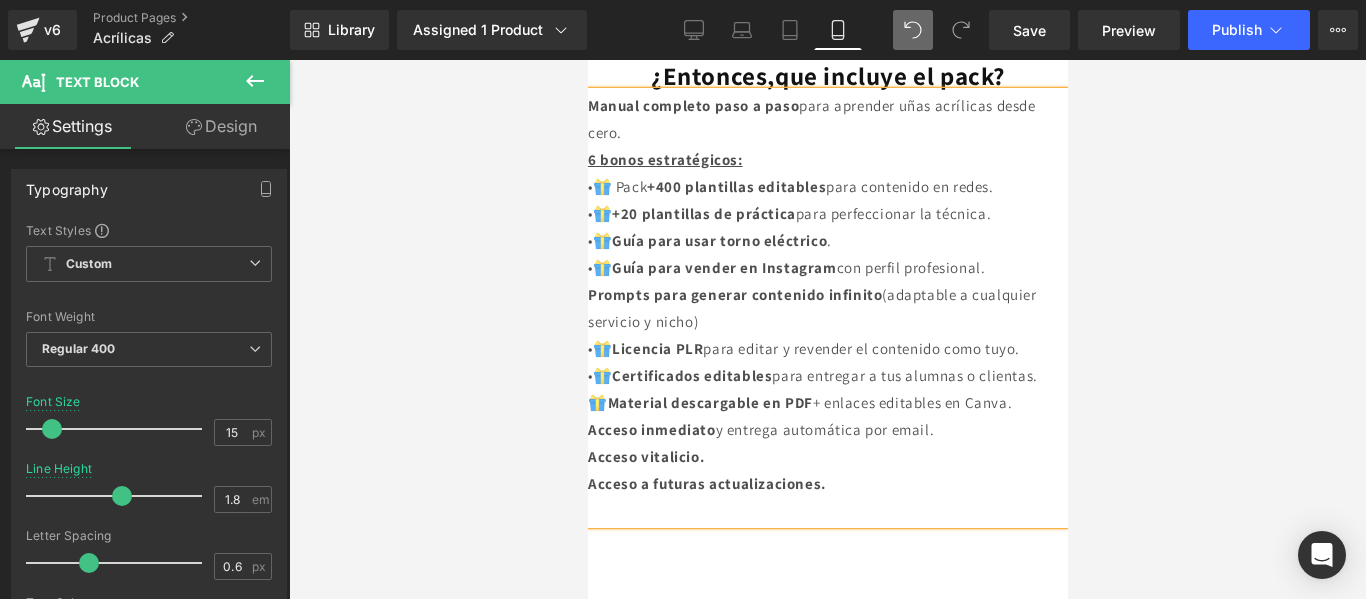 click on "Acceso inmediato" at bounding box center [651, 429] 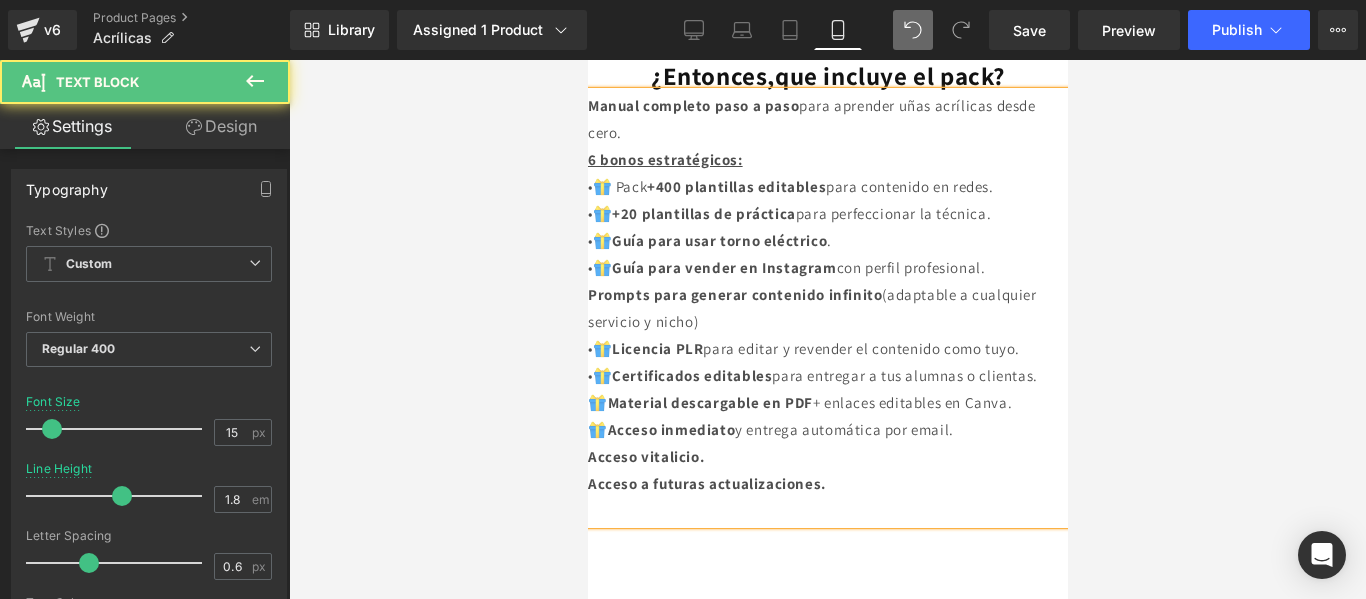 click on "Acceso vitalicio." at bounding box center (645, 456) 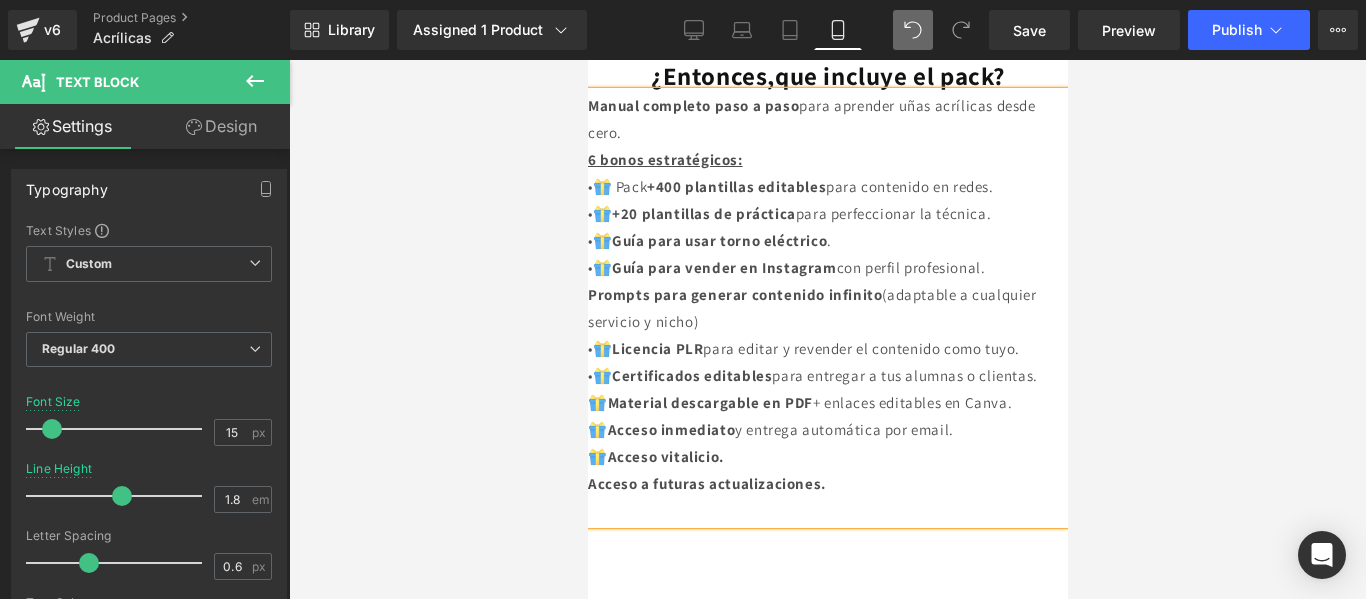 click on "Acceso a futuras actualizaciones." at bounding box center [706, 483] 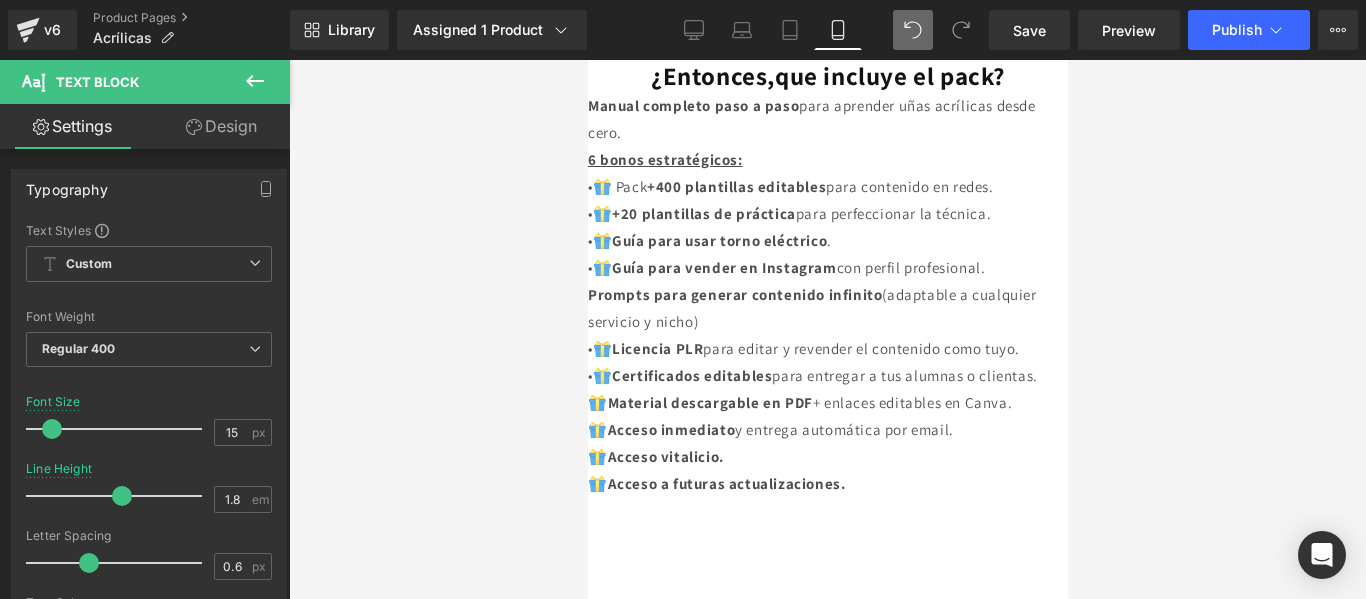 click at bounding box center (827, 329) 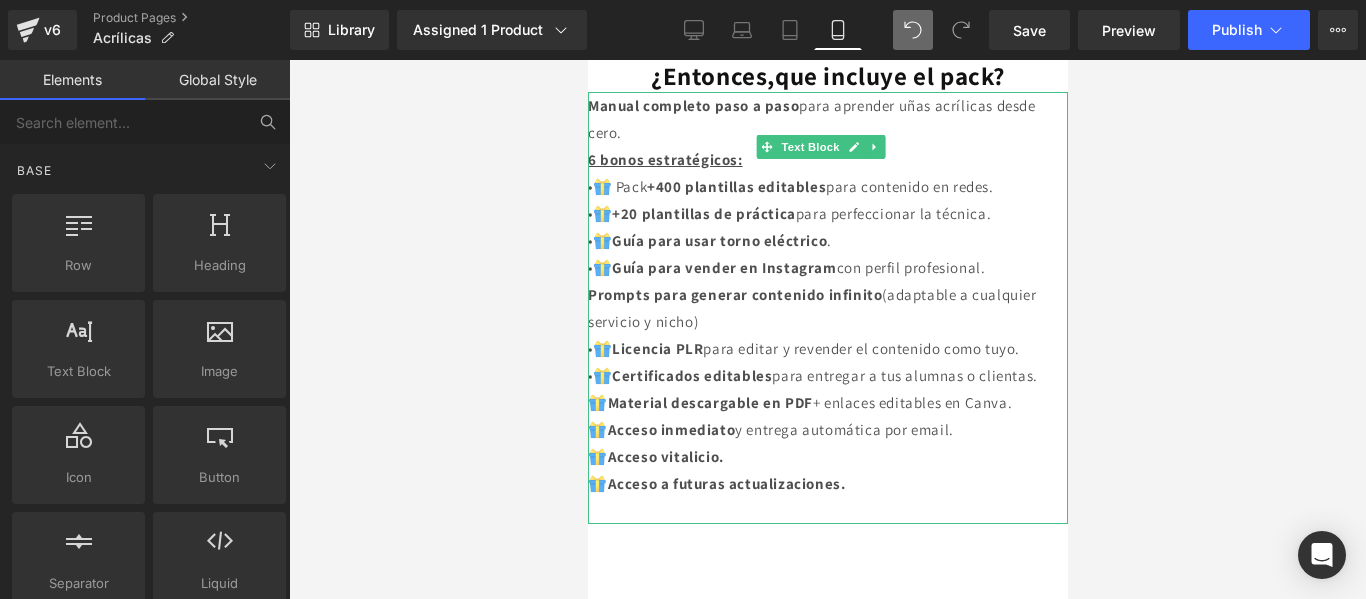 click on "Manual completo paso a paso  para aprender uñas acrílicas desde cero. 6 bonos estratégicos:  •🎁 Pack  +400 plantillas editables  para contenido en redes.  •🎁 +20 plantillas de práctica  para perfeccionar la técnica.  • 🎁Guía para usar torno eléctrico .  •🎁  Guía para vender en Instagram  con perfil profesional. Prompts para generar contenido infinito (adaptable a cualquier servicio y nicho)  •🎁  Licencia PLR  para editar y revender el contenido como tuyo.  •🎁  Certificados editables  para entregar a tus alumnas o clientas. 🎁Material descargable en PDF  + enlaces editables en Canva. 🎁Acceso inmediato  y entrega automática por email. 🎁Acceso vitalicio. 🎁Acceso a futuras actualizaciones." at bounding box center (827, 294) 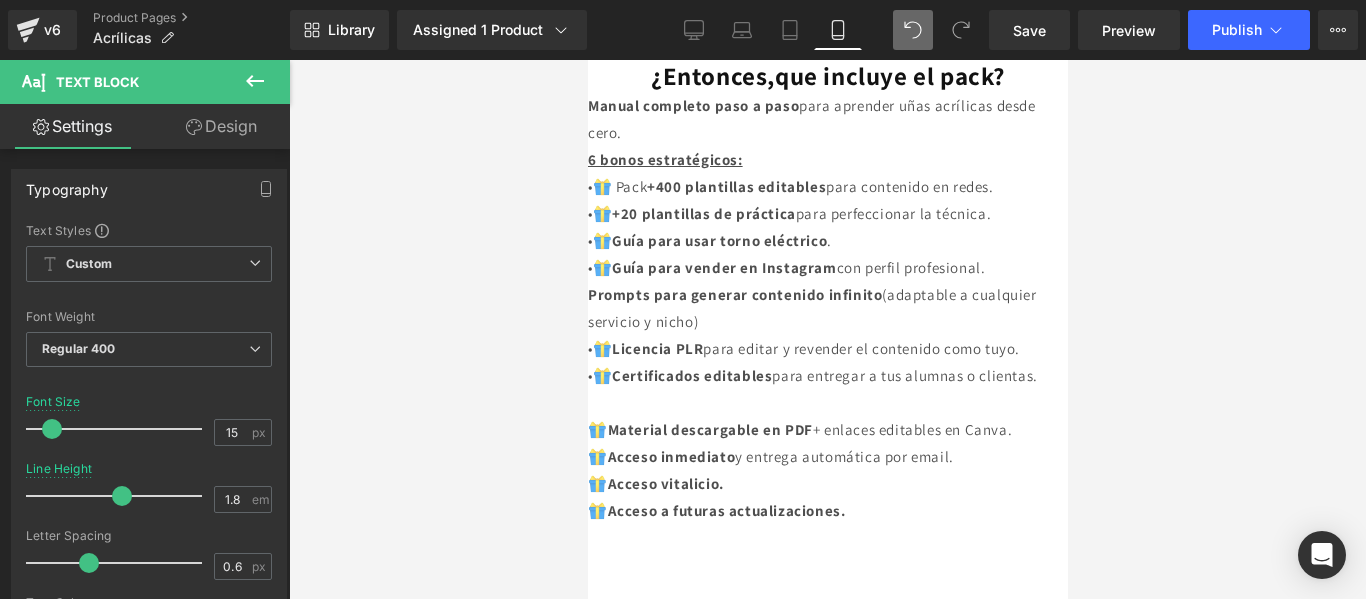click at bounding box center [827, 329] 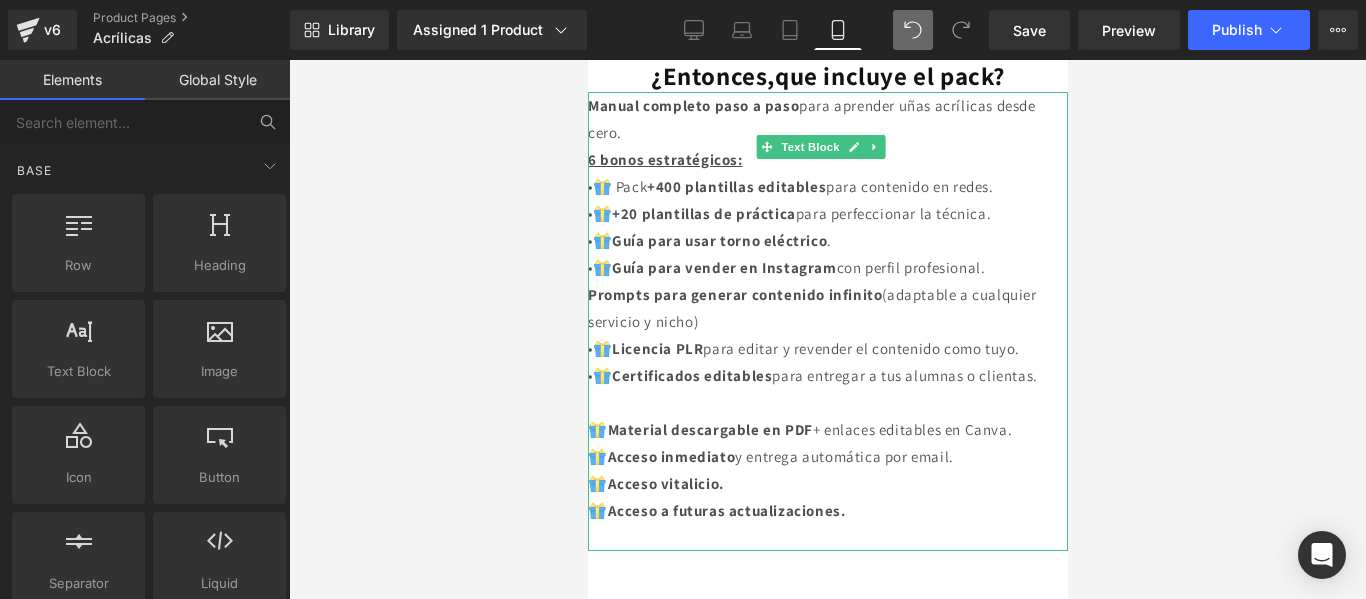 click on "Manual completo paso a paso  para aprender uñas acrílicas desde cero. 6 bonos estratégicos:  •🎁 Pack  +400 plantillas editables  para contenido en redes.  •🎁 +20 plantillas de práctica  para perfeccionar la técnica.  • 🎁Guía para usar torno eléctrico .  •🎁  Guía para vender en Instagram  con perfil profesional. Prompts para generar contenido infinito (adaptable a cualquier servicio y nicho)  •🎁  Licencia PLR  para editar y revender el contenido como tuyo.  •🎁  Certificados editables  para entregar a tus alumnas o clientas." at bounding box center (827, 240) 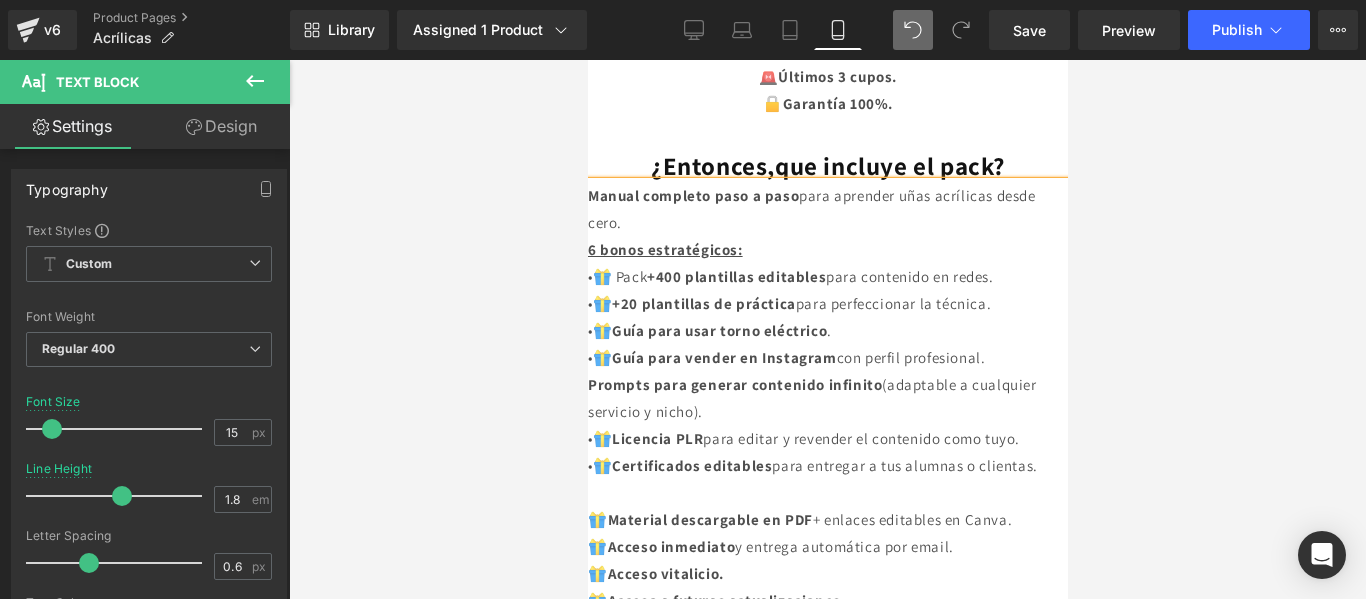 scroll, scrollTop: 6253, scrollLeft: 0, axis: vertical 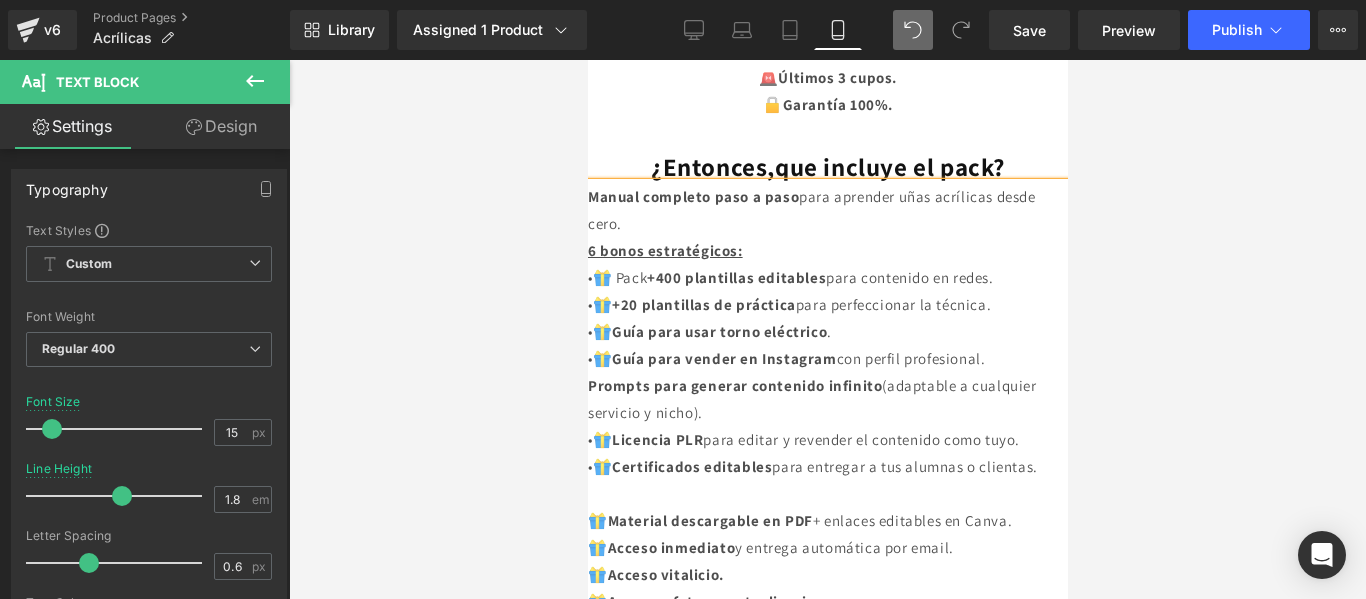 click on "6 bonos estratégicos:" at bounding box center (664, 250) 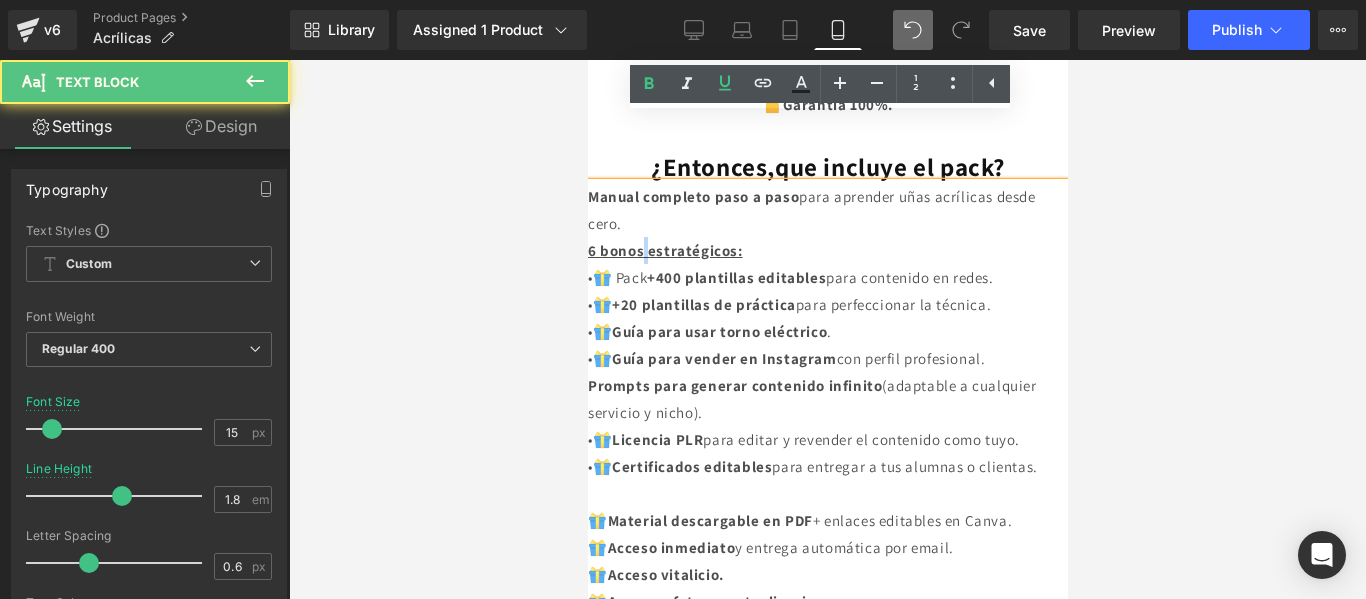 click on "6 bonos estratégicos:" at bounding box center [664, 250] 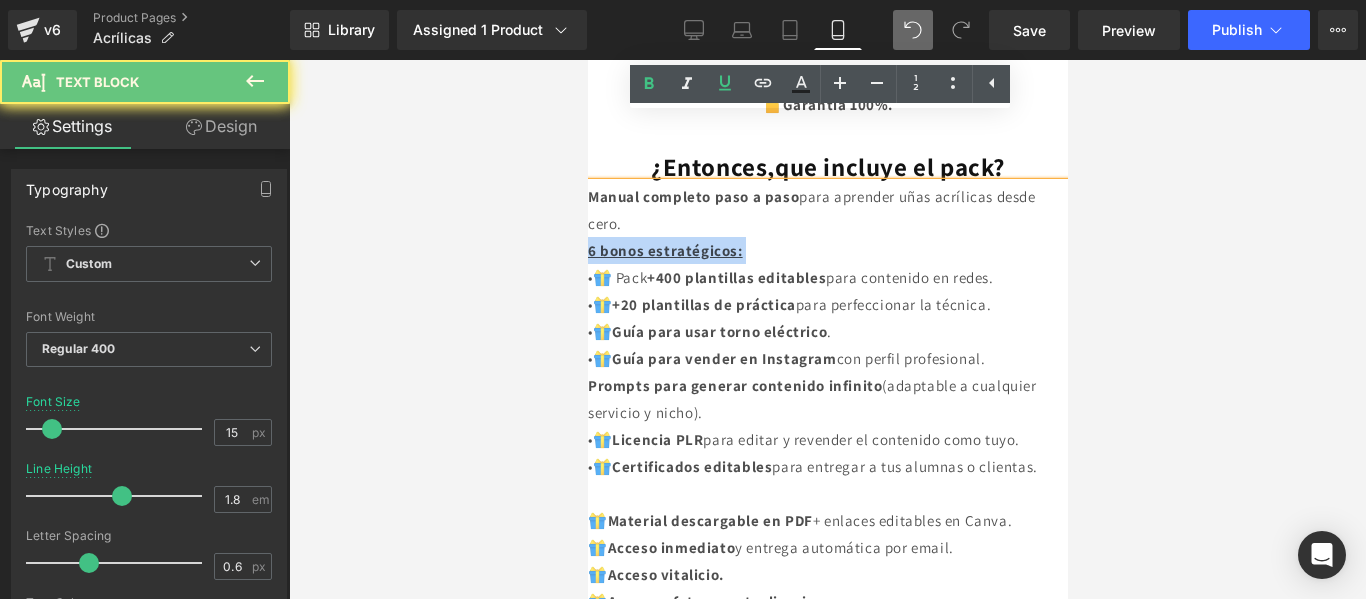 click on "6 bonos estratégicos:" at bounding box center [664, 250] 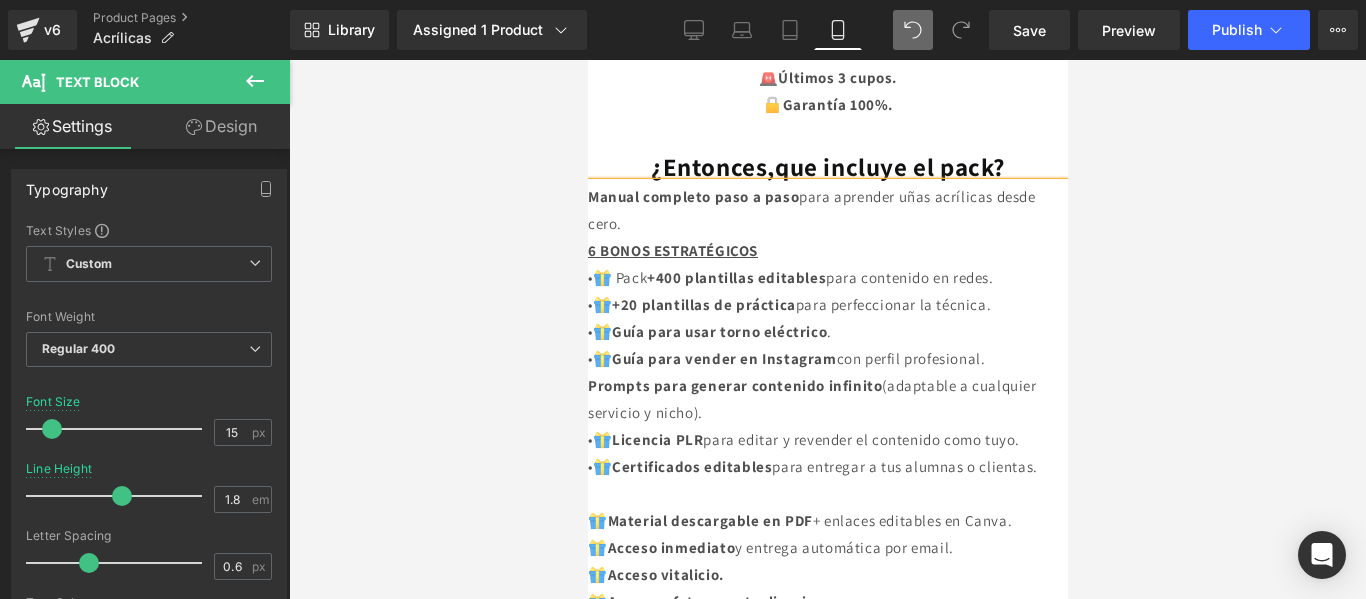click at bounding box center [827, 329] 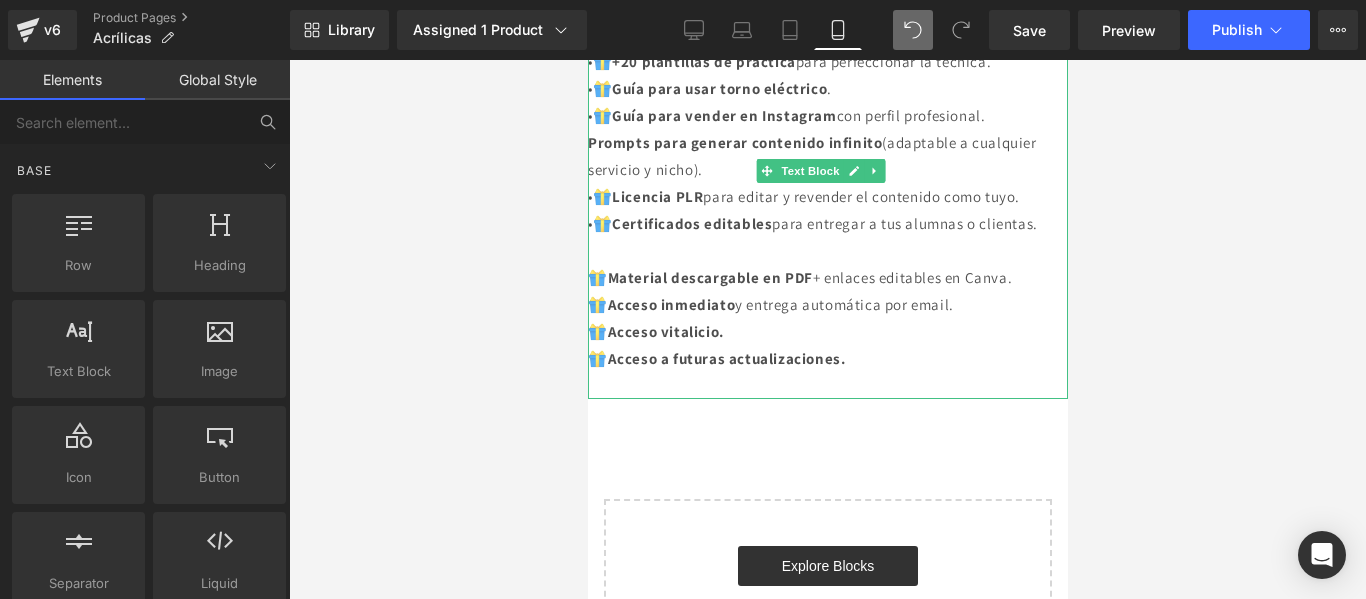 scroll, scrollTop: 6520, scrollLeft: 0, axis: vertical 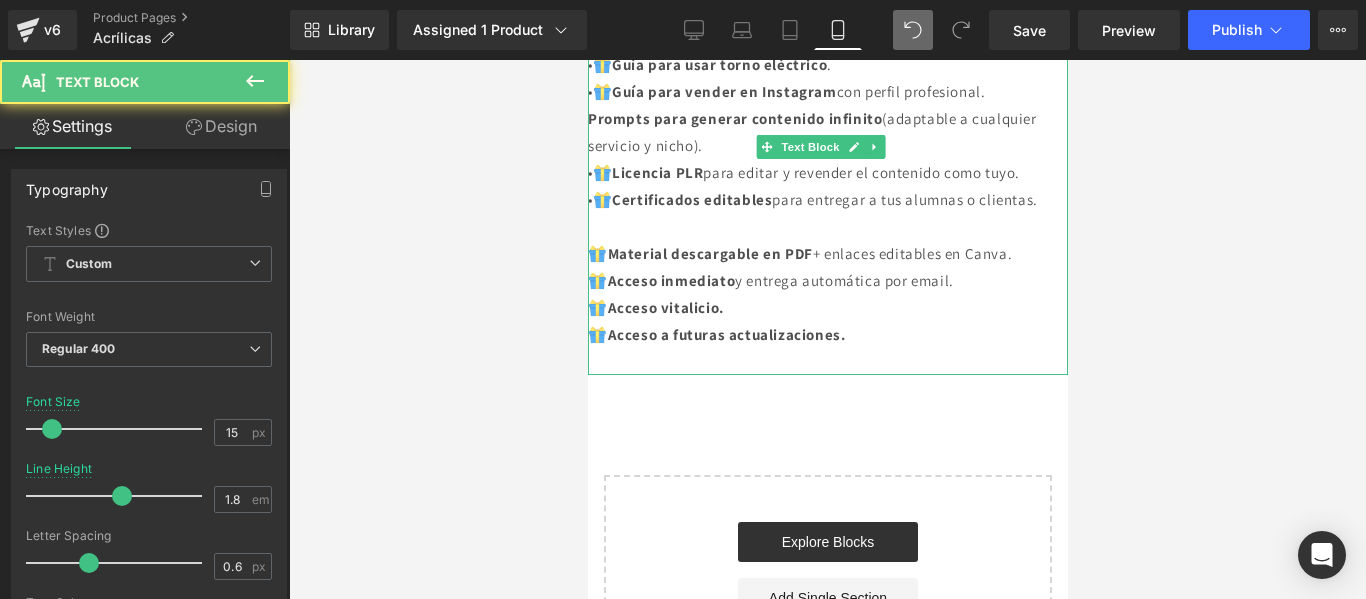 drag, startPoint x: 642, startPoint y: 268, endPoint x: 849, endPoint y: 243, distance: 208.5042 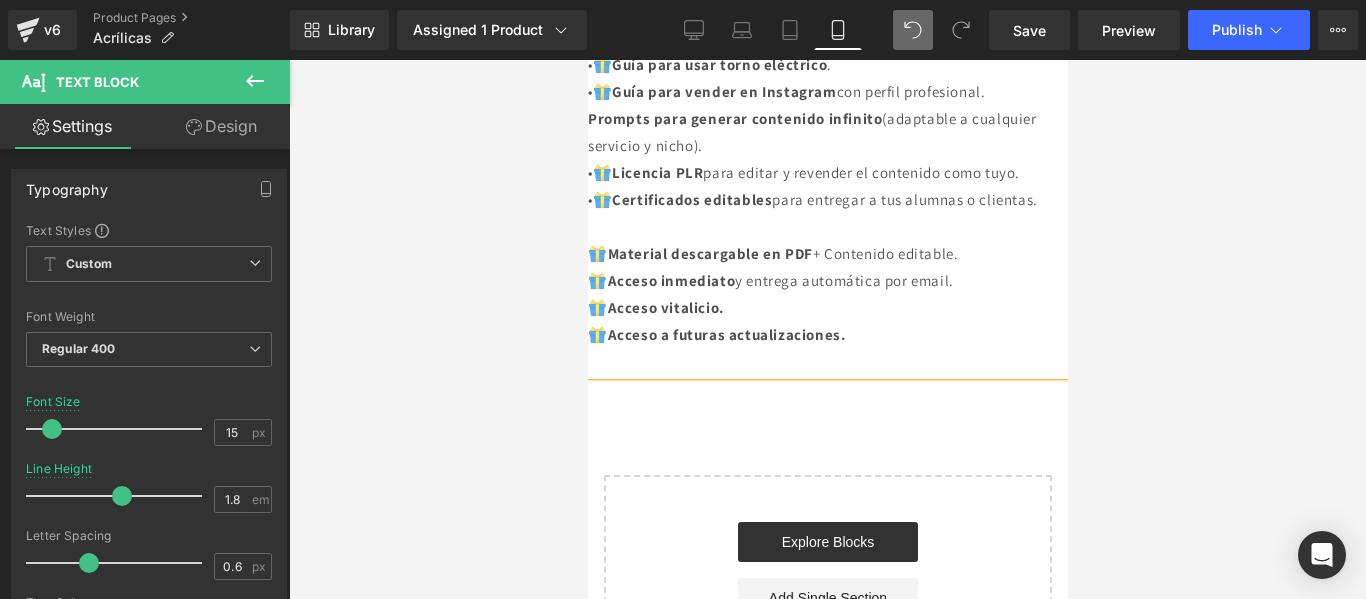 click at bounding box center (827, 329) 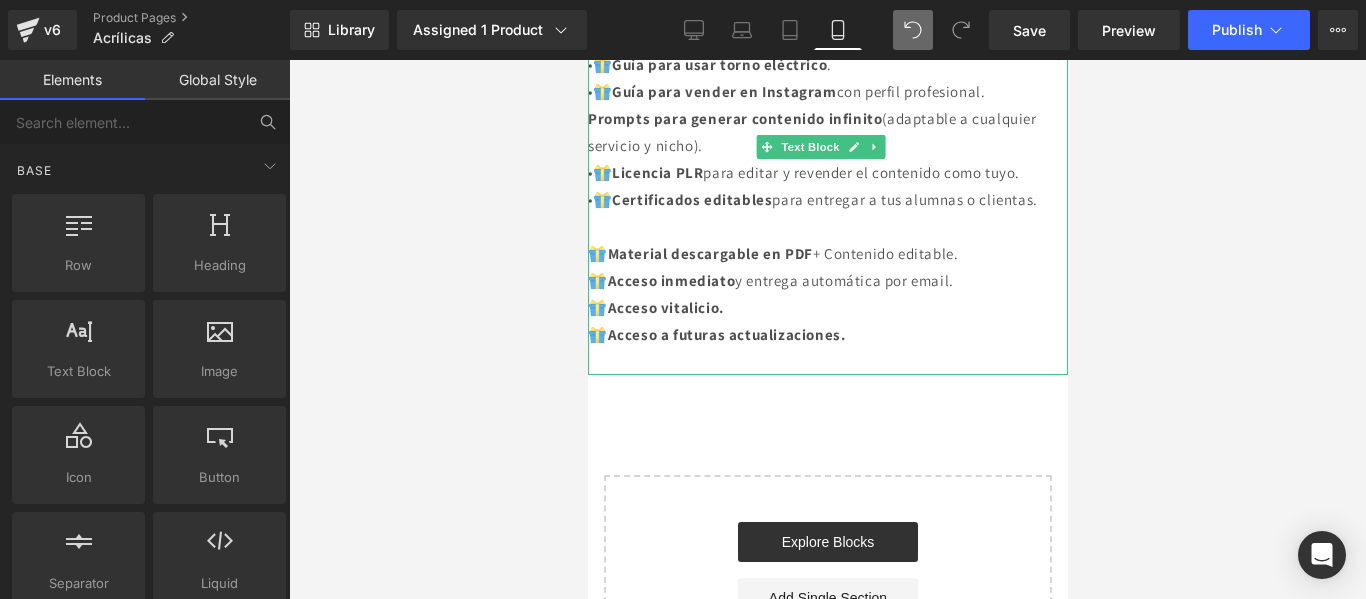 click on "+ Contenido editable." at bounding box center (885, 253) 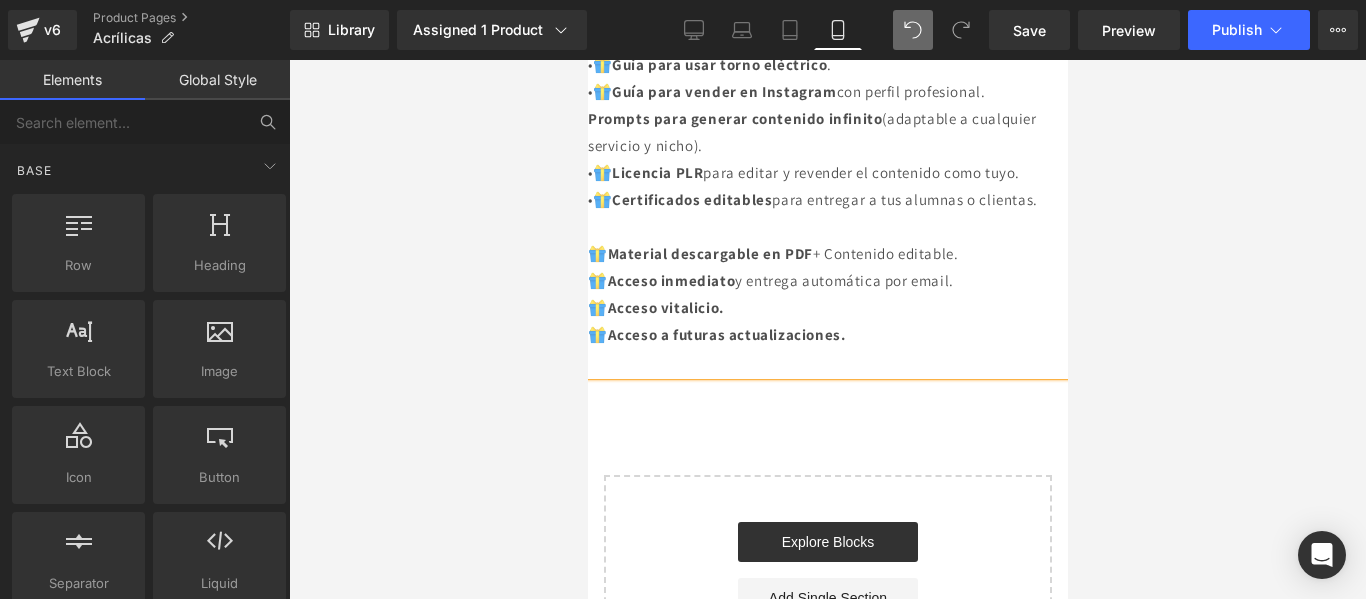 click at bounding box center (827, 329) 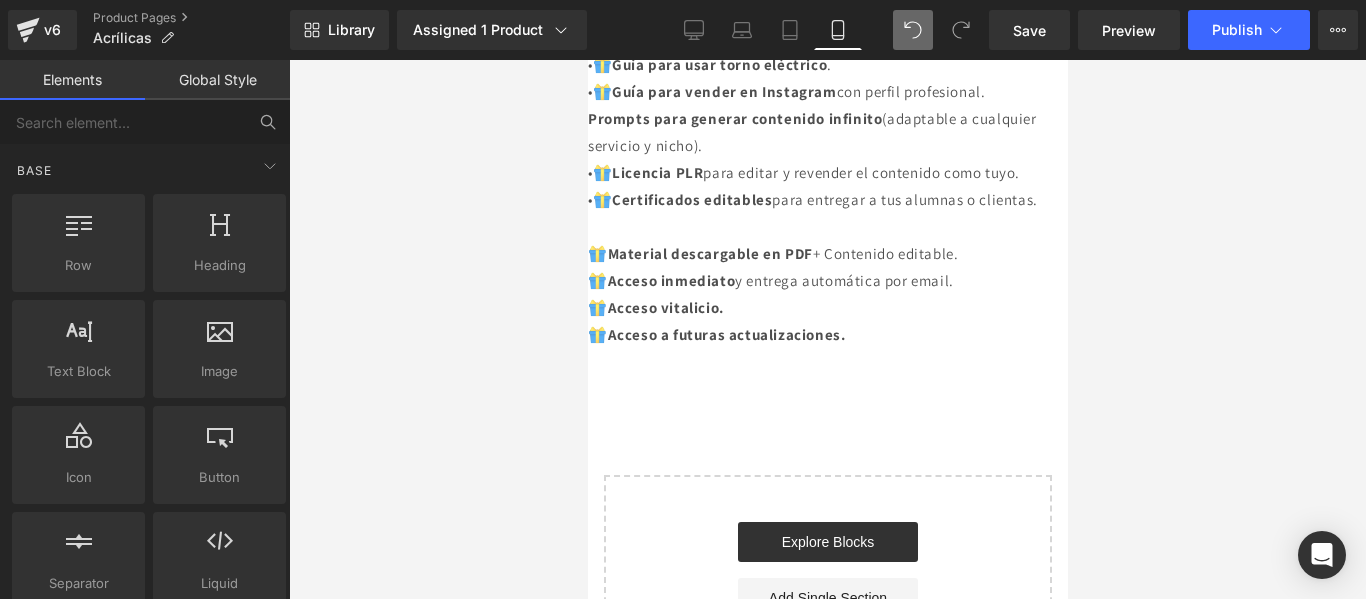 click at bounding box center [827, 329] 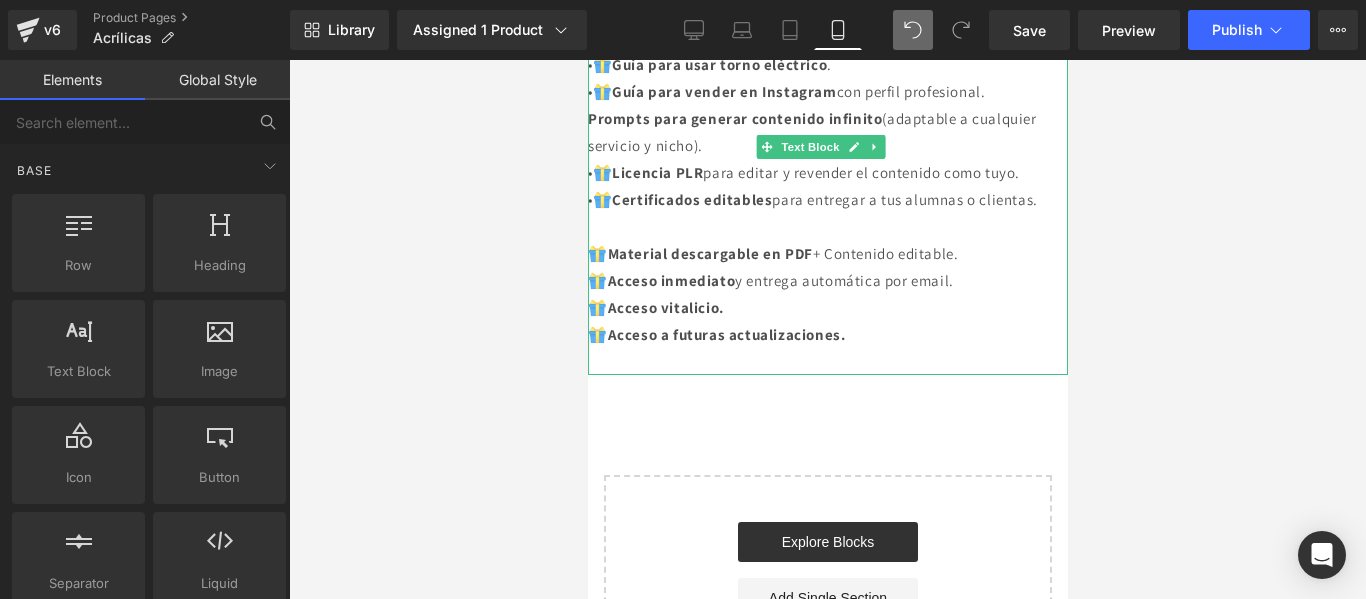 click on "🎁Material descargable en PDF  + Contenido editable. 🎁Acceso inmediato  y entrega automática por email. 🎁Acceso vitalicio. 🎁Acceso a futuras actualizaciones." at bounding box center [827, 280] 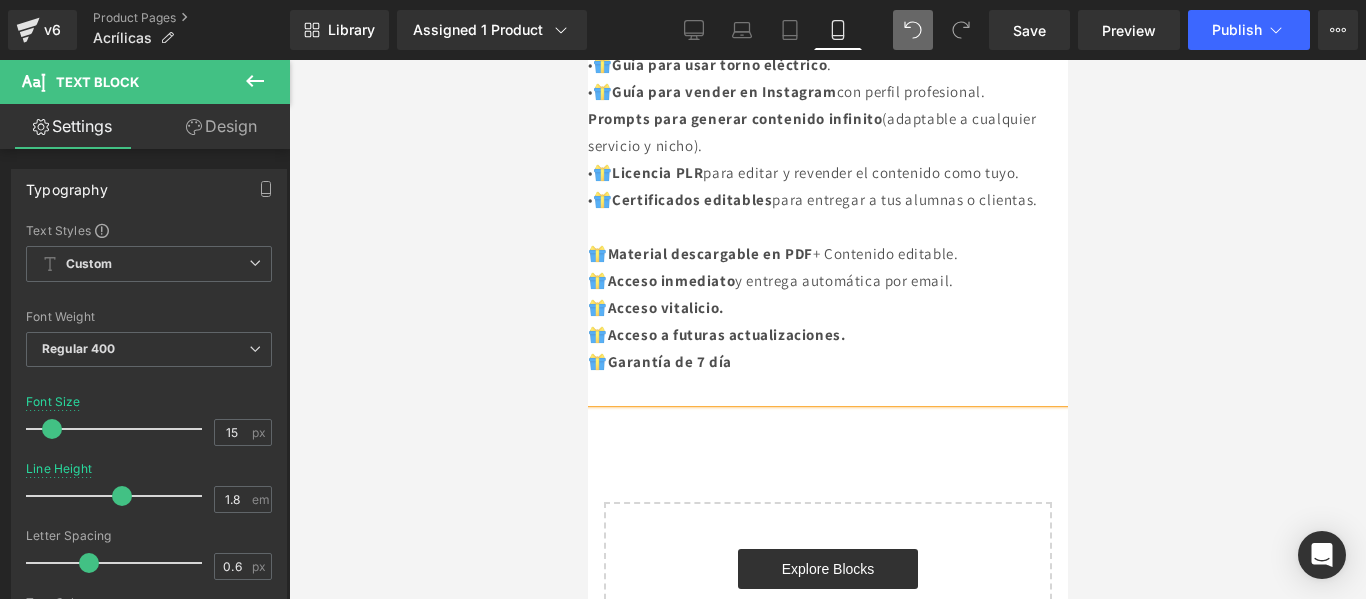 click on "🎁Garantía de 7 día" at bounding box center (659, 361) 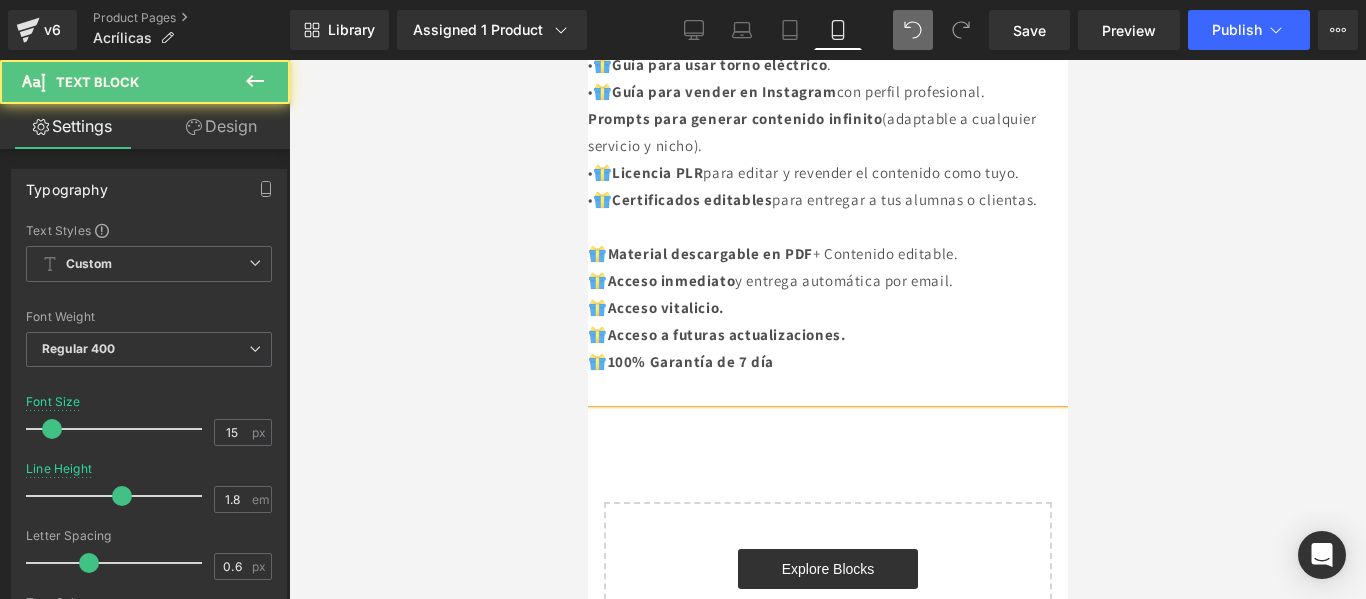 click on "🎁100% Garantía de 7 día" at bounding box center (827, 361) 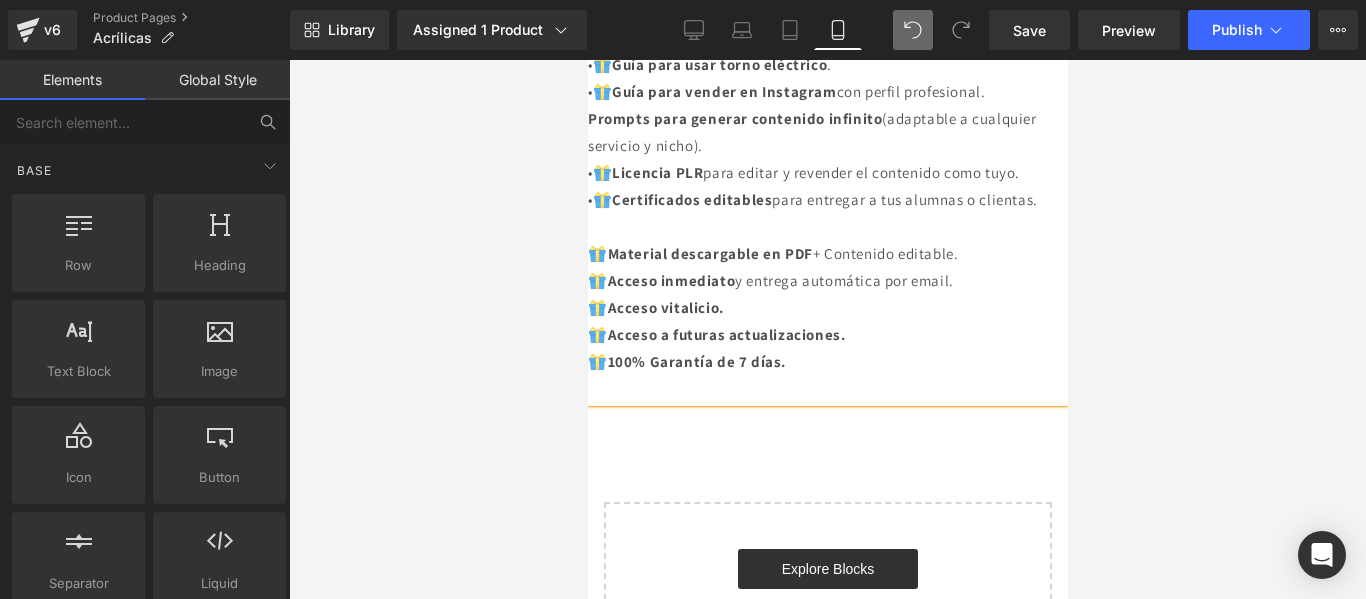 click at bounding box center (827, 329) 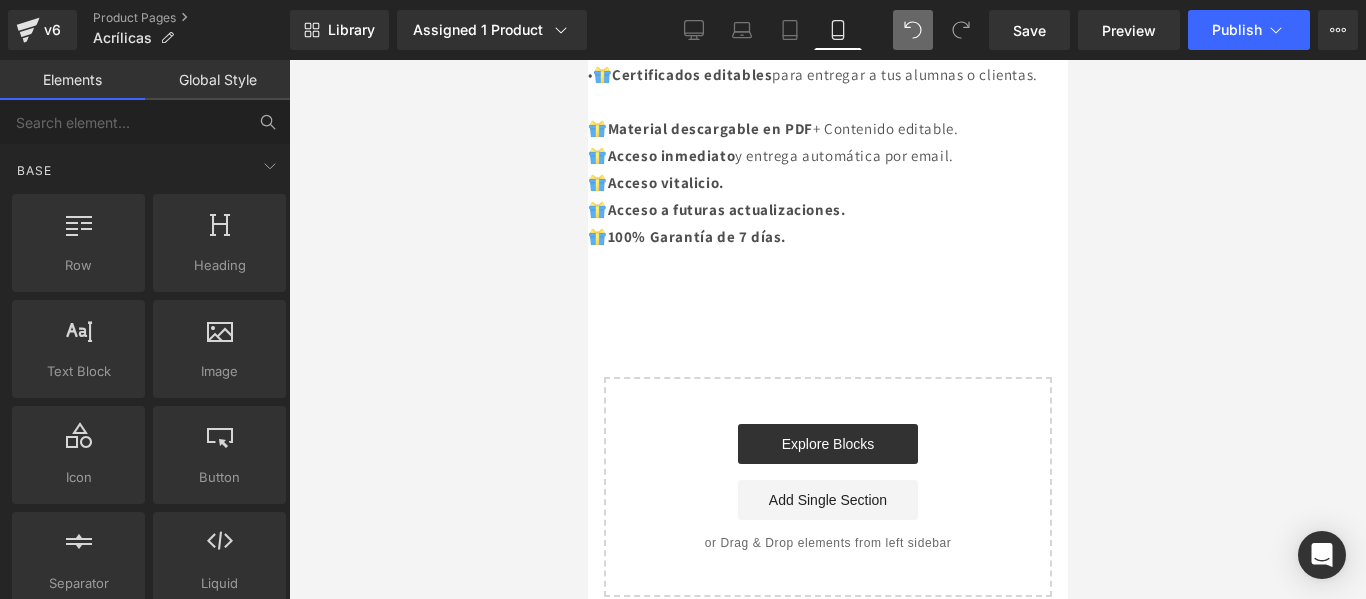 scroll, scrollTop: 6660, scrollLeft: 0, axis: vertical 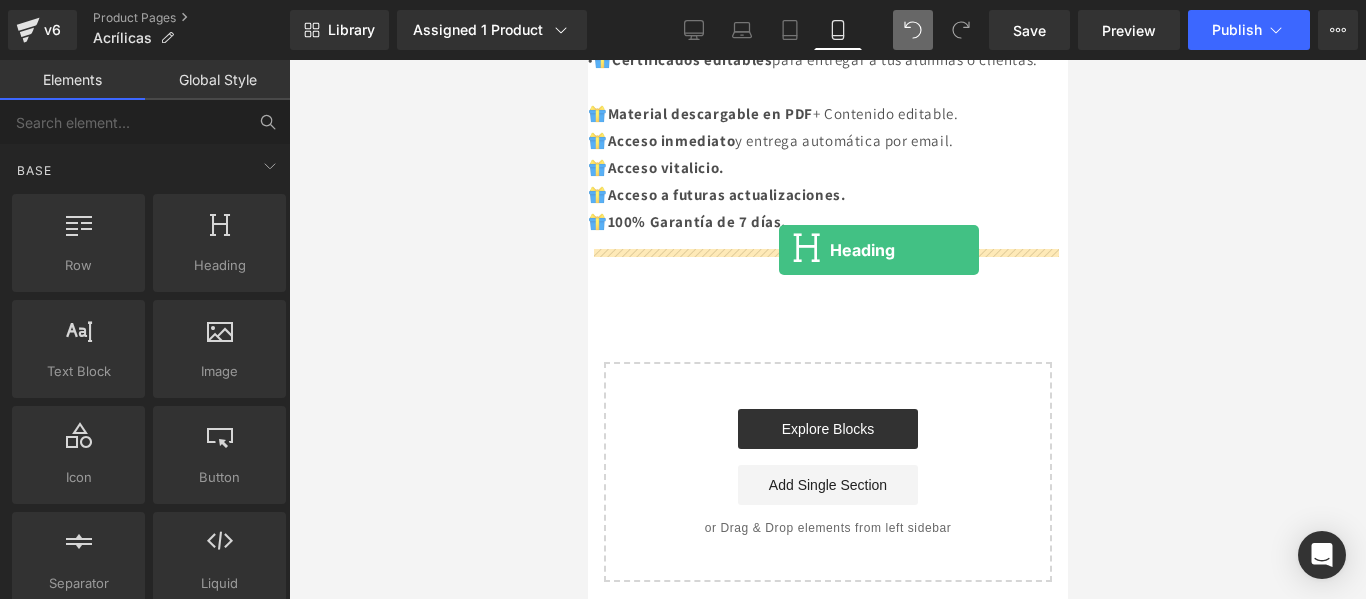 drag, startPoint x: 803, startPoint y: 312, endPoint x: 777, endPoint y: 250, distance: 67.23094 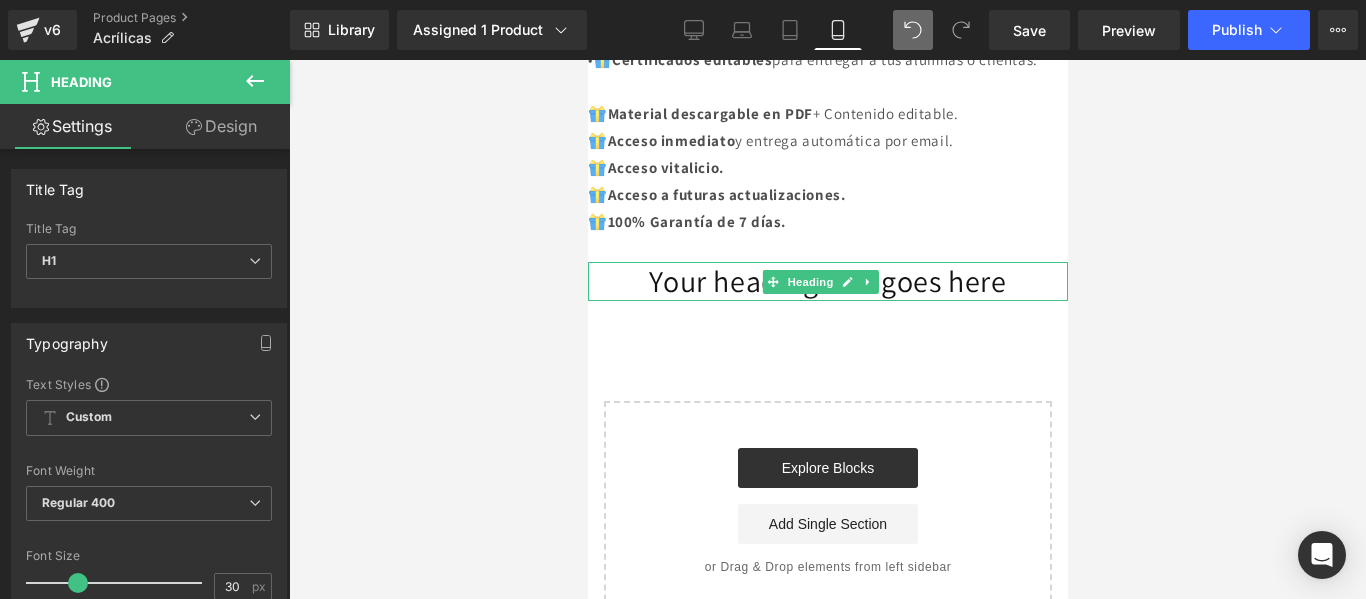 click on "Your heading text goes here" at bounding box center (827, 281) 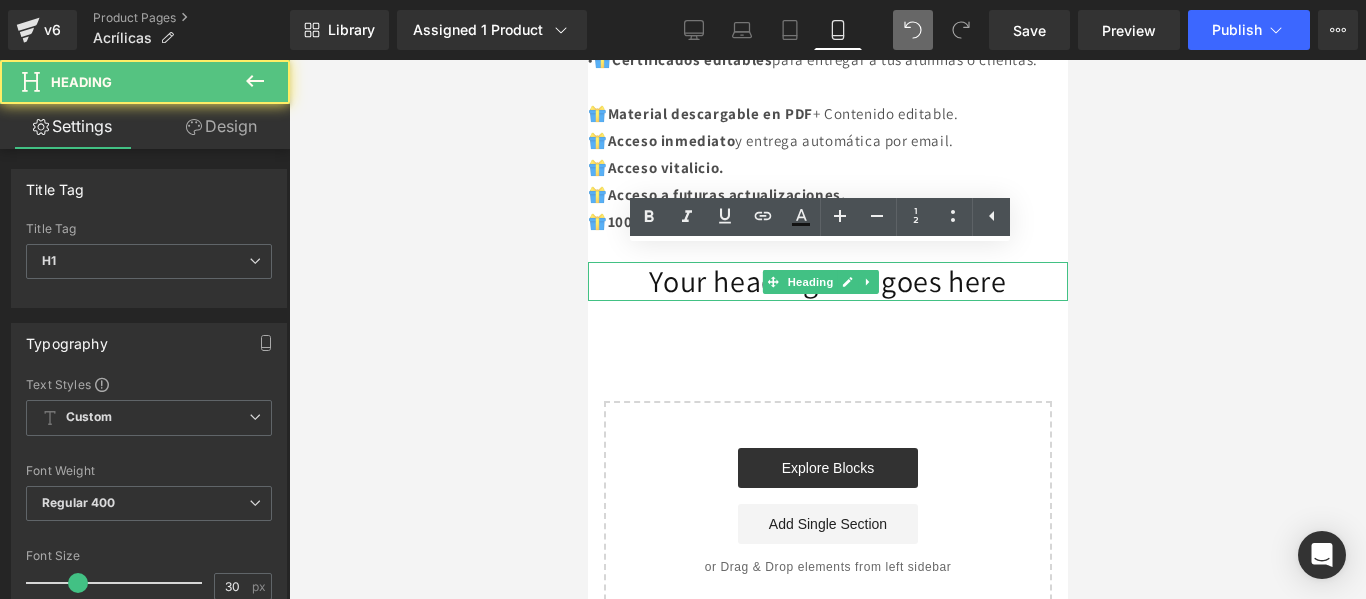 click on "Your heading text goes here" at bounding box center [827, 281] 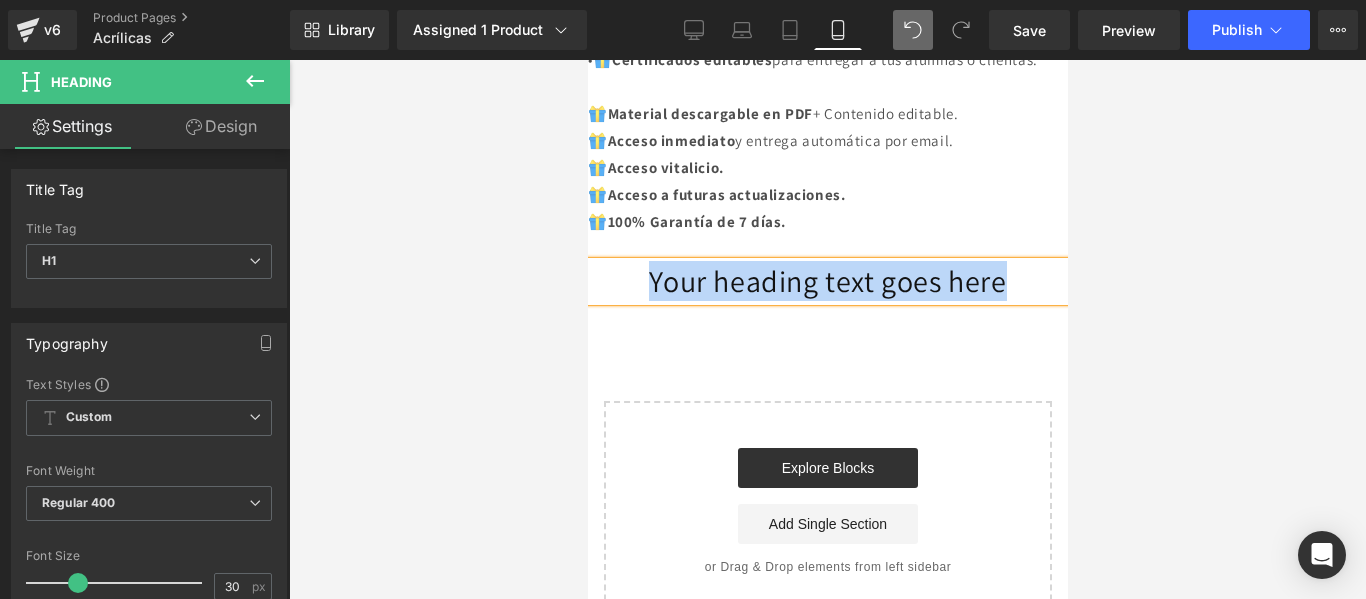 type 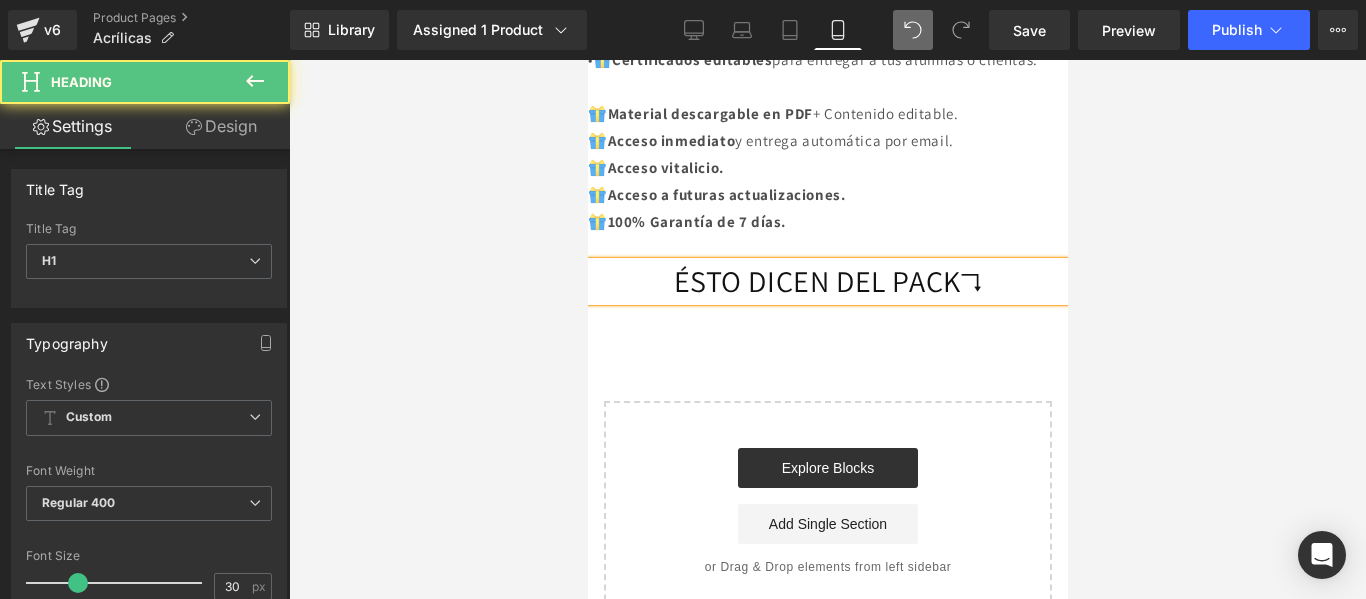 click on "ÉSTO DICEN DEL PACK↴" at bounding box center [827, 281] 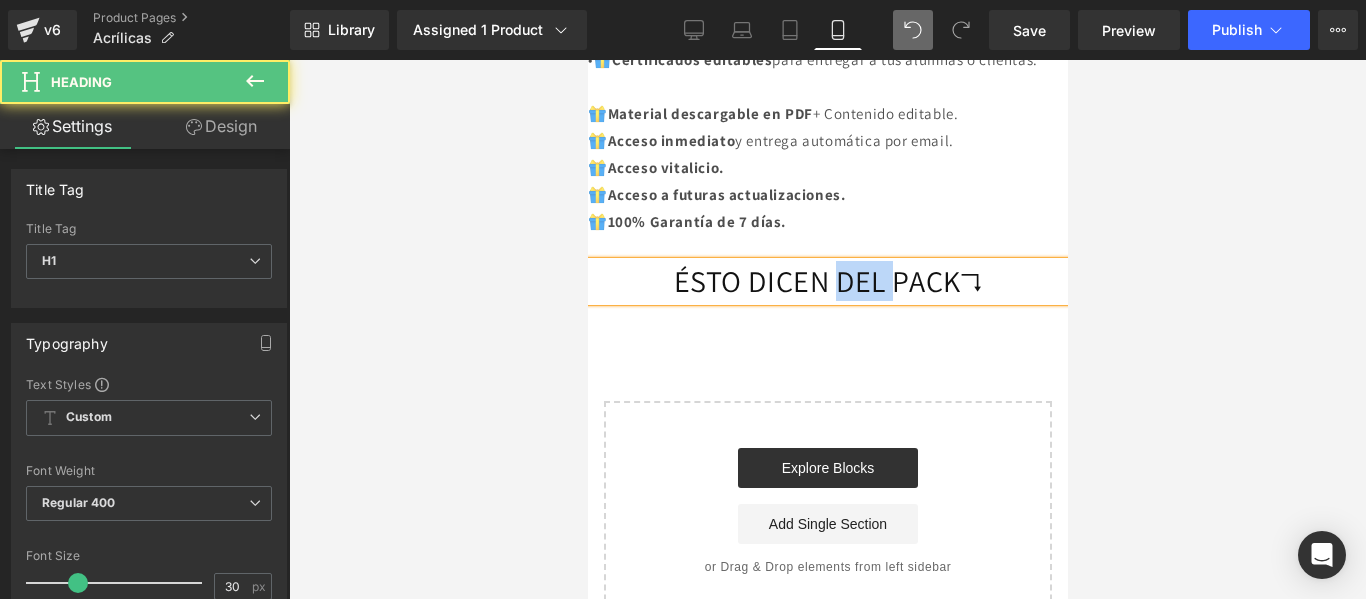 click on "ÉSTO DICEN DEL PACK↴" at bounding box center (827, 281) 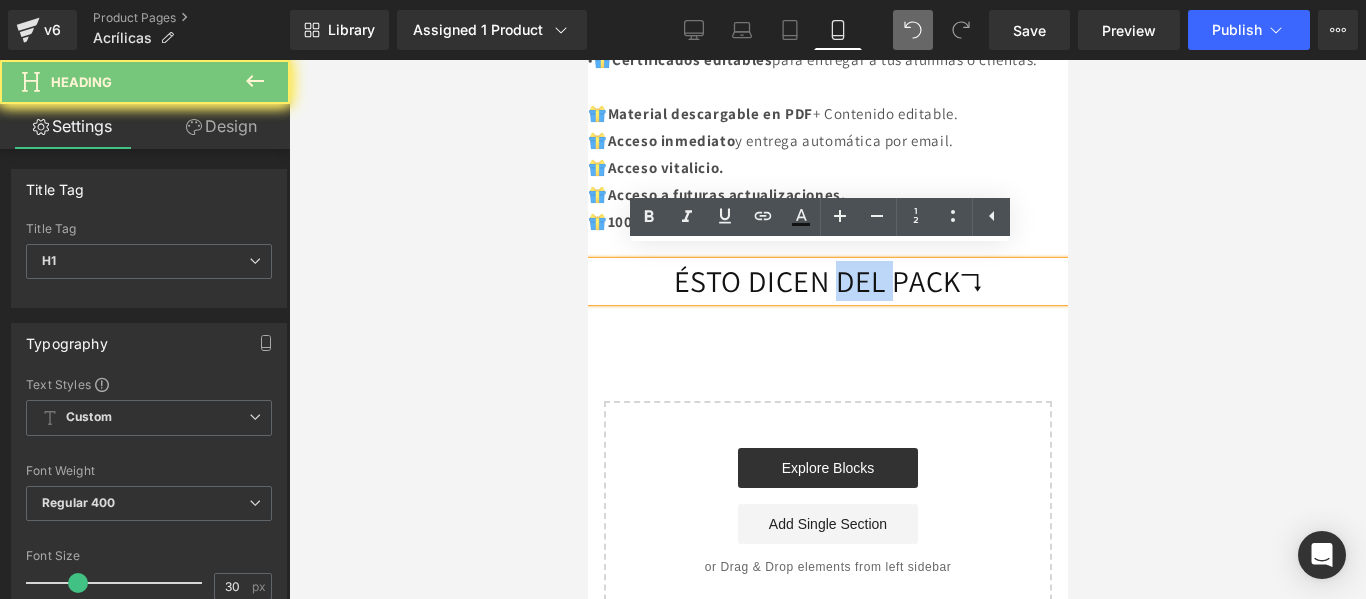 click on "ÉSTO DICEN DEL PACK↴" at bounding box center [827, 281] 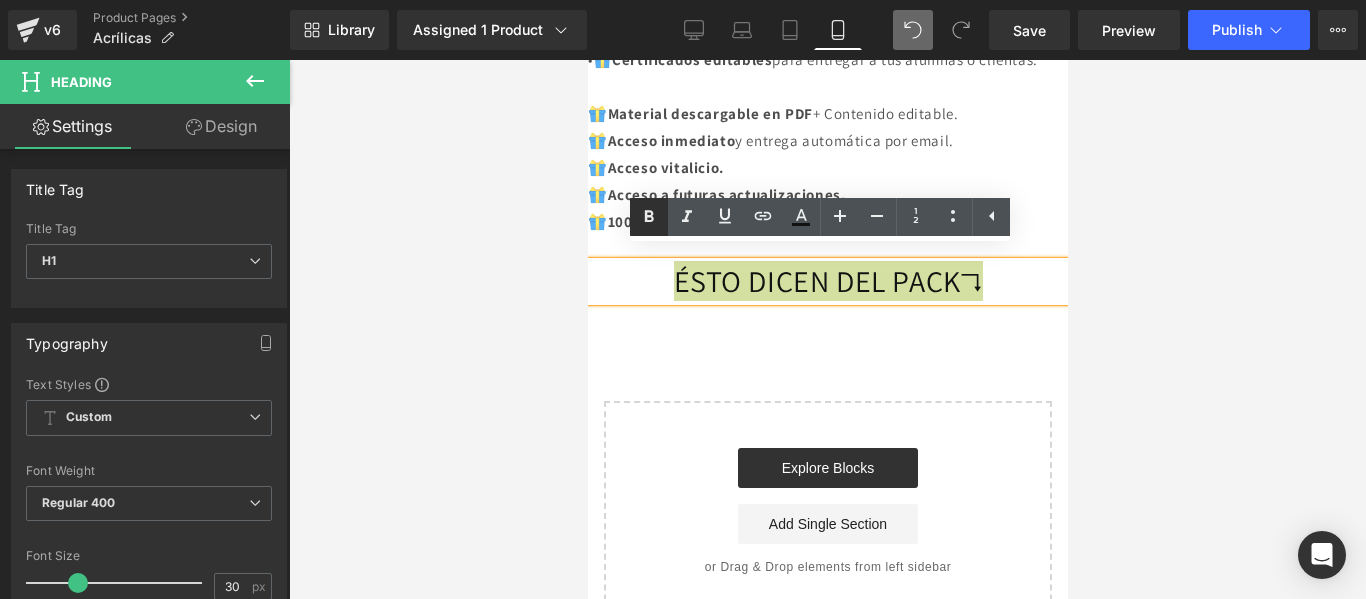 click 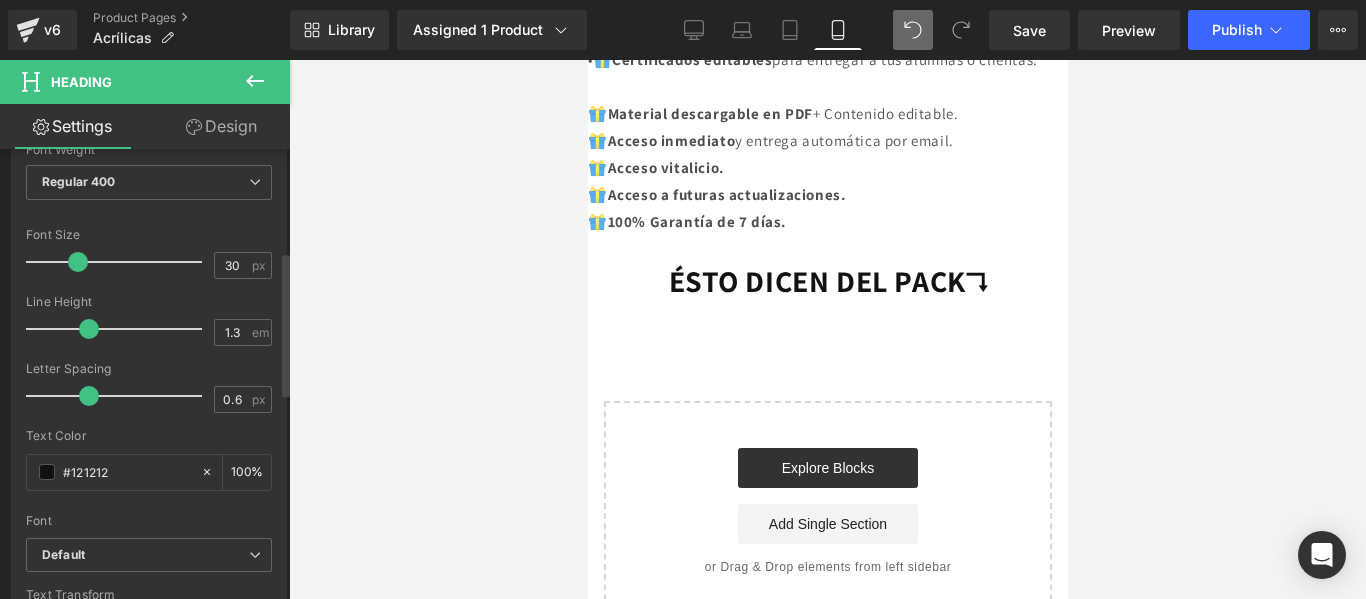 scroll, scrollTop: 320, scrollLeft: 0, axis: vertical 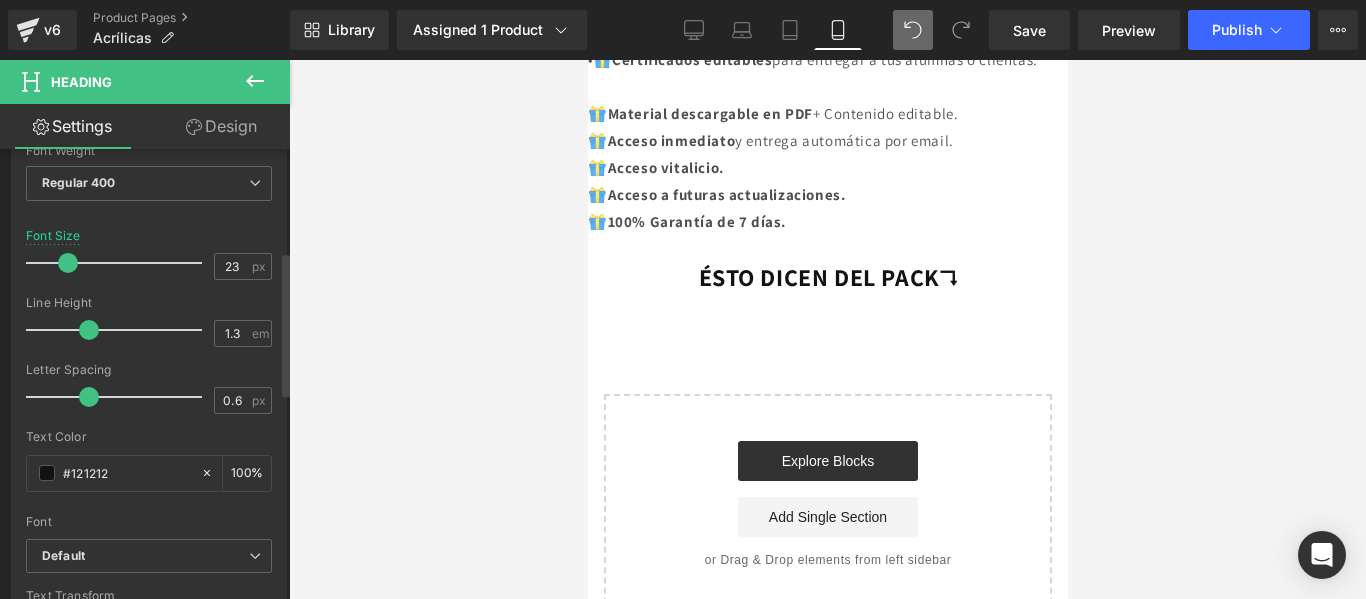 type on "22" 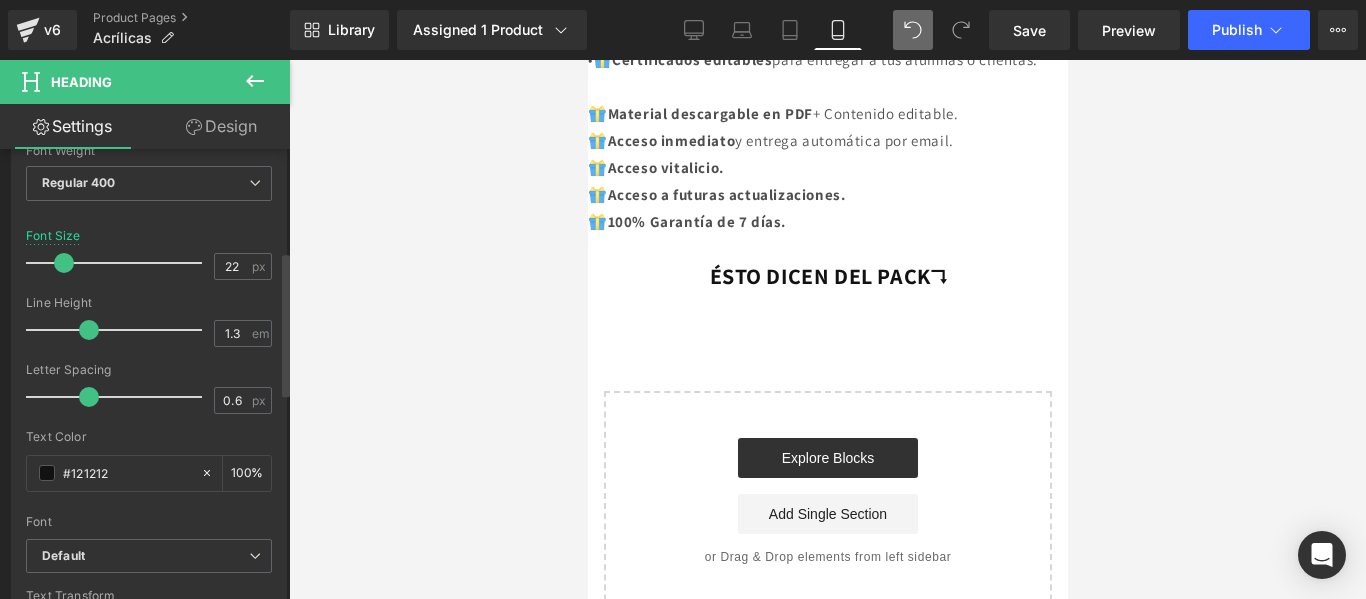 drag, startPoint x: 75, startPoint y: 258, endPoint x: 62, endPoint y: 261, distance: 13.341664 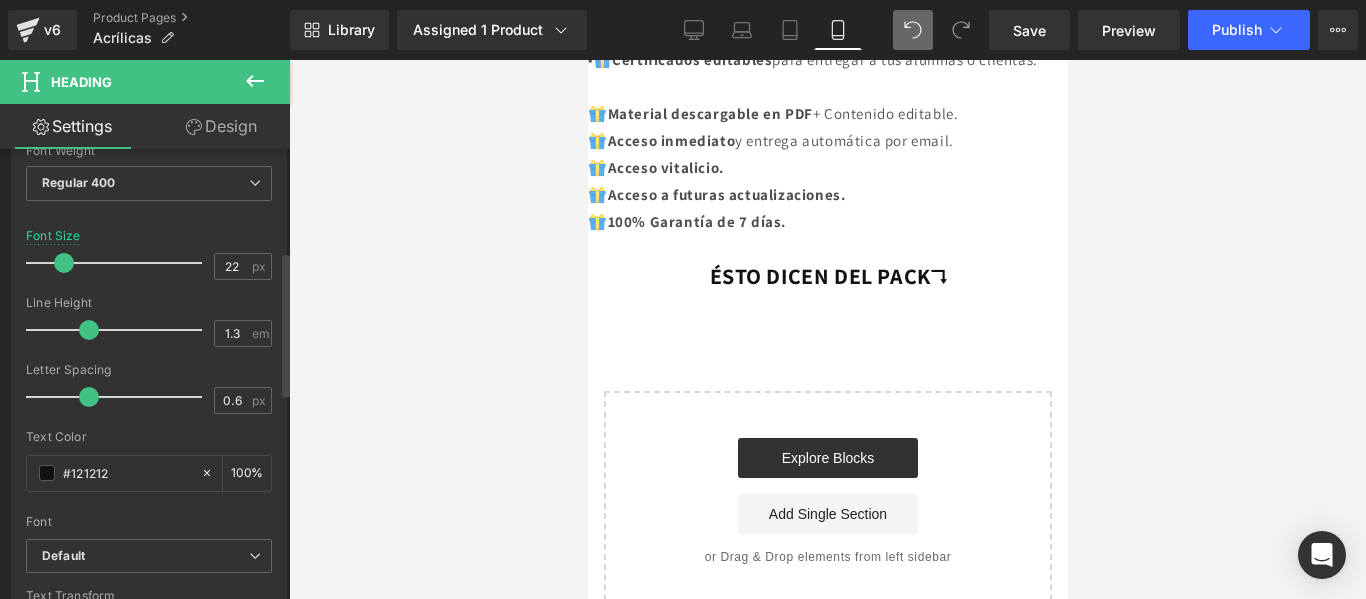 click at bounding box center (64, 263) 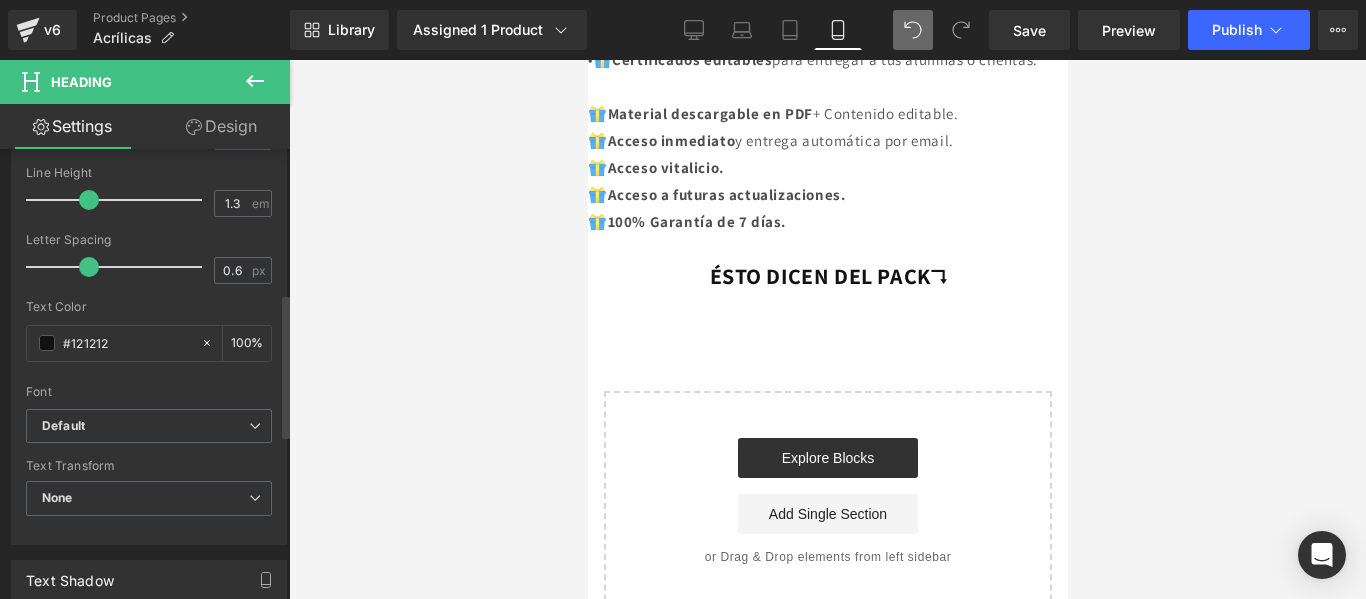 scroll, scrollTop: 451, scrollLeft: 0, axis: vertical 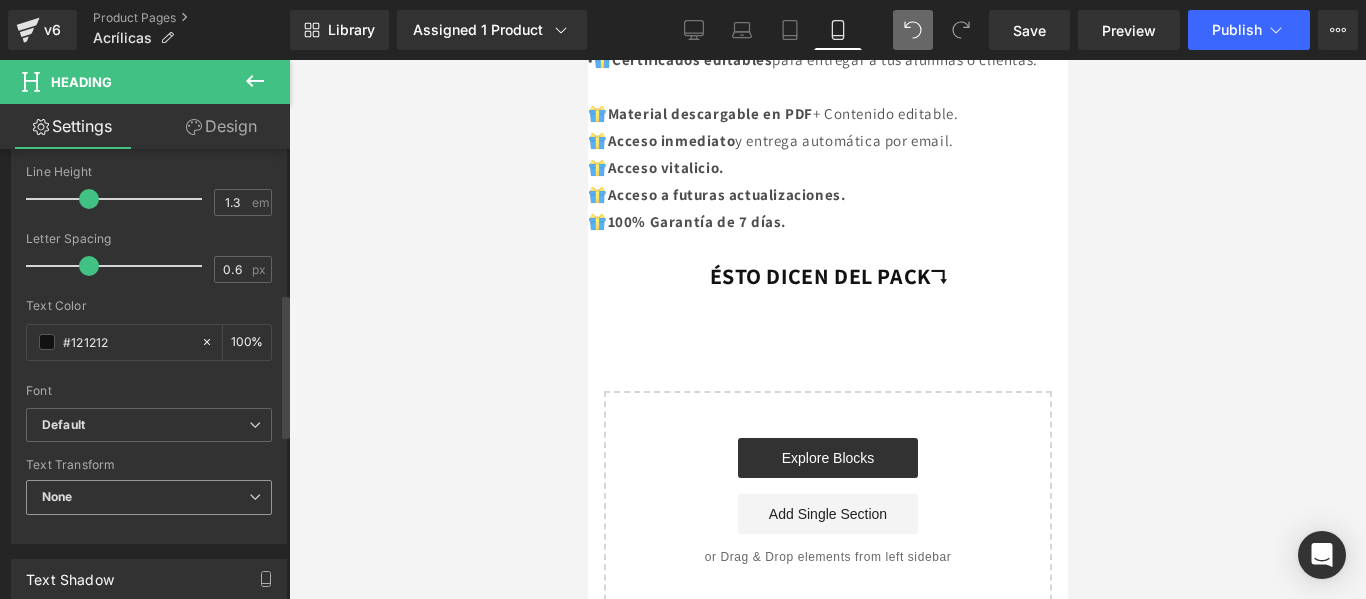 click on "None" at bounding box center (149, 497) 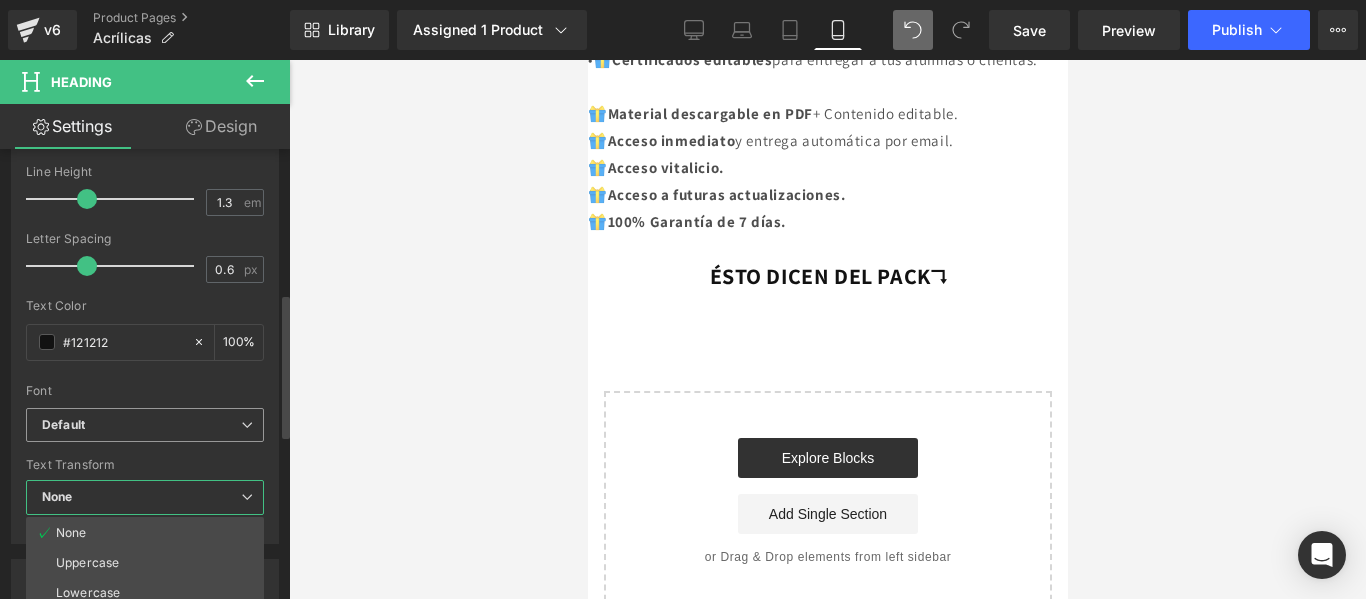 click on "Default" at bounding box center [141, 425] 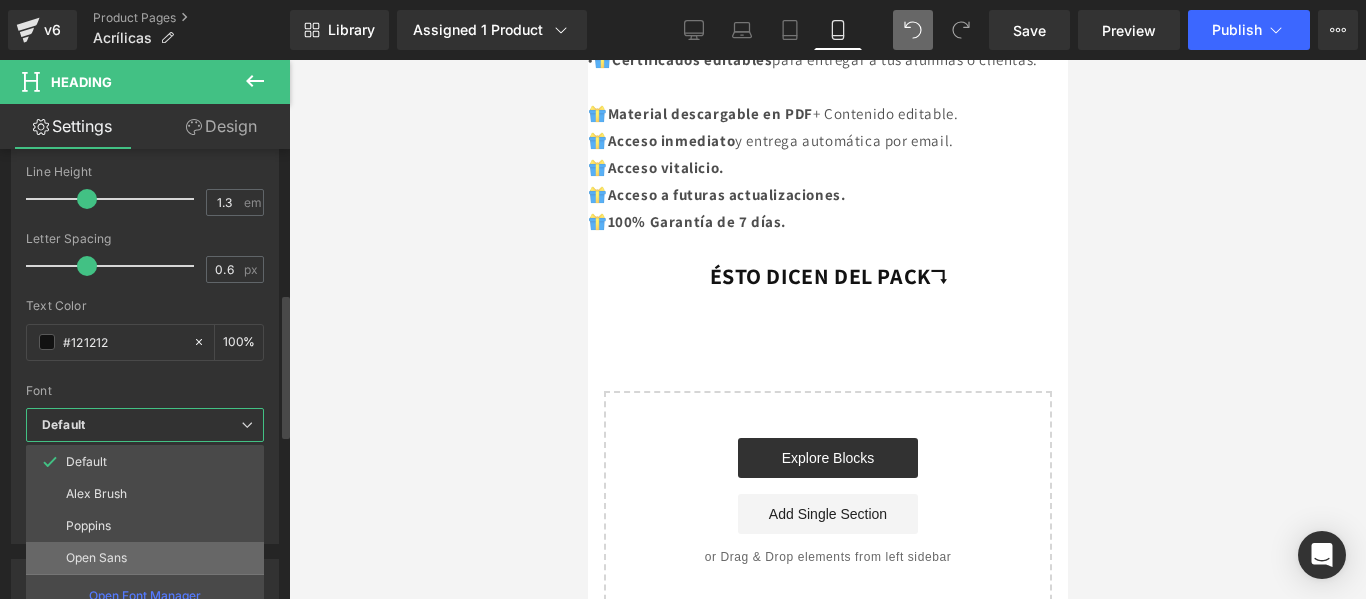 click on "Open Sans" at bounding box center [145, 558] 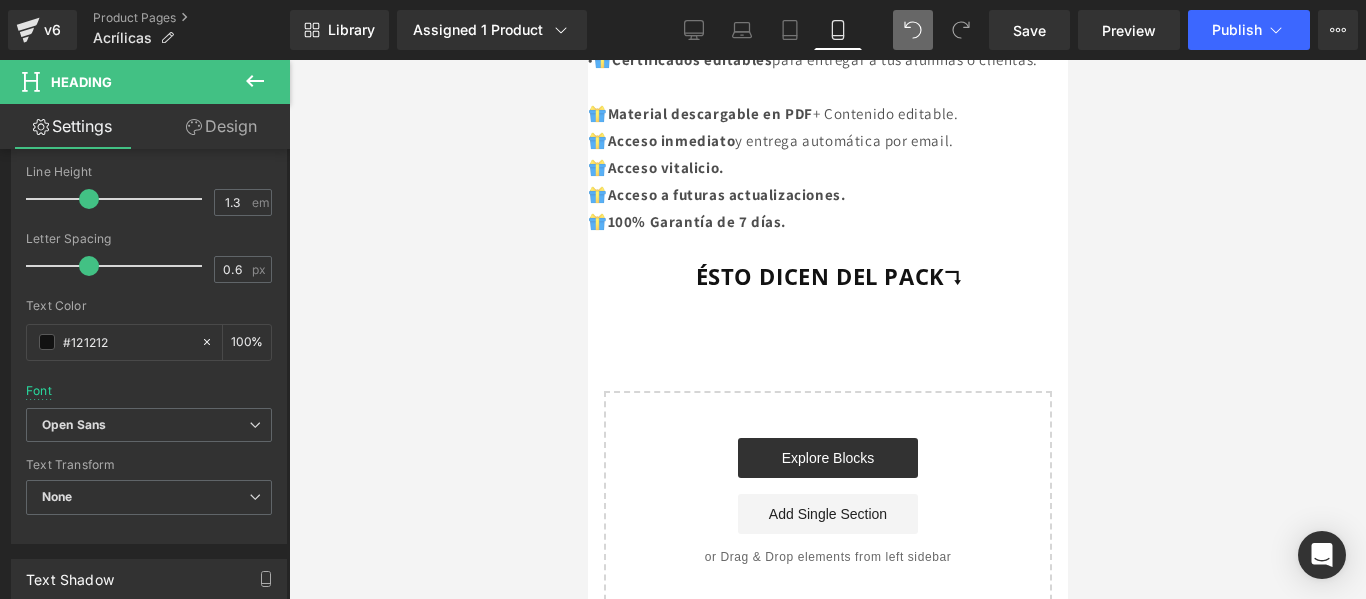 click at bounding box center [827, 329] 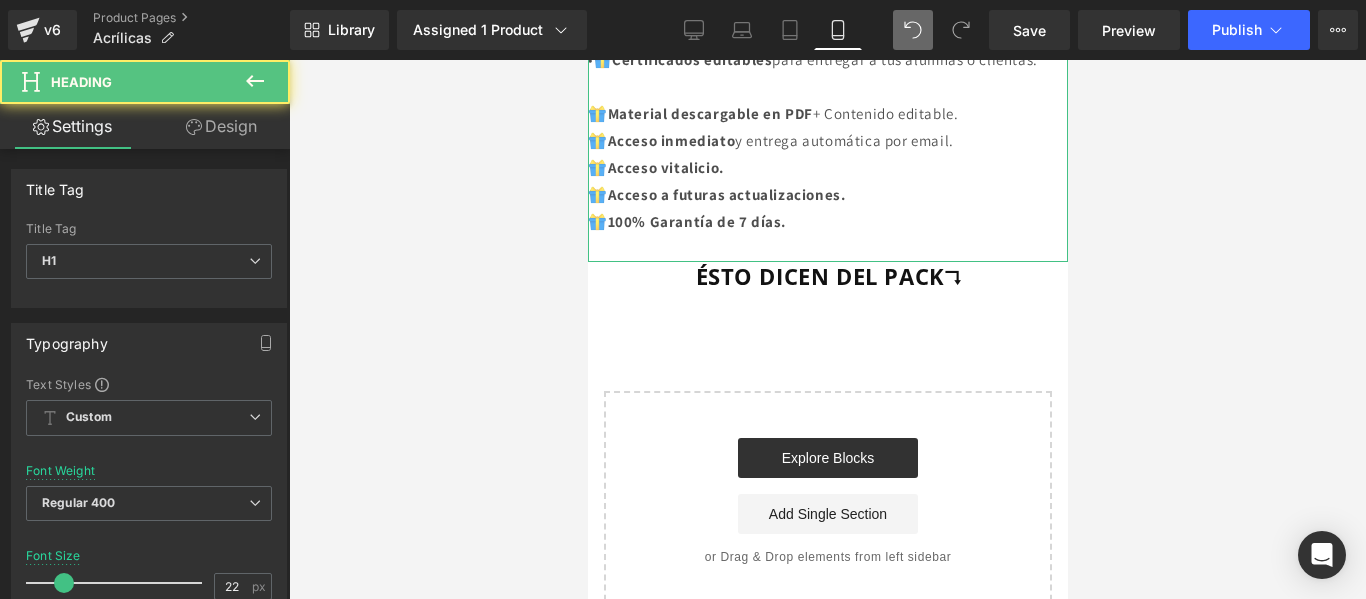 click on "ÉSTO DICEN DEL PACK↴
Heading" at bounding box center [827, 276] 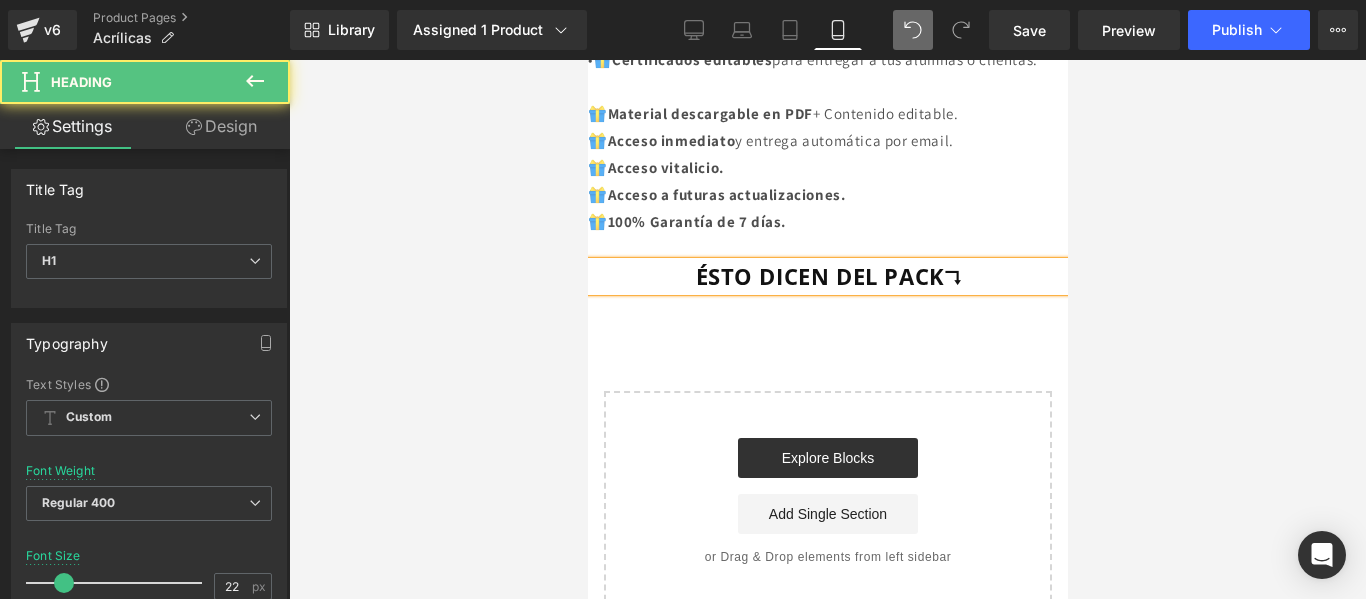 click on "¿QUE VOY A APRENDER?
Heading" at bounding box center [827, -4770] 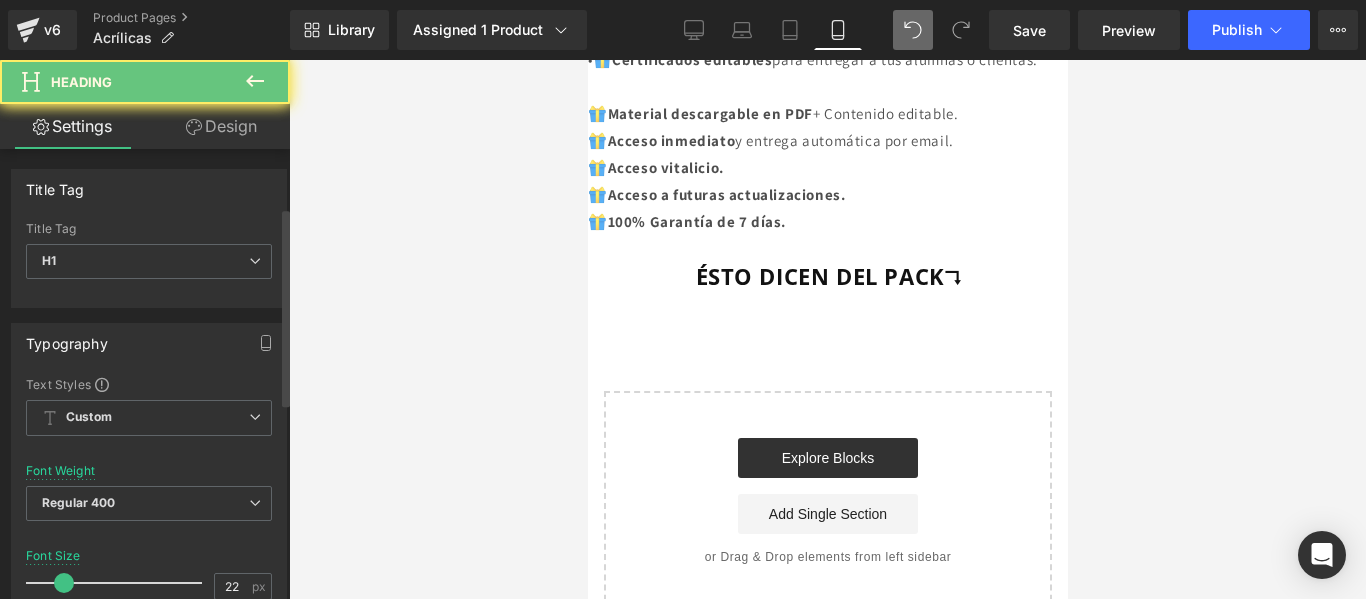 drag, startPoint x: 76, startPoint y: 451, endPoint x: 61, endPoint y: 451, distance: 15 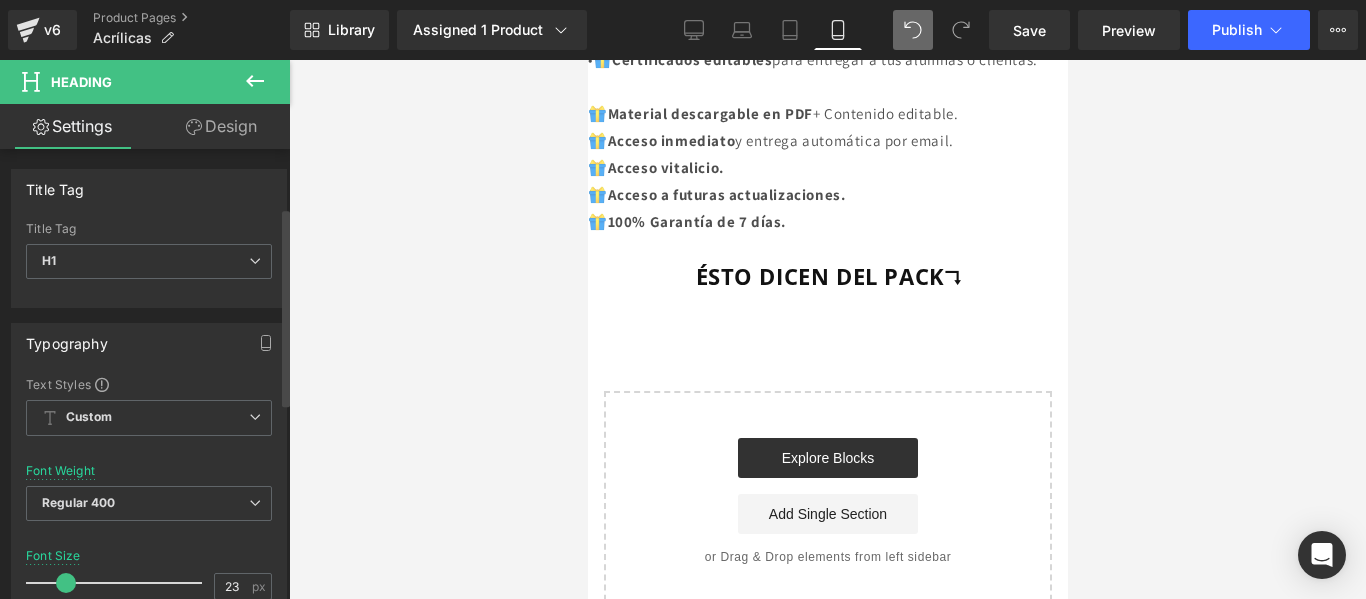 click at bounding box center (66, 583) 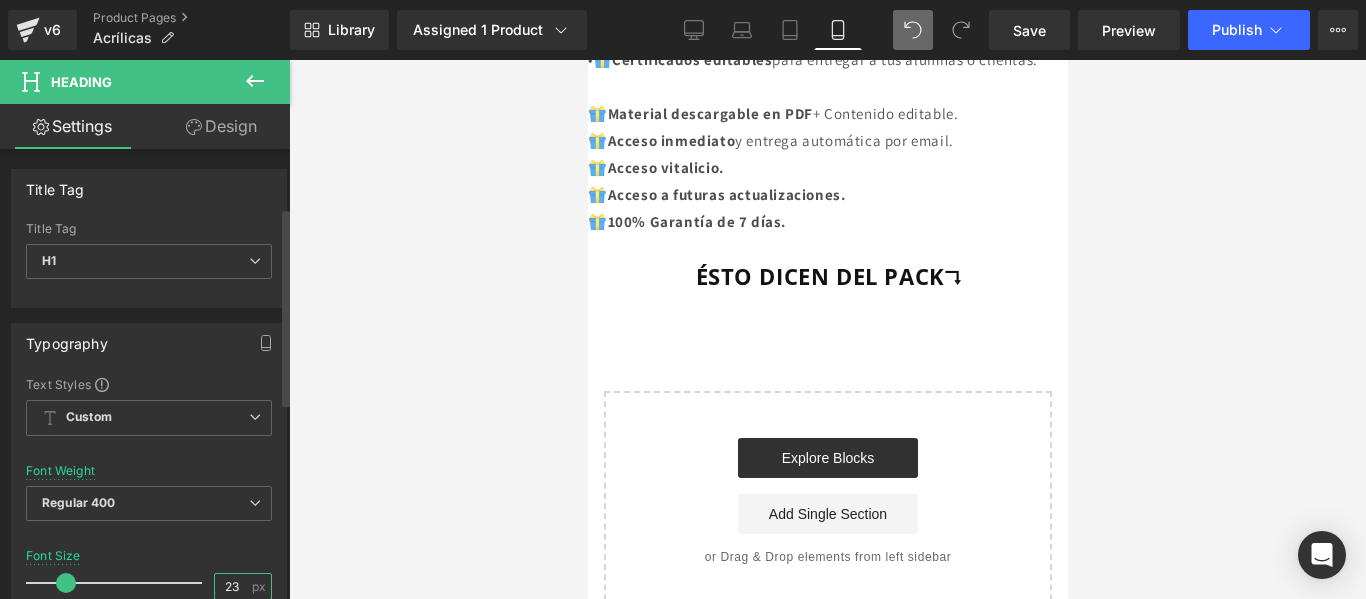 click on "23" at bounding box center [232, 586] 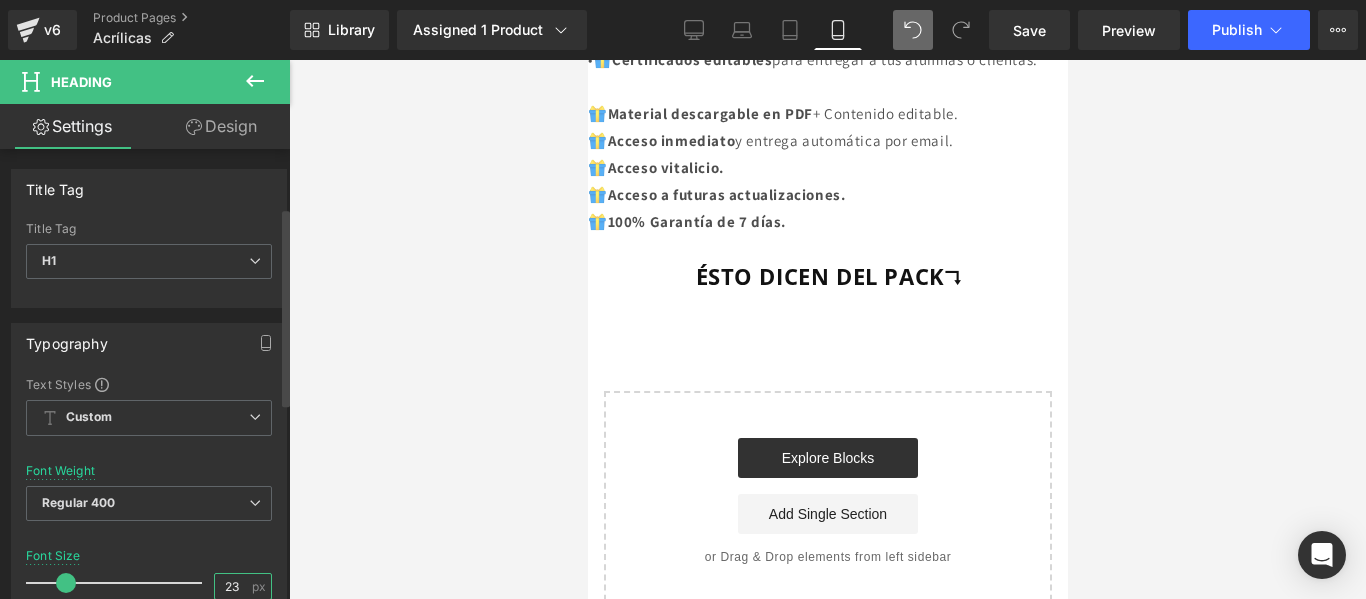 click on "23" at bounding box center (232, 586) 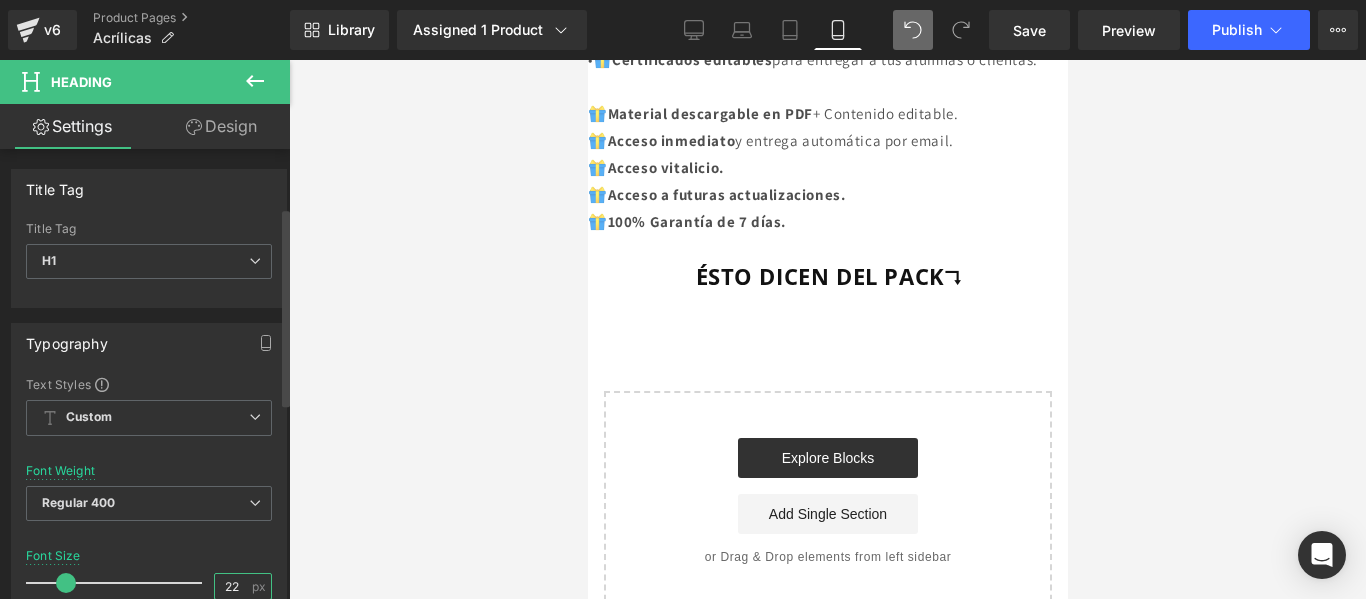 type on "22" 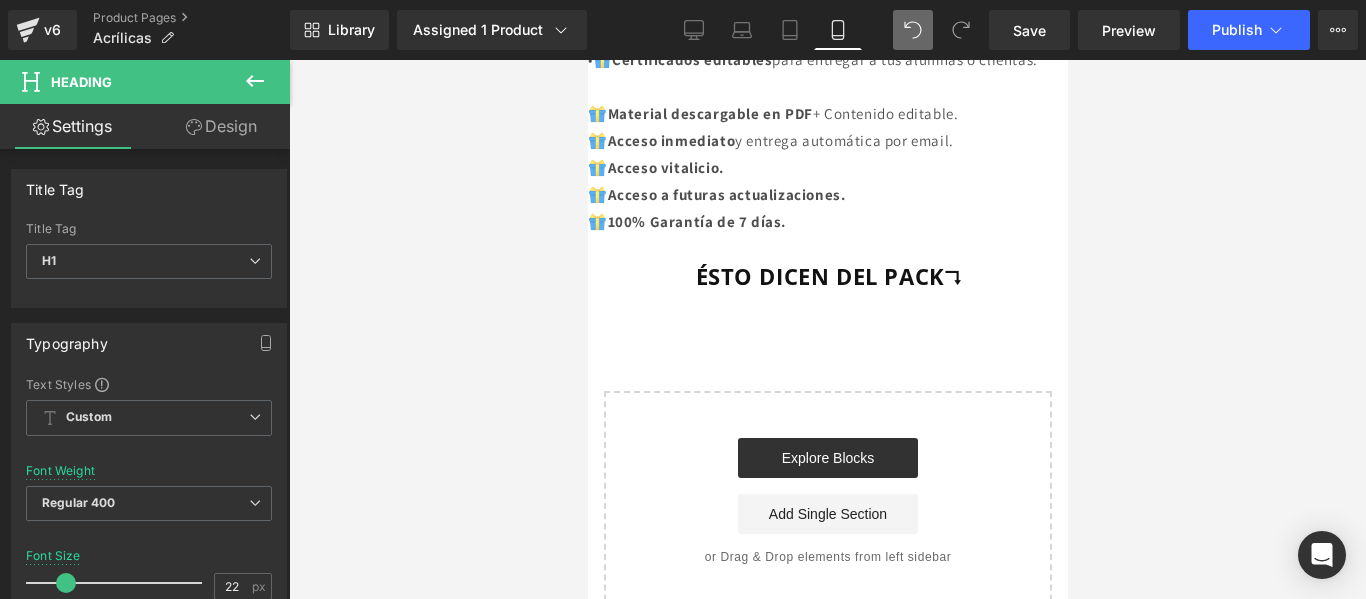 click at bounding box center [827, 329] 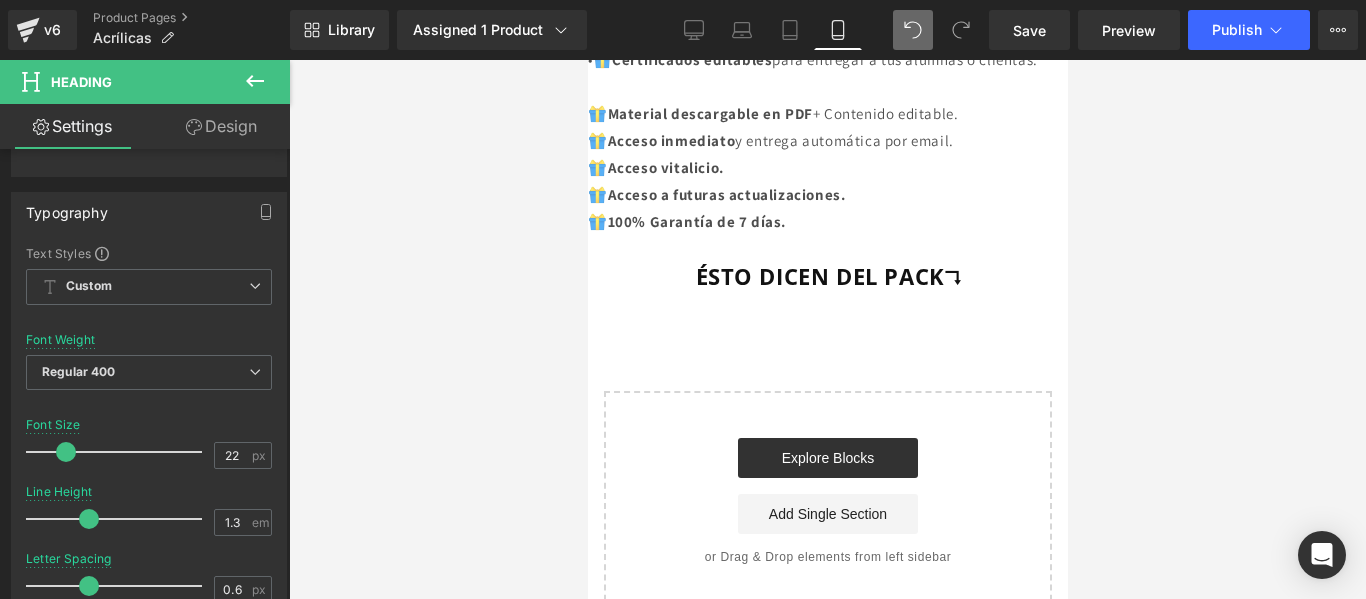 click at bounding box center (827, 329) 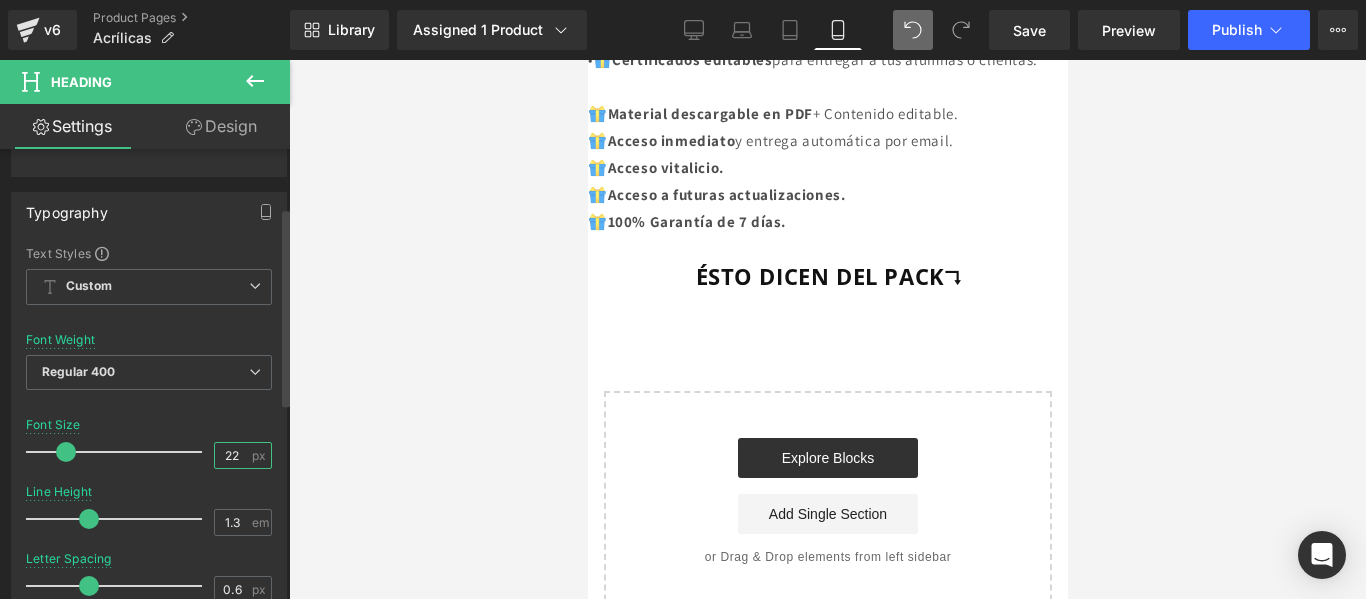click on "22" at bounding box center (232, 455) 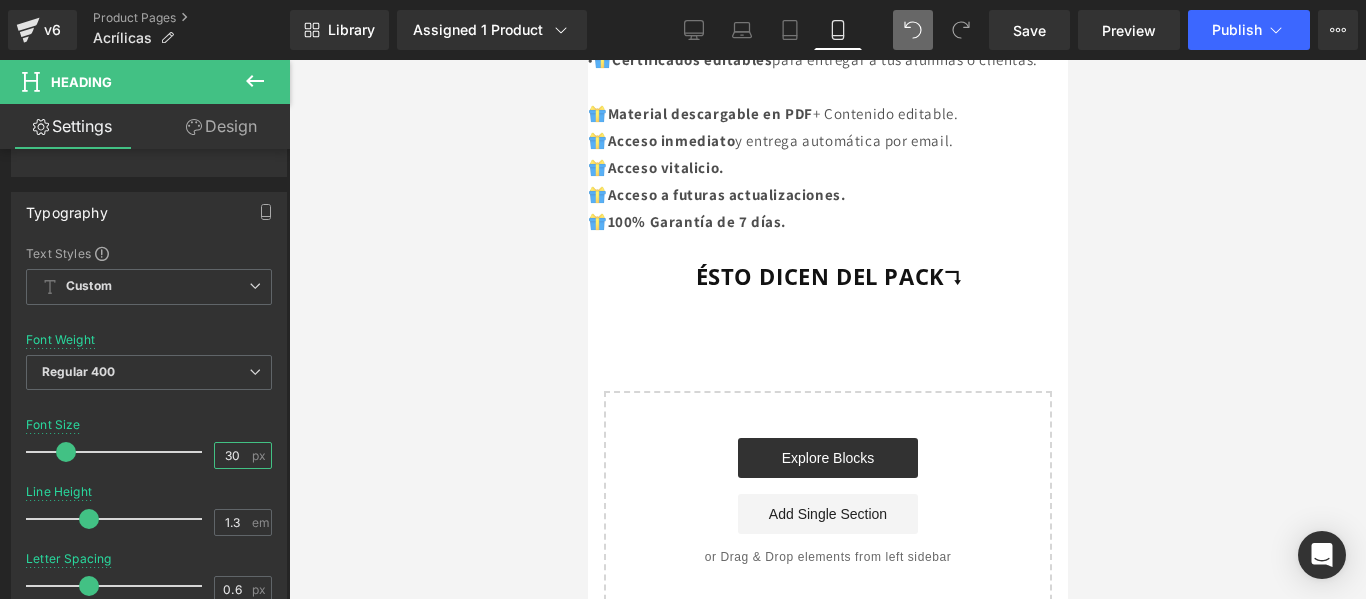 scroll, scrollTop: 1560, scrollLeft: 0, axis: vertical 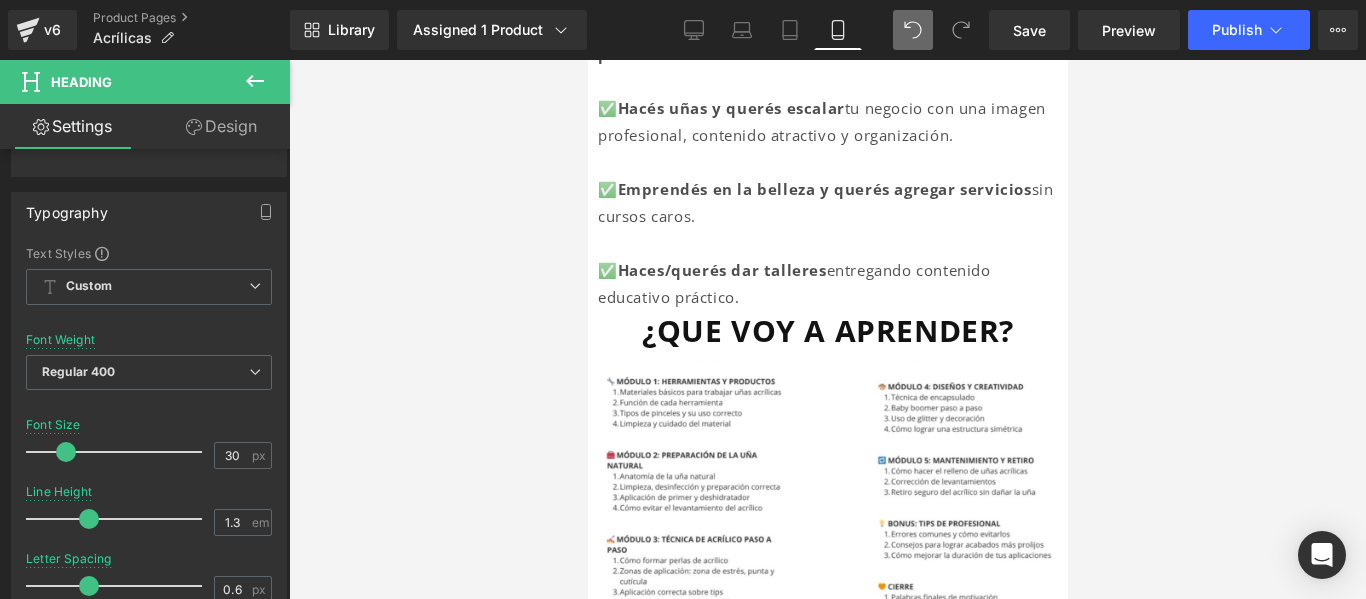 click 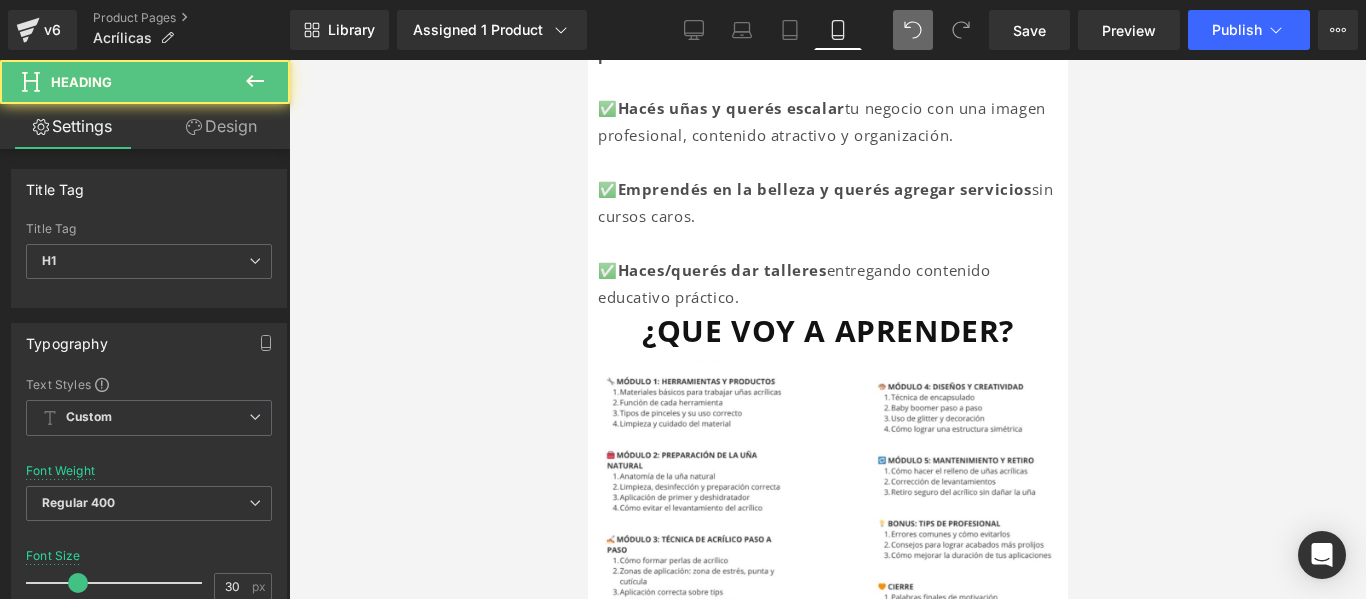 click on "¿QUE VOY A APRENDER?
Heading" at bounding box center [827, 330] 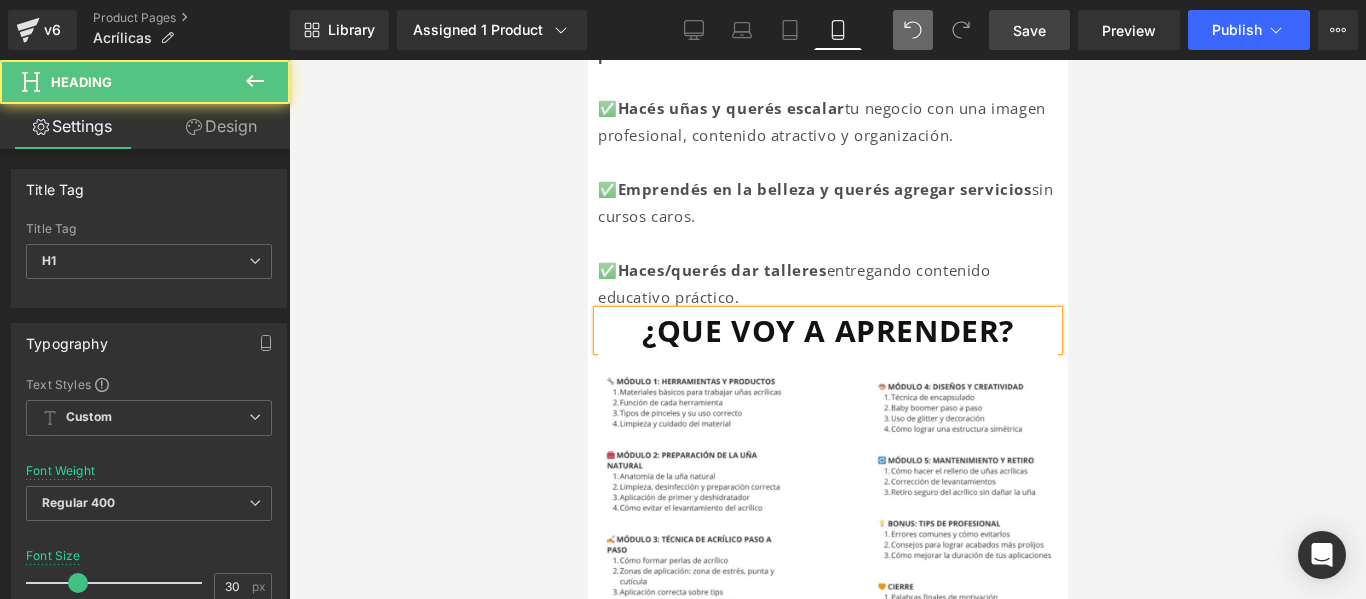 drag, startPoint x: 1027, startPoint y: 37, endPoint x: 311, endPoint y: 206, distance: 735.6745 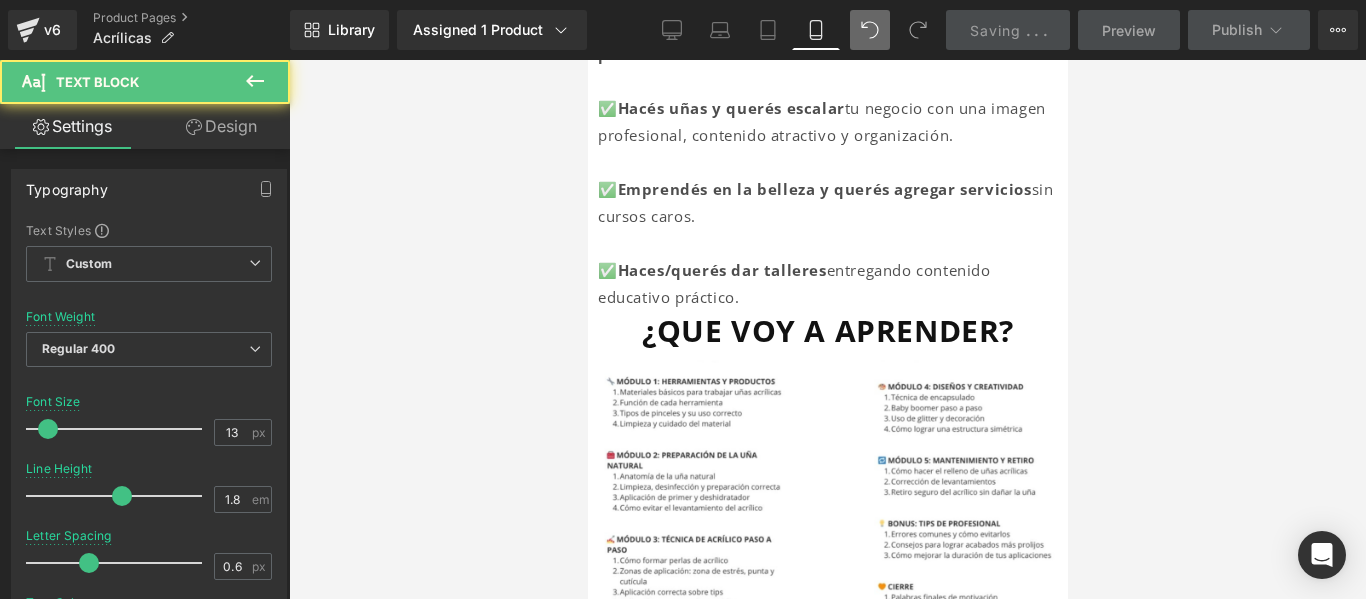 click on "Mejorás tu técnica ganás,seguridad y llenas tu agenda." at bounding box center [827, -1299] 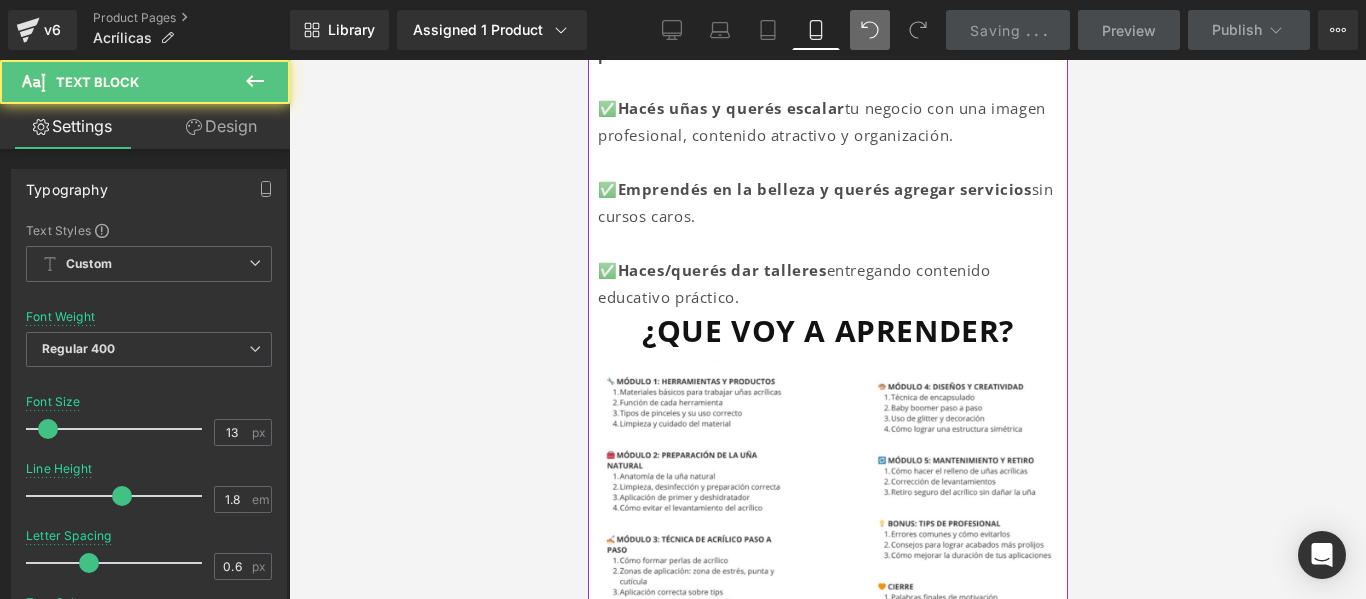 click on "Mejorás tu técnica ganás,seguridad y tu negocio despéga..
Text Block" at bounding box center (827, -1299) 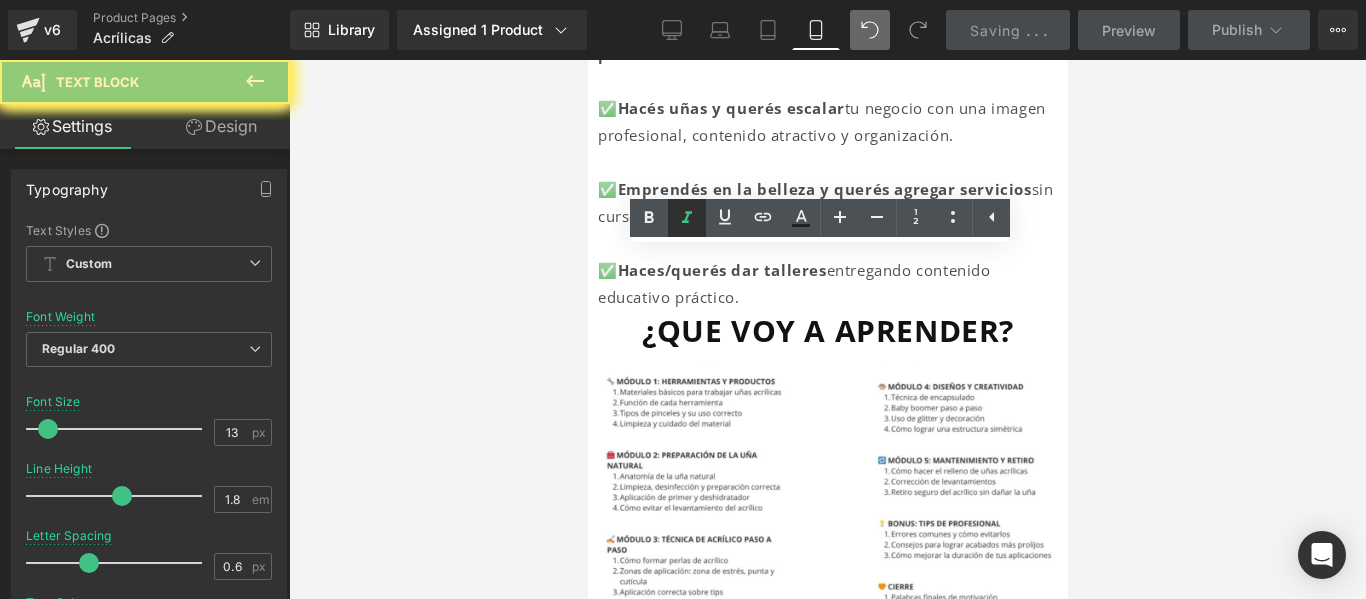 click 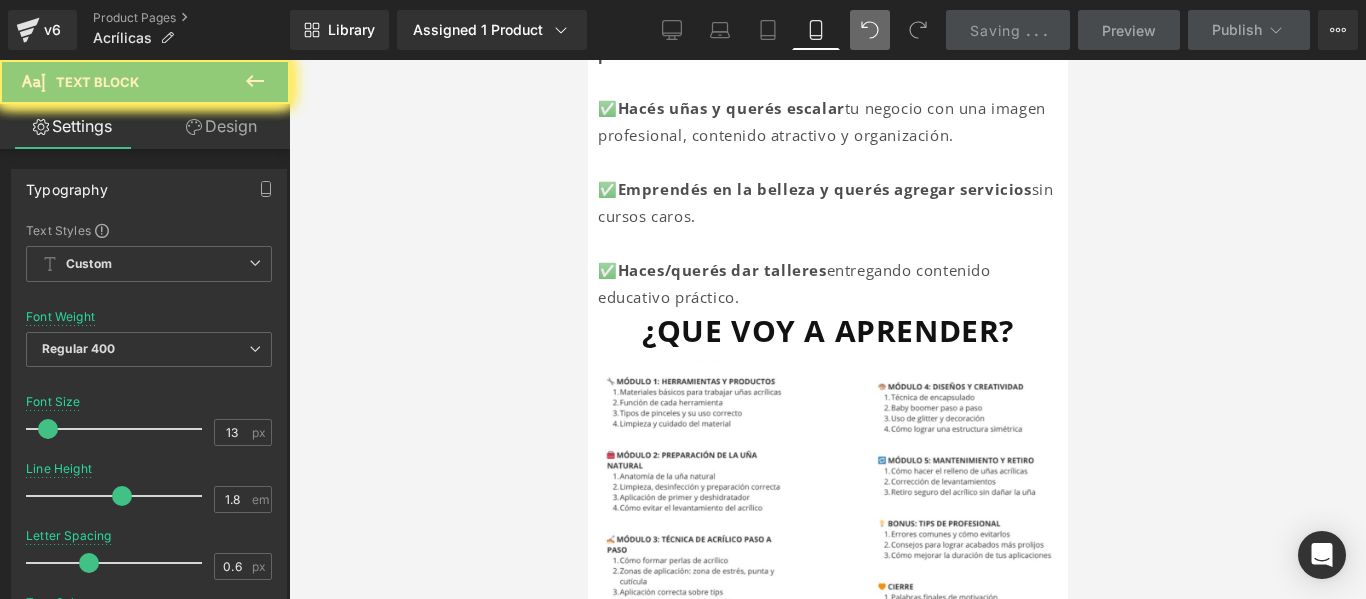 drag, startPoint x: 1116, startPoint y: 255, endPoint x: 457, endPoint y: 202, distance: 661.1278 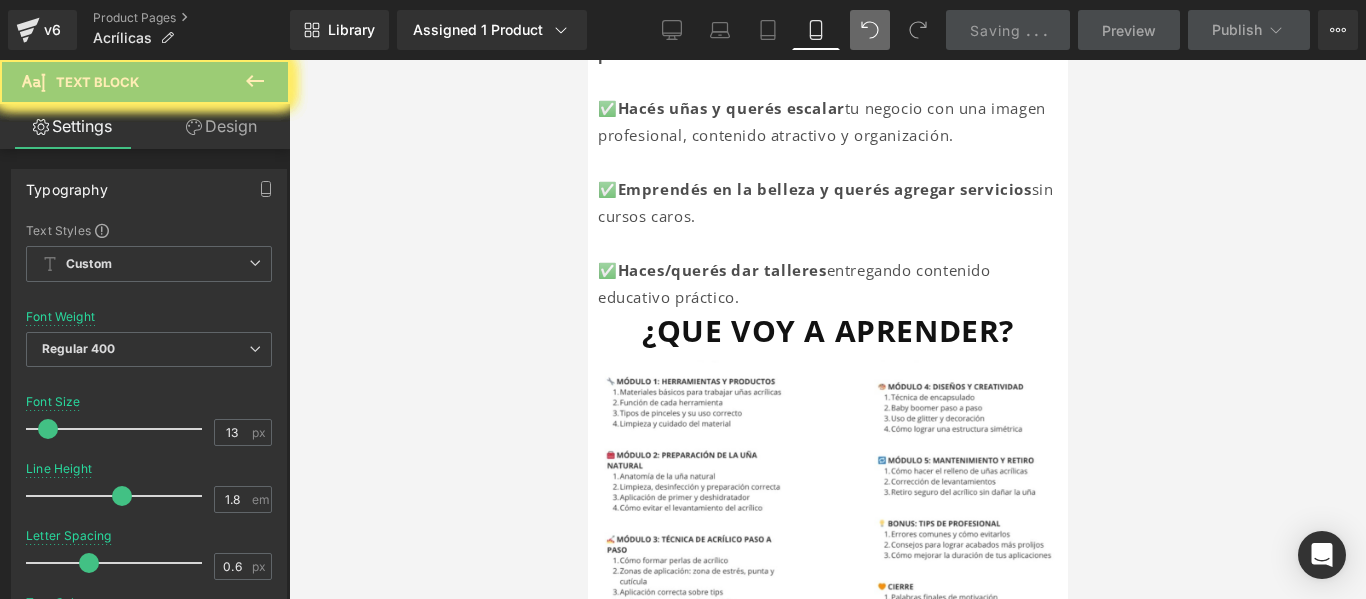 click on "Mejorás tu técnica ganás,seguridad y tu negocio despéga.." at bounding box center (827, -1299) 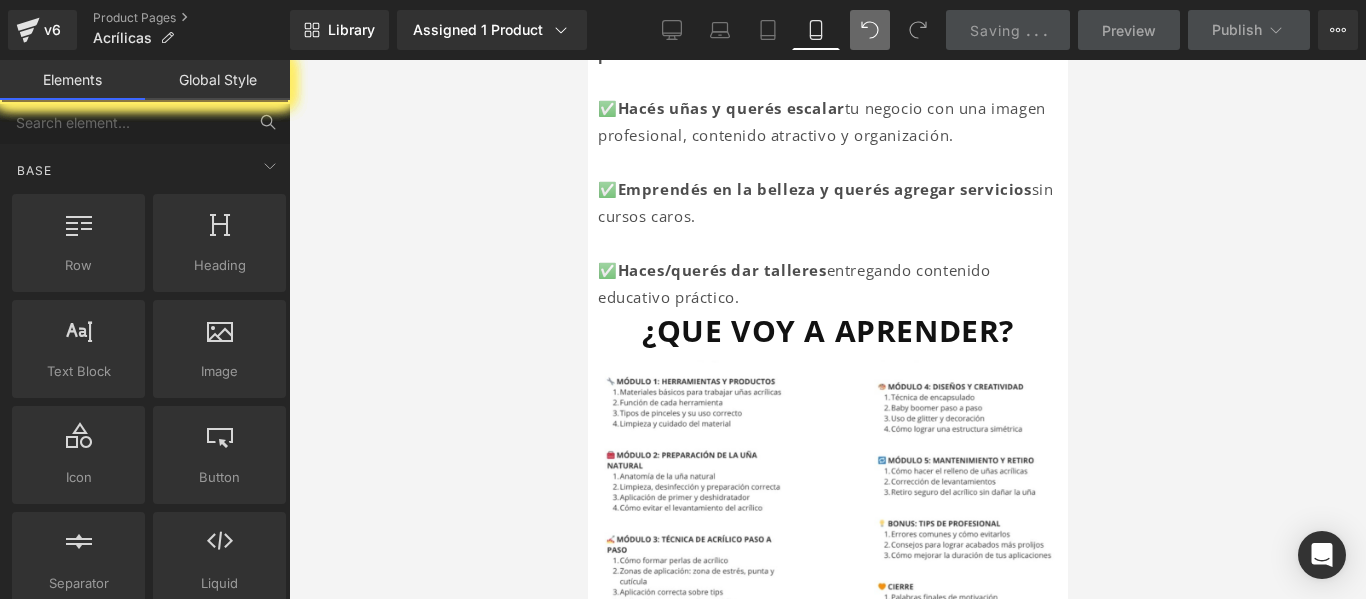 click on "Global Style" at bounding box center [217, 80] 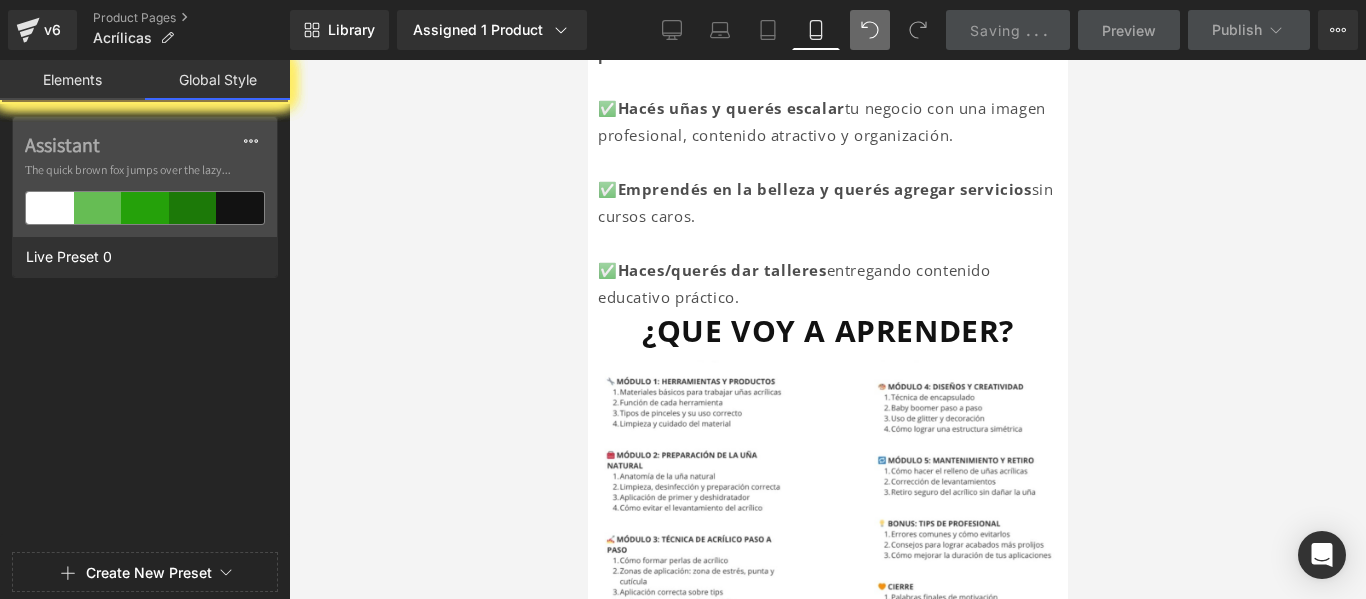 click on "Elements" at bounding box center [72, 80] 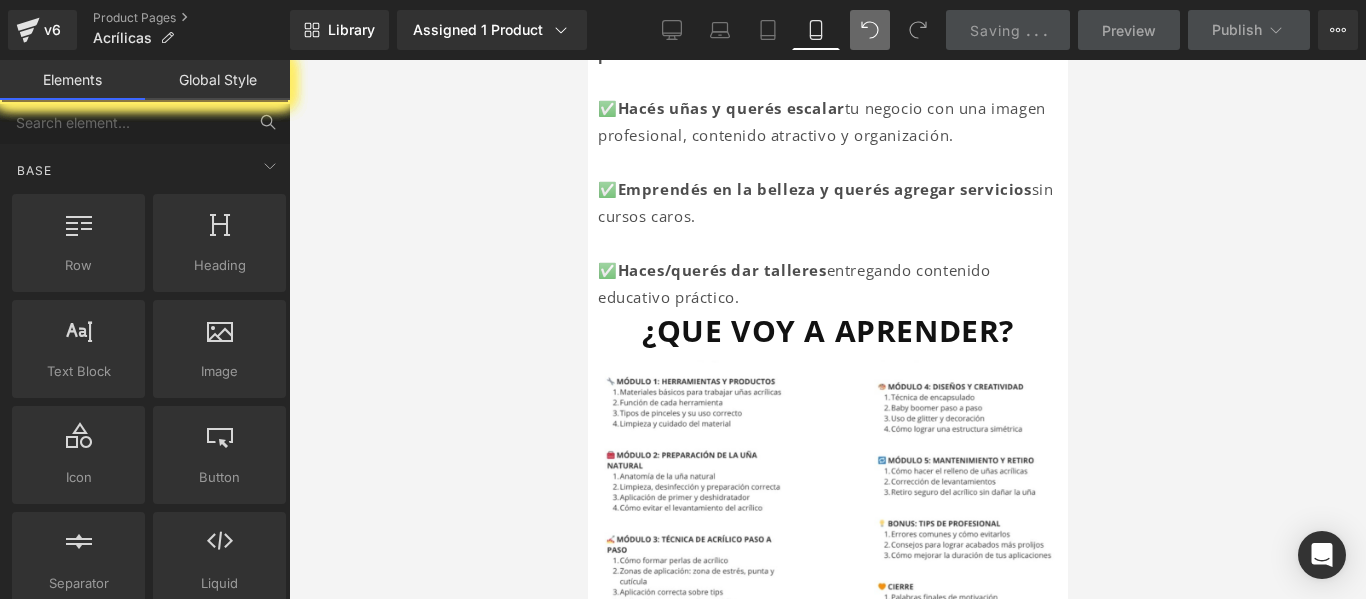 click on "Saving" at bounding box center [995, 30] 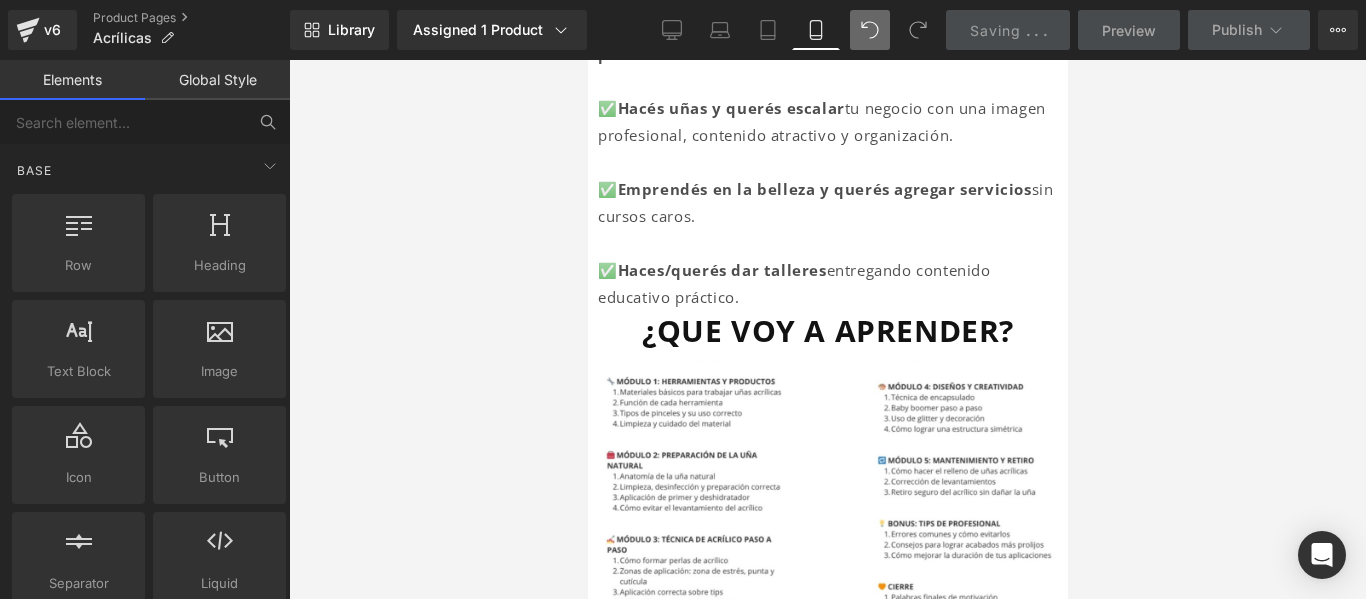 scroll, scrollTop: 0, scrollLeft: 0, axis: both 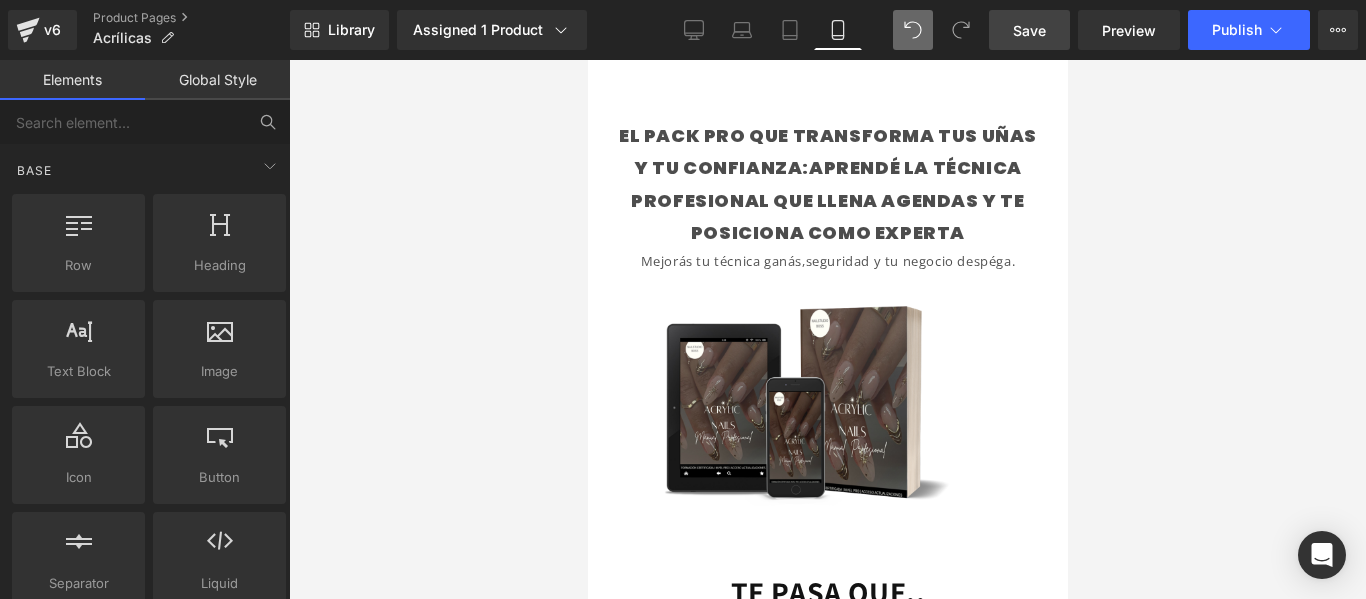 click on "Save" at bounding box center (1029, 30) 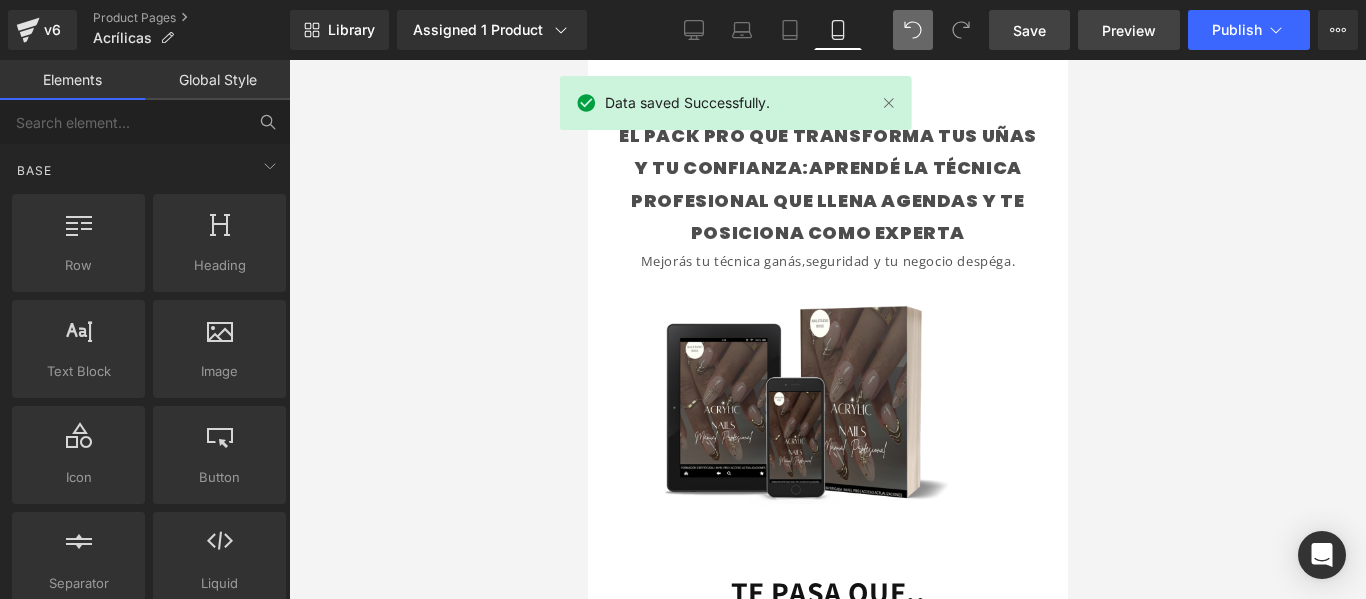click on "Preview" at bounding box center (1129, 30) 